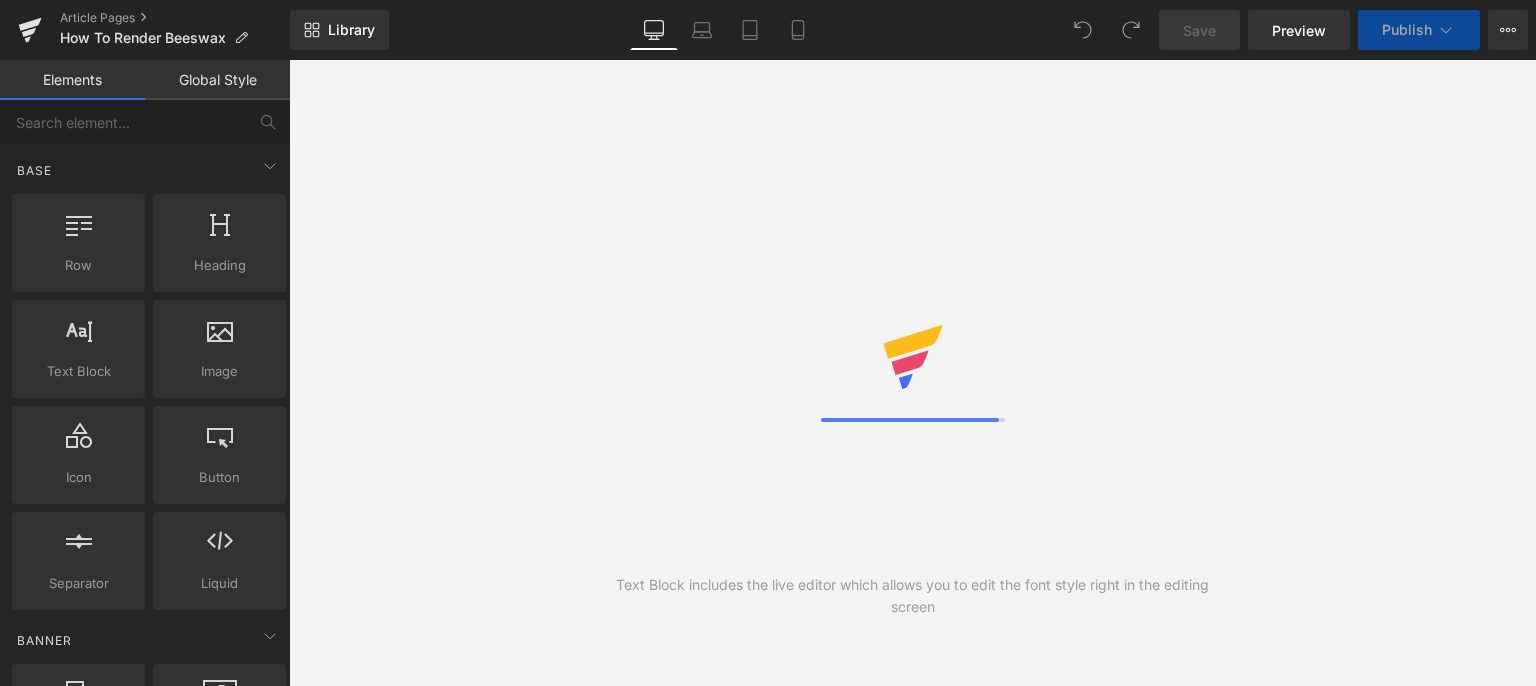 scroll, scrollTop: 0, scrollLeft: 0, axis: both 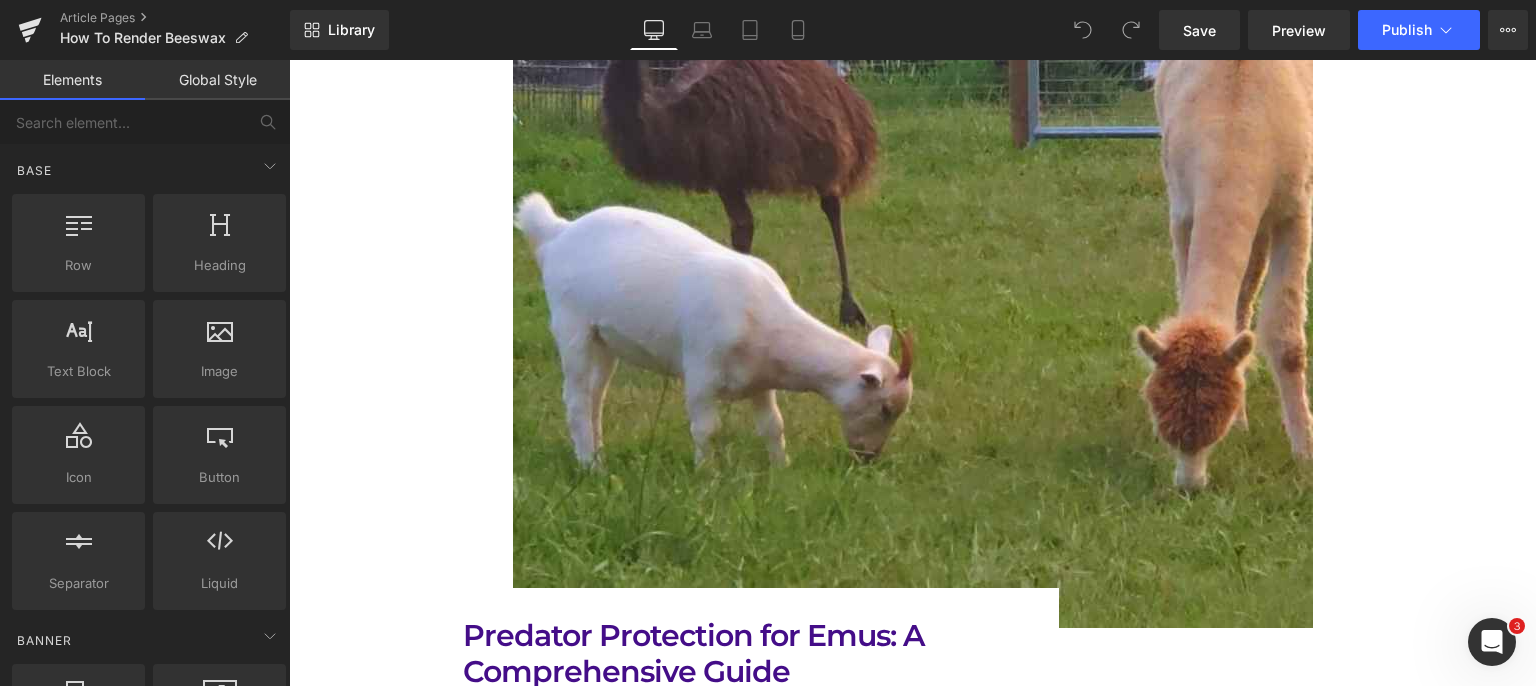 click at bounding box center [913, 228] 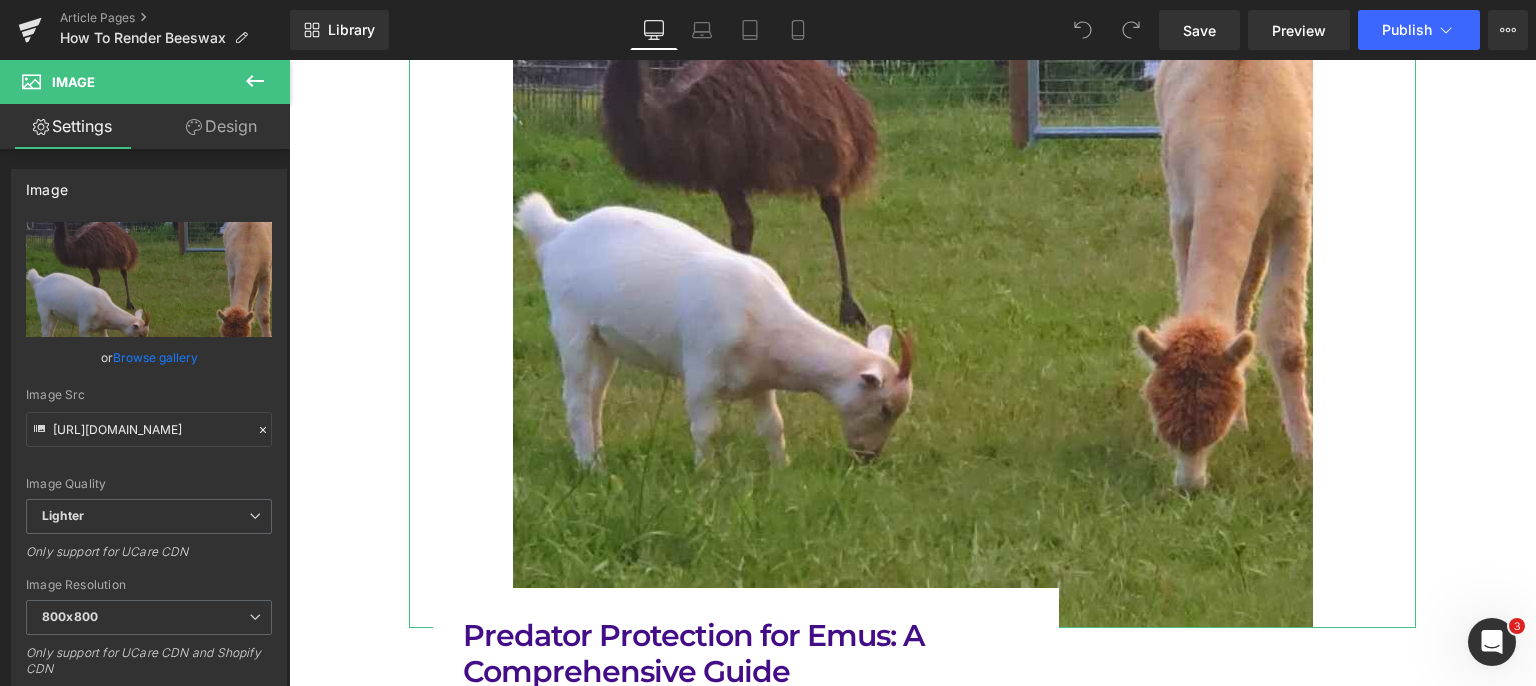 click on "Replace Image" at bounding box center (0, 0) 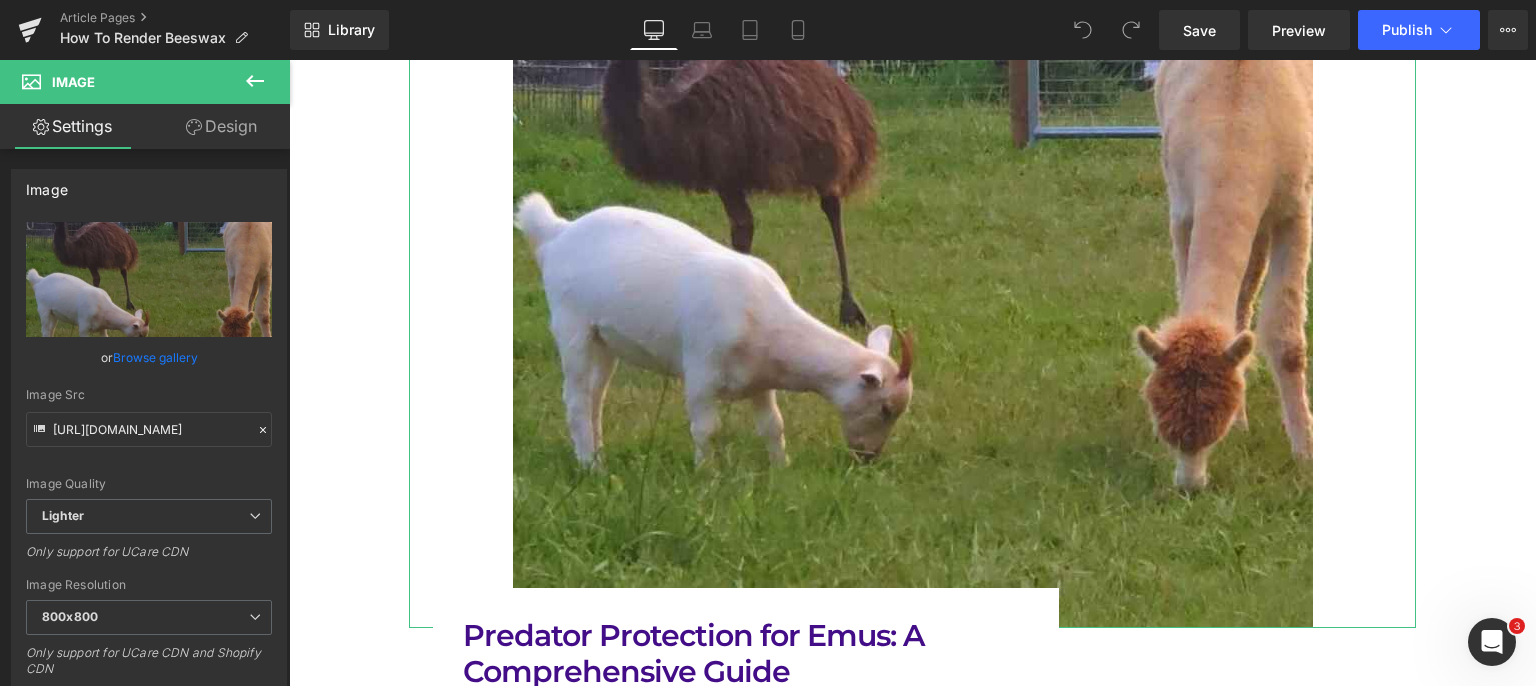 type on "C:\fakepath\removing_beeswax_cappings_from_honey_frame.jpg" 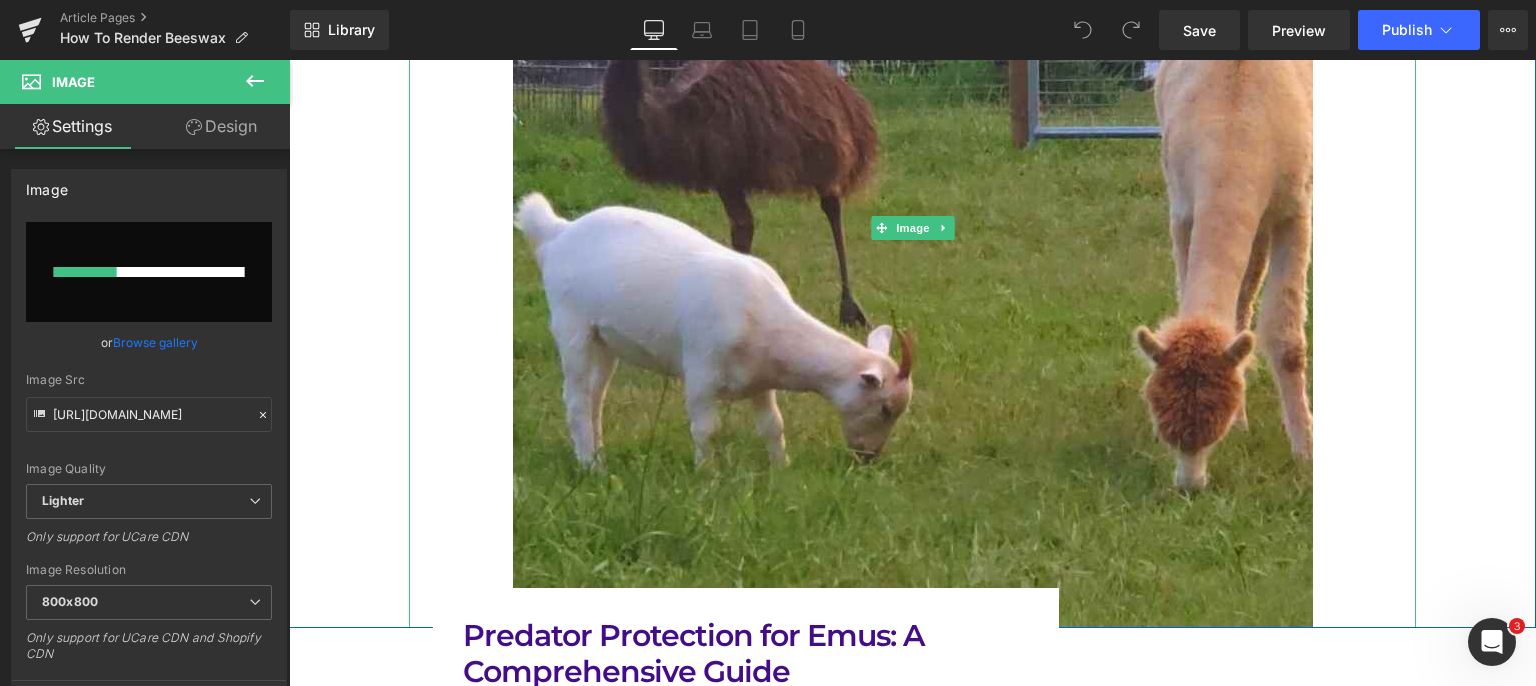 type 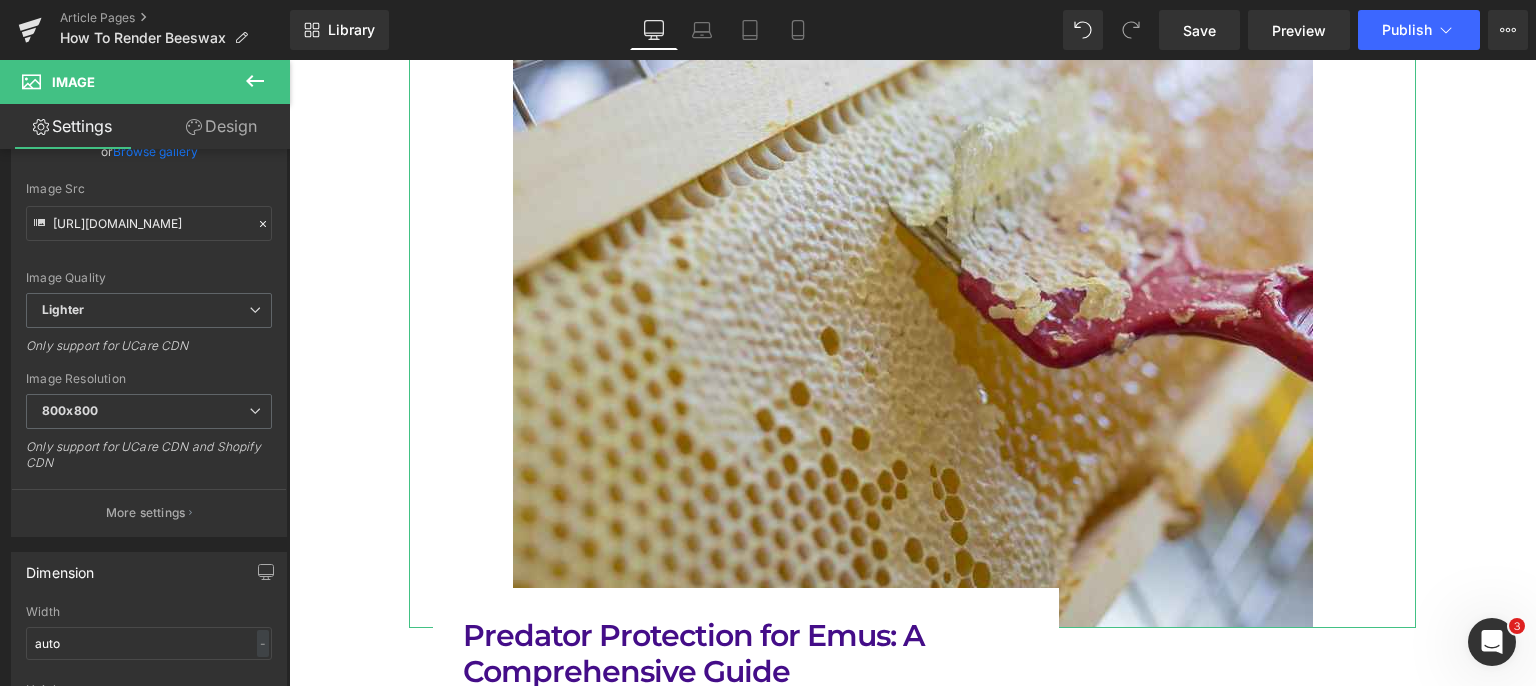 scroll, scrollTop: 314, scrollLeft: 0, axis: vertical 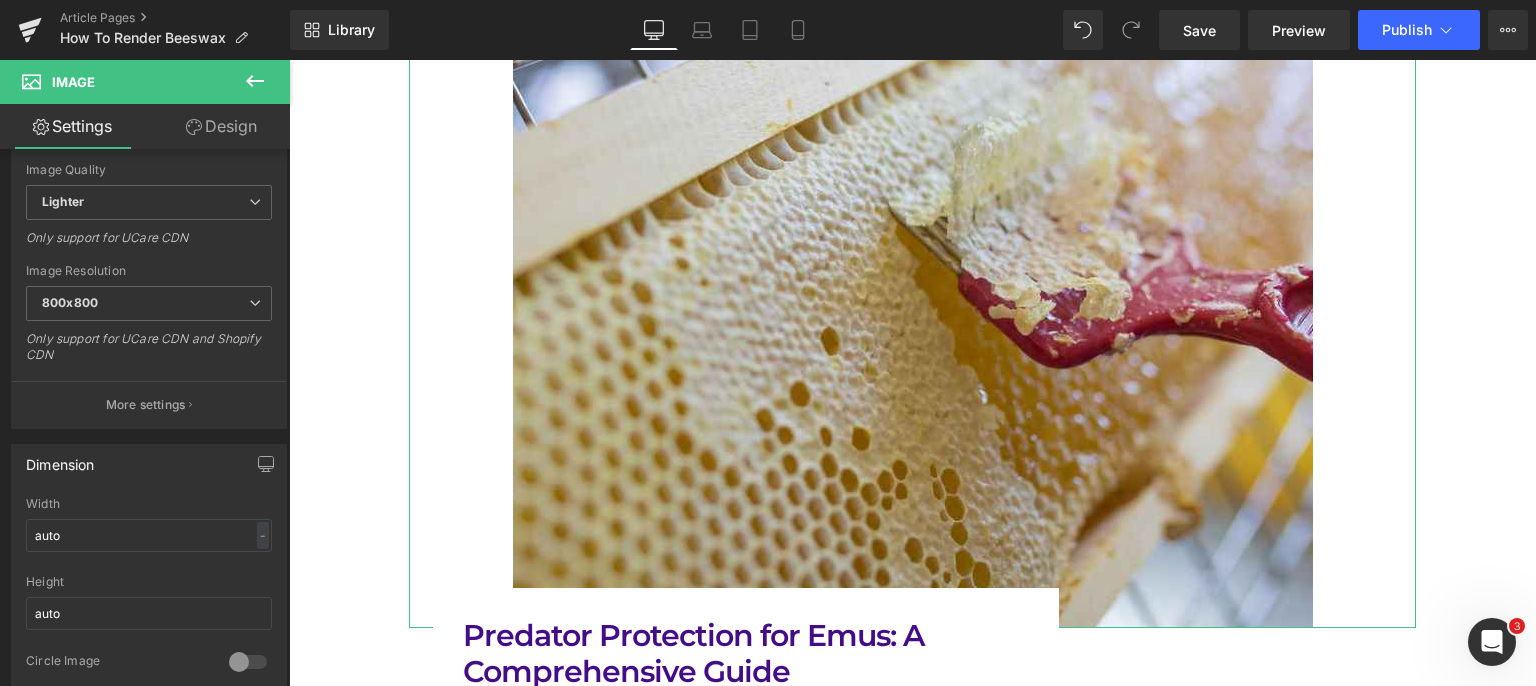 type on "[URL][DOMAIN_NAME]" 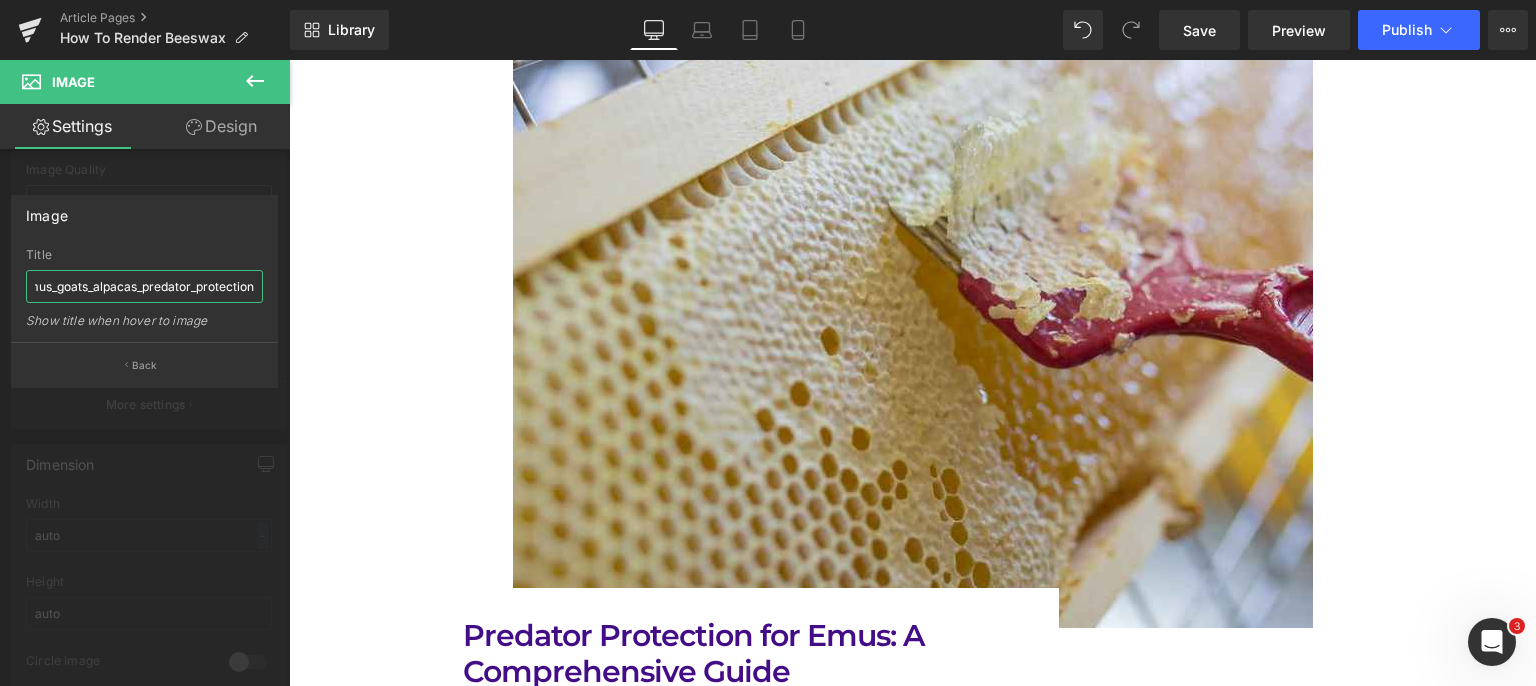 drag, startPoint x: 321, startPoint y: 349, endPoint x: 291, endPoint y: 300, distance: 57.45433 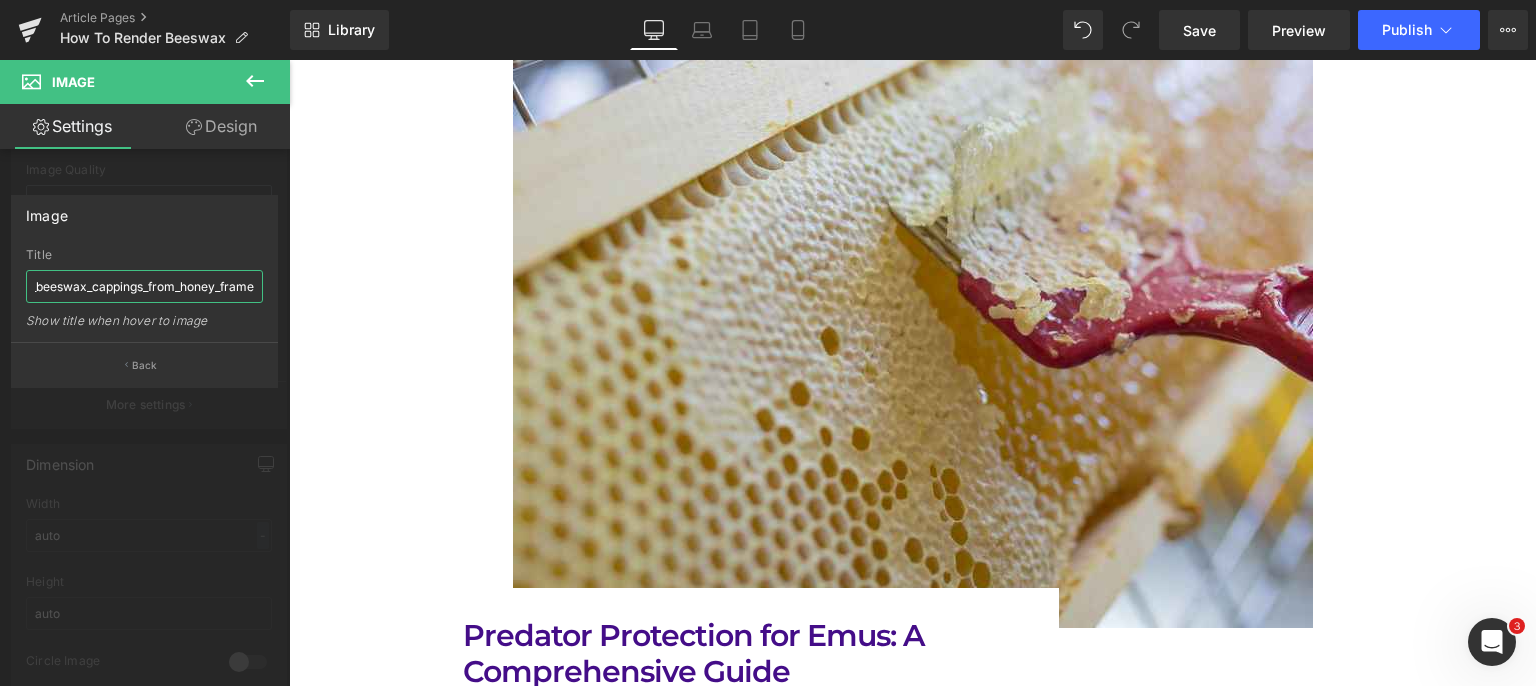 scroll, scrollTop: 0, scrollLeft: 57, axis: horizontal 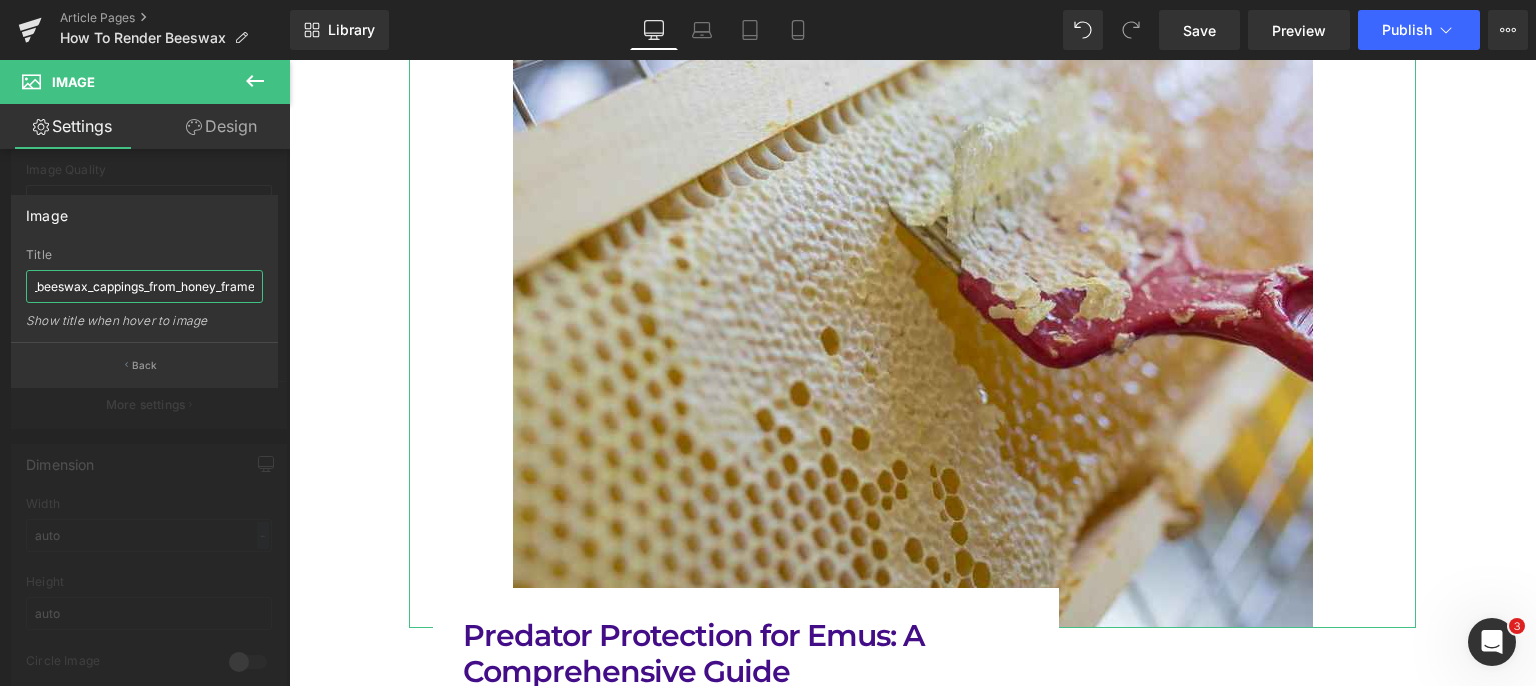 type on "removing_beeswax_cappings_from_honey_frame" 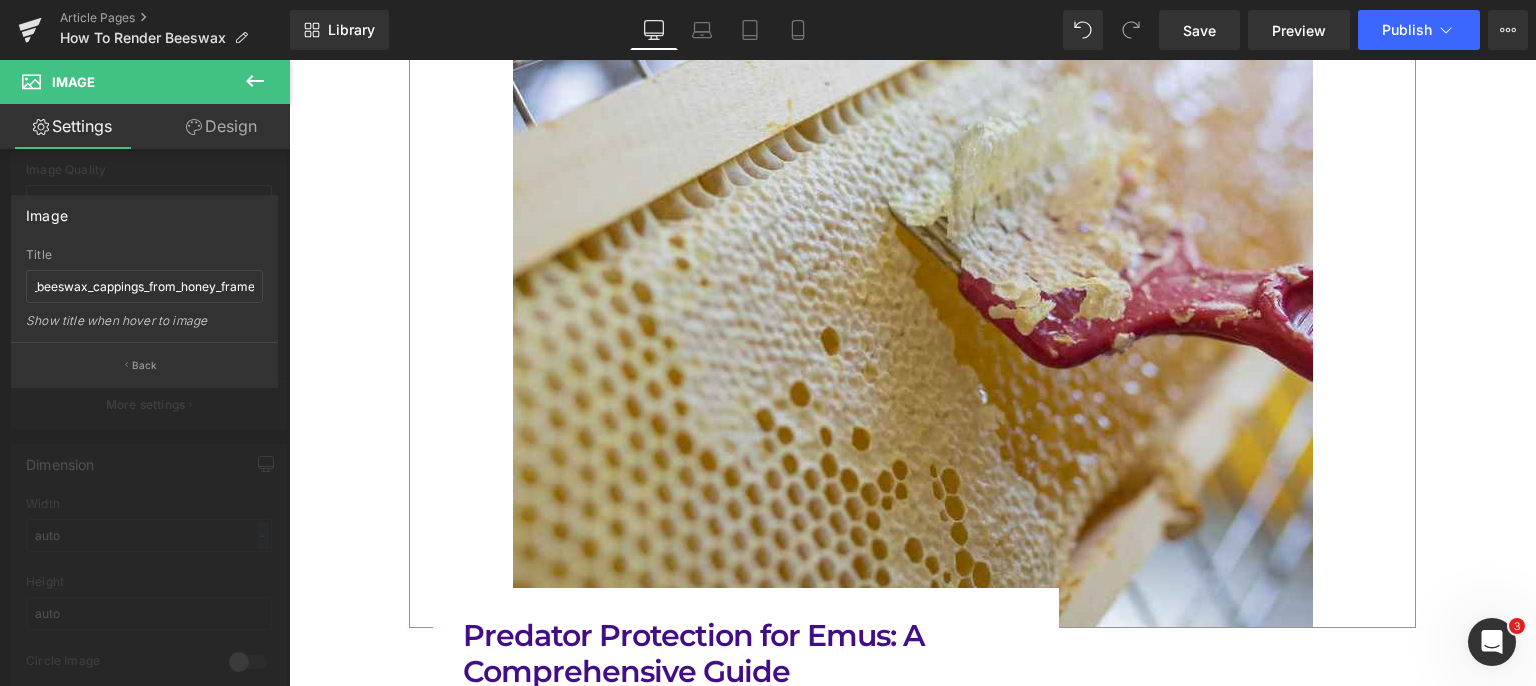 scroll, scrollTop: 0, scrollLeft: 0, axis: both 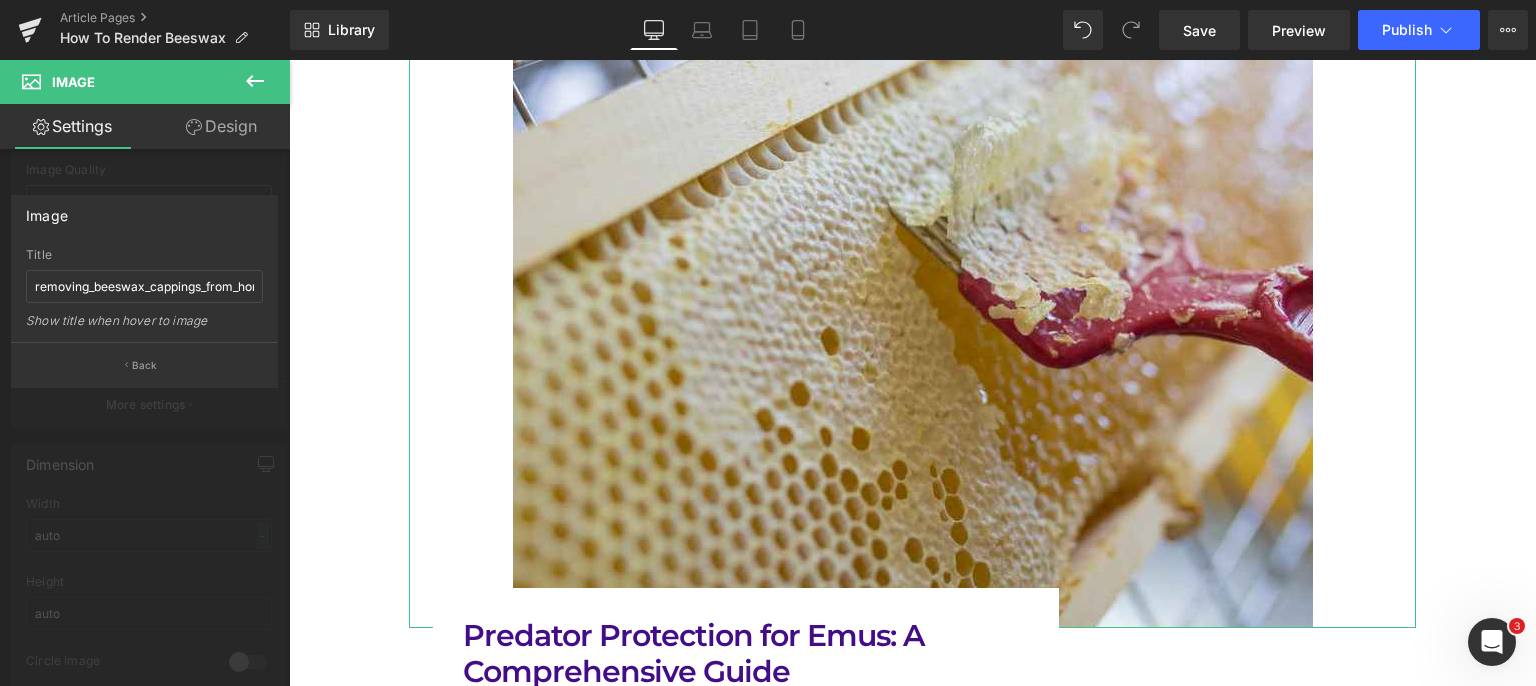 click on "Back" at bounding box center (145, 365) 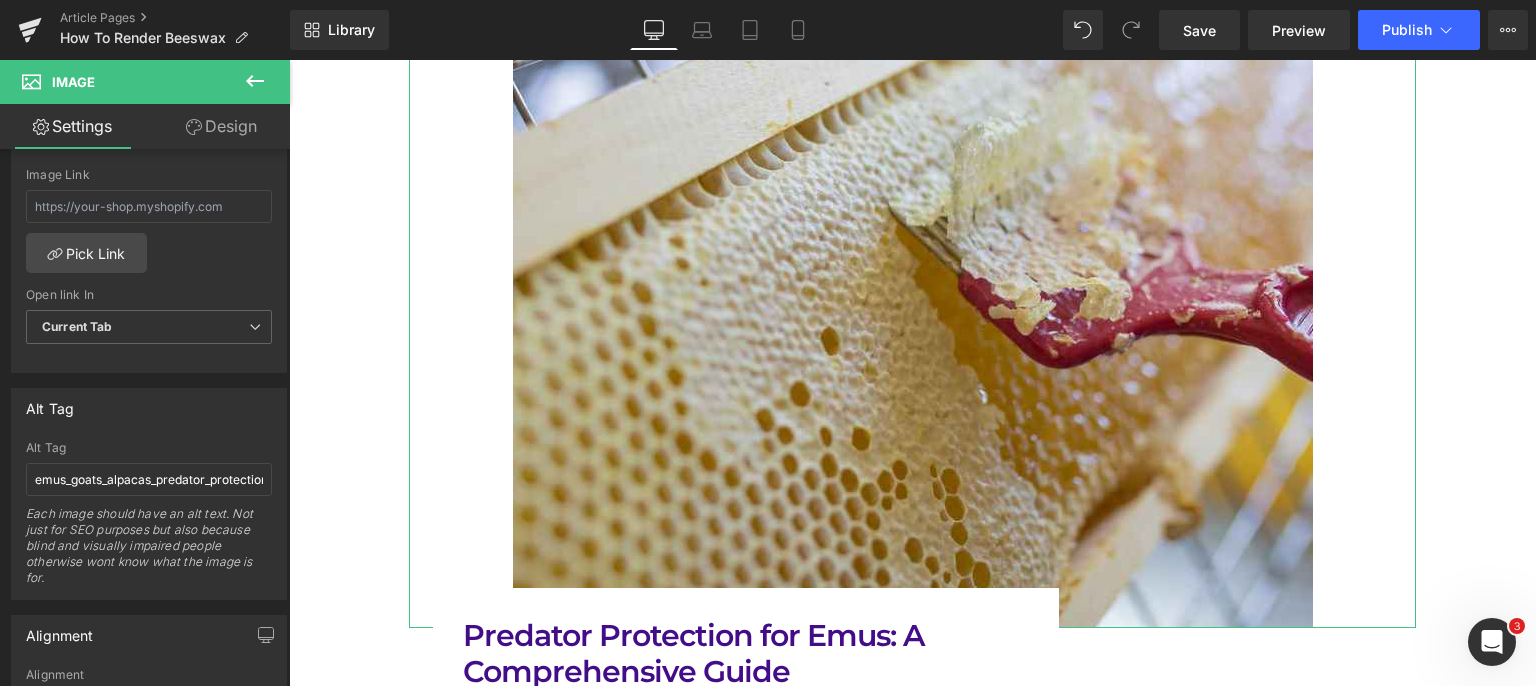 scroll, scrollTop: 914, scrollLeft: 0, axis: vertical 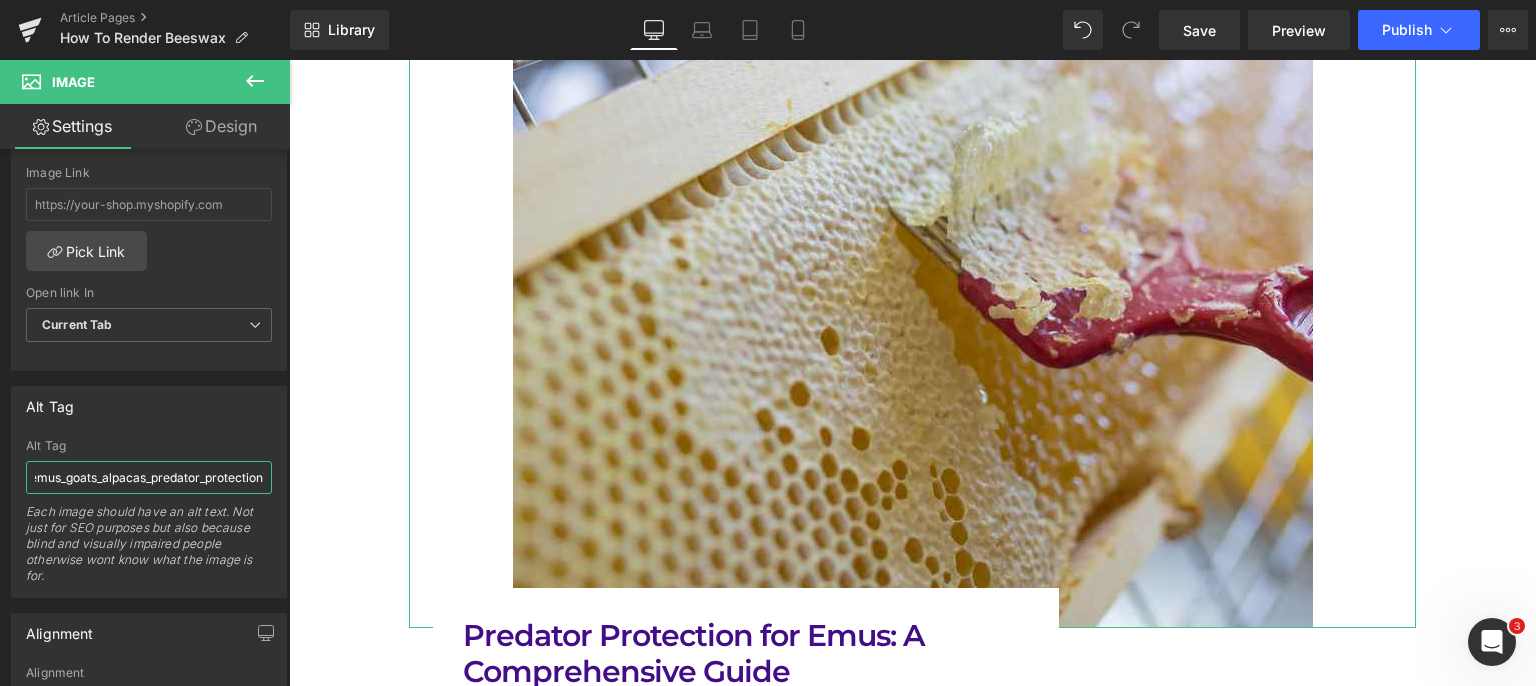 drag, startPoint x: 31, startPoint y: 476, endPoint x: 288, endPoint y: 484, distance: 257.12448 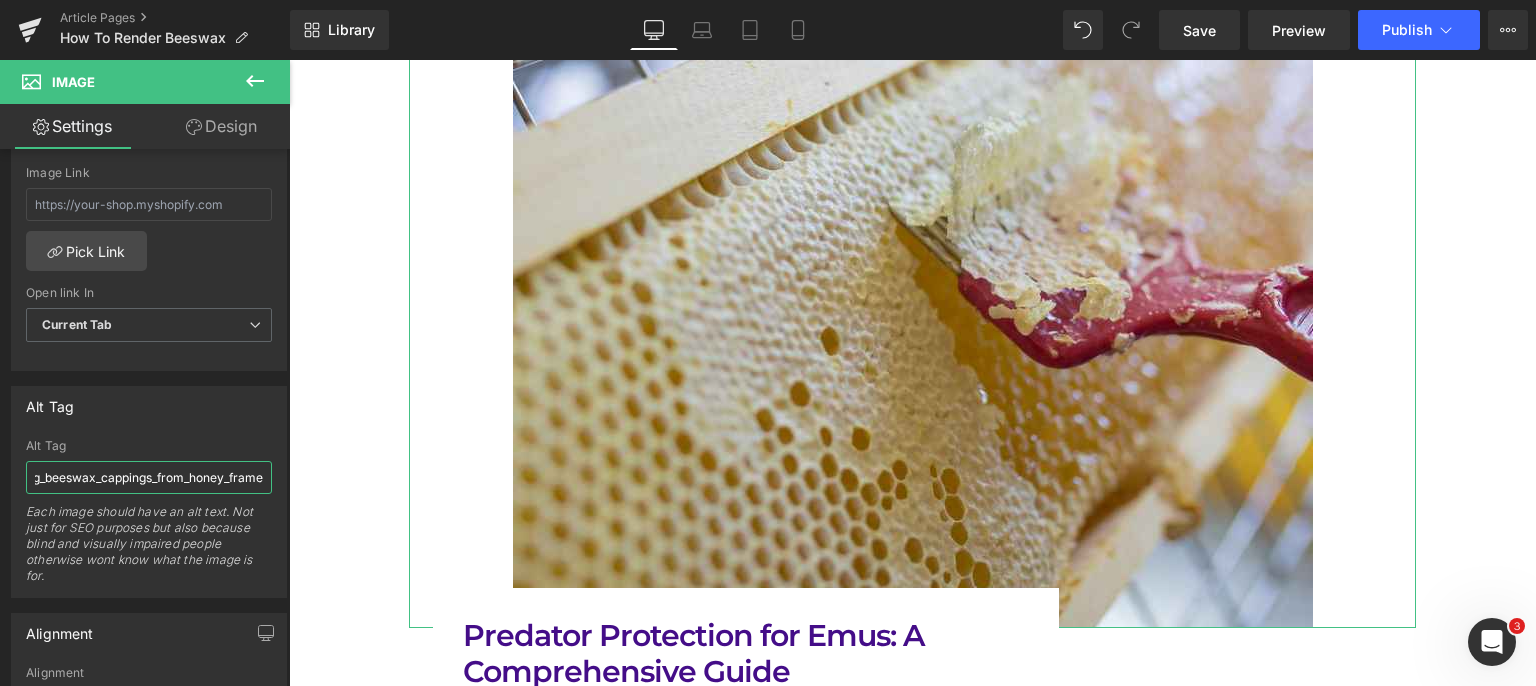 scroll, scrollTop: 0, scrollLeft: 56, axis: horizontal 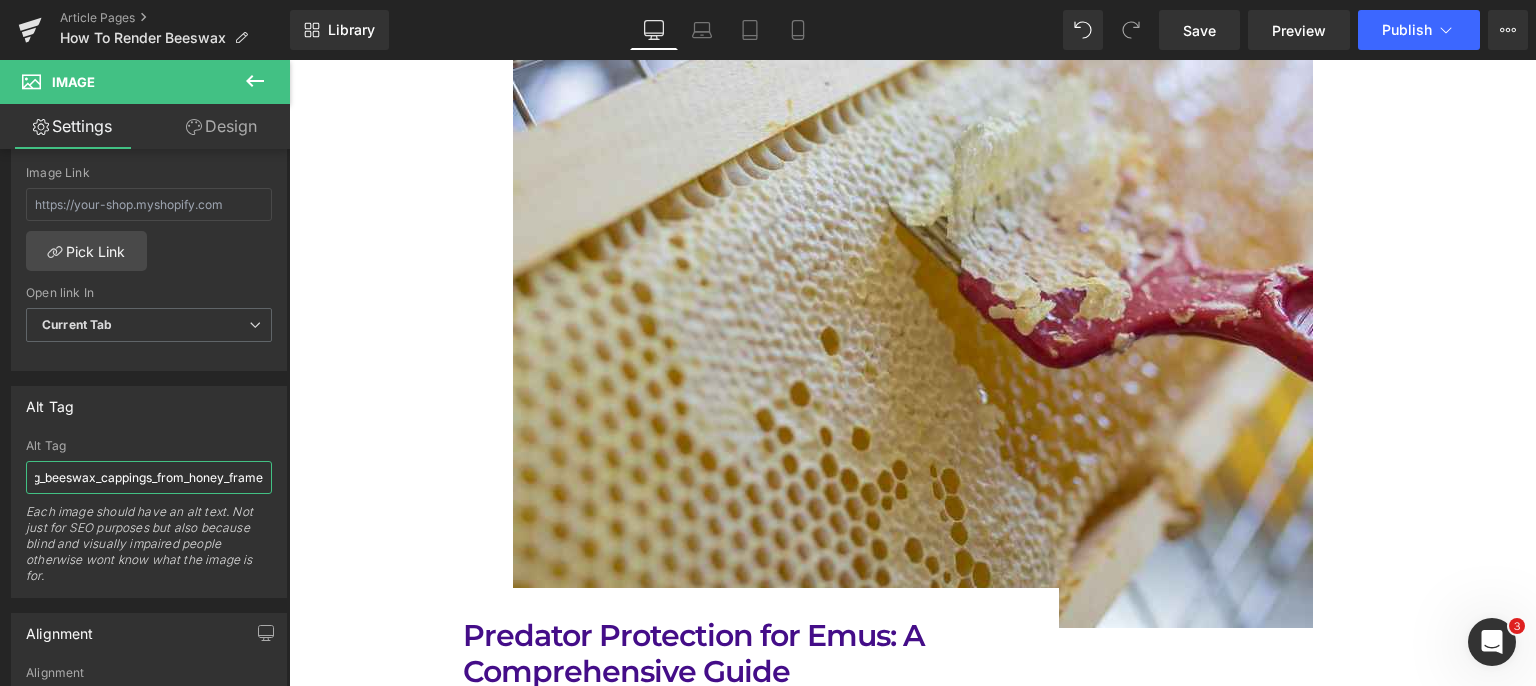 type on "removing_beeswax_cappings_from_honey_frame" 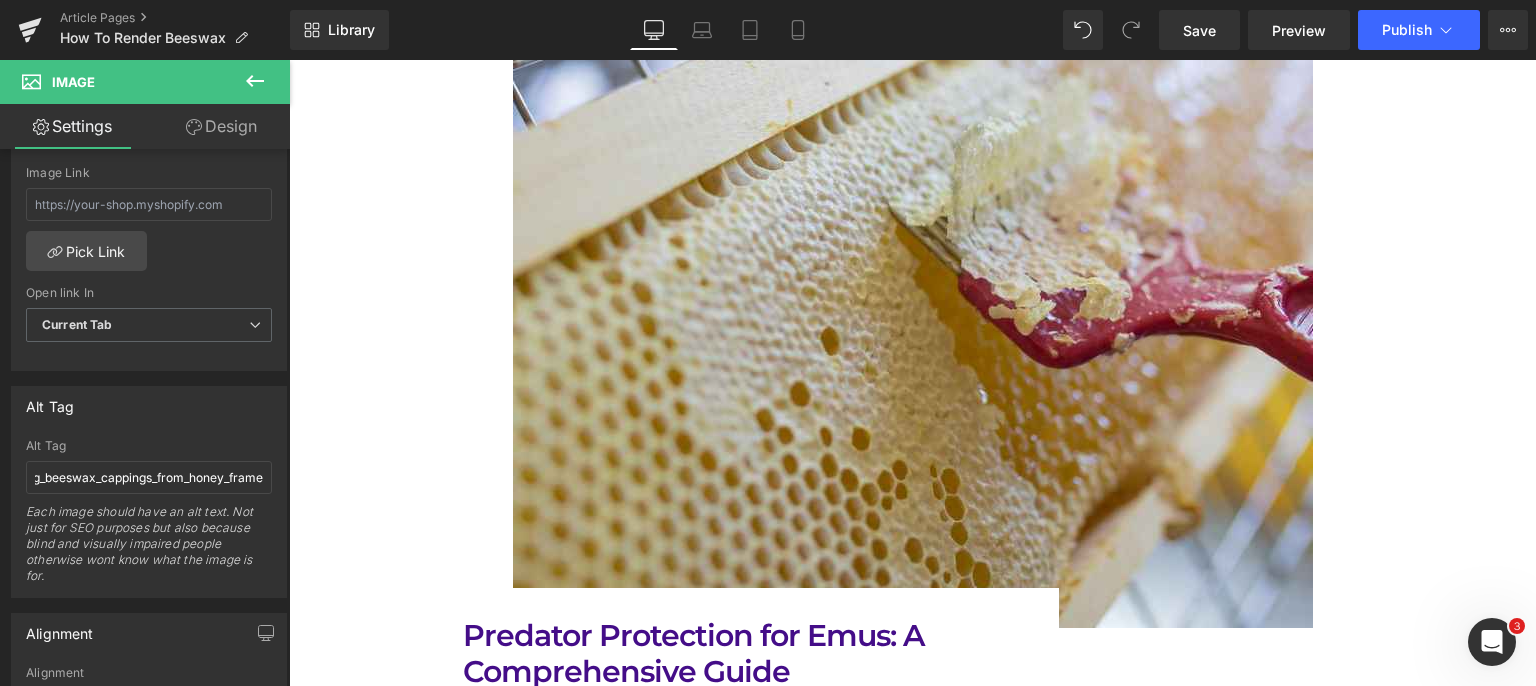scroll, scrollTop: 0, scrollLeft: 0, axis: both 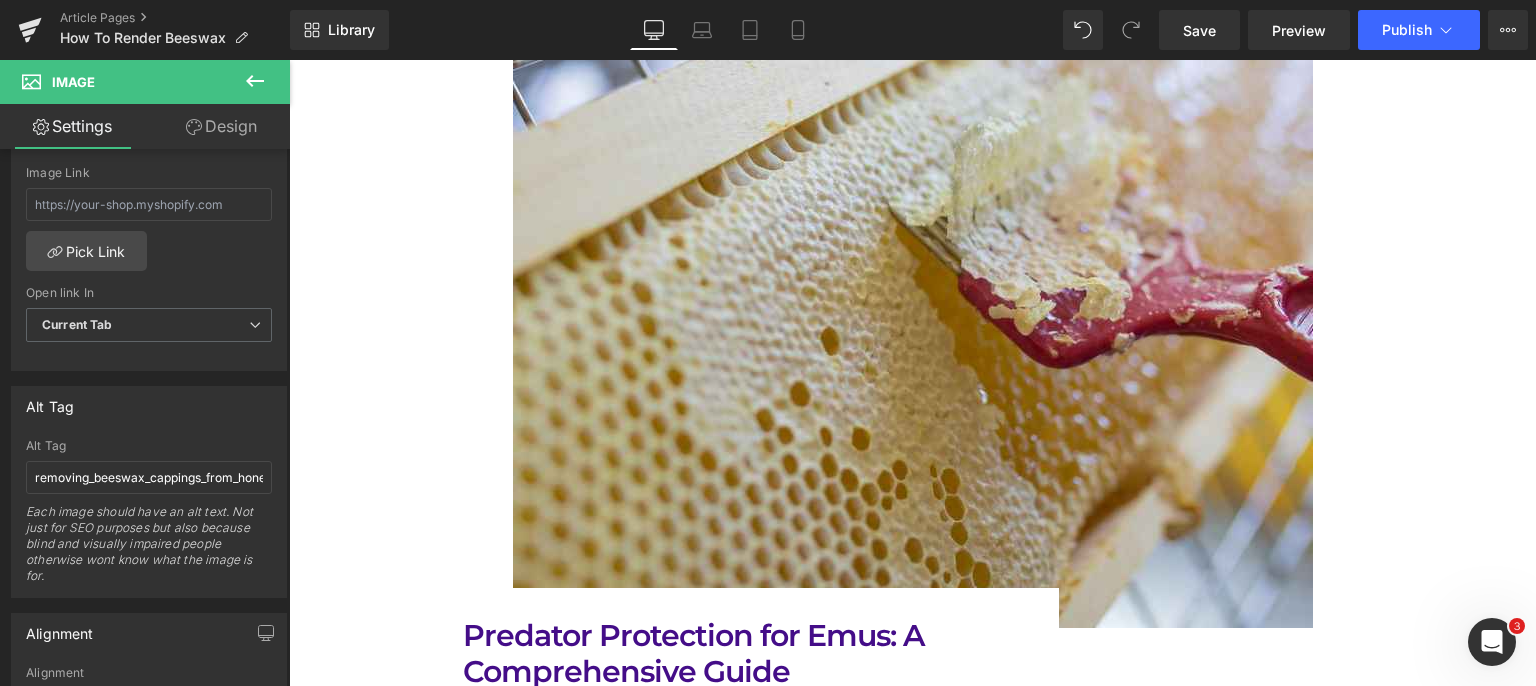 click on "Save" at bounding box center (1199, 30) 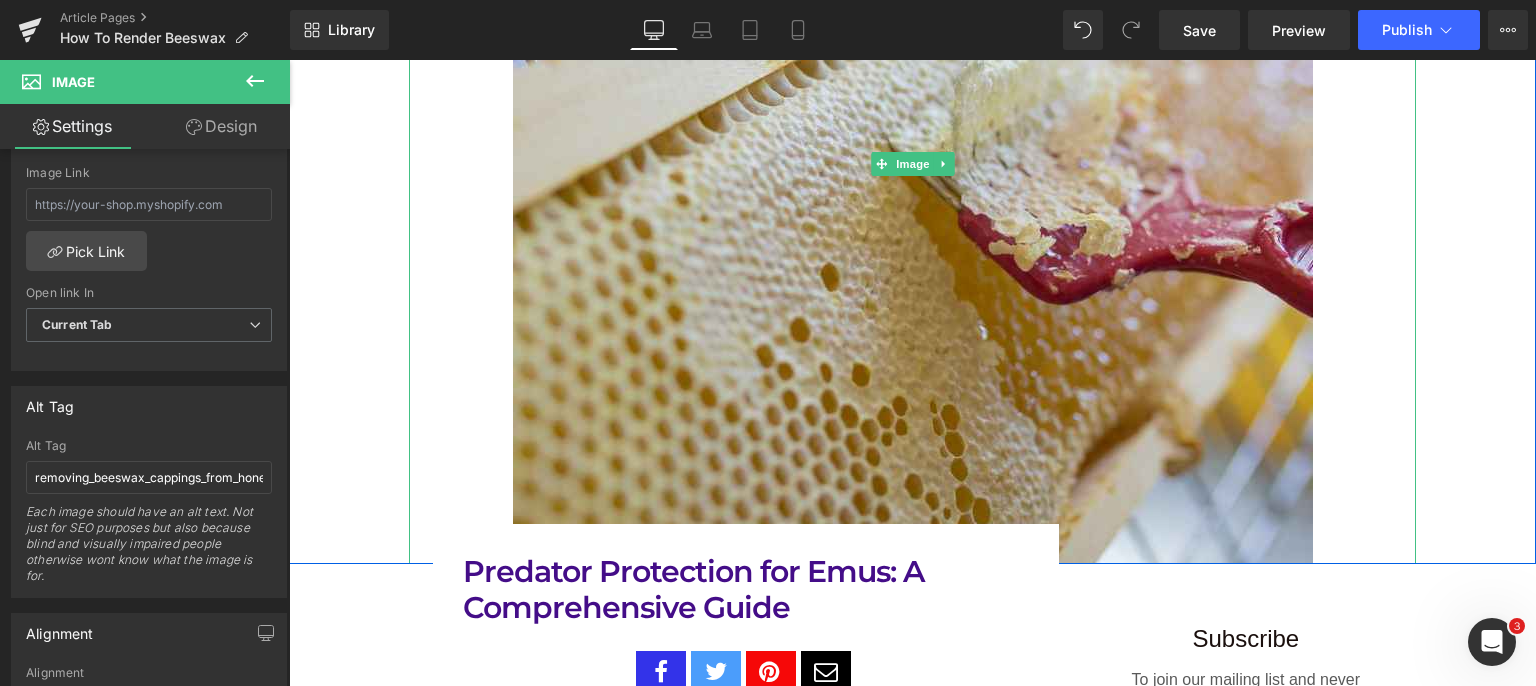 scroll, scrollTop: 800, scrollLeft: 0, axis: vertical 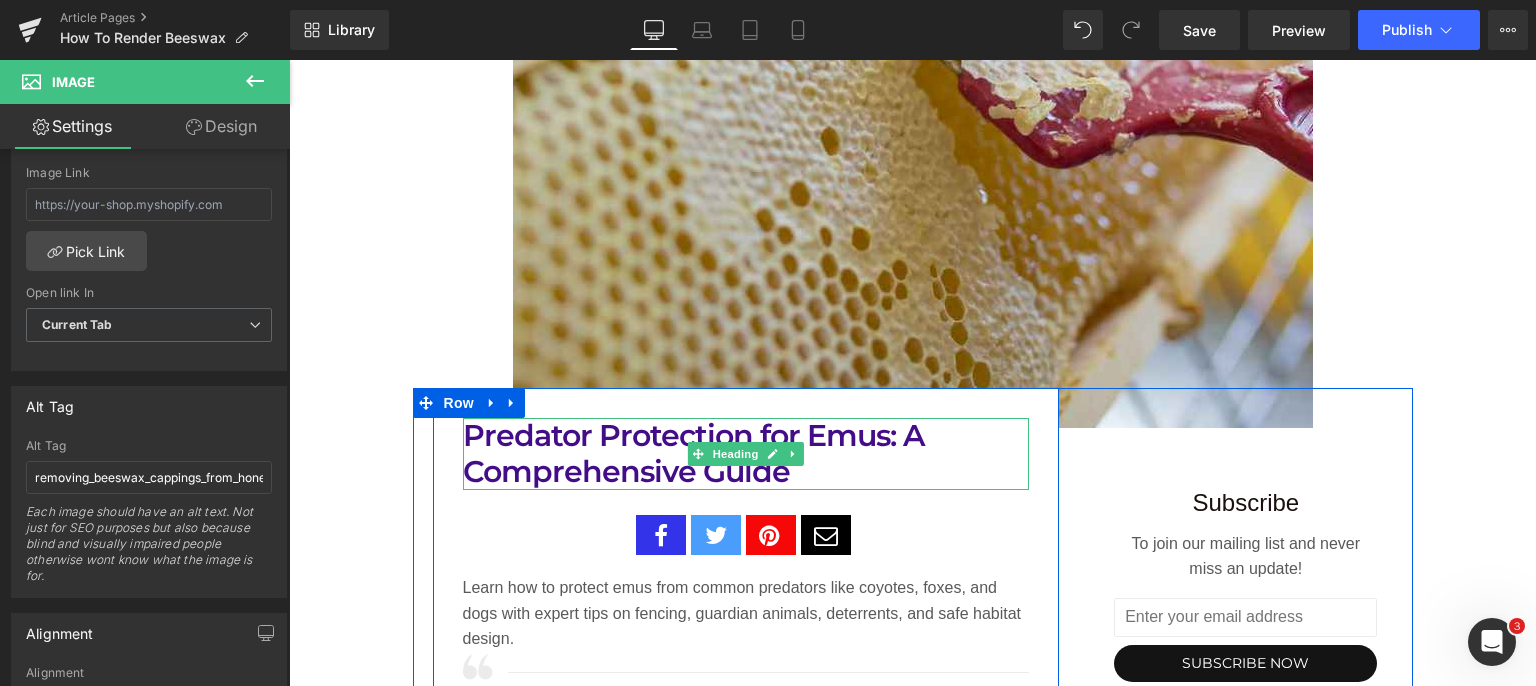 drag, startPoint x: 636, startPoint y: 469, endPoint x: 748, endPoint y: 467, distance: 112.01785 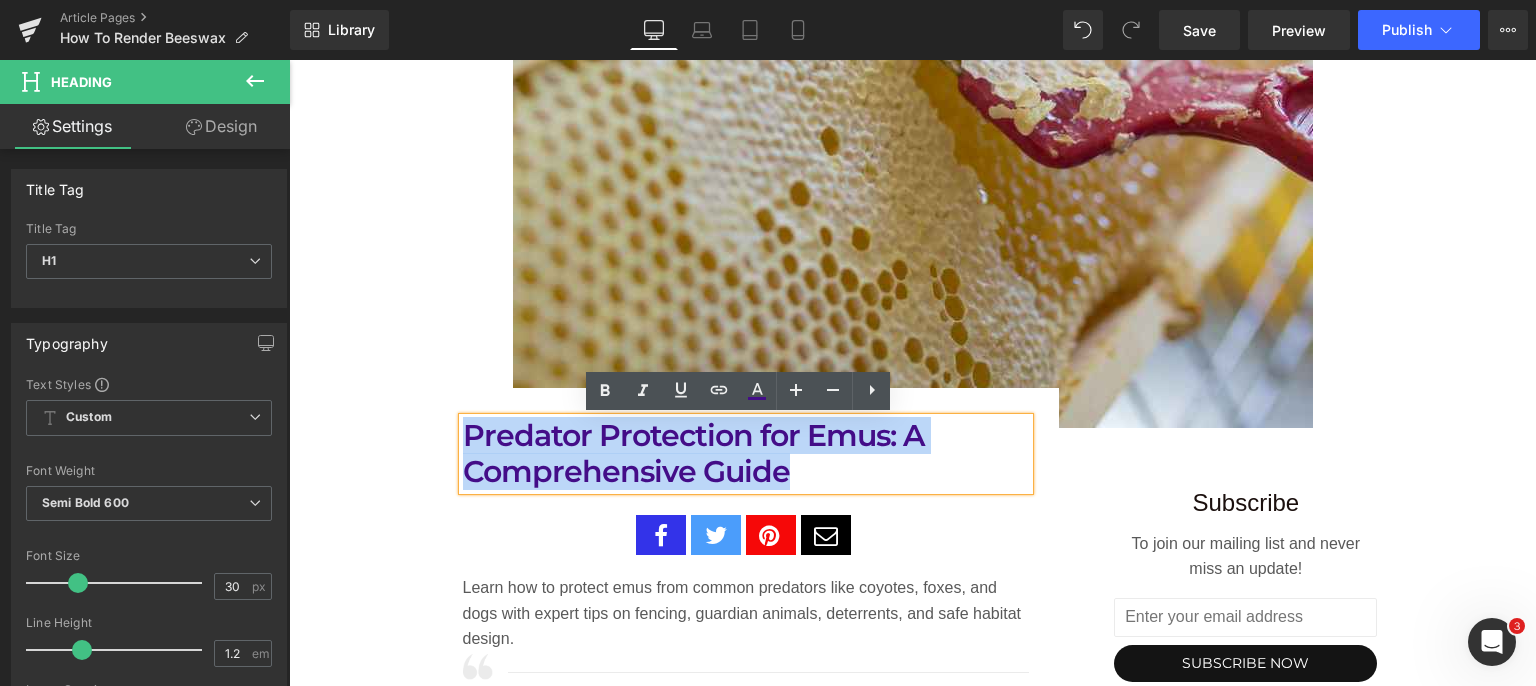 drag, startPoint x: 790, startPoint y: 468, endPoint x: 454, endPoint y: 440, distance: 337.16464 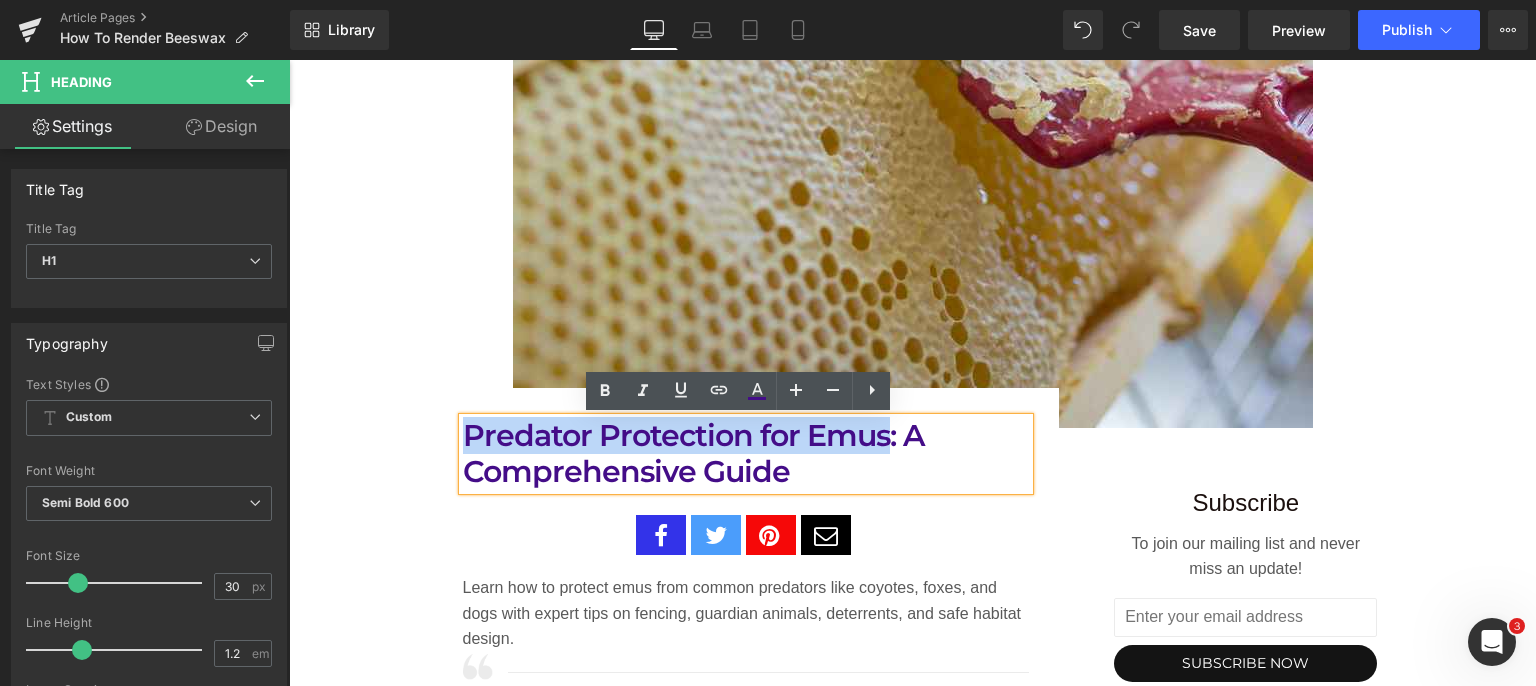 drag, startPoint x: 881, startPoint y: 441, endPoint x: 459, endPoint y: 448, distance: 422.05804 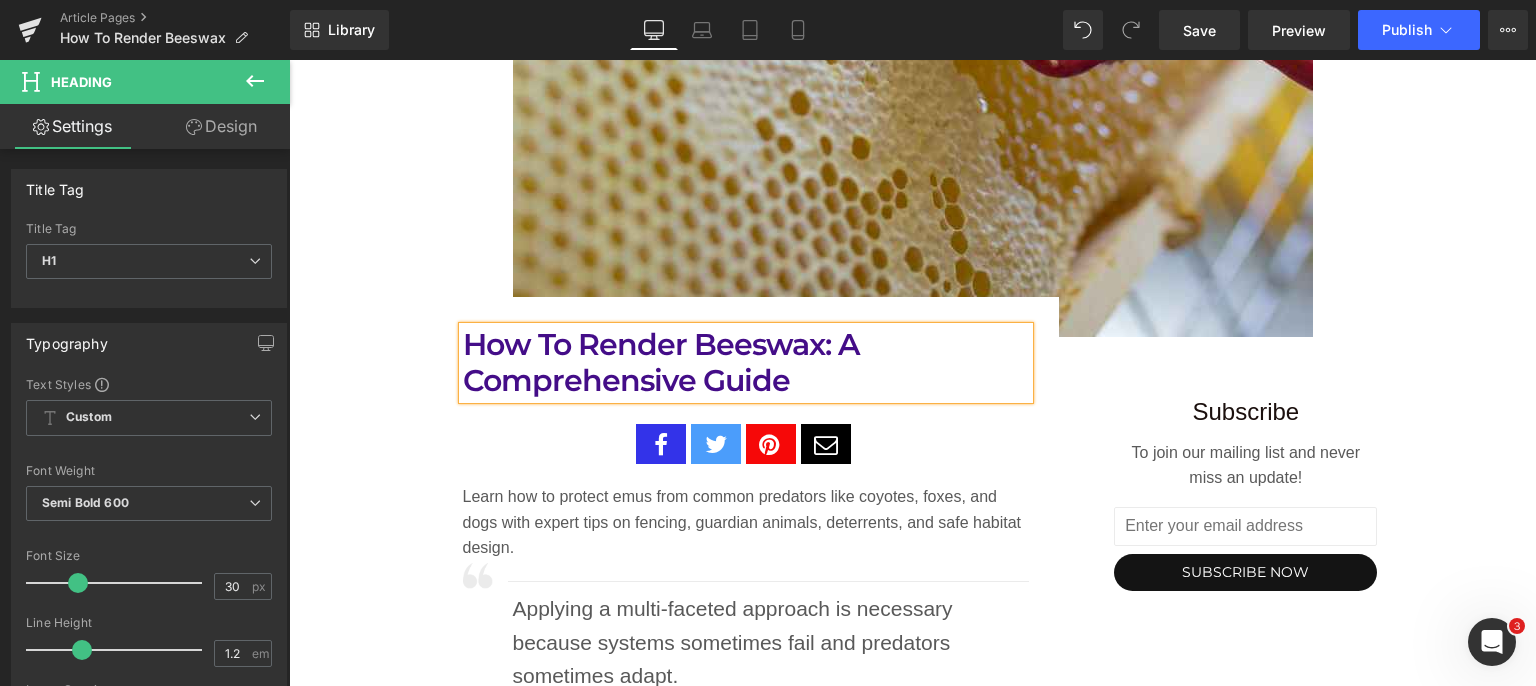 scroll, scrollTop: 1000, scrollLeft: 0, axis: vertical 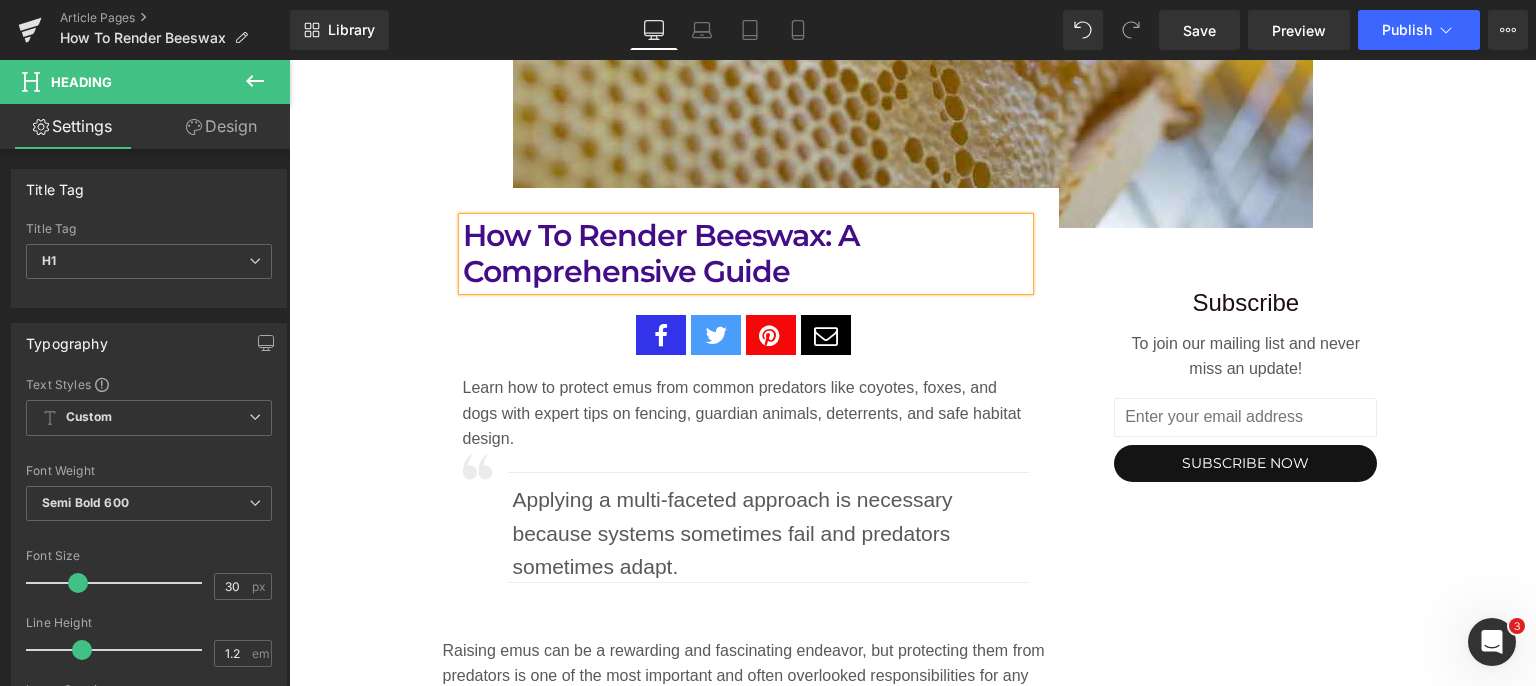 click on "Learn how to protect emus from common predators like coyotes, foxes, and dogs with expert tips on fencing, guardian animals, deterrents, and safe habitat design." at bounding box center [746, 413] 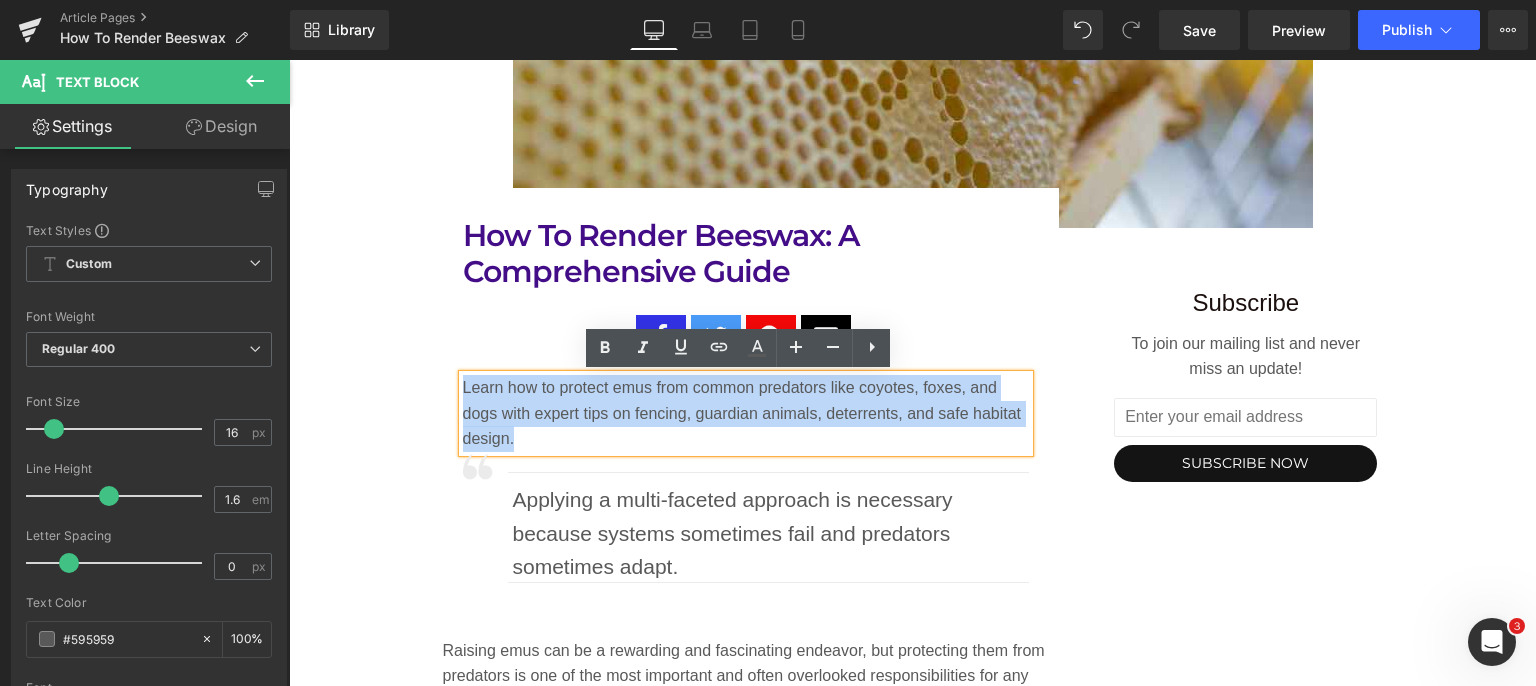 drag, startPoint x: 516, startPoint y: 442, endPoint x: 454, endPoint y: 383, distance: 85.58621 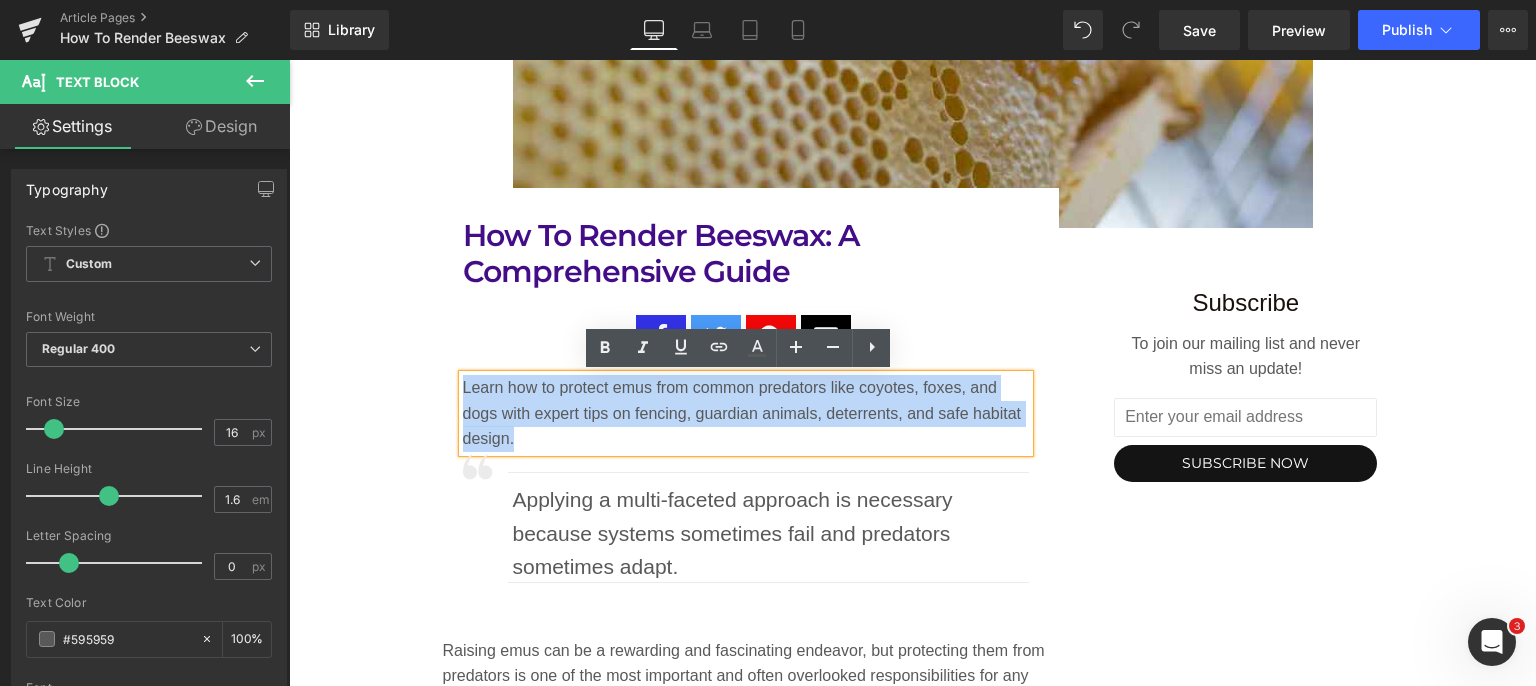 click on "Learn how to protect emus from common predators like coyotes, foxes, and dogs with expert tips on fencing, guardian animals, deterrents, and safe habitat design." at bounding box center (746, 413) 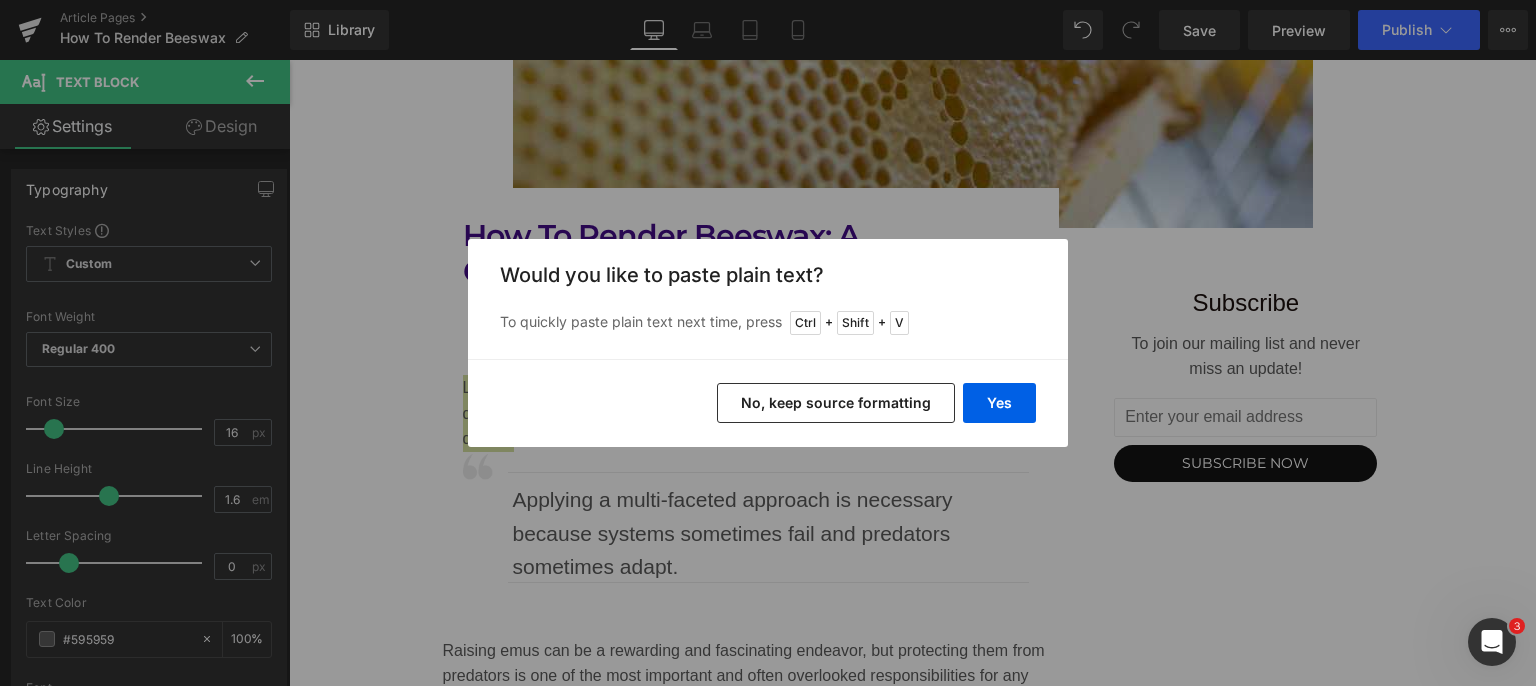 click on "Yes" at bounding box center (999, 403) 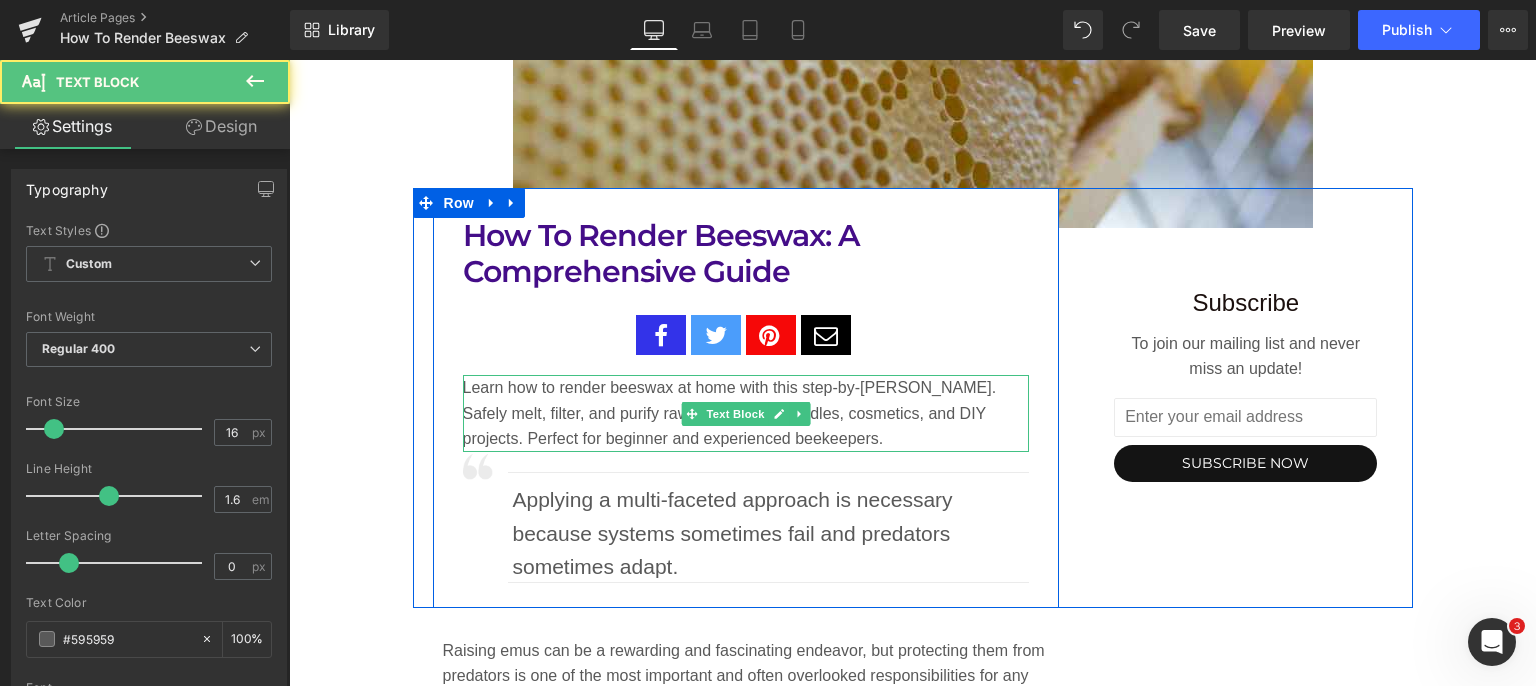 click on "Learn how to render beeswax at home with this step-by-[PERSON_NAME]. Safely melt, filter, and purify raw beeswax for candles, cosmetics, and DIY projects. Perfect for beginner and experienced beekeepers." at bounding box center (746, 413) 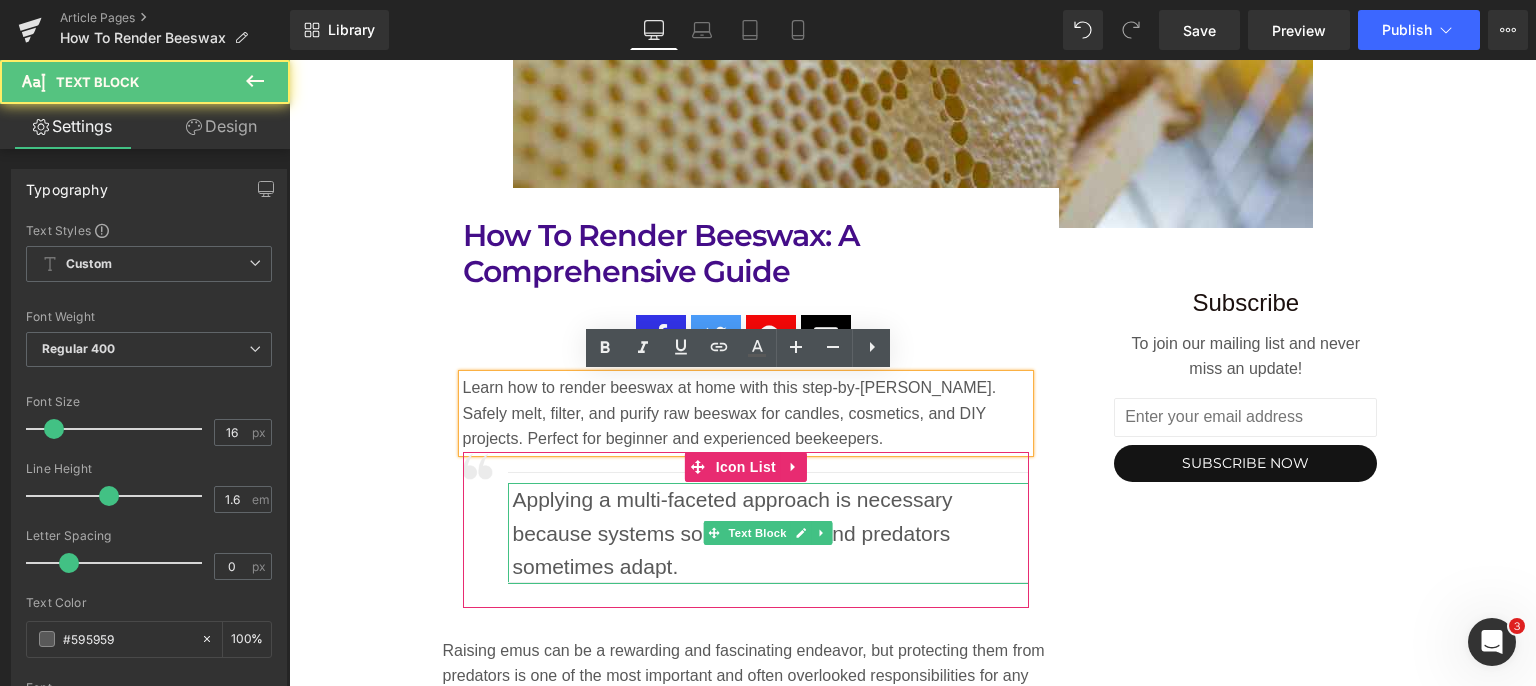 click on "Applying a multi-faceted approach is necessary because systems sometimes fail and predators sometimes adapt." at bounding box center [771, 533] 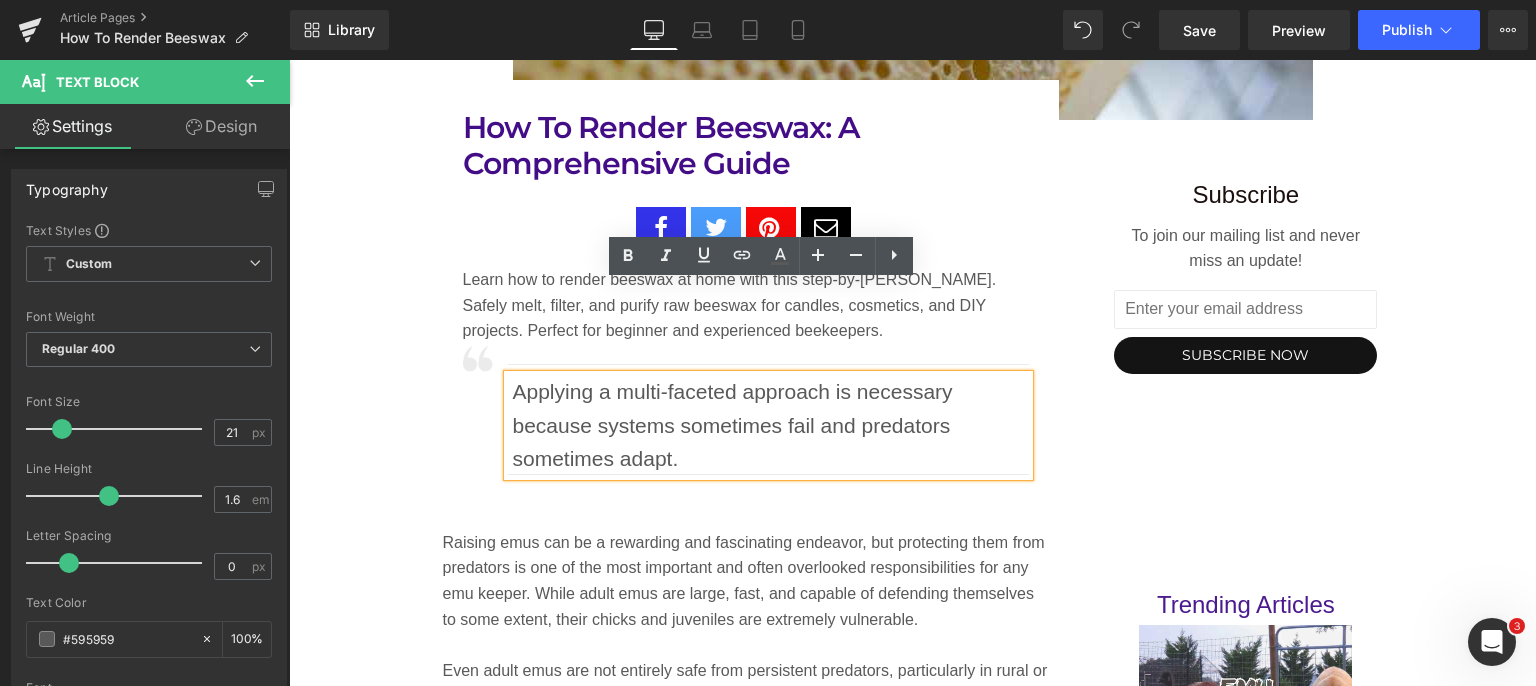 scroll, scrollTop: 1200, scrollLeft: 0, axis: vertical 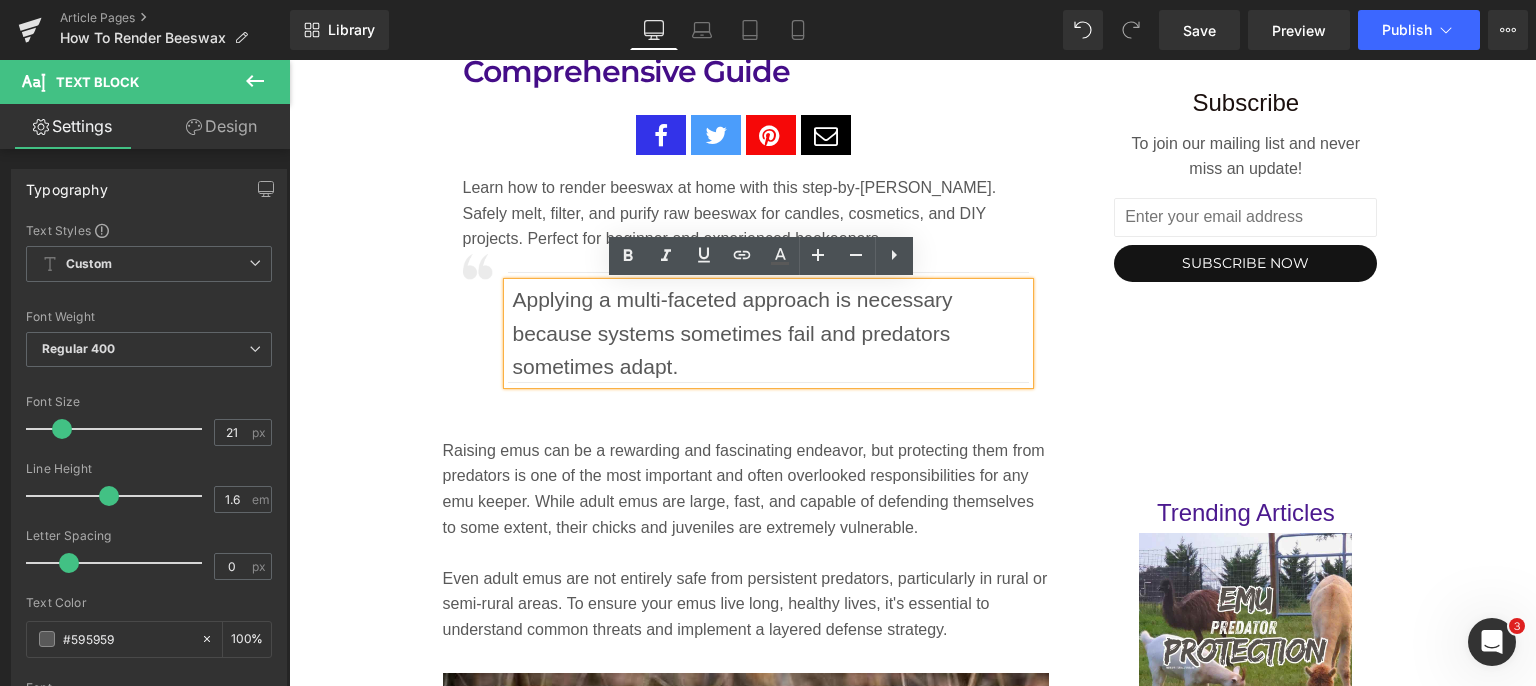 click on "Raising emus can be a rewarding and fascinating endeavor, but protecting them from predators is one of the most important and often overlooked responsibilities for any emu keeper. While adult emus are large, fast, and capable of defending themselves to some extent, their chicks and juveniles are extremely vulnerable." at bounding box center (746, 489) 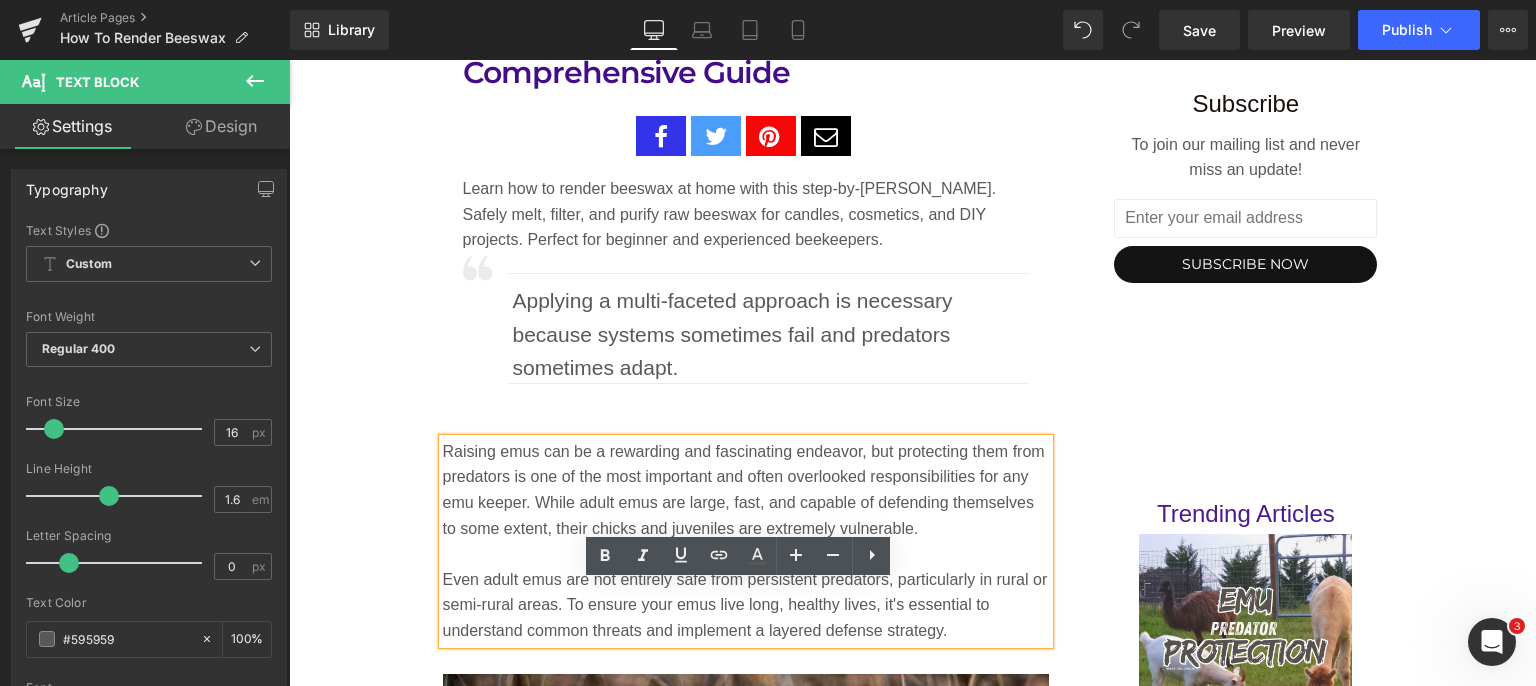scroll, scrollTop: 1200, scrollLeft: 0, axis: vertical 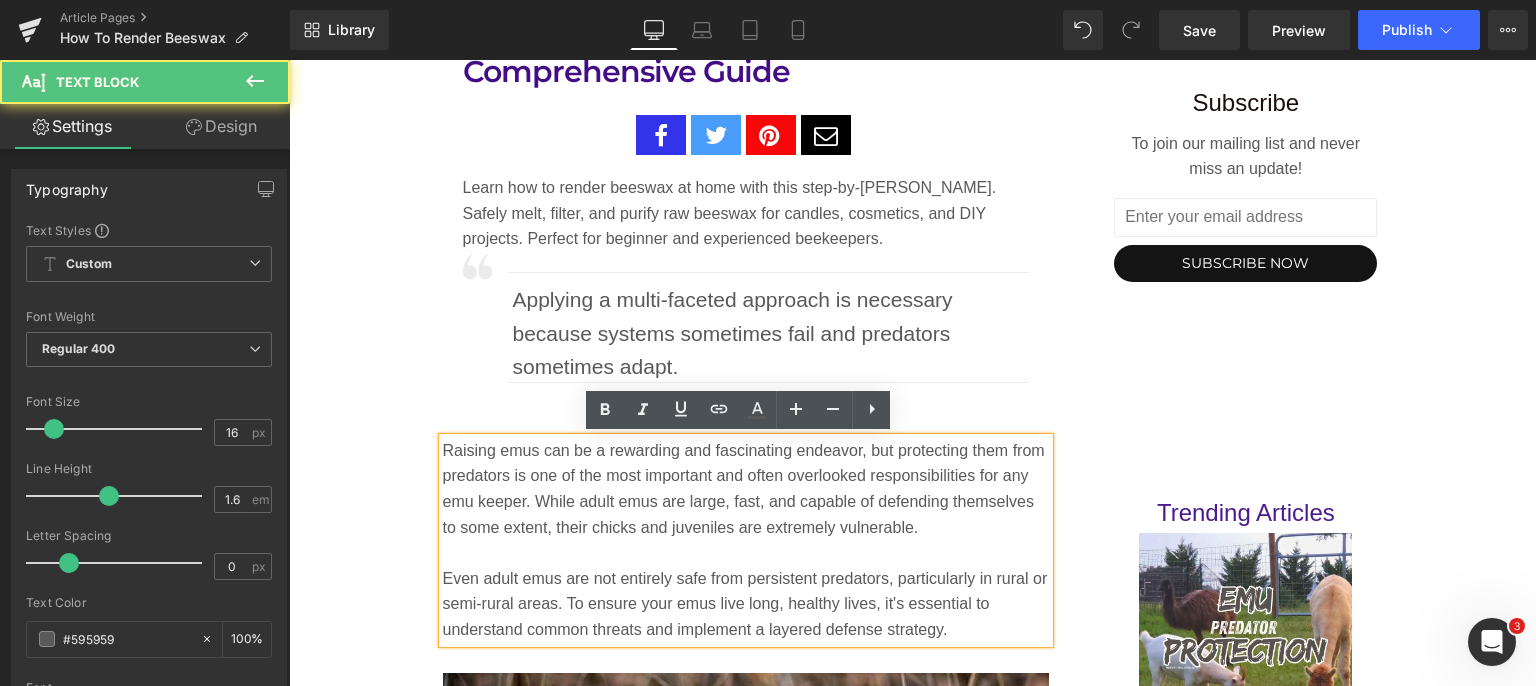 click on "Even adult emus are not entirely safe from persistent predators, particularly in rural or semi-rural areas. To ensure your emus live long, healthy lives, it's essential to understand common threats and implement a layered defense strategy." at bounding box center [746, 604] 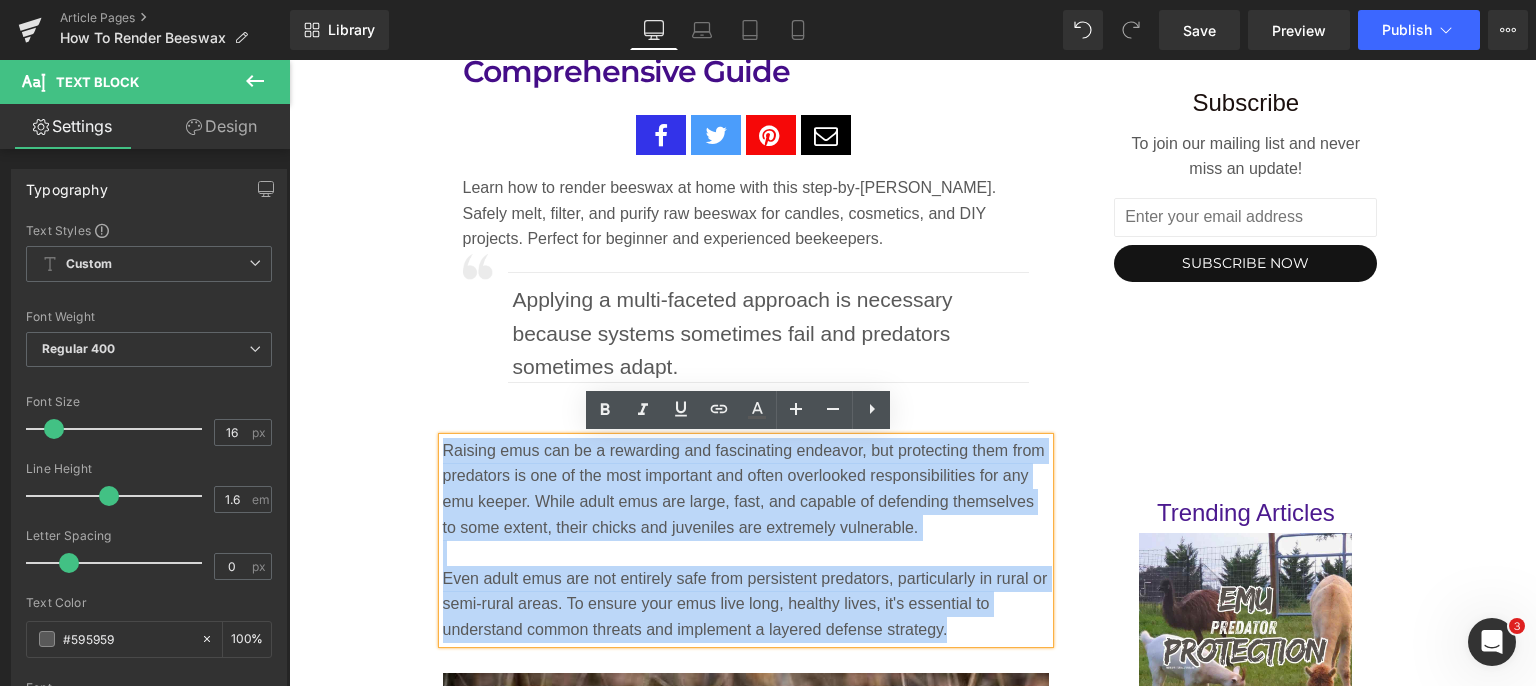 drag, startPoint x: 961, startPoint y: 632, endPoint x: 437, endPoint y: 461, distance: 551.196 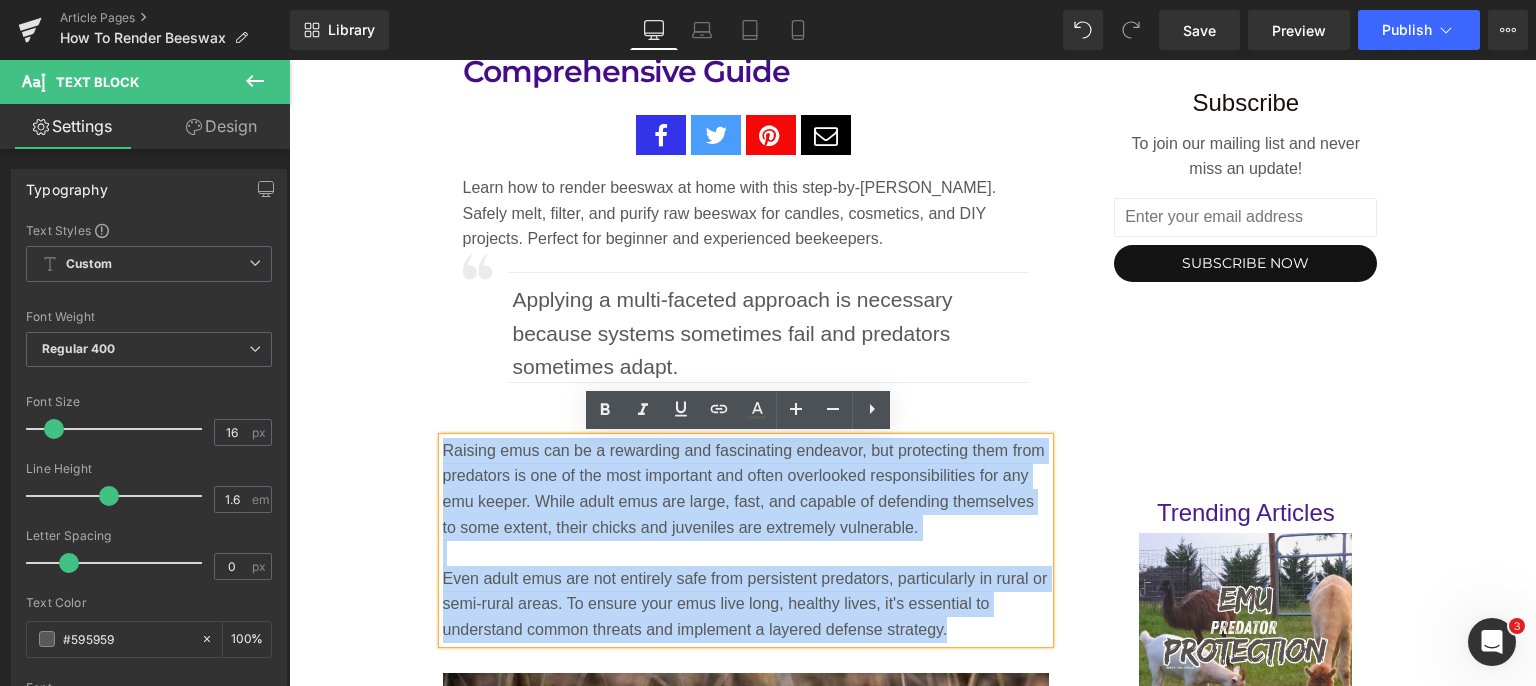click on "Raising emus can be a rewarding and fascinating endeavor, but protecting them from predators is one of the most important and often overlooked responsibilities for any emu keeper. While adult emus are large, fast, and capable of defending themselves to some extent, their chicks and juveniles are extremely vulnerable. Even adult emus are not entirely safe from persistent predators, particularly in rural or semi-rural areas. To ensure your emus live long, healthy lives, it's essential to understand common threats and implement a layered defense strategy." at bounding box center [746, 540] 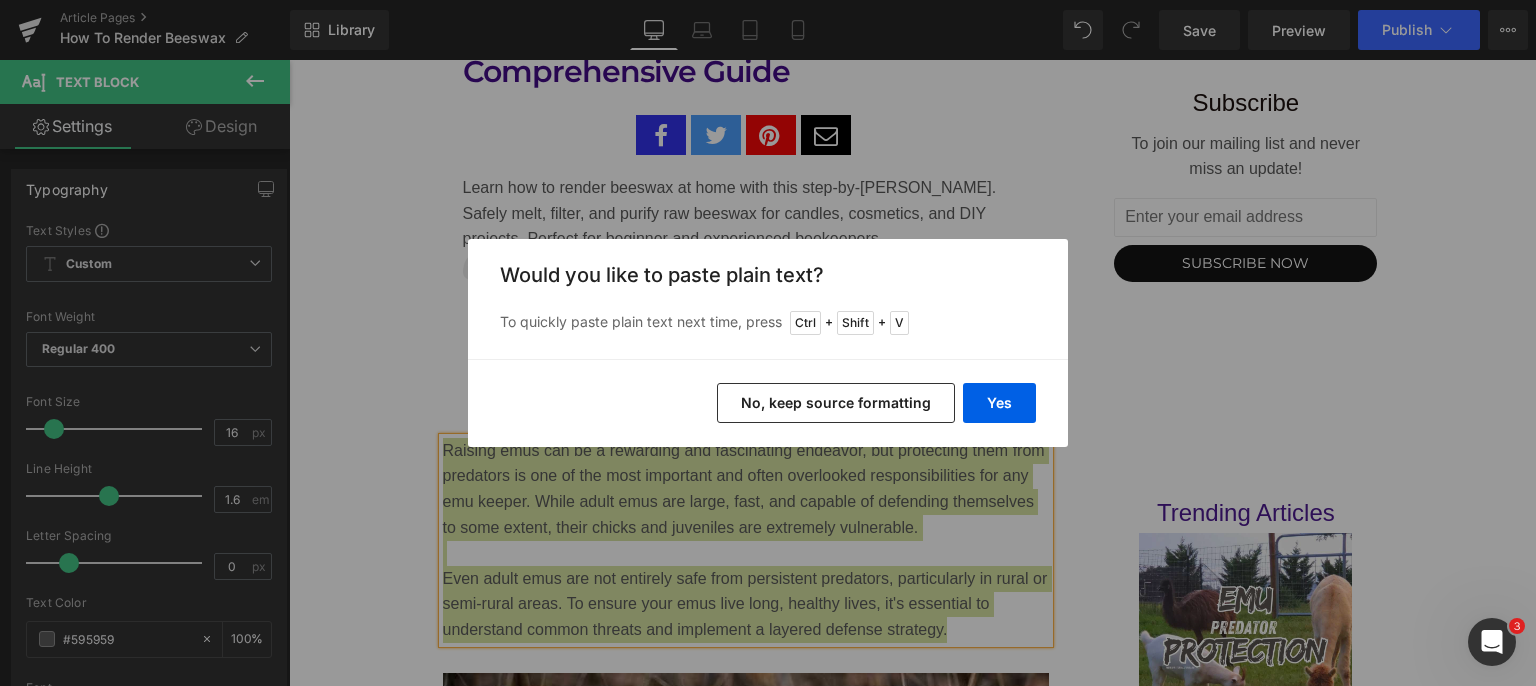 drag, startPoint x: 700, startPoint y: 335, endPoint x: 989, endPoint y: 395, distance: 295.16266 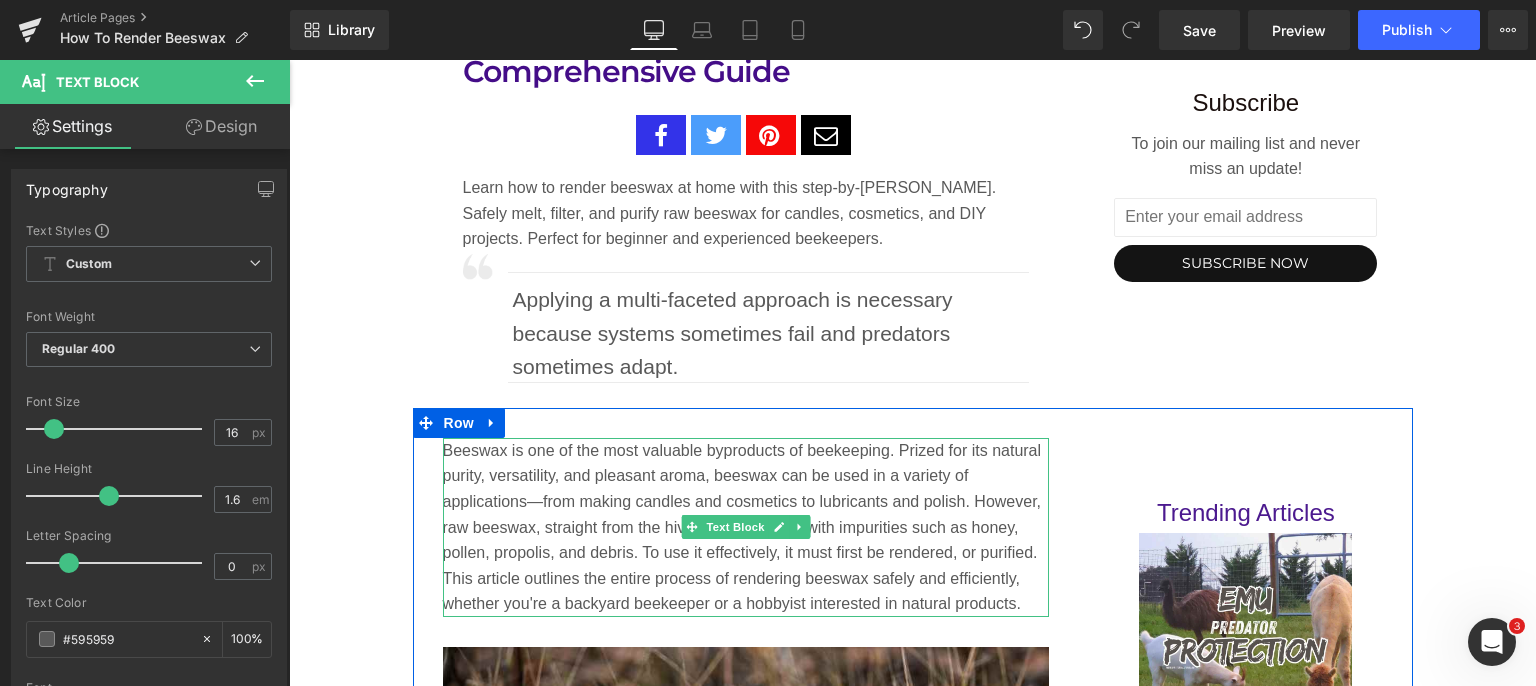 click on "Beeswax is one of the most valuable byproducts of beekeeping. Prized for its natural purity, versatility, and pleasant aroma, beeswax can be used in a variety of applications—from making candles and cosmetics to lubricants and polish. However, raw beeswax, straight from the hive, is often mixed with impurities such as honey, pollen, propolis, and debris. To use it effectively, it must first be rendered, or purified. This article outlines the entire process of rendering beeswax safely and efficiently, whether you're a backyard beekeeper or a hobbyist interested in natural products." at bounding box center (746, 527) 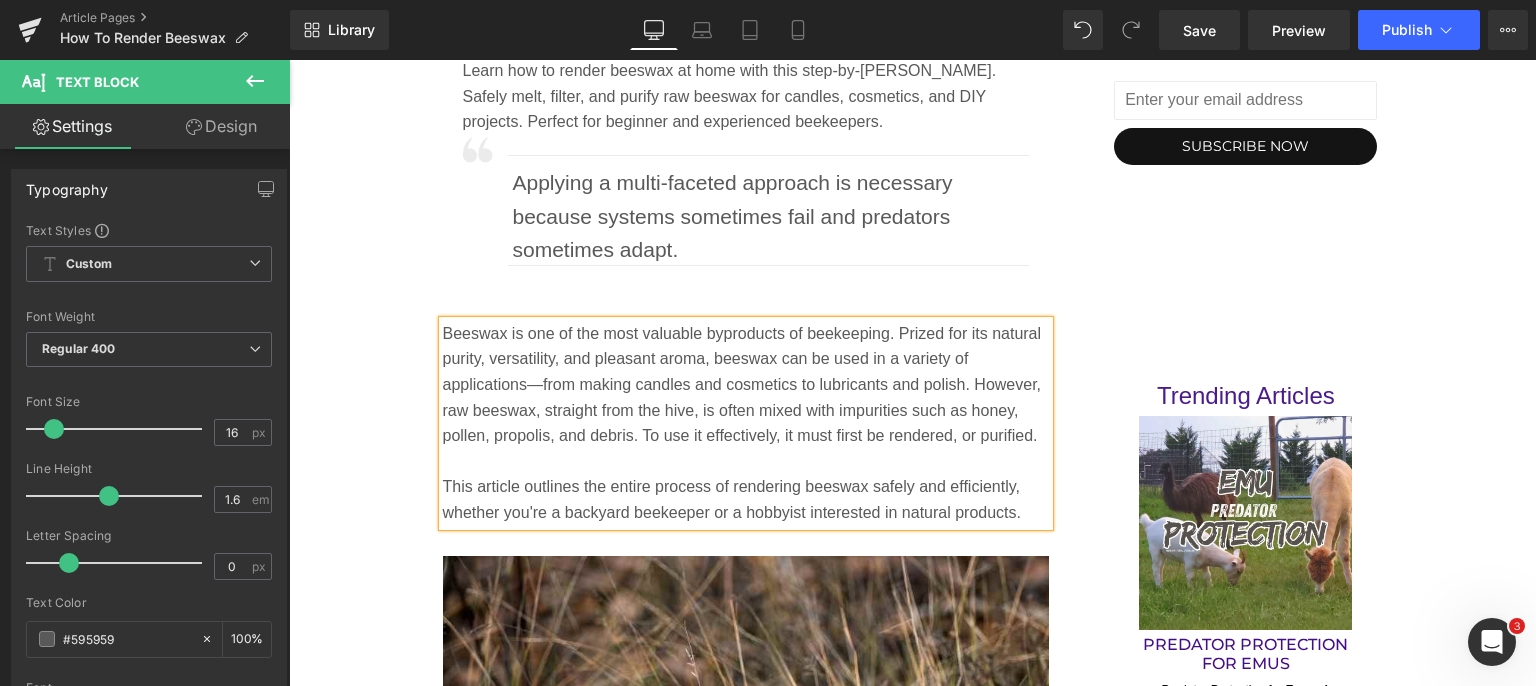 scroll, scrollTop: 1500, scrollLeft: 0, axis: vertical 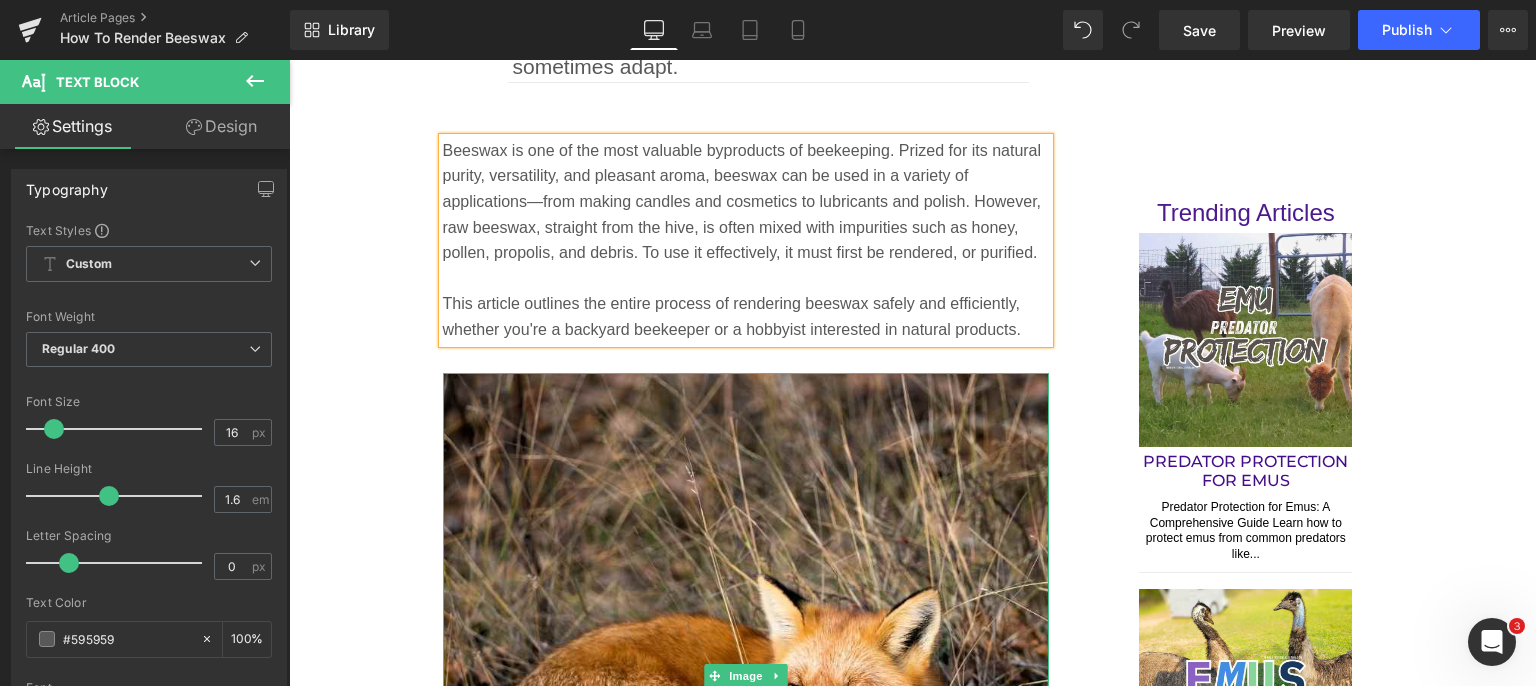 click at bounding box center [746, 676] 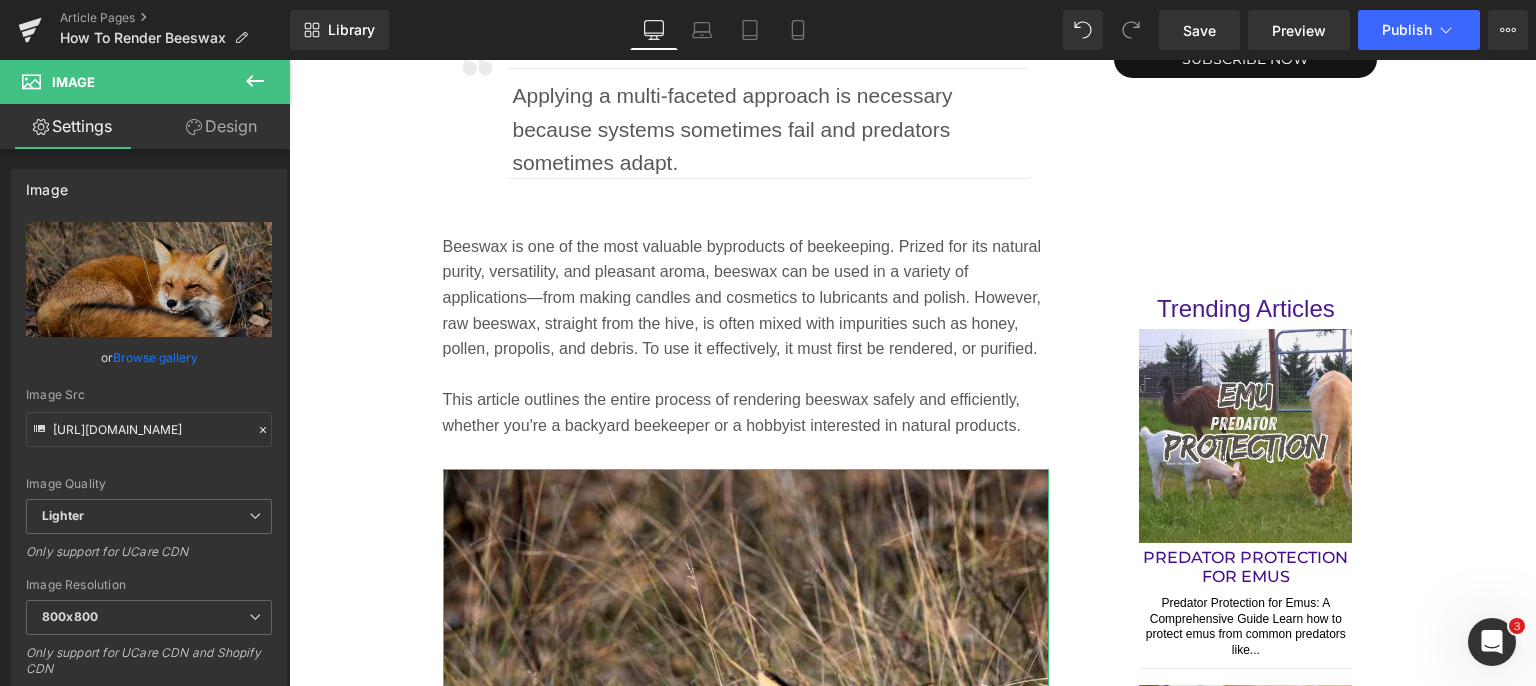 scroll, scrollTop: 1200, scrollLeft: 0, axis: vertical 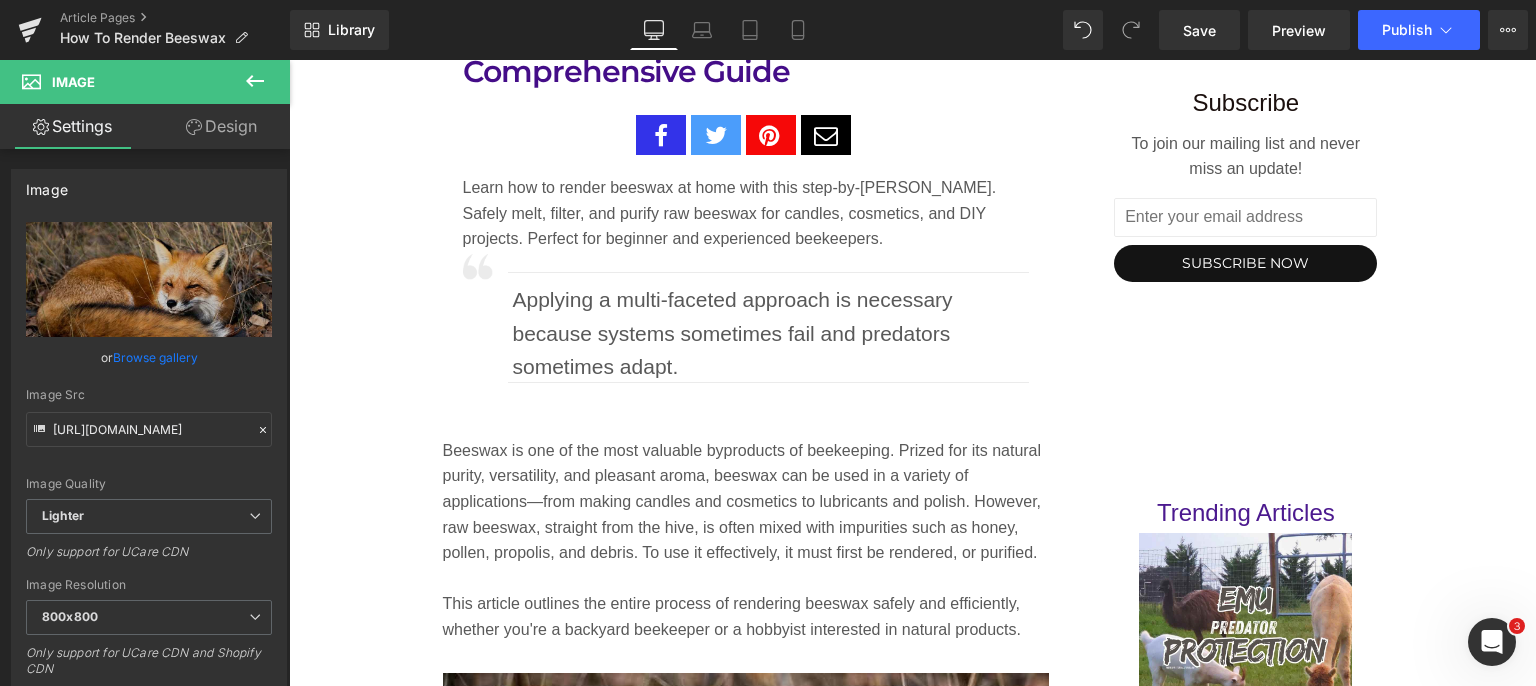 click on "Beeswax is one of the most valuable byproducts of beekeeping. Prized for its natural purity, versatility, and pleasant aroma, beeswax can be used in a variety of applications—from making candles and cosmetics to lubricants and polish. However, raw beeswax, straight from the hive, is often mixed with impurities such as honey, pollen, propolis, and debris. To use it effectively, it must first be rendered, or purified." at bounding box center [746, 502] 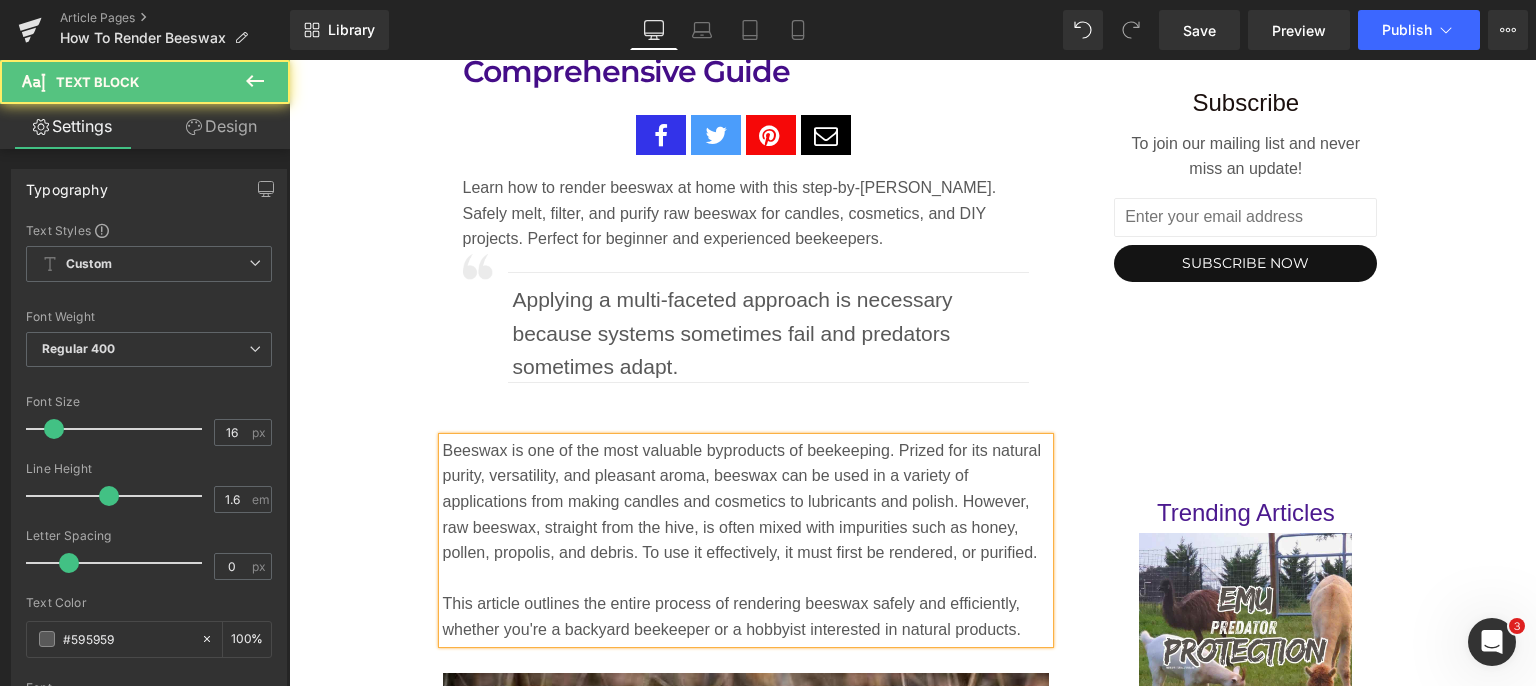 click on "This article outlines the entire process of rendering beeswax safely and efficiently, whether you're a backyard beekeeper or a hobbyist interested in natural products." at bounding box center [732, 616] 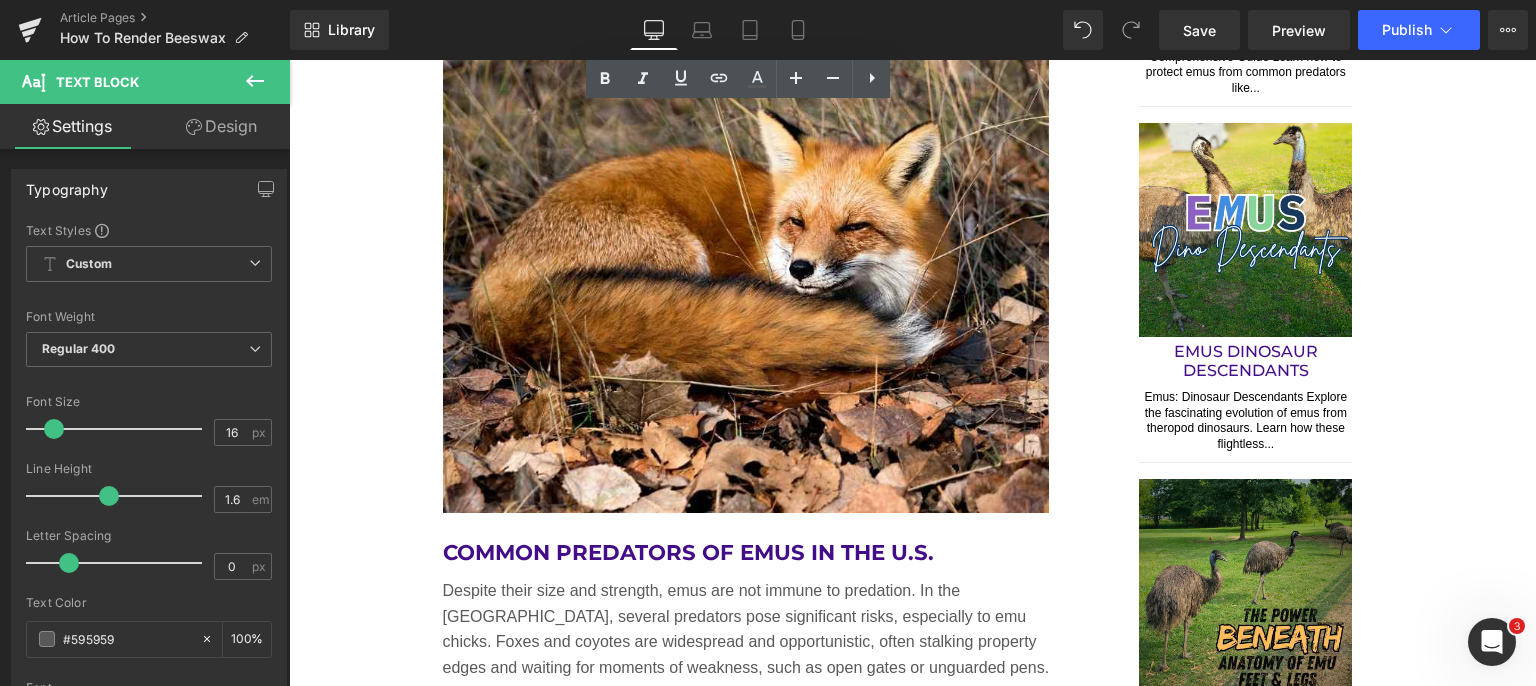scroll, scrollTop: 2000, scrollLeft: 0, axis: vertical 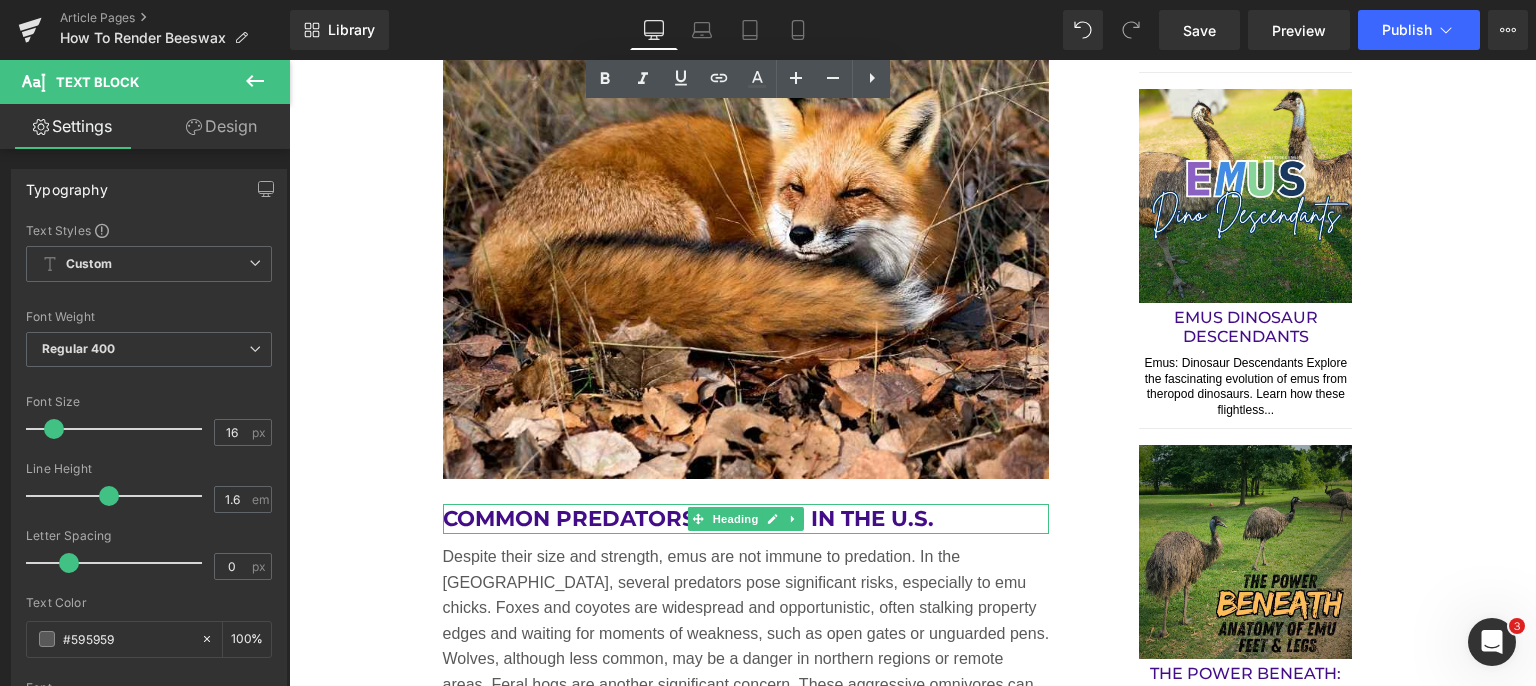 click on "Common Predators of Emus in the U.S." at bounding box center (746, 519) 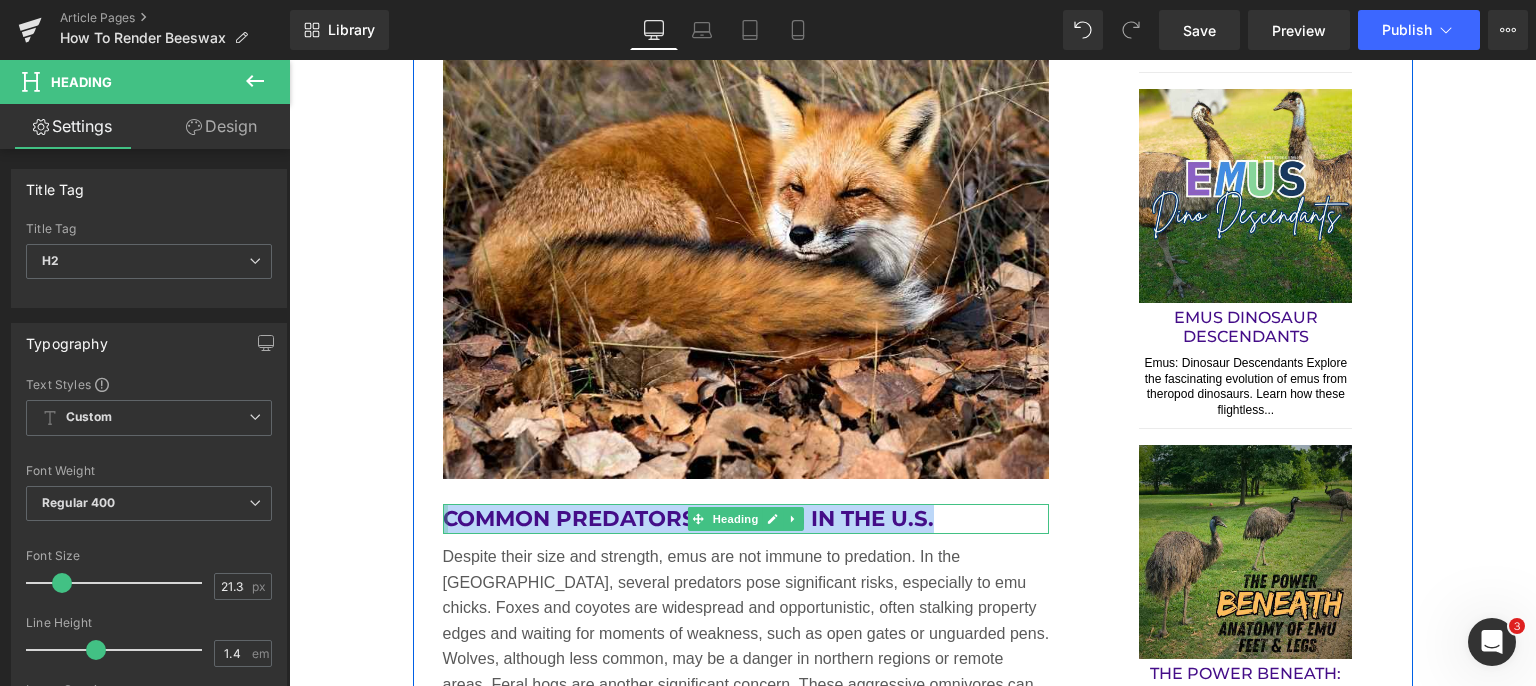drag, startPoint x: 927, startPoint y: 516, endPoint x: 436, endPoint y: 529, distance: 491.17206 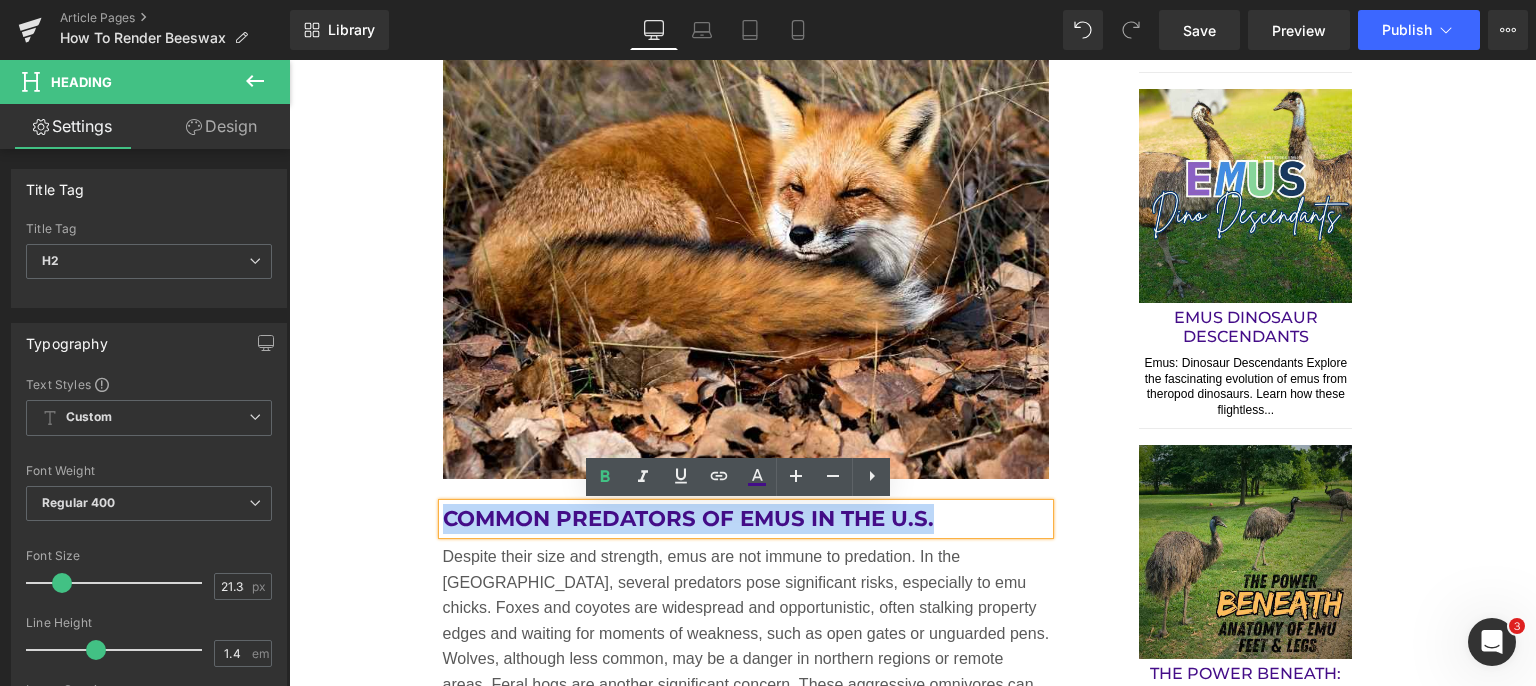 paste 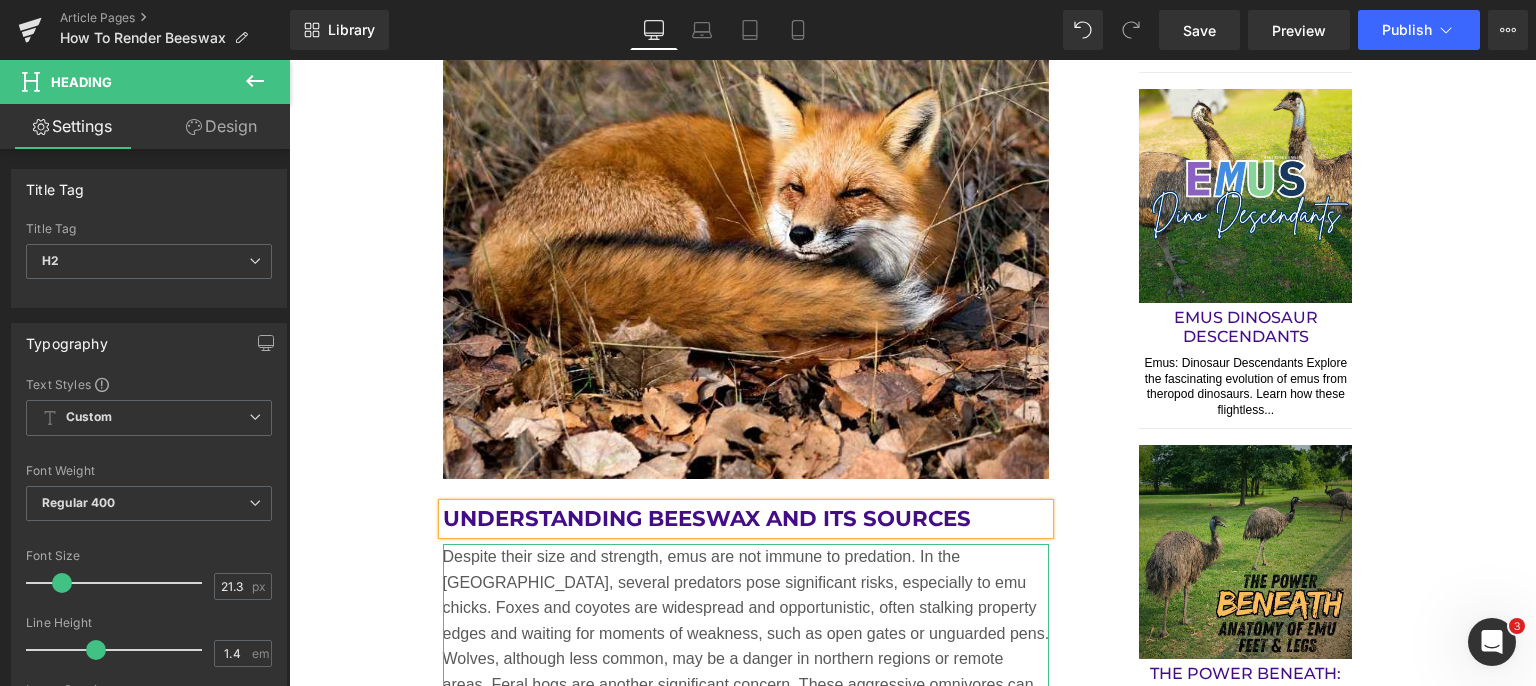 click on "Despite their size and strength, emus are not immune to predation. In the [GEOGRAPHIC_DATA], several predators pose significant risks, especially to emu chicks. Foxes and coyotes are widespread and opportunistic, often stalking property edges and waiting for moments of weakness, such as open gates or unguarded pens. Wolves, although less common, may be a danger in northern regions or remote areas. Feral hogs are another significant concern. These aggressive omnivores can attack young emus and damage fencing or terrain through rooting activity." at bounding box center (746, 633) 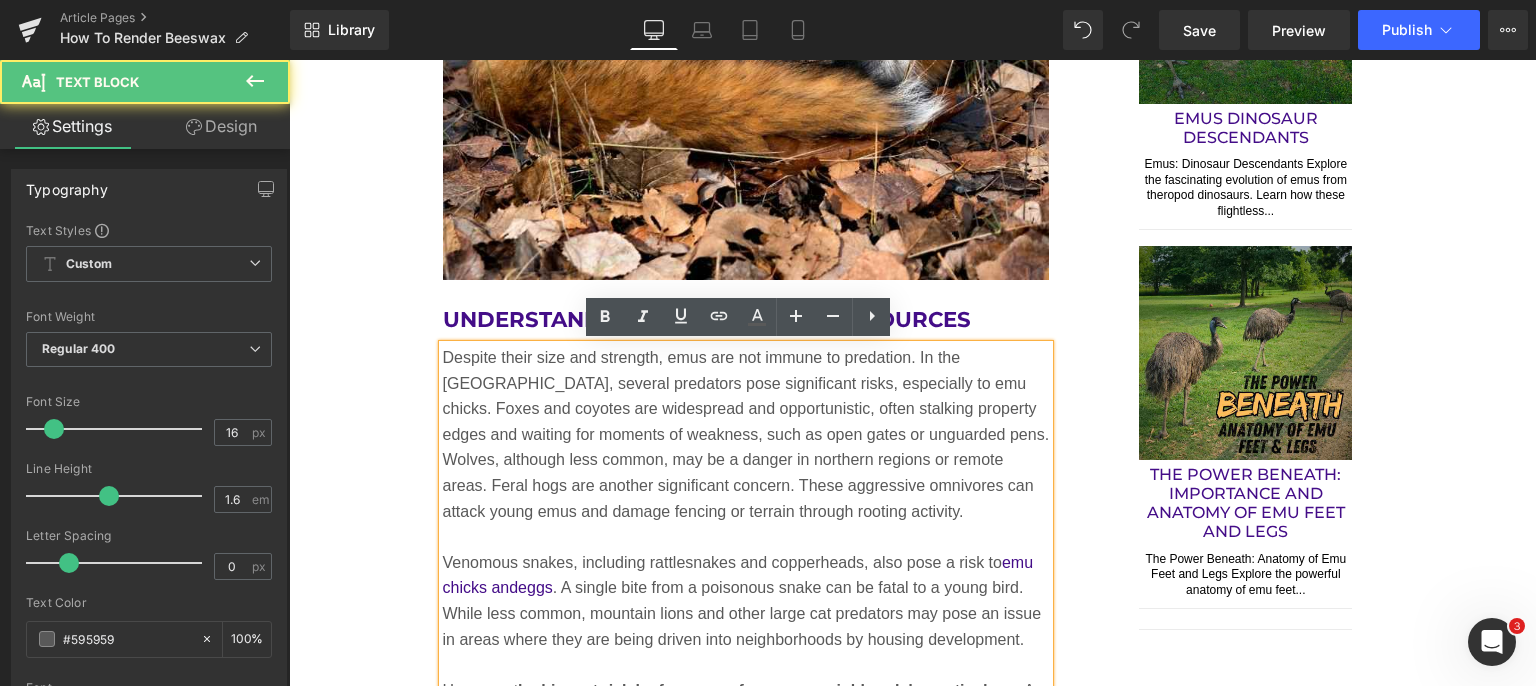 scroll, scrollTop: 2200, scrollLeft: 0, axis: vertical 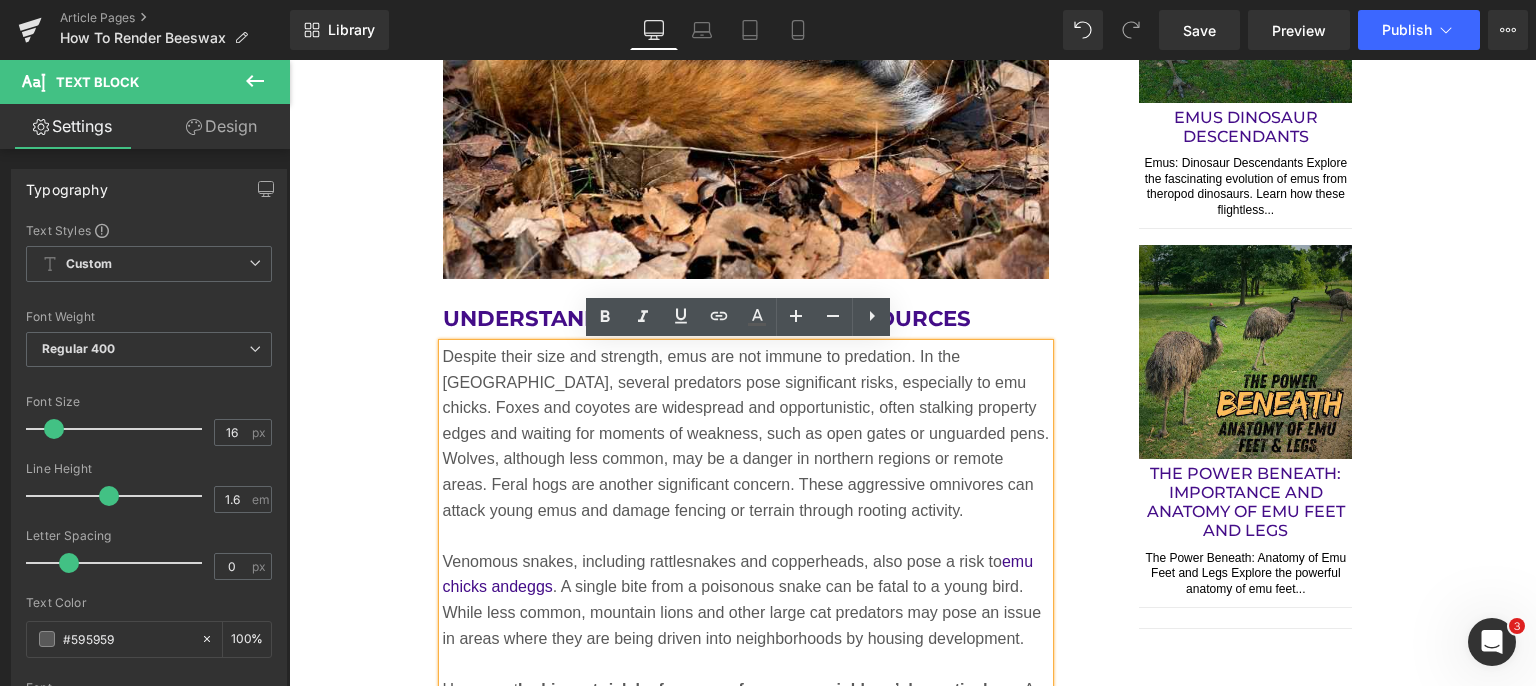 click on "Despite their size and strength, emus are not immune to predation. In the [GEOGRAPHIC_DATA], several predators pose significant risks, especially to emu chicks. Foxes and coyotes are widespread and opportunistic, often stalking property edges and waiting for moments of weakness, such as open gates or unguarded pens. Wolves, although less common, may be a danger in northern regions or remote areas. Feral hogs are another significant concern. These aggressive omnivores can attack young emus and damage fencing or terrain through rooting activity. Venomous snakes, including rattlesnakes and copperheads, also pose a risk to  emu chicks and  eggs . A single bite from a poisonous snake can be fatal to a young bird. While less common, mountain lions and other large cat predators may pose an issue in areas where they are being driven into neighborhoods by housing development. However, t he biggest risk by far comes from your neighbors’ domestic dogs" at bounding box center (746, 561) 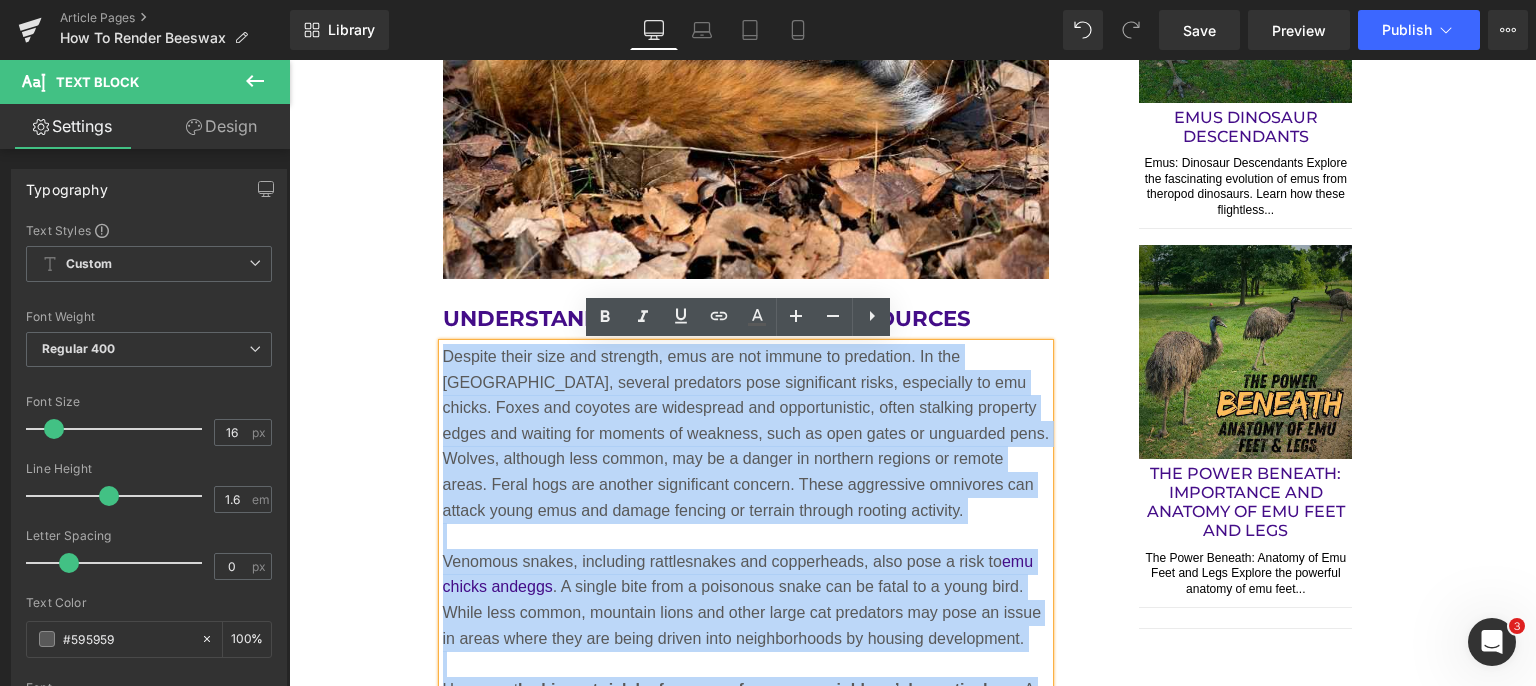 drag, startPoint x: 433, startPoint y: 357, endPoint x: 428, endPoint y: 346, distance: 12.083046 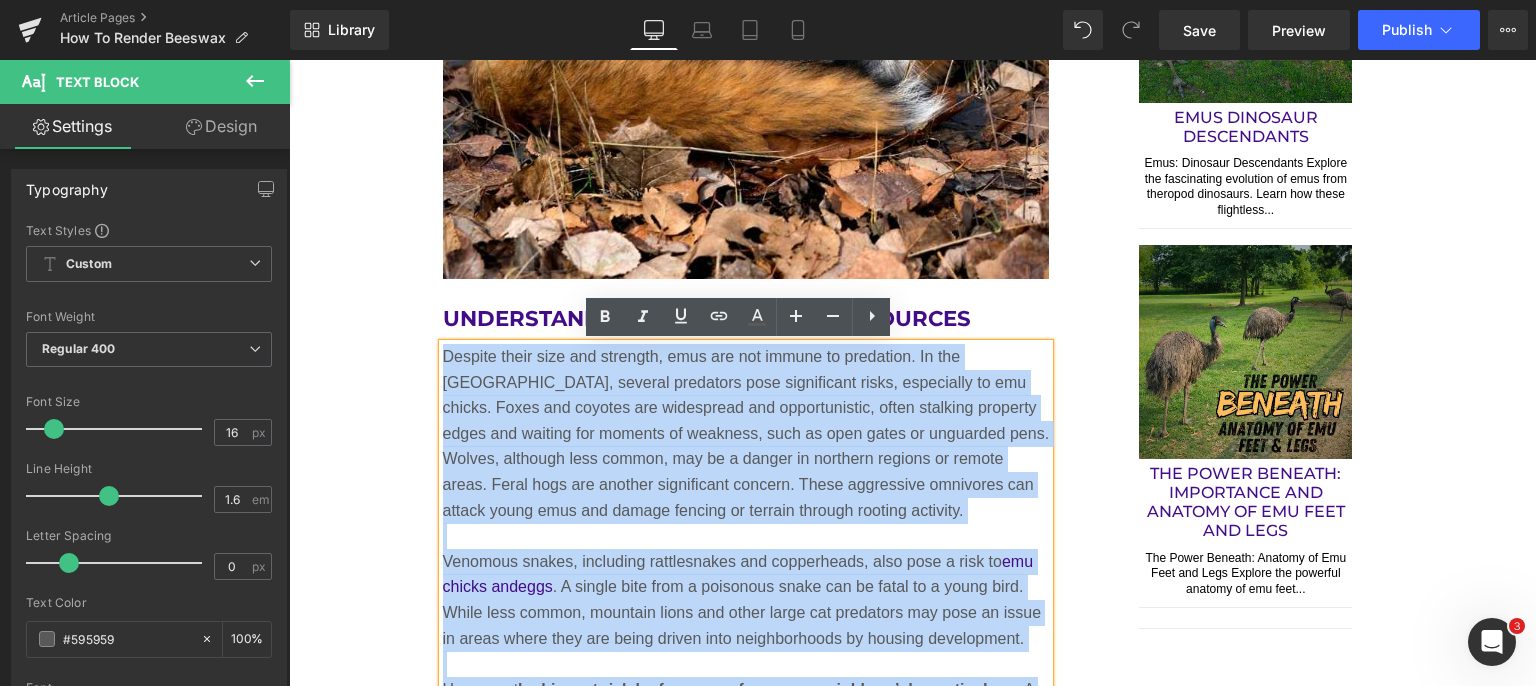 click on "Beeswax is one of the most valuable byproducts of beekeeping. Prized for its natural purity, versatility, and pleasant aroma, beeswax can be used in a variety of applications from making candles and cosmetics to lubricants and polish. However, raw beeswax, straight from the hive, is often mixed with impurities such as honey, pollen, propolis, and debris. To use it effectively, it must first be rendered, or purified. This article outlines the entire process of rendering beeswax safely and efficiently, whether you're a backyard beekeeper or a hobbyist interested in natural products. Text Block         Image         Understanding Beeswax and Its Sources Heading         Venomous snakes, including rattlesnakes and copperheads, also pose a risk to  emu chicks and  eggs . A single bite from a poisonous snake can be fatal to a young bird. While less common, mountain lions and other large cat predators may pose an issue in areas where they are being driven into neighborhoods by housing development. However, t" at bounding box center (746, 439) 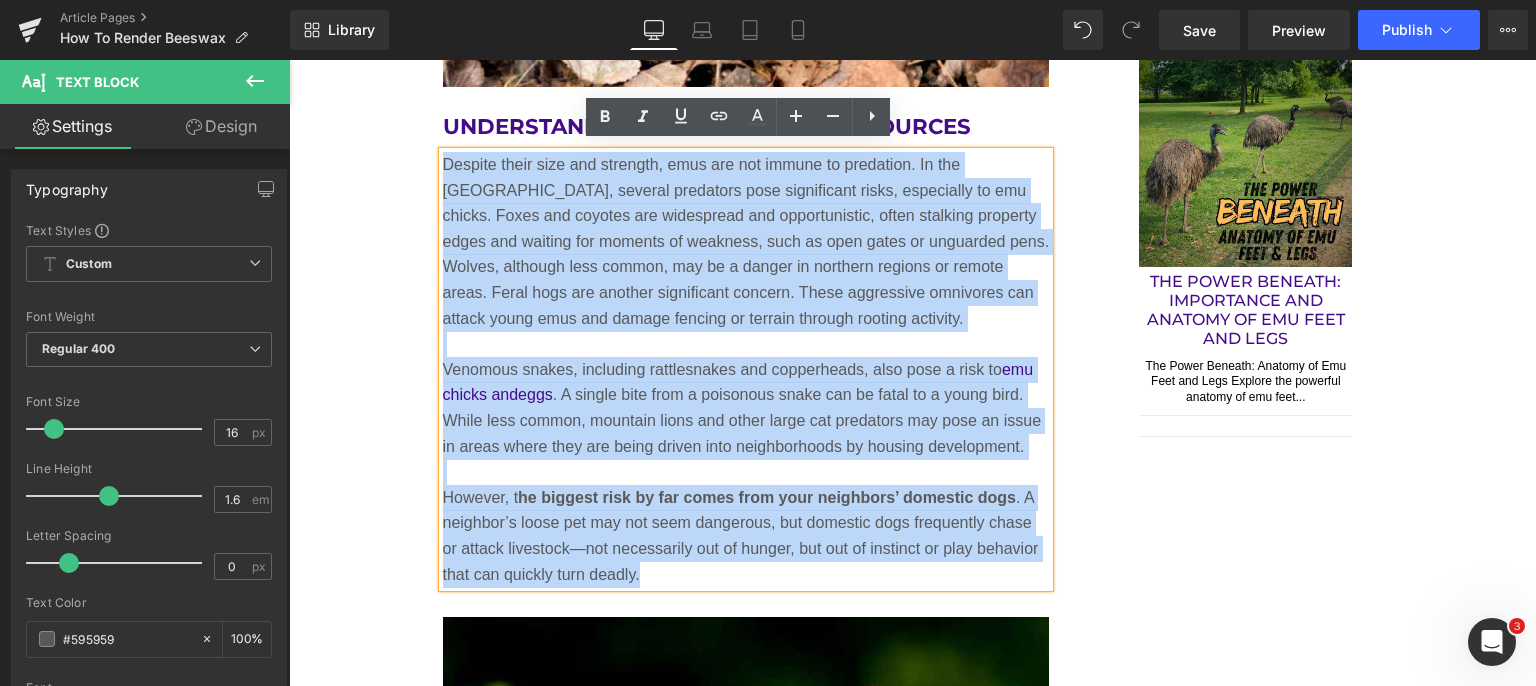 scroll, scrollTop: 2400, scrollLeft: 0, axis: vertical 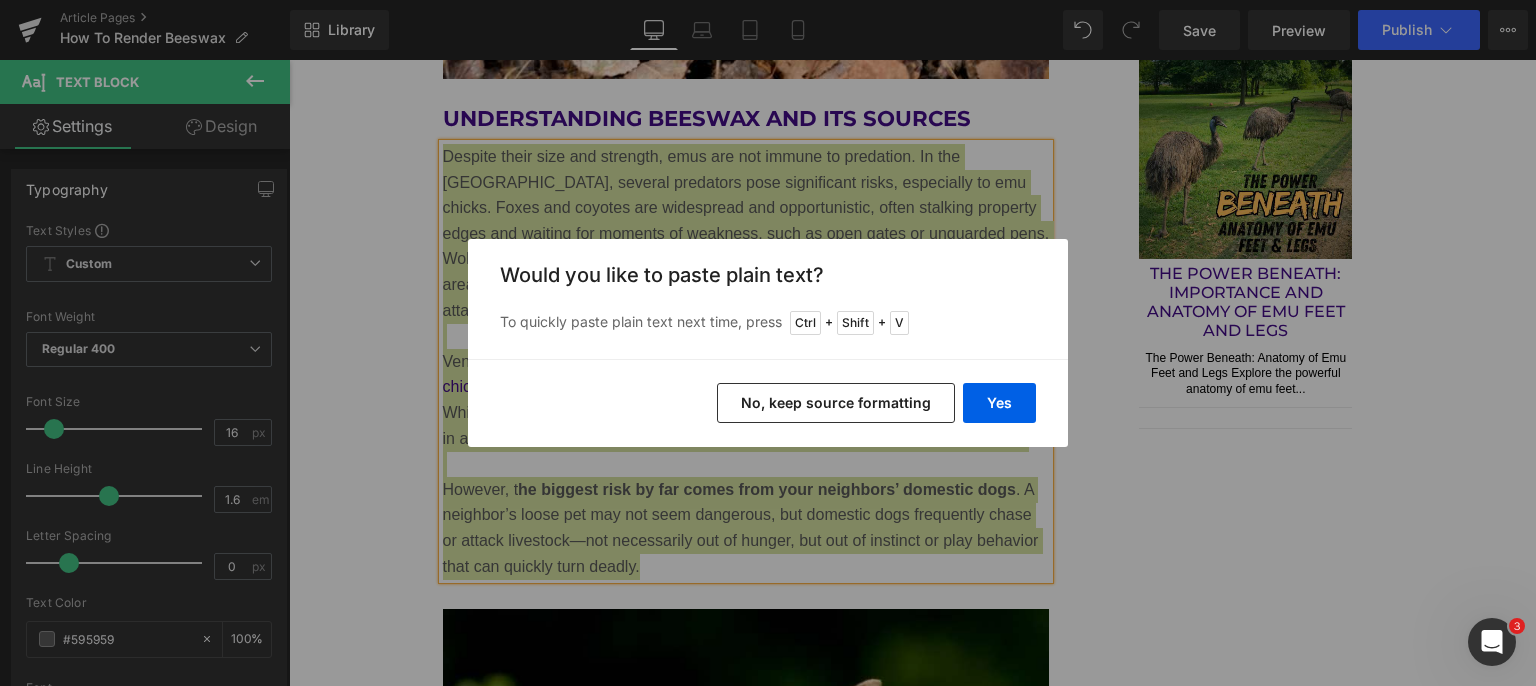 click on "Yes" at bounding box center (999, 403) 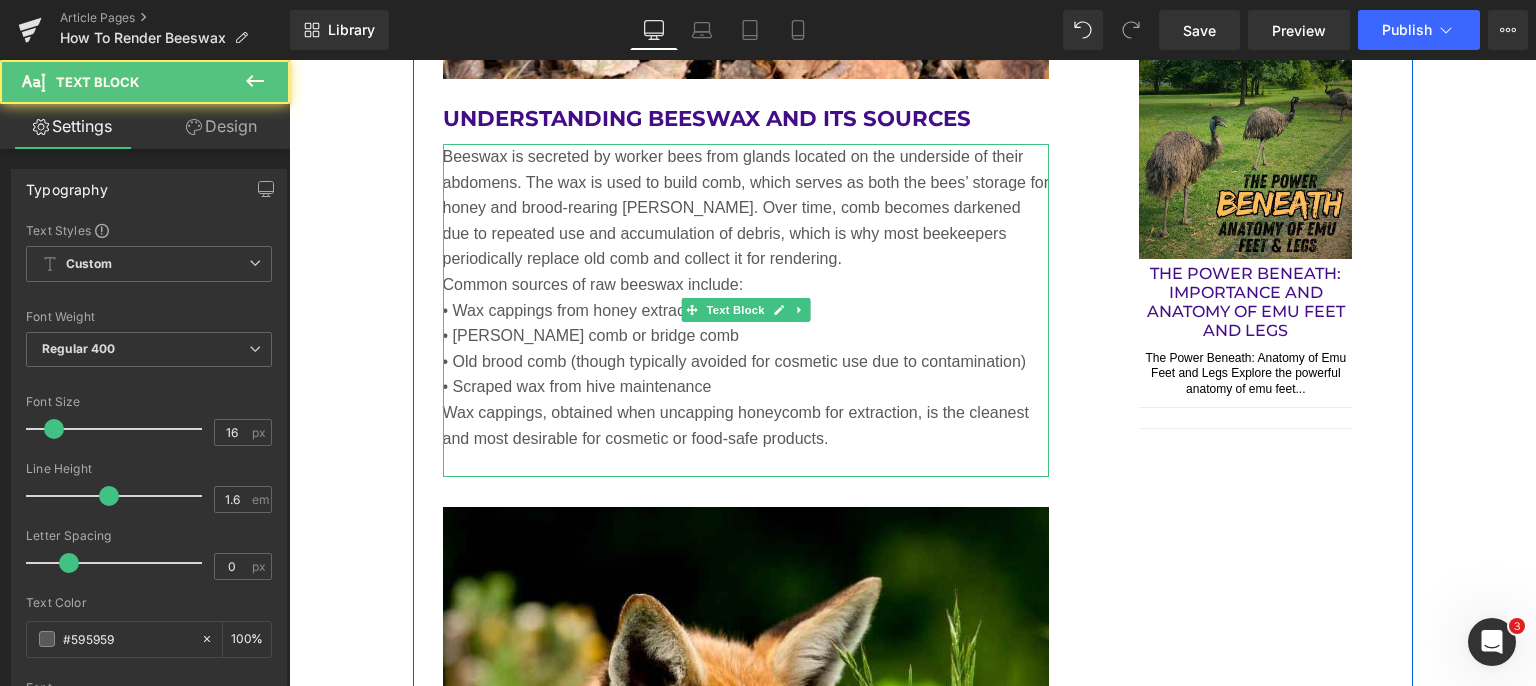click on "Beeswax is secreted by worker bees from glands located on the underside of their abdomens. The wax is used to build comb, which serves as both the bees’ storage for honey and brood-rearing [PERSON_NAME]. Over time, comb becomes darkened due to repeated use and accumulation of debris, which is why most beekeepers periodically replace old comb and collect it for rendering." at bounding box center [746, 208] 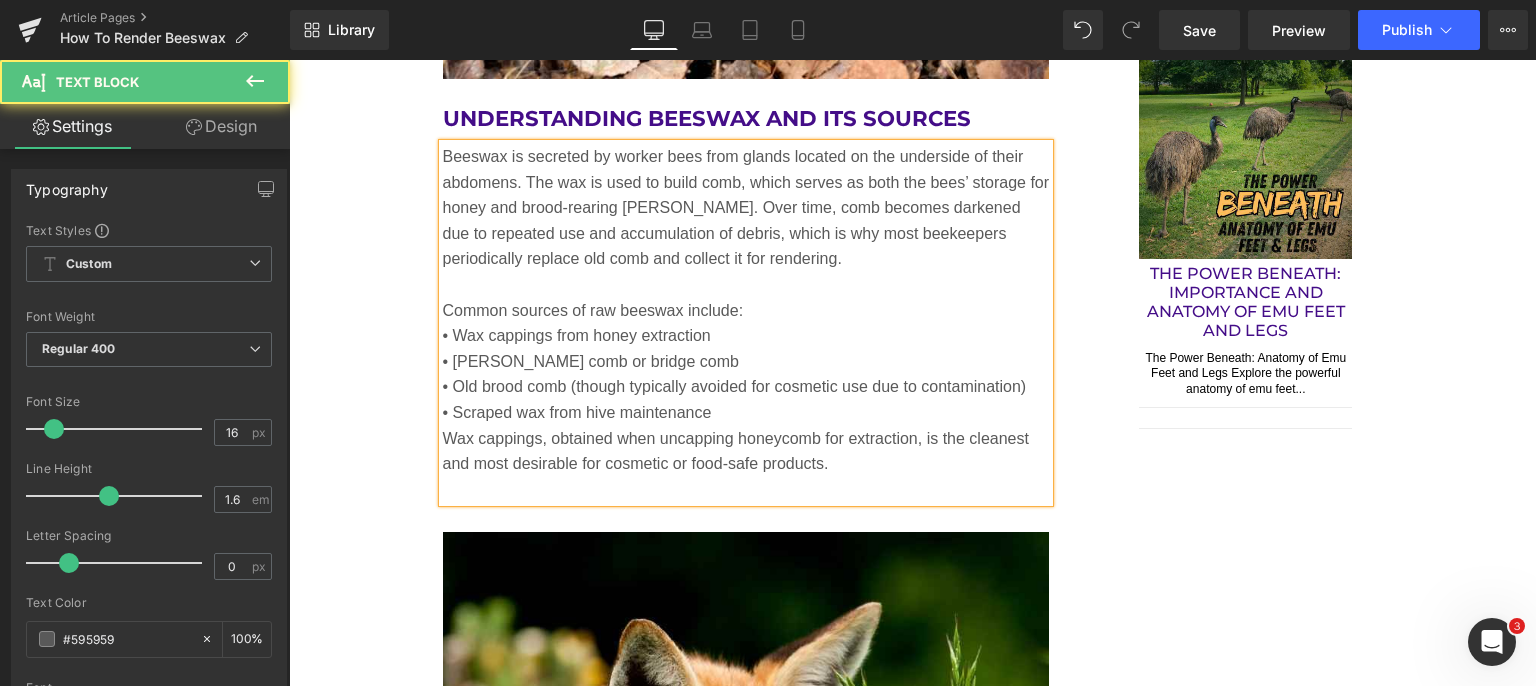 click on "•	Scraped wax from hive maintenance" at bounding box center (746, 413) 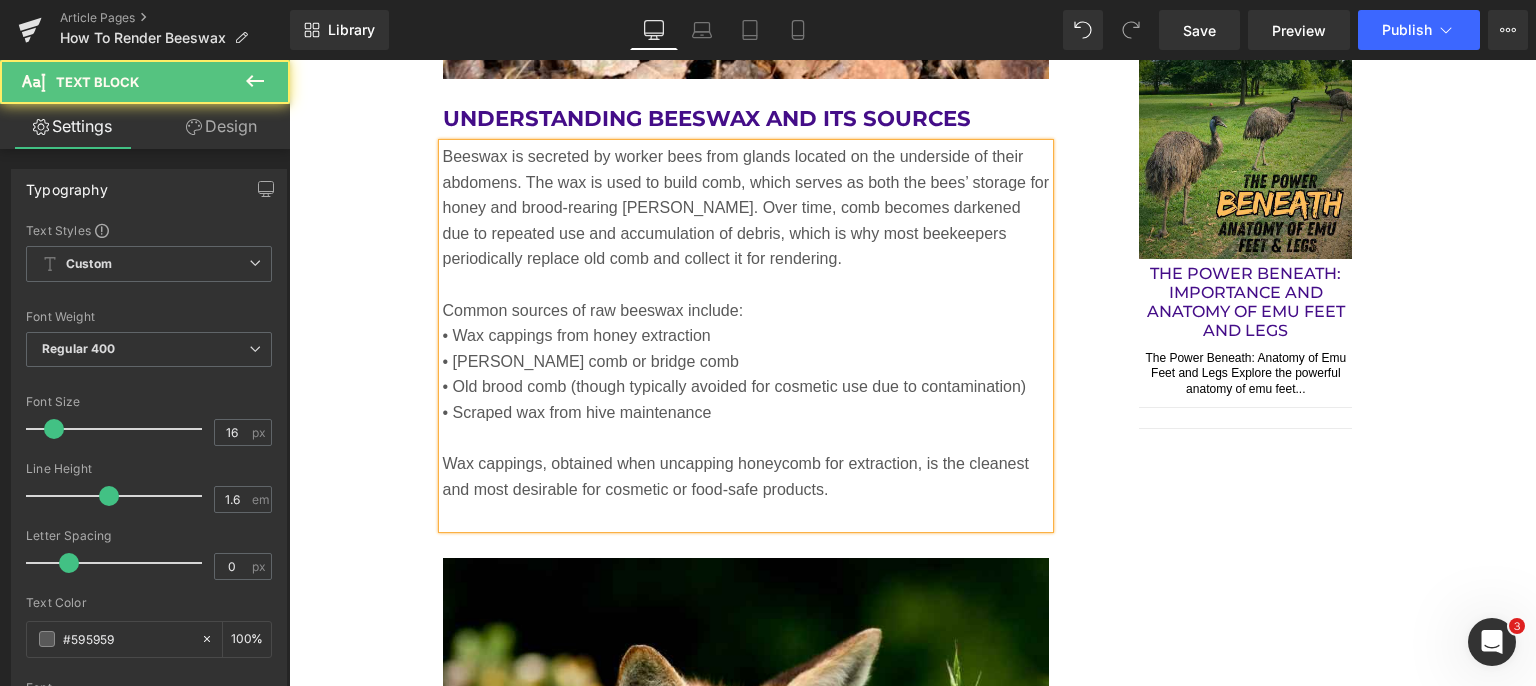 click at bounding box center [746, 515] 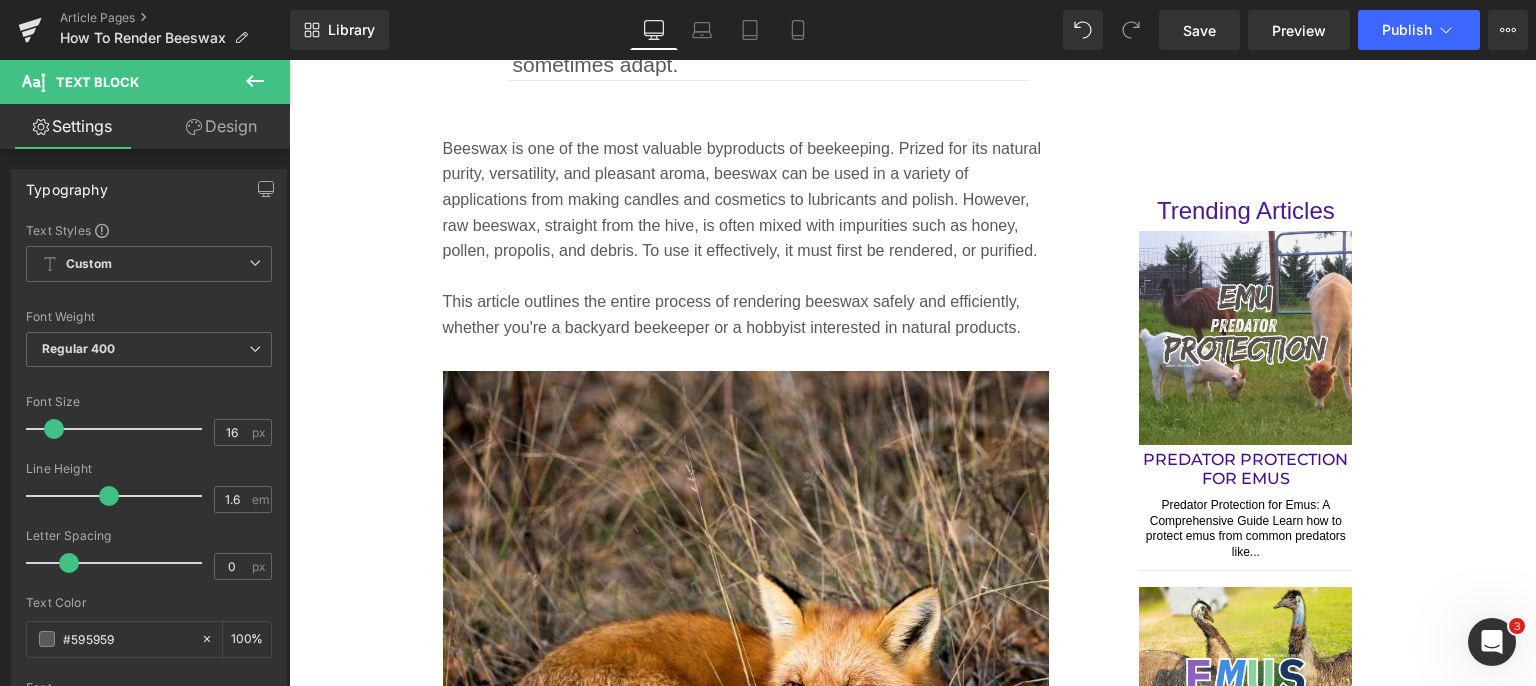 scroll, scrollTop: 1700, scrollLeft: 0, axis: vertical 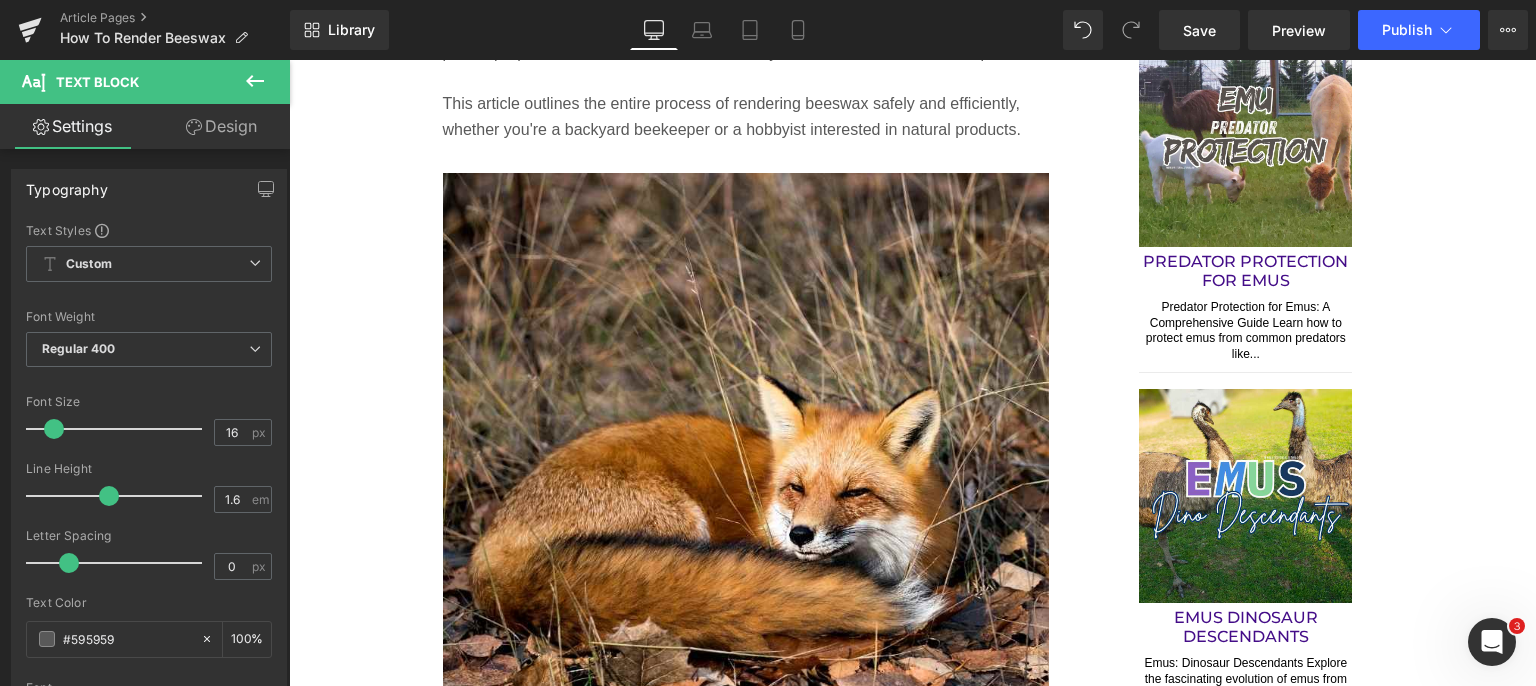 click at bounding box center (746, 476) 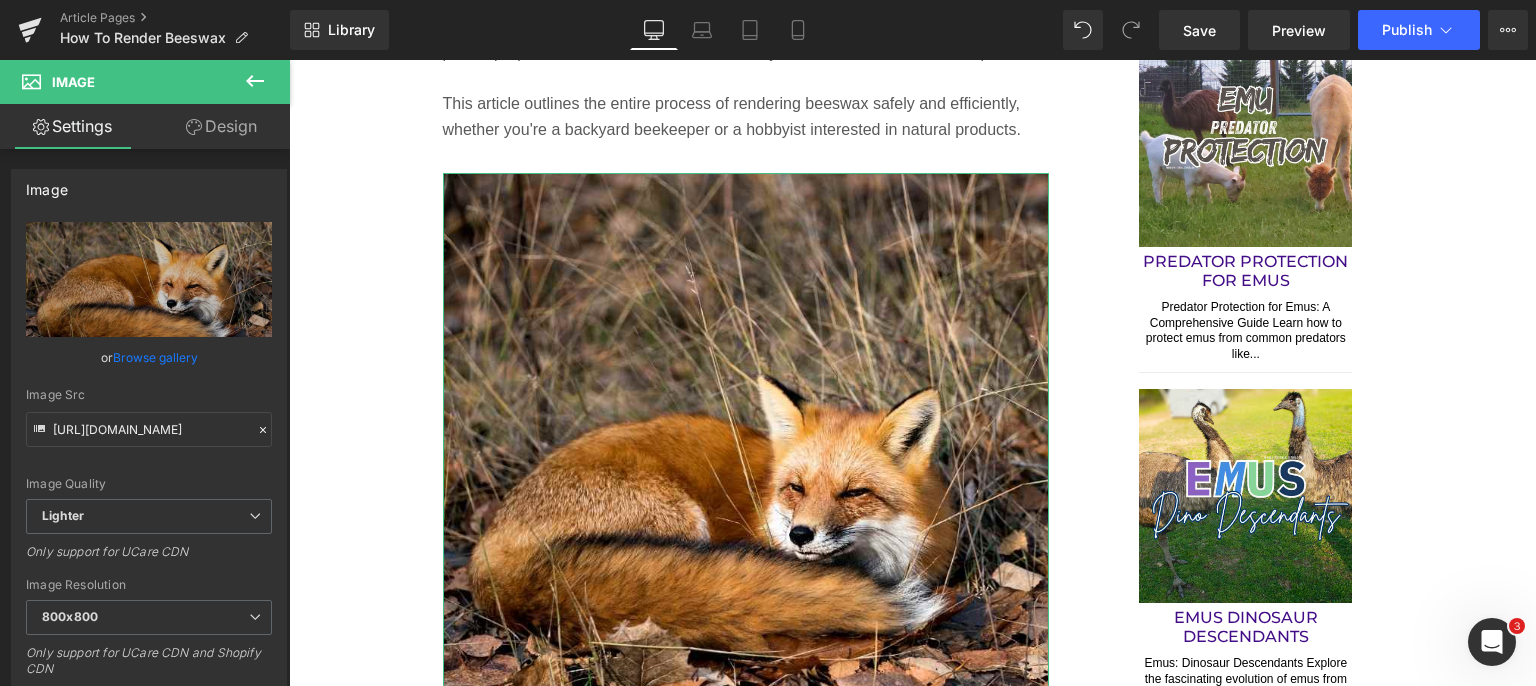 click on "Replace Image" at bounding box center [0, 0] 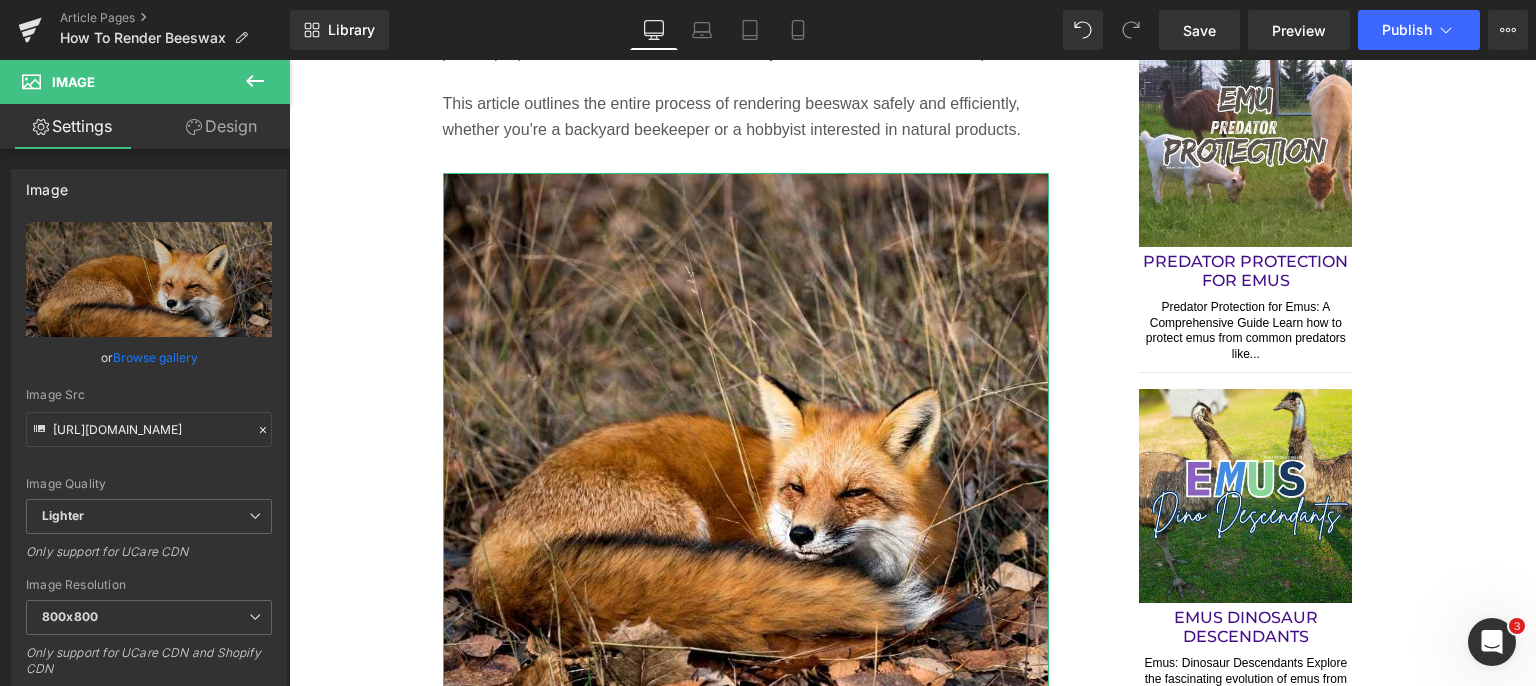 type on "C:\fakepath\uncapping_honey_with_decapping_tool.jpg" 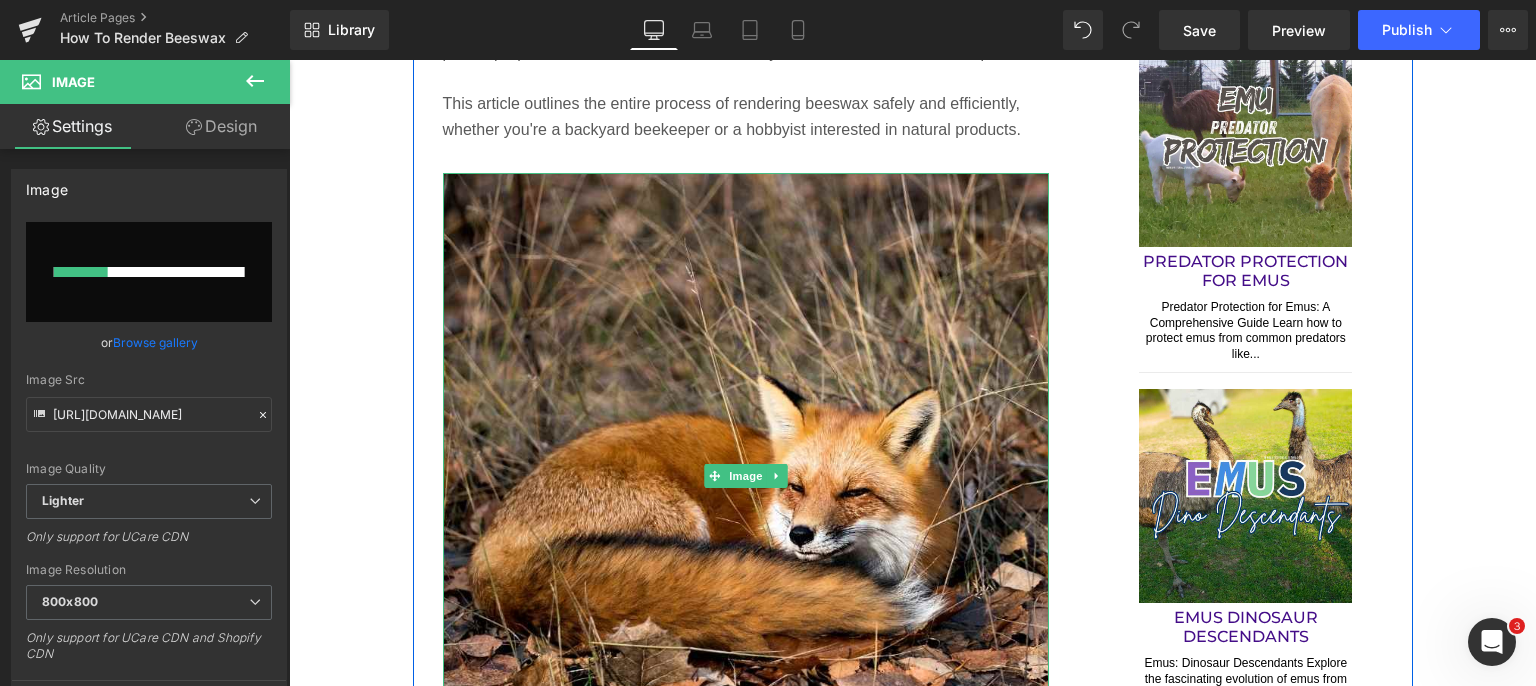 type 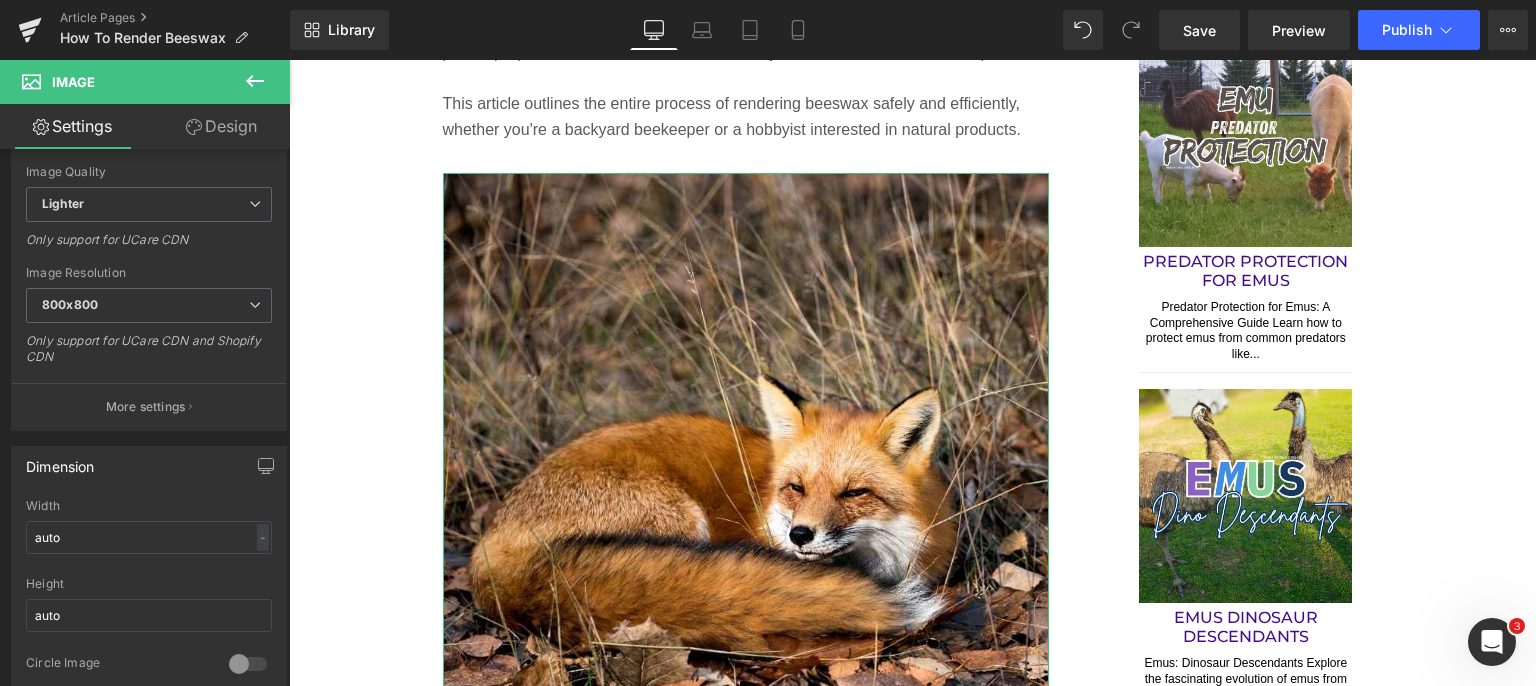 scroll, scrollTop: 300, scrollLeft: 0, axis: vertical 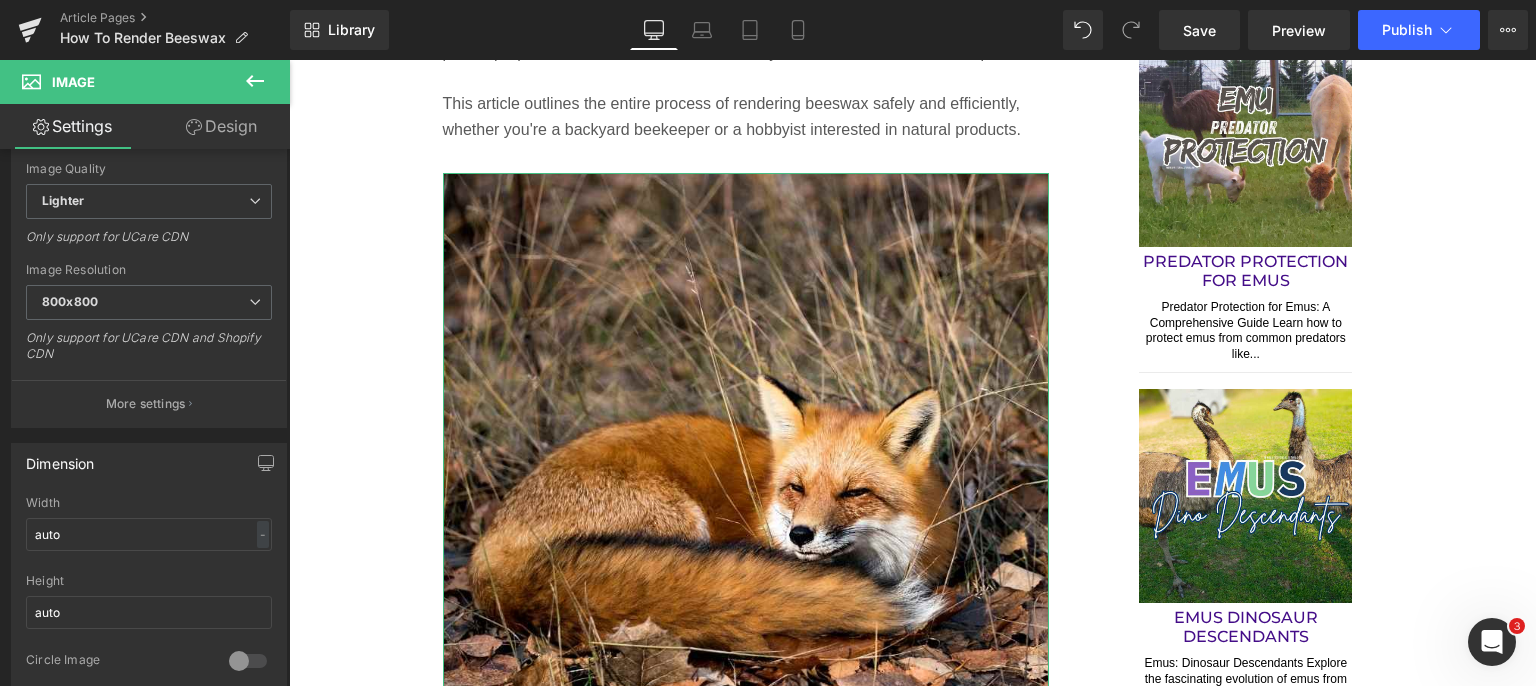 click on "More settings" at bounding box center [146, 404] 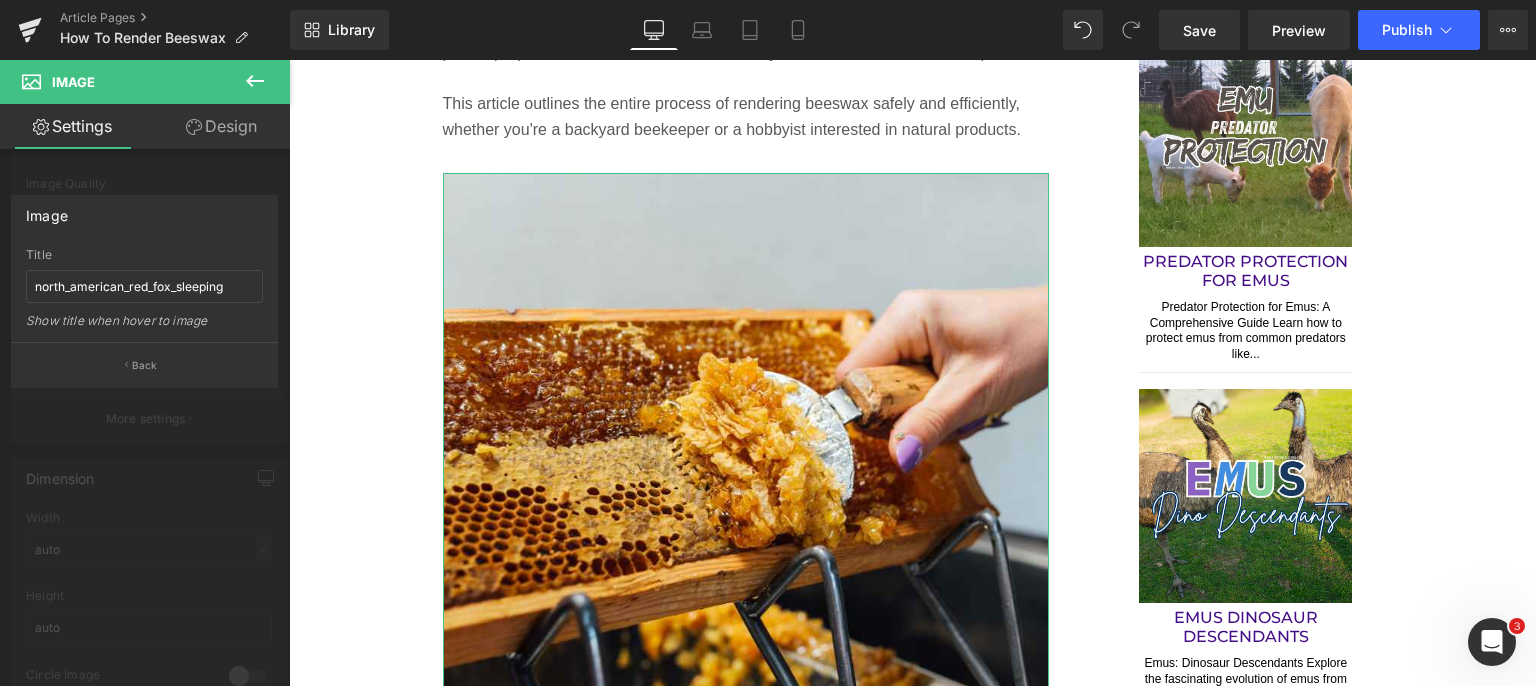 scroll, scrollTop: 314, scrollLeft: 0, axis: vertical 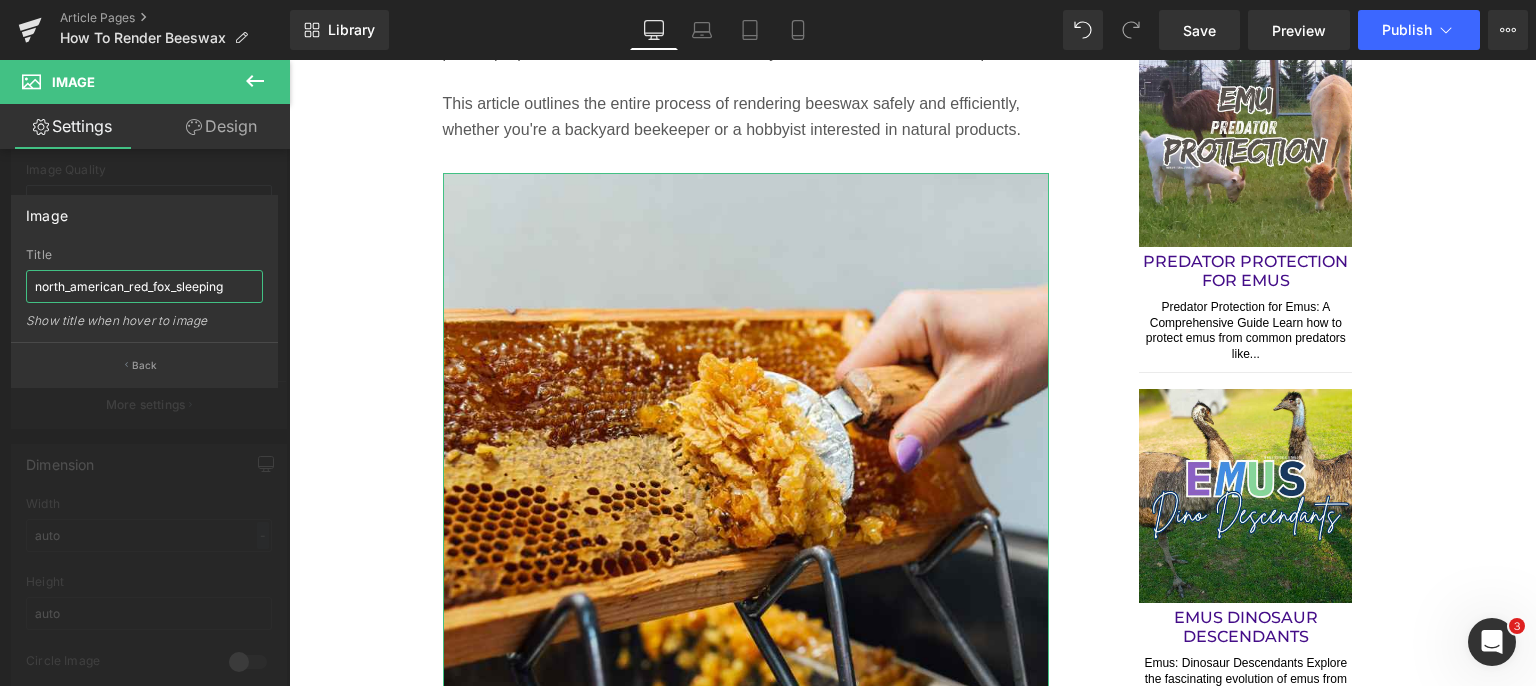 type on "[URL][DOMAIN_NAME]" 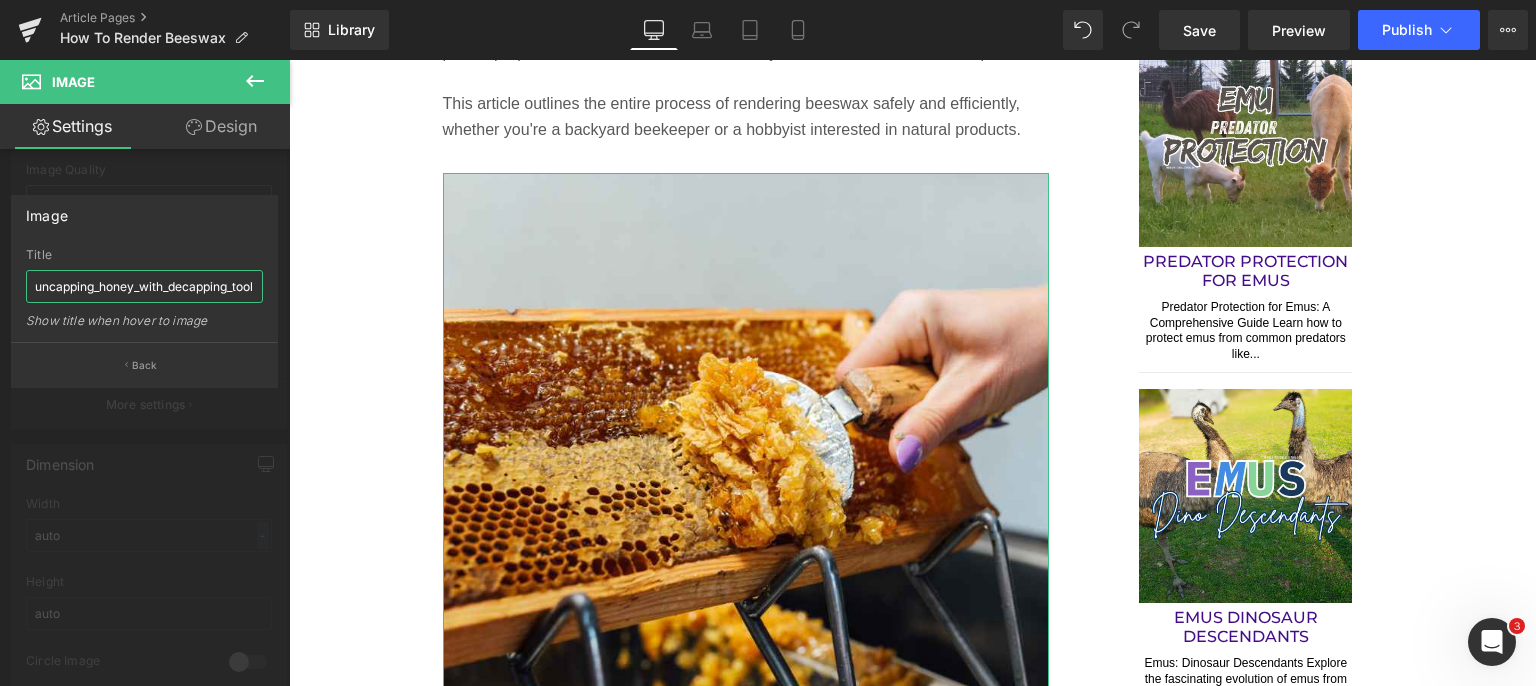 scroll, scrollTop: 0, scrollLeft: 1, axis: horizontal 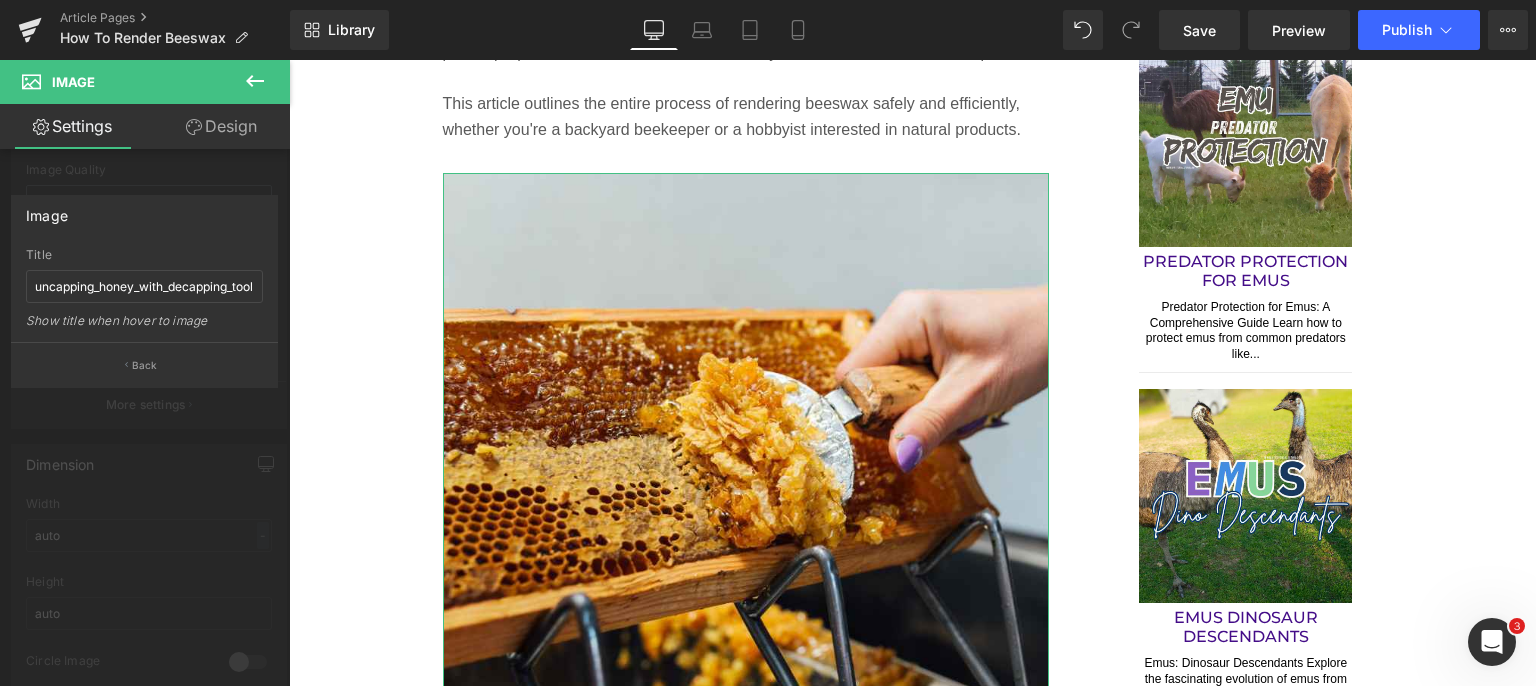 click on "Back" at bounding box center (145, 365) 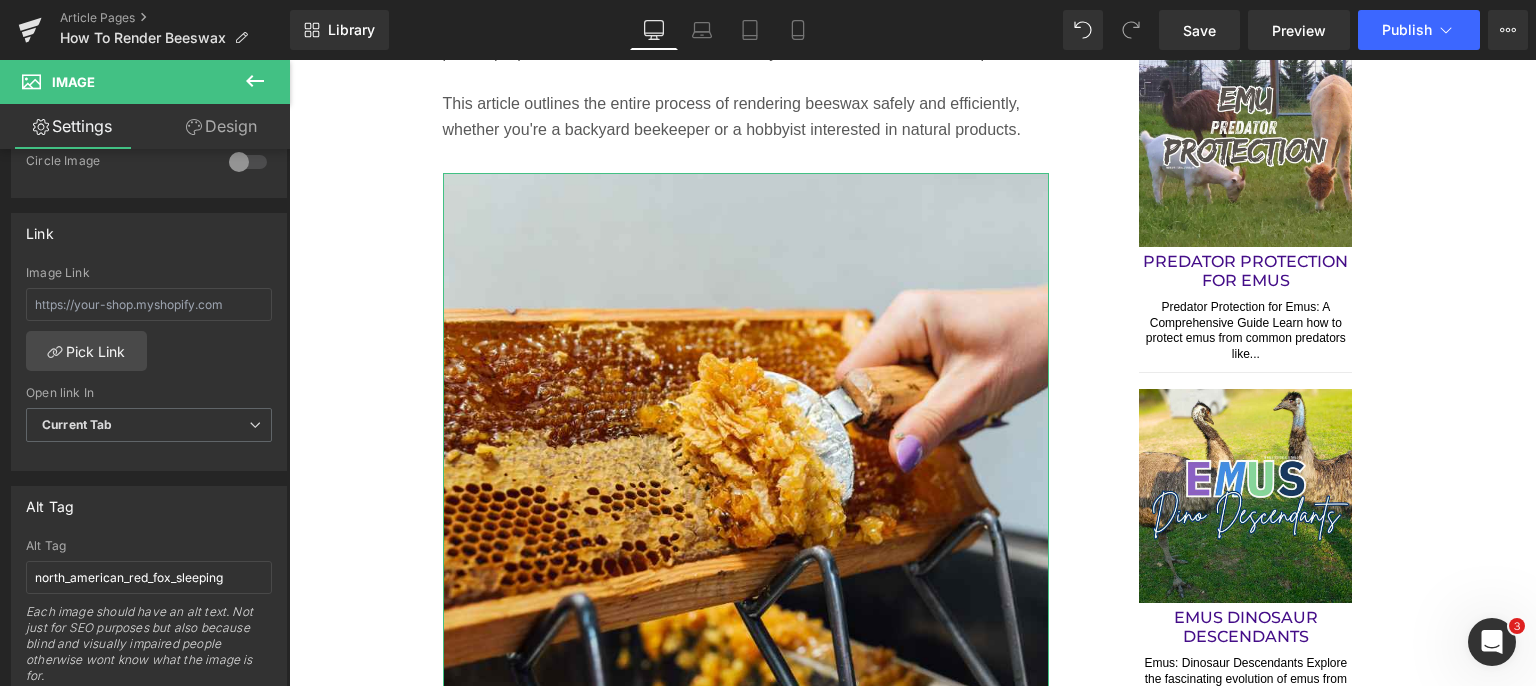 scroll, scrollTop: 1014, scrollLeft: 0, axis: vertical 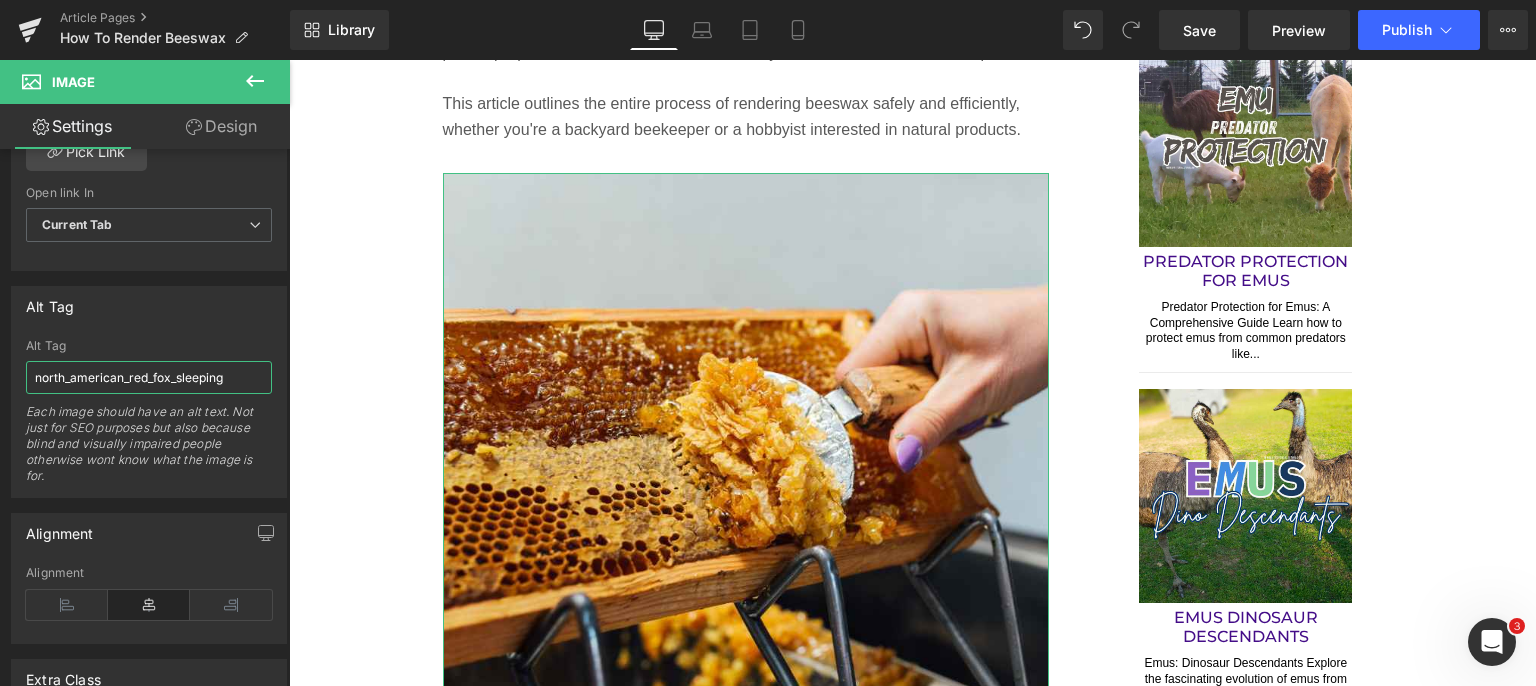 drag, startPoint x: 238, startPoint y: 381, endPoint x: 11, endPoint y: 384, distance: 227.01982 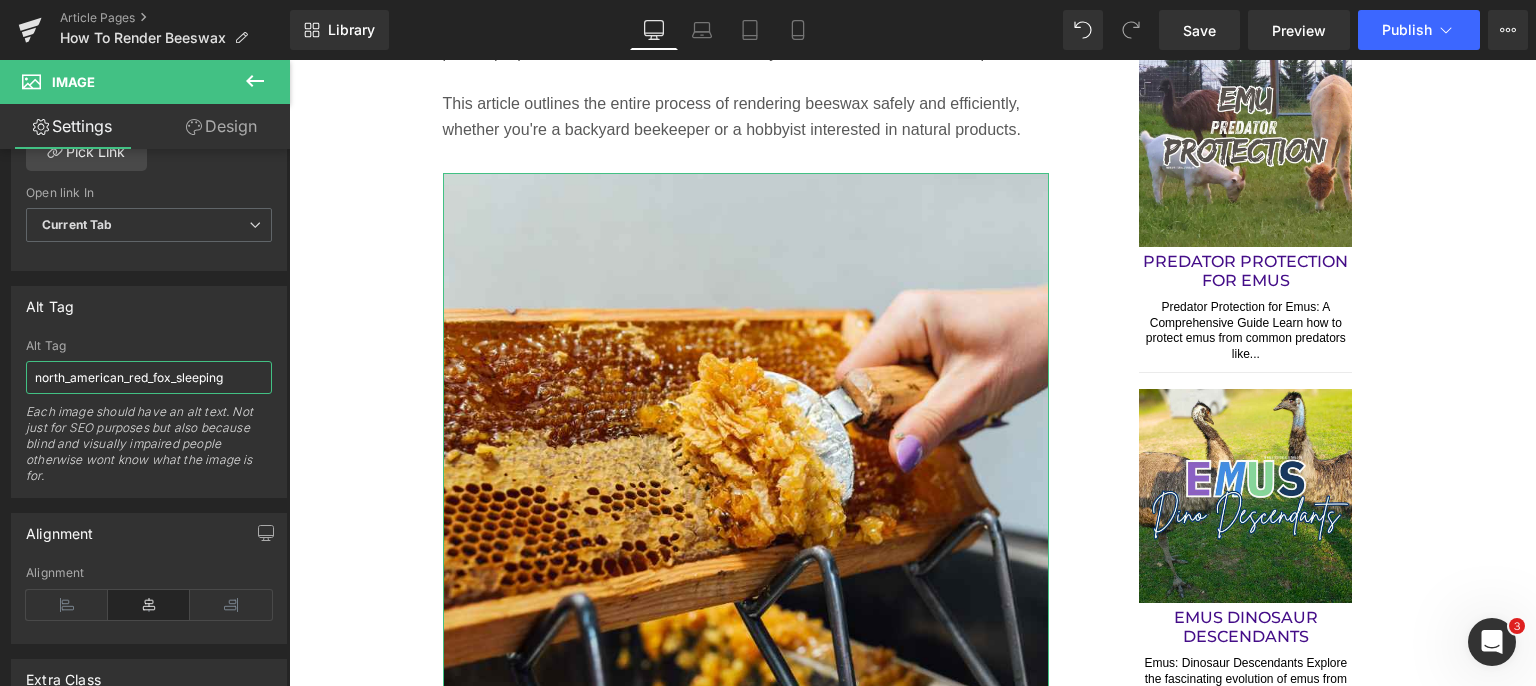 paste on "[URL][DOMAIN_NAME]" 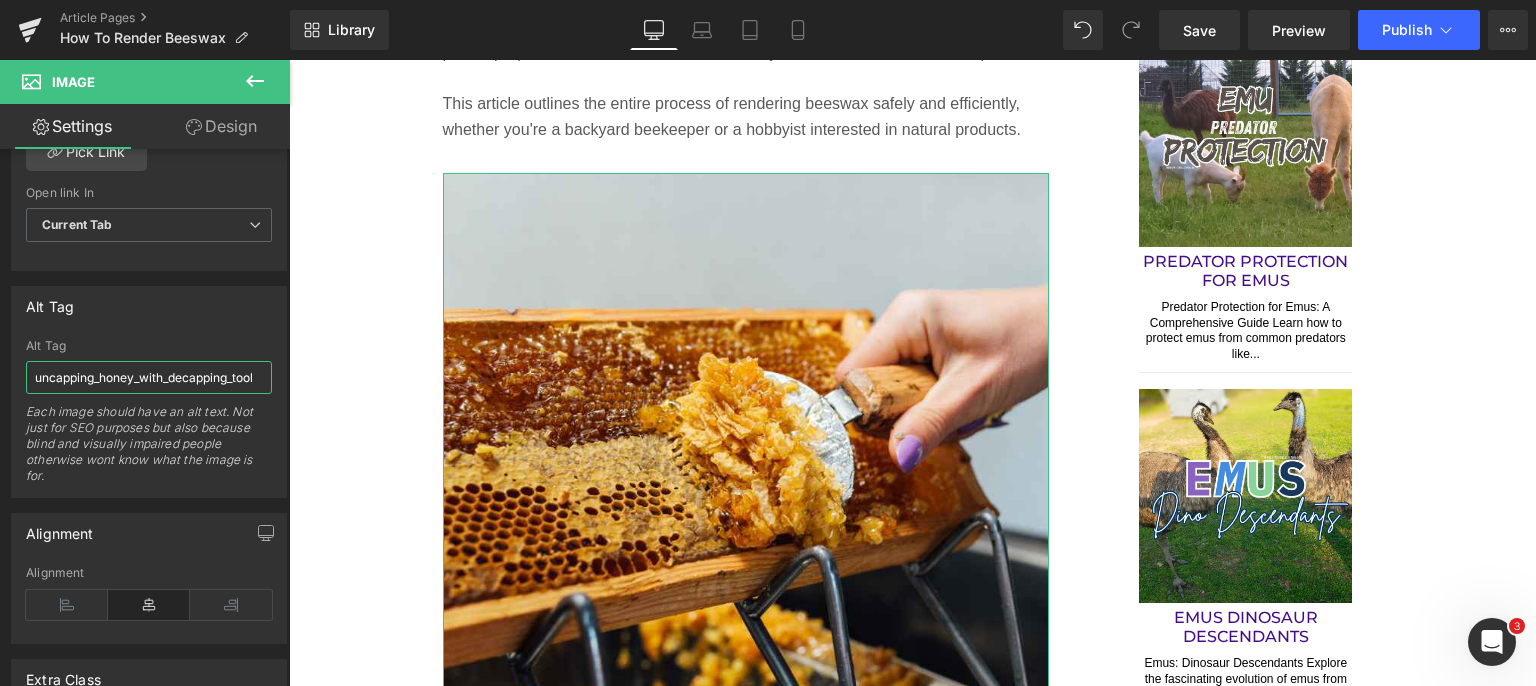 scroll, scrollTop: 0, scrollLeft: 0, axis: both 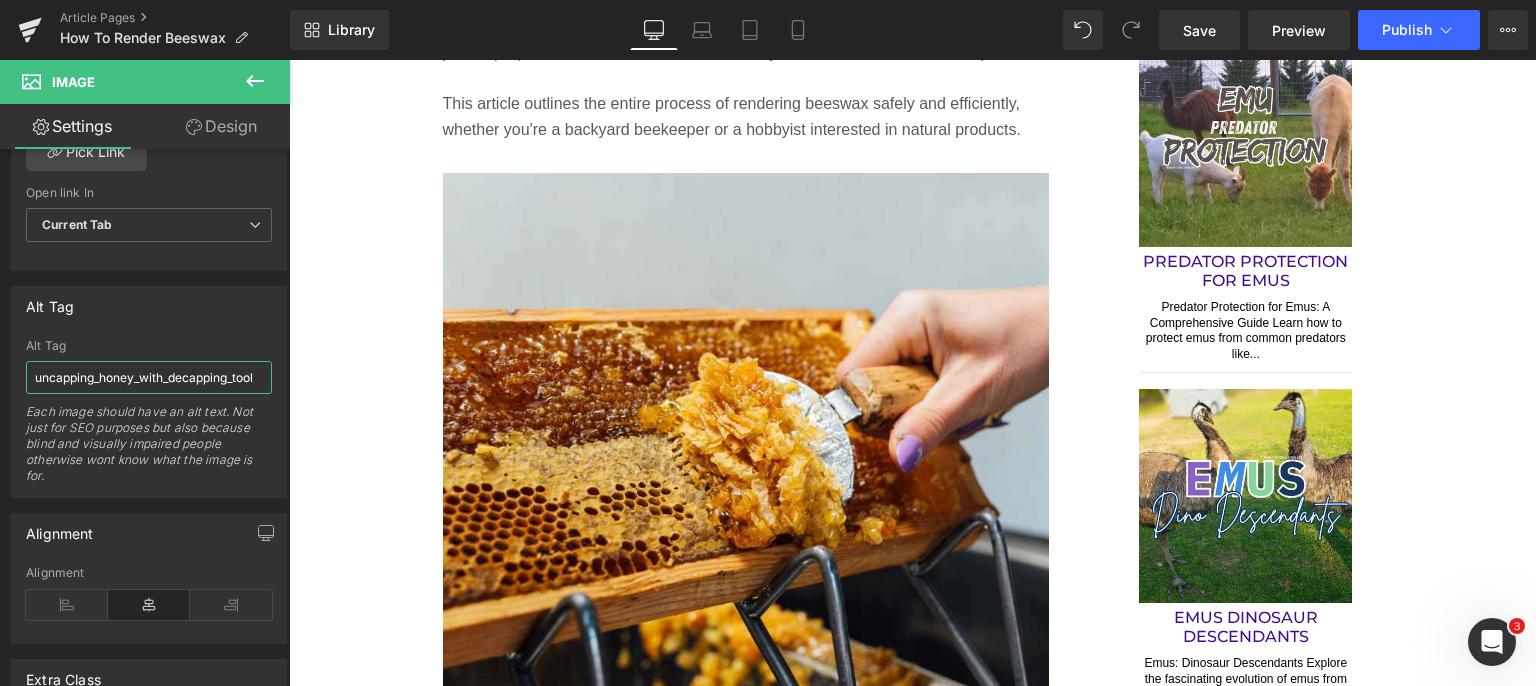 type on "uncapping_honey_with_decapping_tool" 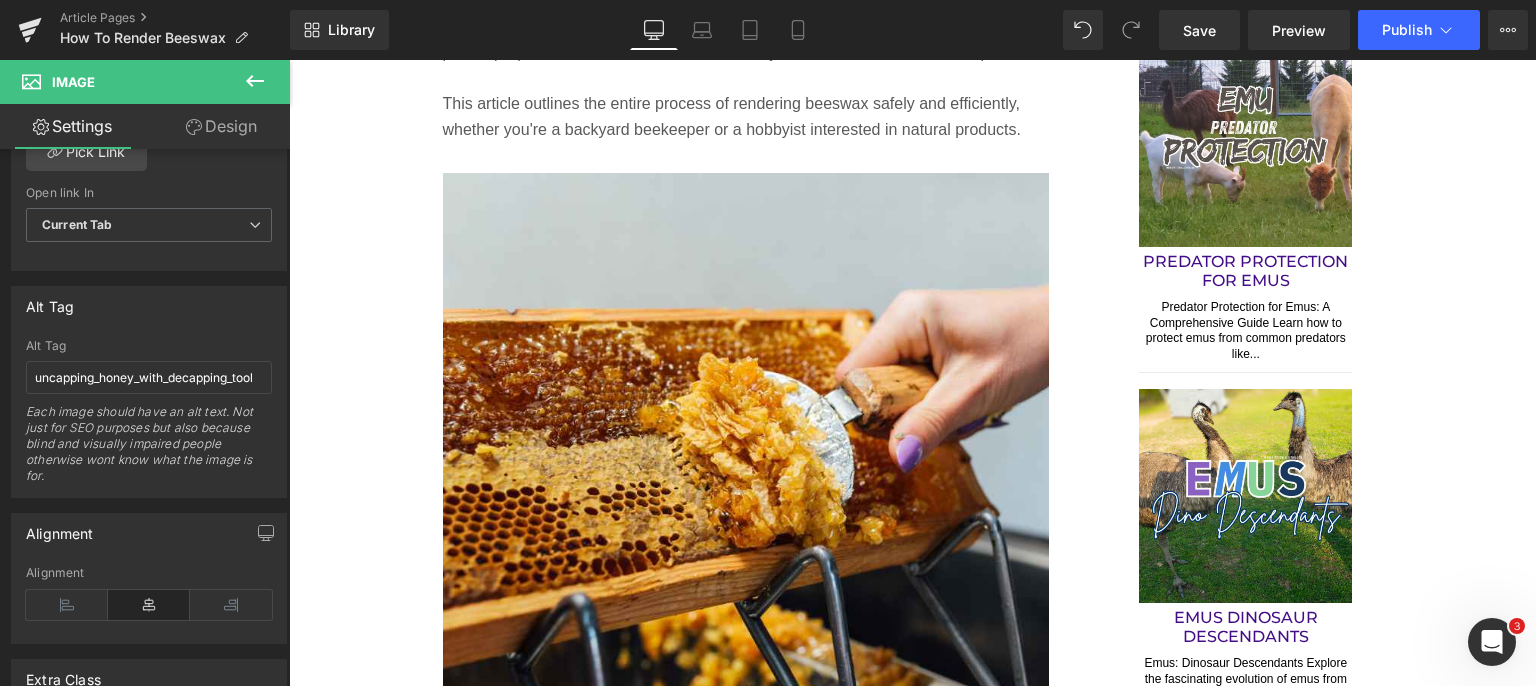 click on "Save" at bounding box center (1199, 30) 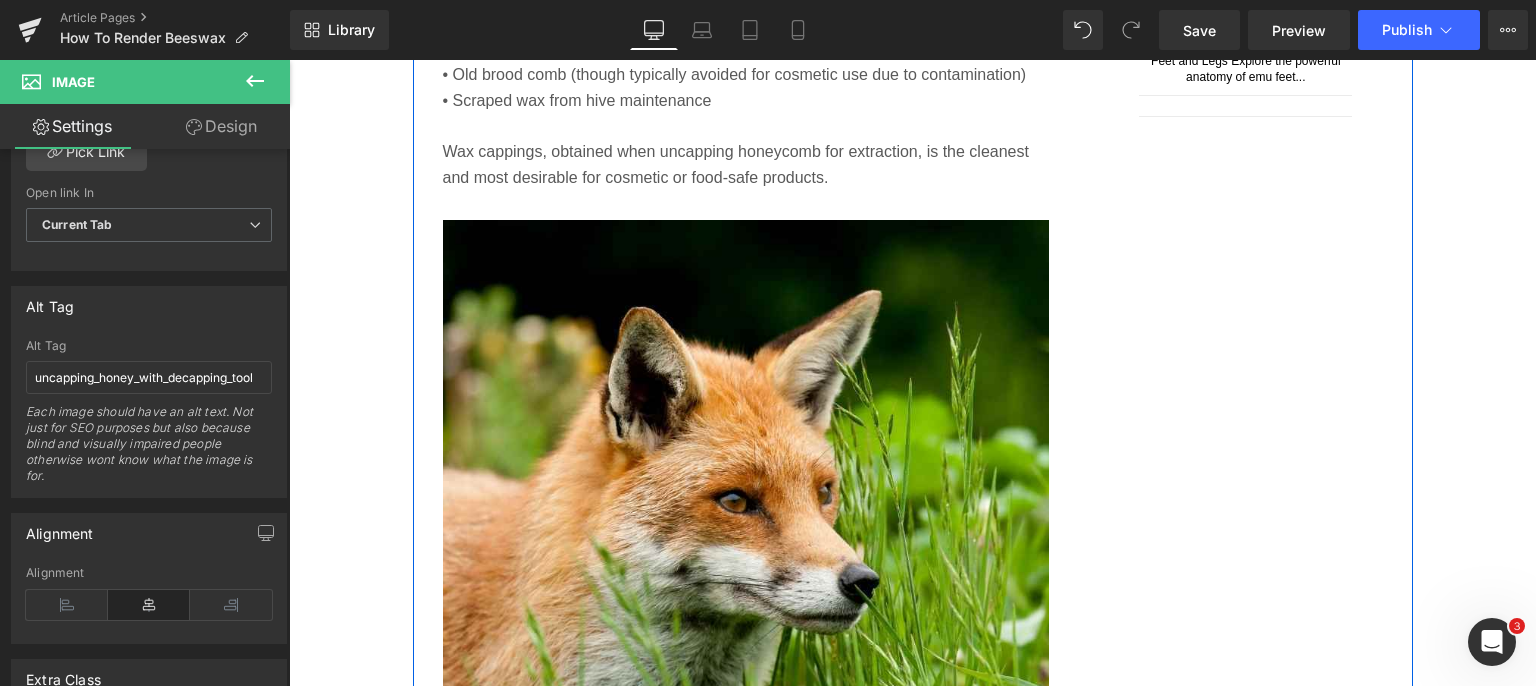 scroll, scrollTop: 2800, scrollLeft: 0, axis: vertical 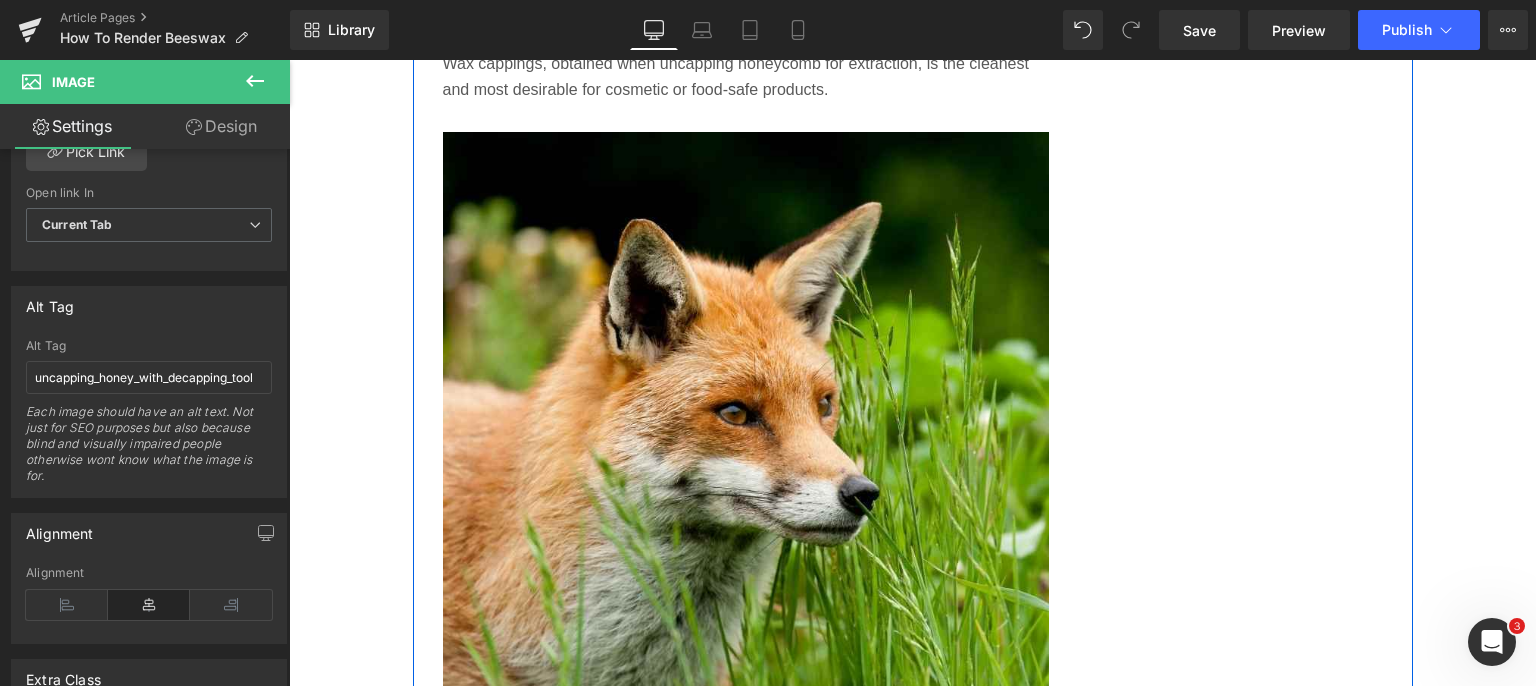 click at bounding box center (746, 435) 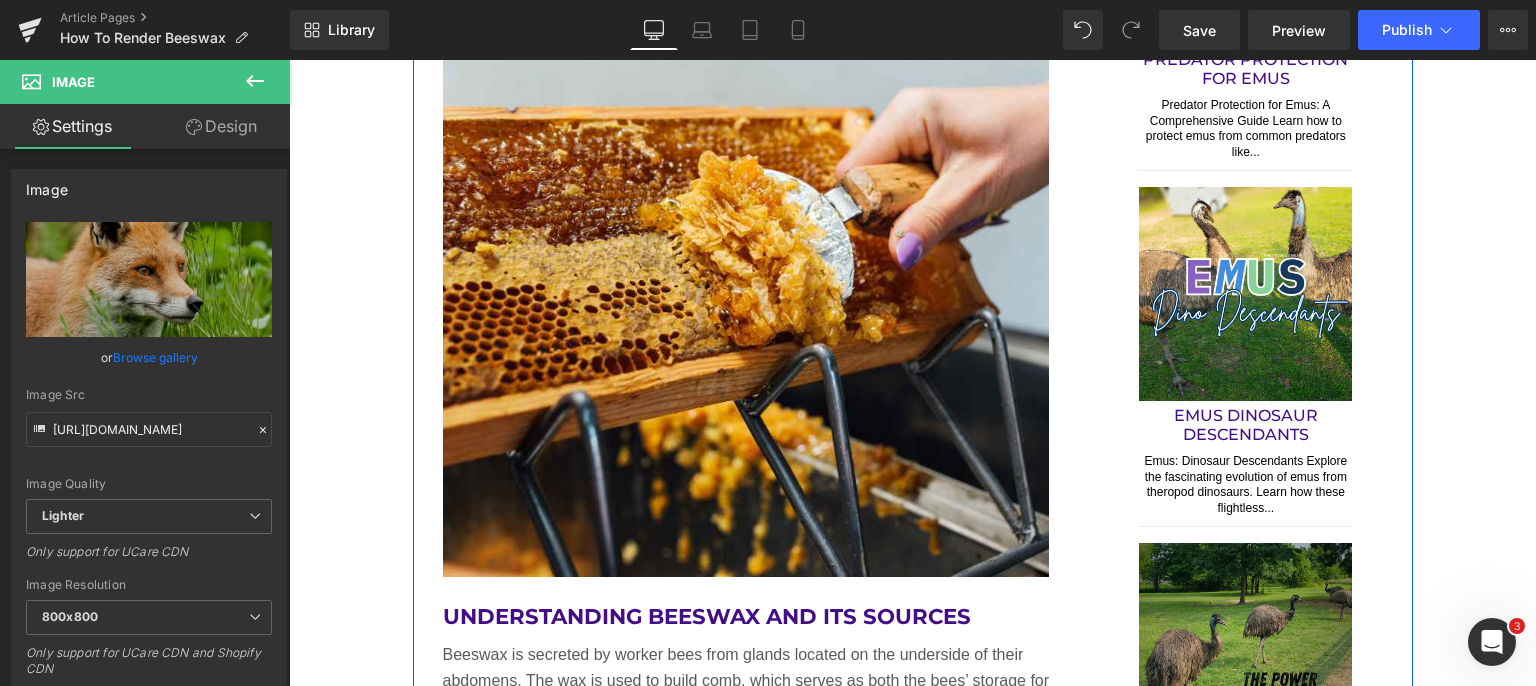 scroll, scrollTop: 1900, scrollLeft: 0, axis: vertical 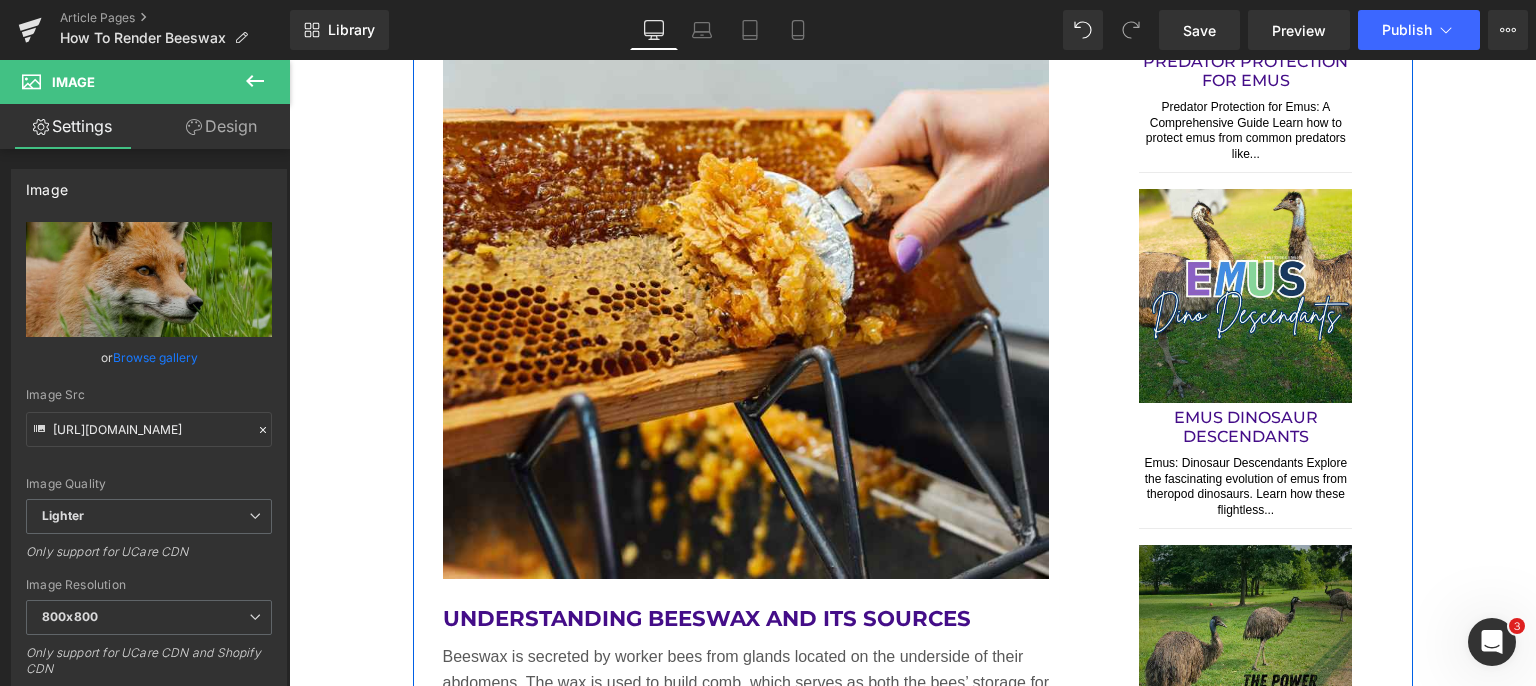 click at bounding box center [746, 276] 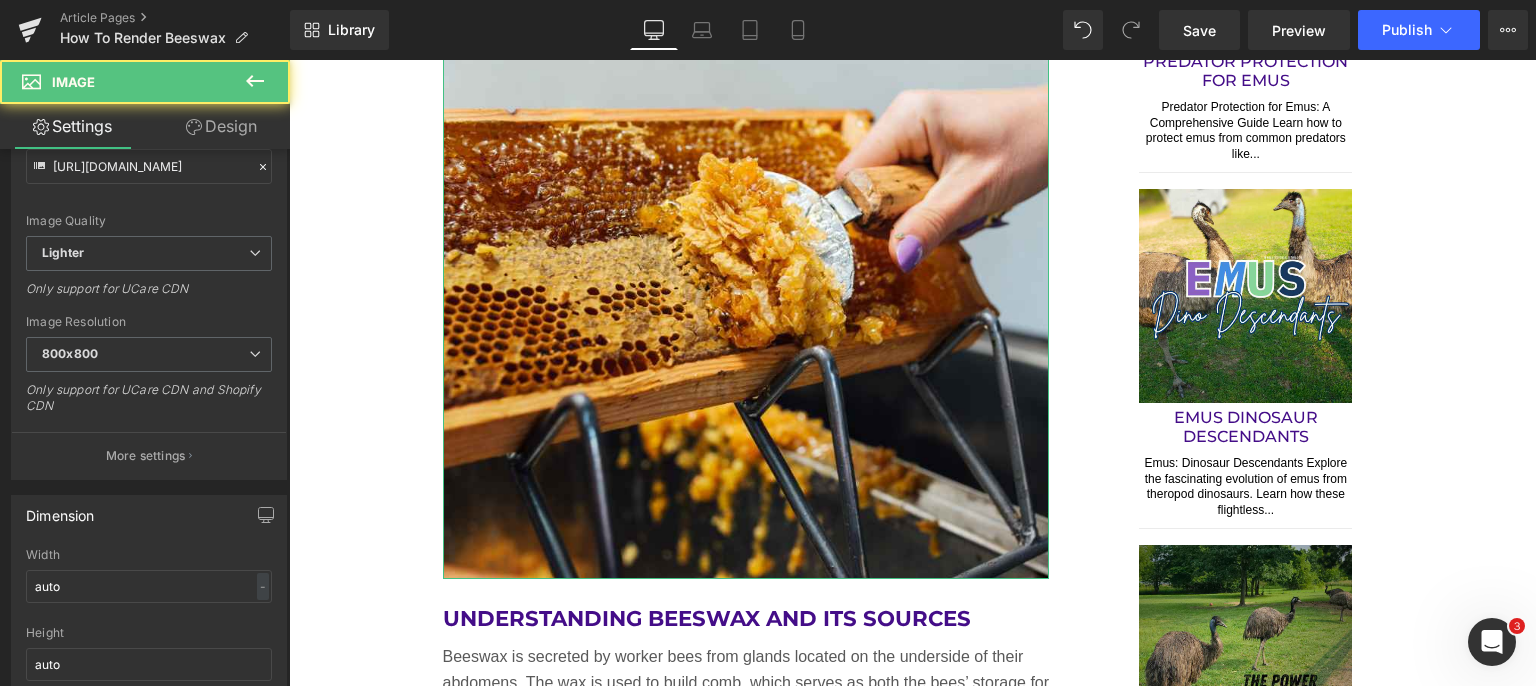 scroll, scrollTop: 400, scrollLeft: 0, axis: vertical 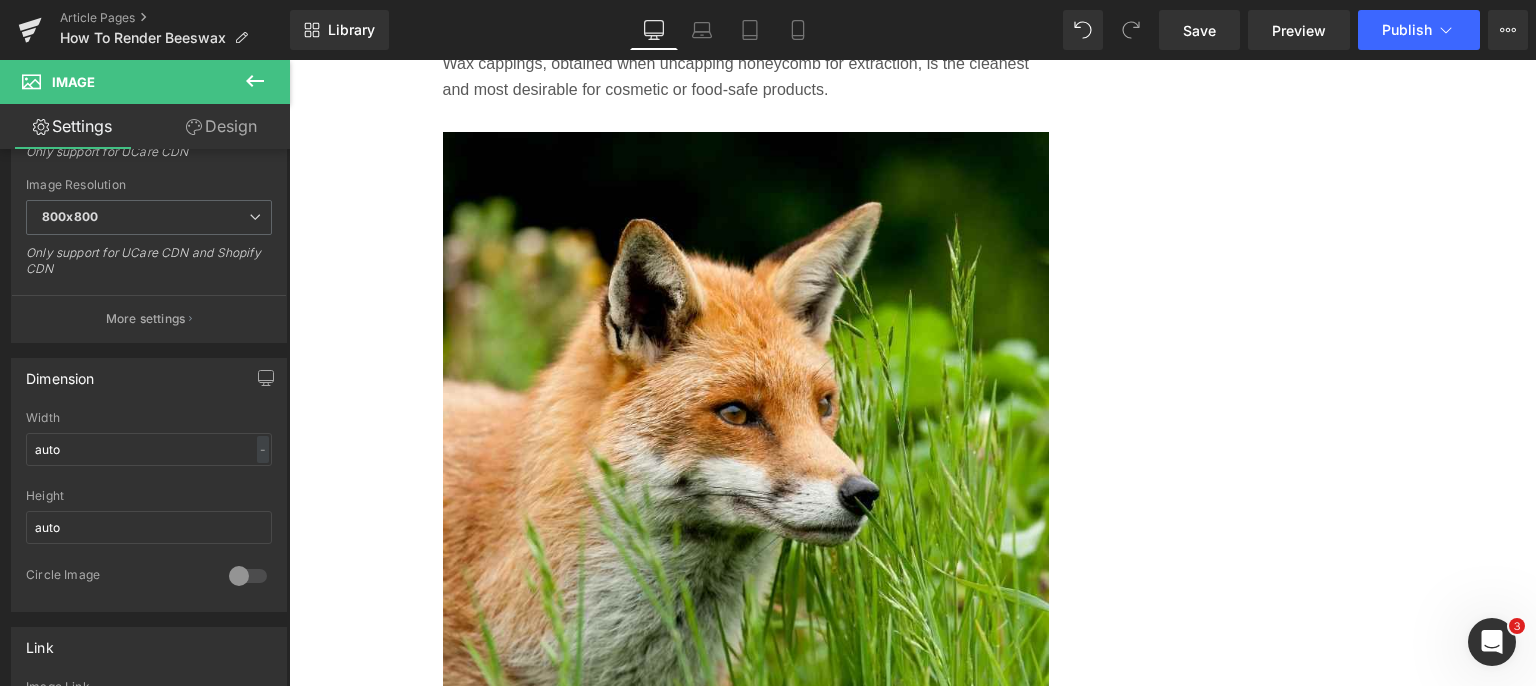 click at bounding box center [746, 435] 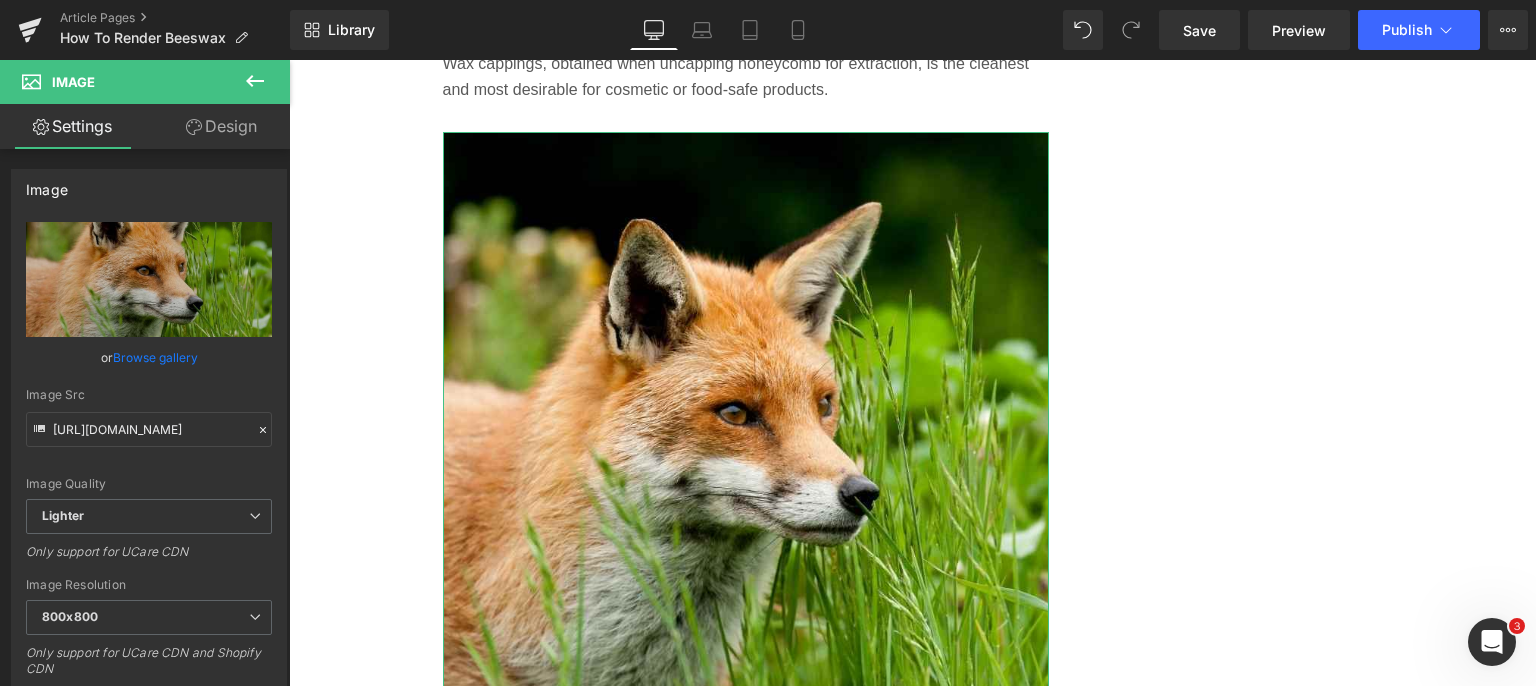 click on "Replace Image" at bounding box center (0, 0) 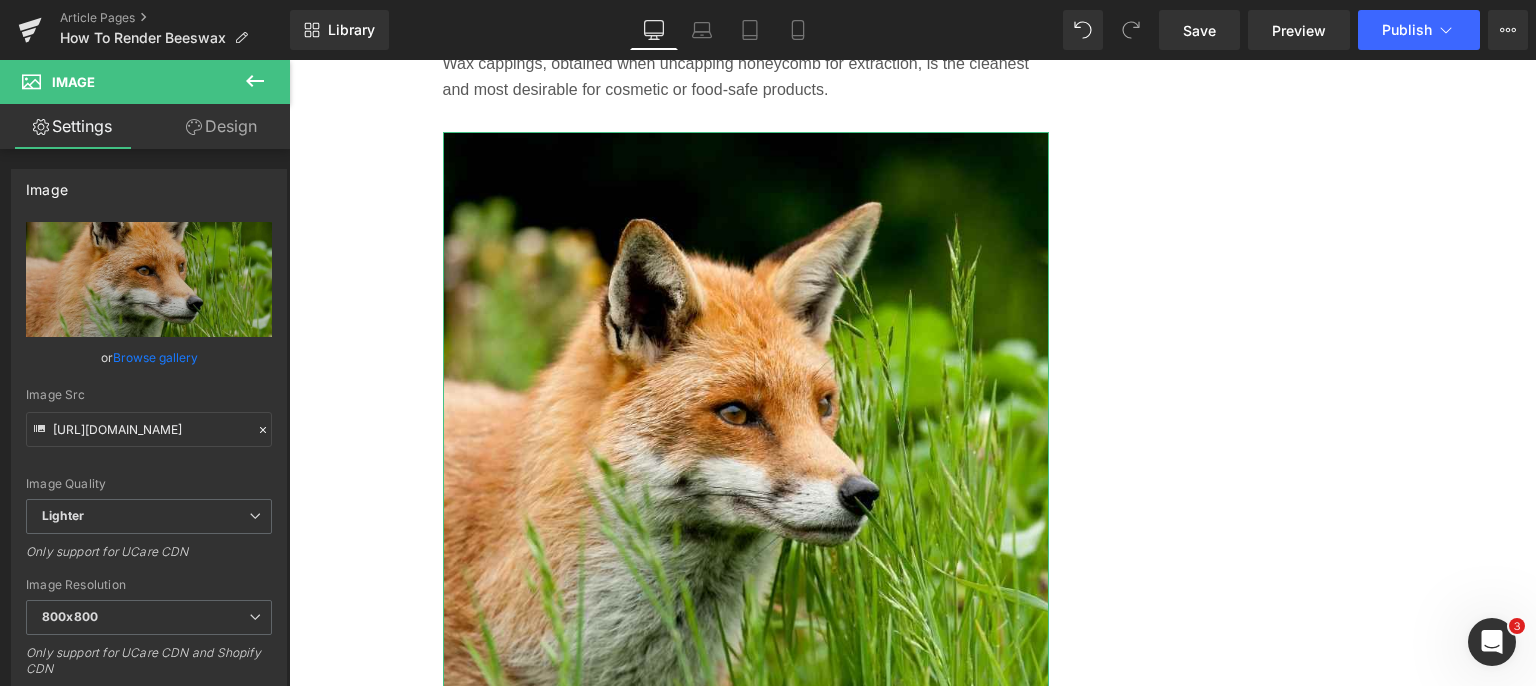 type on "C:\fakepath\raw_beeswax_candle.jpg" 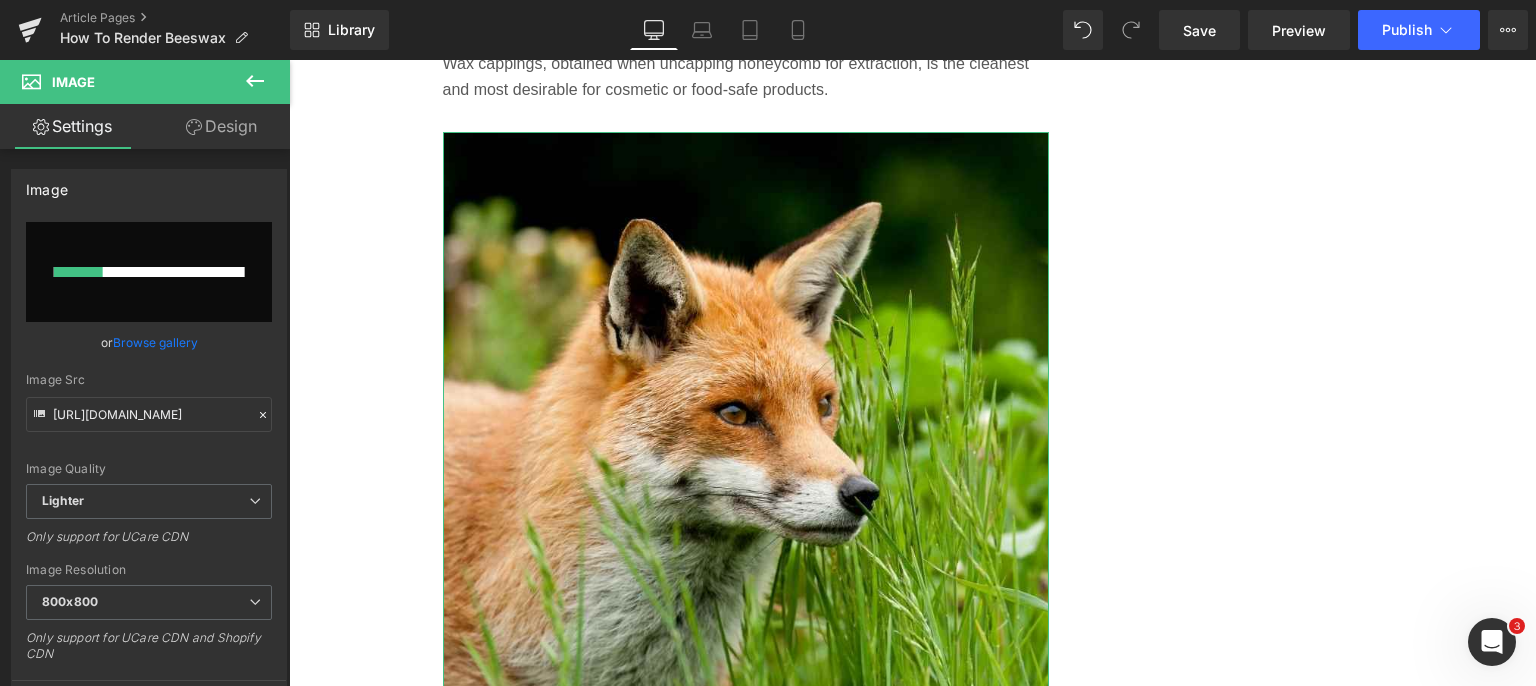 type 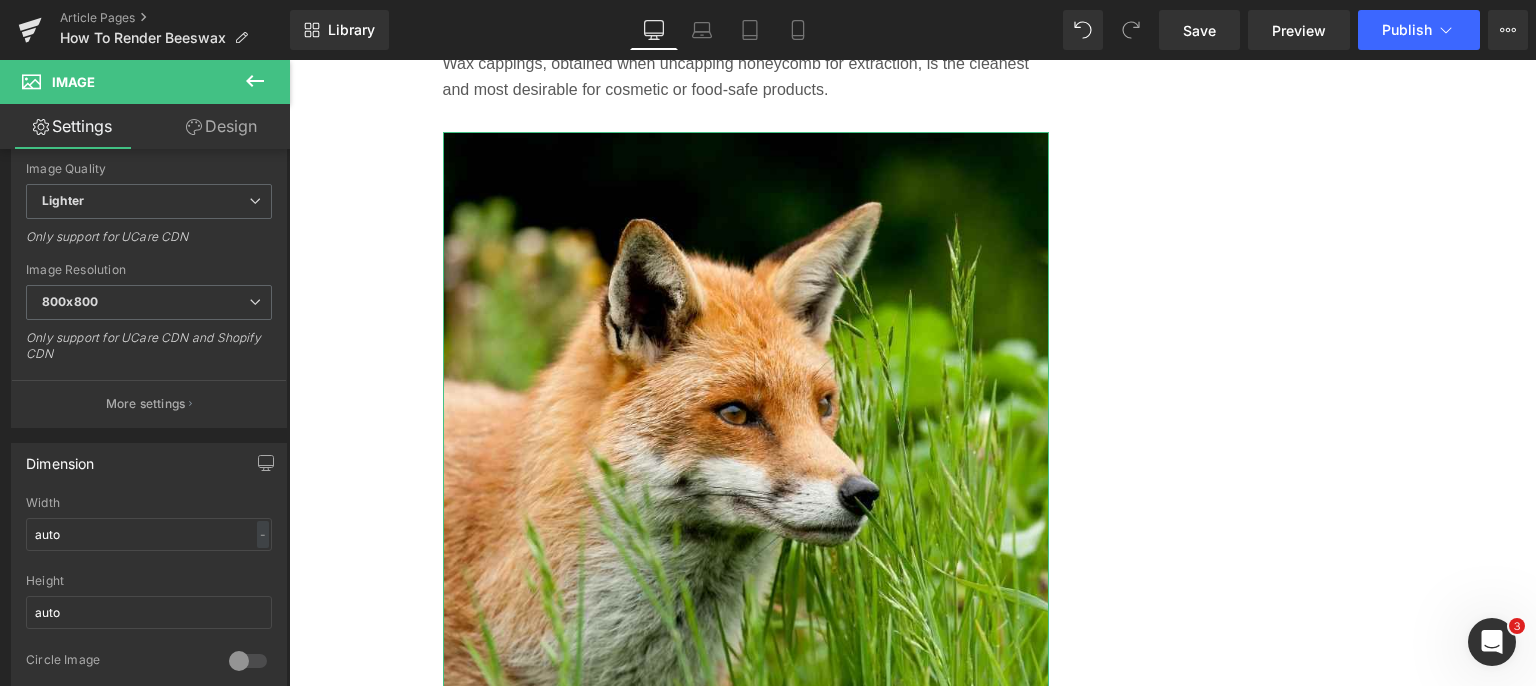 scroll, scrollTop: 314, scrollLeft: 0, axis: vertical 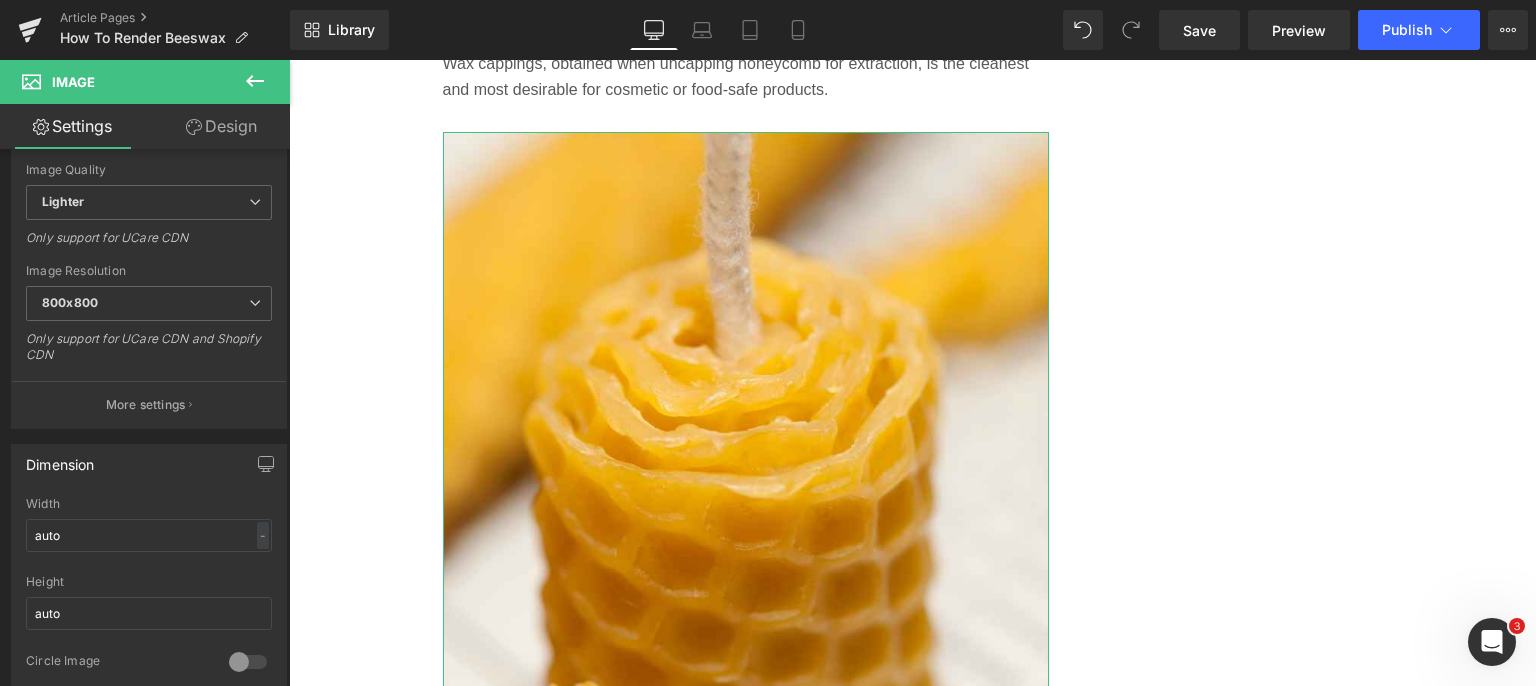 click on "More settings" at bounding box center [146, 405] 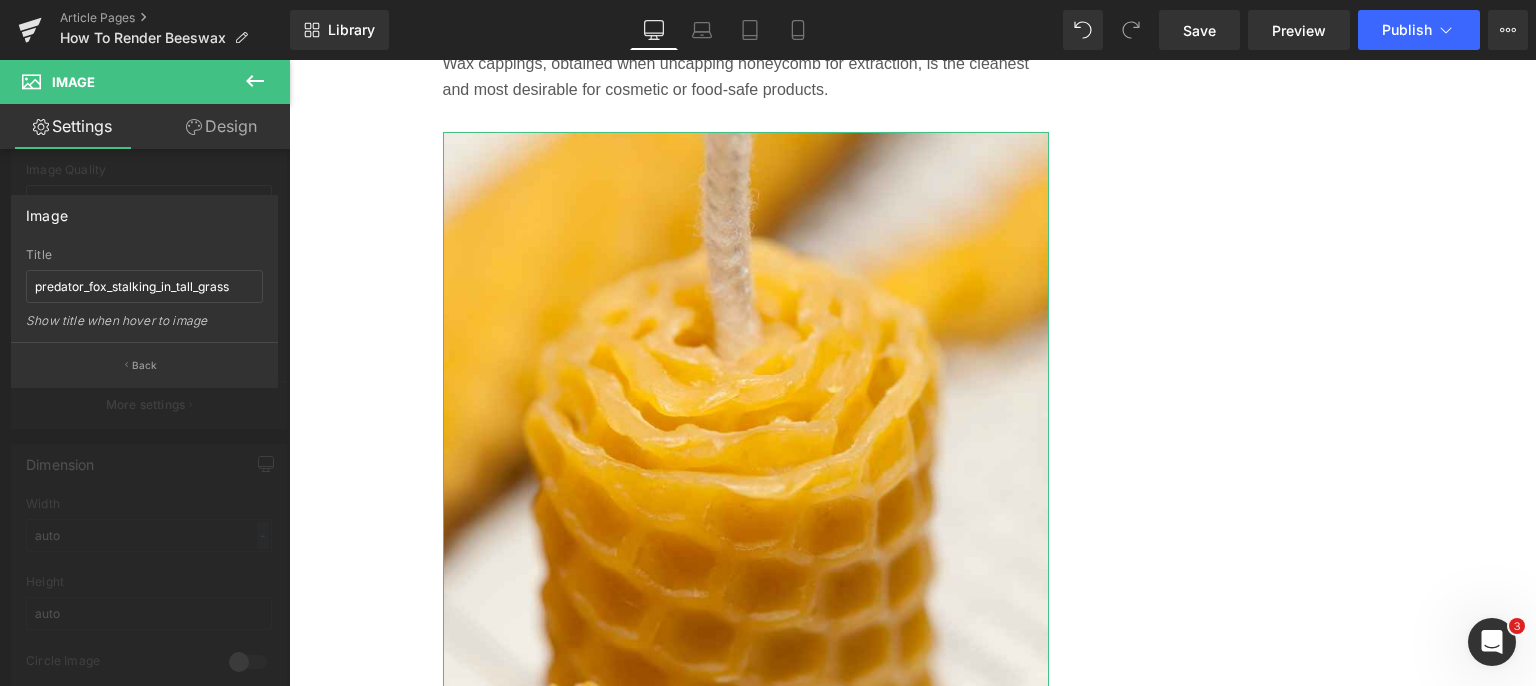 type on "[URL][DOMAIN_NAME]" 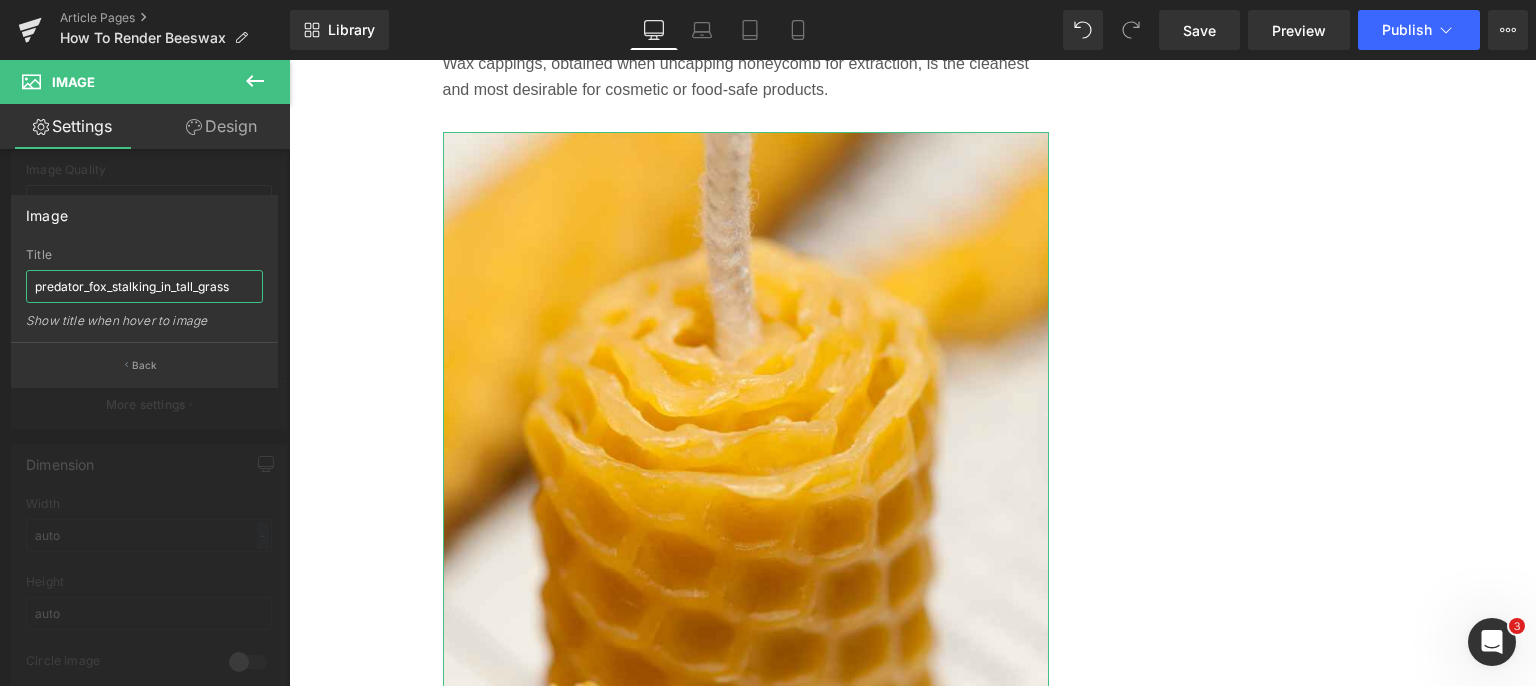 drag, startPoint x: 229, startPoint y: 289, endPoint x: 0, endPoint y: 249, distance: 232.46721 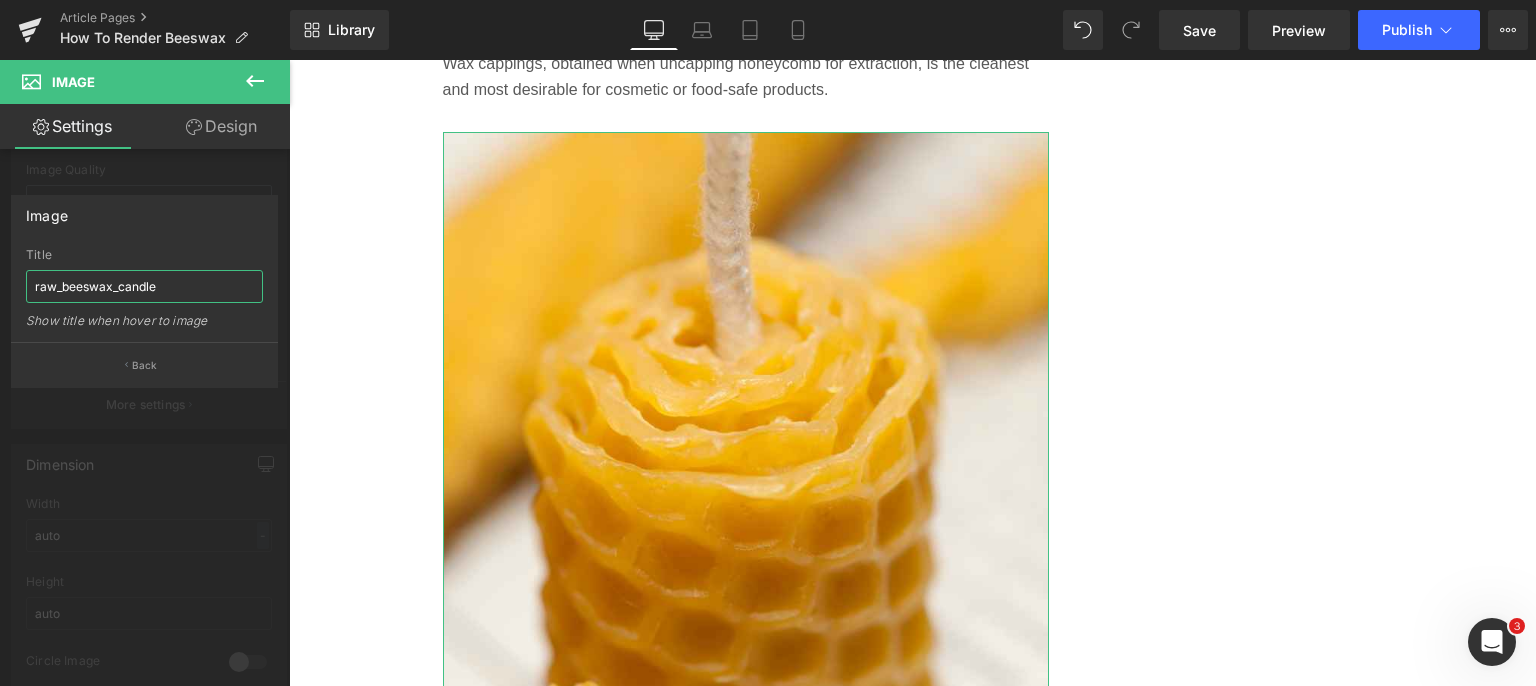 type on "raw_beeswax_candle" 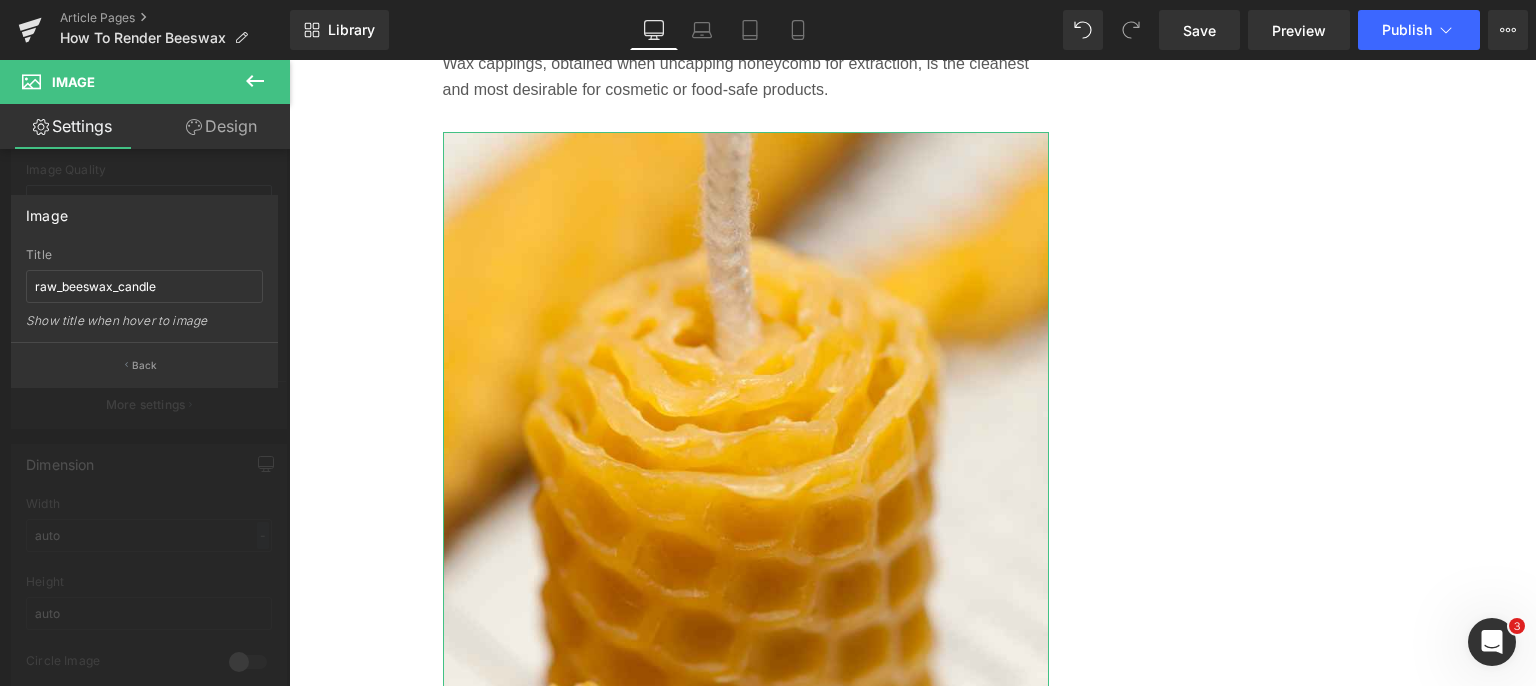 click on "Back" at bounding box center [145, 365] 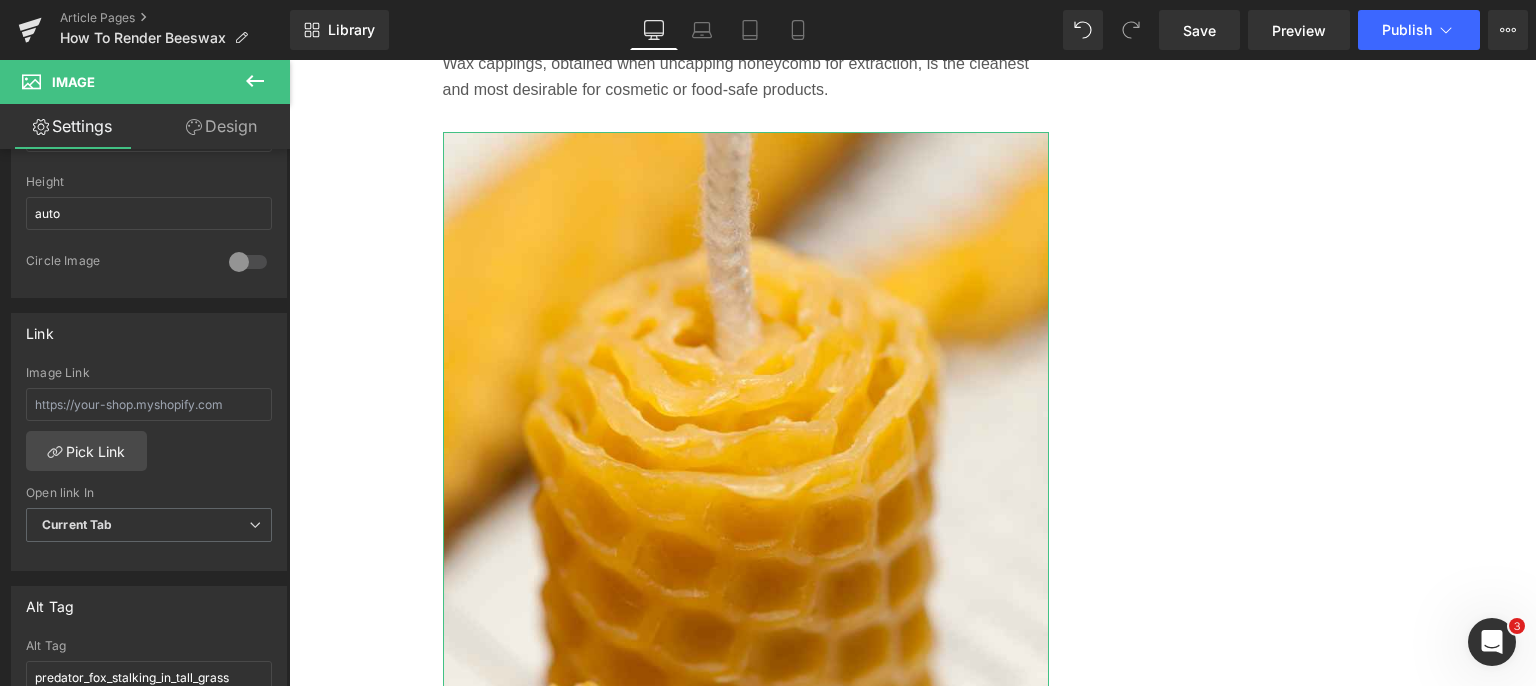 scroll, scrollTop: 814, scrollLeft: 0, axis: vertical 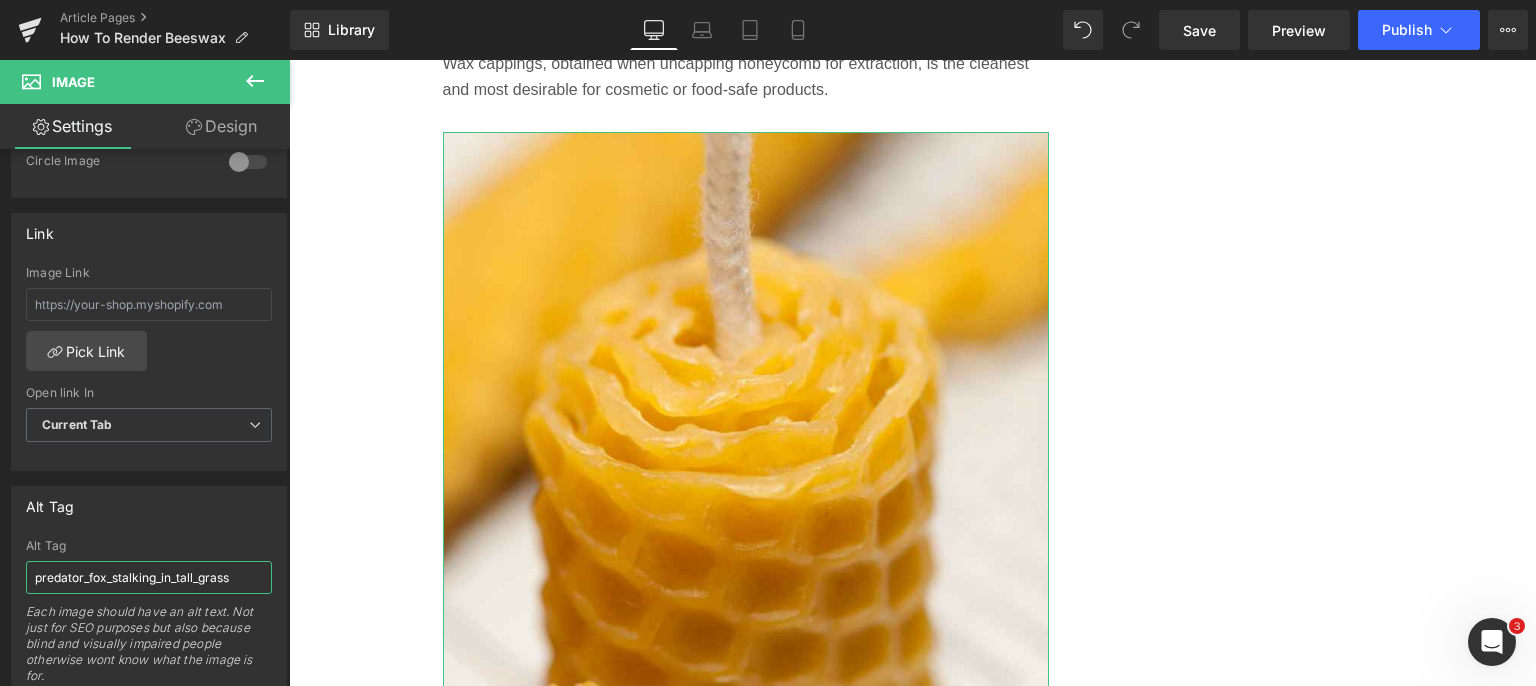 drag, startPoint x: 237, startPoint y: 574, endPoint x: 12, endPoint y: 568, distance: 225.07999 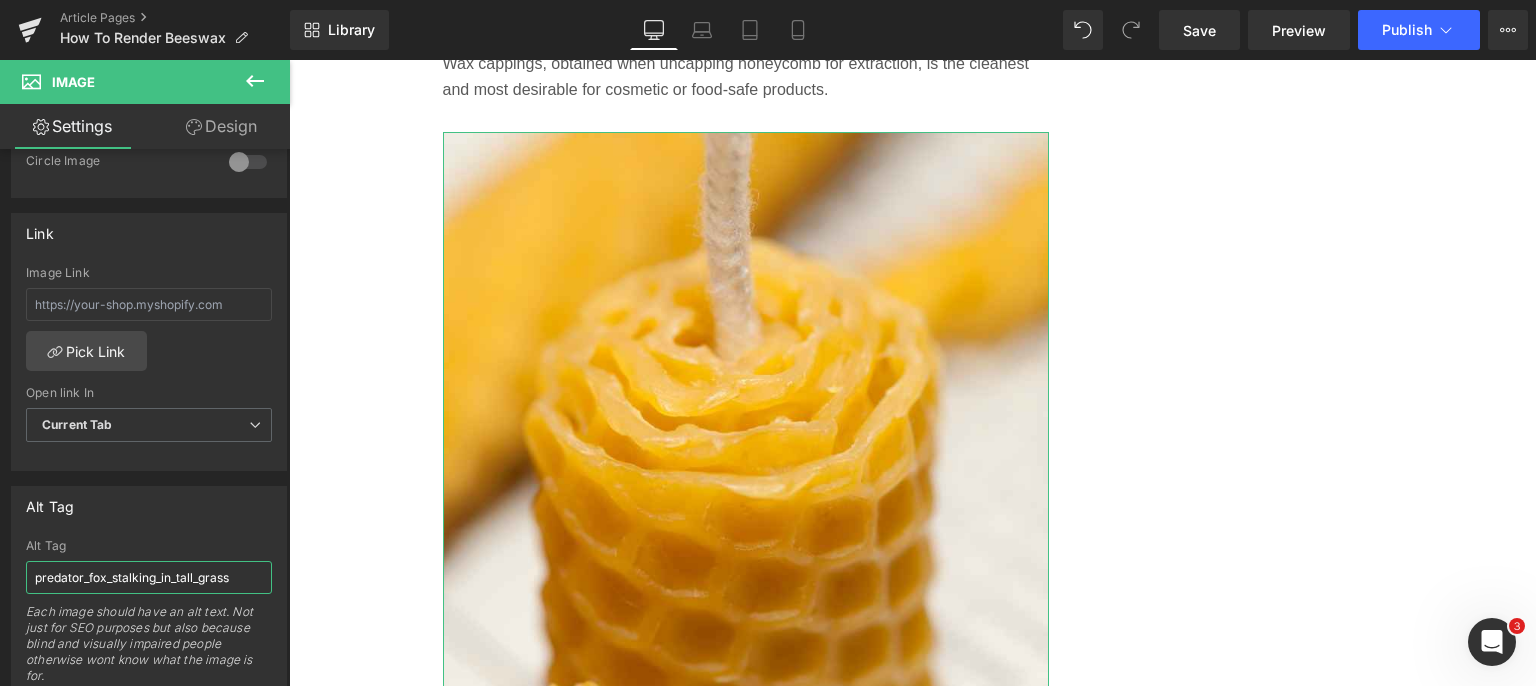 paste on "raw_beeswax_candle.jpg" 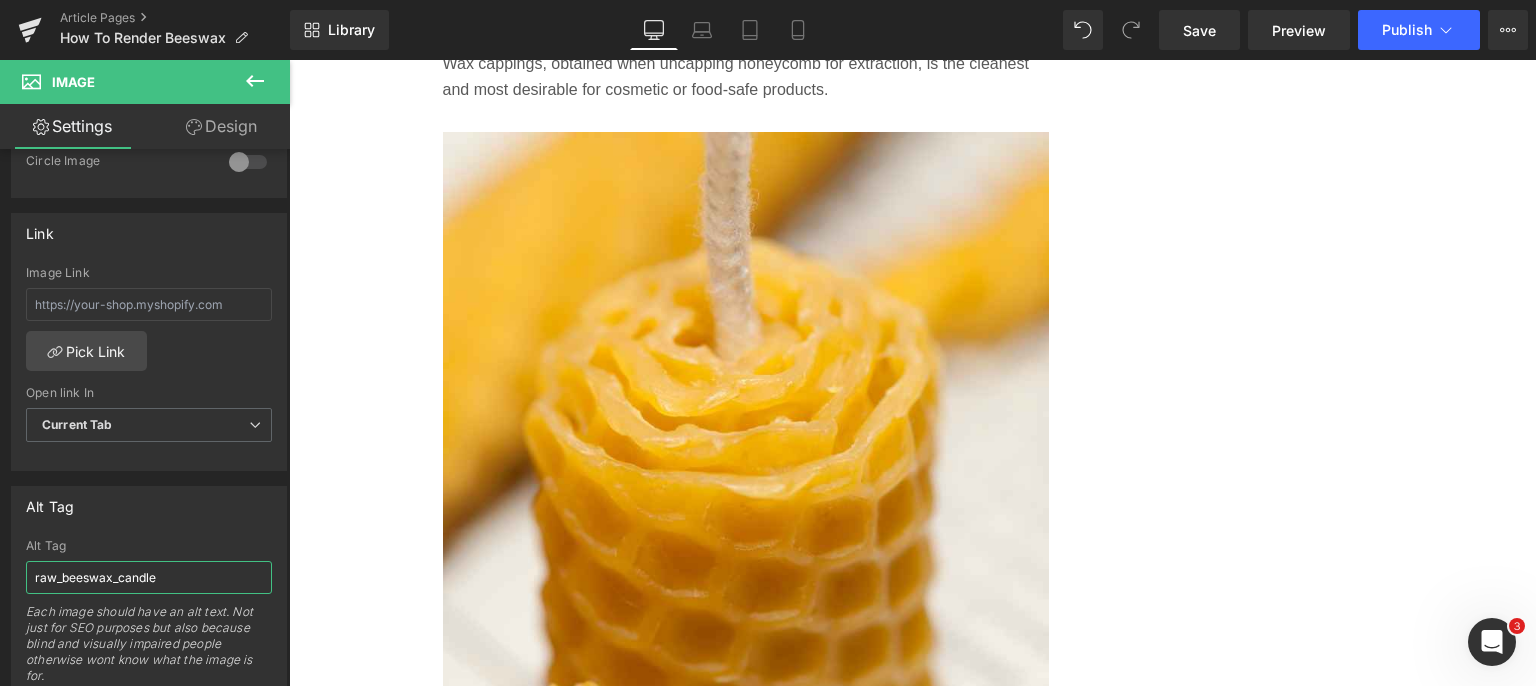 type on "raw_beeswax_candle" 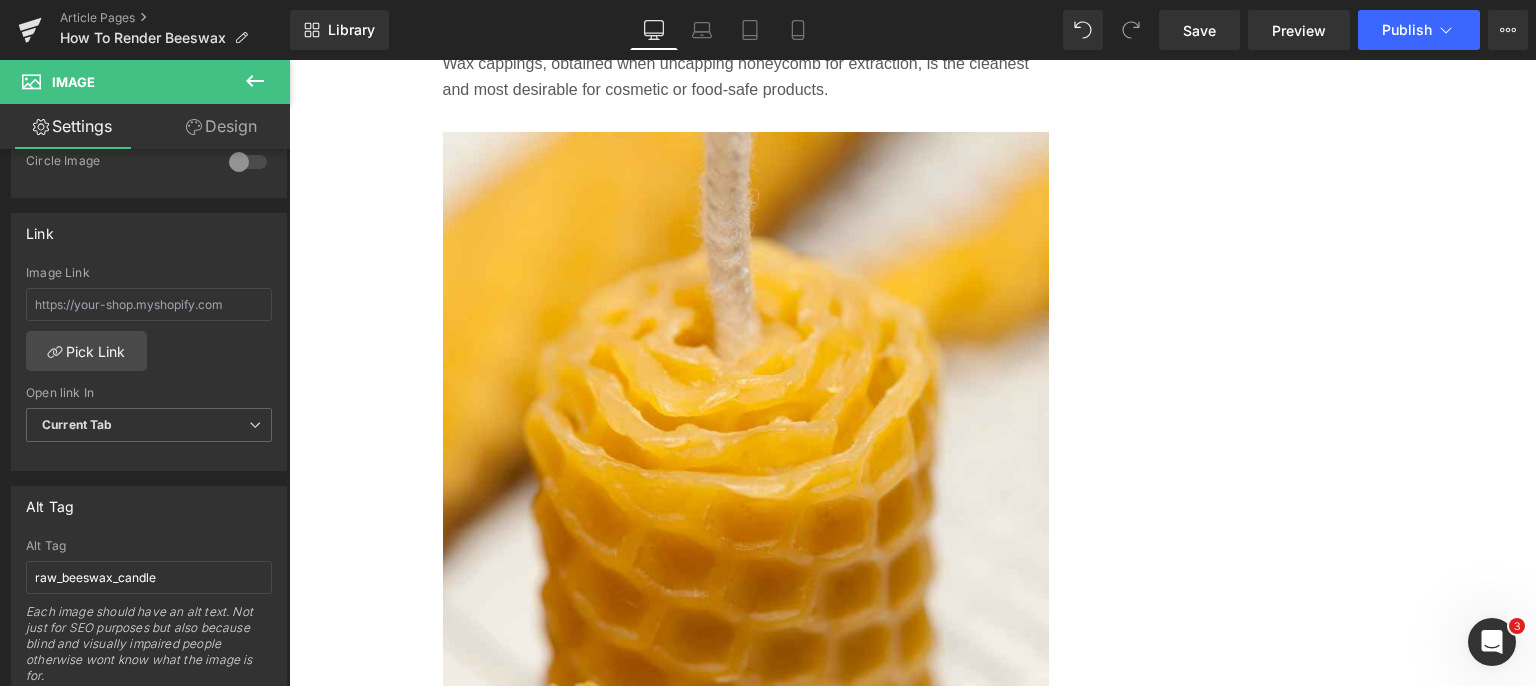 click on "Save" at bounding box center (1199, 30) 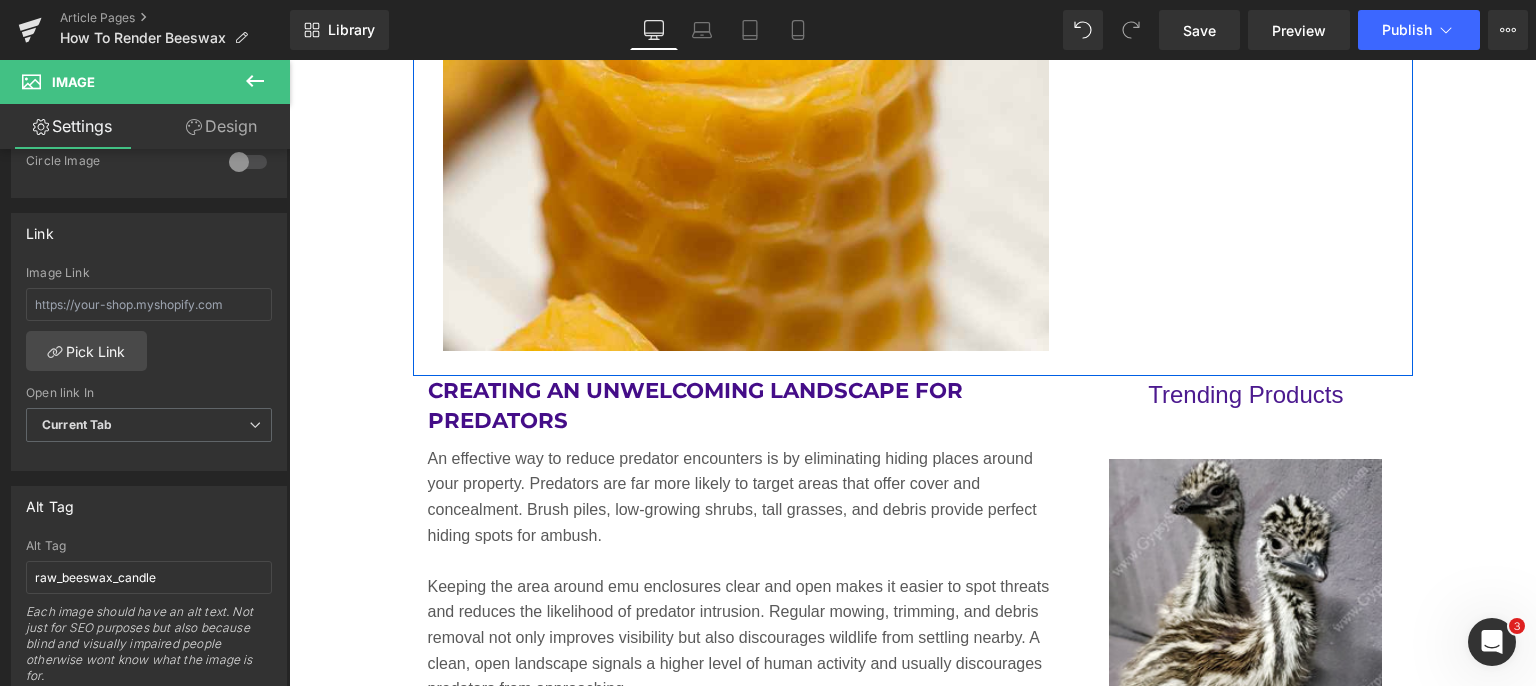 scroll, scrollTop: 3300, scrollLeft: 0, axis: vertical 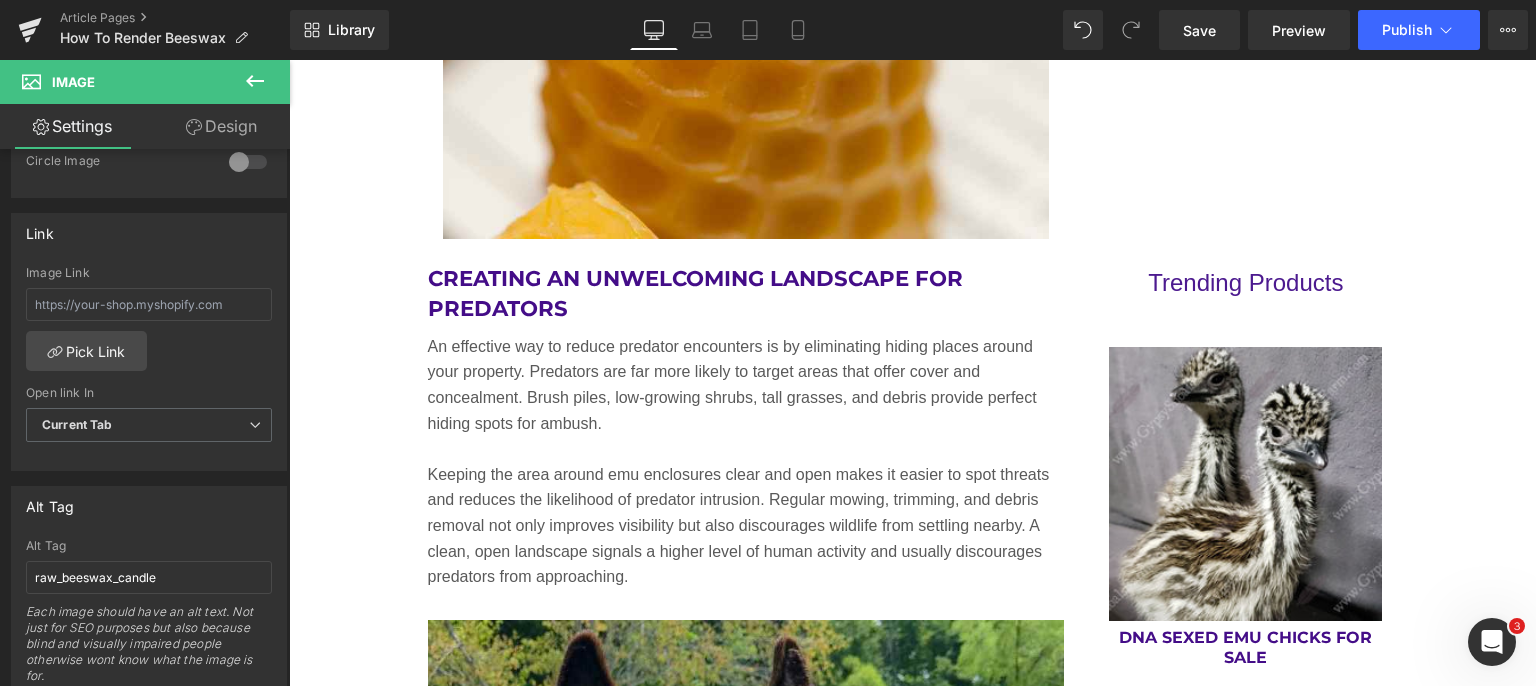 click on "Creating an Unwelcoming Landscape for Predators" at bounding box center (746, 294) 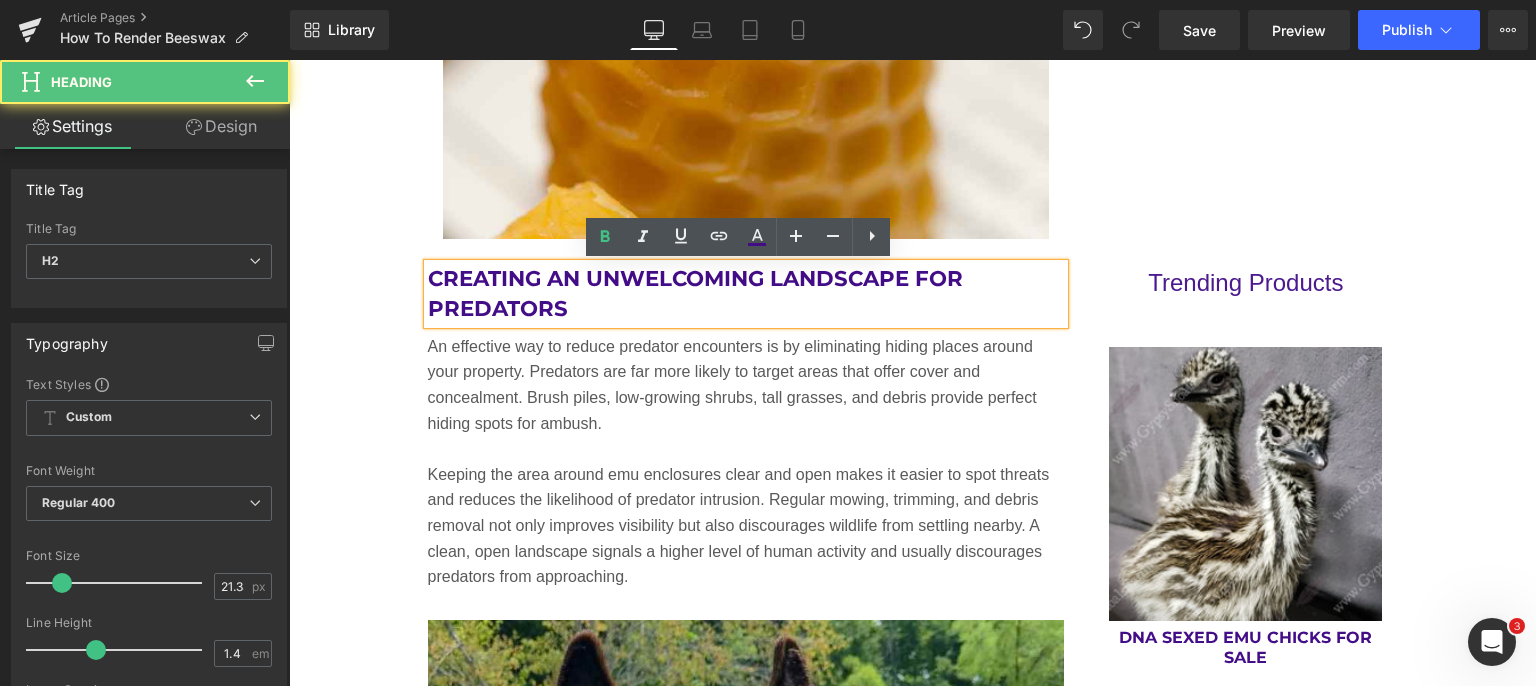 click on "Creating an Unwelcoming Landscape for Predators" at bounding box center [746, 294] 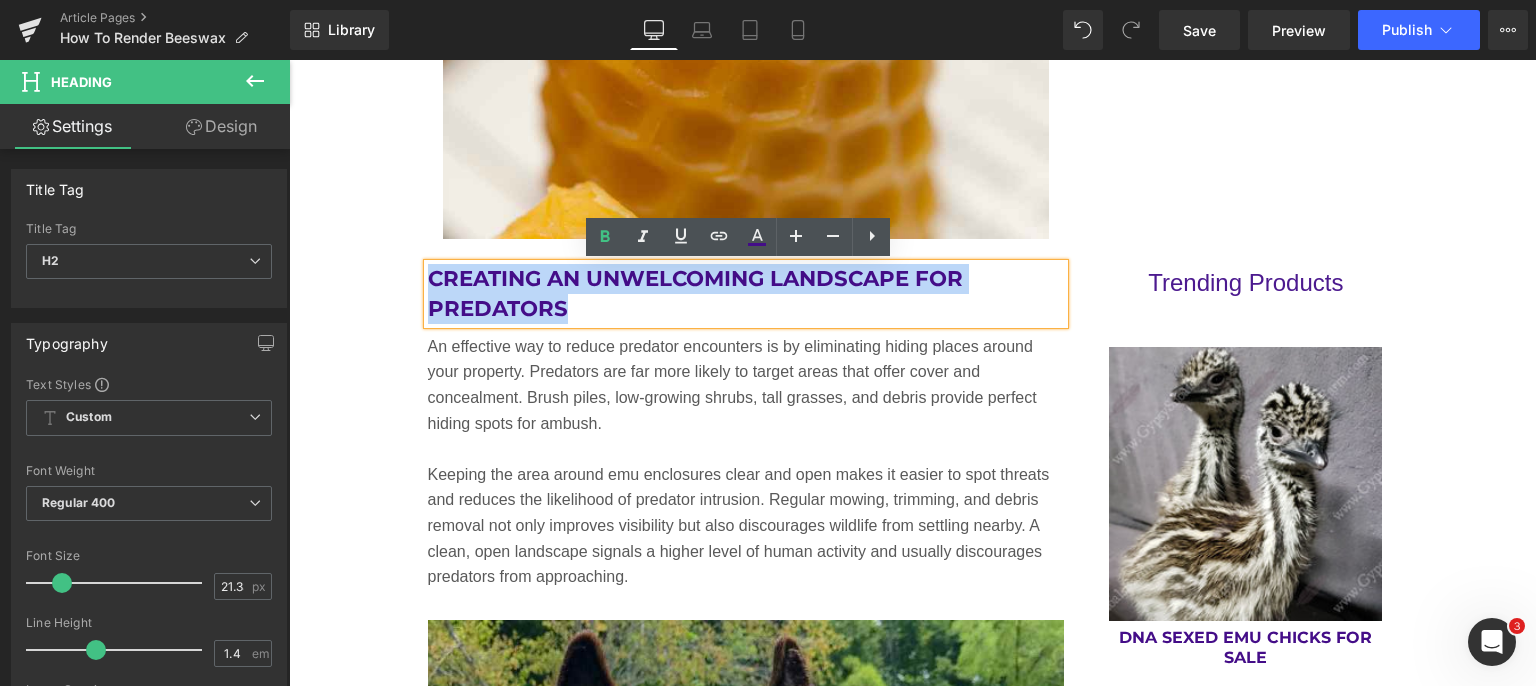 drag, startPoint x: 566, startPoint y: 305, endPoint x: 426, endPoint y: 272, distance: 143.83672 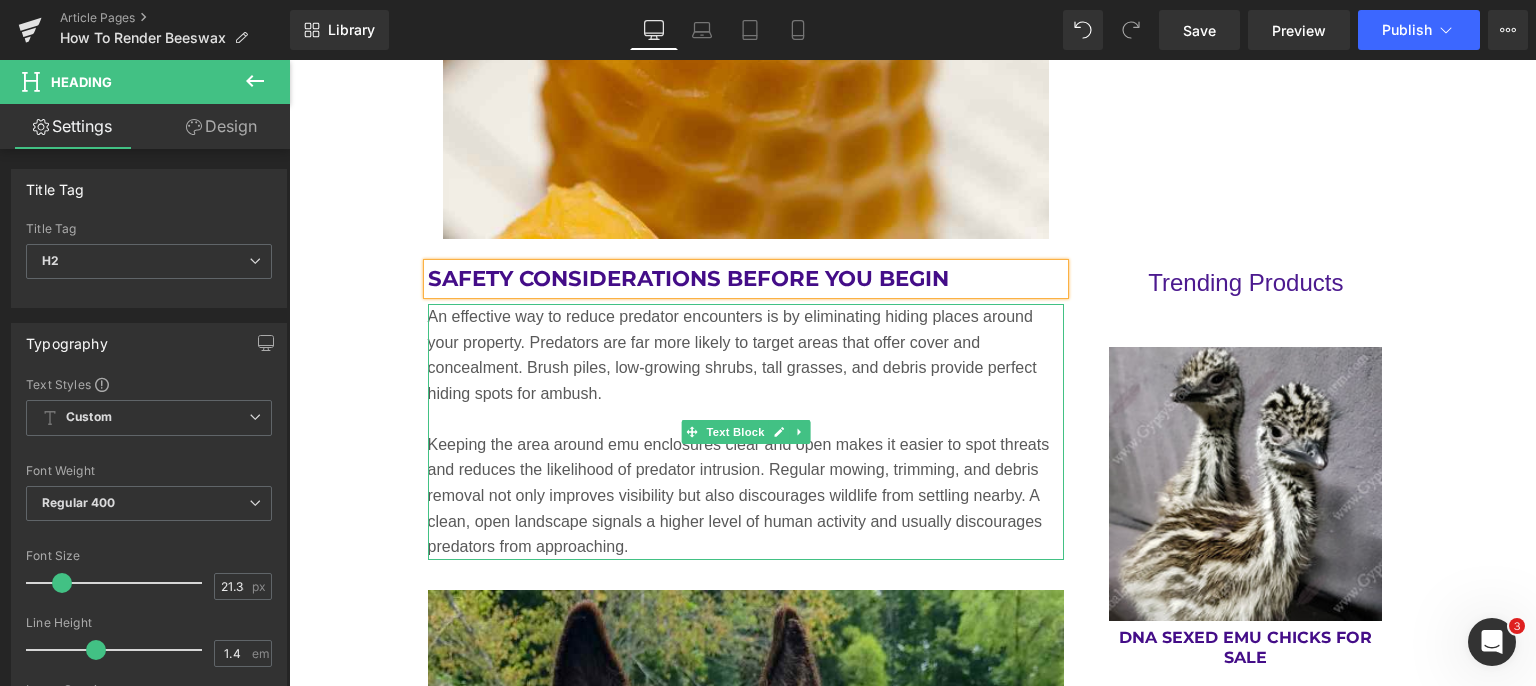 click on "An effective way to reduce predator encounters is by eliminating hiding places around your property. Predators are far more likely to target areas that offer cover and concealment. Brush piles, low-growing shrubs, tall grasses, and debris provide perfect hiding spots for ambush." at bounding box center [746, 355] 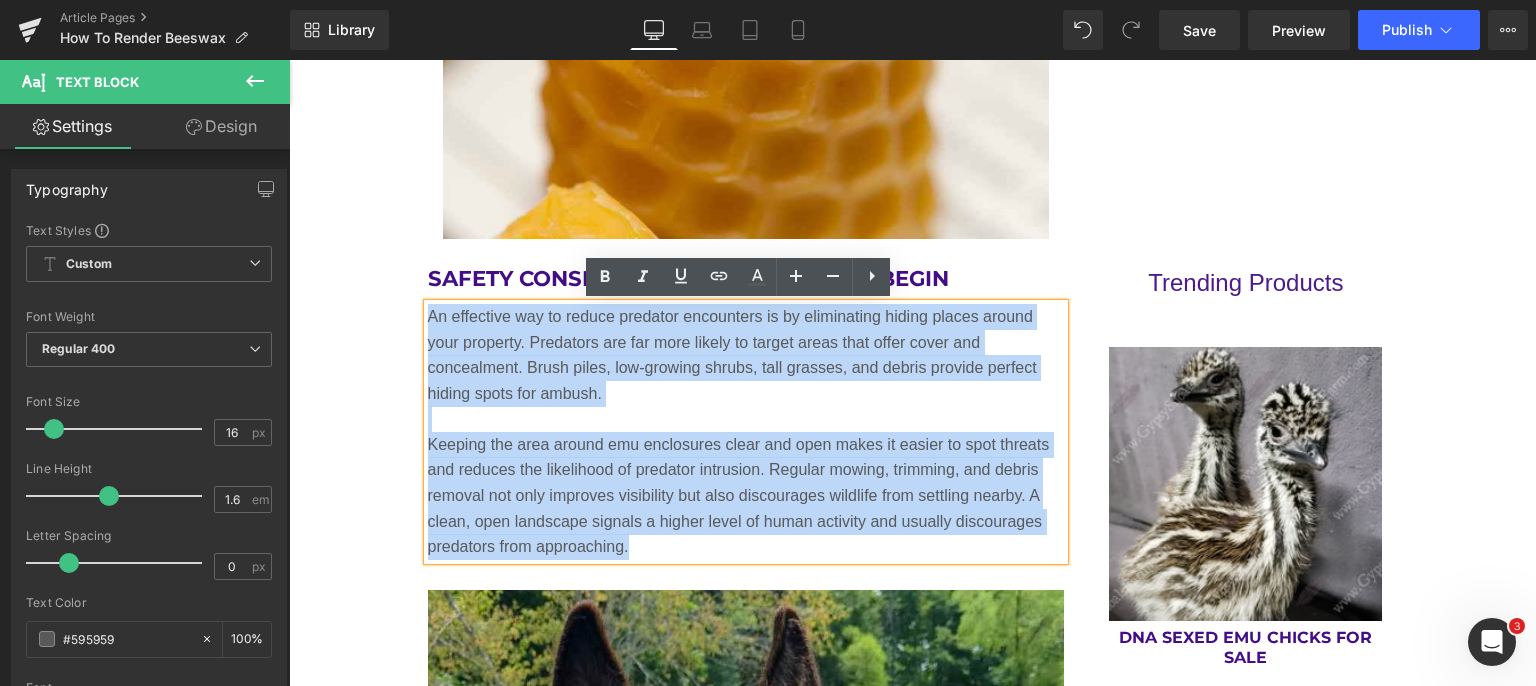 drag, startPoint x: 422, startPoint y: 311, endPoint x: 631, endPoint y: 540, distance: 310.0355 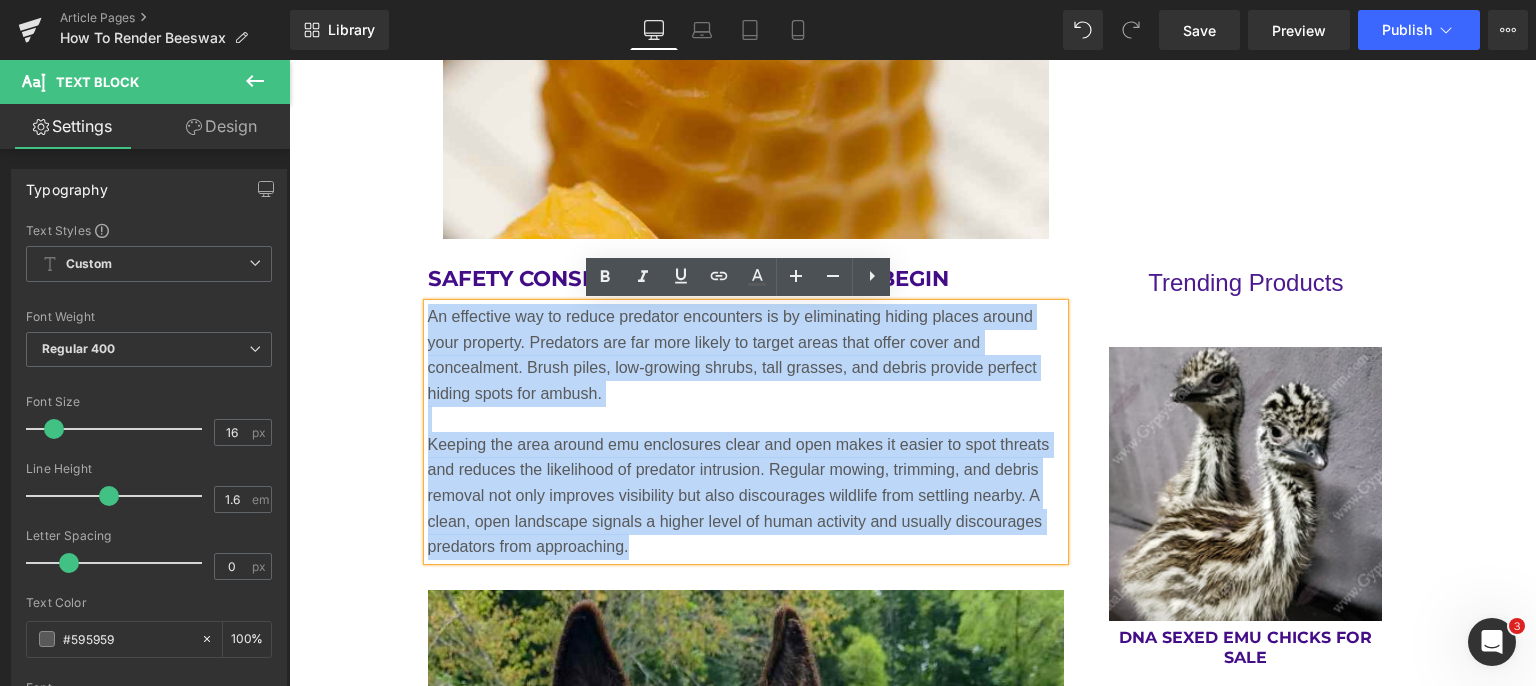 click on "An effective way to reduce predator encounters is by eliminating hiding places around your property. Predators are far more likely to target areas that offer cover and concealment. Brush piles, low-growing shrubs, tall grasses, and debris provide perfect hiding spots for ambush. Keeping the area around emu enclosures clear and open makes it easier to spot threats and reduces the likelihood of predator intrusion. Regular mowing, trimming, and debris removal not only improves visibility but also discourages wildlife from settling nearby. A clean, open landscape signals a higher level of human activity and usually discourages predators from approaching." at bounding box center [746, 432] 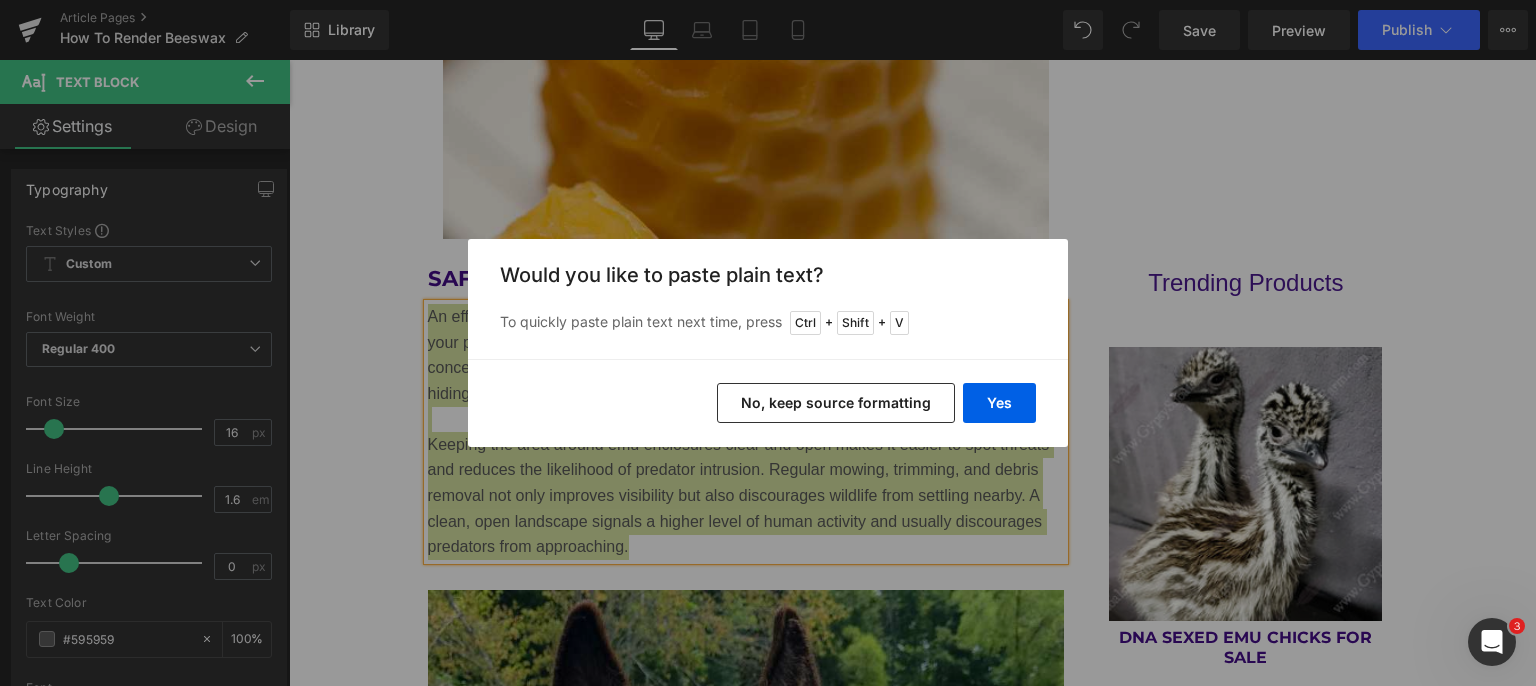 click on "Yes" at bounding box center (999, 403) 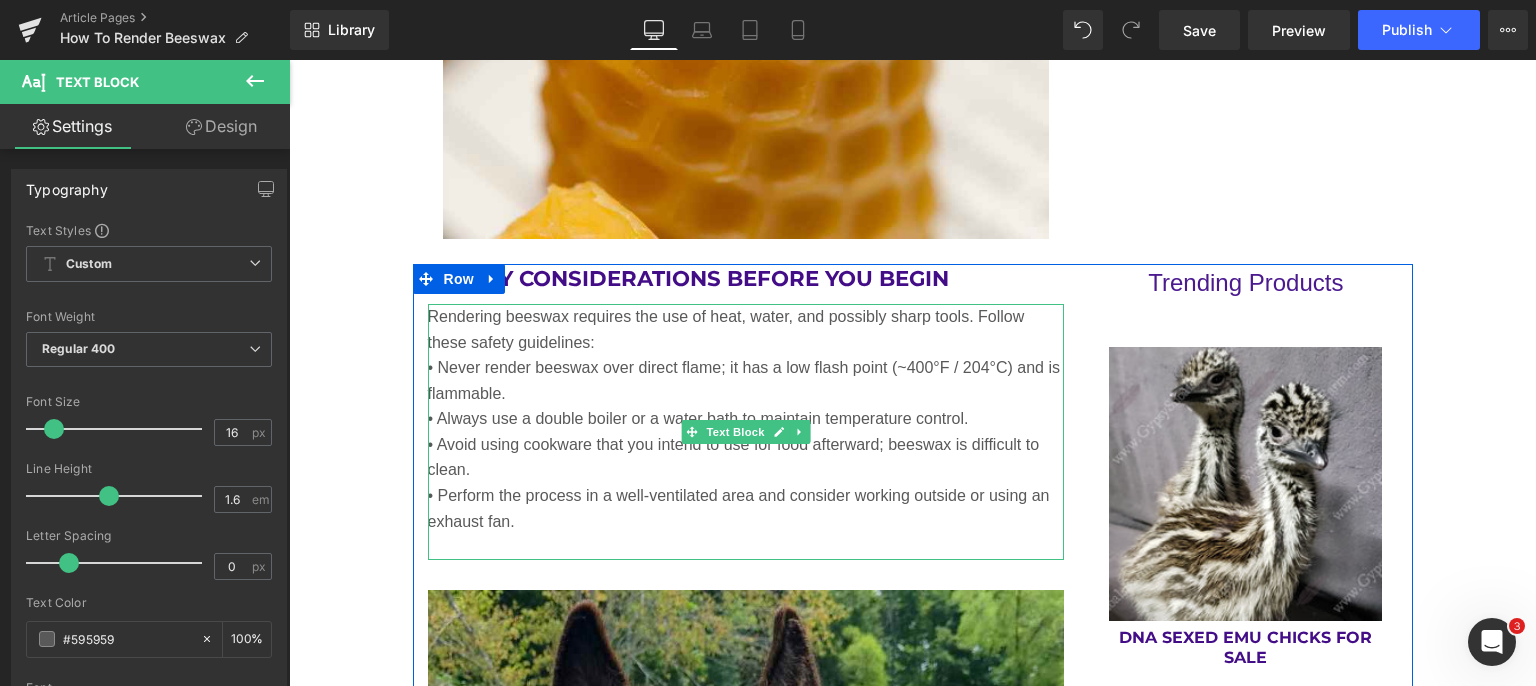 click on "Rendering beeswax requires the use of heat, water, and possibly sharp tools. Follow these safety guidelines:" at bounding box center (746, 329) 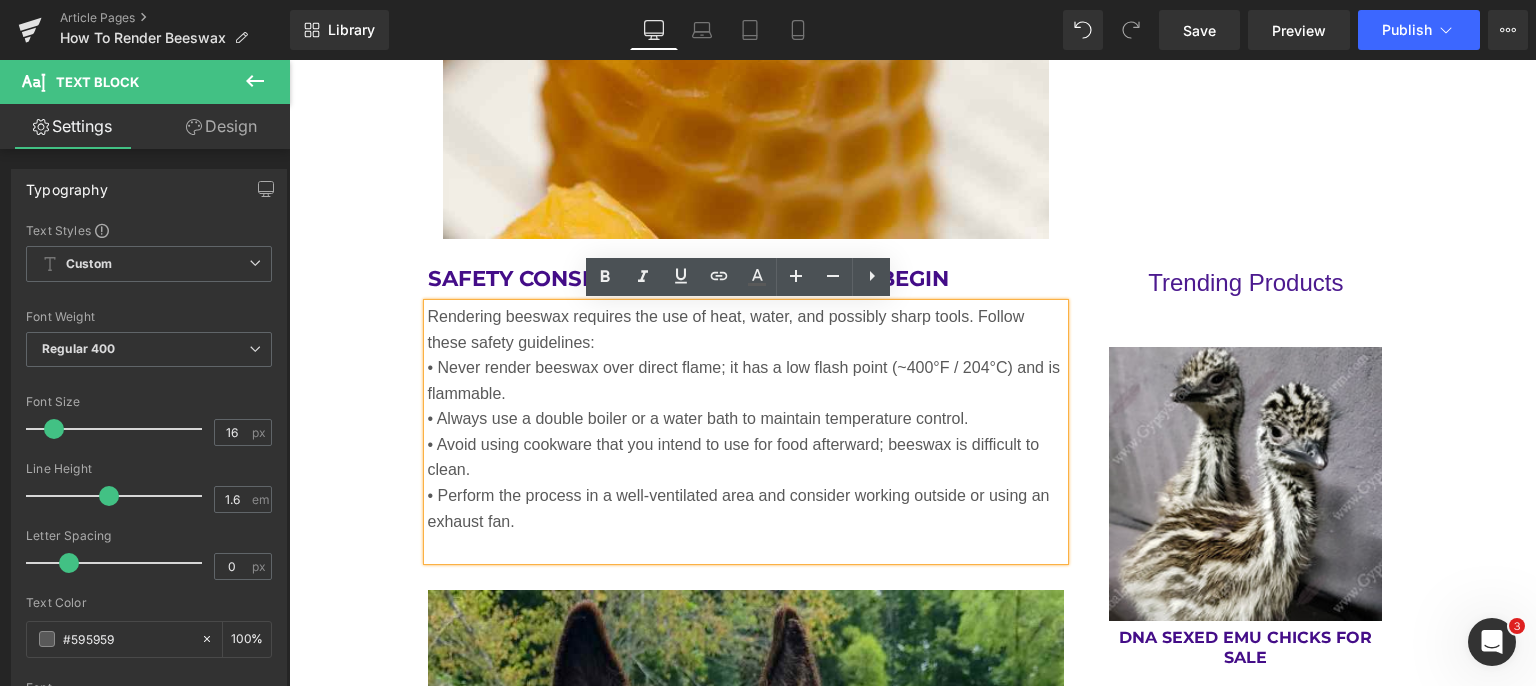 click at bounding box center [746, 547] 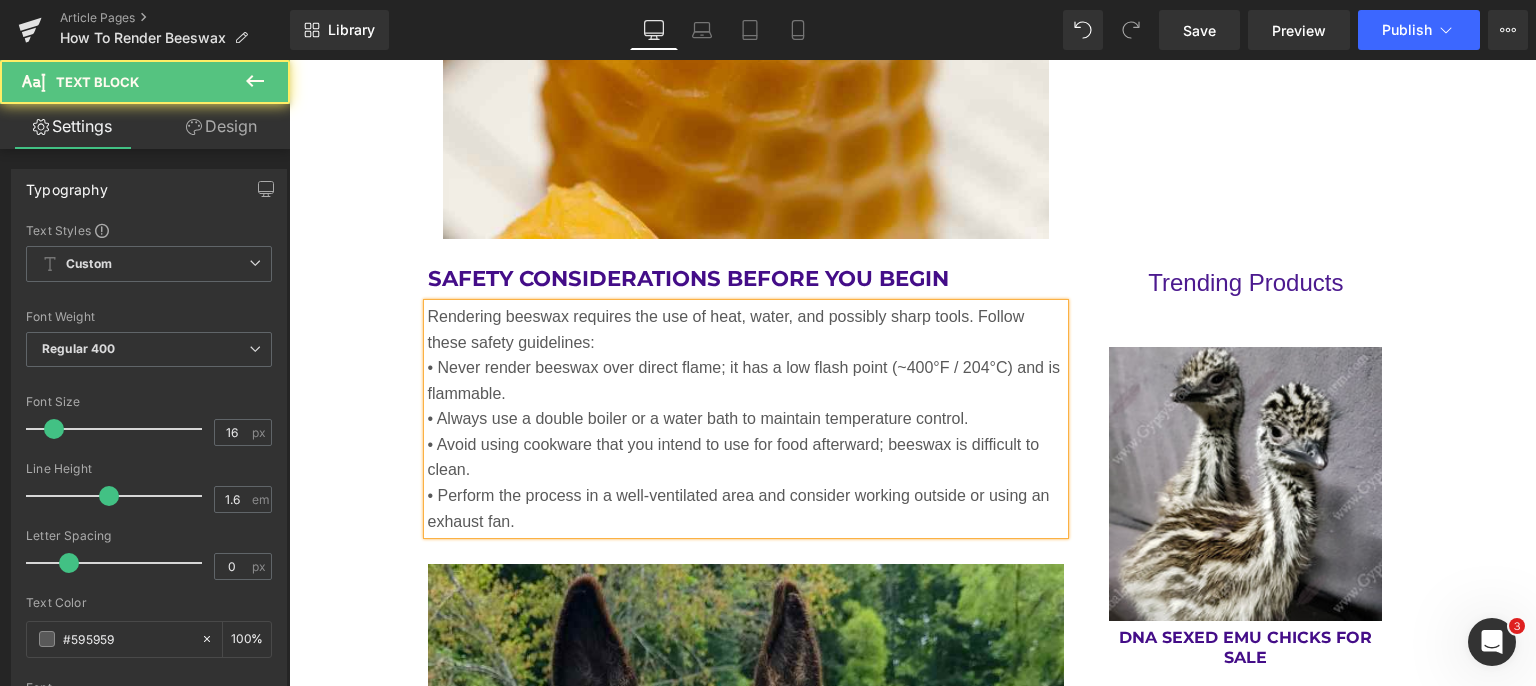 click on "Rendering beeswax requires the use of heat, water, and possibly sharp tools. Follow these safety guidelines:" at bounding box center (746, 329) 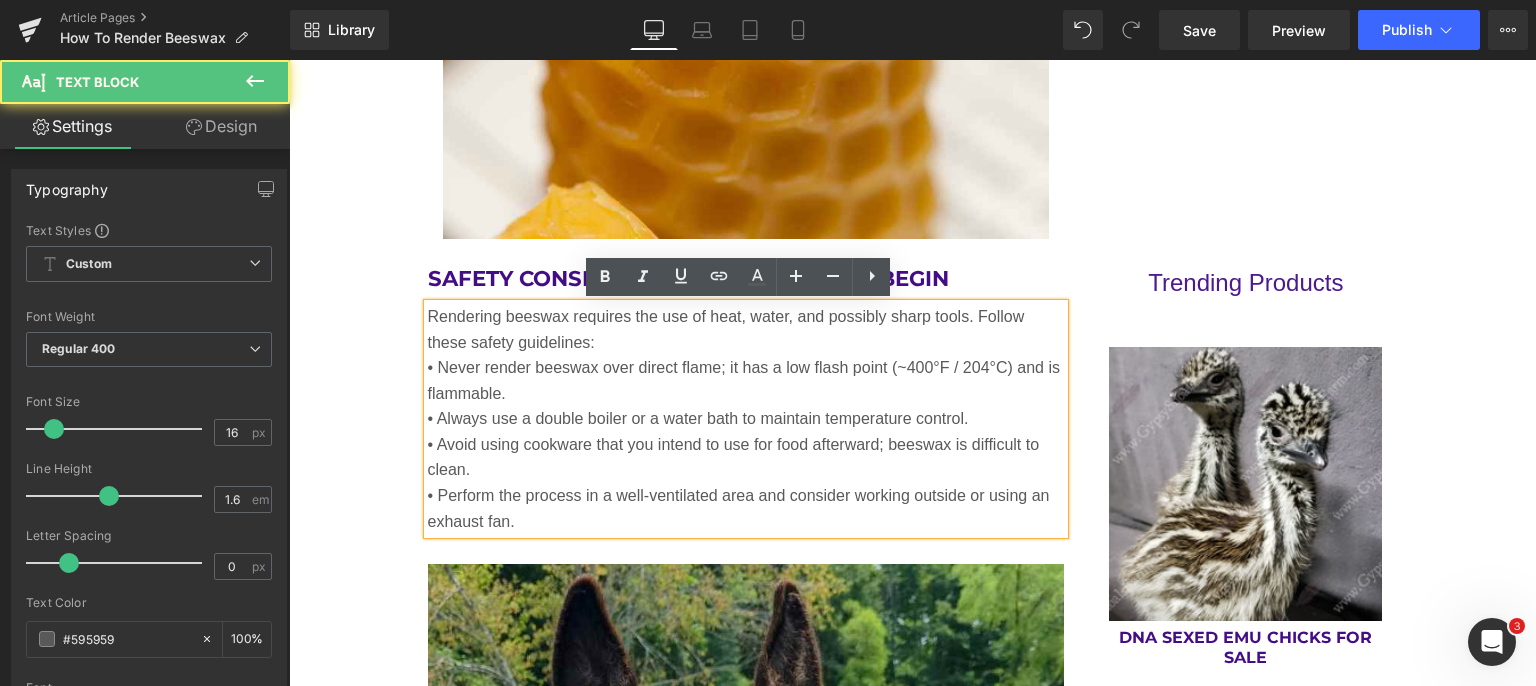 click on "•	Never render beeswax over direct flame; it has a low flash point (~400°F / 204°C) and is flammable." at bounding box center [746, 380] 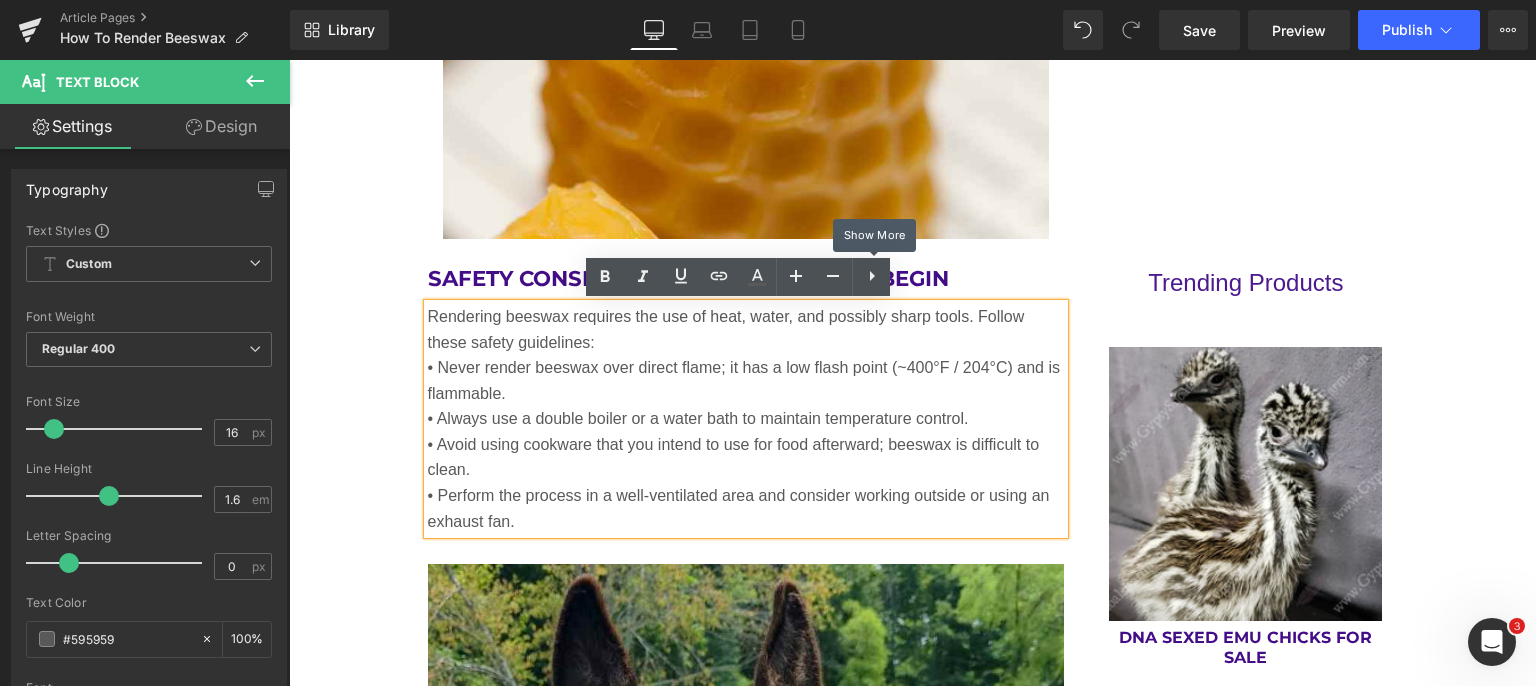 click 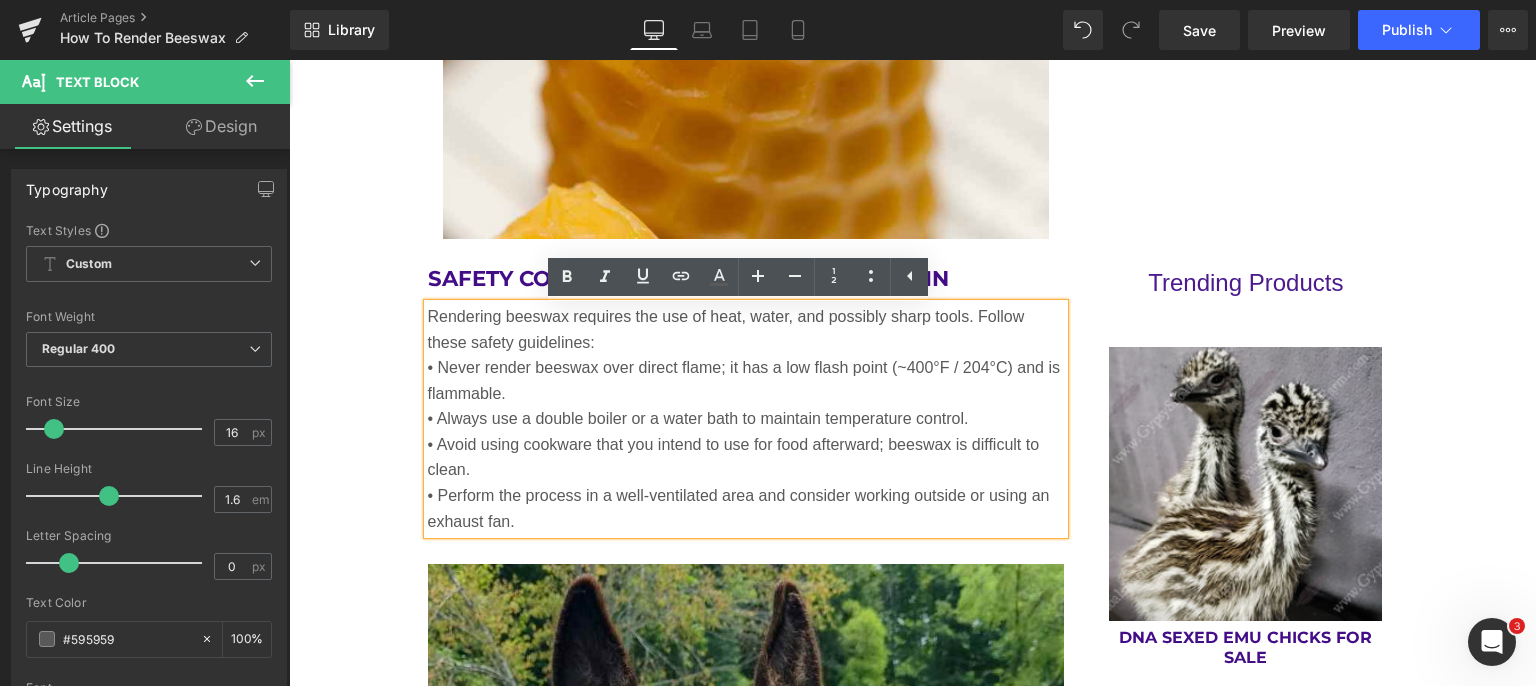 click on "•	Never render beeswax over direct flame; it has a low flash point (~400°F / 204°C) and is flammable." at bounding box center [746, 380] 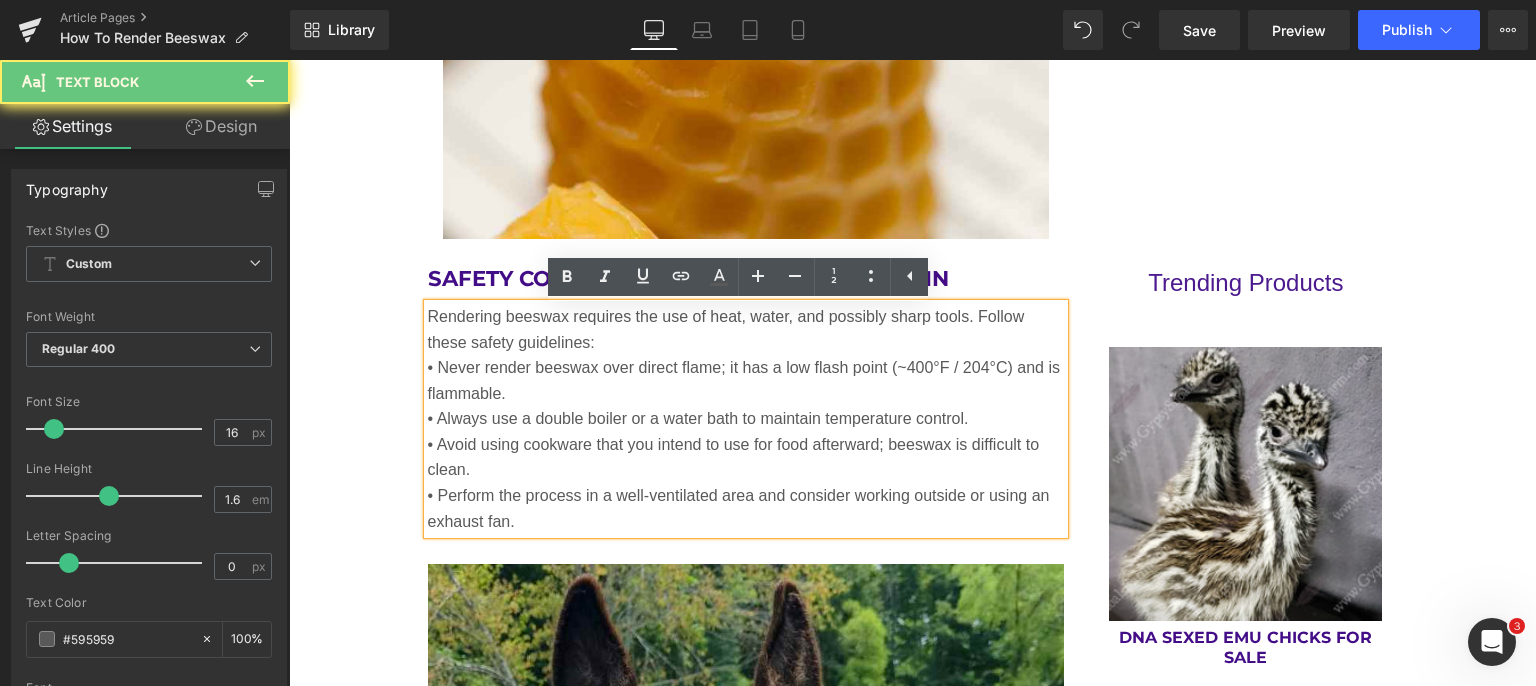 click on "Rendering beeswax requires the use of heat, water, and possibly sharp tools. Follow these safety guidelines: •	Never render beeswax over direct flame; it has a low flash point (~400°F / 204°C) and is flammable. •	Always use a double boiler or a water bath to maintain temperature control. •	Avoid using cookware that you intend to use for food afterward; beeswax is difficult to clean. •	Perform the process in a well-ventilated area and consider working outside or using an exhaust fan." at bounding box center [746, 419] 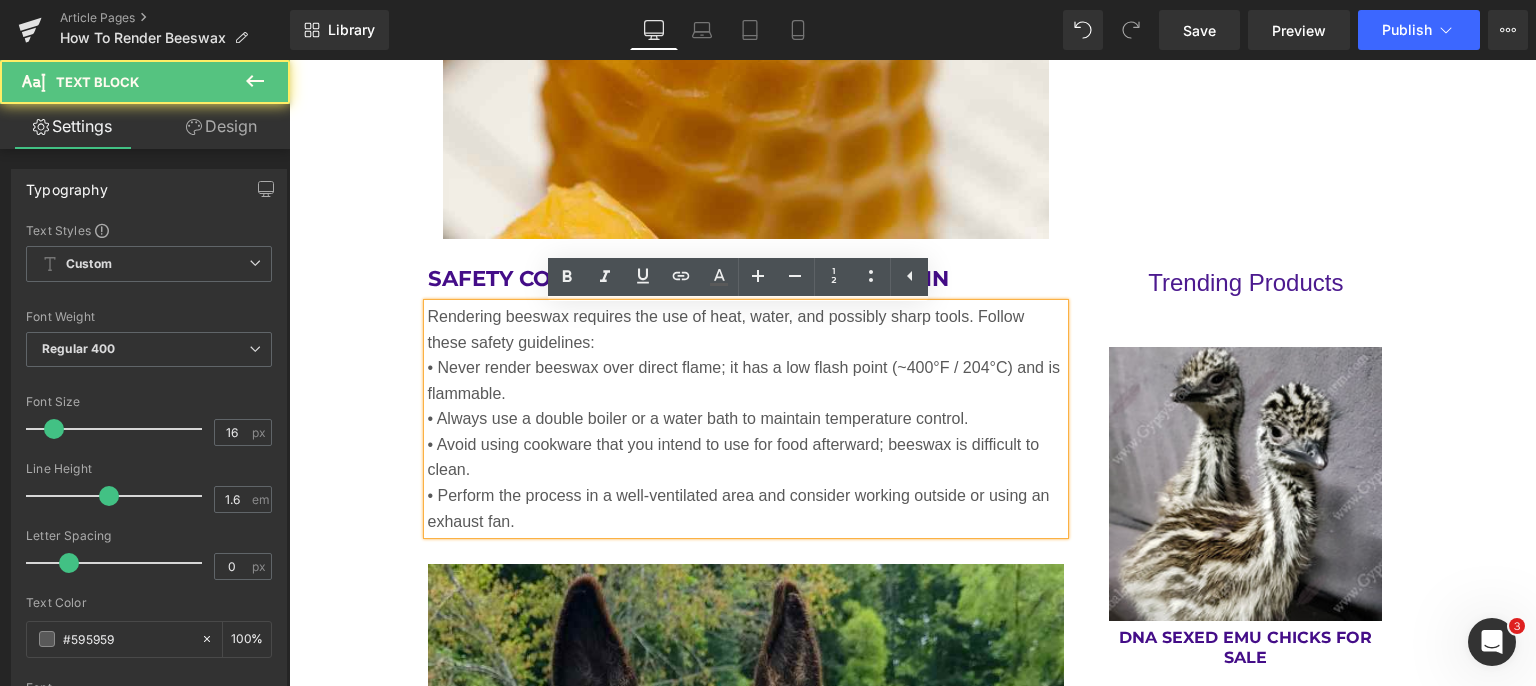 click on "Rendering beeswax requires the use of heat, water, and possibly sharp tools. Follow these safety guidelines: •	Never render beeswax over direct flame; it has a low flash point (~400°F / 204°C) and is flammable. •	Always use a double boiler or a water bath to maintain temperature control. •	Avoid using cookware that you intend to use for food afterward; beeswax is difficult to clean. •	Perform the process in a well-ventilated area and consider working outside or using an exhaust fan." at bounding box center [746, 419] 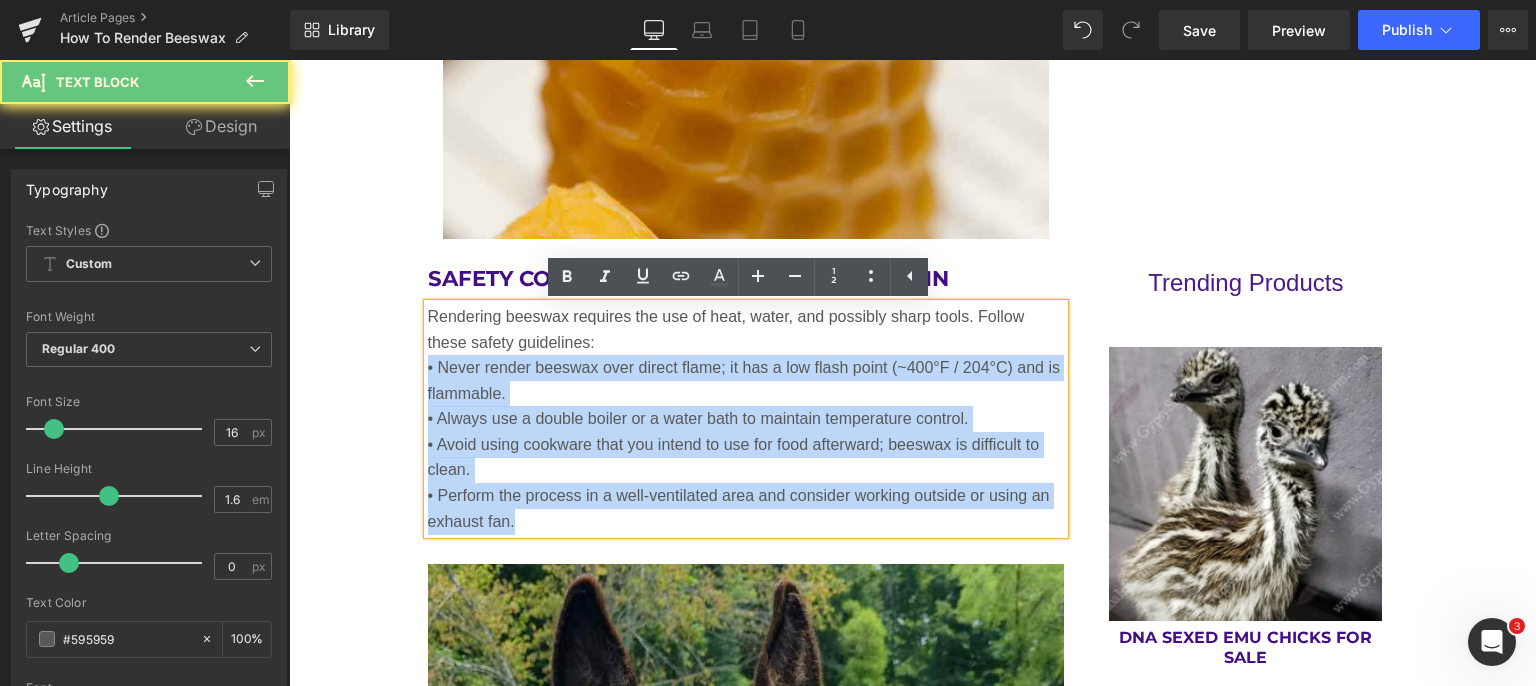 click on "Rendering beeswax requires the use of heat, water, and possibly sharp tools. Follow these safety guidelines: •	Never render beeswax over direct flame; it has a low flash point (~400°F / 204°C) and is flammable. •	Always use a double boiler or a water bath to maintain temperature control. •	Avoid using cookware that you intend to use for food afterward; beeswax is difficult to clean. •	Perform the process in a well-ventilated area and consider working outside or using an exhaust fan." at bounding box center [746, 419] 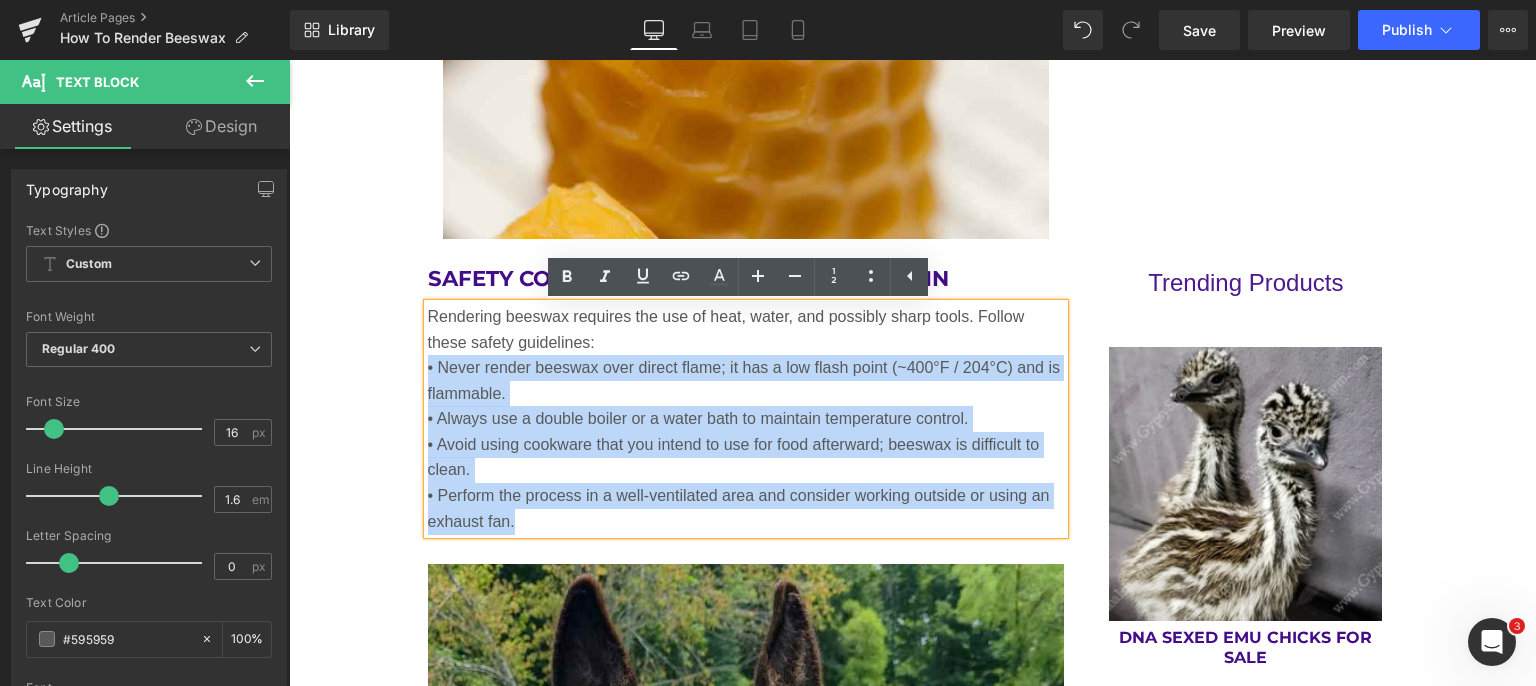 click on "•	Never render beeswax over direct flame; it has a low flash point (~400°F / 204°C) and is flammable." at bounding box center [746, 380] 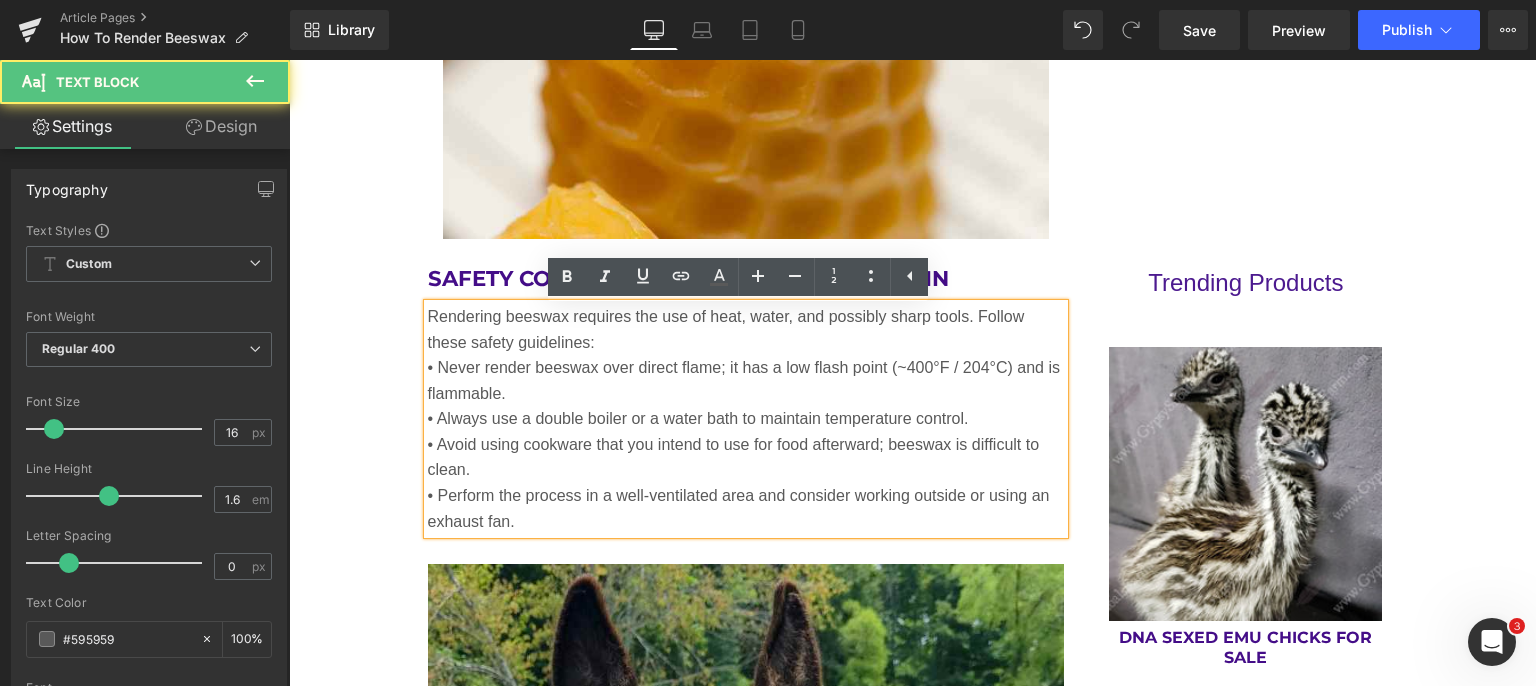 click on "•	Never render beeswax over direct flame; it has a low flash point (~400°F / 204°C) and is flammable." at bounding box center (746, 380) 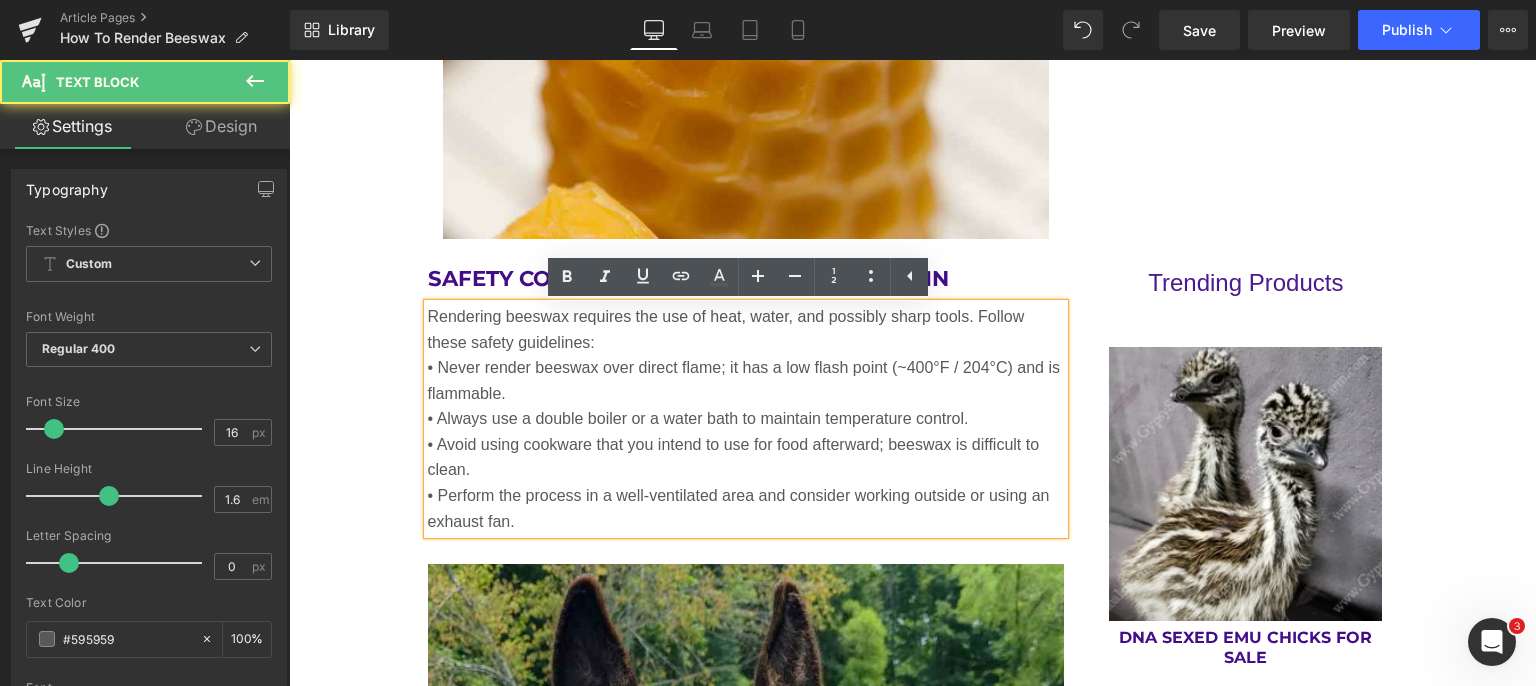 click on "Rendering beeswax requires the use of heat, water, and possibly sharp tools. Follow these safety guidelines: •	Never render beeswax over direct flame; it has a low flash point (~400°F / 204°C) and is flammable. •	Always use a double boiler or a water bath to maintain temperature control. •	Avoid using cookware that you intend to use for food afterward; beeswax is difficult to clean. •	Perform the process in a well-ventilated area and consider working outside or using an exhaust fan." at bounding box center (746, 419) 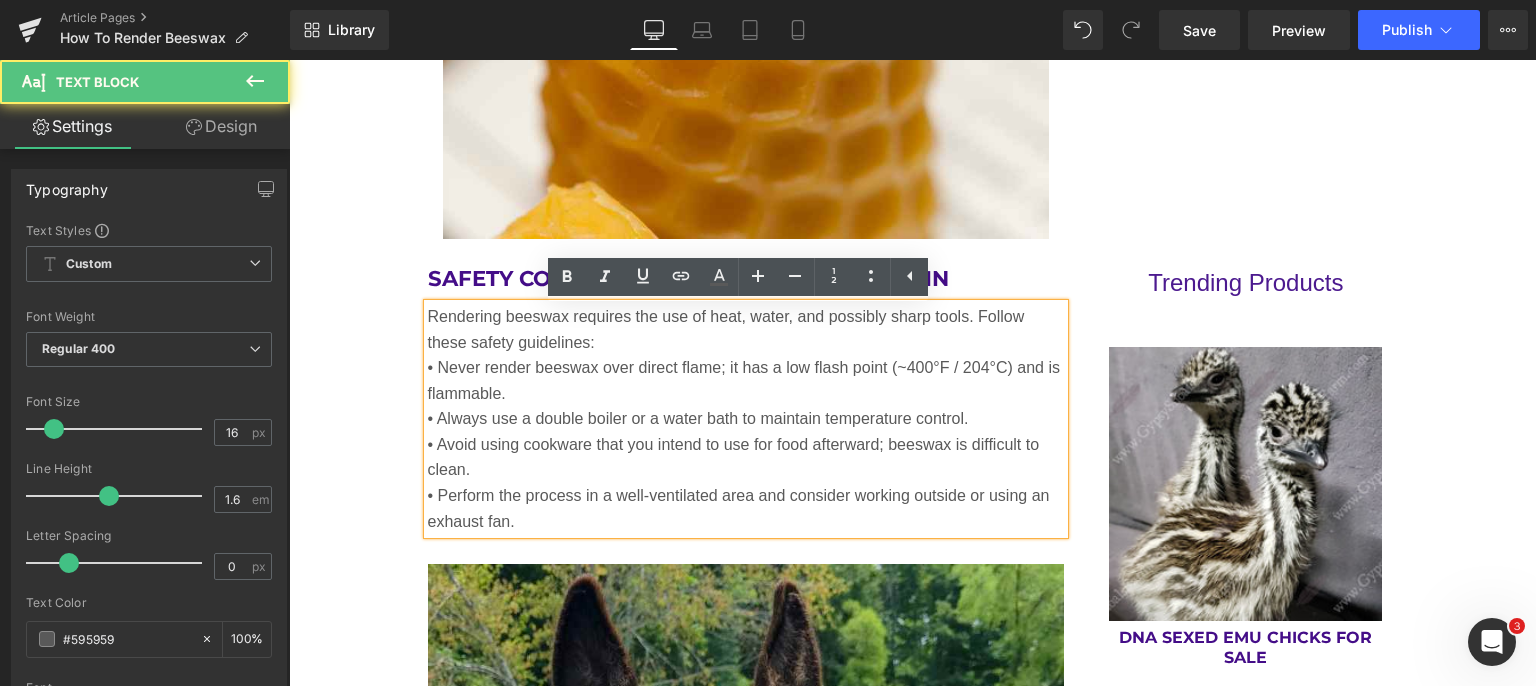 click on "Rendering beeswax requires the use of heat, water, and possibly sharp tools. Follow these safety guidelines: •	Never render beeswax over direct flame; it has a low flash point (~400°F / 204°C) and is flammable. •	Always use a double boiler or a water bath to maintain temperature control. •	Avoid using cookware that you intend to use for food afterward; beeswax is difficult to clean. •	Perform the process in a well-ventilated area and consider working outside or using an exhaust fan." at bounding box center [746, 419] 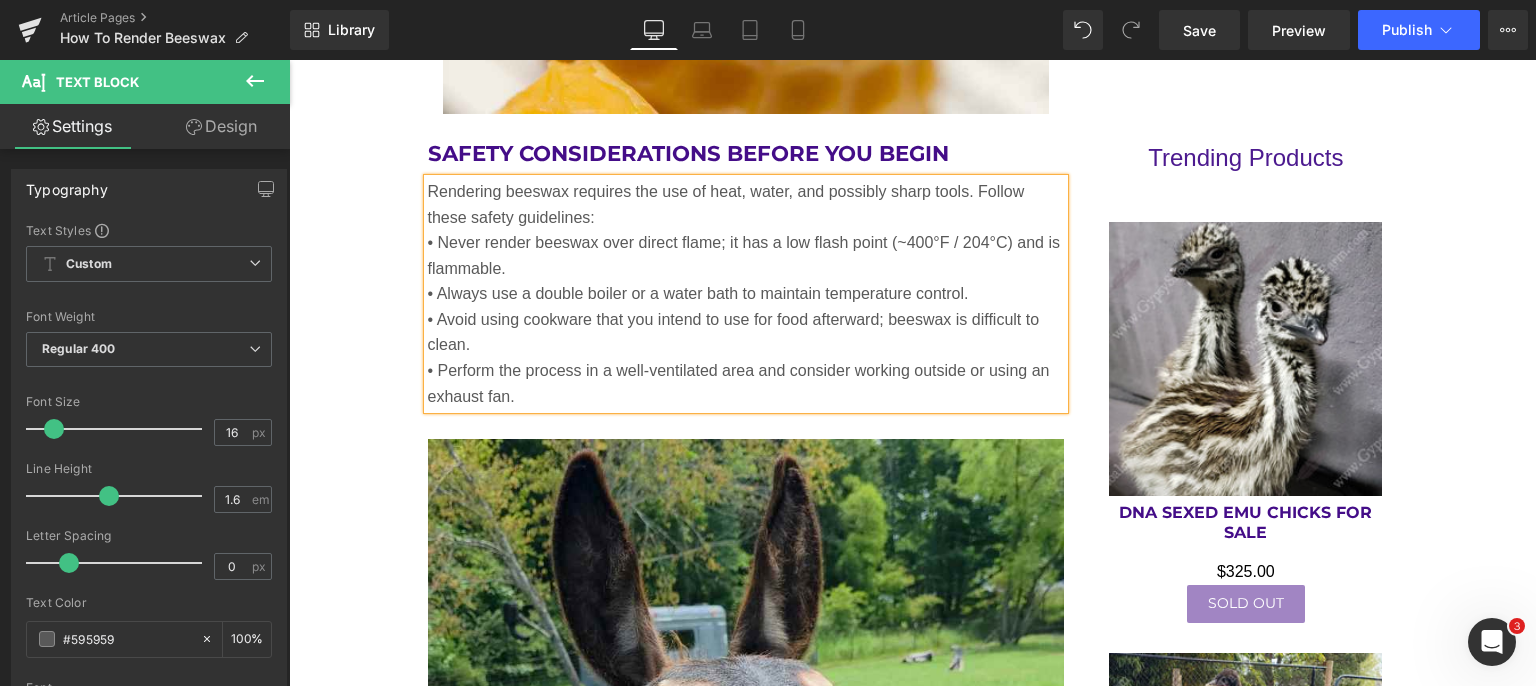scroll, scrollTop: 3344, scrollLeft: 0, axis: vertical 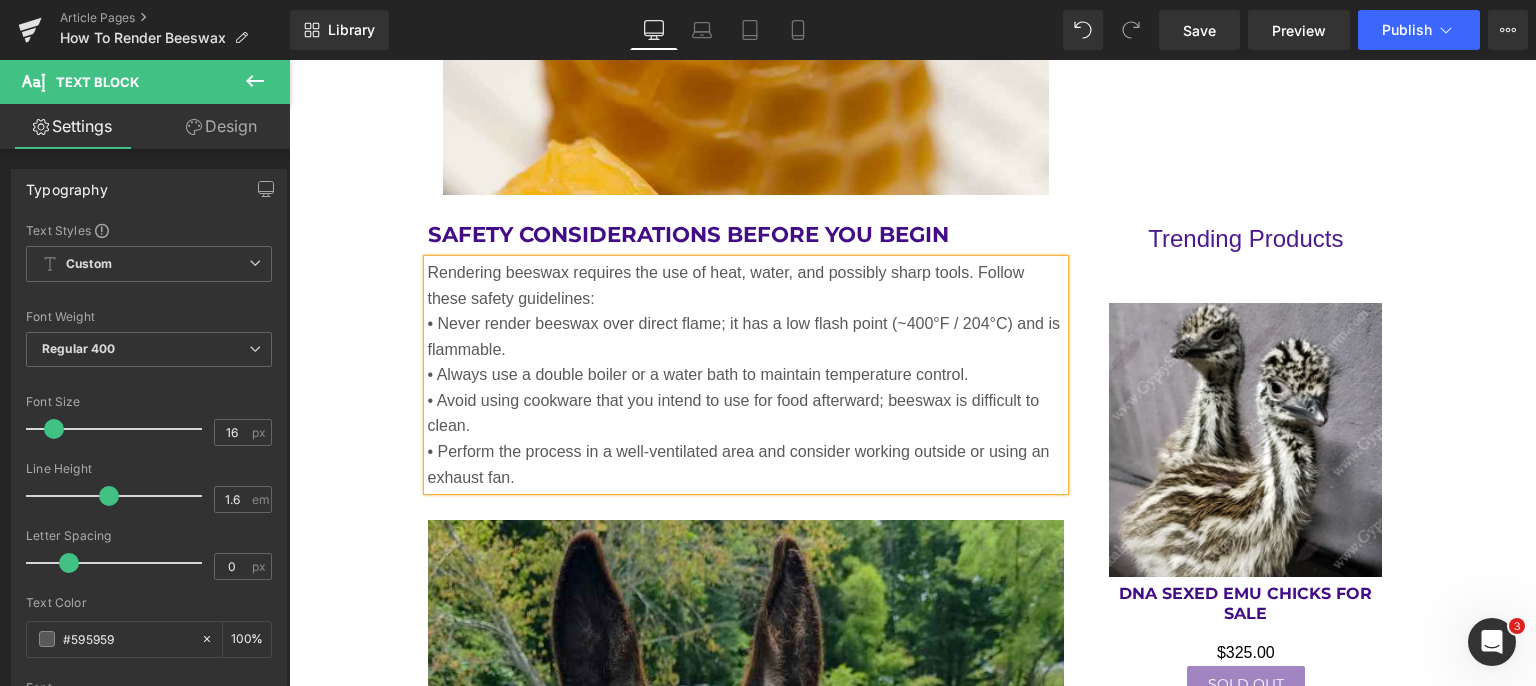 click on "•	Never render beeswax over direct flame; it has a low flash point (~400°F / 204°C) and is flammable." at bounding box center [746, 336] 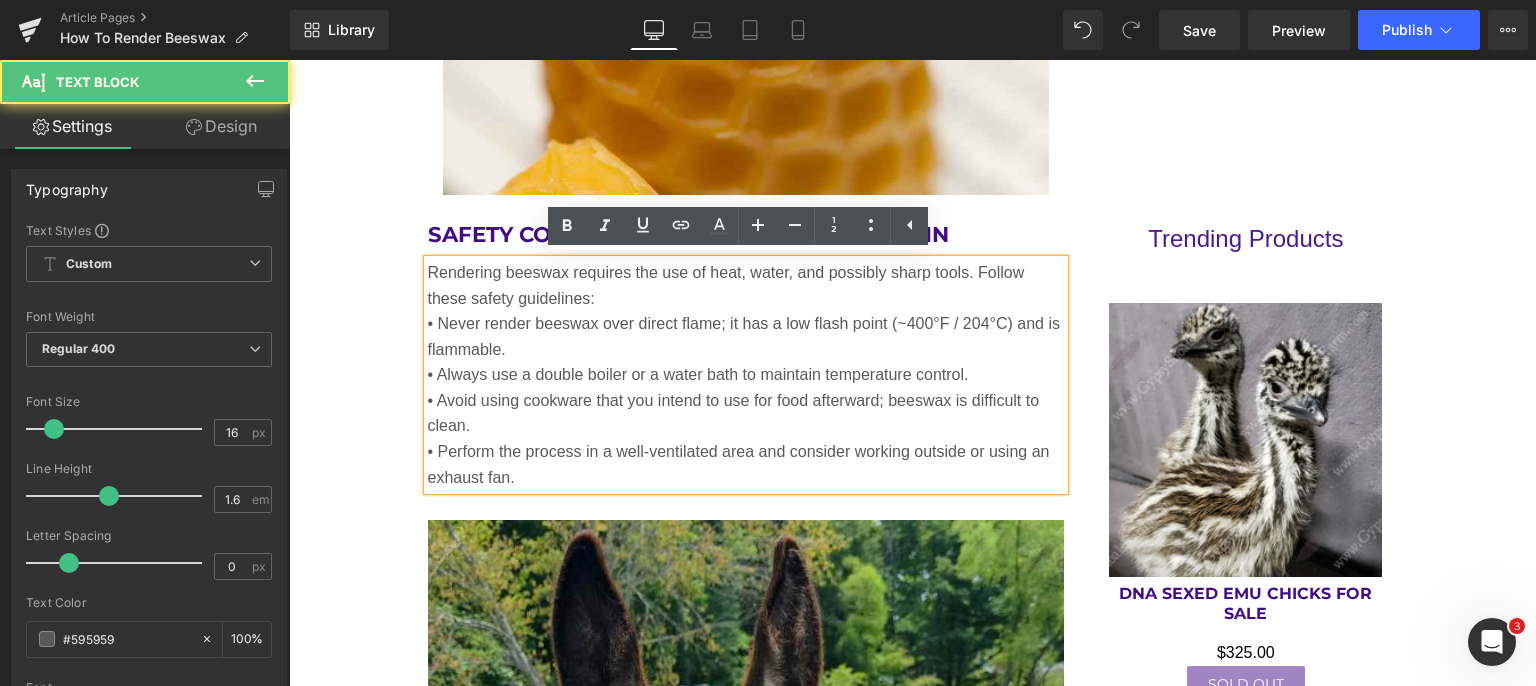 click on "Safety Considerations Before You Begin Heading         Rendering beeswax requires the use of heat, water, and possibly sharp tools. Follow these safety guidelines: •	Never render beeswax over direct flame; it has a low flash point (~400°F / 204°C) and is flammable. •	Always use a double boiler or a water bath to maintain temperature control. •	Avoid using cookware that you intend to use for food afterward; beeswax is difficult to clean. •	Perform the process in a well-ventilated area and consider working outside or using an exhaust fan. Text Block         Image         Guardian Animals as First-Line Defense Heading         Livestock guardian dogs, including breeds like the Great Pyrenees or Anatolian Shepherd, have been used for centuries to protect herds. When properly bonded to your emus, these dogs can provide constant surveillance and intervention if a predator is nearby. Text Block         Image         Fencing as a Physical Barrier Heading         Text Block
%" at bounding box center (746, 3388) 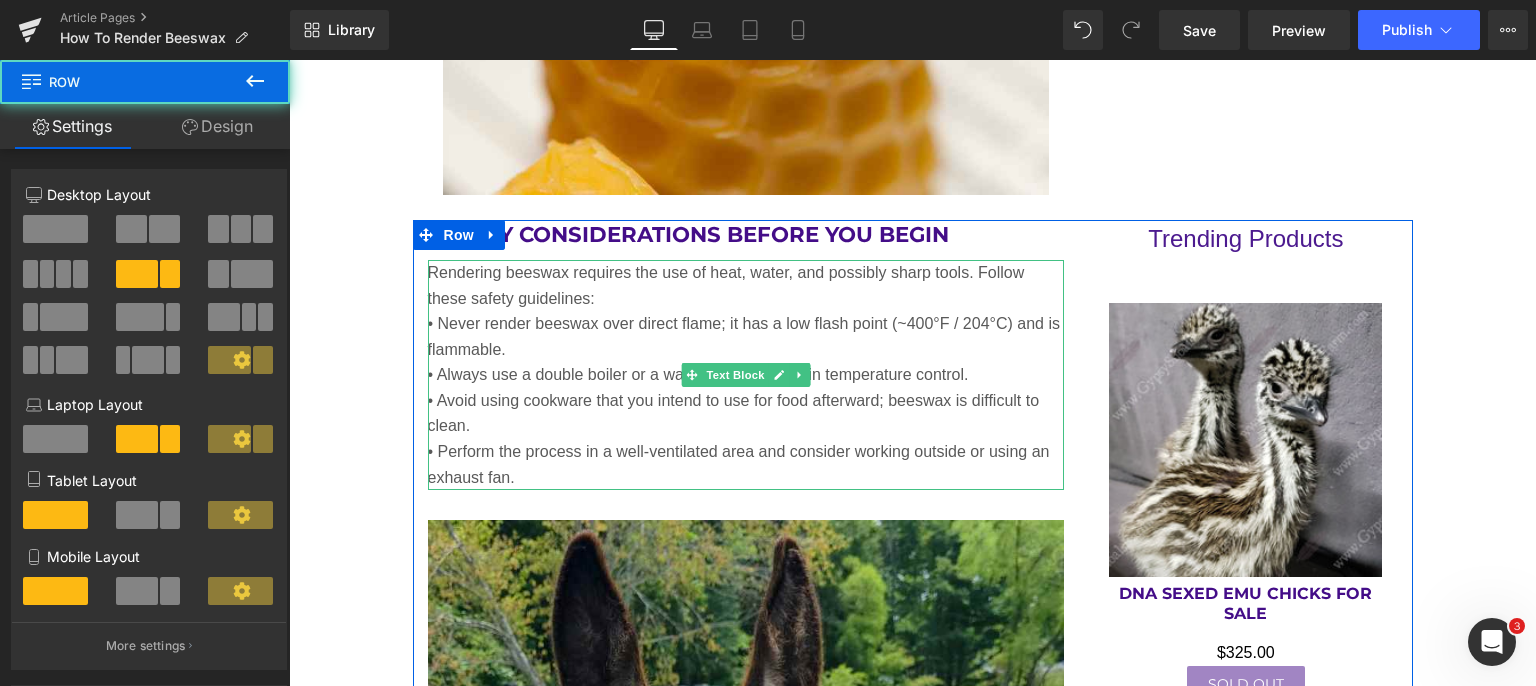 click on "•	Perform the process in a well-ventilated area and consider working outside or using an exhaust fan." at bounding box center [746, 464] 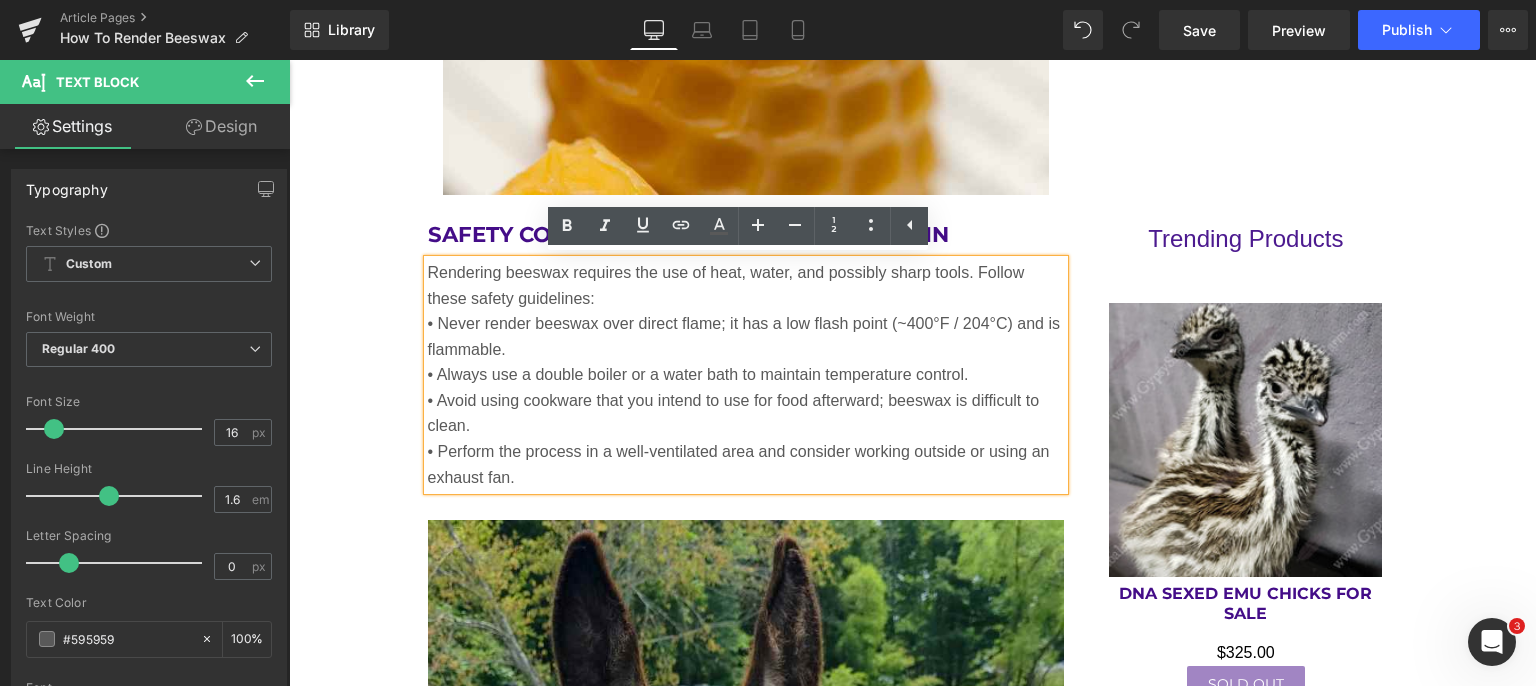 click on "•	Never render beeswax over direct flame; it has a low flash point (~400°F / 204°C) and is flammable." at bounding box center (746, 336) 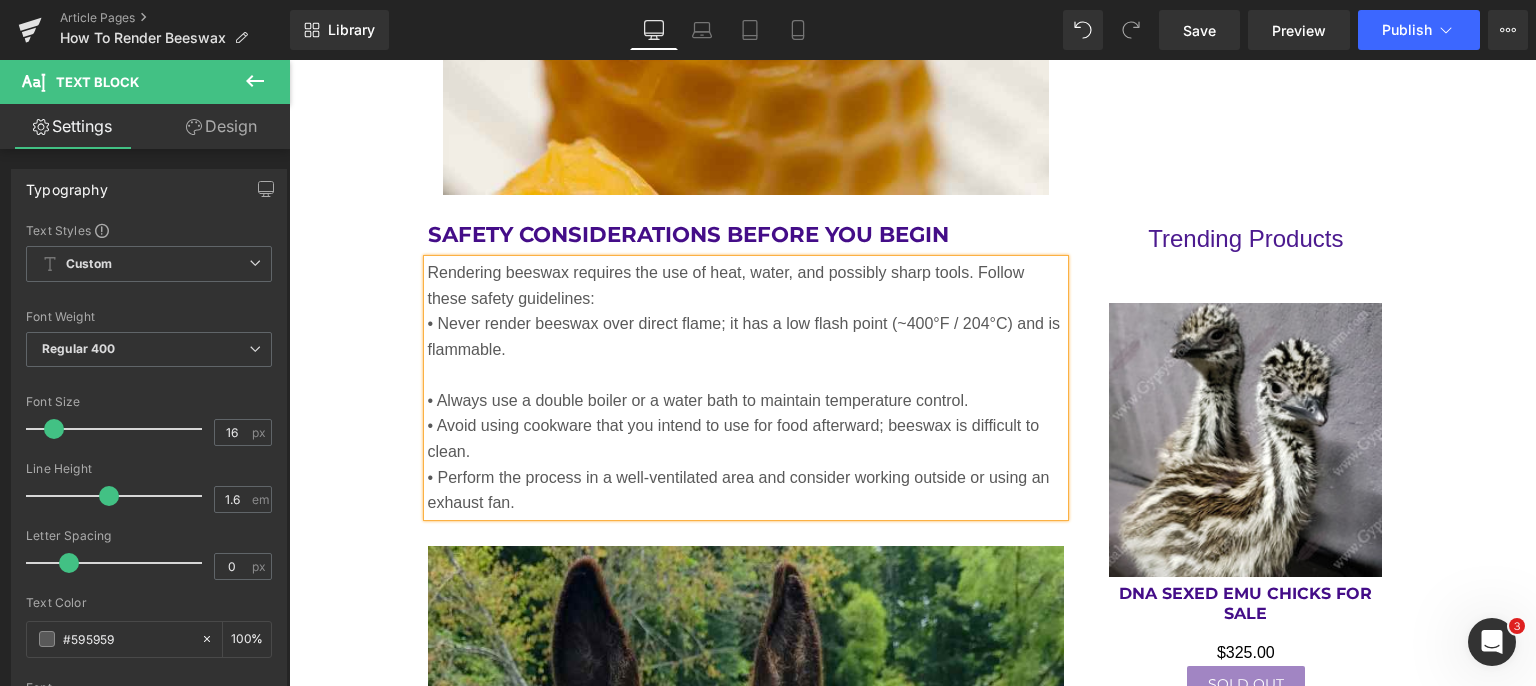 click on "•	Always use a double boiler or a water bath to maintain temperature control." at bounding box center [746, 401] 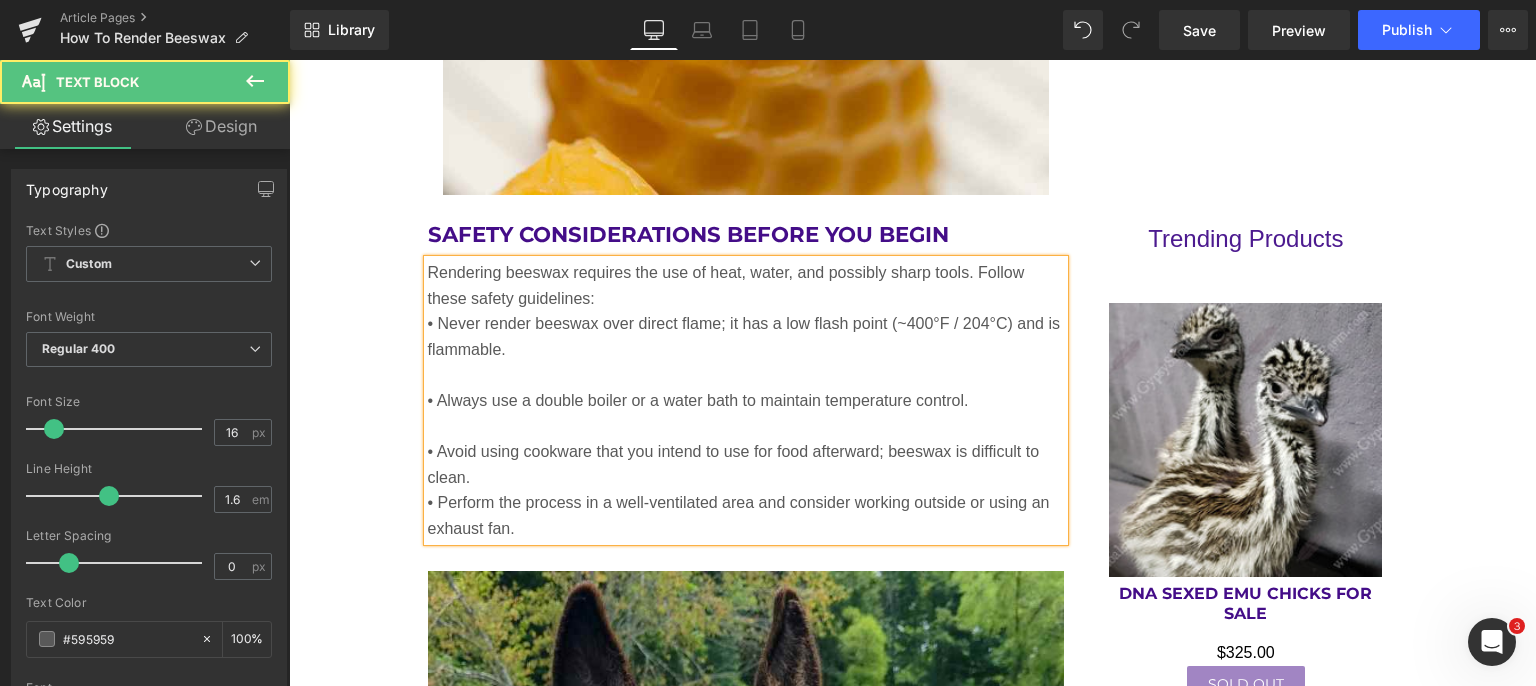 click on "•	Avoid using cookware that you intend to use for food afterward; beeswax is difficult to clean." at bounding box center [746, 464] 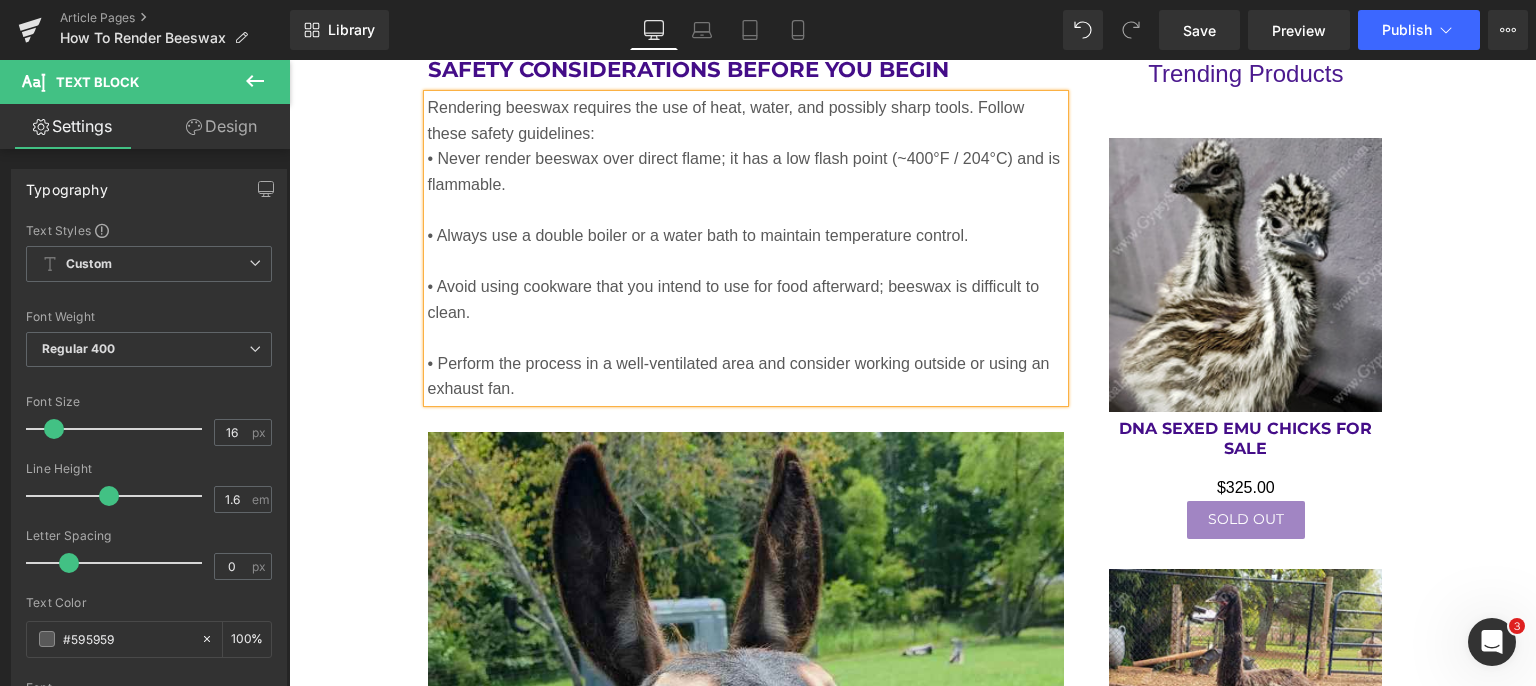 scroll, scrollTop: 3544, scrollLeft: 0, axis: vertical 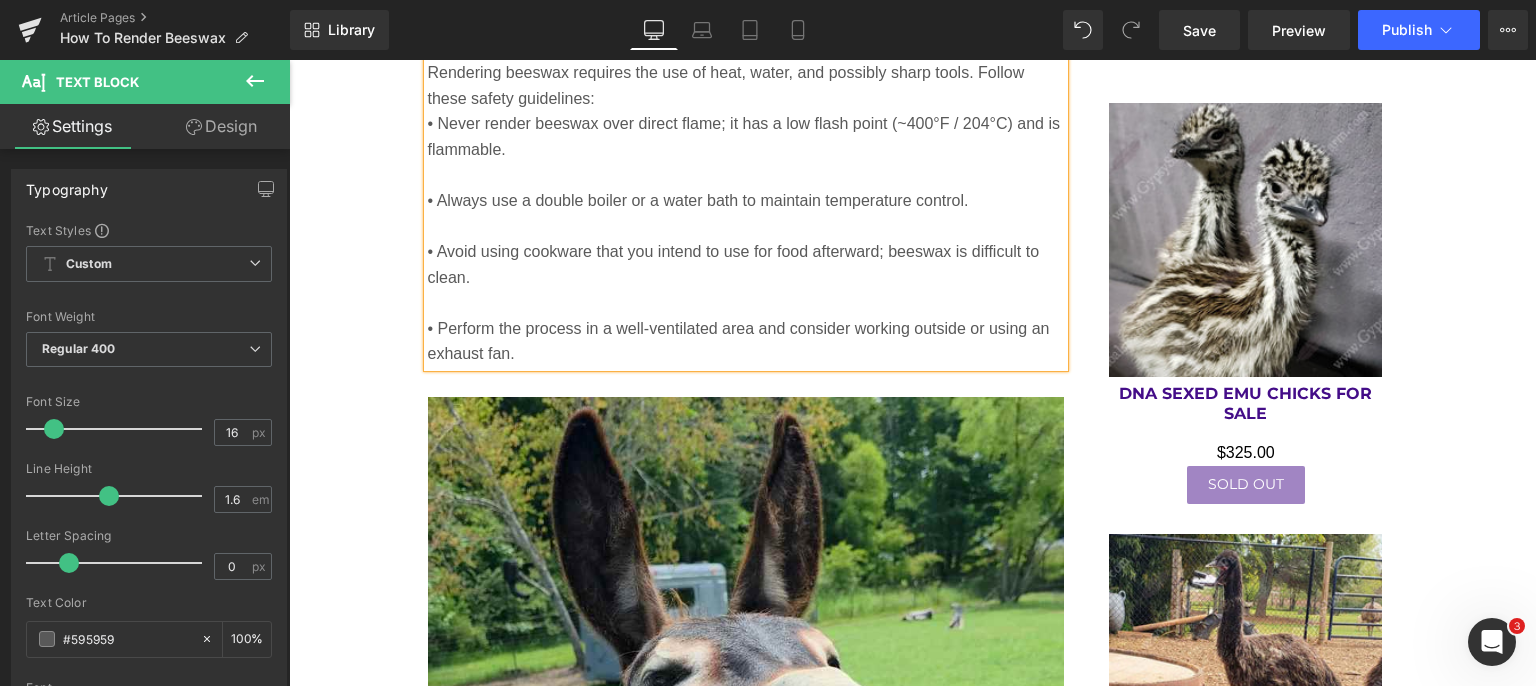 click on "Rendering beeswax requires the use of heat, water, and possibly sharp tools. Follow these safety guidelines:" at bounding box center [746, 85] 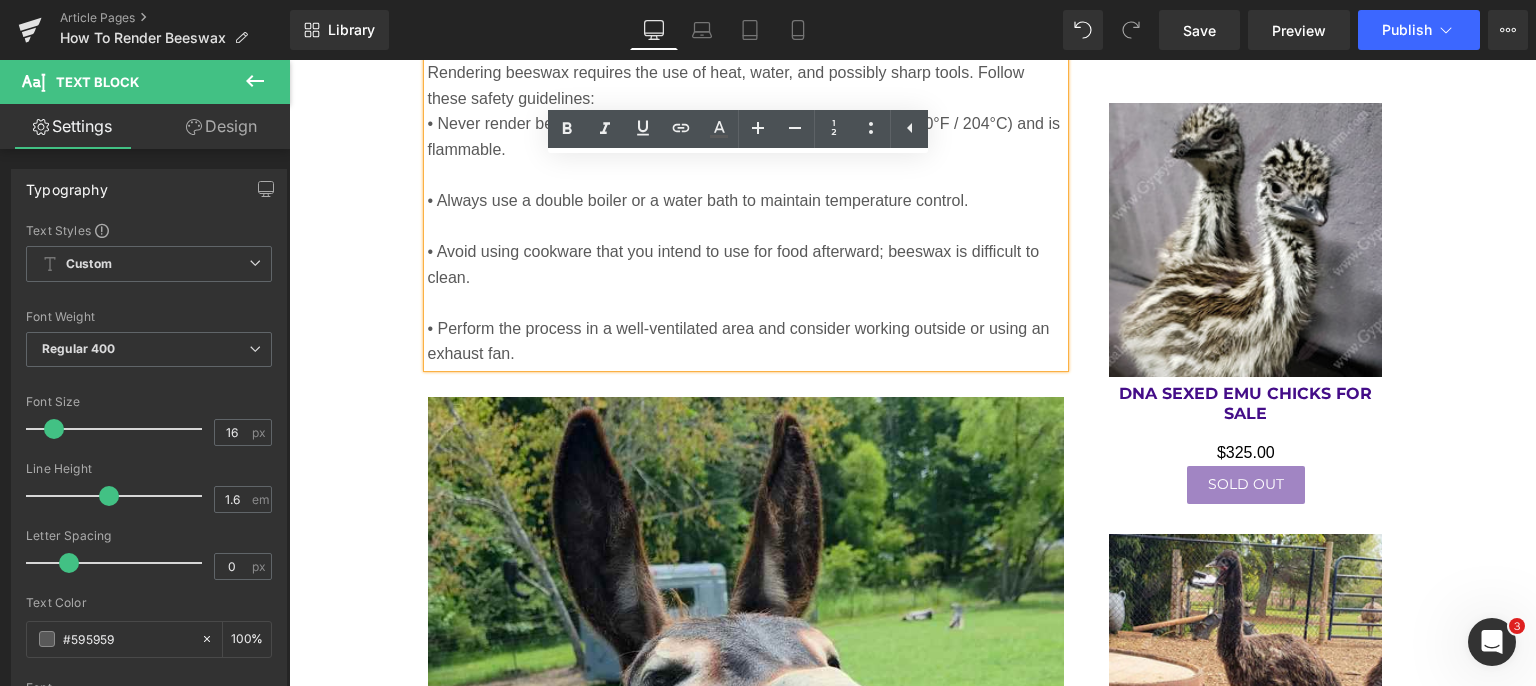 click on "Rendering beeswax requires the use of heat, water, and possibly sharp tools. Follow these safety guidelines: •	Never render beeswax over direct flame; it has a low flash point (~400°F / 204°C) and is flammable. •	Always use a double boiler or a water bath to maintain temperature control. •	Avoid using cookware that you intend to use for food afterward; beeswax is difficult to clean. •	Perform the process in a well-ventilated area and consider working outside or using an exhaust fan." at bounding box center (746, 213) 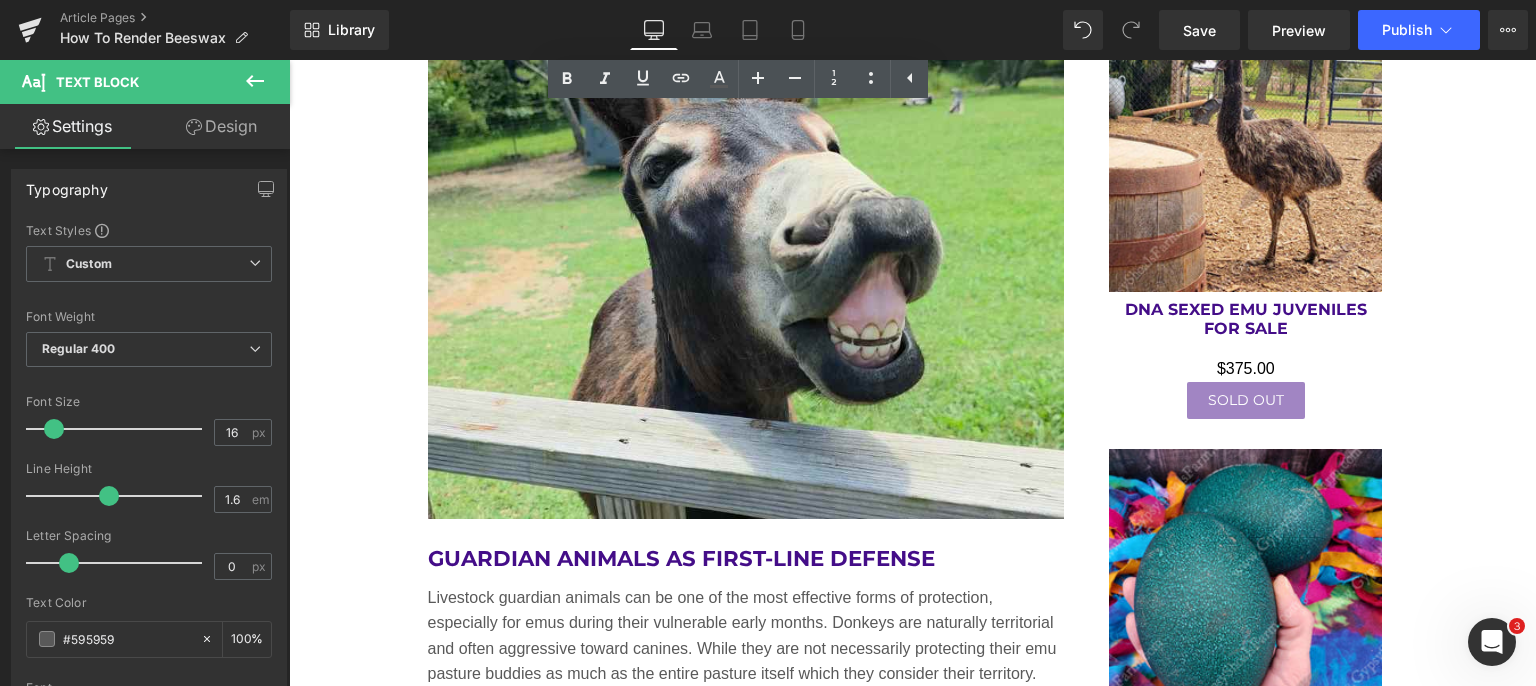 scroll, scrollTop: 3844, scrollLeft: 0, axis: vertical 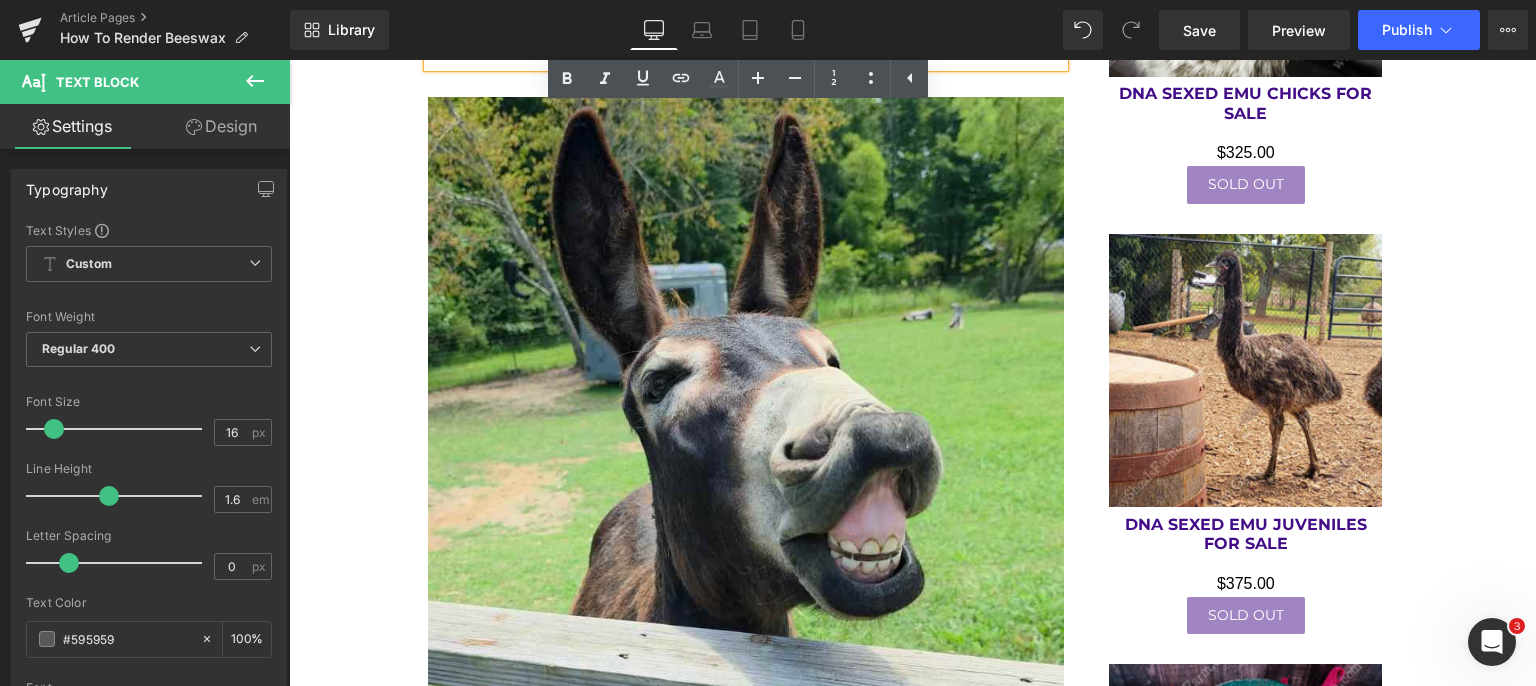 click at bounding box center (746, 415) 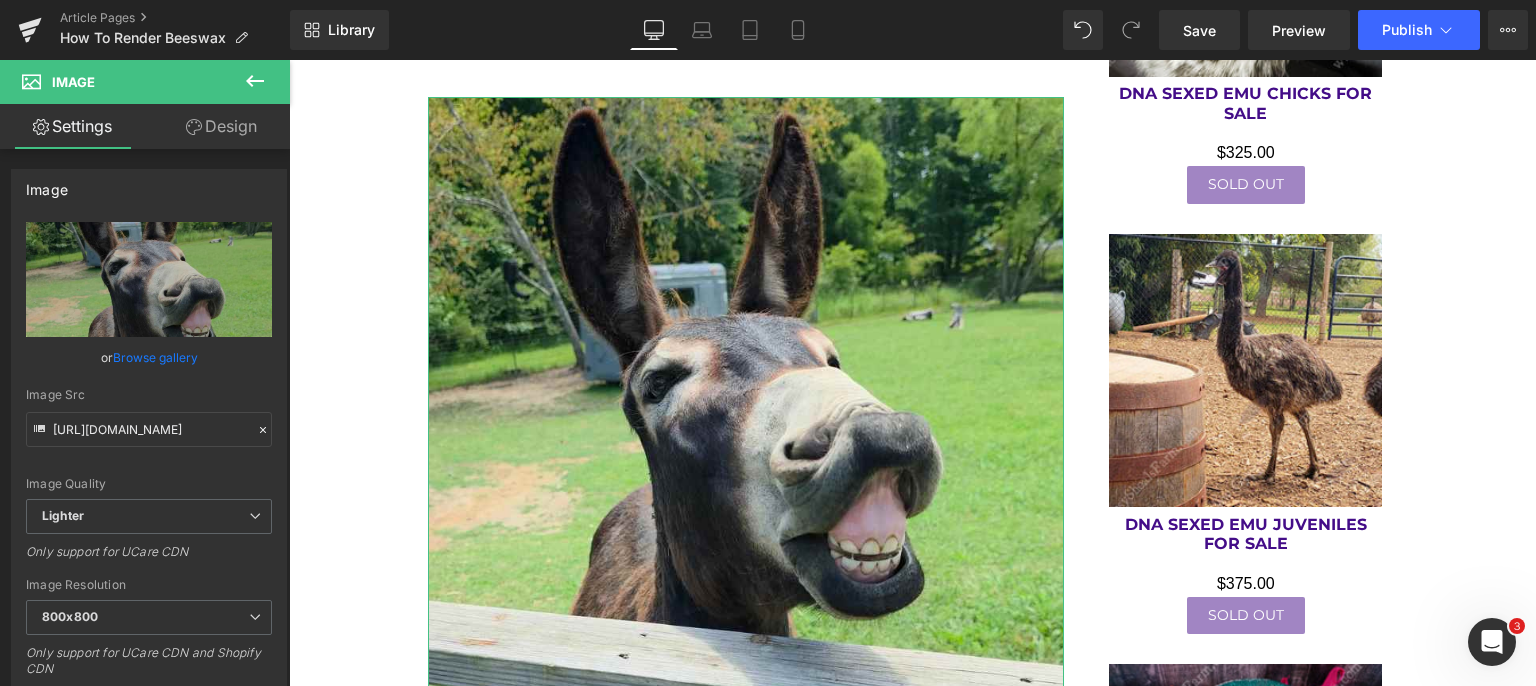 click on "Replace Image" at bounding box center (0, 0) 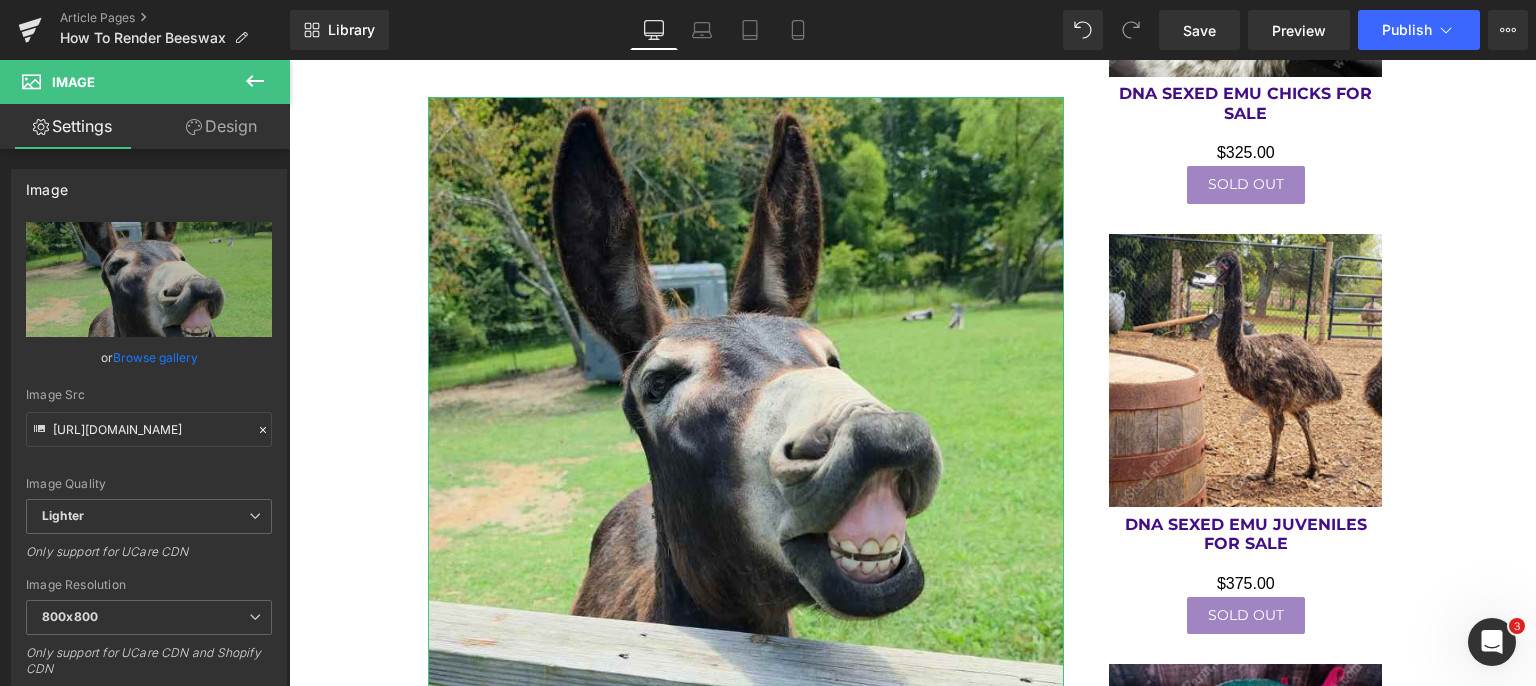 type on "C:\fakepath\purified_beeswax_pellets.jpg" 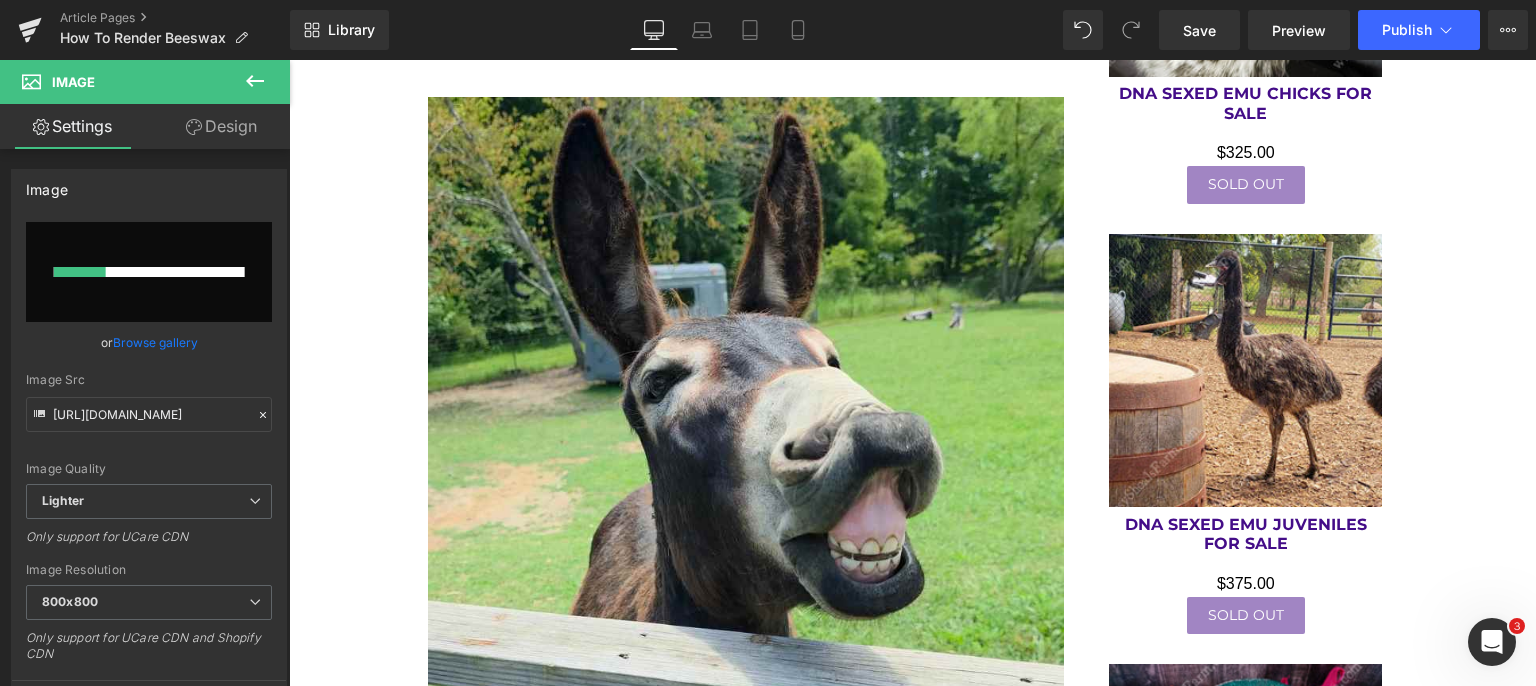 type 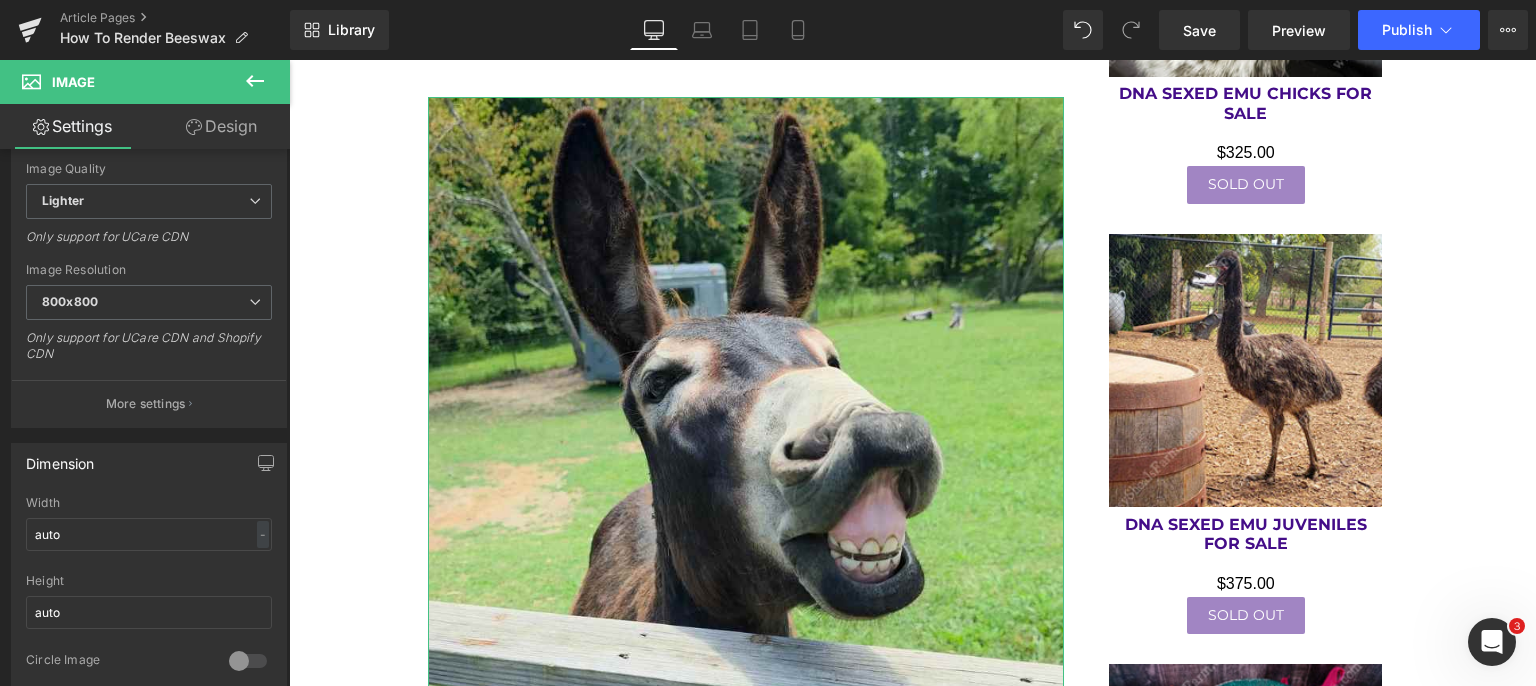 scroll, scrollTop: 314, scrollLeft: 0, axis: vertical 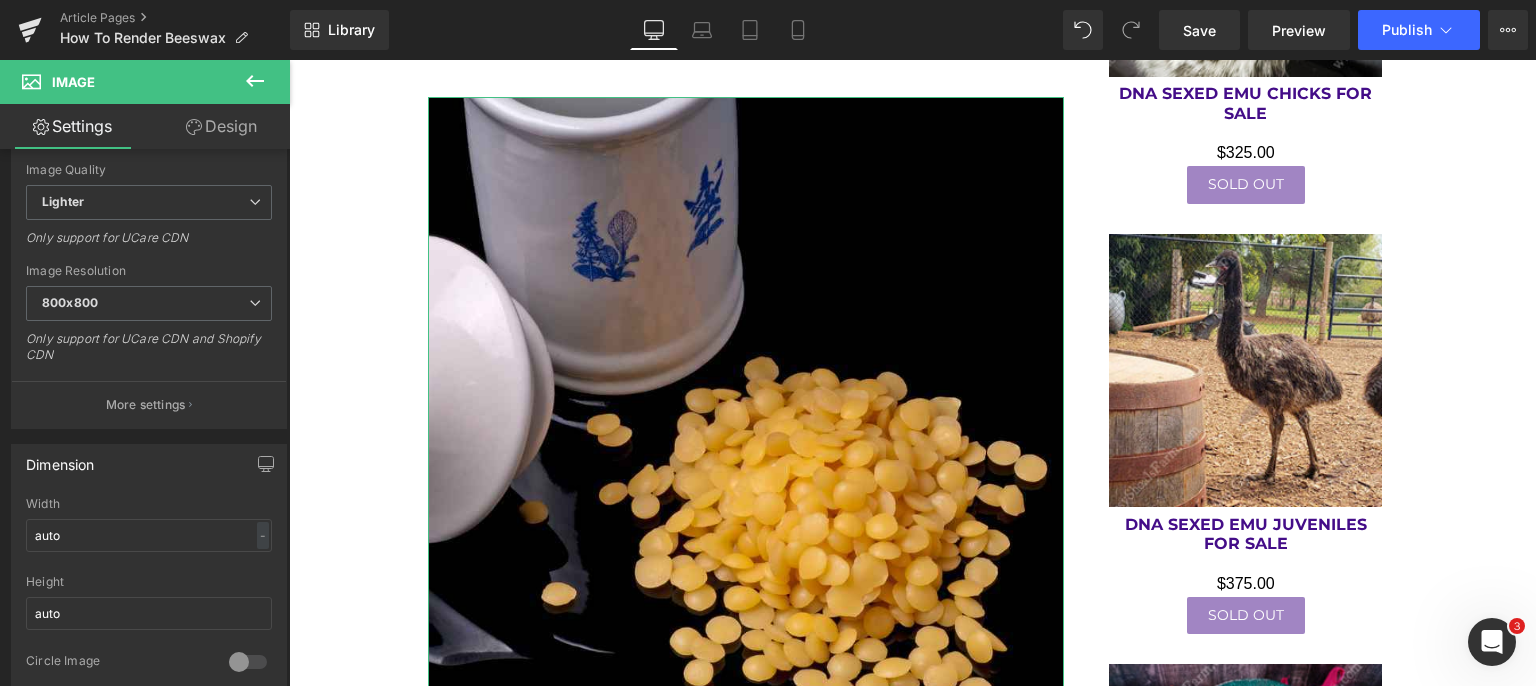type on "[URL][DOMAIN_NAME]" 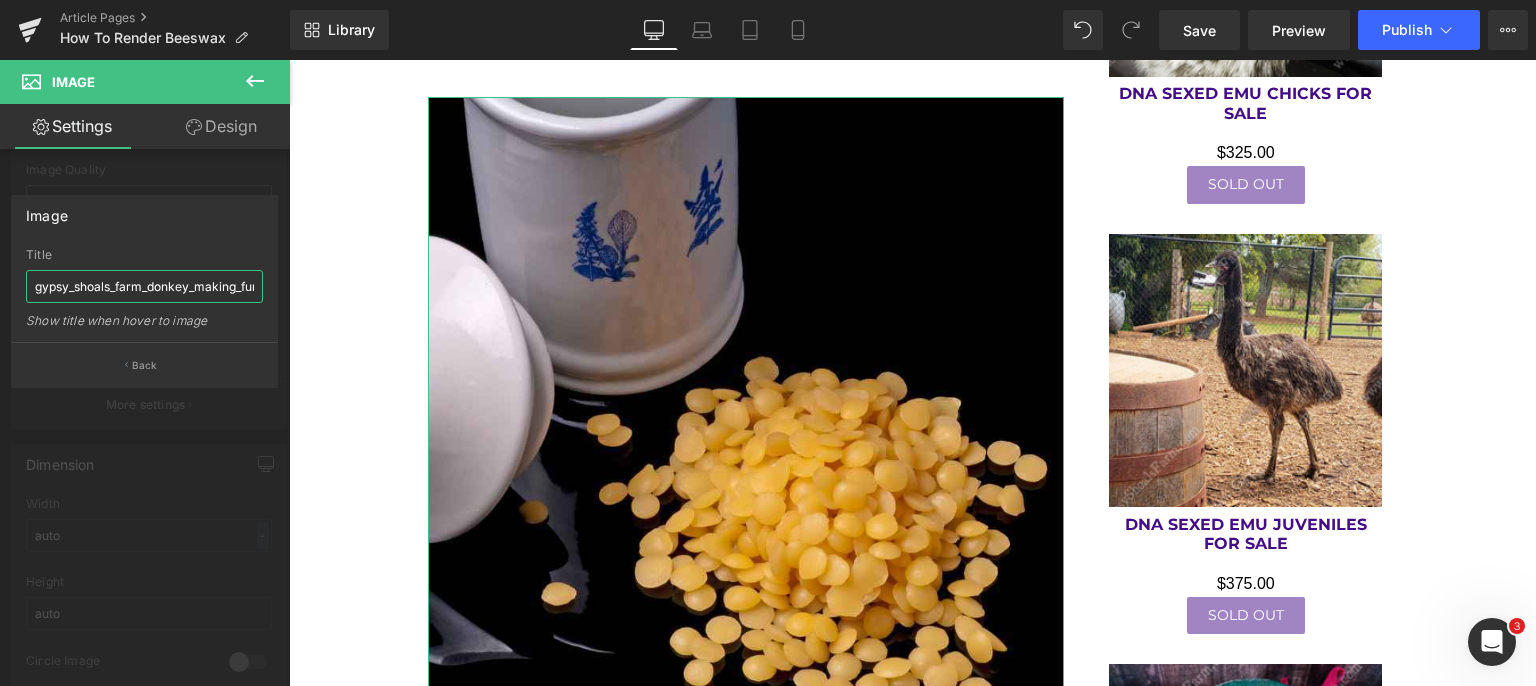 scroll, scrollTop: 0, scrollLeft: 55, axis: horizontal 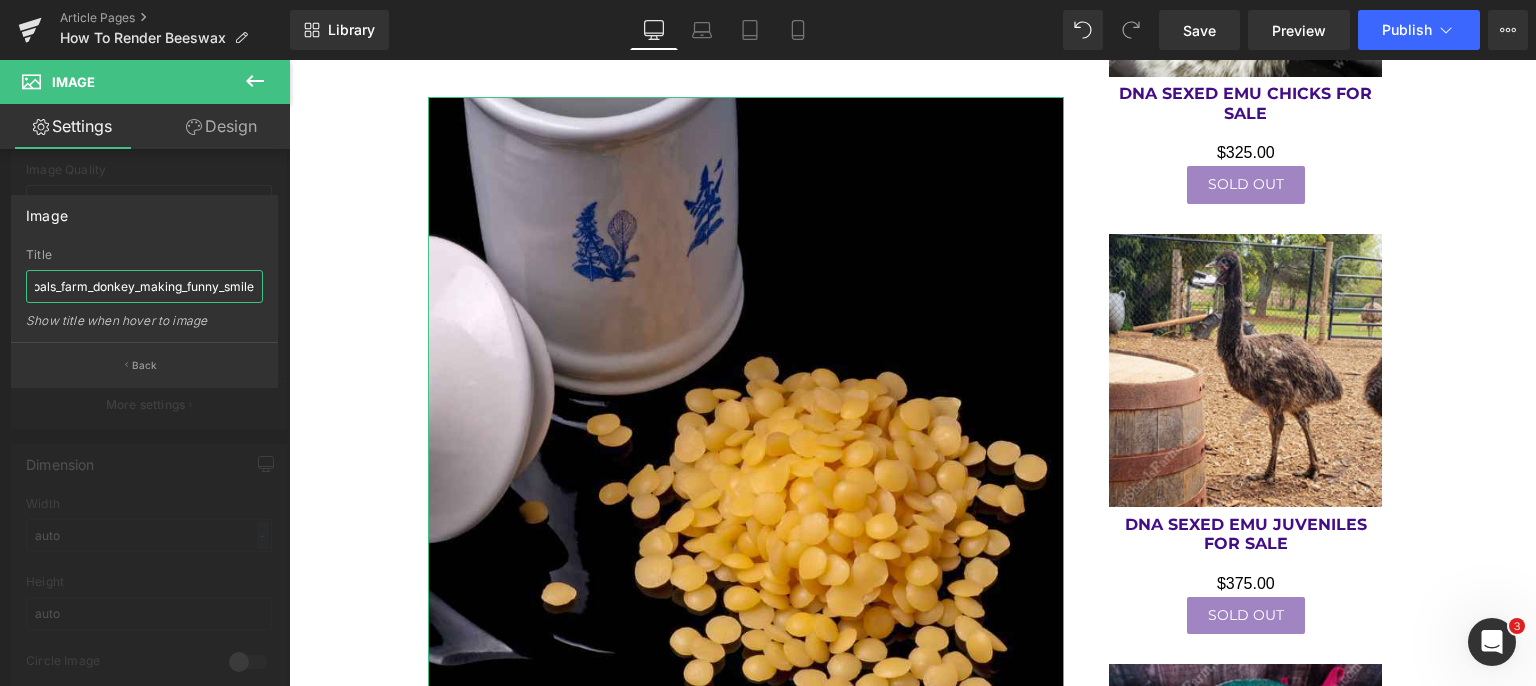 drag, startPoint x: 32, startPoint y: 285, endPoint x: 279, endPoint y: 303, distance: 247.655 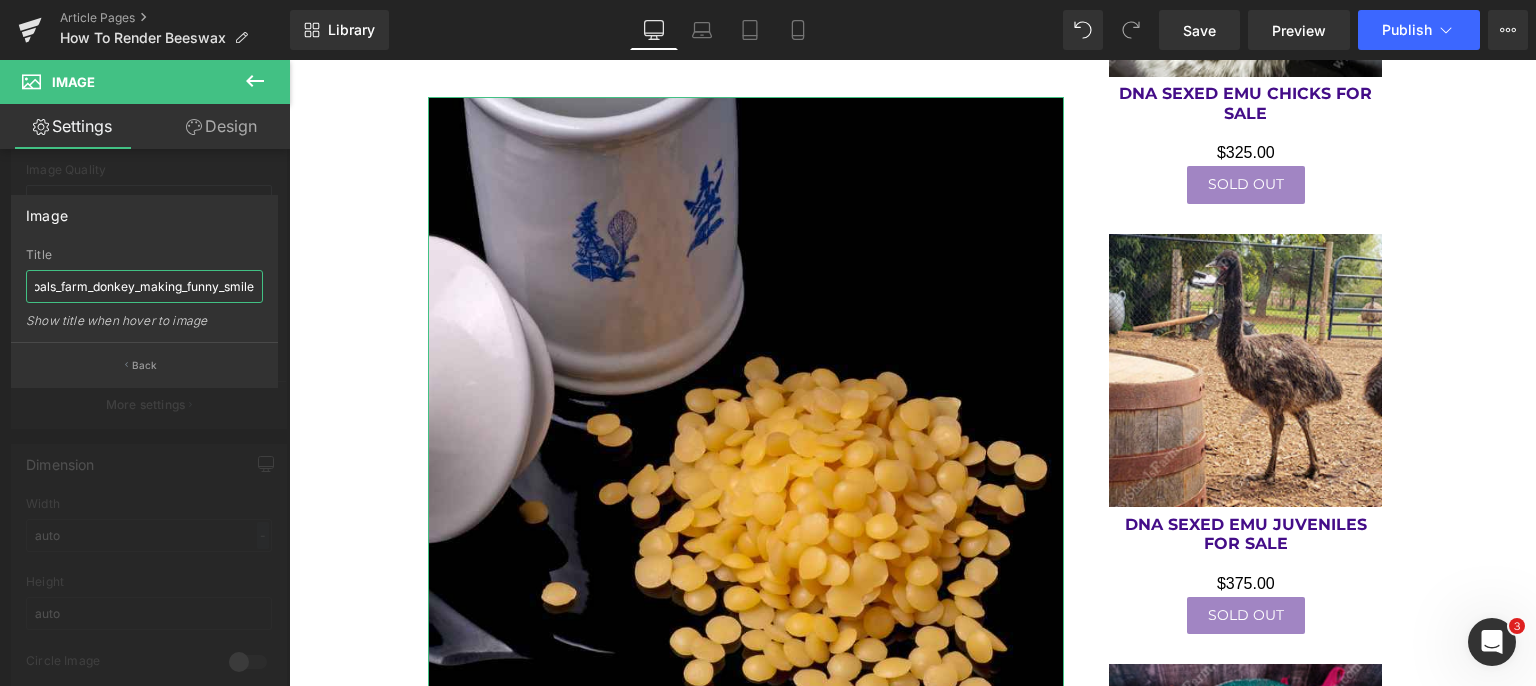 paste on "purified_beeswax_pellets.jpg" 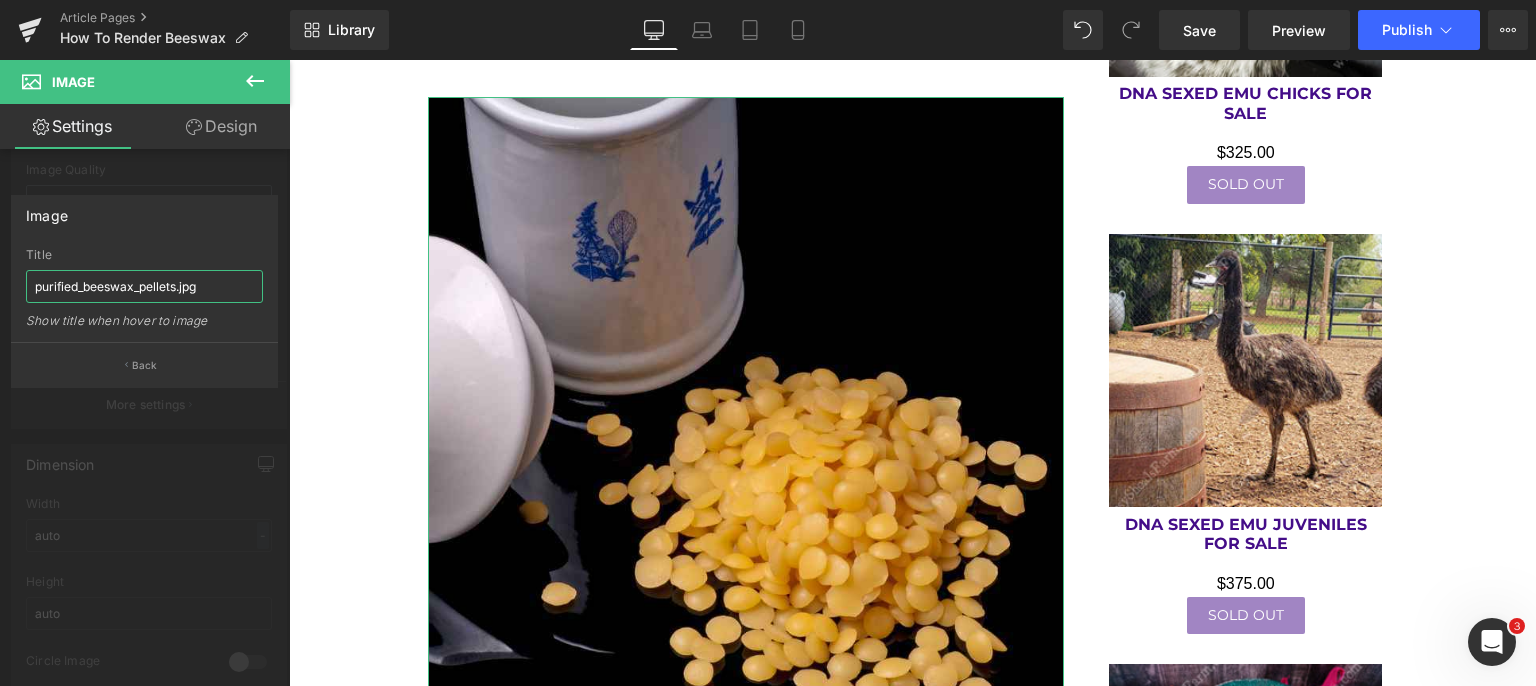 scroll, scrollTop: 0, scrollLeft: 0, axis: both 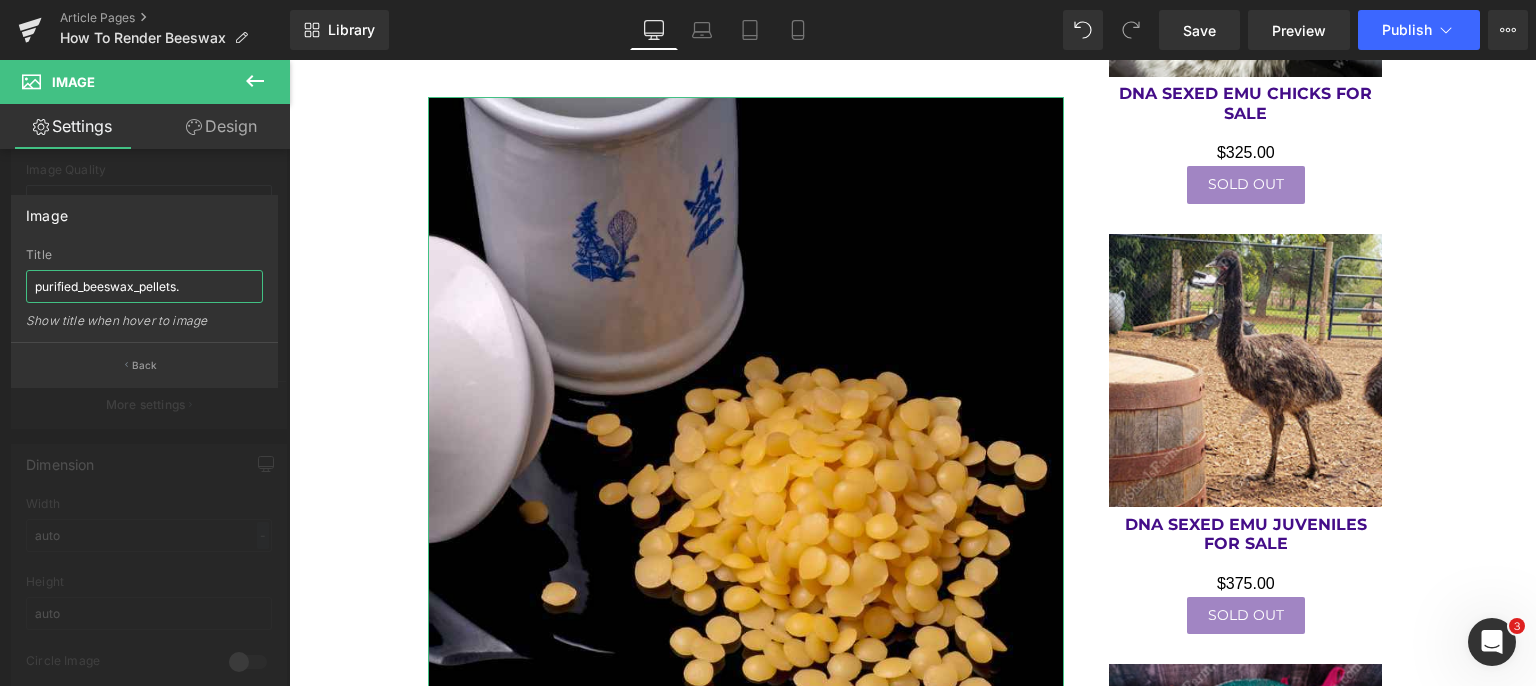 type on "purified_beeswax_pellets" 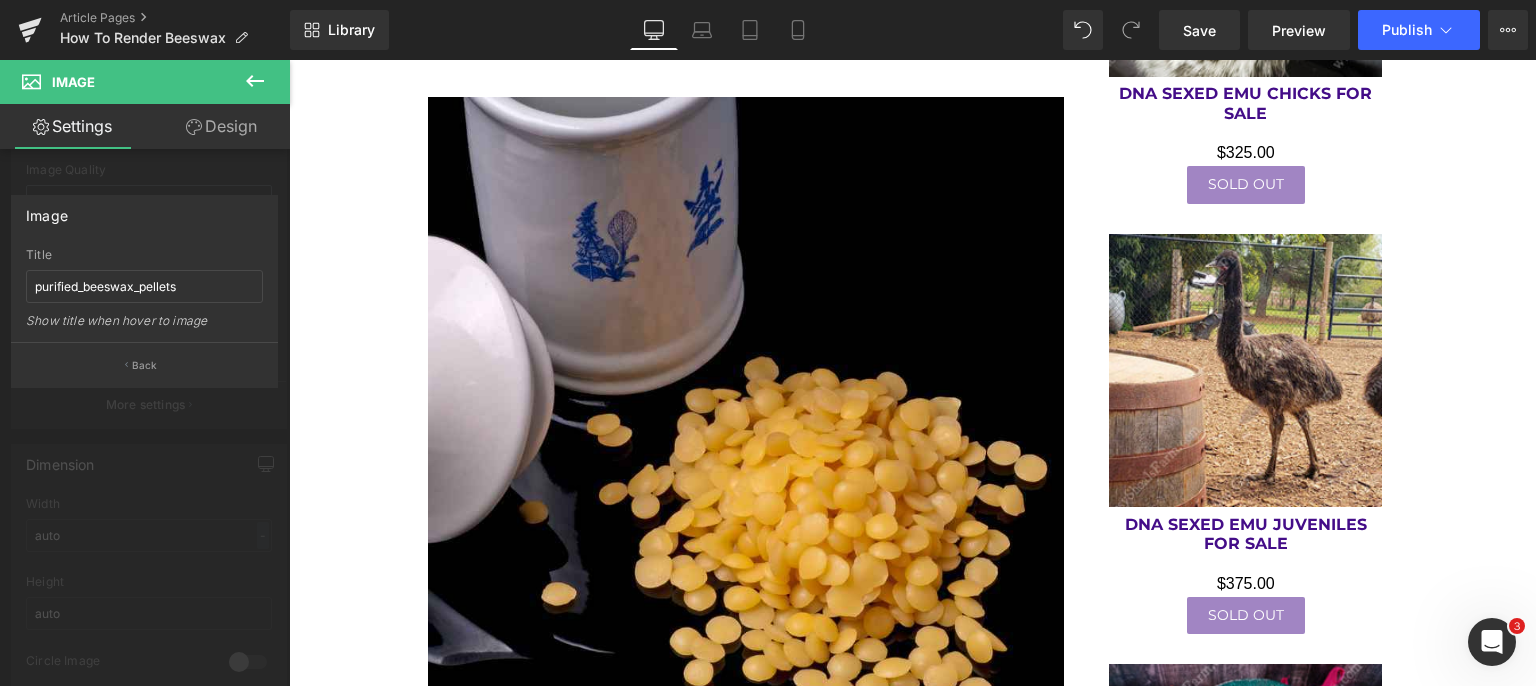click on "[STREET_ADDRESS] | (727) GYPSIES | [EMAIL_ADDRESS][DOMAIN_NAME]
Sign in
or
Create an Account
Search
Cart  0
Menu
Cart  0
Search
Home
Honey" at bounding box center (912, 1689) 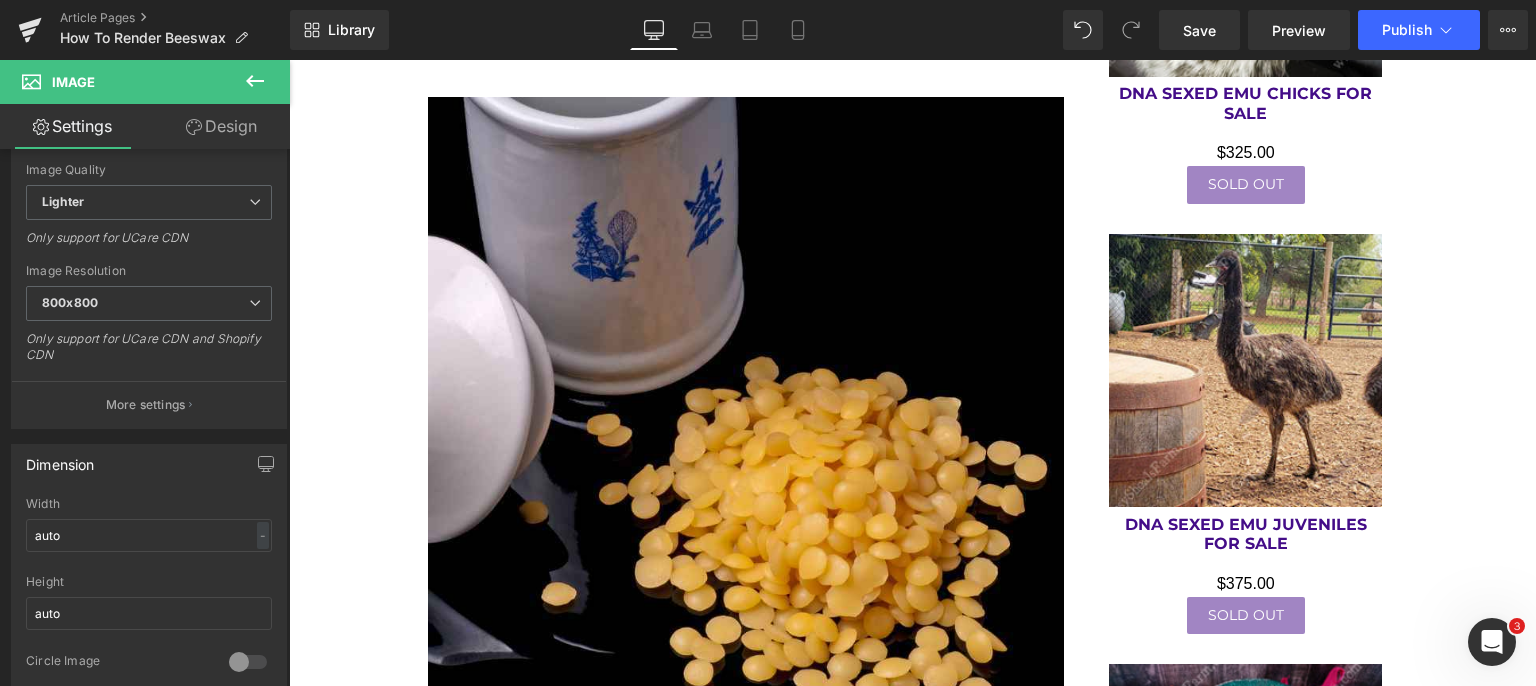 click on "Save" at bounding box center [1199, 30] 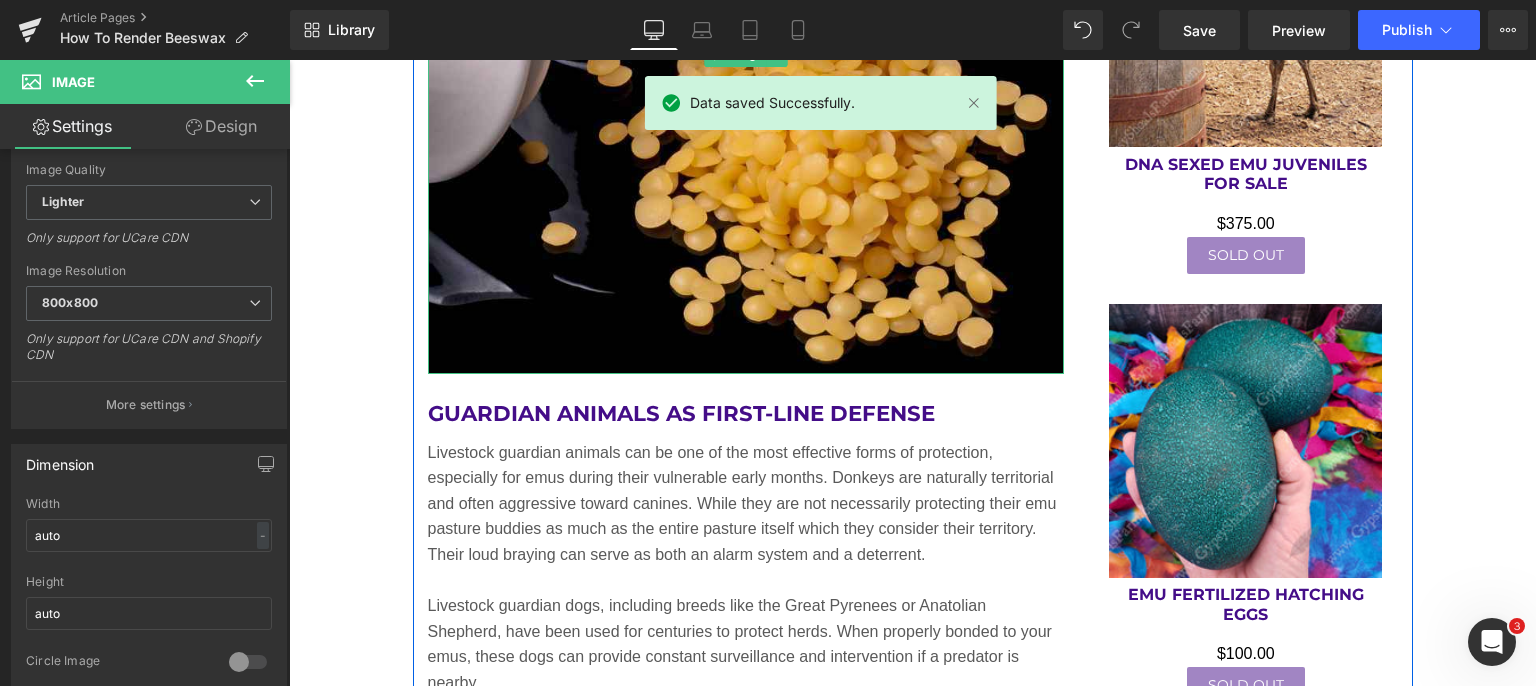 scroll, scrollTop: 4244, scrollLeft: 0, axis: vertical 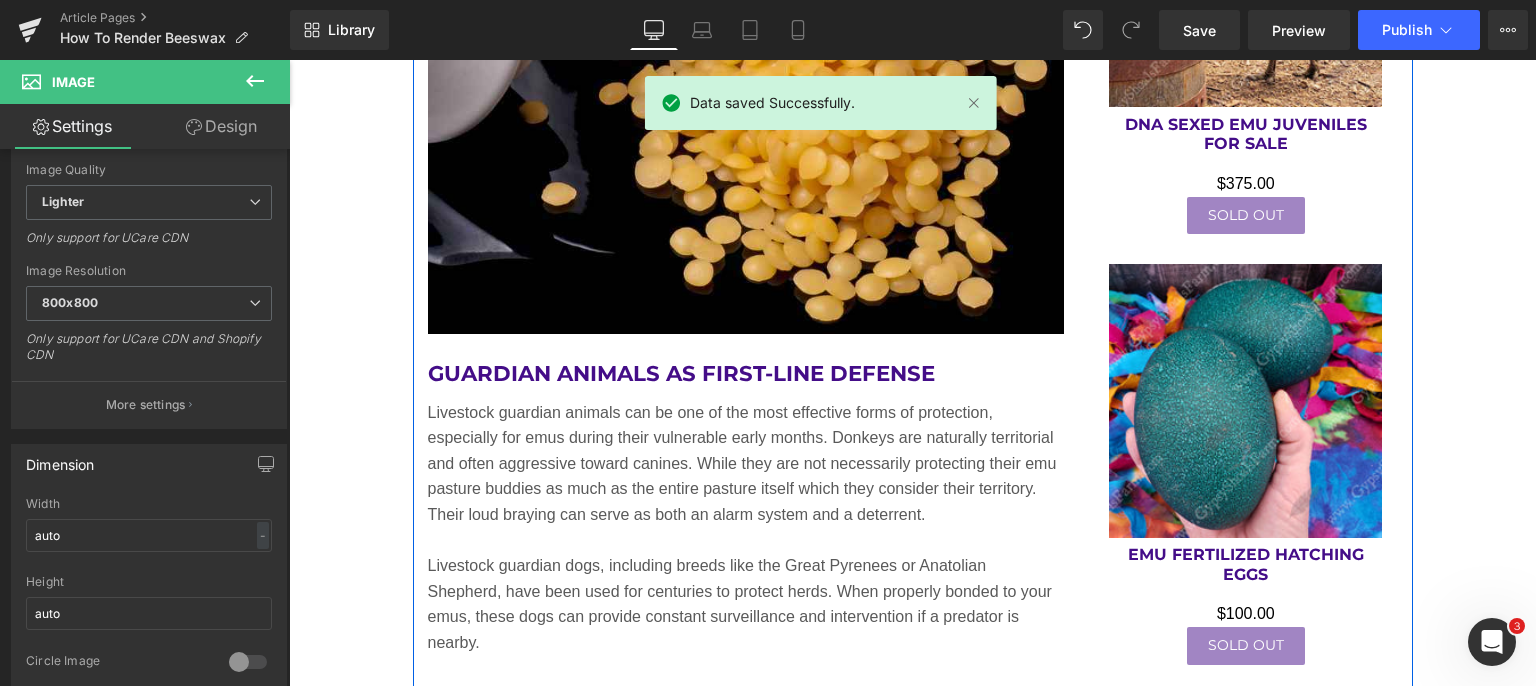 click on "Guardian Animals as First-Line Defense" at bounding box center [746, 374] 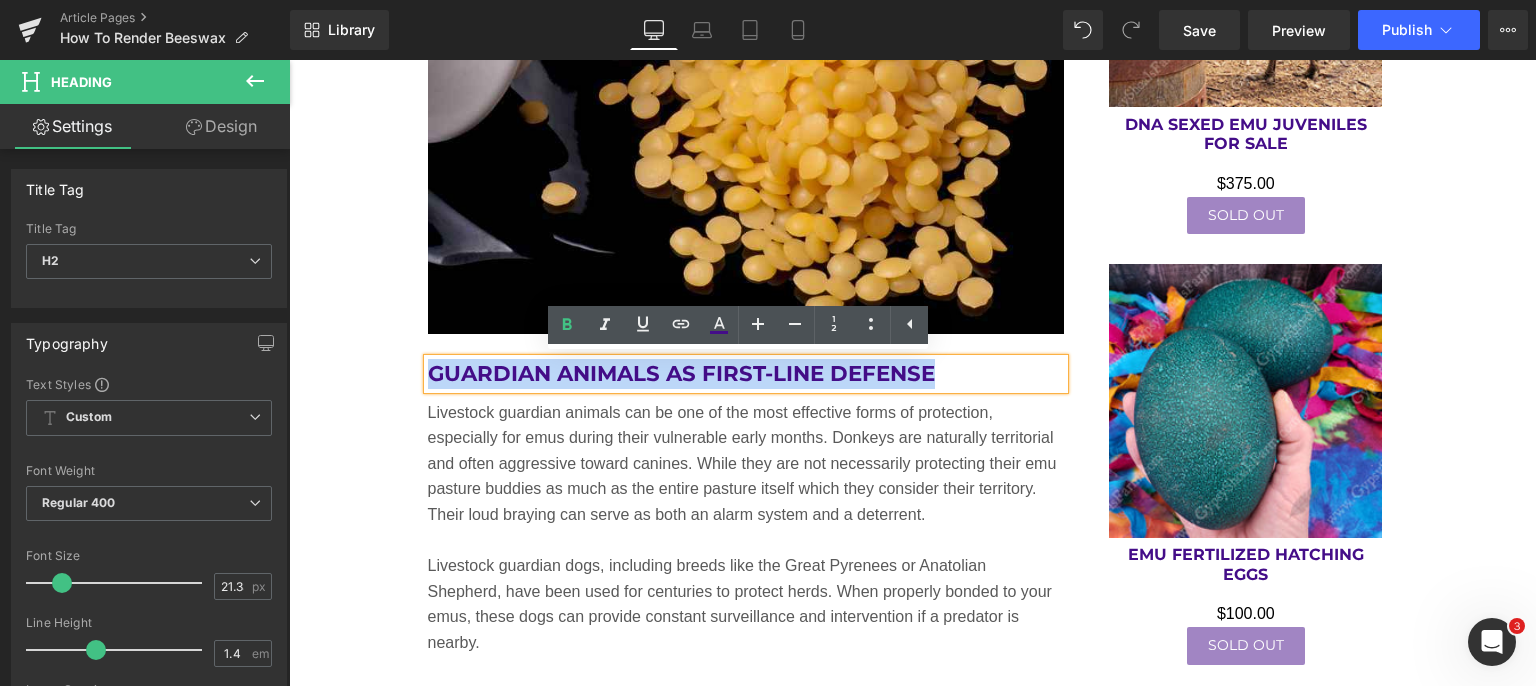drag, startPoint x: 936, startPoint y: 369, endPoint x: 420, endPoint y: 367, distance: 516.0039 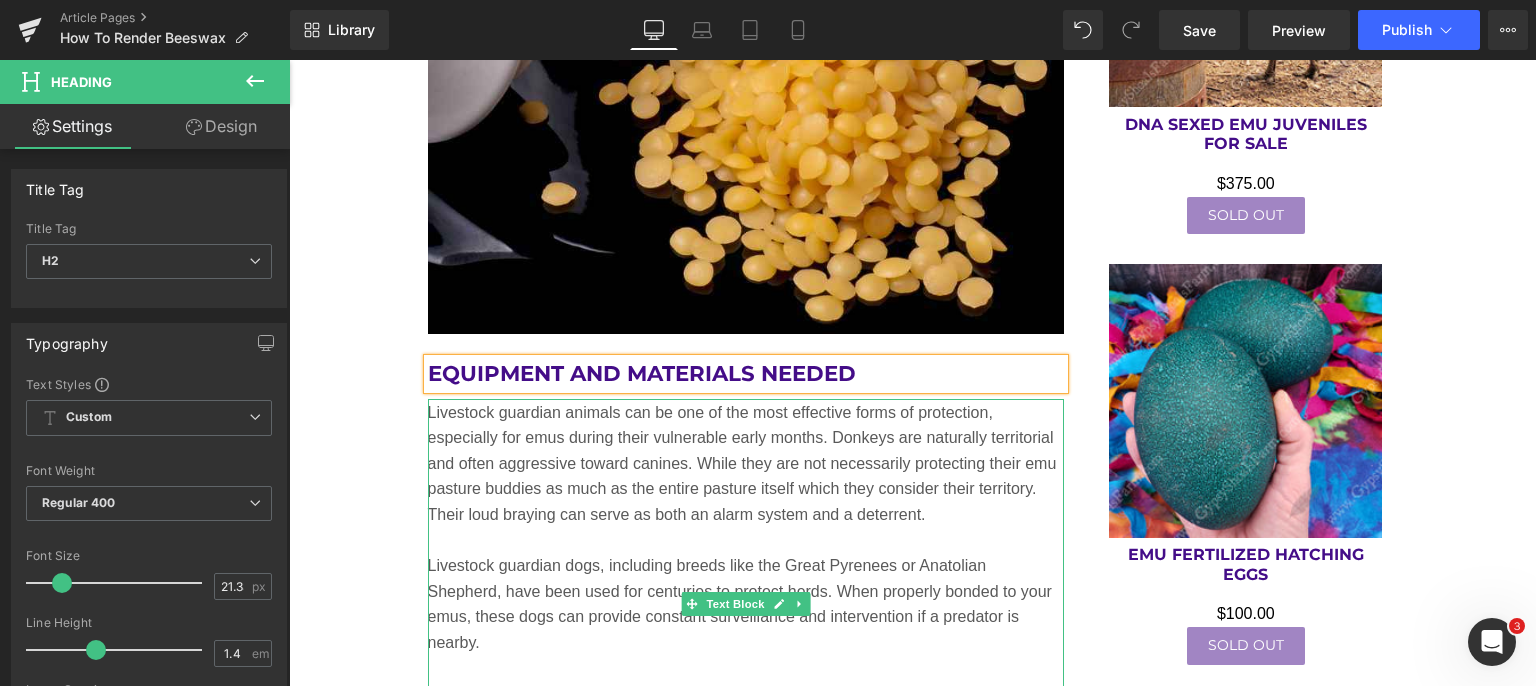 click on "Livestock guardian animals can be one of the most effective forms of protection, especially for emus during their vulnerable early months. Donkeys are naturally territorial and often aggressive toward canines. While they are not necessarily protecting their emu pasture buddies as much as the entire pasture itself which they consider their territory. Their loud braying can serve as both an alarm system and a deterrent." at bounding box center (746, 464) 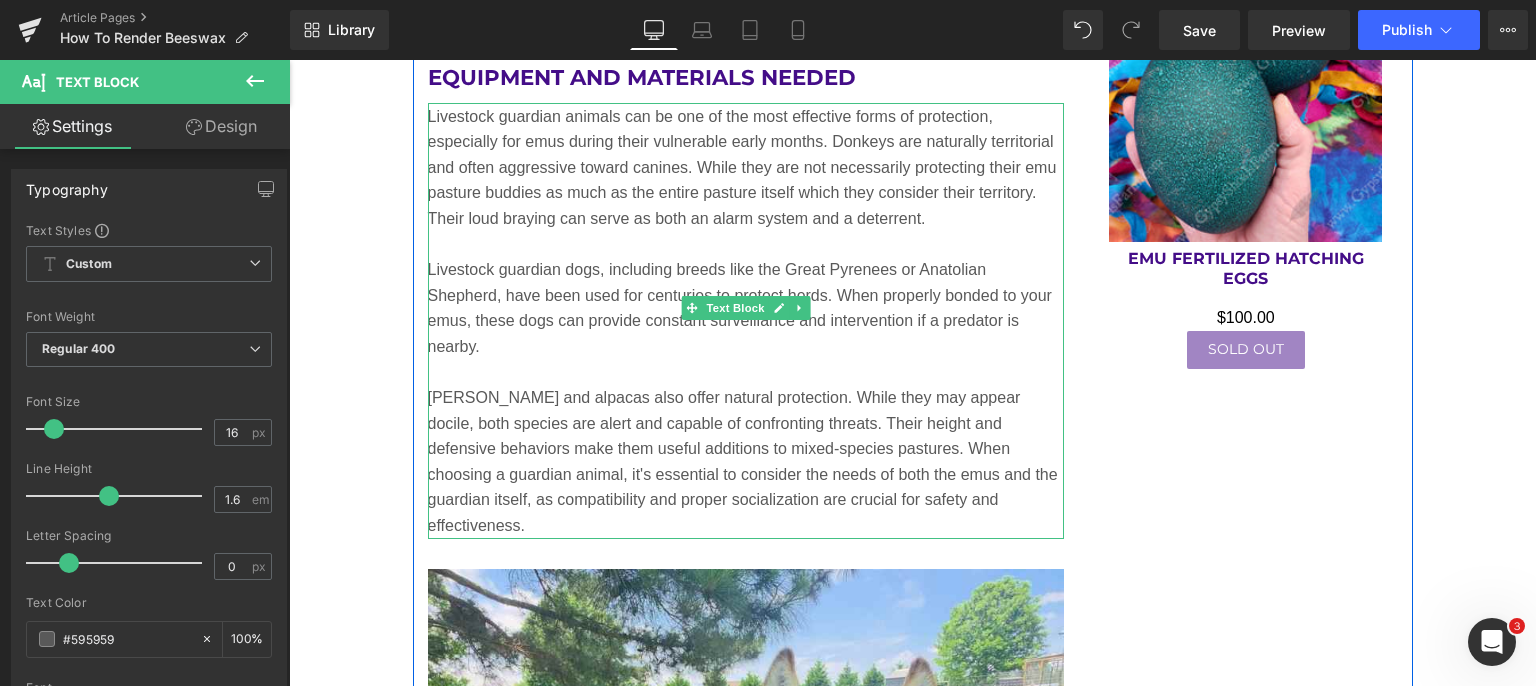 scroll, scrollTop: 4544, scrollLeft: 0, axis: vertical 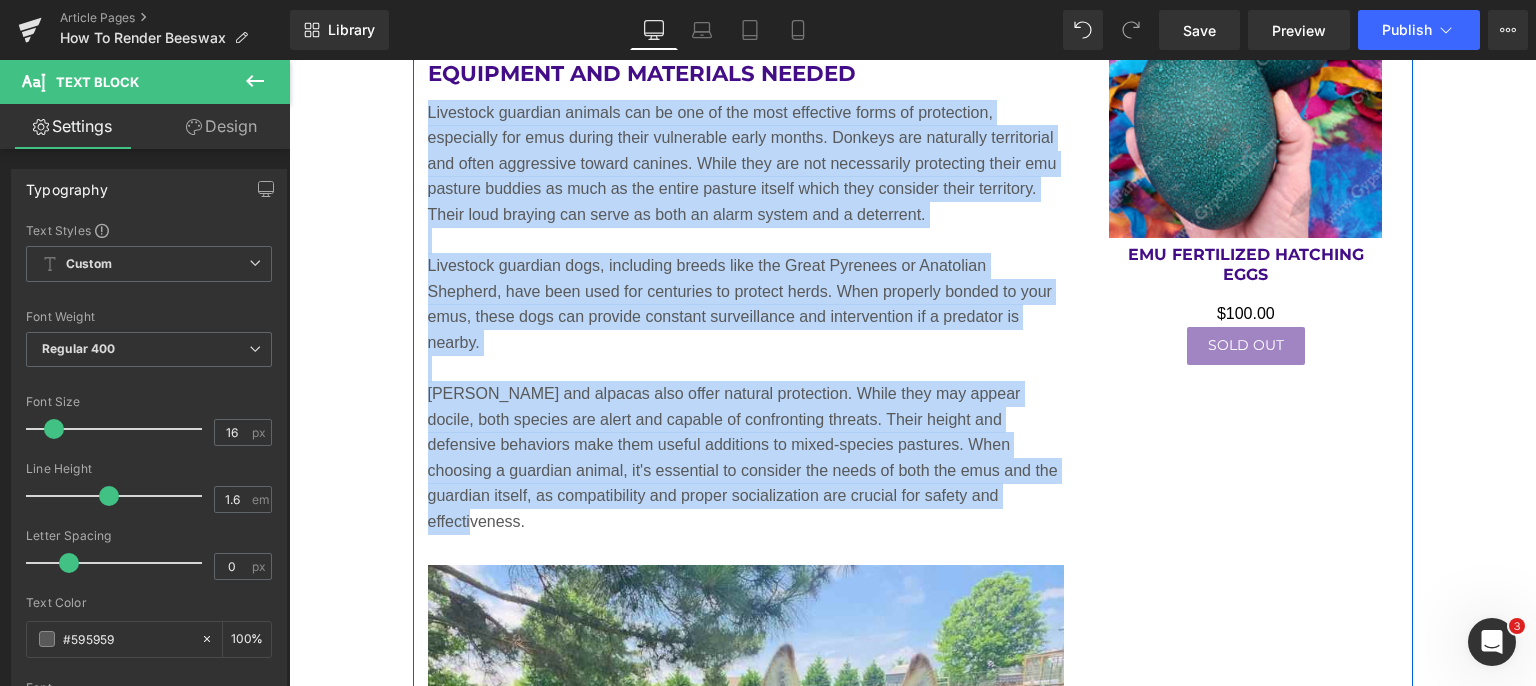 drag, startPoint x: 969, startPoint y: 494, endPoint x: 417, endPoint y: 113, distance: 670.7198 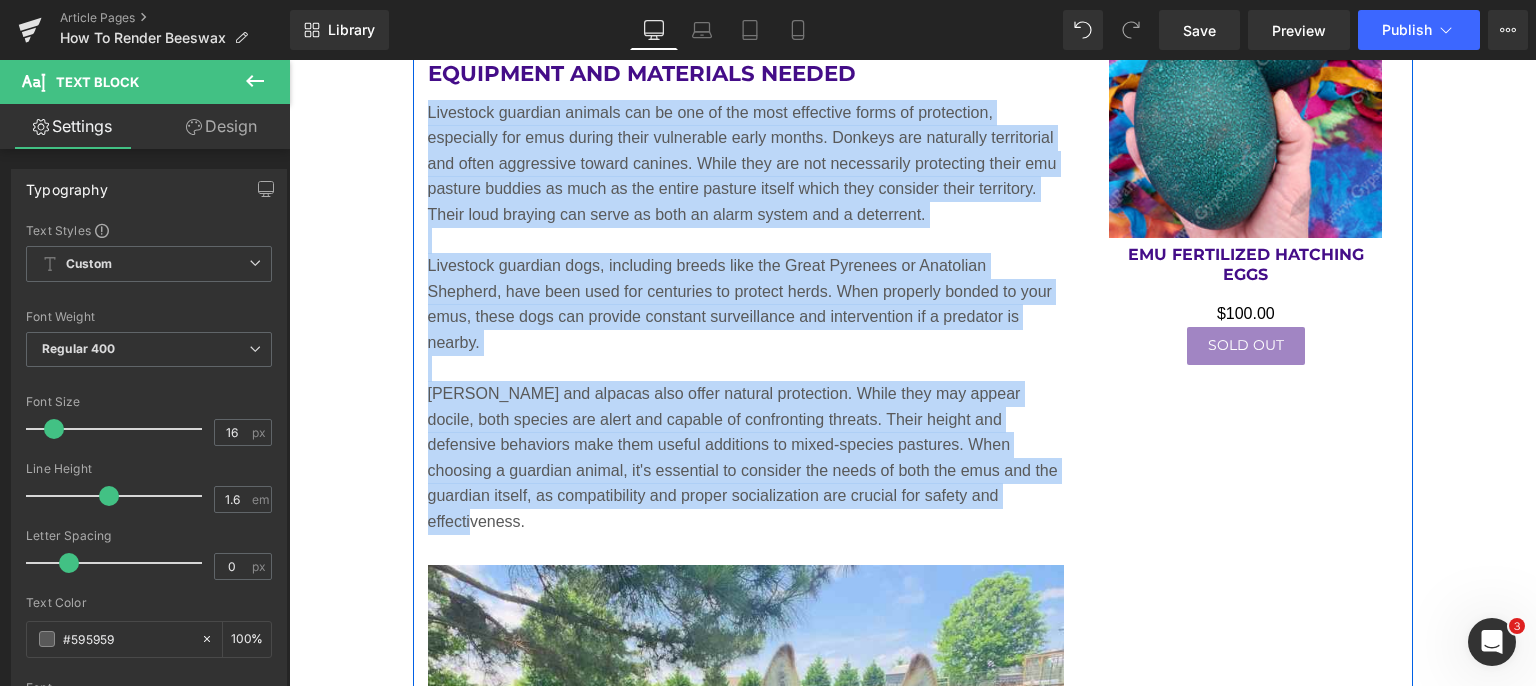 click on "Safety Considerations Before You Begin Heading         Rendering beeswax requires the use of heat, water, and possibly sharp tools. Follow these safety guidelines: •	Never render beeswax over direct flame; it has a low flash point (~400°F / 204°C) and is flammable. •	Always use a double boiler or a water bath to maintain temperature control. •	Avoid using cookware that you intend to use for food afterward; beeswax is difficult to clean. •	Perform the process in a well-ventilated area and consider working outside or using an exhaust fan. Text Block         Image         Equipment and Materials Needed Heading         Livestock guardian dogs, including breeds like the Great Pyrenees or Anatolian Shepherd, have been used for centuries to protect herds. When properly bonded to your emus, these dogs can provide constant surveillance and intervention if a predator is nearby. Text Block         Image         Fencing as a Physical Barrier Heading         Text Block
SALE   %" at bounding box center (746, 2227) 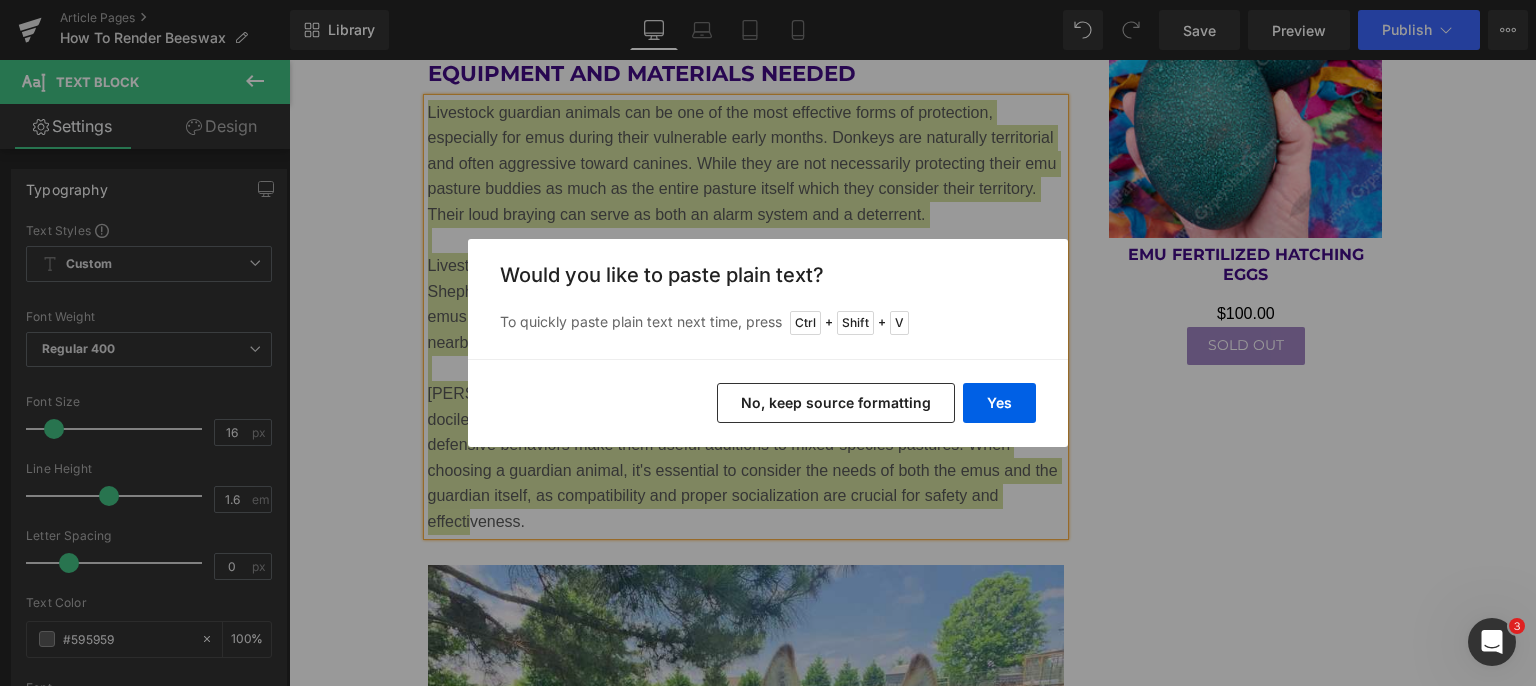 click on "Yes" at bounding box center [999, 403] 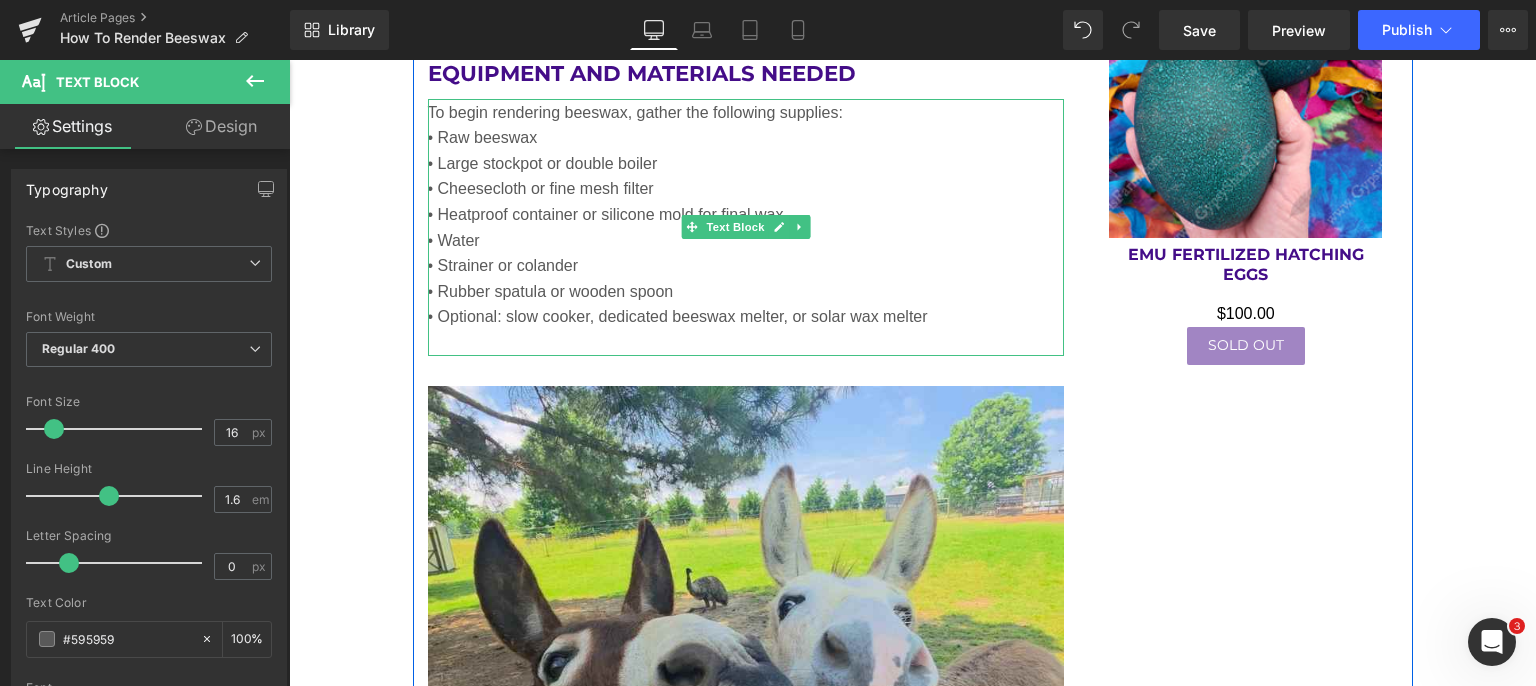 click on "•	Water" at bounding box center (746, 241) 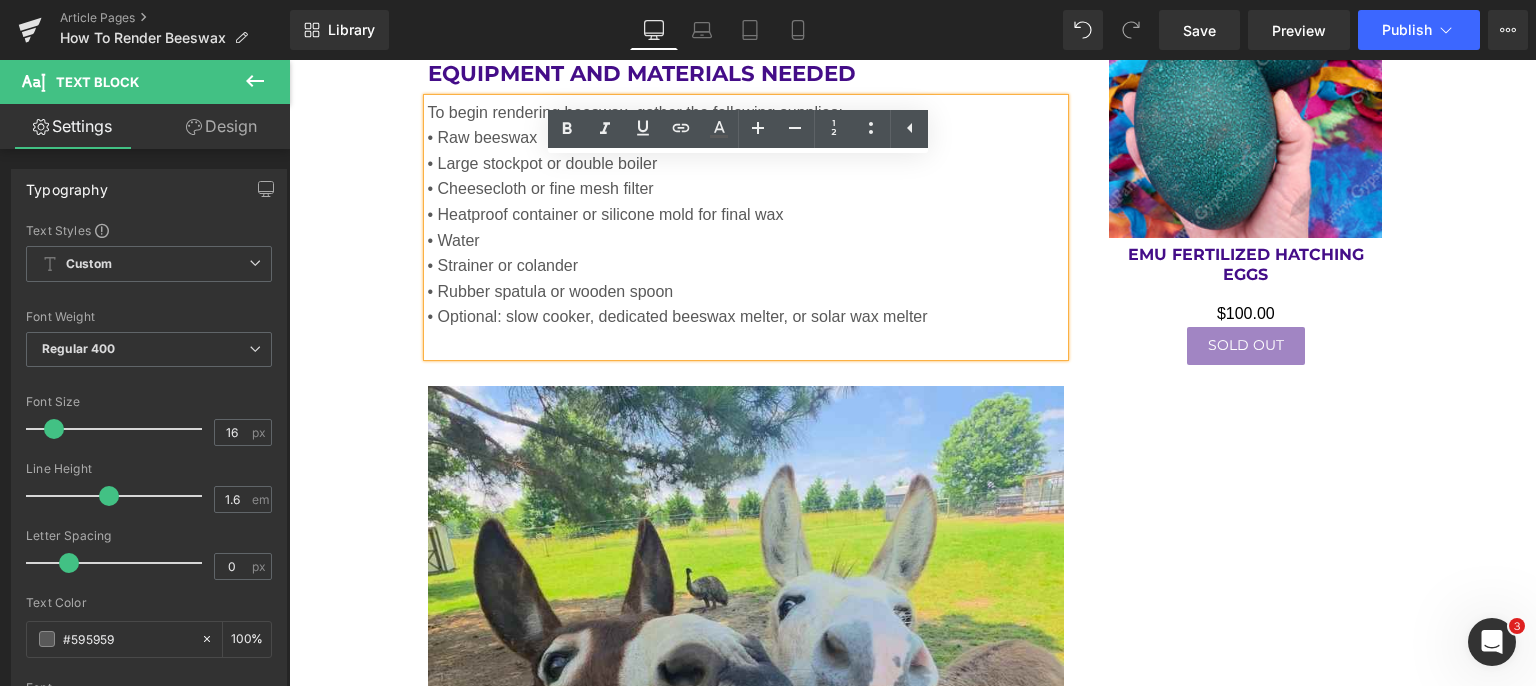 click at bounding box center (746, 343) 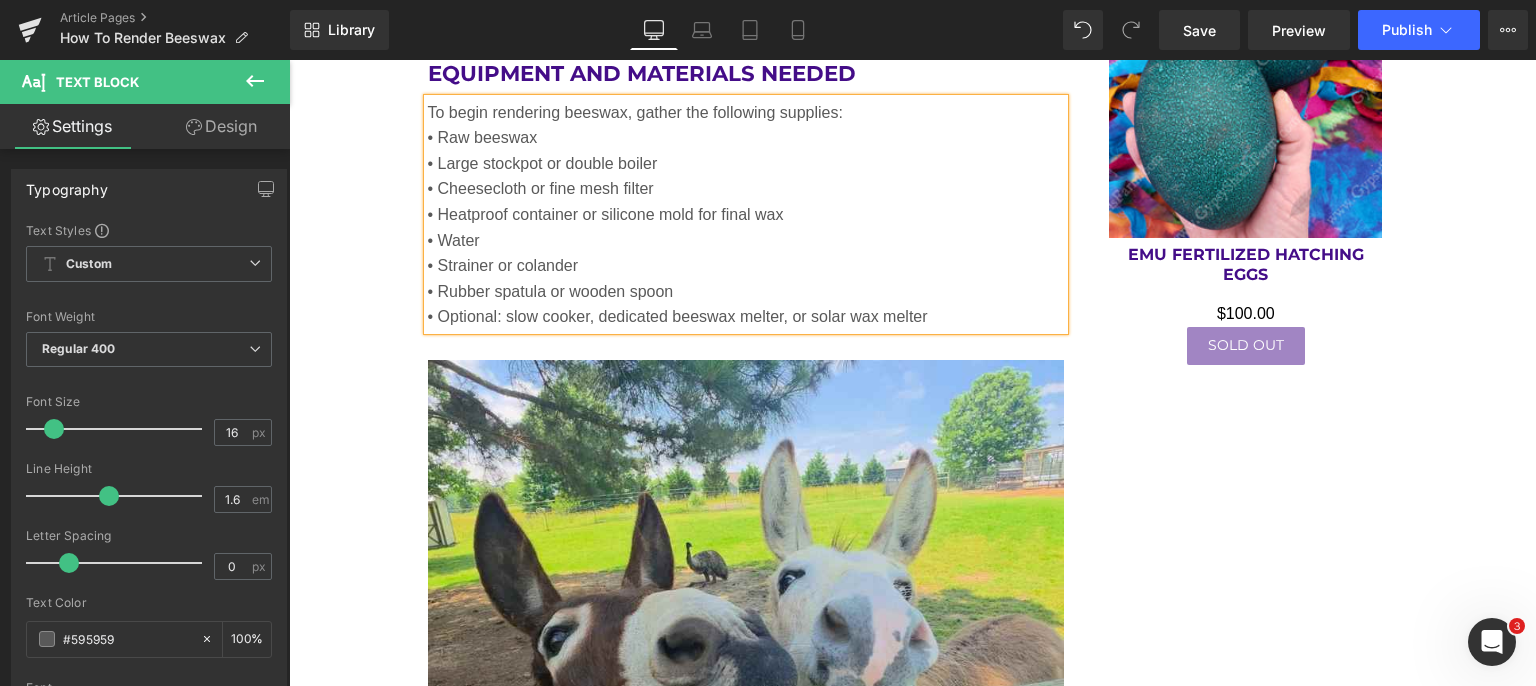 scroll, scrollTop: 4744, scrollLeft: 0, axis: vertical 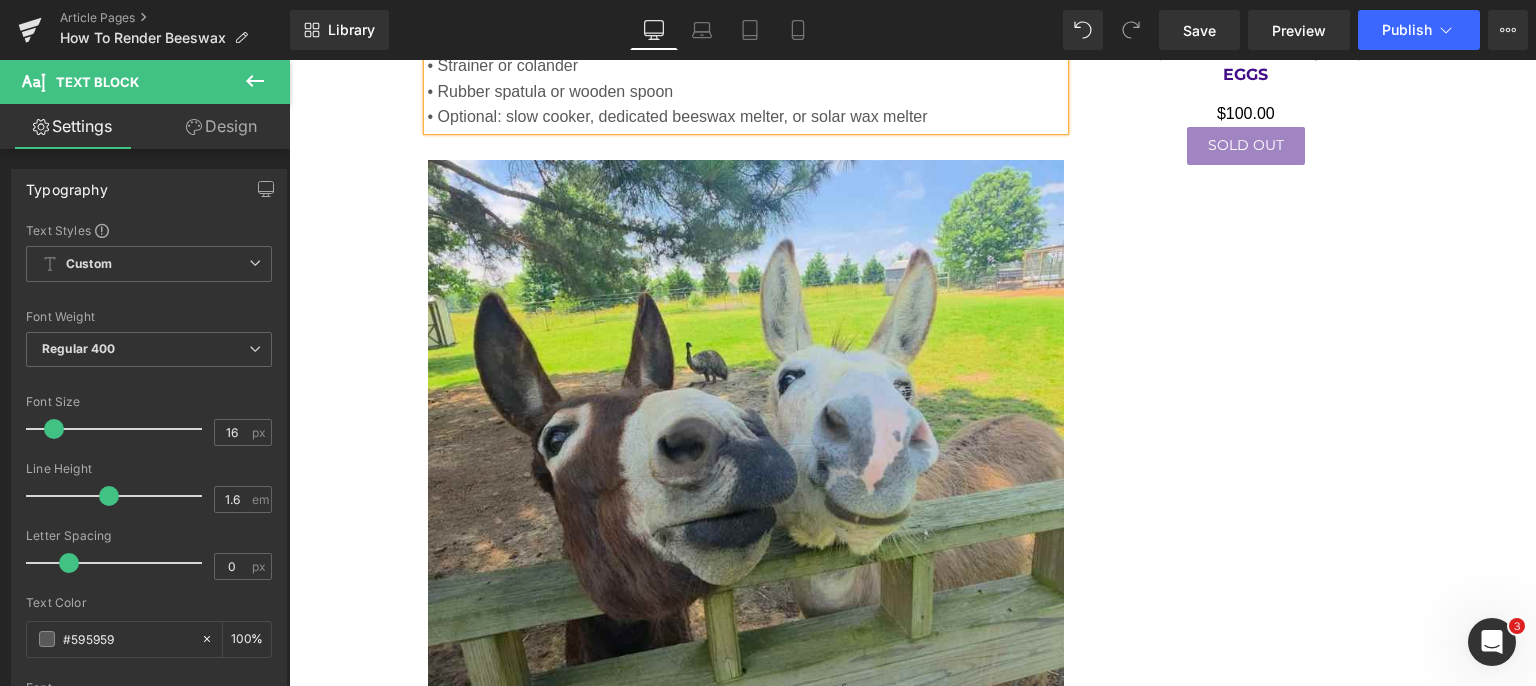 click at bounding box center [746, 478] 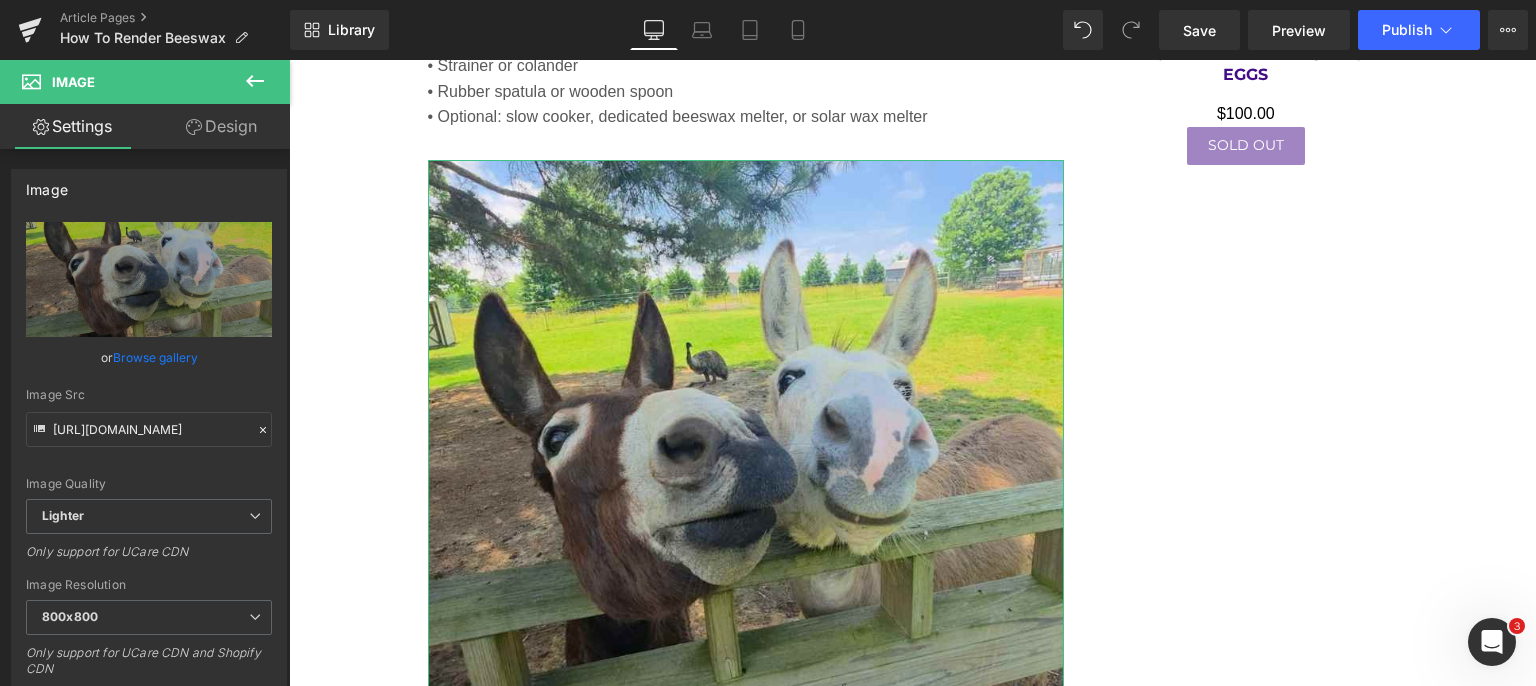 click on "Replace Image" at bounding box center [0, 0] 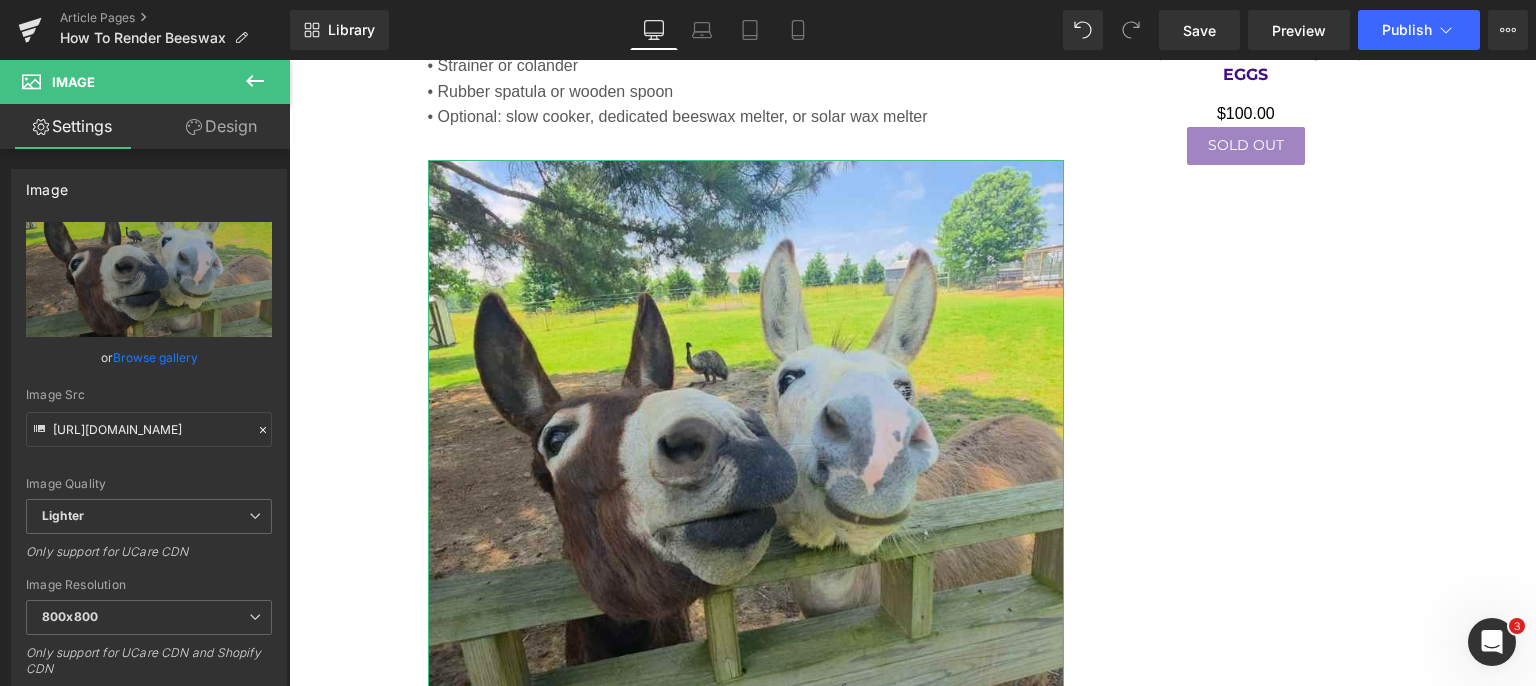 type on "C:\fakepath\table_of_beeswax_candles_for_sale.jpg" 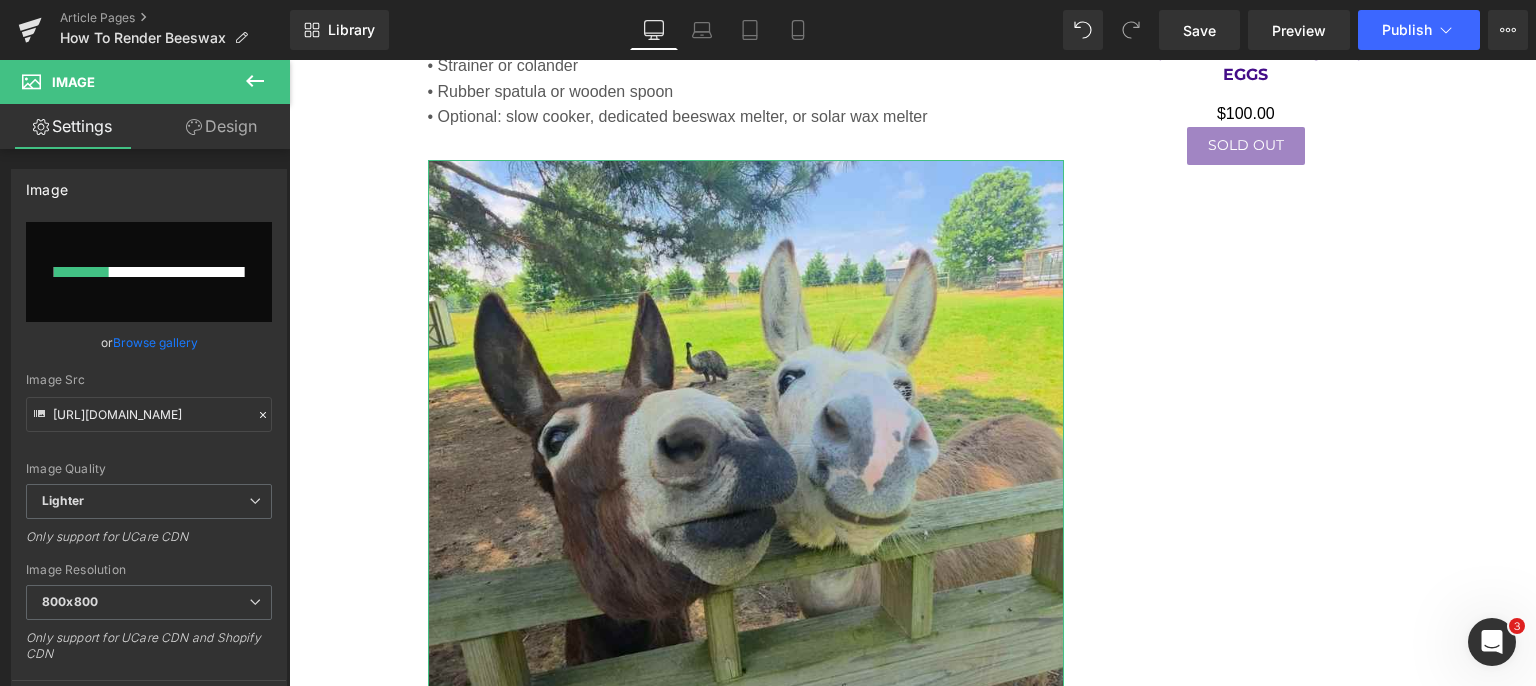 type 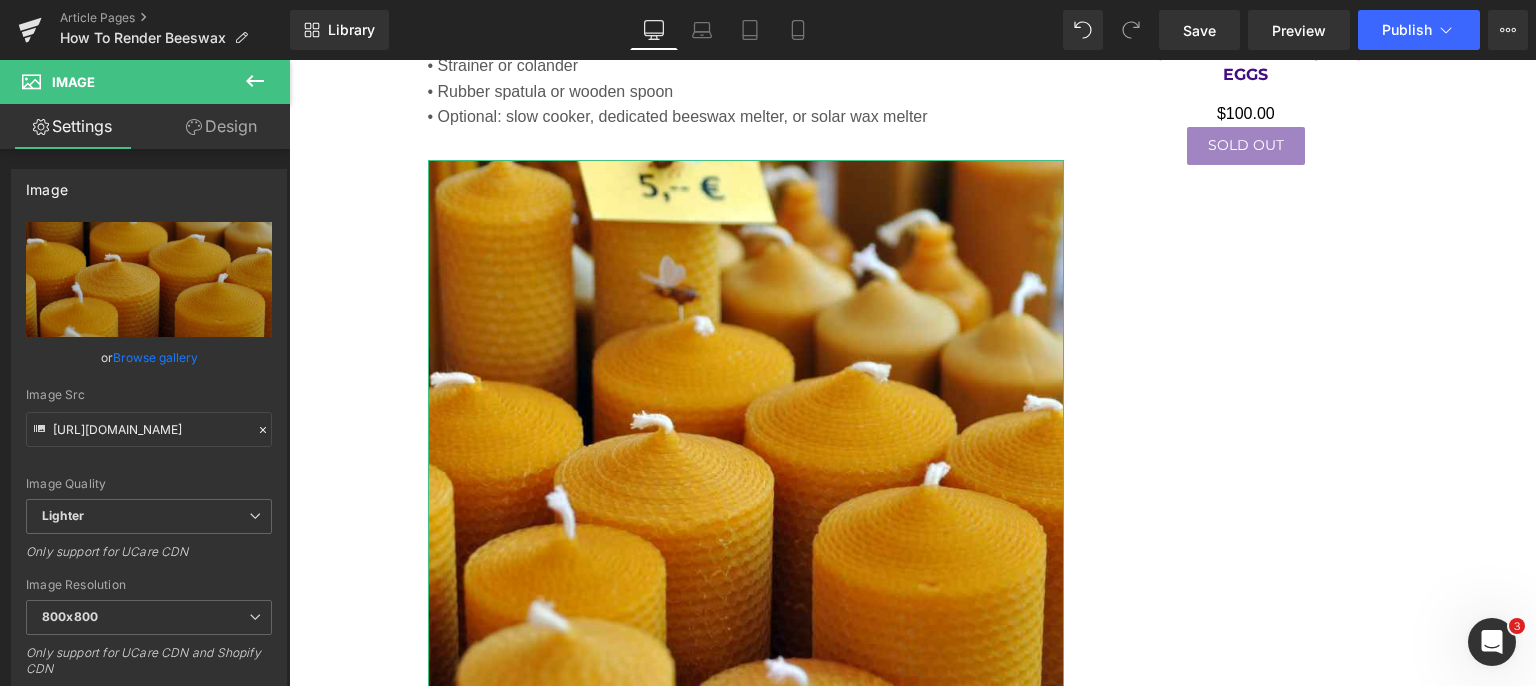 type on "[URL][DOMAIN_NAME]" 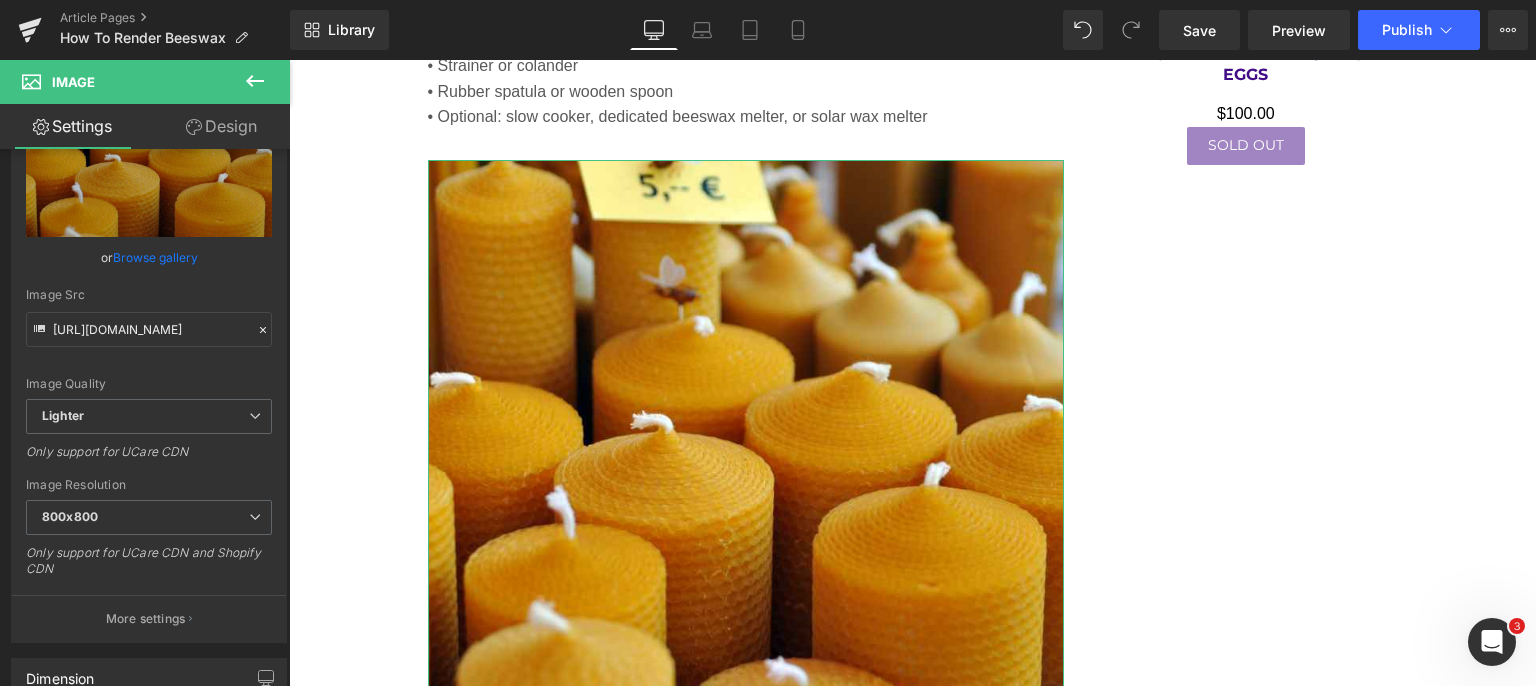 scroll, scrollTop: 200, scrollLeft: 0, axis: vertical 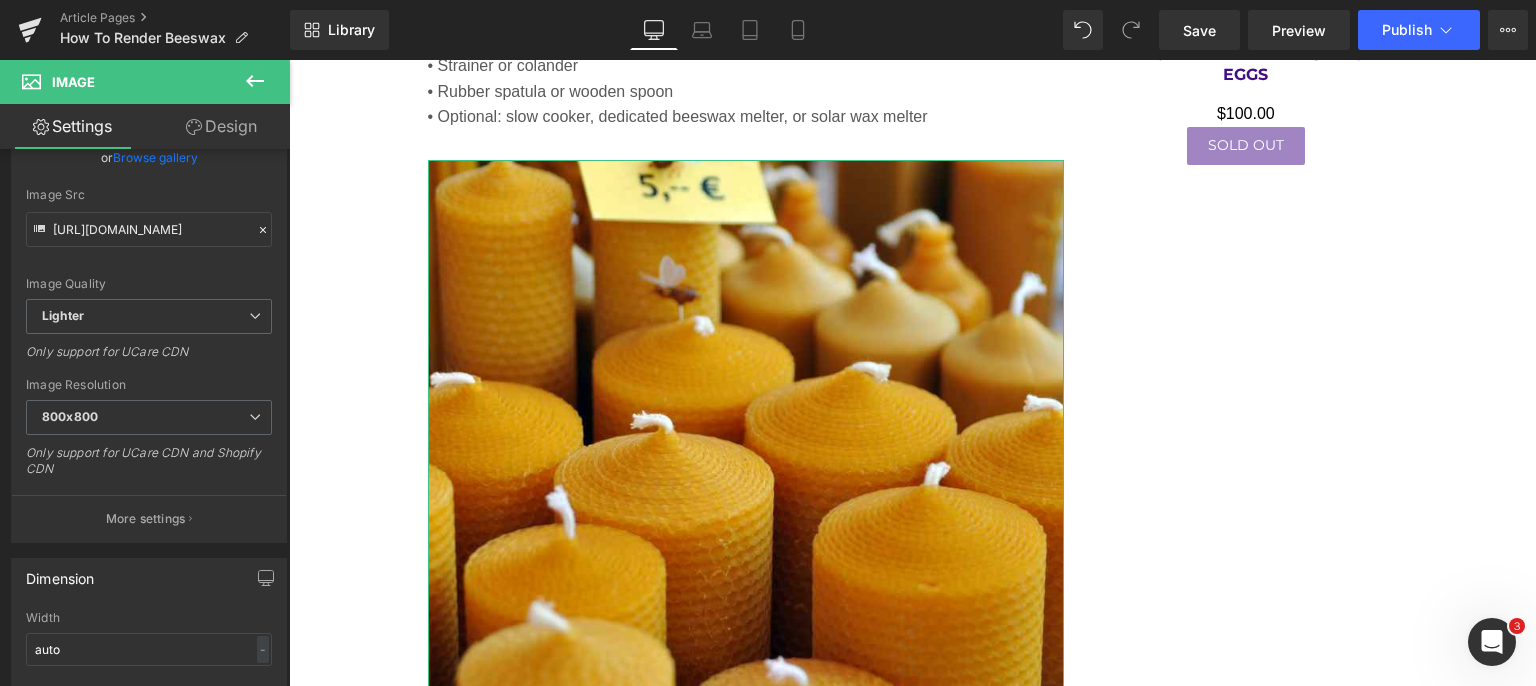 click on "More settings" at bounding box center (146, 519) 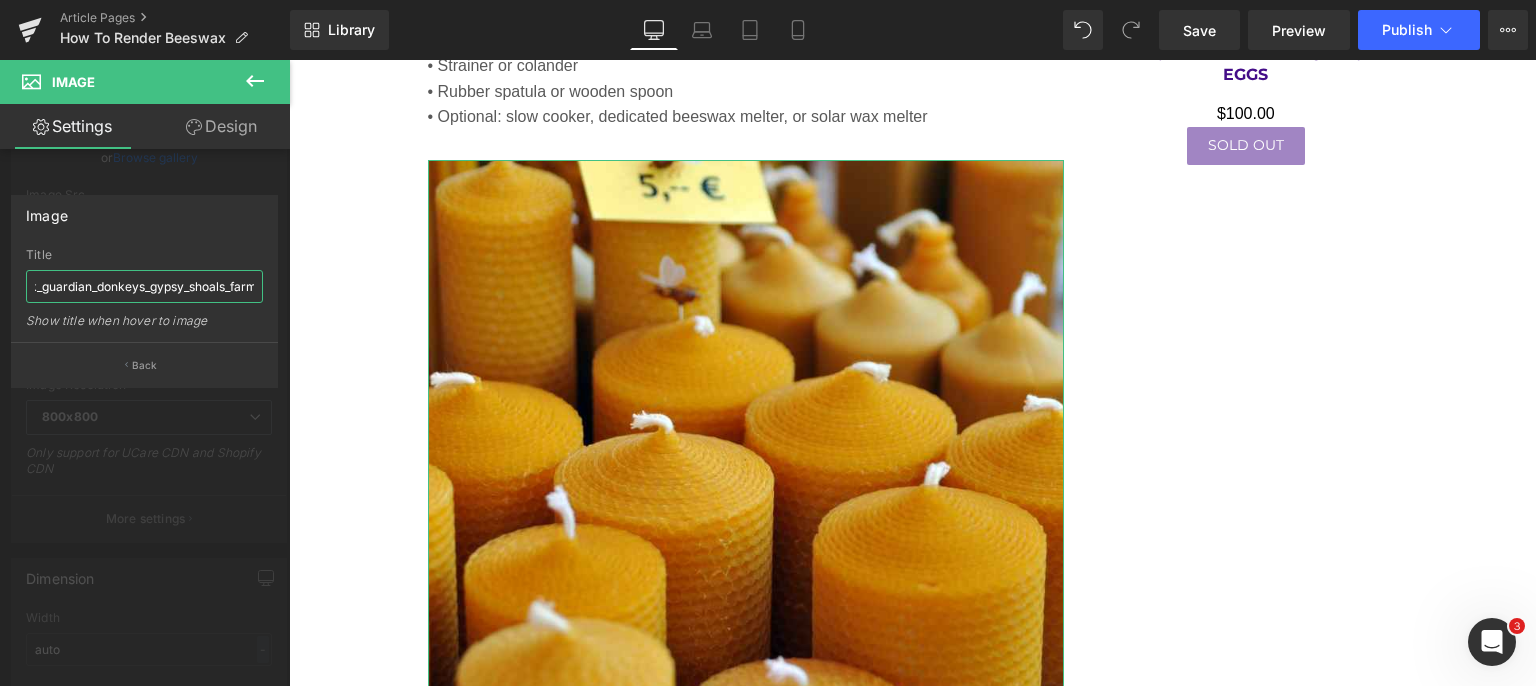scroll, scrollTop: 0, scrollLeft: 52, axis: horizontal 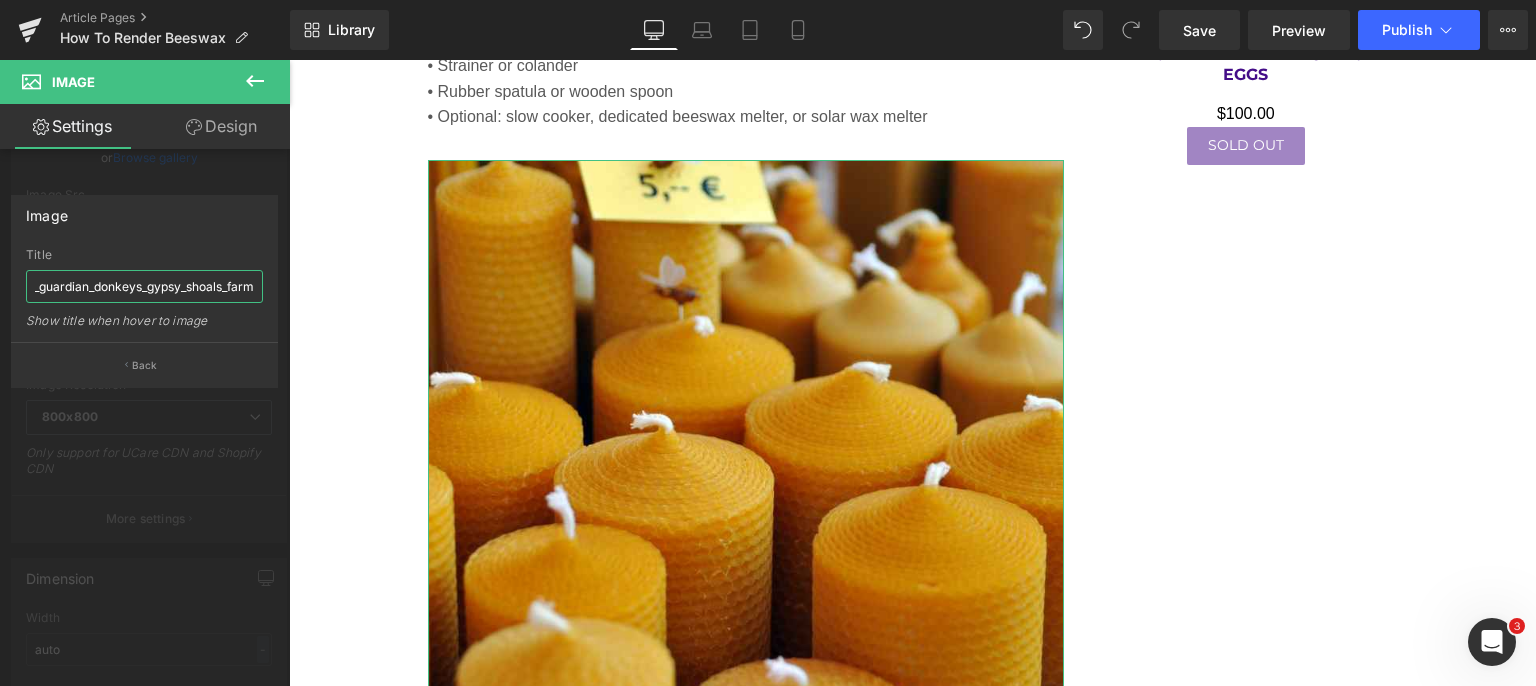 drag, startPoint x: 34, startPoint y: 287, endPoint x: 255, endPoint y: 307, distance: 221.90314 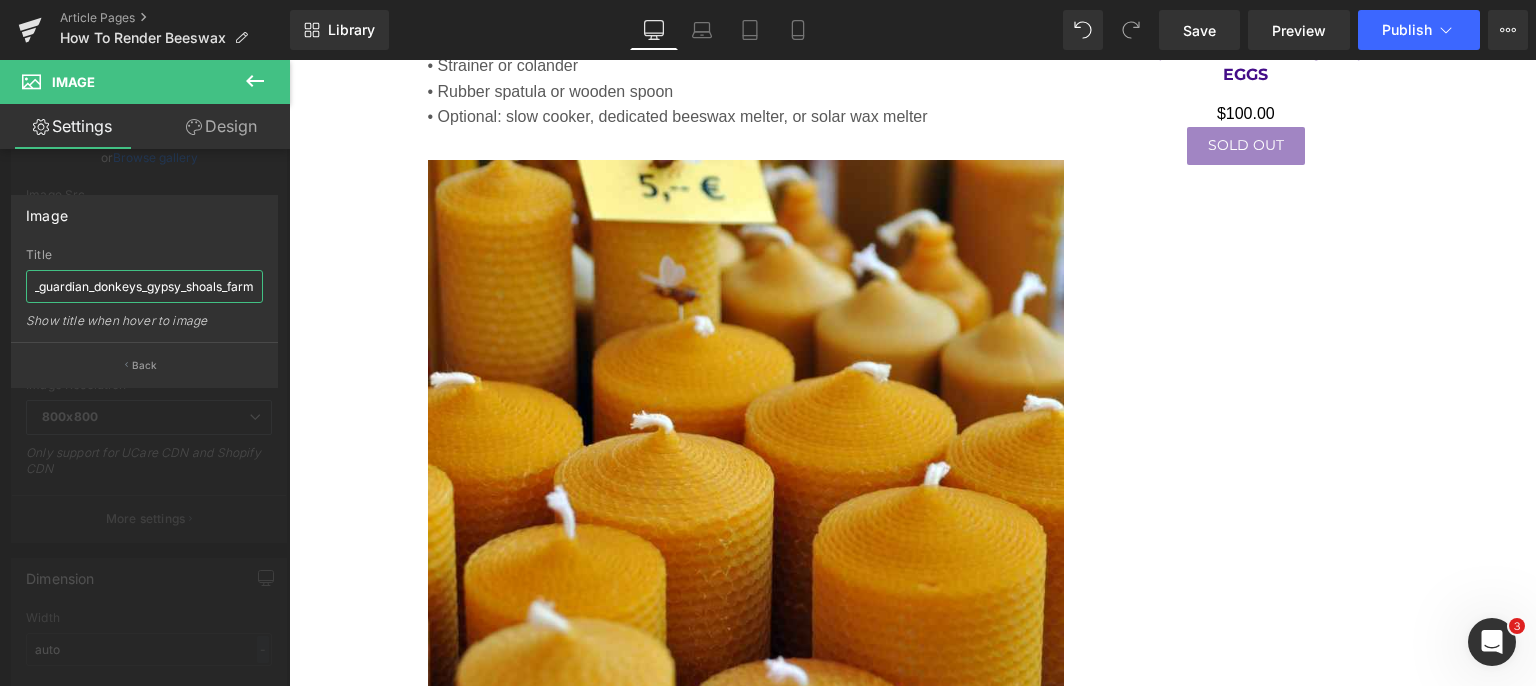 paste on "table_of_beeswax_candles_for_sale.jpg" 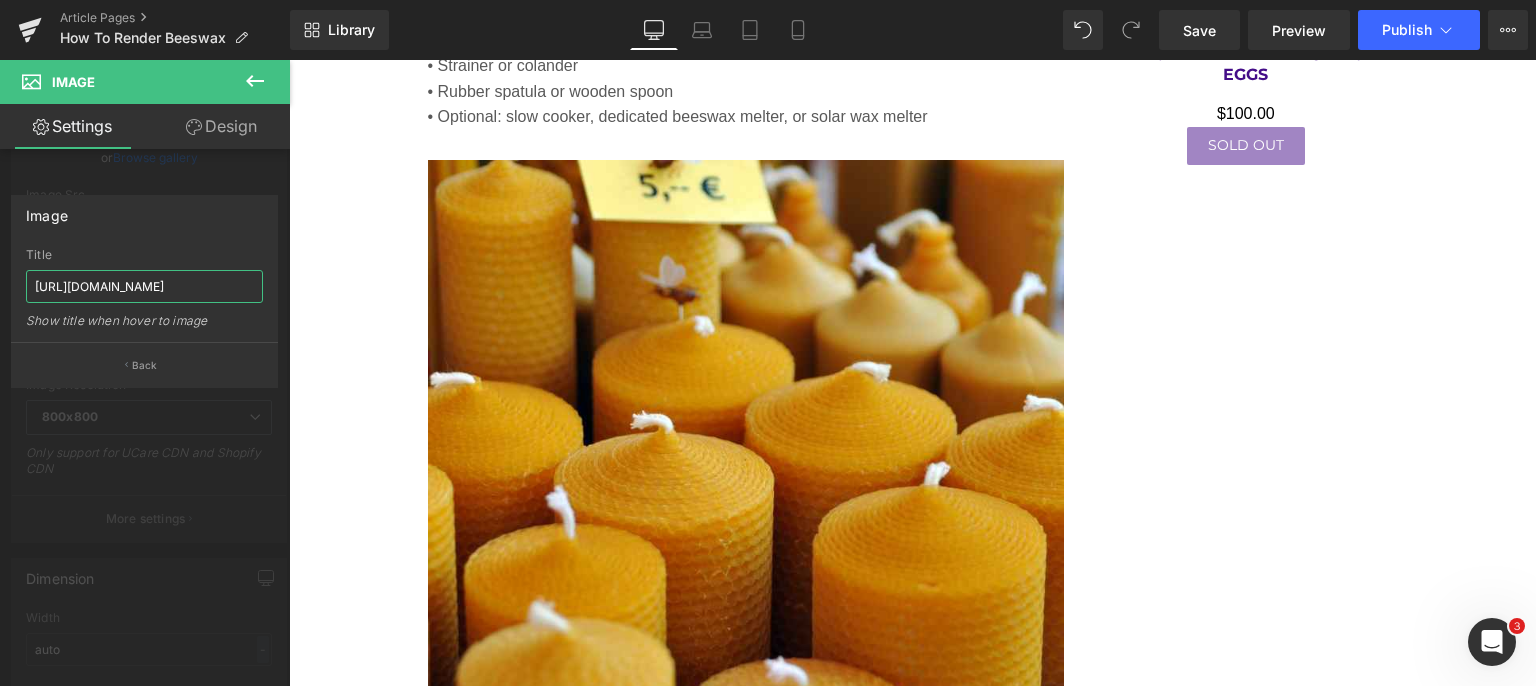 scroll, scrollTop: 0, scrollLeft: 0, axis: both 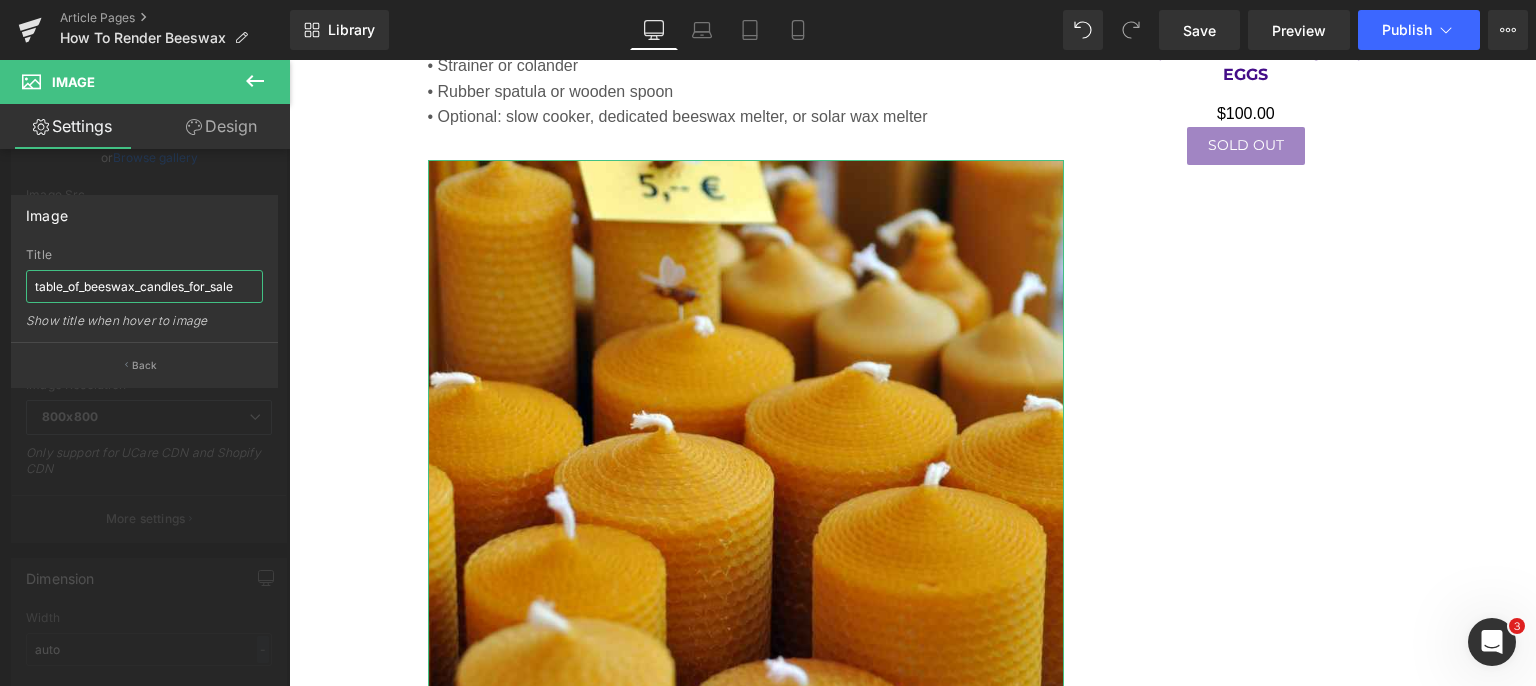 type on "table_of_beeswax_candles_for_sale" 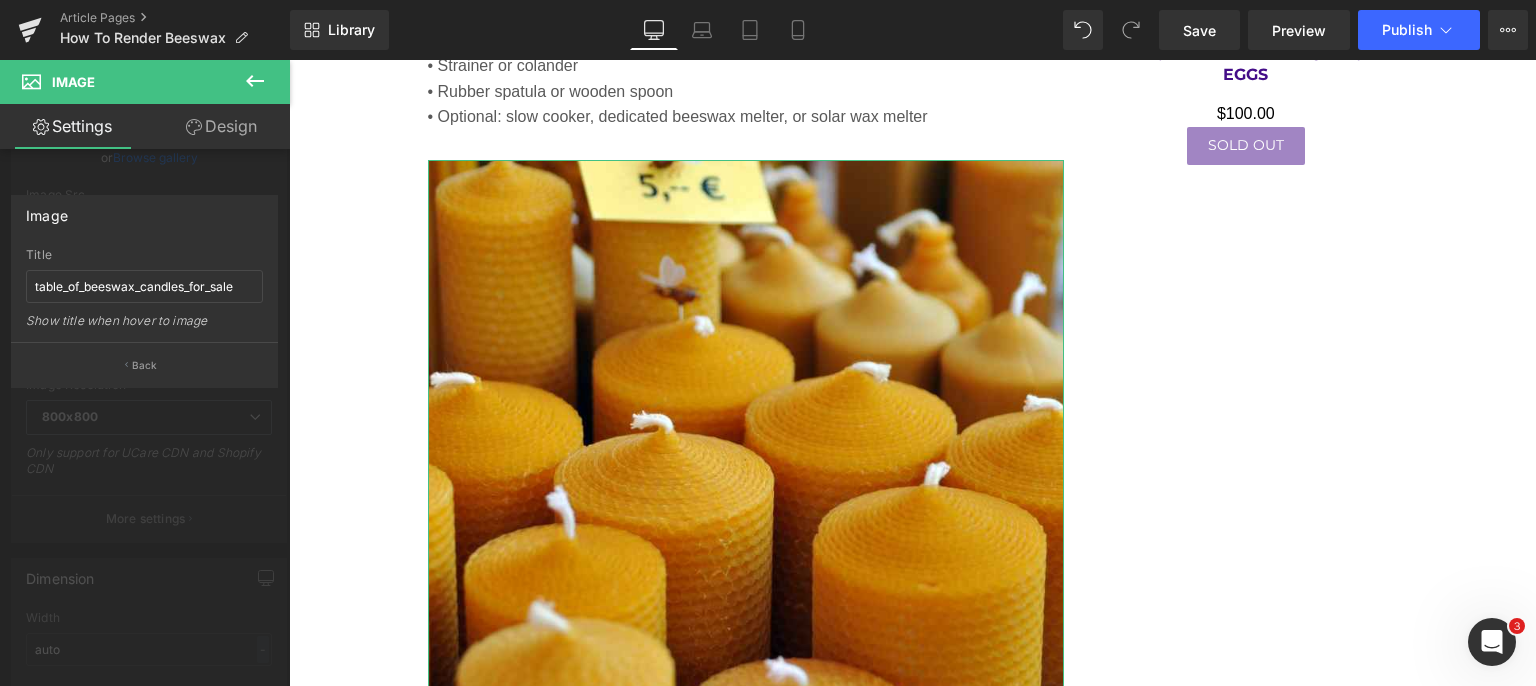 click on "Back" at bounding box center (145, 365) 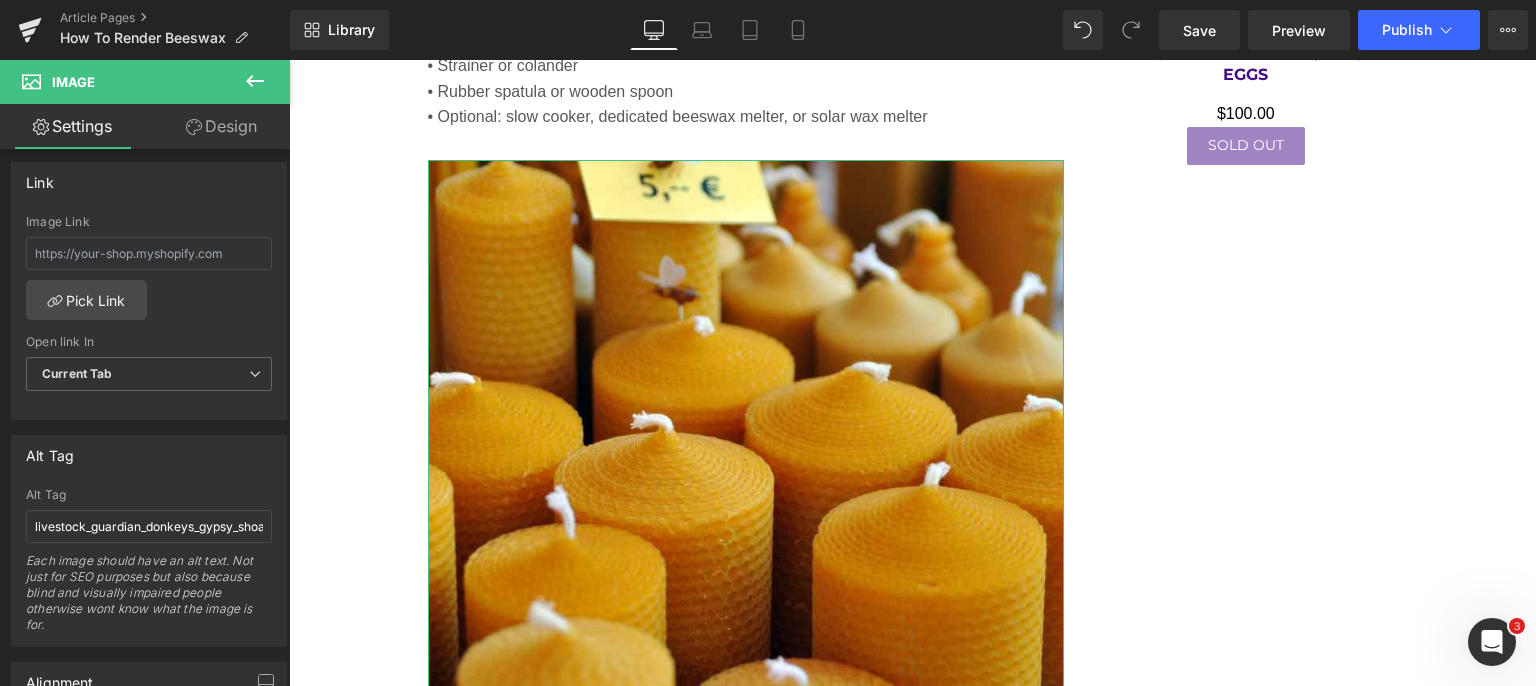 scroll, scrollTop: 900, scrollLeft: 0, axis: vertical 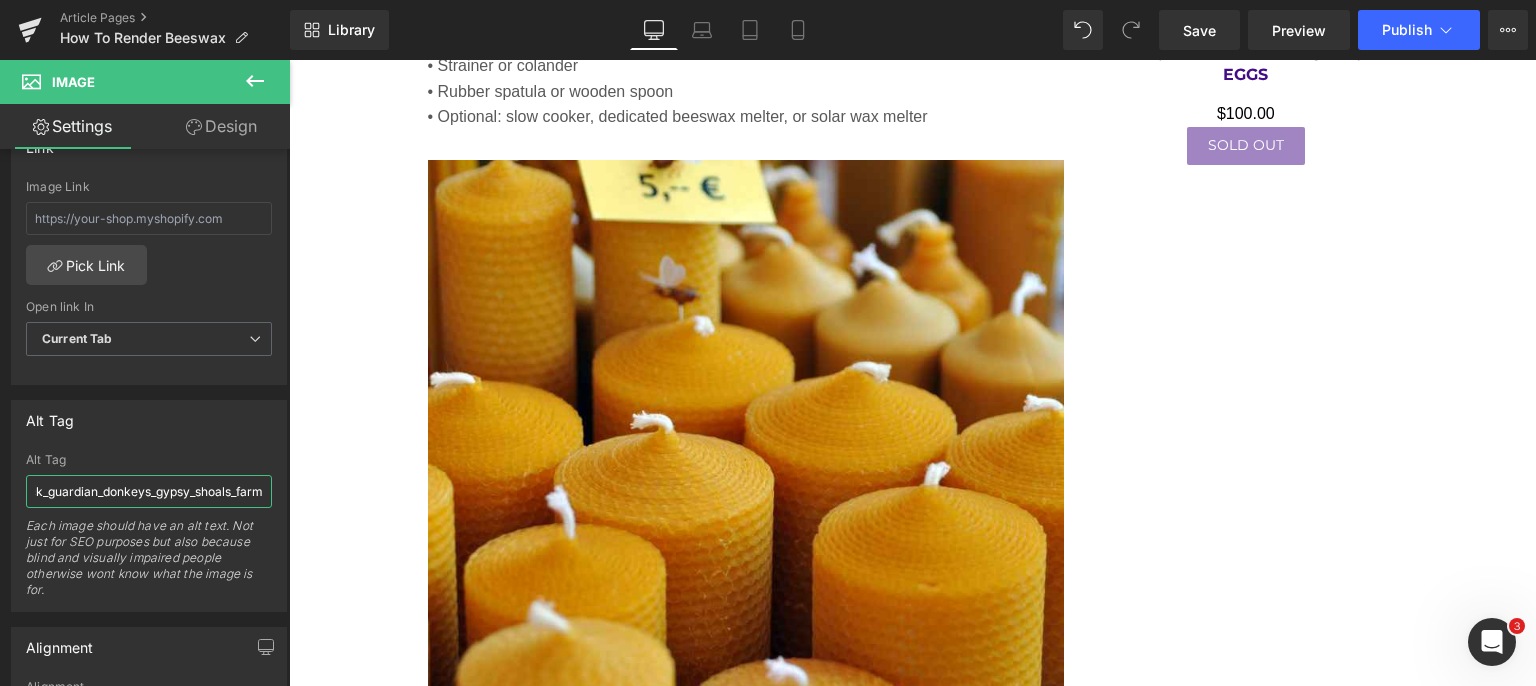 drag, startPoint x: 322, startPoint y: 547, endPoint x: 343, endPoint y: 489, distance: 61.68468 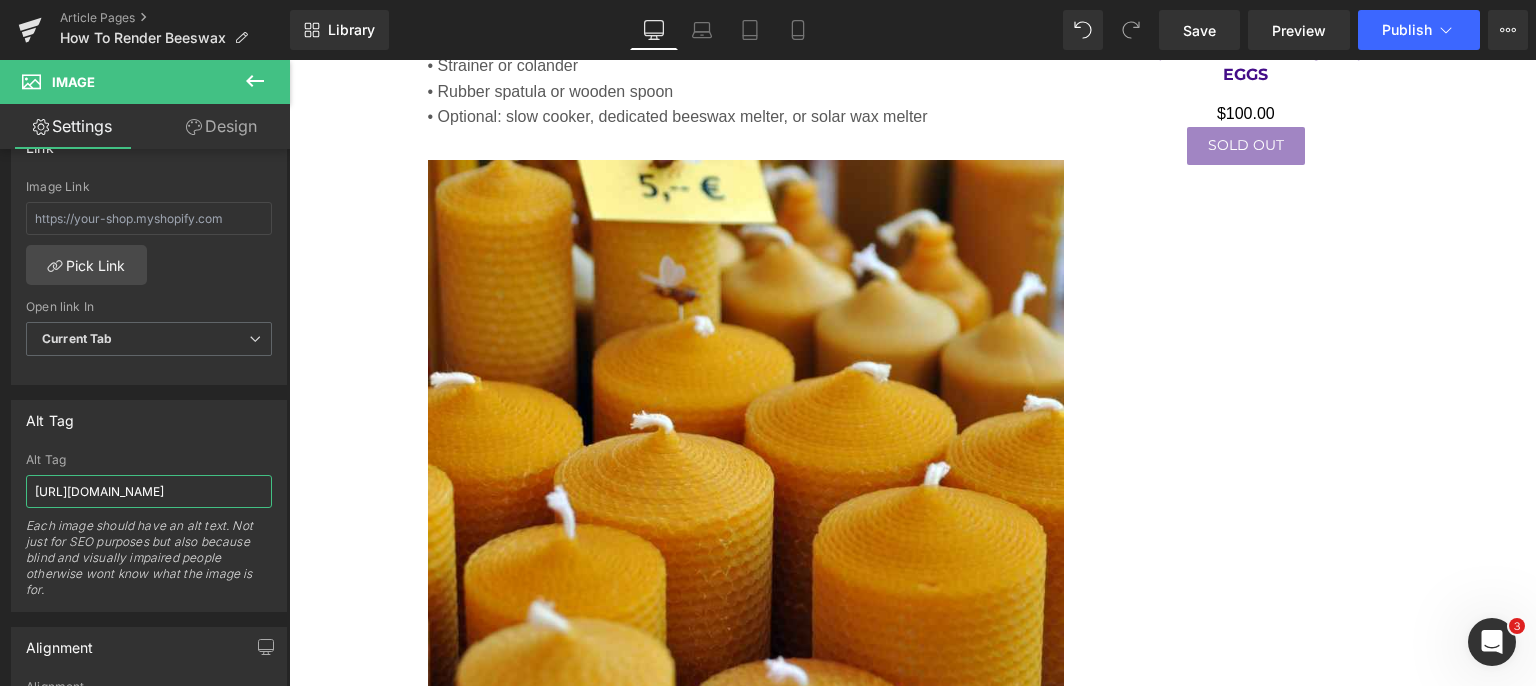 scroll, scrollTop: 0, scrollLeft: 0, axis: both 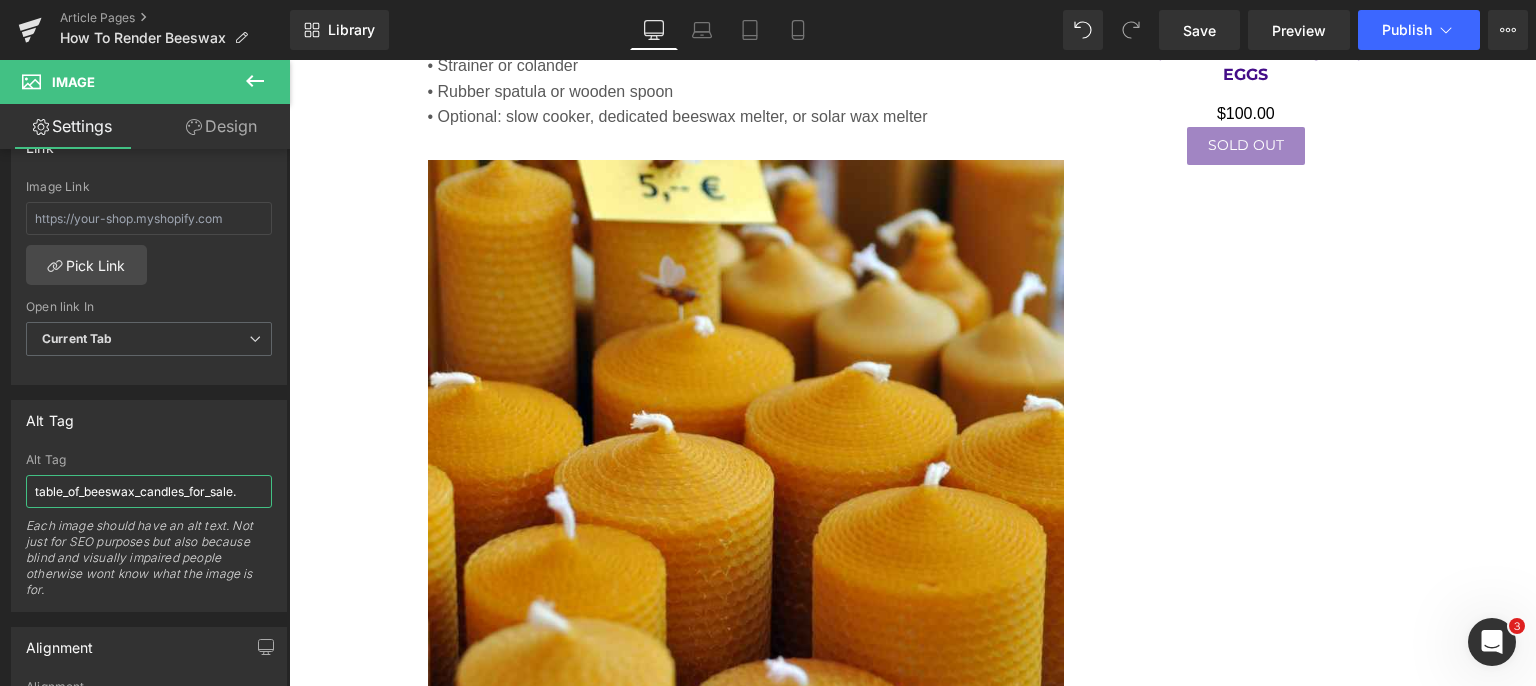 type on "table_of_beeswax_candles_for_sale" 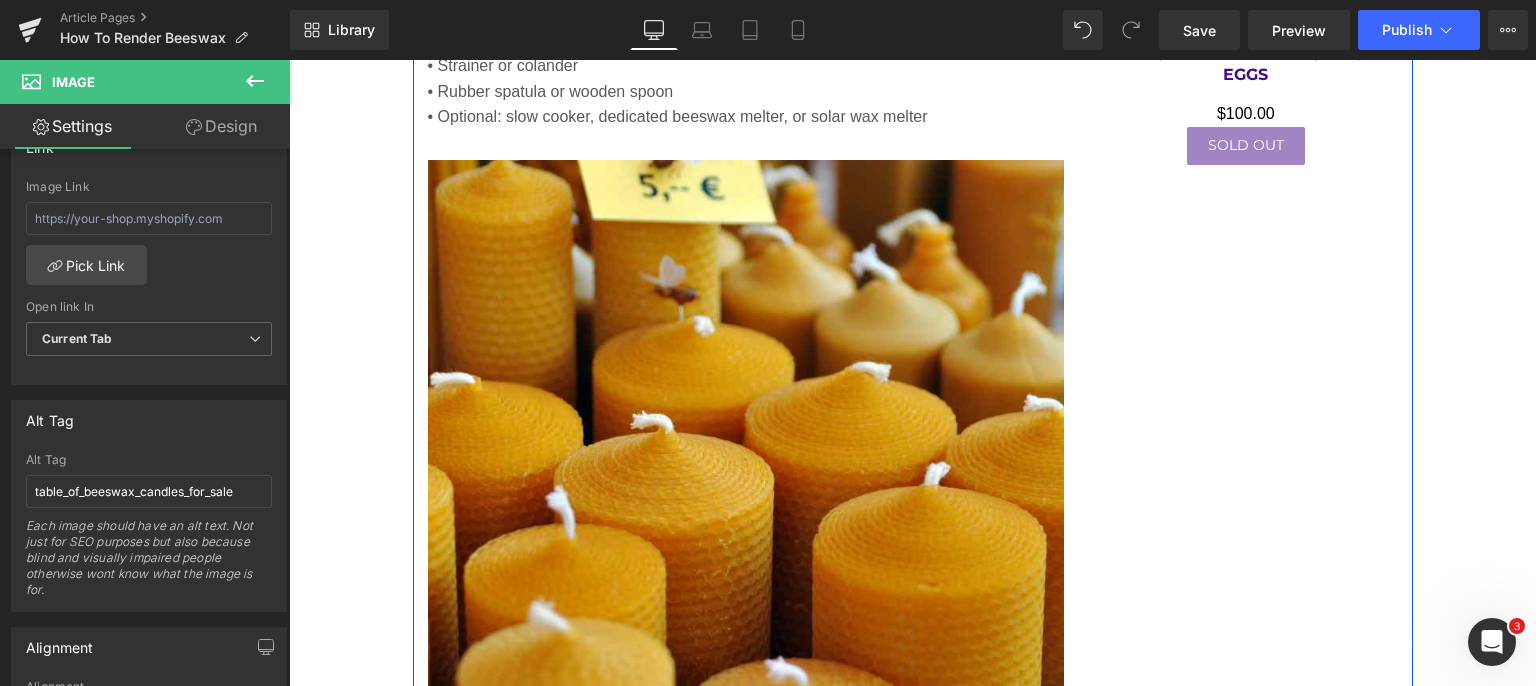 click on "Safety Considerations Before You Begin Heading         Rendering beeswax requires the use of heat, water, and possibly sharp tools. Follow these safety guidelines: •	Never render beeswax over direct flame; it has a low flash point (~400°F / 204°C) and is flammable. •	Always use a double boiler or a water bath to maintain temperature control. •	Avoid using cookware that you intend to use for food afterward; beeswax is difficult to clean. •	Perform the process in a well-ventilated area and consider working outside or using an exhaust fan. Text Block         Image         Equipment and Materials Needed Heading         To begin rendering beeswax, gather the following supplies: •	Raw beeswax •	Large stockpot or double boiler •	Cheesecloth or fine mesh filter •	Heatproof container or silicone mold for final wax •	Water •	Strainer or colander •	Rubber spatula or wooden spoon •	Optional: slow cooker, dedicated beeswax melter, or solar wax melter Text Block         Image" at bounding box center [913, 1924] 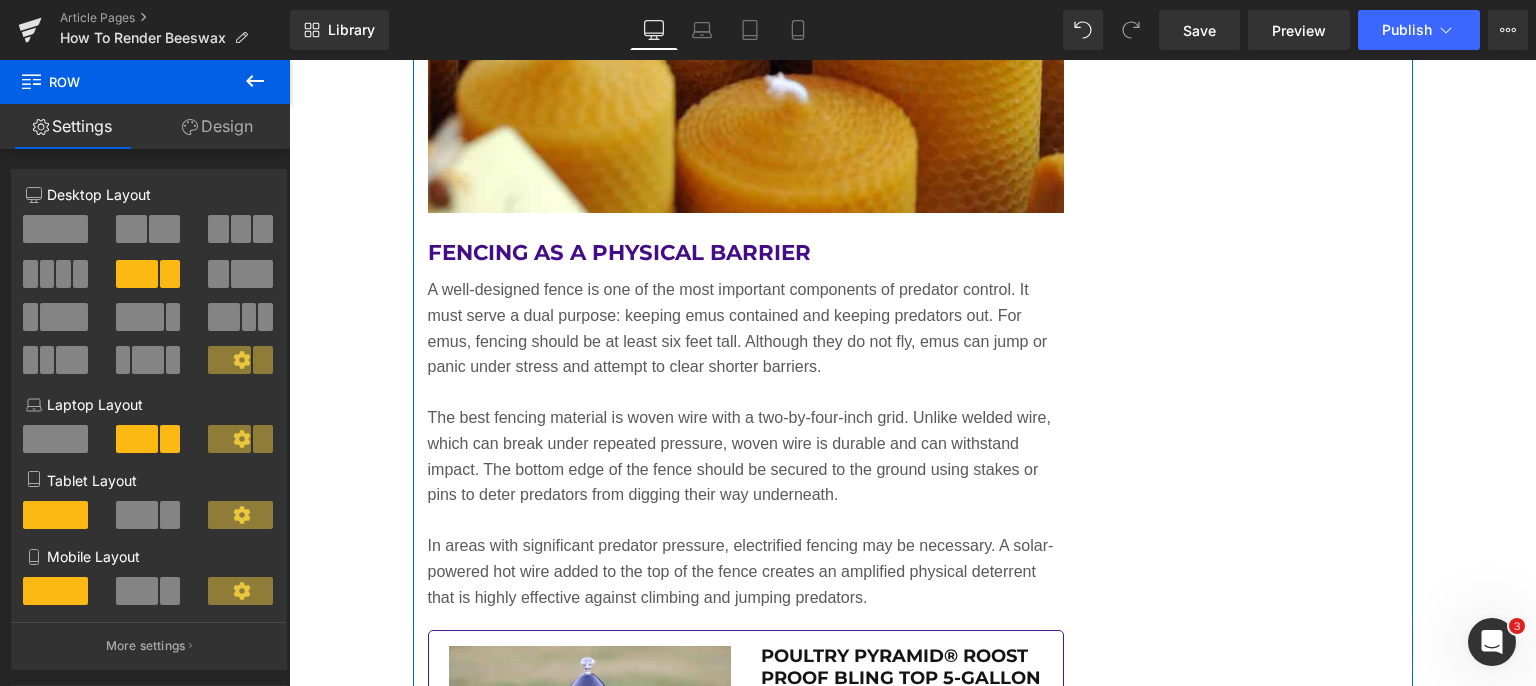 scroll, scrollTop: 5344, scrollLeft: 0, axis: vertical 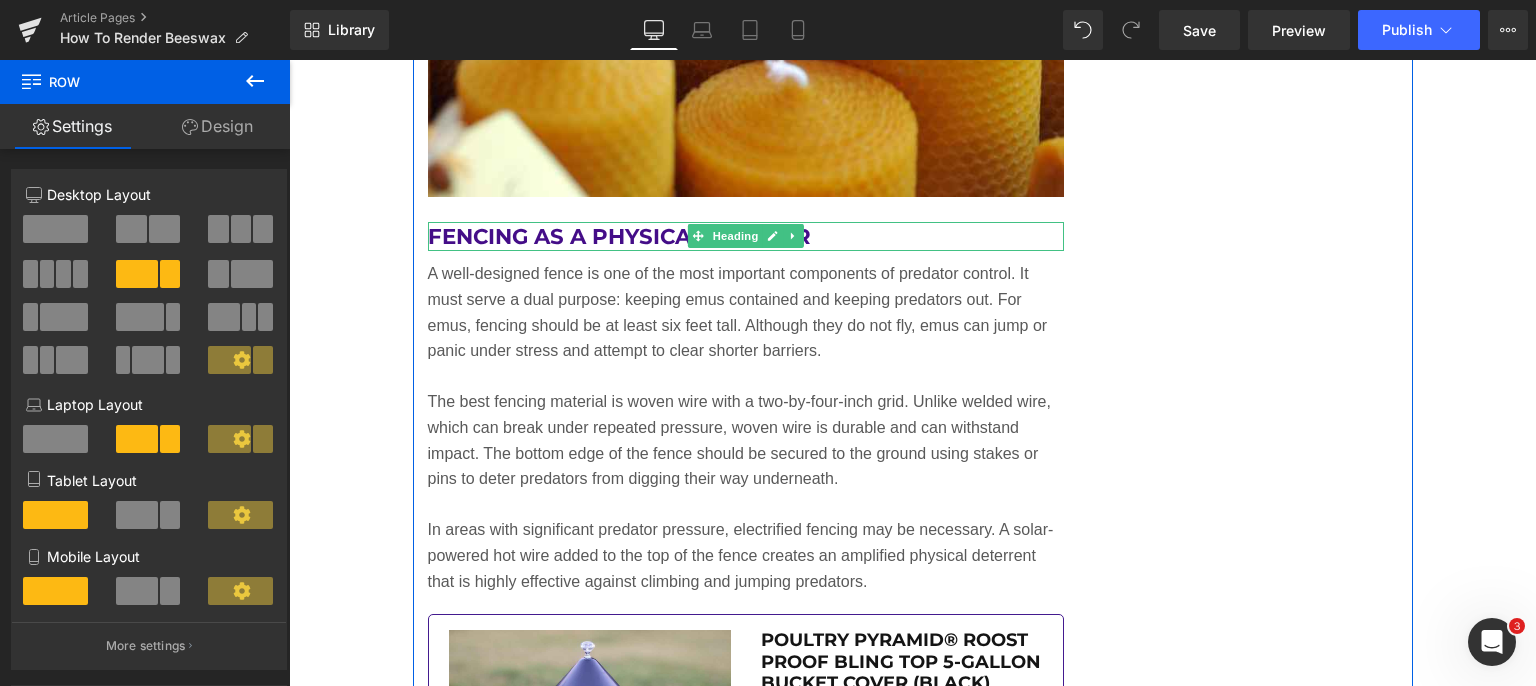 click on "Fencing as a Physical Barrier" at bounding box center [746, 237] 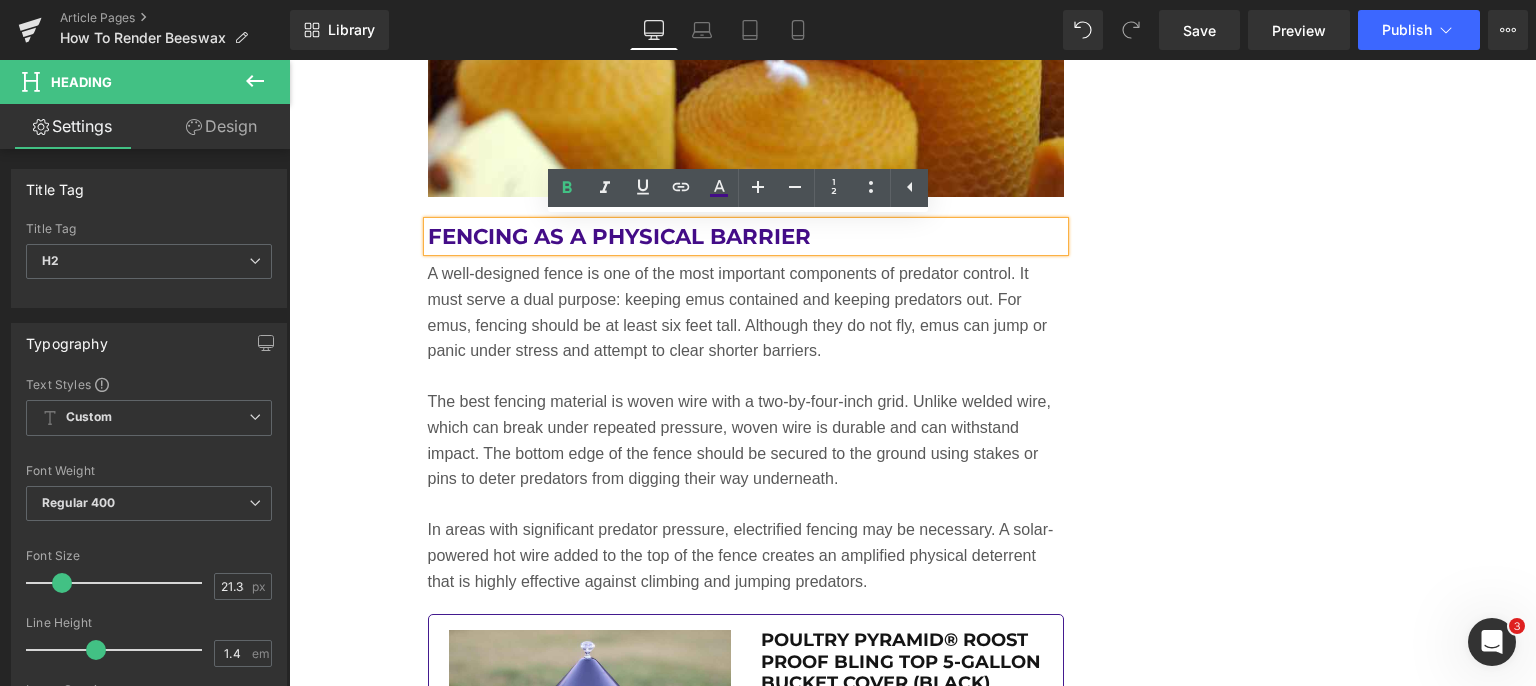 click on "Fencing as a Physical Barrier" at bounding box center [746, 237] 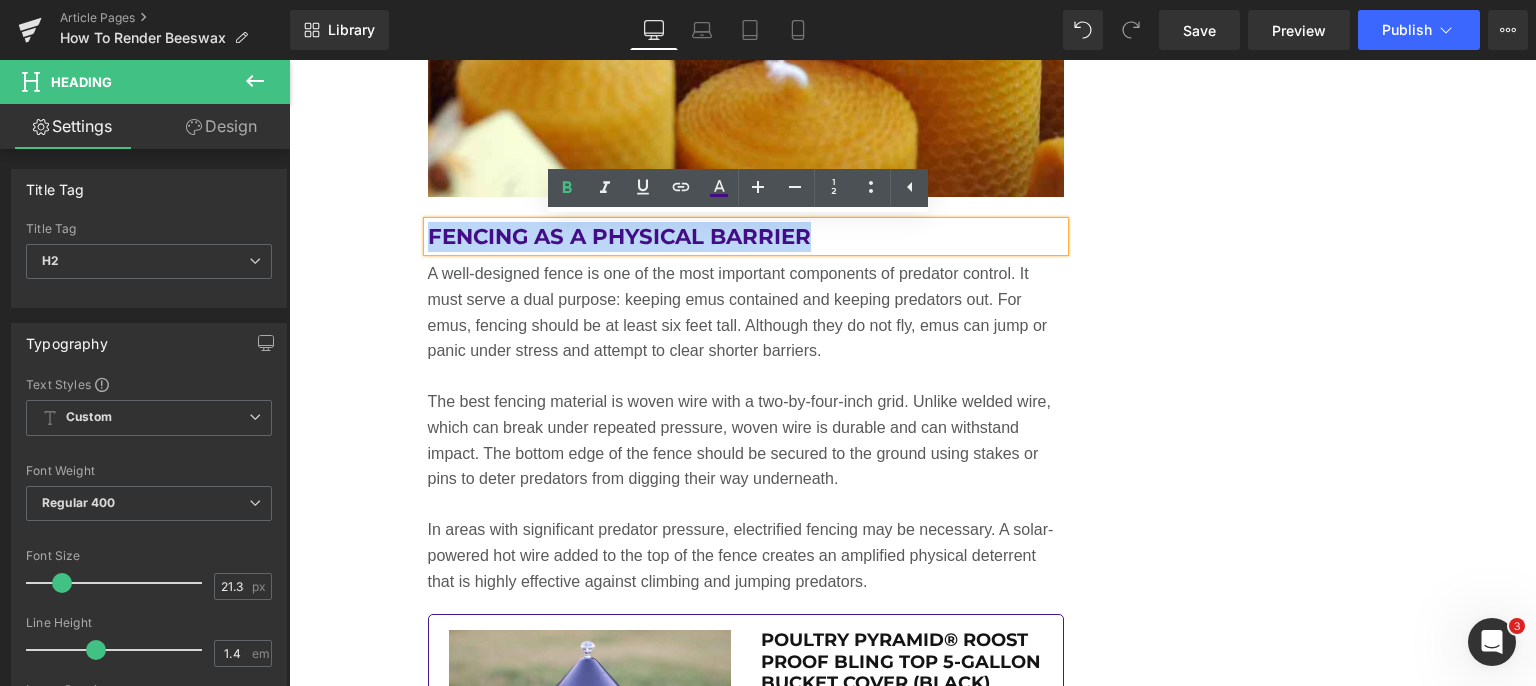 drag, startPoint x: 809, startPoint y: 235, endPoint x: 421, endPoint y: 248, distance: 388.2177 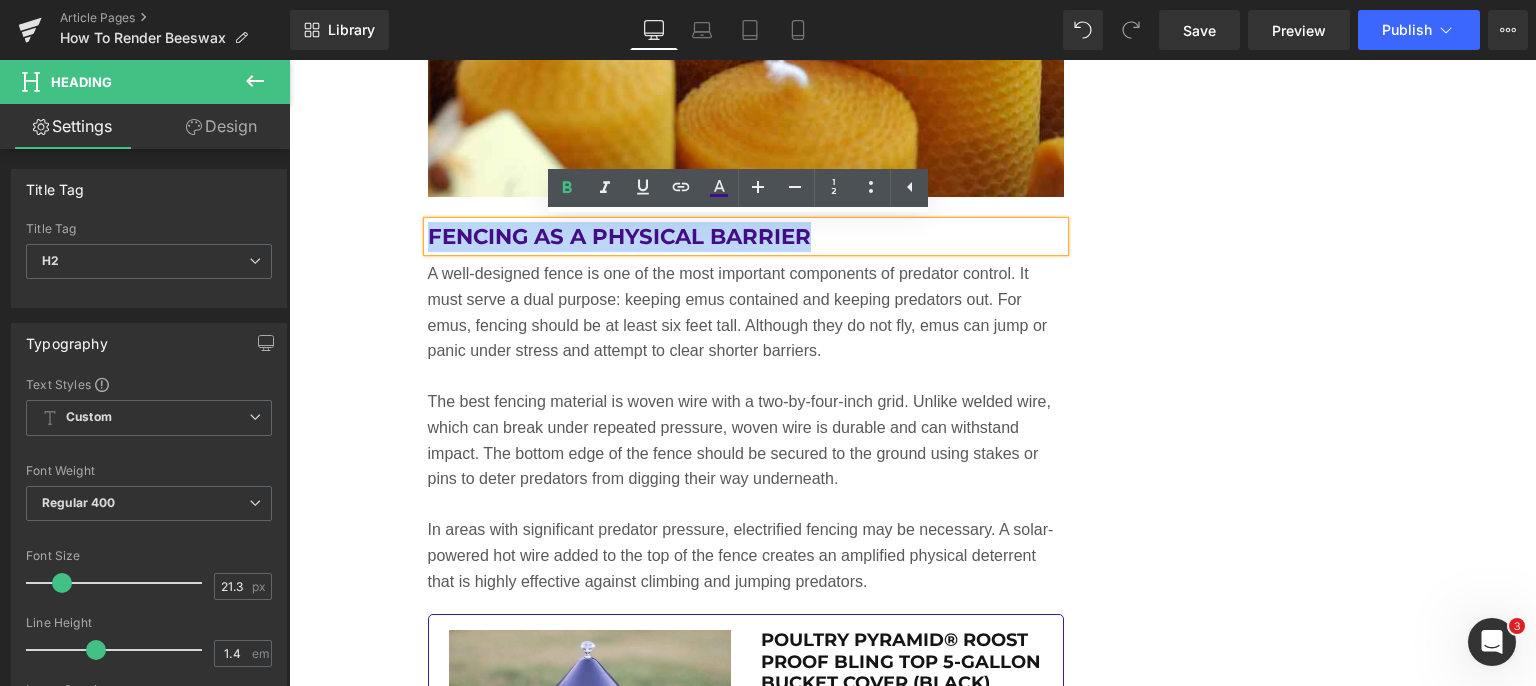 paste 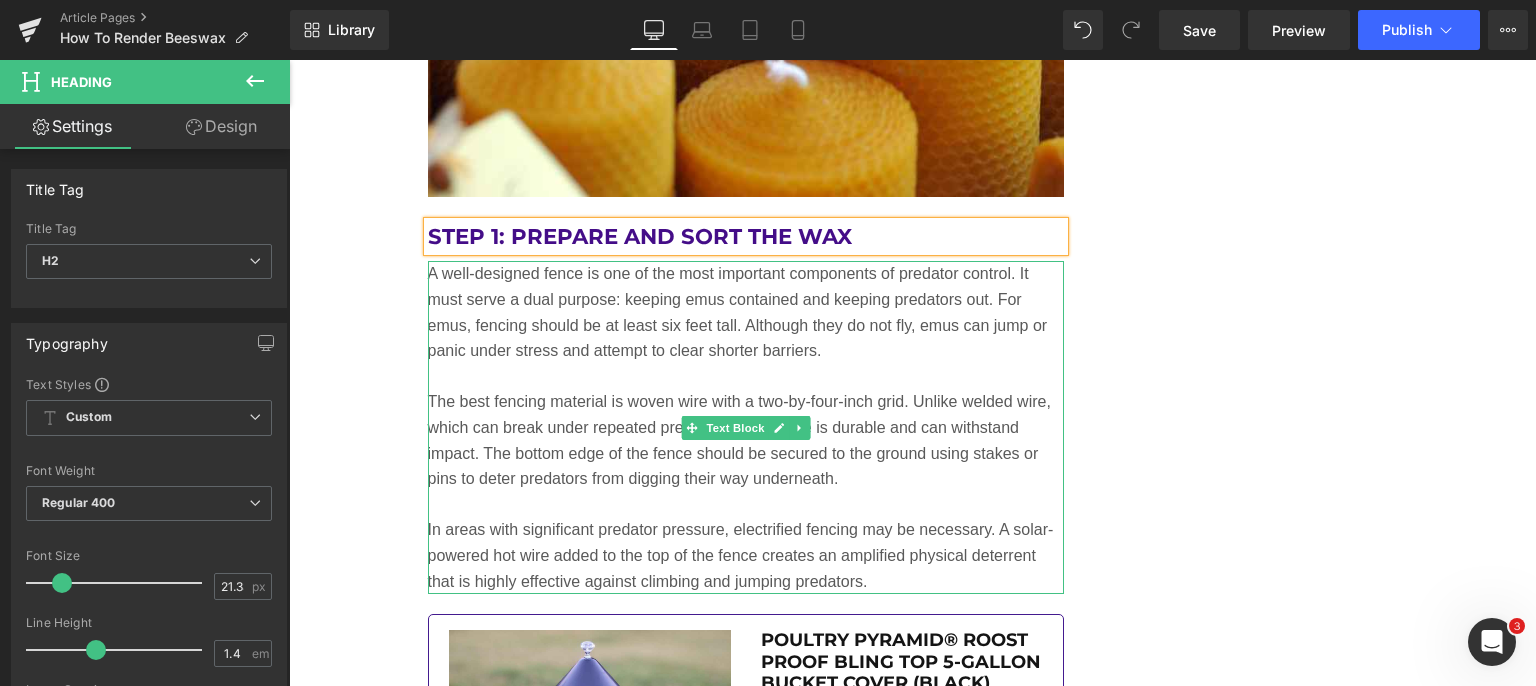 click on "A well-designed fence is one of the most important components of predator control. It must serve a dual purpose: keeping emus contained and keeping predators out. For emus, fencing should be at least six feet tall. Although they do not fly, emus can jump or panic under stress and attempt to clear shorter barriers." at bounding box center (746, 312) 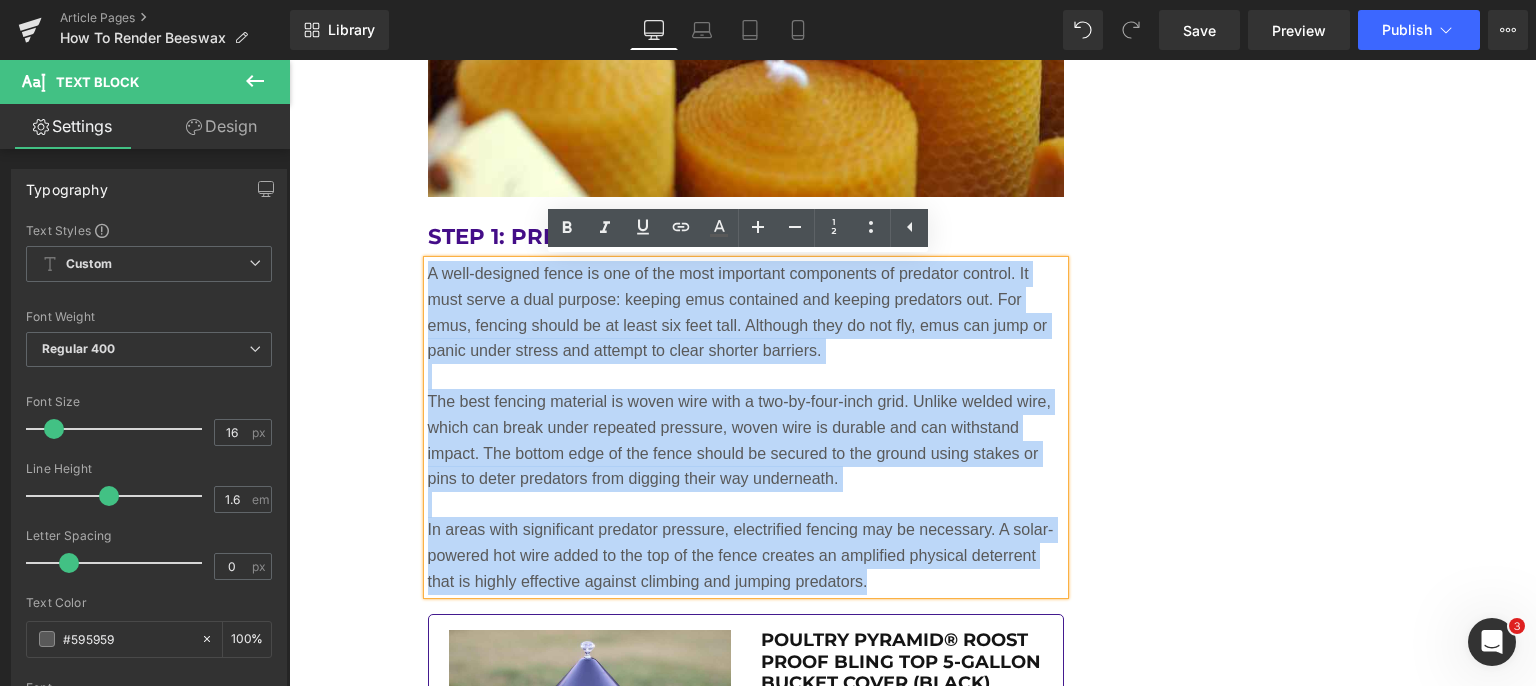 drag, startPoint x: 868, startPoint y: 572, endPoint x: 422, endPoint y: 272, distance: 537.5091 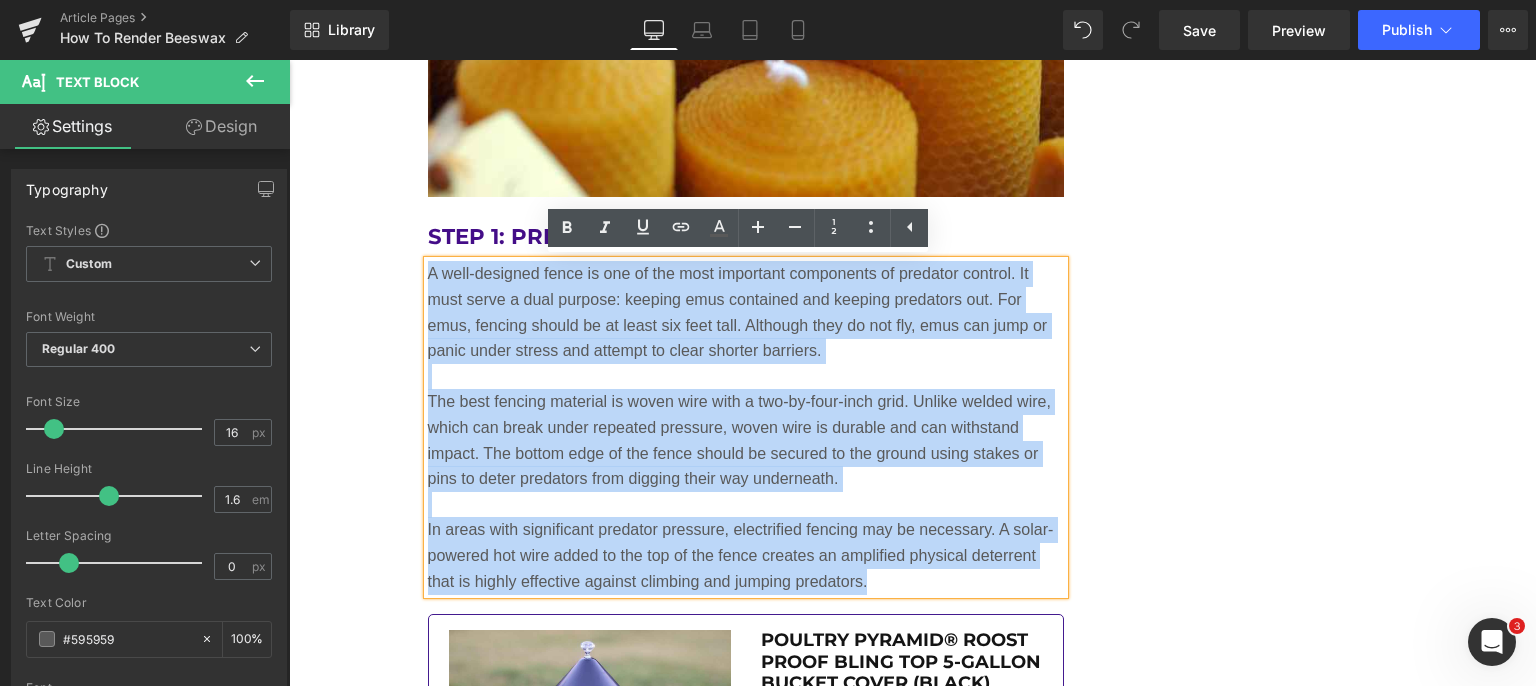click on "A well-designed fence is one of the most important components of predator control. It must serve a dual purpose: keeping emus contained and keeping predators out. For emus, fencing should be at least six feet tall. Although they do not fly, emus can jump or panic under stress and attempt to clear shorter barriers. The best fencing material is woven wire with a two-by-four-inch grid. Unlike welded wire, which can break under repeated pressure, woven wire is durable and can withstand impact. The bottom edge of the fence should be secured to the ground using stakes or pins to deter predators from digging their way underneath. In areas with significant predator pressure, electrified fencing may be necessary. A solar-powered hot wire added to the top of the fence creates an amplified physical deterrent that is highly effective against climbing and jumping predators." at bounding box center (746, 427) 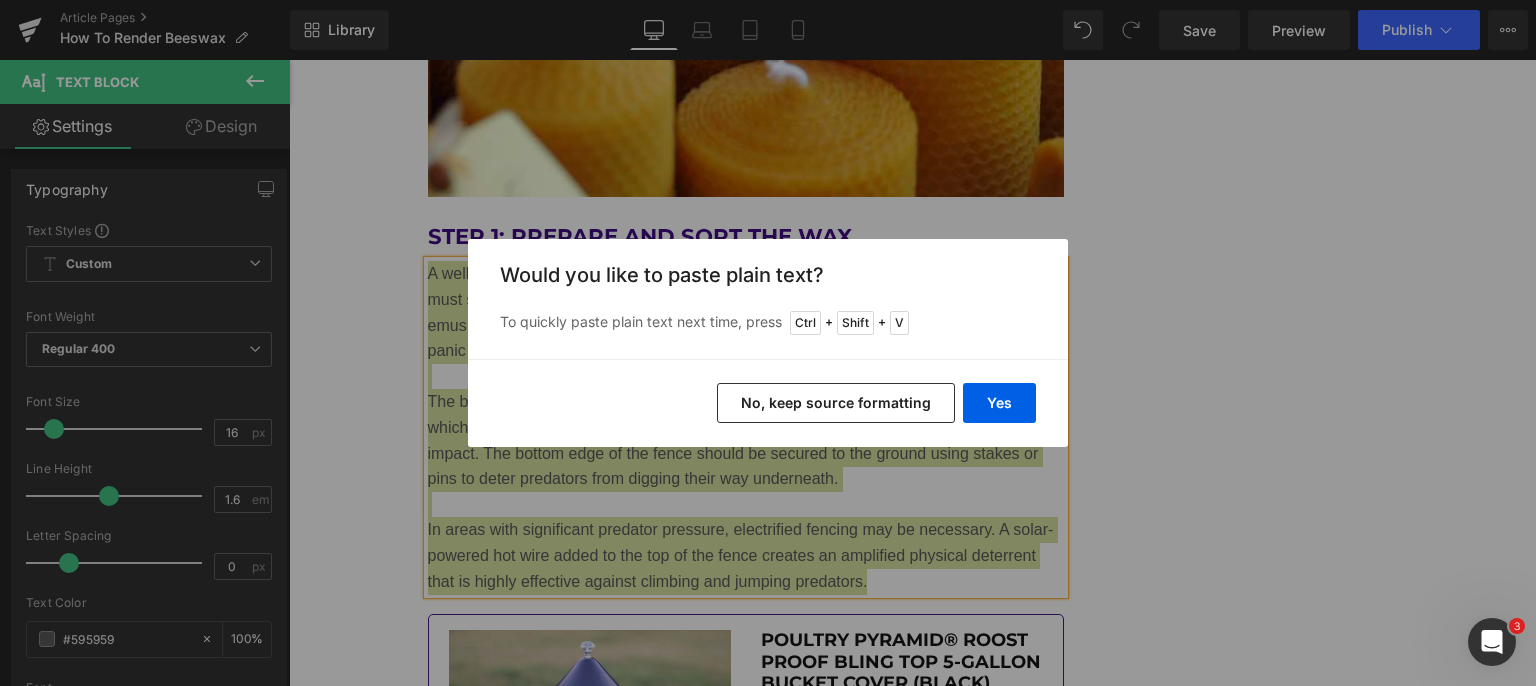 click on "Yes" at bounding box center (999, 403) 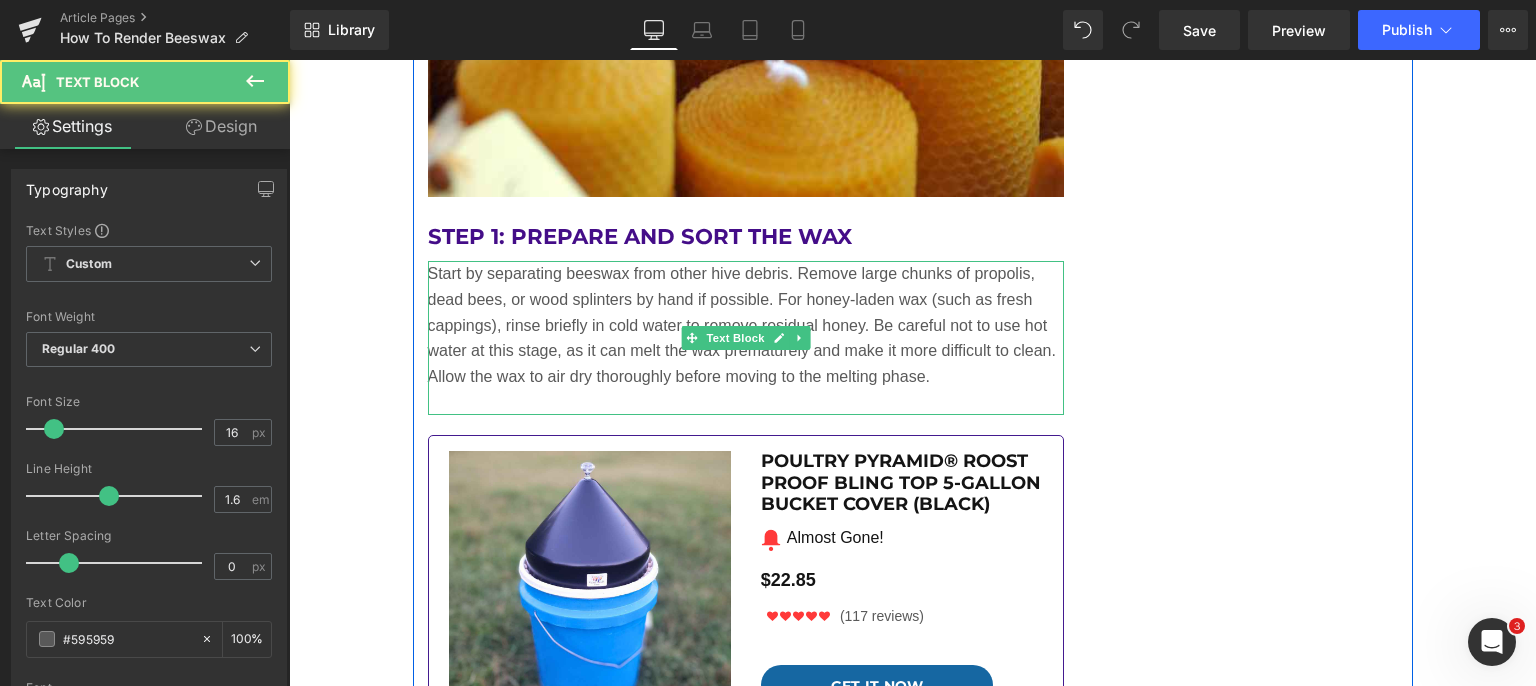 click on "Start by separating beeswax from other hive debris. Remove large chunks of propolis, dead bees, or wood splinters by hand if possible. For honey-laden wax (such as fresh cappings), rinse briefly in cold water to remove residual honey. Be careful not to use hot water at this stage, as it can melt the wax prematurely and make it more difficult to clean." at bounding box center [746, 312] 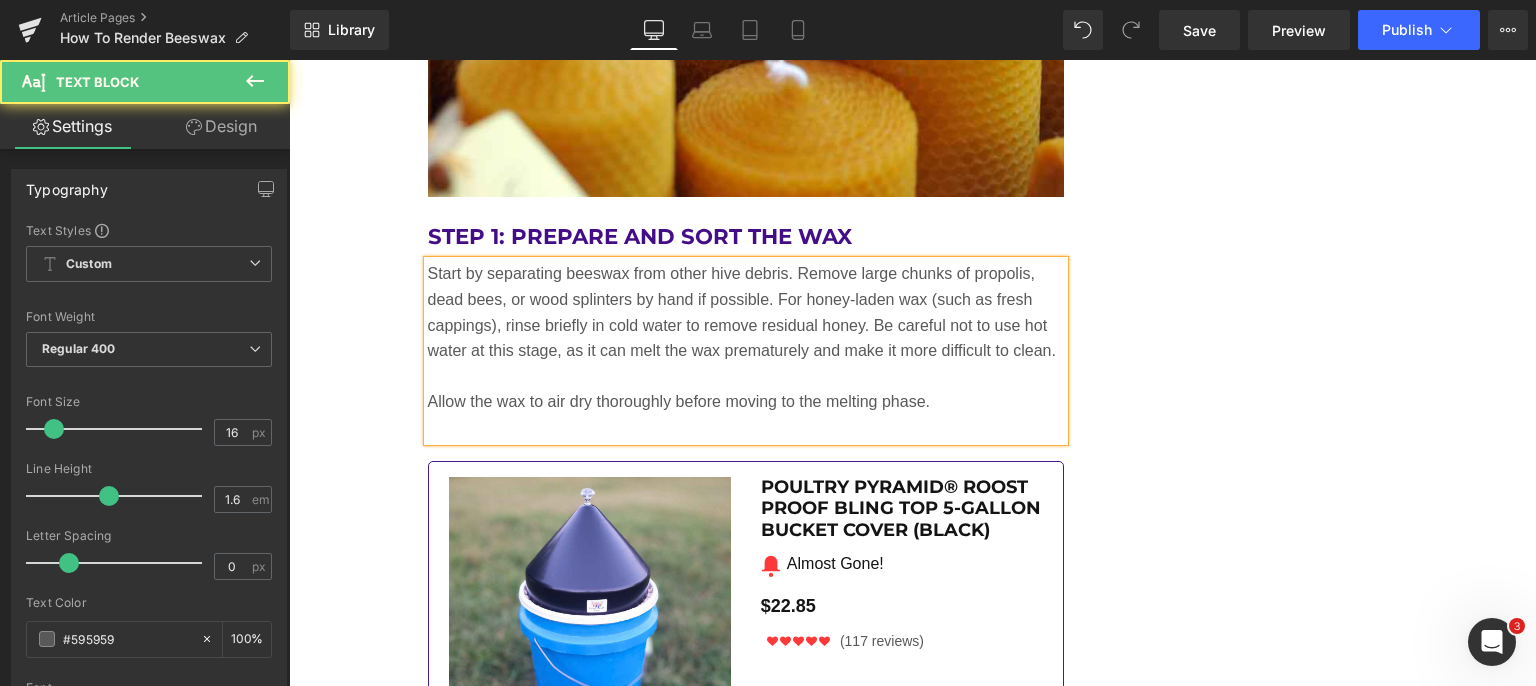 click at bounding box center (746, 428) 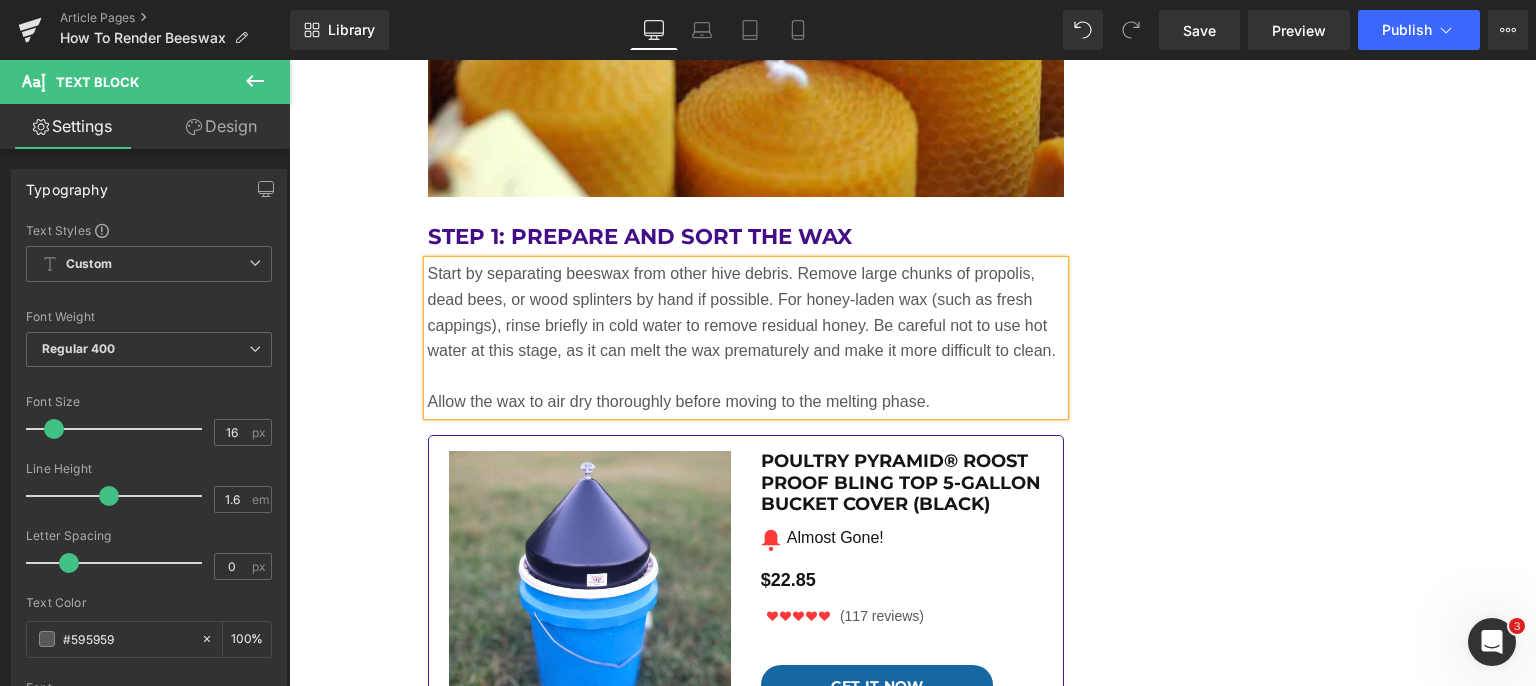 click on "Step 1: Prepare and Sort the Wax" at bounding box center [746, 237] 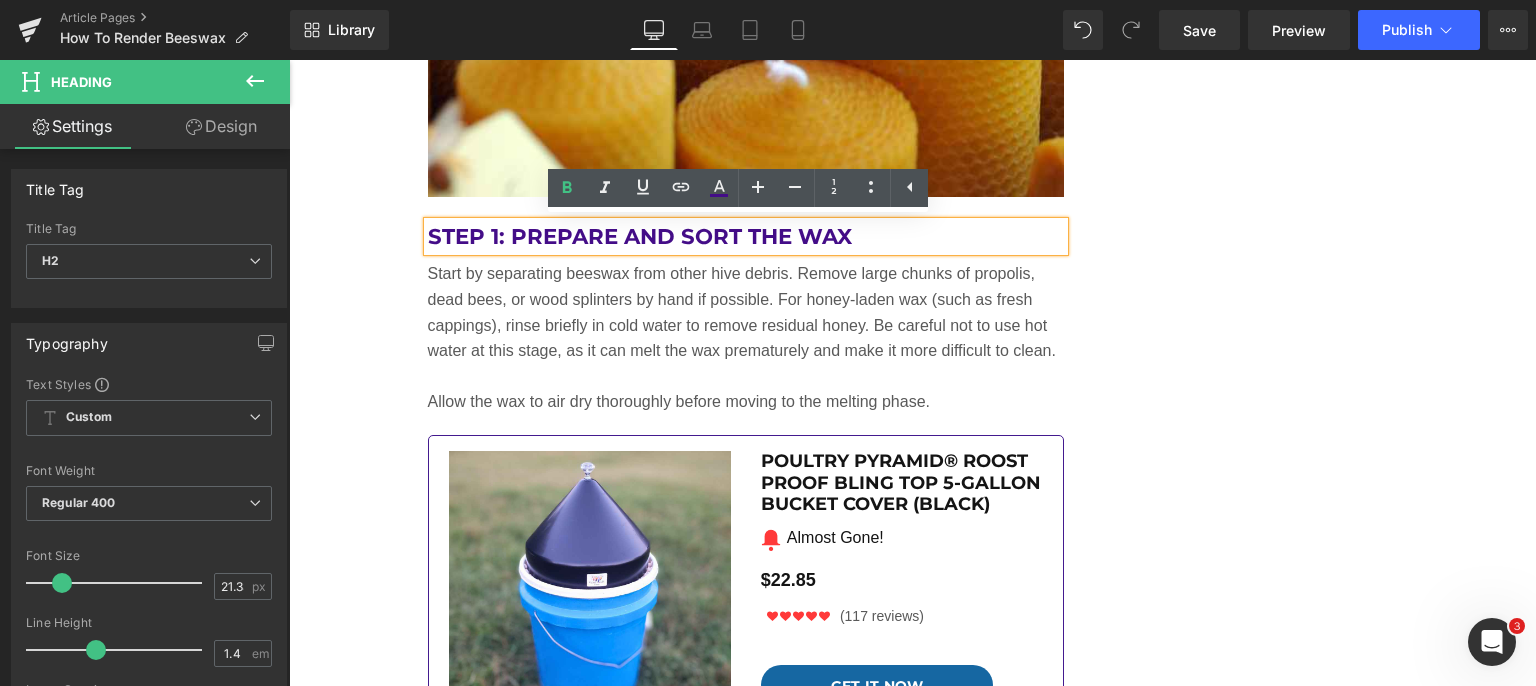 drag, startPoint x: 1247, startPoint y: 327, endPoint x: 1142, endPoint y: 270, distance: 119.47385 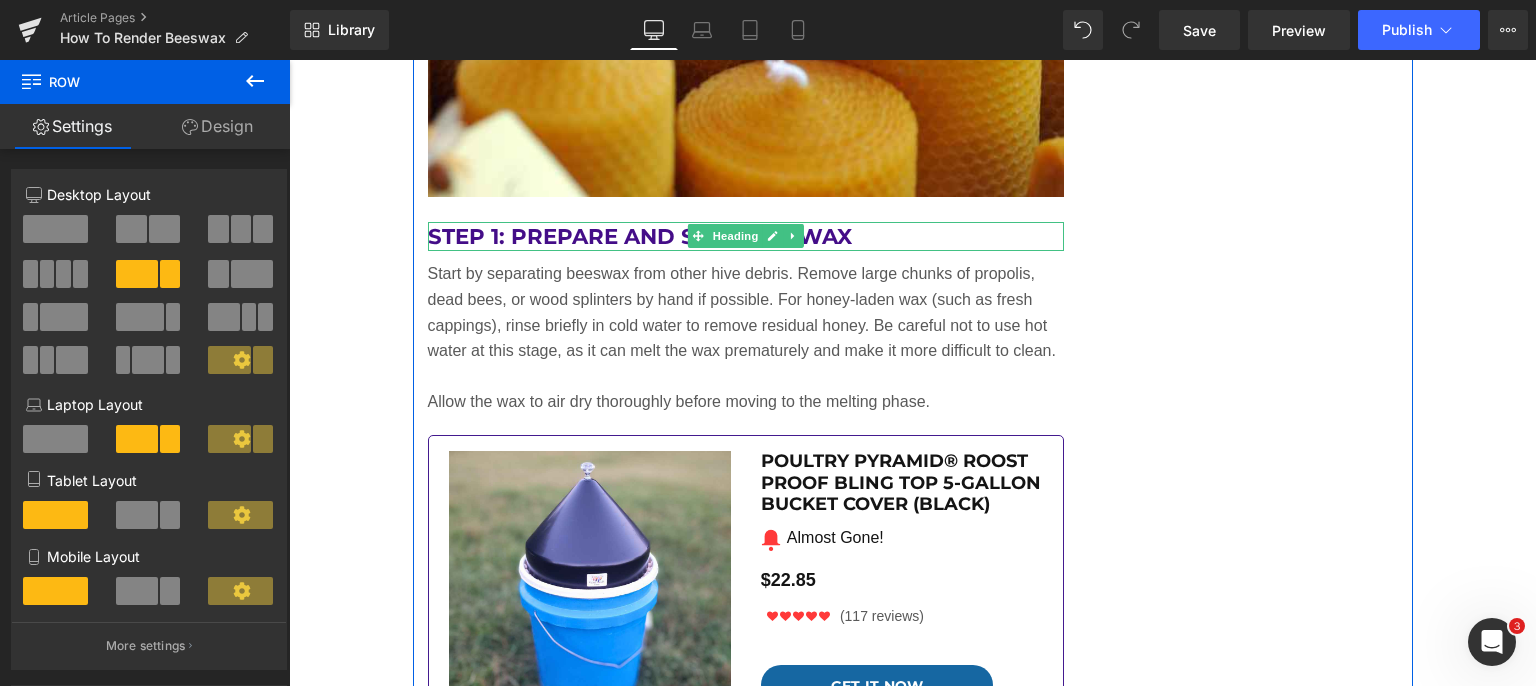 click 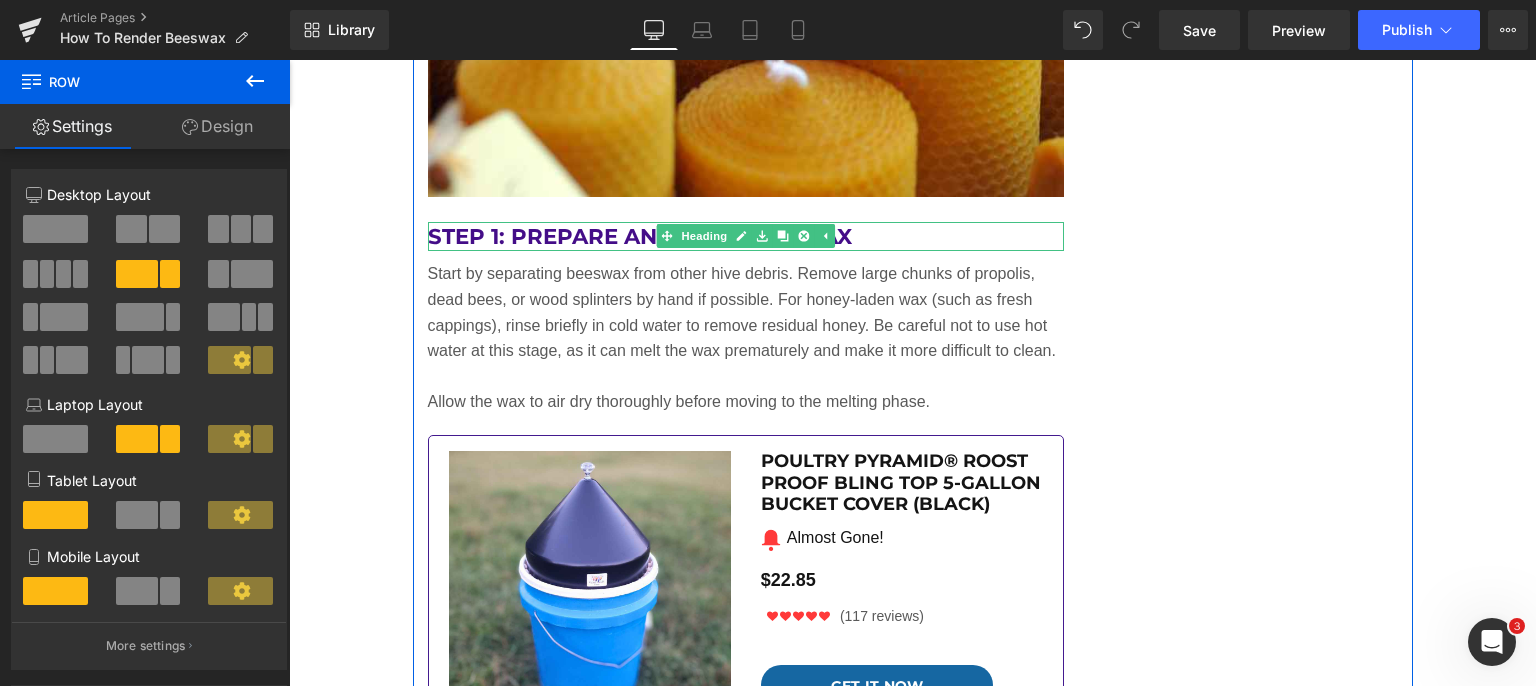 click at bounding box center (783, 236) 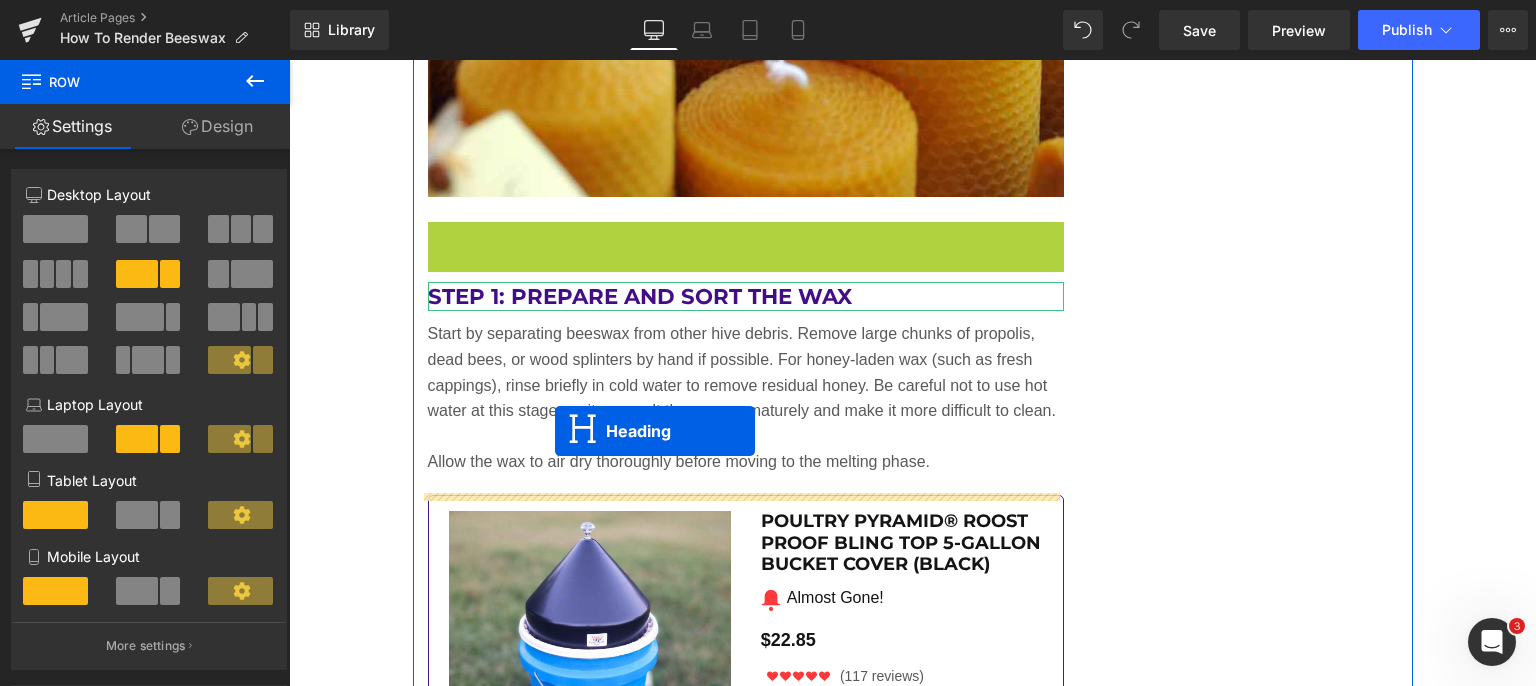 drag, startPoint x: 654, startPoint y: 235, endPoint x: 555, endPoint y: 431, distance: 219.5837 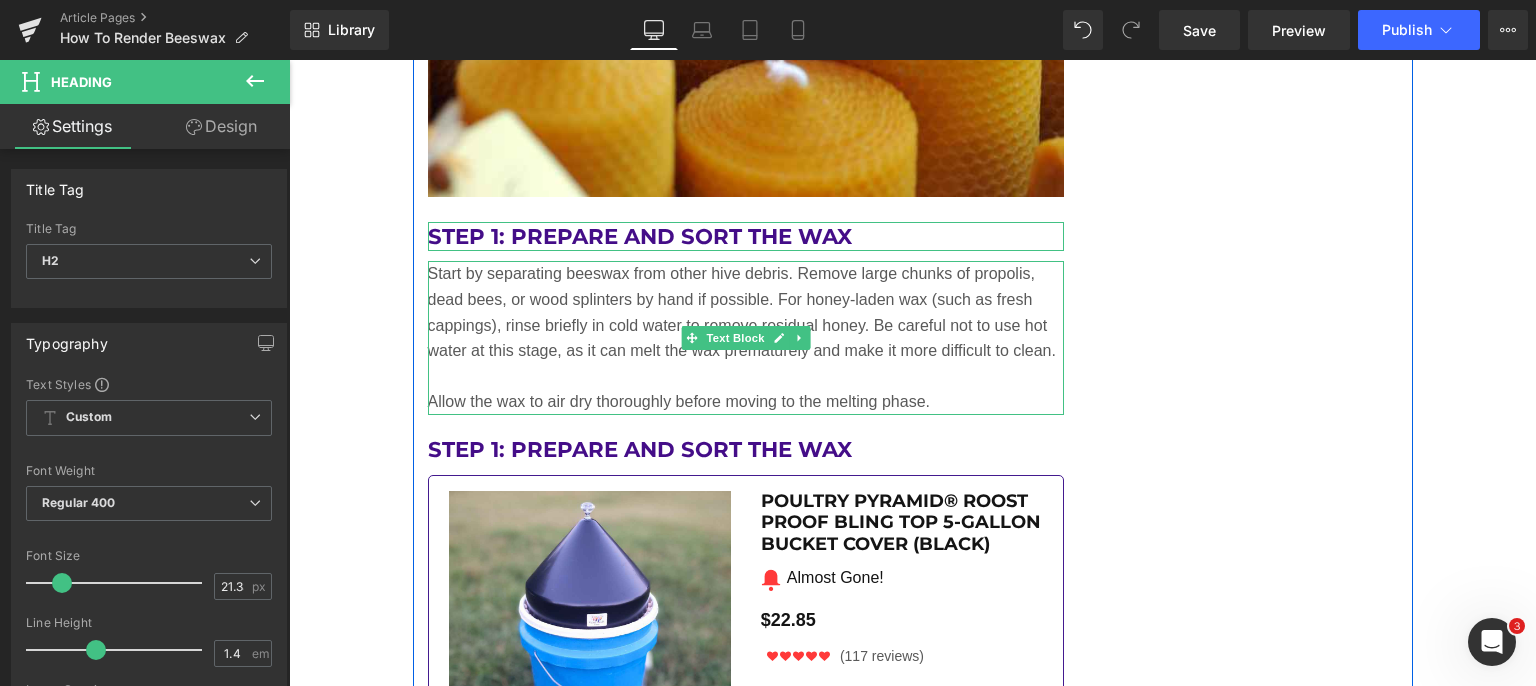 click on "Start by separating beeswax from other hive debris. Remove large chunks of propolis, dead bees, or wood splinters by hand if possible. For honey-laden wax (such as fresh cappings), rinse briefly in cold water to remove residual honey. Be careful not to use hot water at this stage, as it can melt the wax prematurely and make it more difficult to clean." at bounding box center [746, 312] 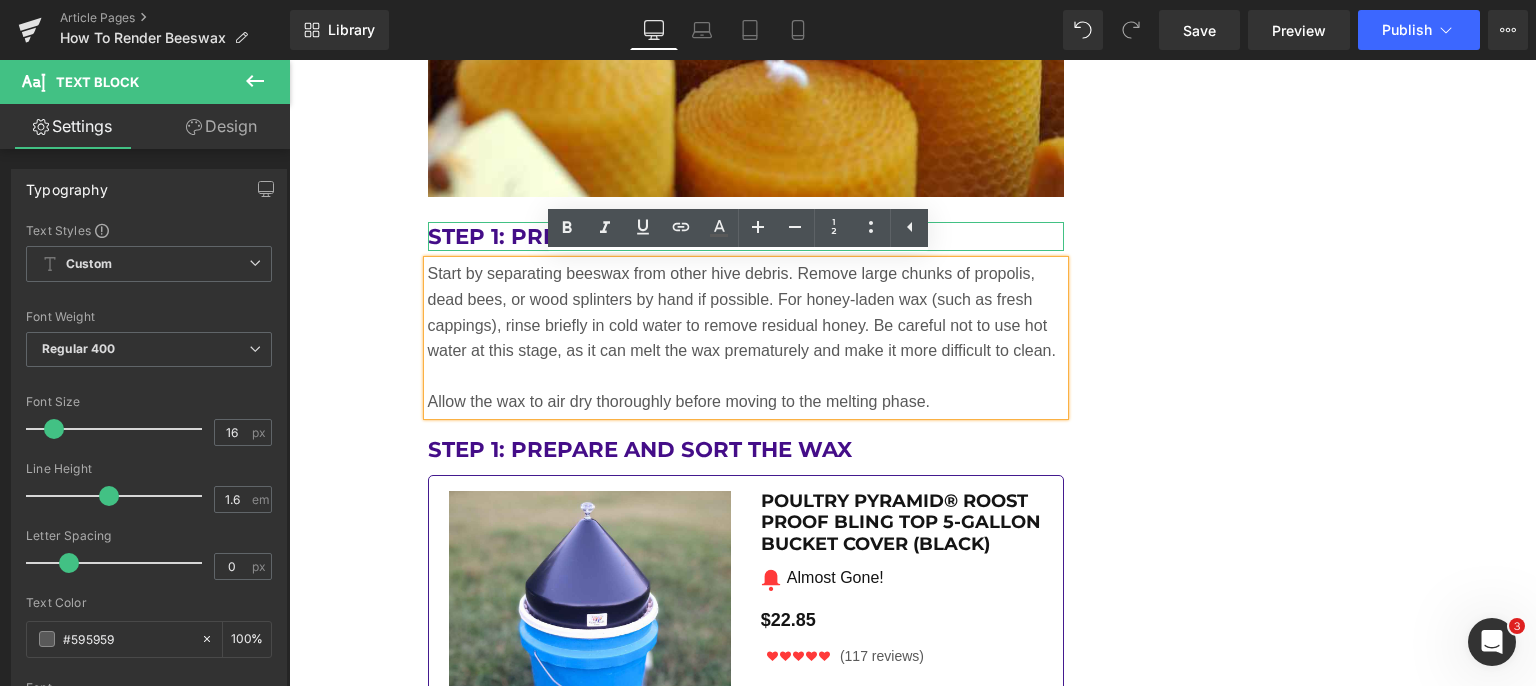 click on "Safety Considerations Before You Begin Heading         Rendering beeswax requires the use of heat, water, and possibly sharp tools. Follow these safety guidelines: •	Never render beeswax over direct flame; it has a low flash point (~400°F / 204°C) and is flammable. •	Always use a double boiler or a water bath to maintain temperature control. •	Avoid using cookware that you intend to use for food afterward; beeswax is difficult to clean. •	Perform the process in a well-ventilated area and consider working outside or using an exhaust fan. Text Block         Image         Equipment and Materials Needed Heading         To begin rendering beeswax, gather the following supplies: •	Raw beeswax •	Large stockpot or double boiler •	Cheesecloth or fine mesh filter •	Heatproof container or silicone mold for final wax •	Water •	Strainer or colander •	Rubber spatula or wooden spoon •	Optional: slow cooker, dedicated beeswax melter, or solar wax melter Text Block         Image" at bounding box center (913, 1255) 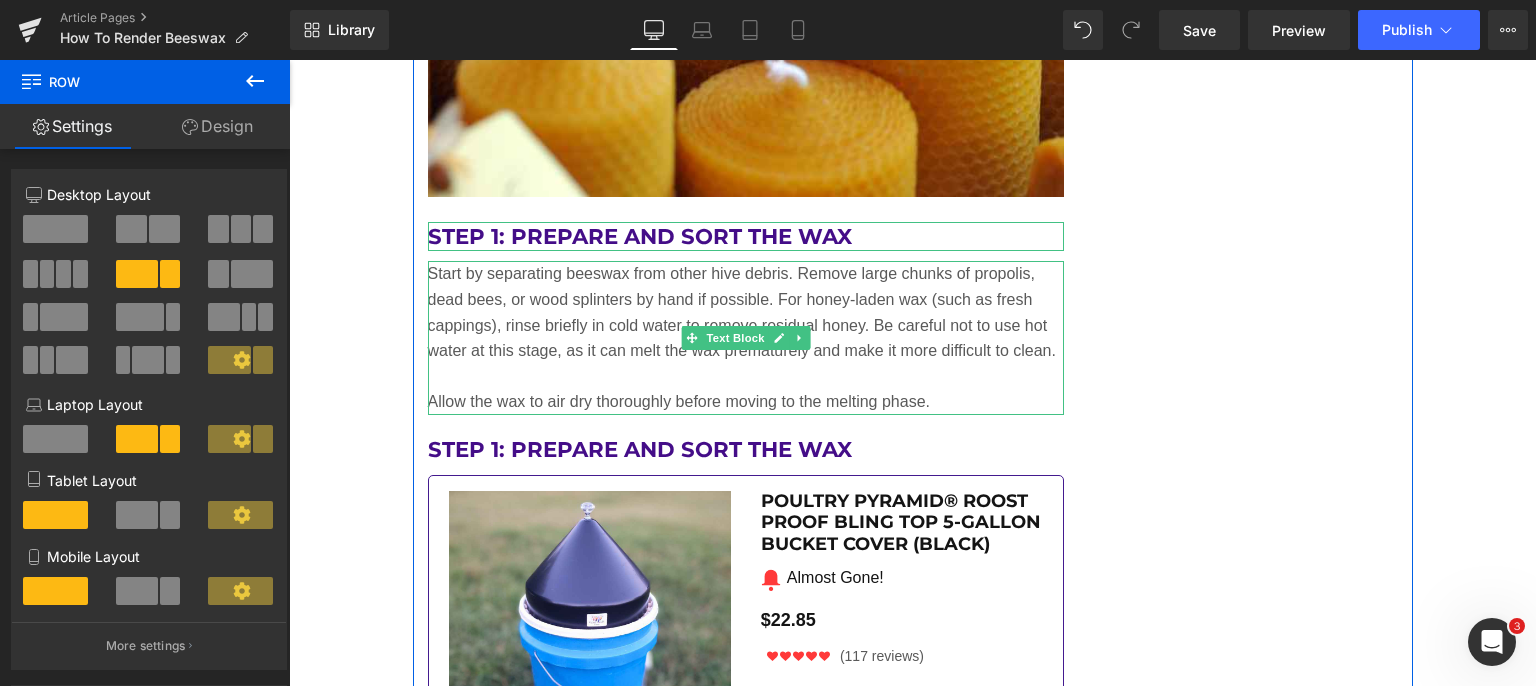 click 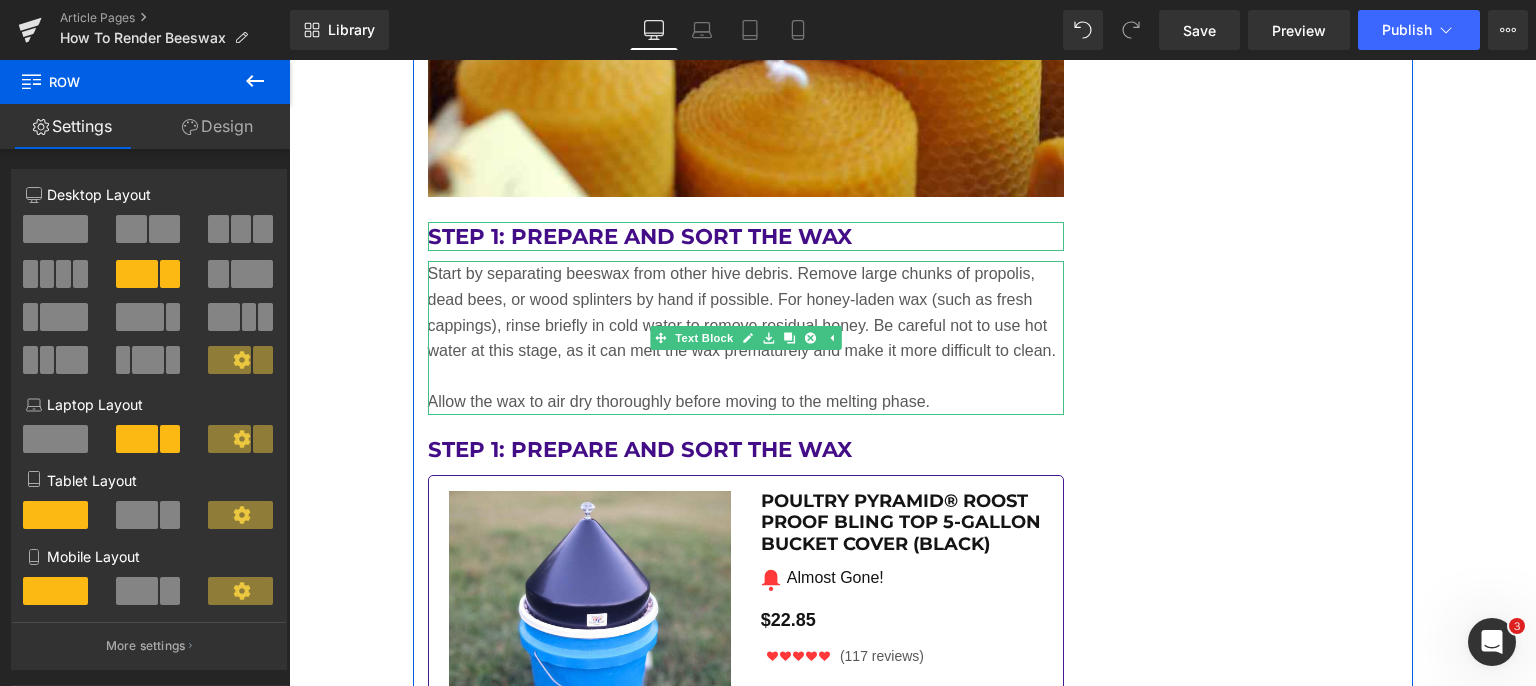 click 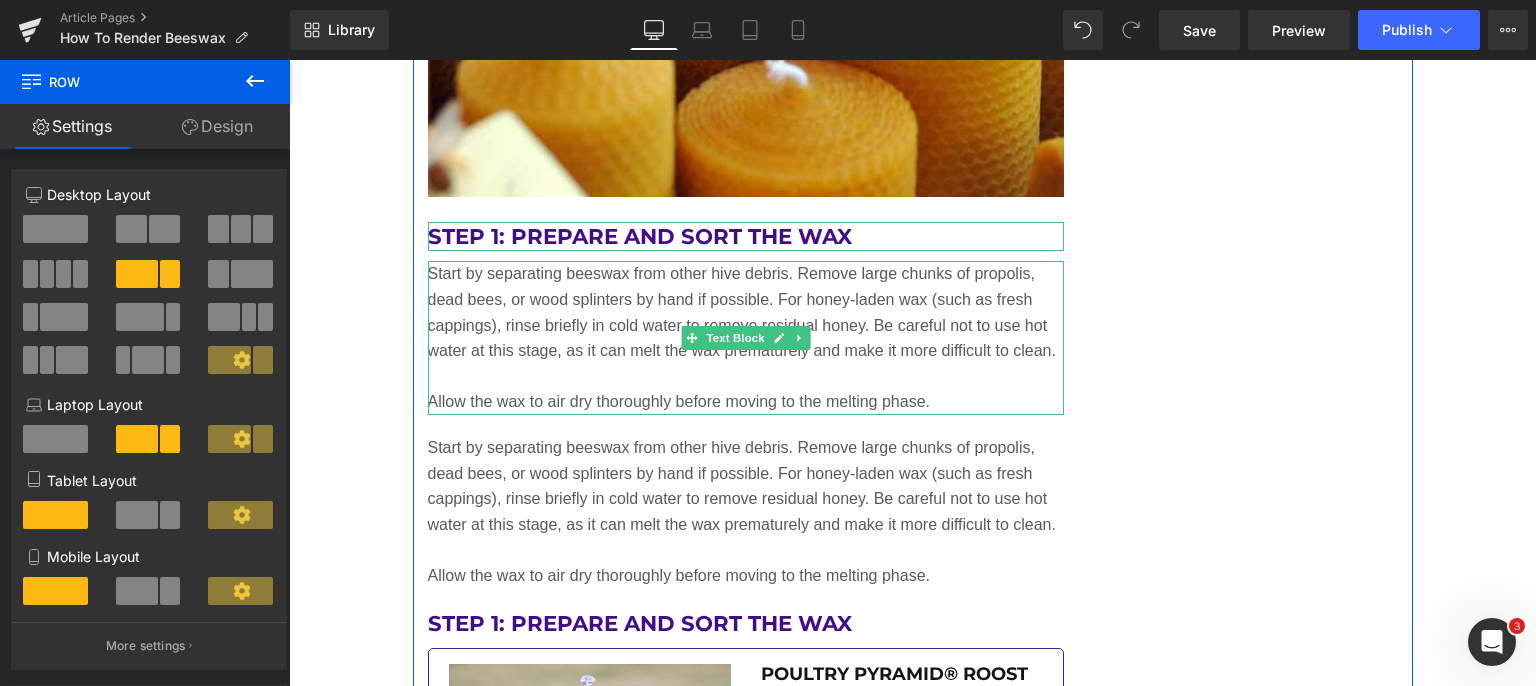 click on "Start by separating beeswax from other hive debris. Remove large chunks of propolis, dead bees, or wood splinters by hand if possible. For honey-laden wax (such as fresh cappings), rinse briefly in cold water to remove residual honey. Be careful not to use hot water at this stage, as it can melt the wax prematurely and make it more difficult to clean. Allow the wax to air dry thoroughly before moving to the melting phase. Text Block" at bounding box center [746, 338] 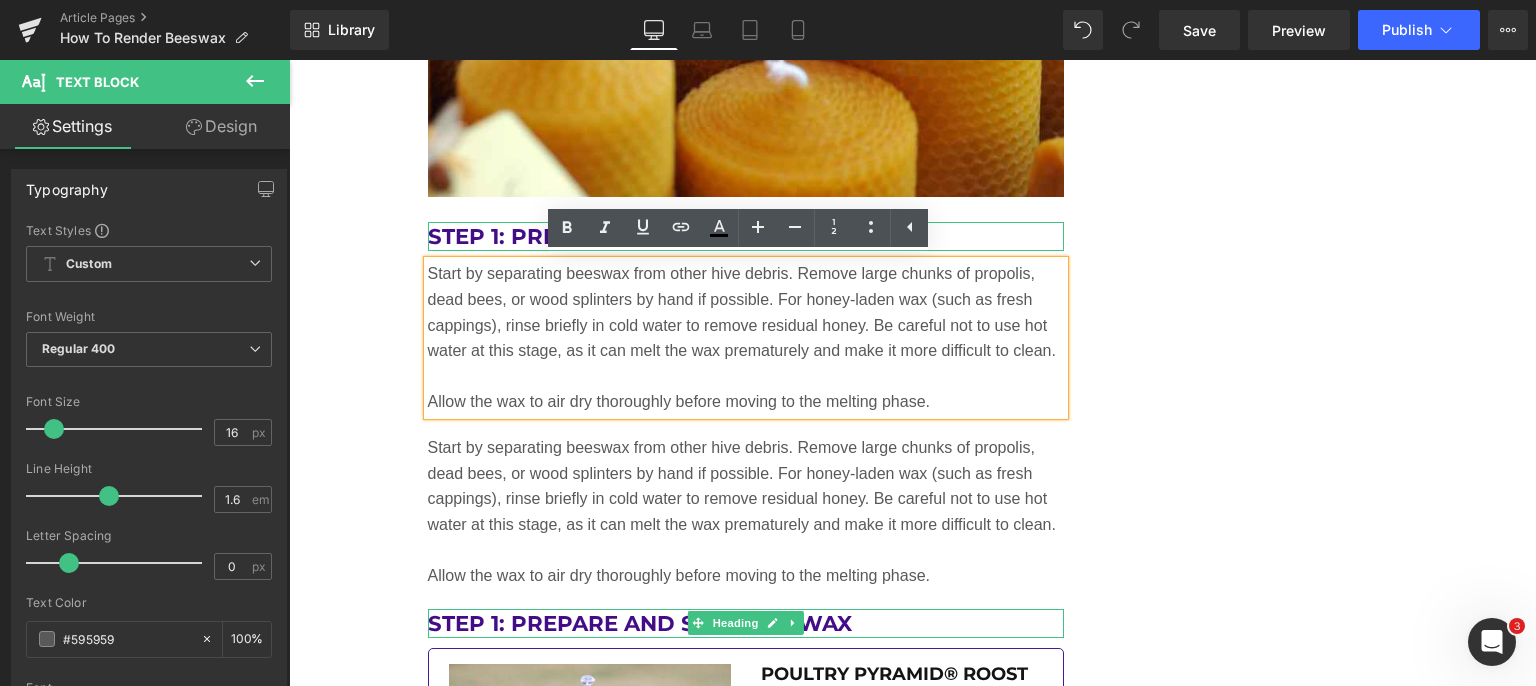 scroll, scrollTop: 5384, scrollLeft: 0, axis: vertical 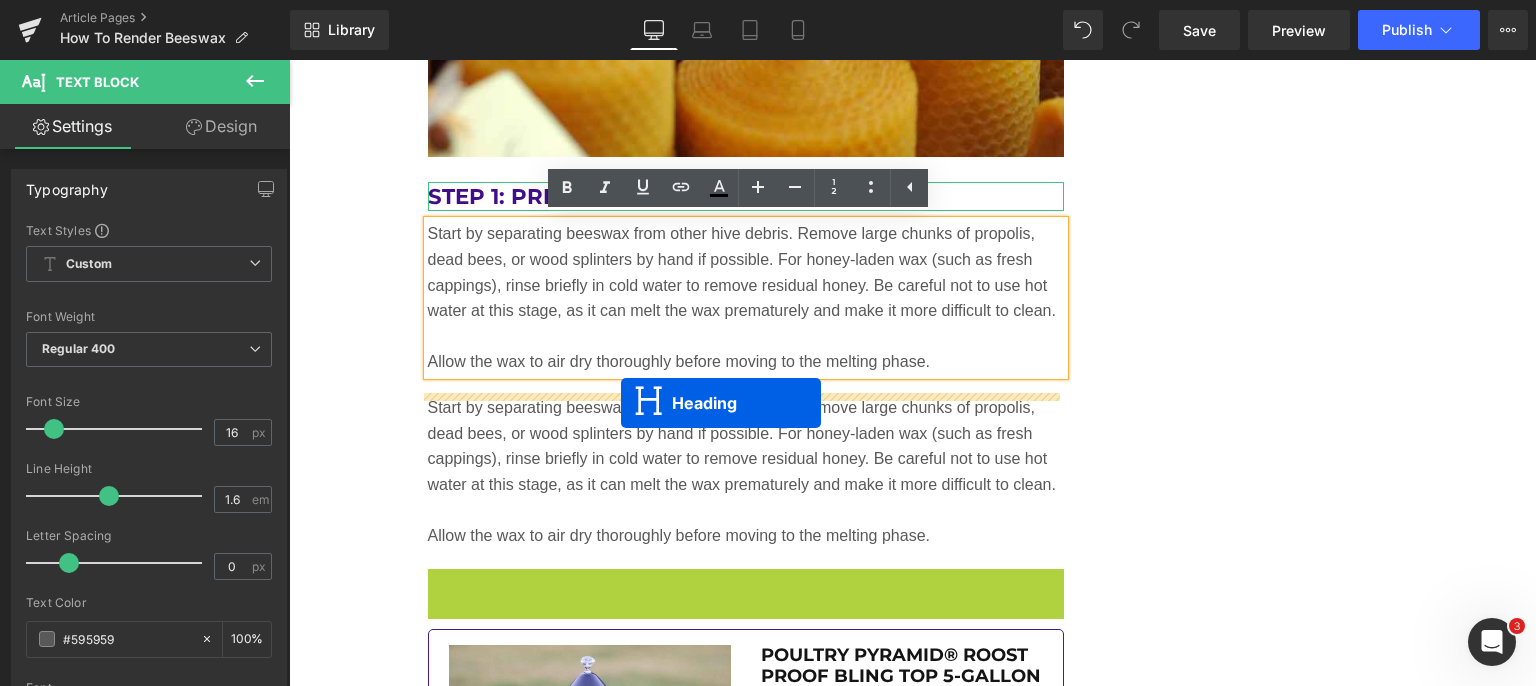 drag, startPoint x: 686, startPoint y: 623, endPoint x: 621, endPoint y: 403, distance: 229.4014 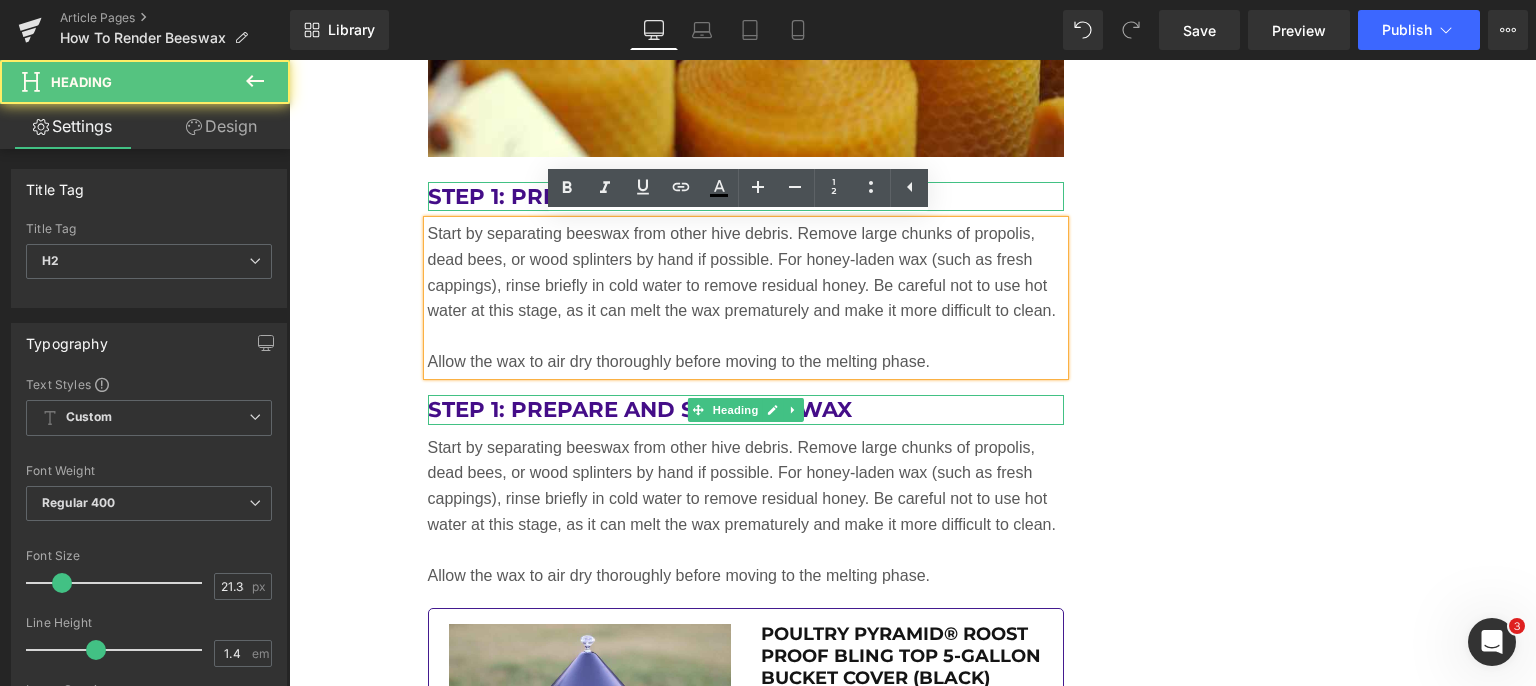 click on "Step 1: Prepare and Sort the Wax" at bounding box center (746, 410) 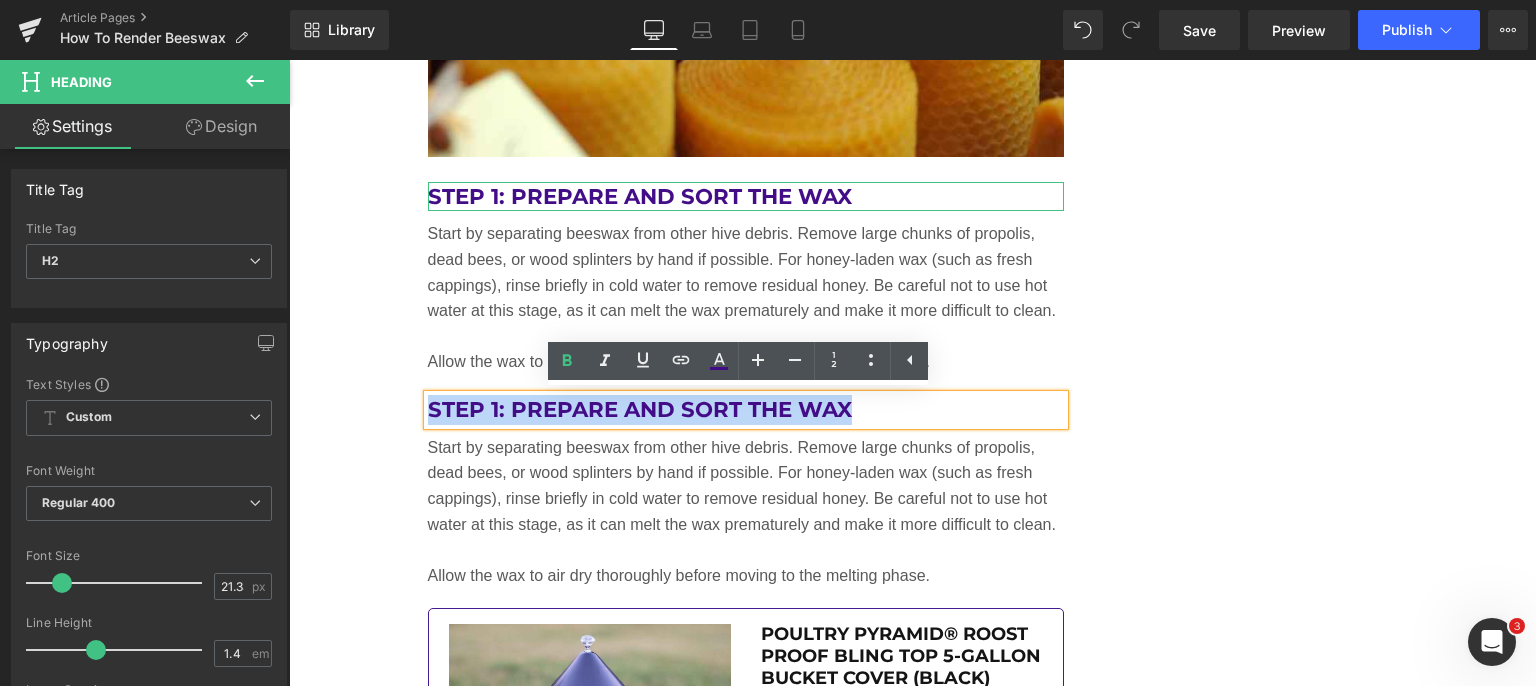 drag, startPoint x: 857, startPoint y: 406, endPoint x: 422, endPoint y: 402, distance: 435.0184 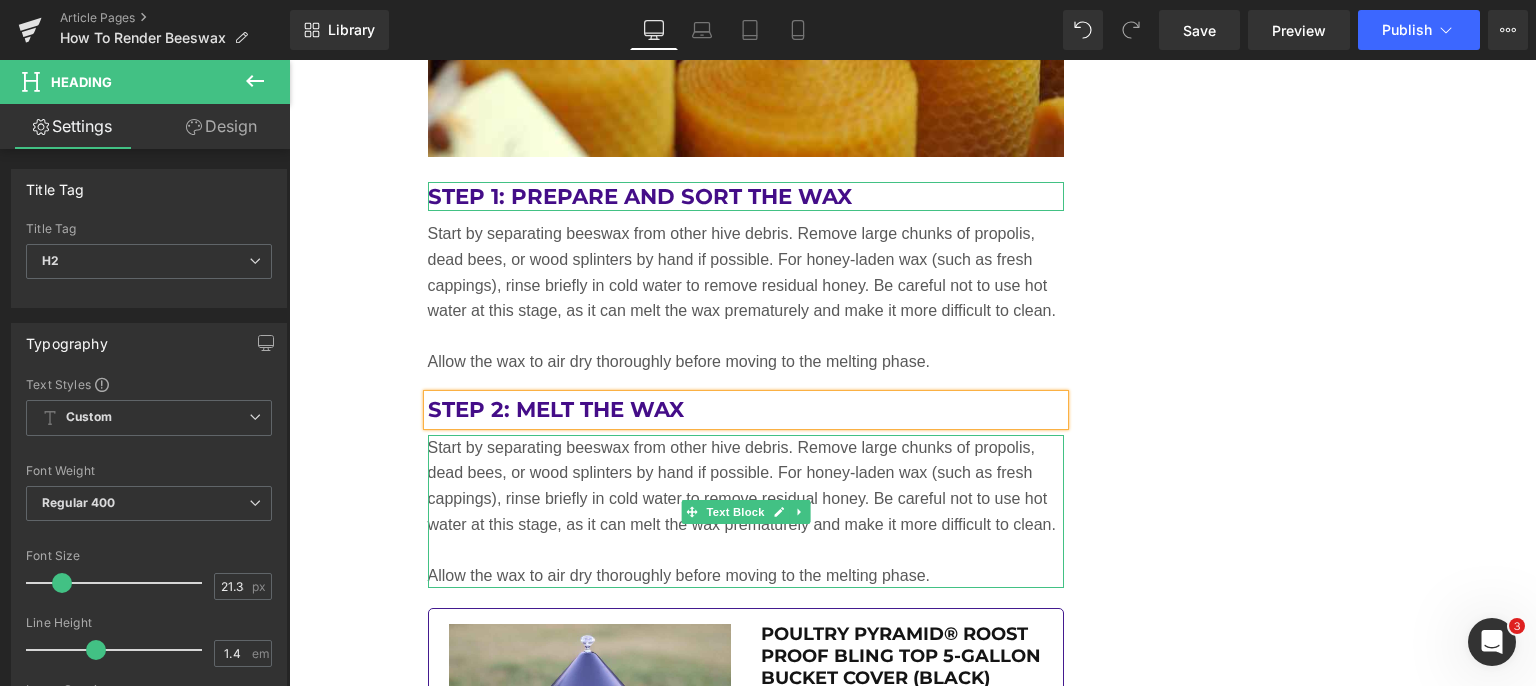 click on "Start by separating beeswax from other hive debris. Remove large chunks of propolis, dead bees, or wood splinters by hand if possible. For honey-laden wax (such as fresh cappings), rinse briefly in cold water to remove residual honey. Be careful not to use hot water at this stage, as it can melt the wax prematurely and make it more difficult to clean." at bounding box center (746, 486) 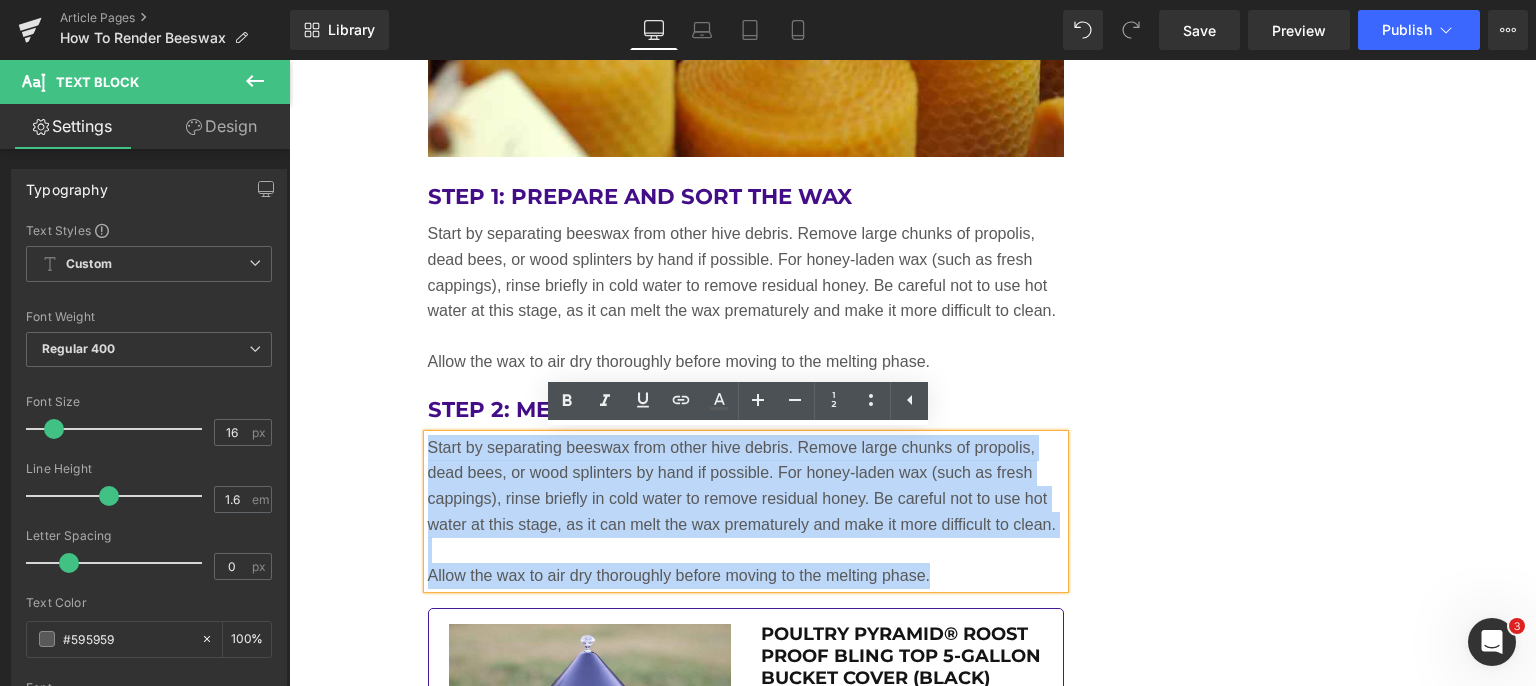 drag, startPoint x: 932, startPoint y: 572, endPoint x: 408, endPoint y: 444, distance: 539.4071 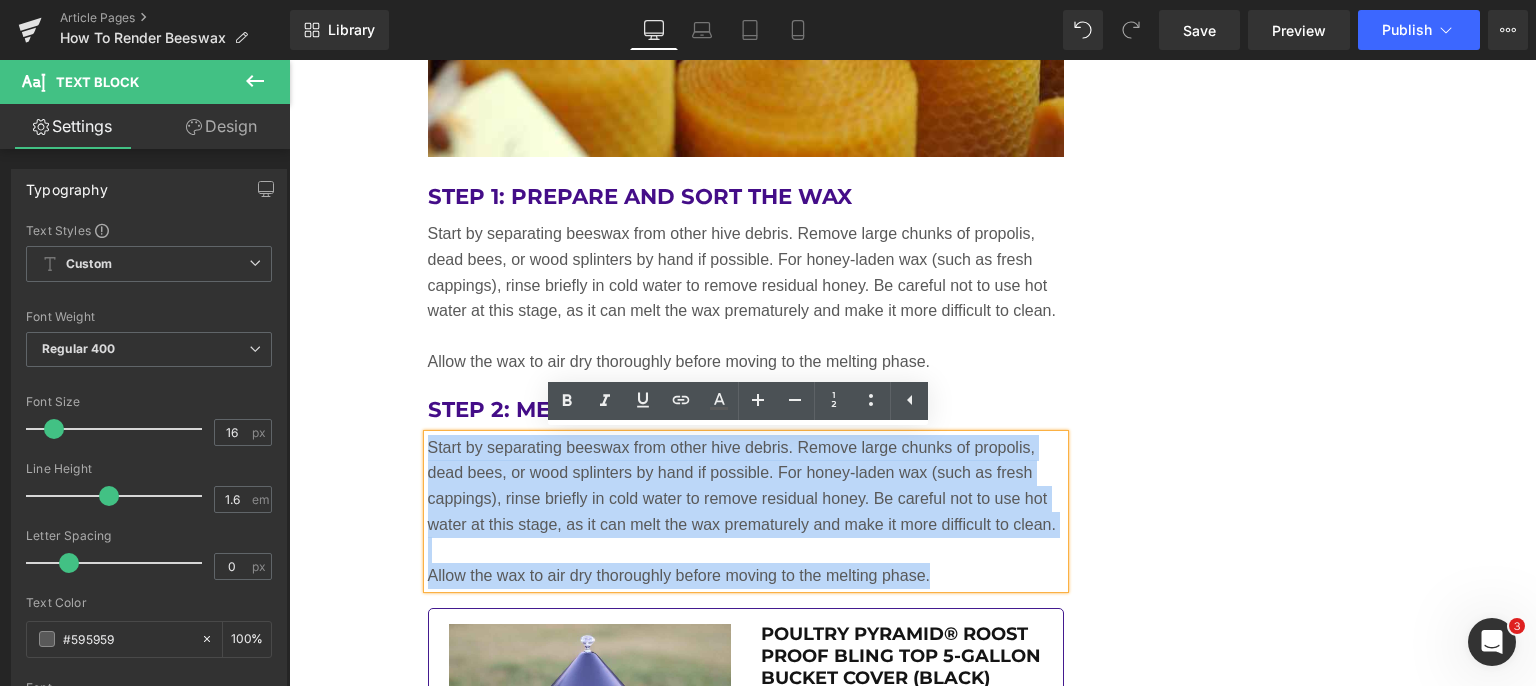 click on "Safety Considerations Before You Begin Heading         Rendering beeswax requires the use of heat, water, and possibly sharp tools. Follow these safety guidelines: •	Never render beeswax over direct flame; it has a low flash point (~400°F / 204°C) and is flammable. •	Always use a double boiler or a water bath to maintain temperature control. •	Avoid using cookware that you intend to use for food afterward; beeswax is difficult to clean. •	Perform the process in a well-ventilated area and consider working outside or using an exhaust fan. Text Block         Image         Equipment and Materials Needed Heading         To begin rendering beeswax, gather the following supplies: •	Raw beeswax •	Large stockpot or double boiler •	Cheesecloth or fine mesh filter •	Heatproof container or silicone mold for final wax •	Water •	Strainer or colander •	Rubber spatula or wooden spoon •	Optional: slow cooker, dedicated beeswax melter, or solar wax melter Text Block         Image" at bounding box center [746, 1301] 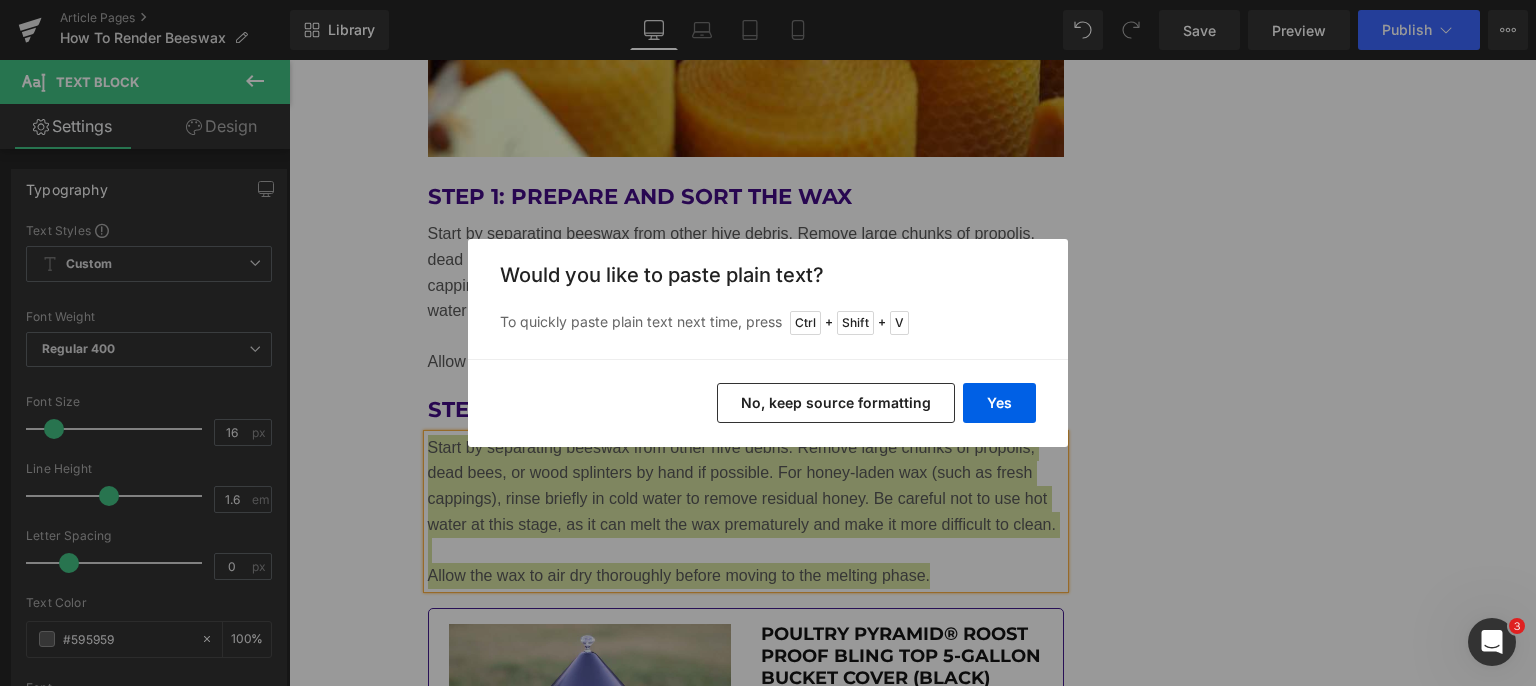 click on "Yes" at bounding box center [999, 403] 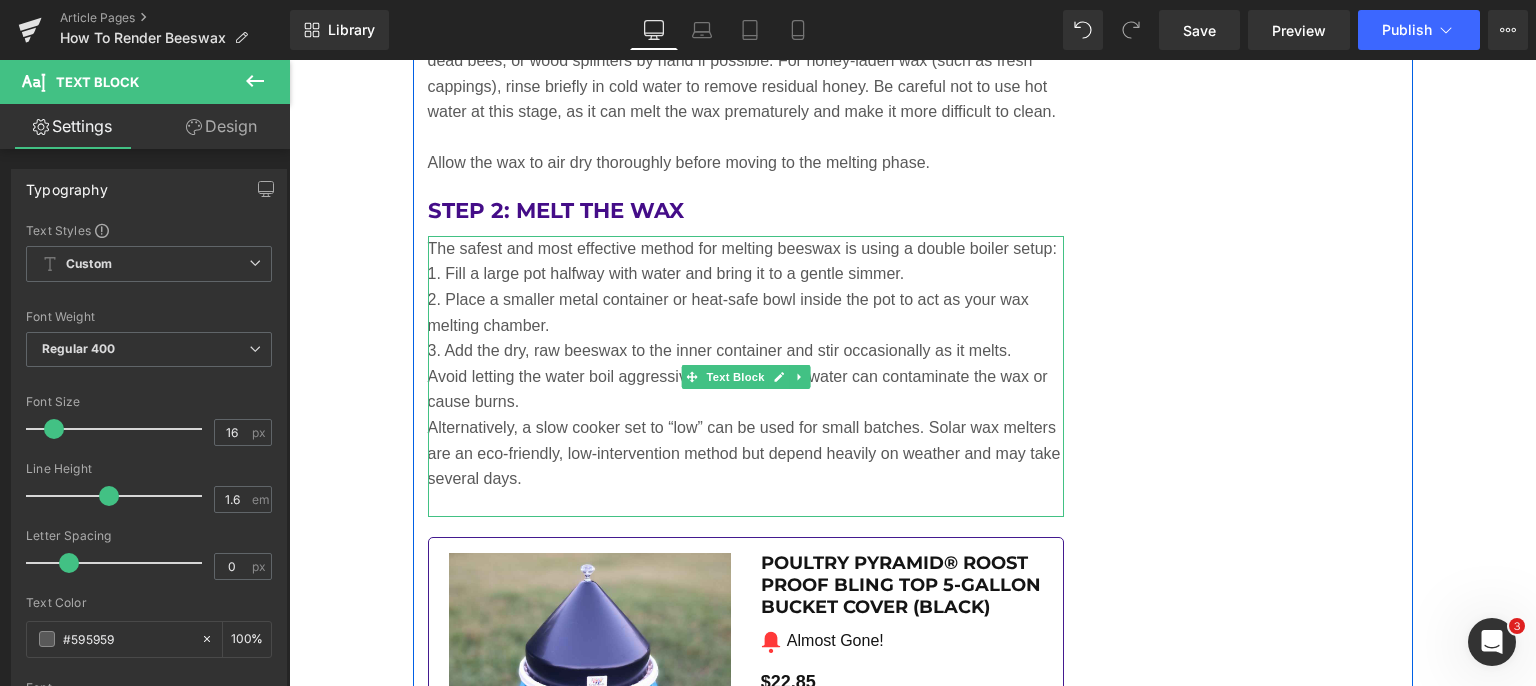scroll, scrollTop: 5584, scrollLeft: 0, axis: vertical 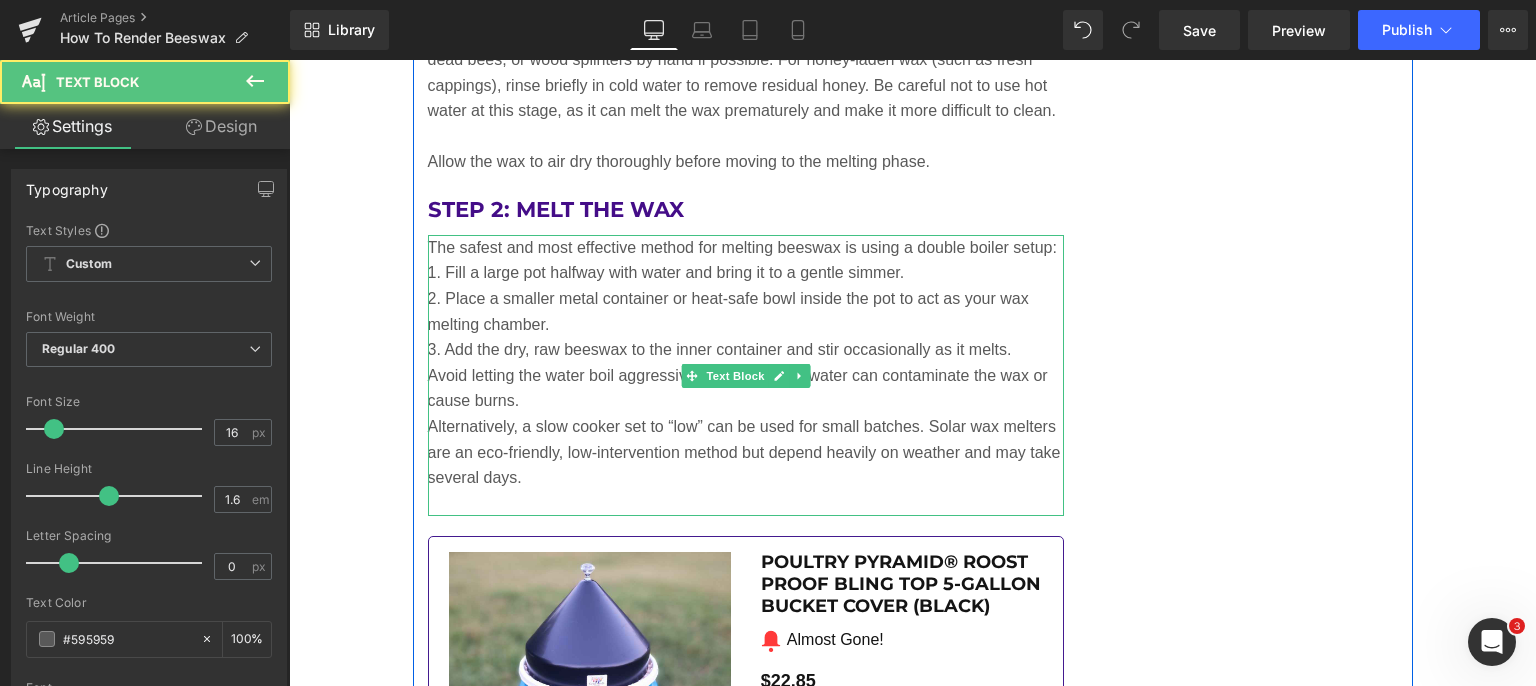 click on "Avoid letting the water boil aggressively, as splashing water can contaminate the wax or cause burns." at bounding box center (746, 388) 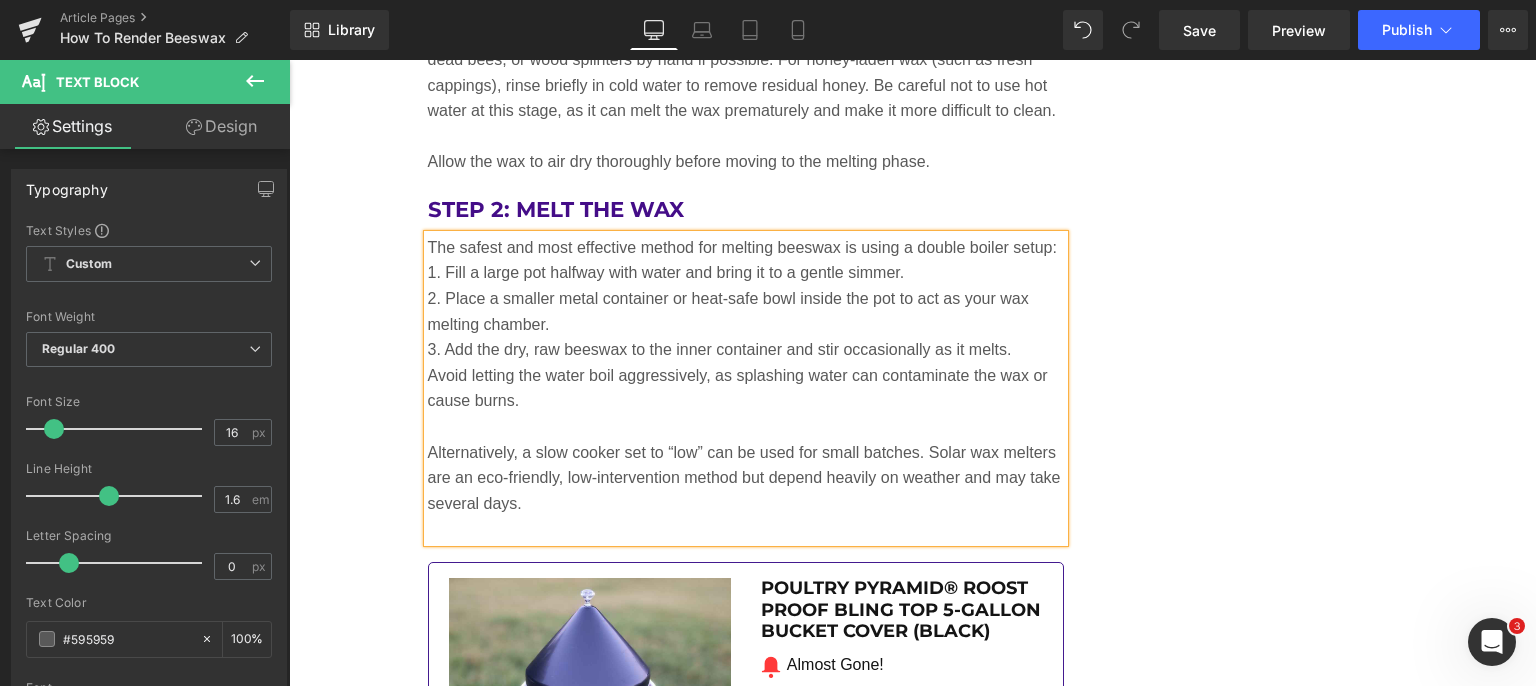 click at bounding box center (746, 529) 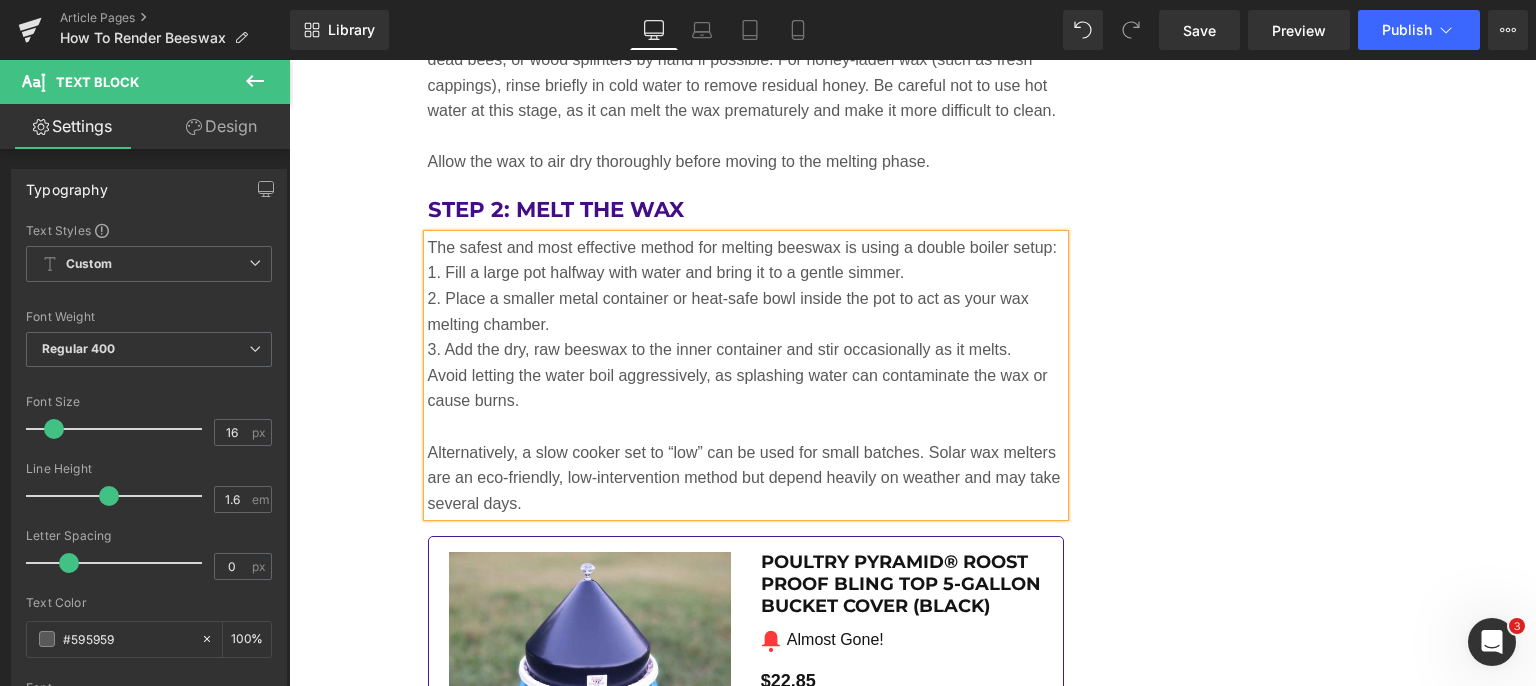 click on "The safest and most effective method for melting beeswax is using a double boiler setup:" at bounding box center [746, 248] 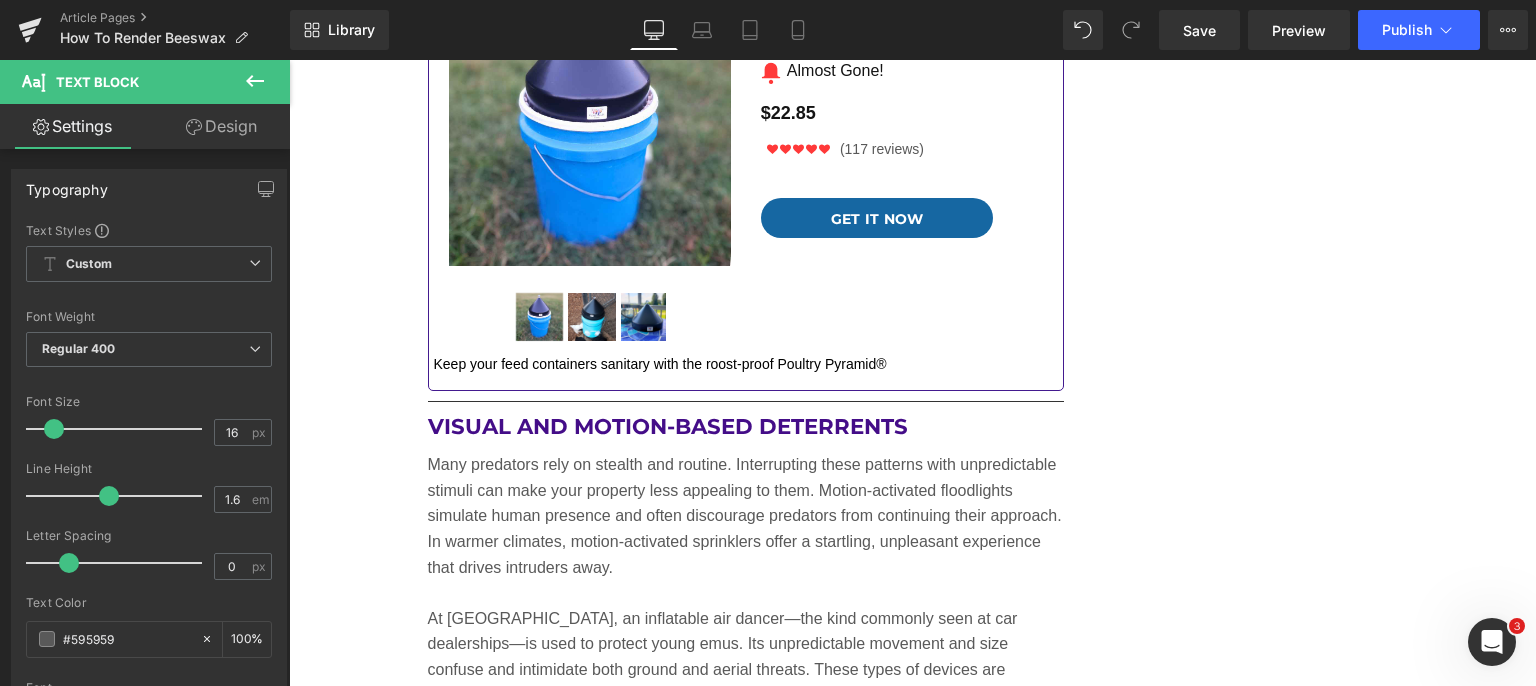scroll, scrollTop: 6184, scrollLeft: 0, axis: vertical 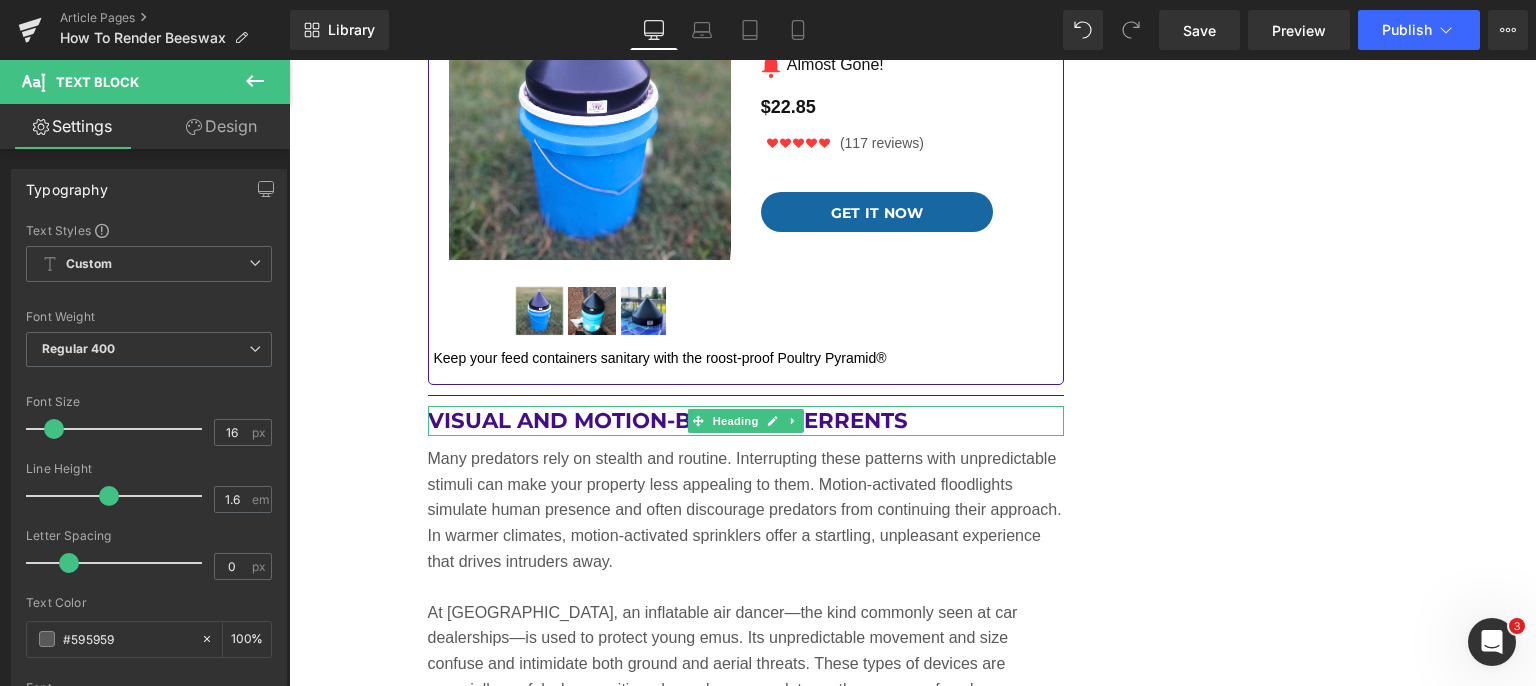 click on "Visual and Motion-Based Deterrents" at bounding box center [746, 421] 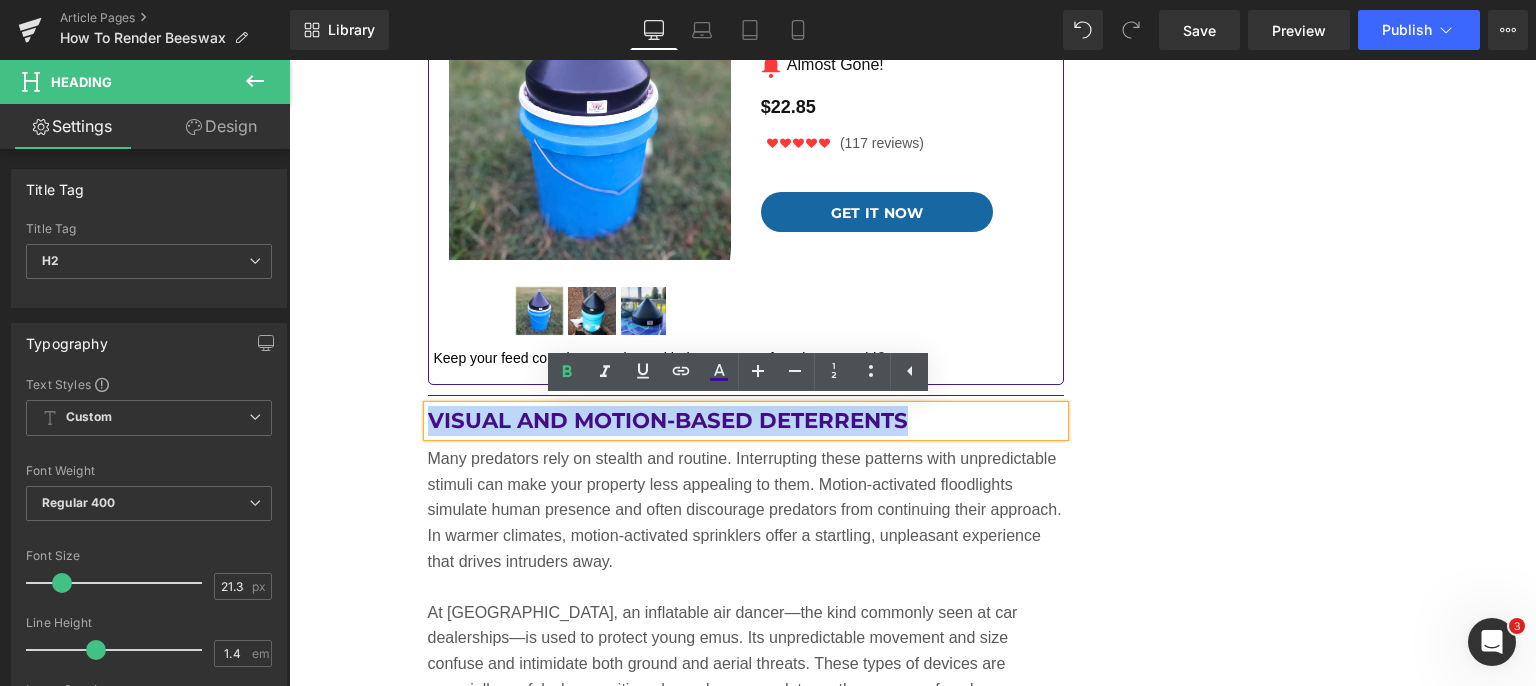 drag, startPoint x: 904, startPoint y: 416, endPoint x: 420, endPoint y: 425, distance: 484.08368 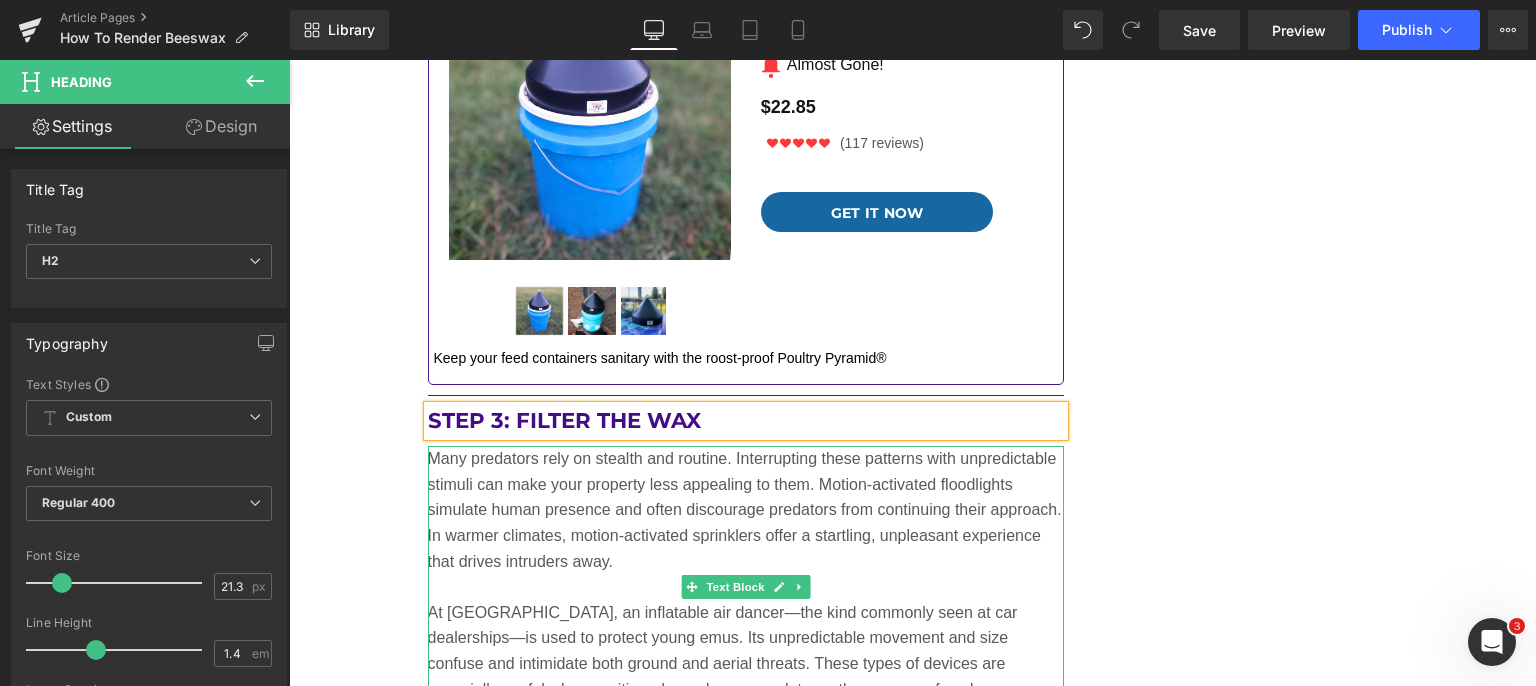 click on "Many predators rely on stealth and routine. Interrupting these patterns with unpredictable stimuli can make your property less appealing to them. Motion-activated floodlights simulate human presence and often discourage predators from continuing their approach. In warmer climates, motion-activated sprinklers offer a startling, unpleasant experience that drives intruders away." at bounding box center (746, 510) 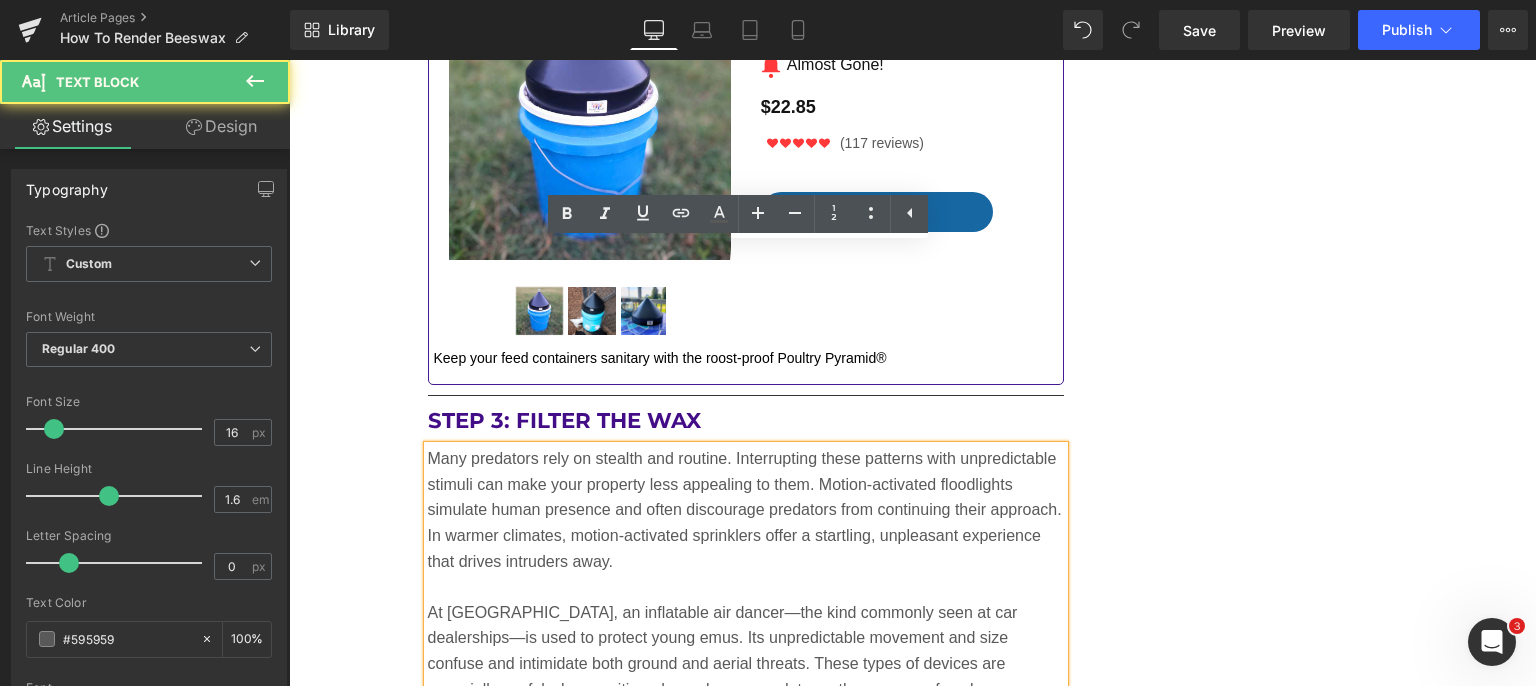 scroll, scrollTop: 6384, scrollLeft: 0, axis: vertical 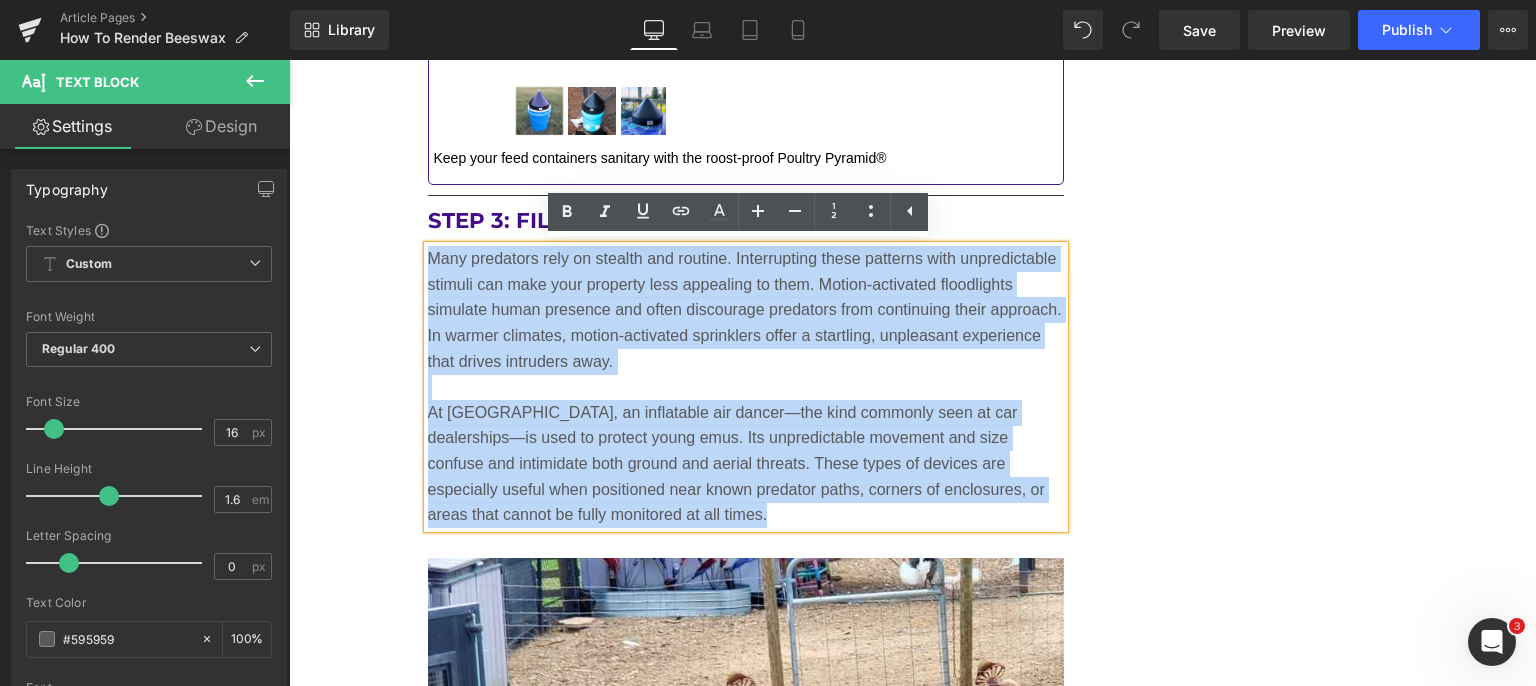 drag, startPoint x: 782, startPoint y: 524, endPoint x: 426, endPoint y: 260, distance: 443.2065 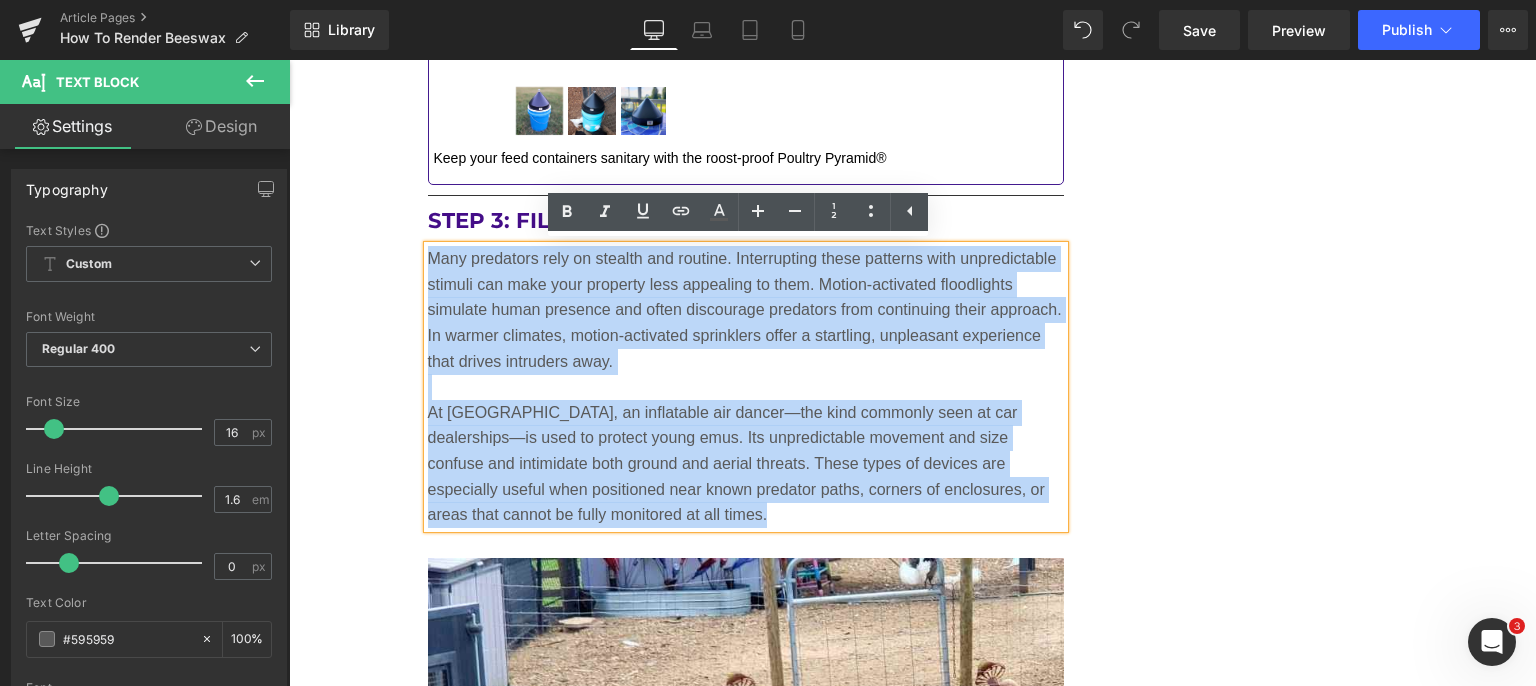 click on "Many predators rely on stealth and routine. Interrupting these patterns with unpredictable stimuli can make your property less appealing to them. Motion-activated floodlights simulate human presence and often discourage predators from continuing their approach. In warmer climates, motion-activated sprinklers offer a startling, unpleasant experience that drives intruders away. At [GEOGRAPHIC_DATA], an inflatable air dancer—the kind commonly seen at car dealerships—is used to protect young emus. Its unpredictable movement and size confuse and intimidate both ground and aerial threats. These types of devices are especially useful when positioned near known predator paths, corners of enclosures, or areas that cannot be fully monitored at all times." at bounding box center [746, 387] 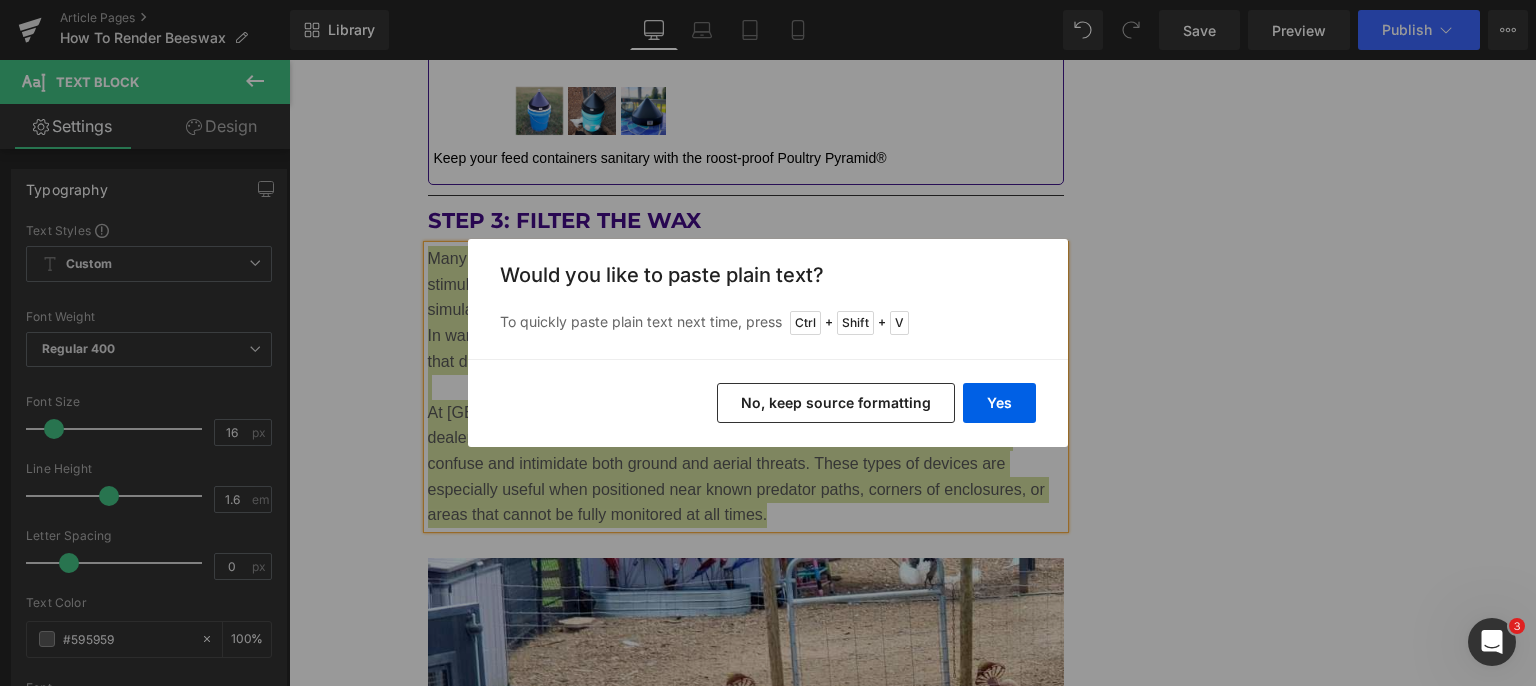 click on "Yes" at bounding box center (999, 403) 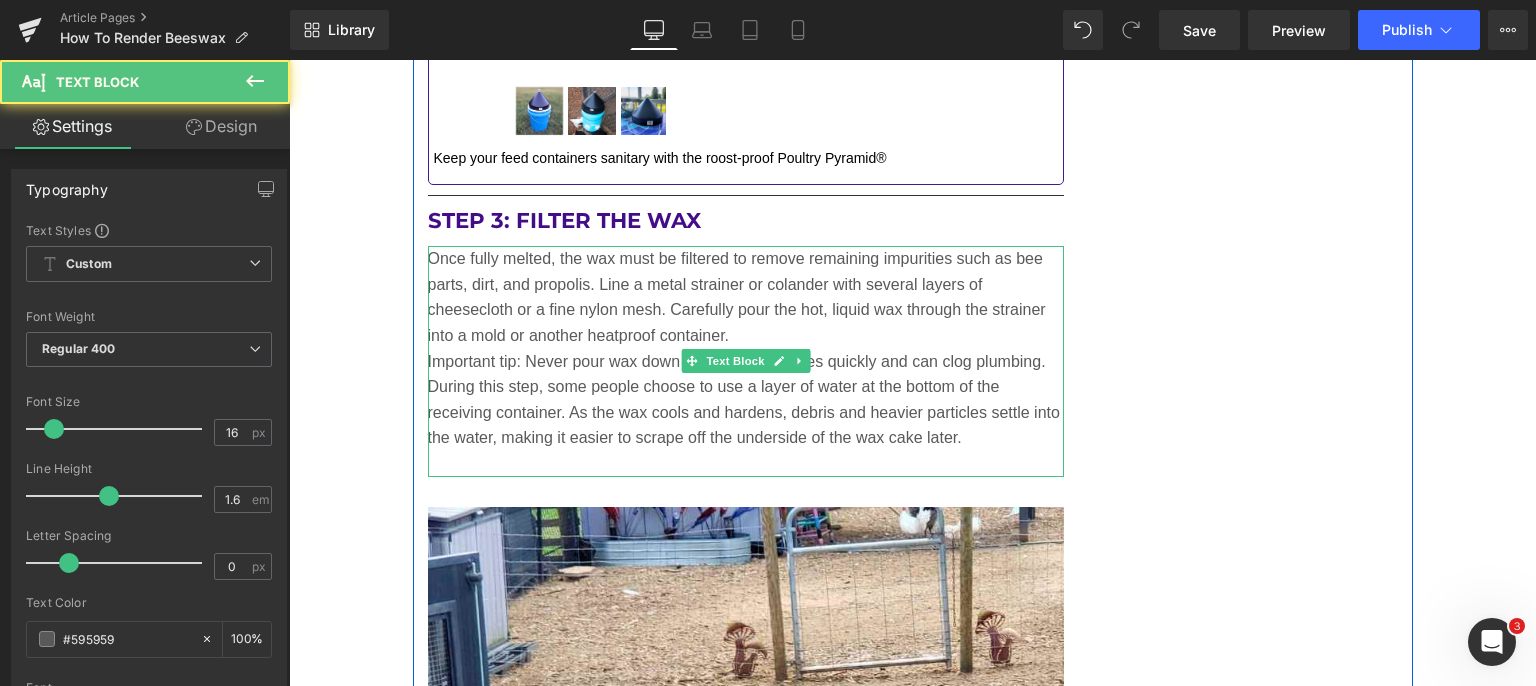 drag, startPoint x: 741, startPoint y: 333, endPoint x: 761, endPoint y: 340, distance: 21.189621 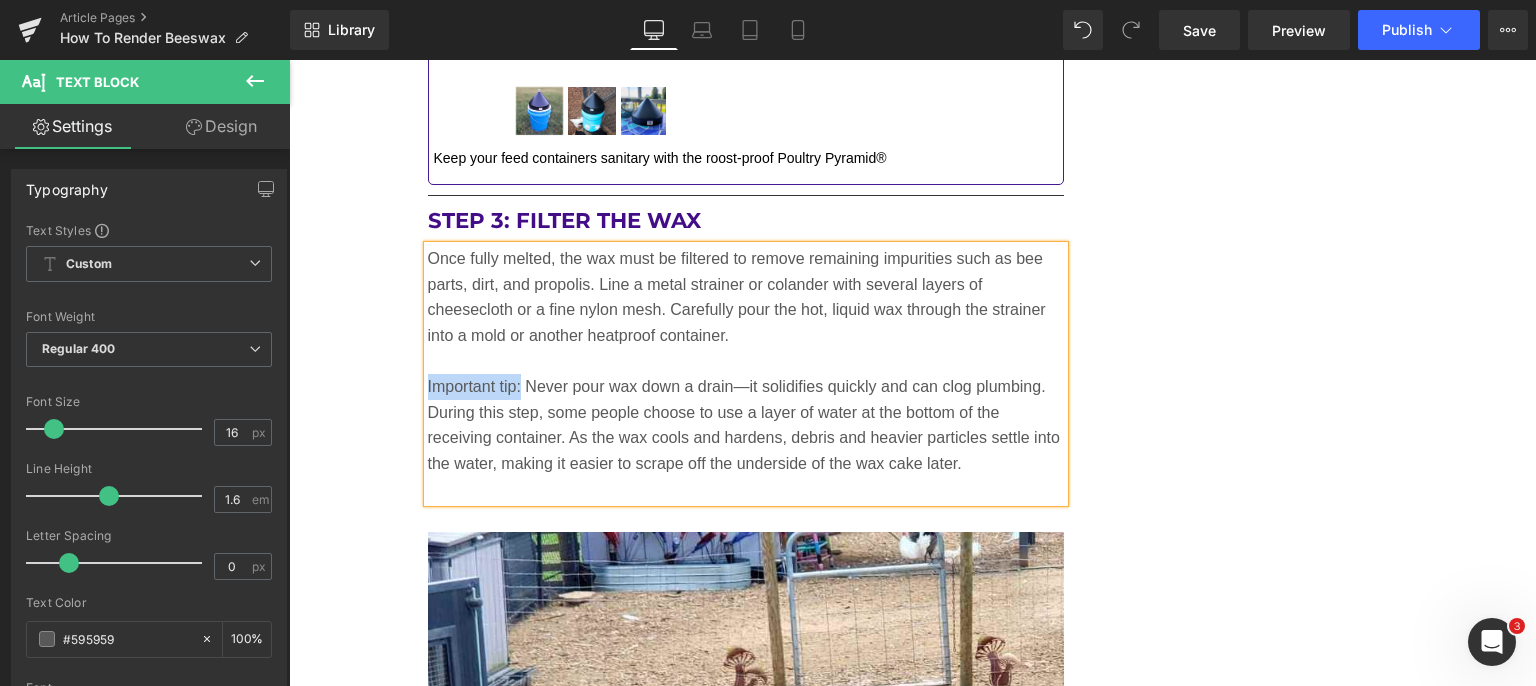 drag, startPoint x: 513, startPoint y: 386, endPoint x: 421, endPoint y: 392, distance: 92.19544 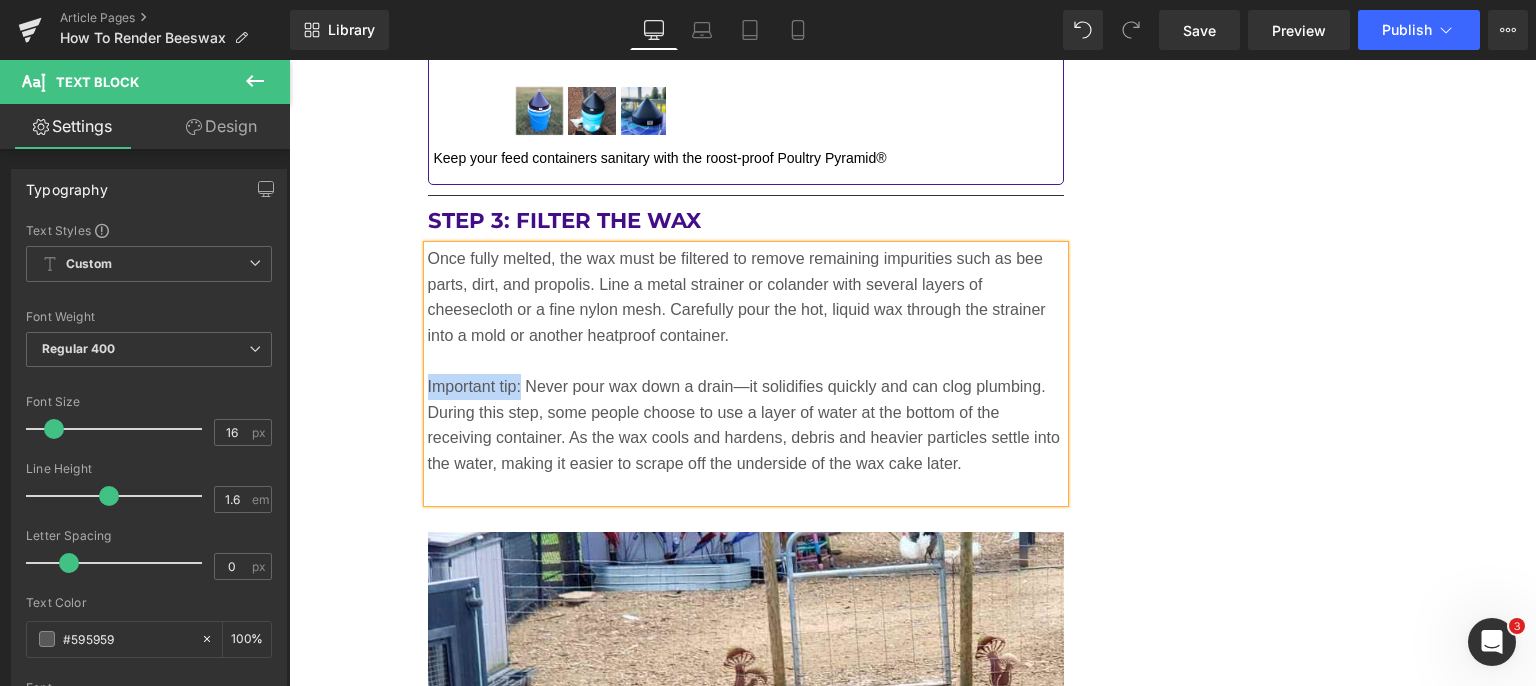 click on "Important tip: Never pour wax down a drain—it solidifies quickly and can clog plumbing." at bounding box center (746, 387) 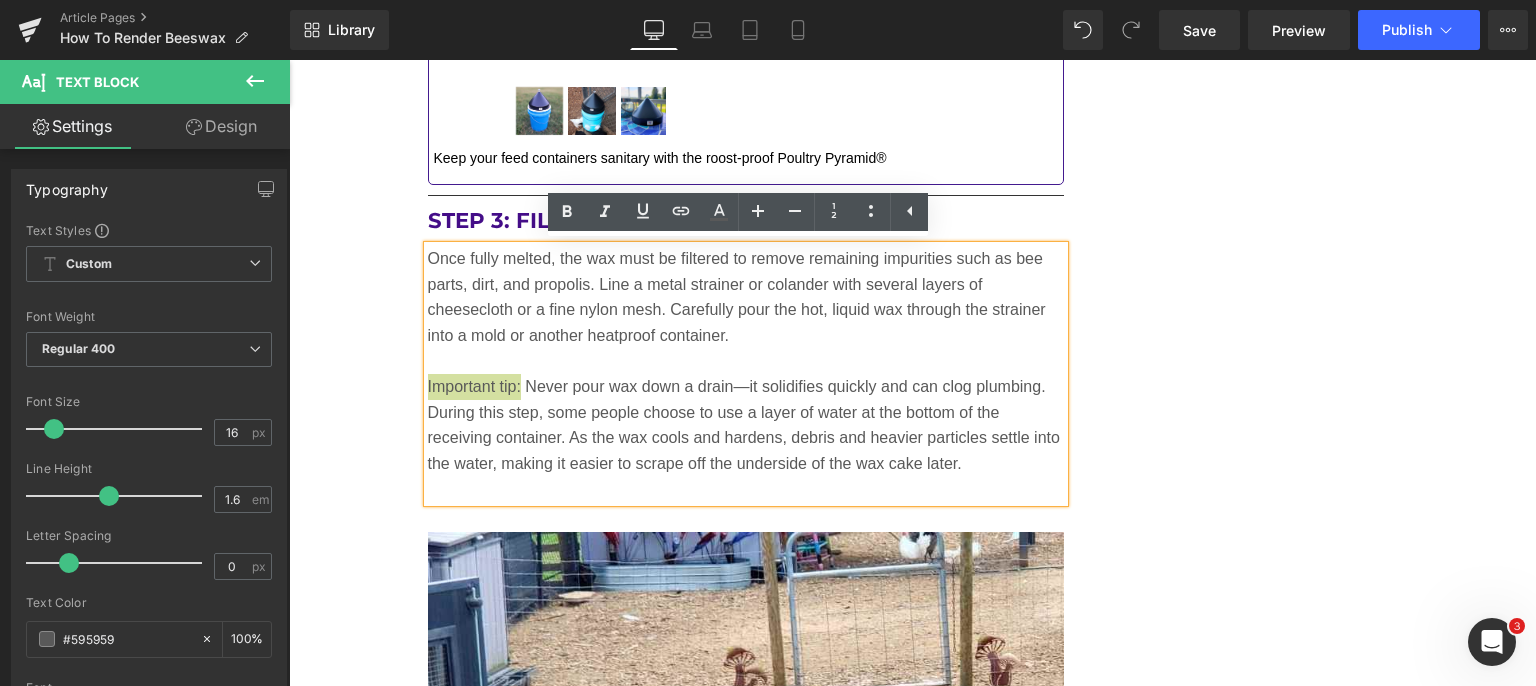 click 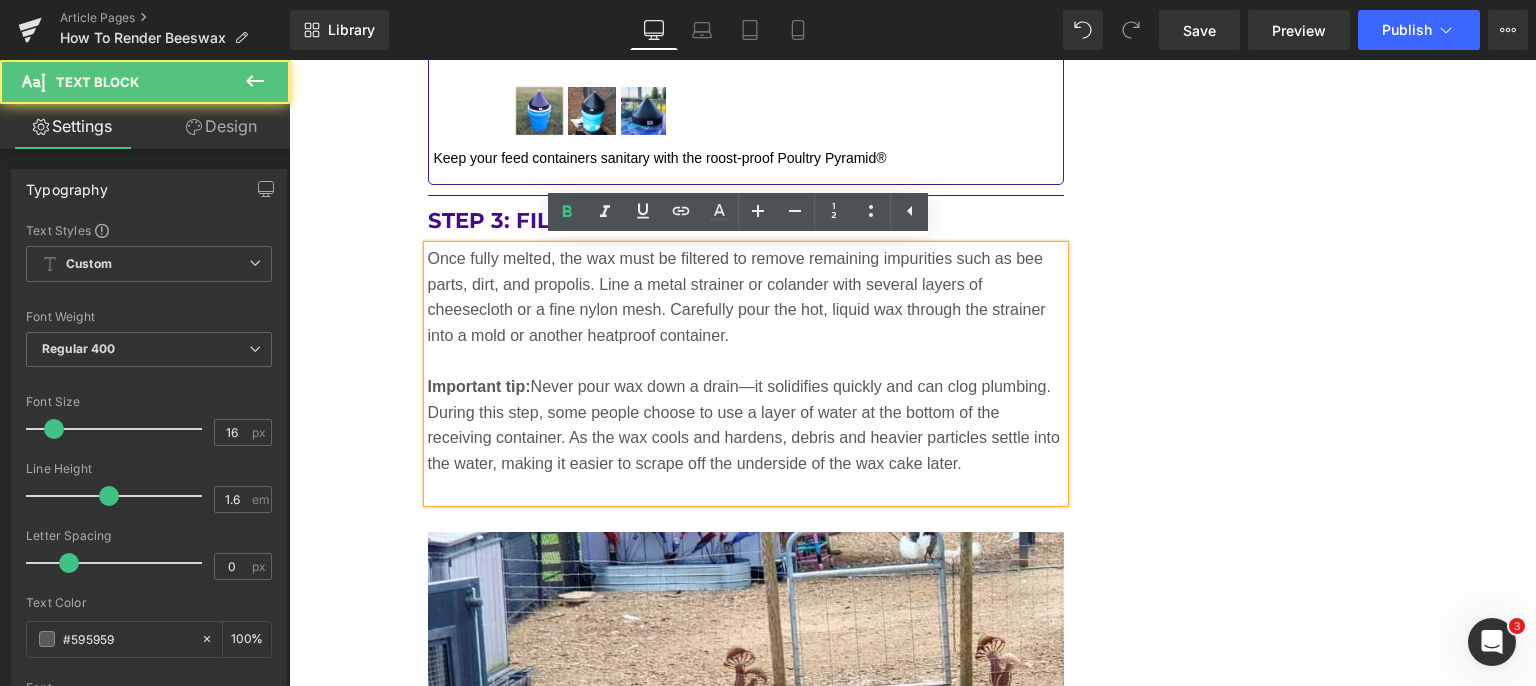 click on "Important tip:  Never pour wax down a drain—it solidifies quickly and can clog plumbing." at bounding box center [746, 387] 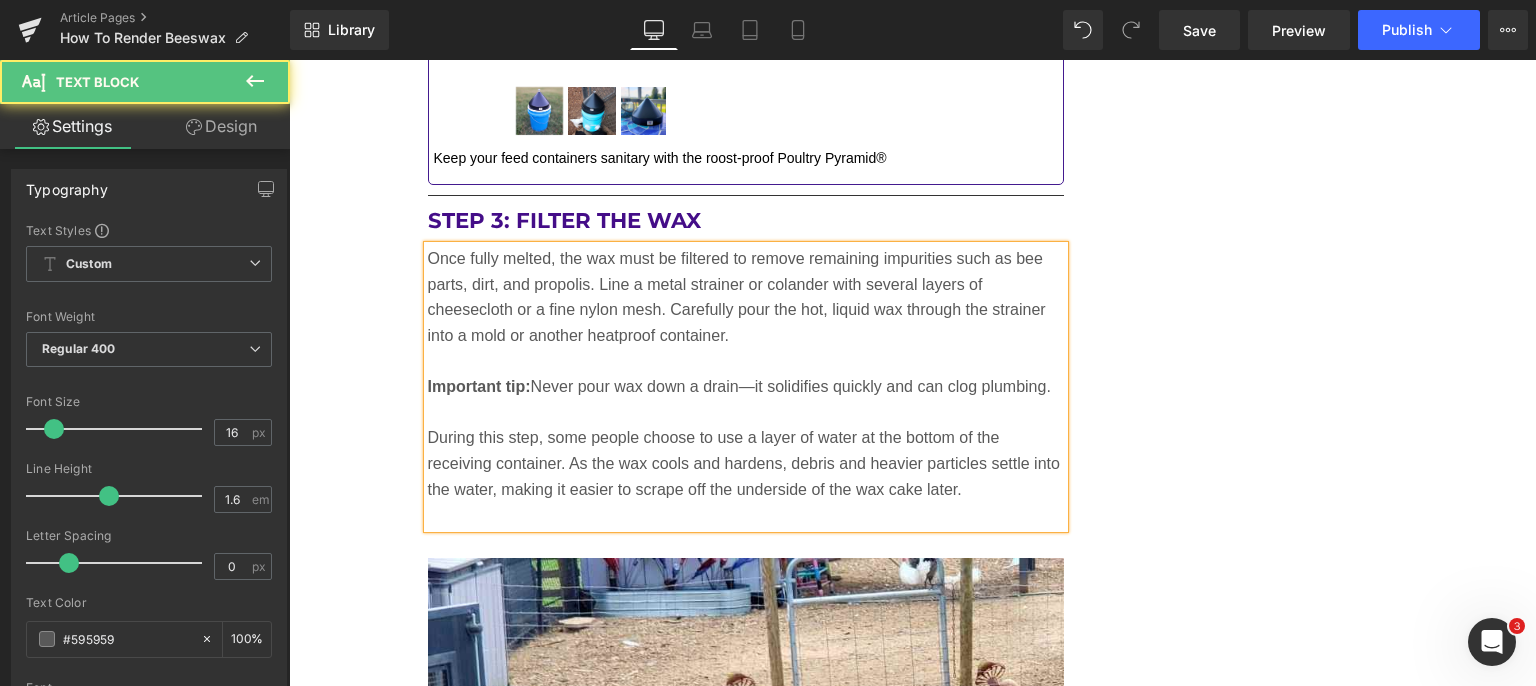 click at bounding box center (746, 515) 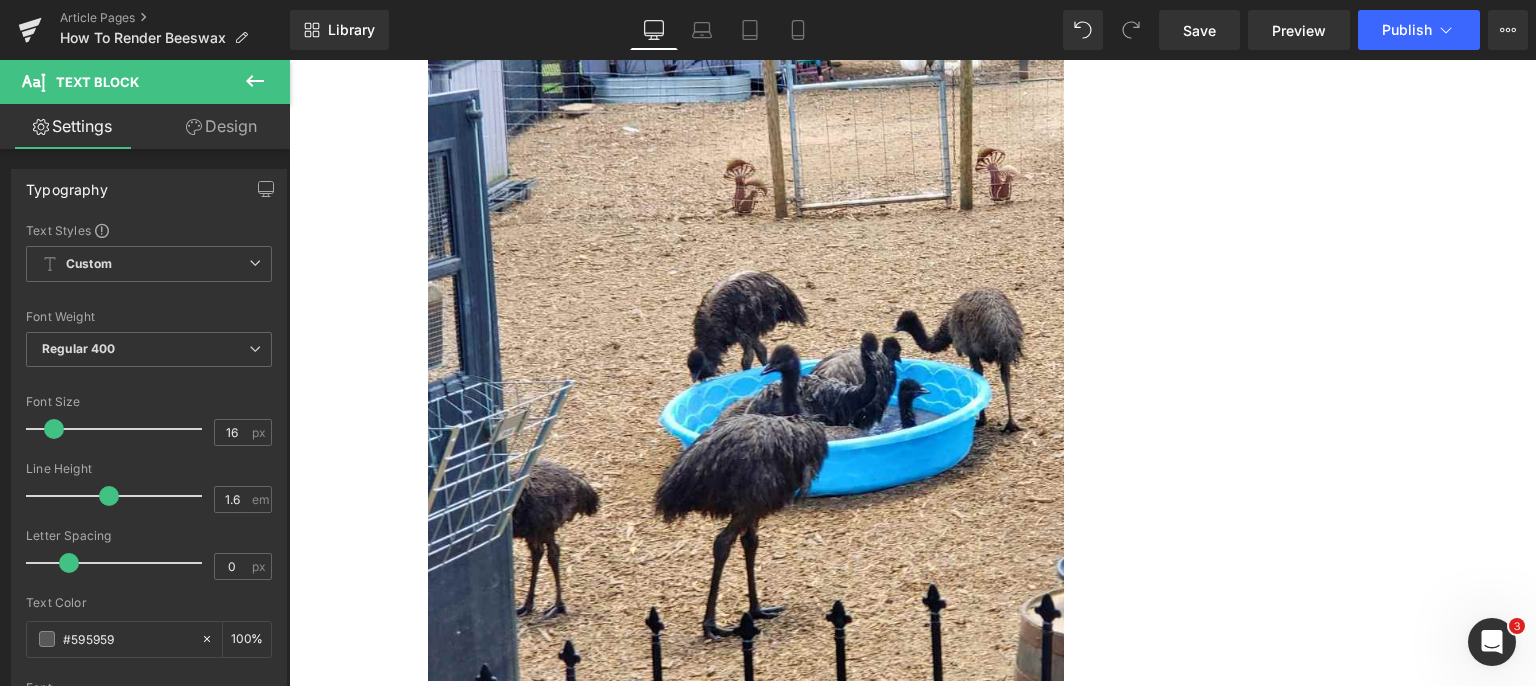 scroll, scrollTop: 6884, scrollLeft: 0, axis: vertical 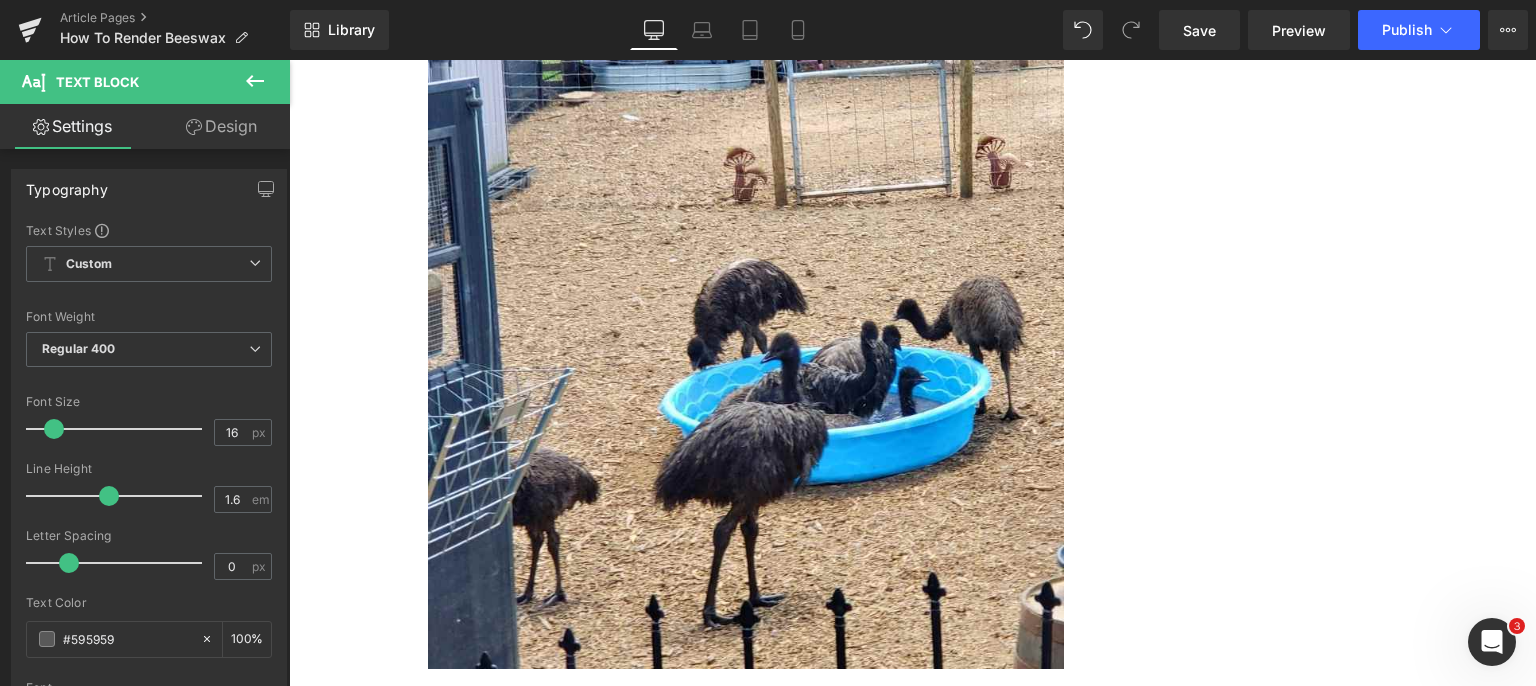 click at bounding box center [746, 350] 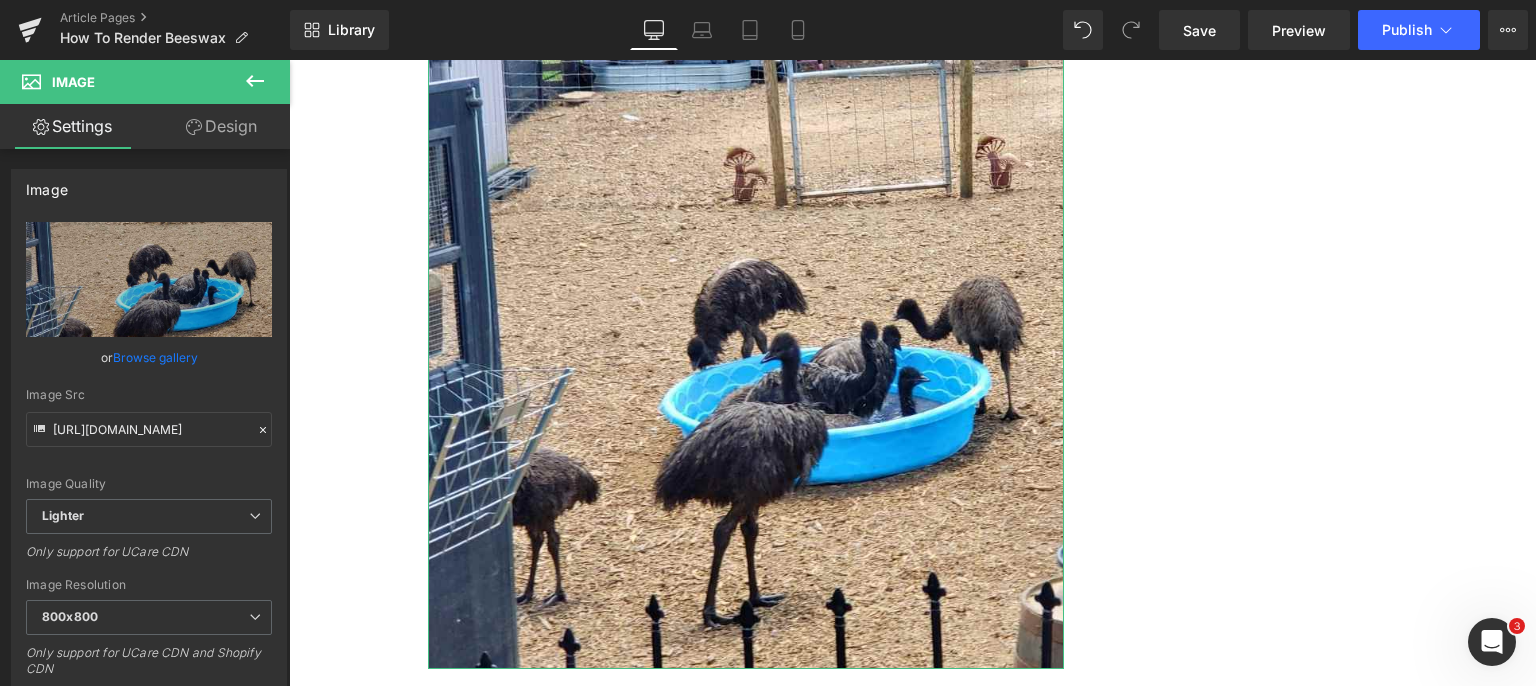 click on "Replace Image" at bounding box center [0, 0] 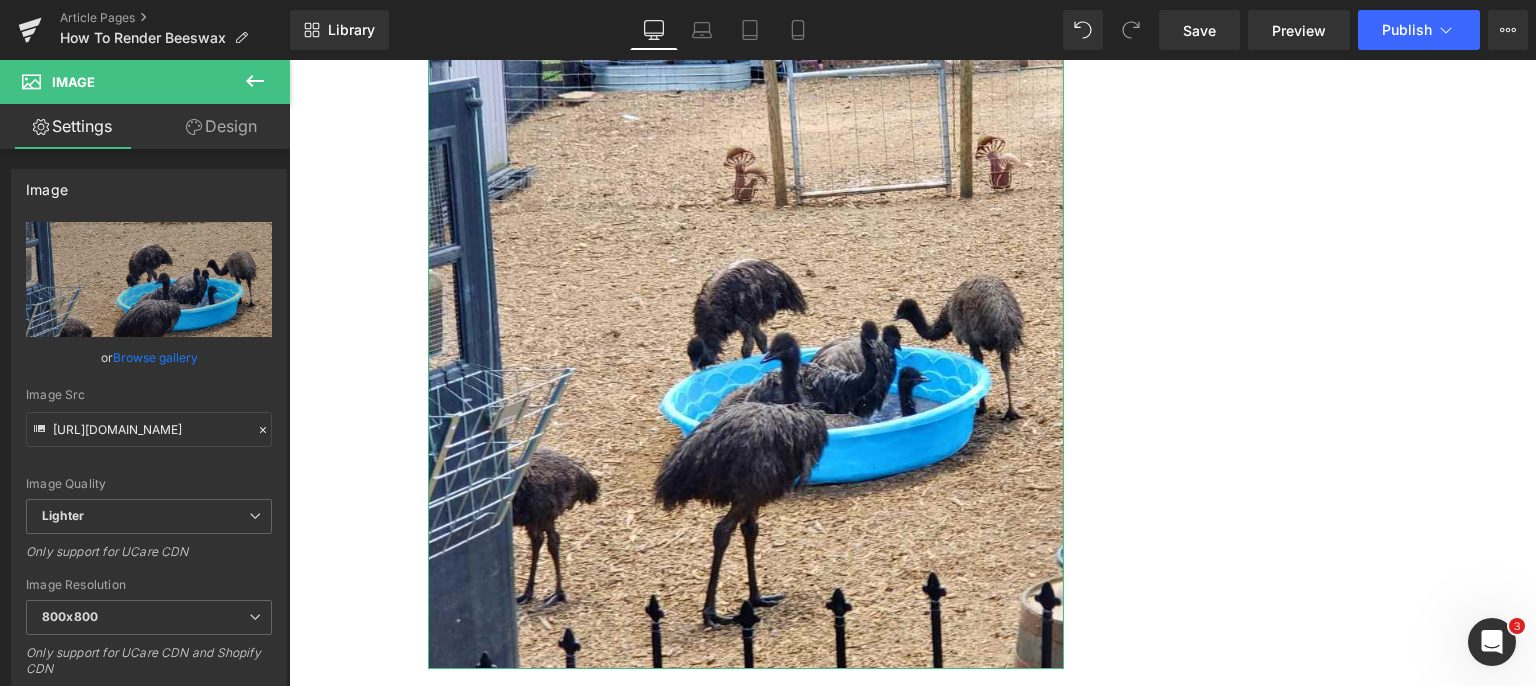 type on "C:\fakepath\rendered_beeswax_bar.jpg" 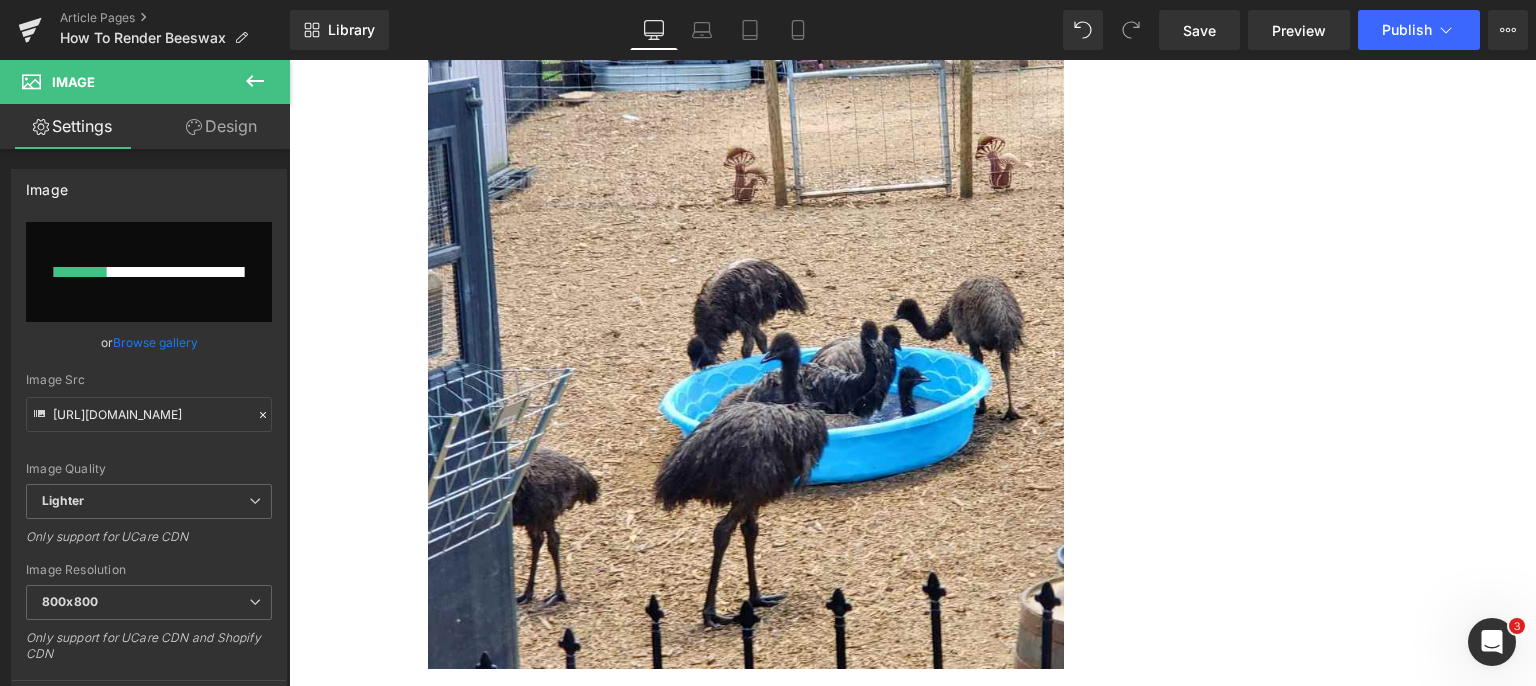type 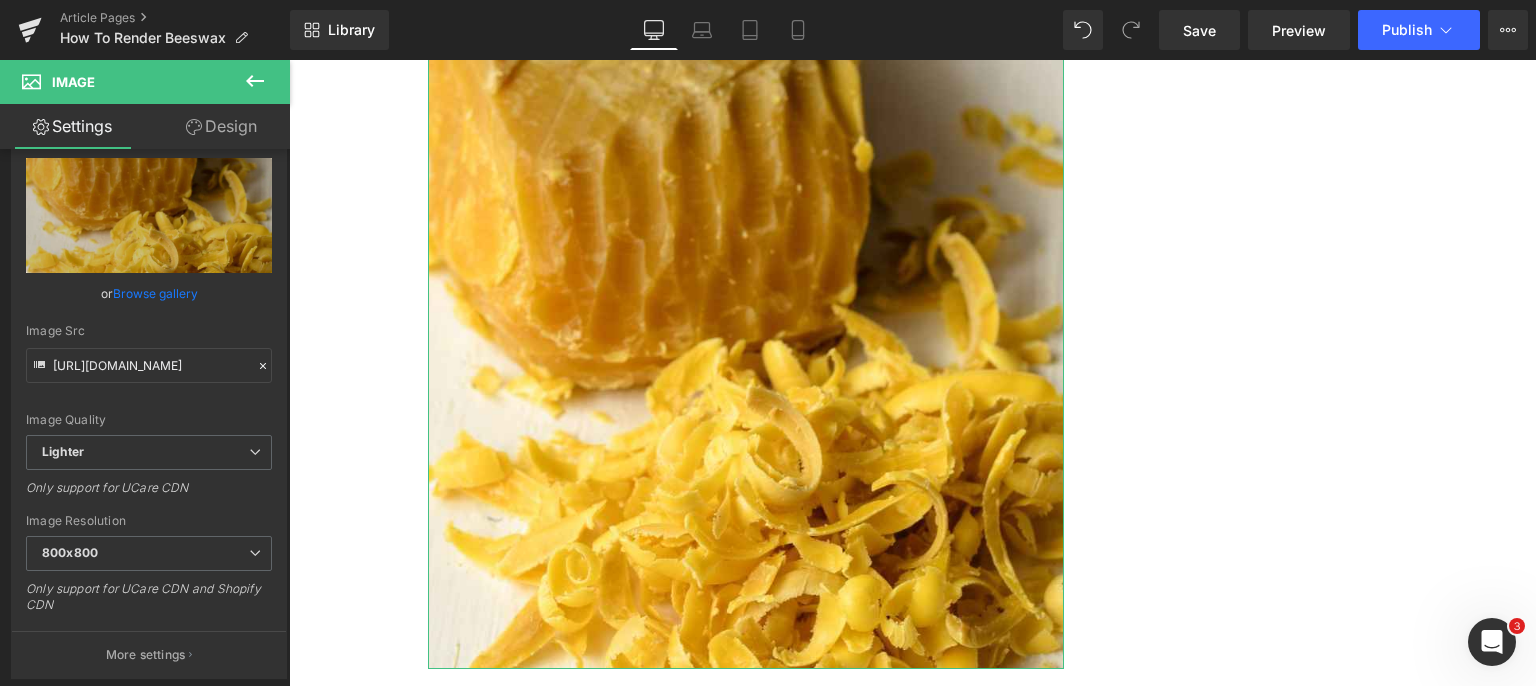 scroll, scrollTop: 100, scrollLeft: 0, axis: vertical 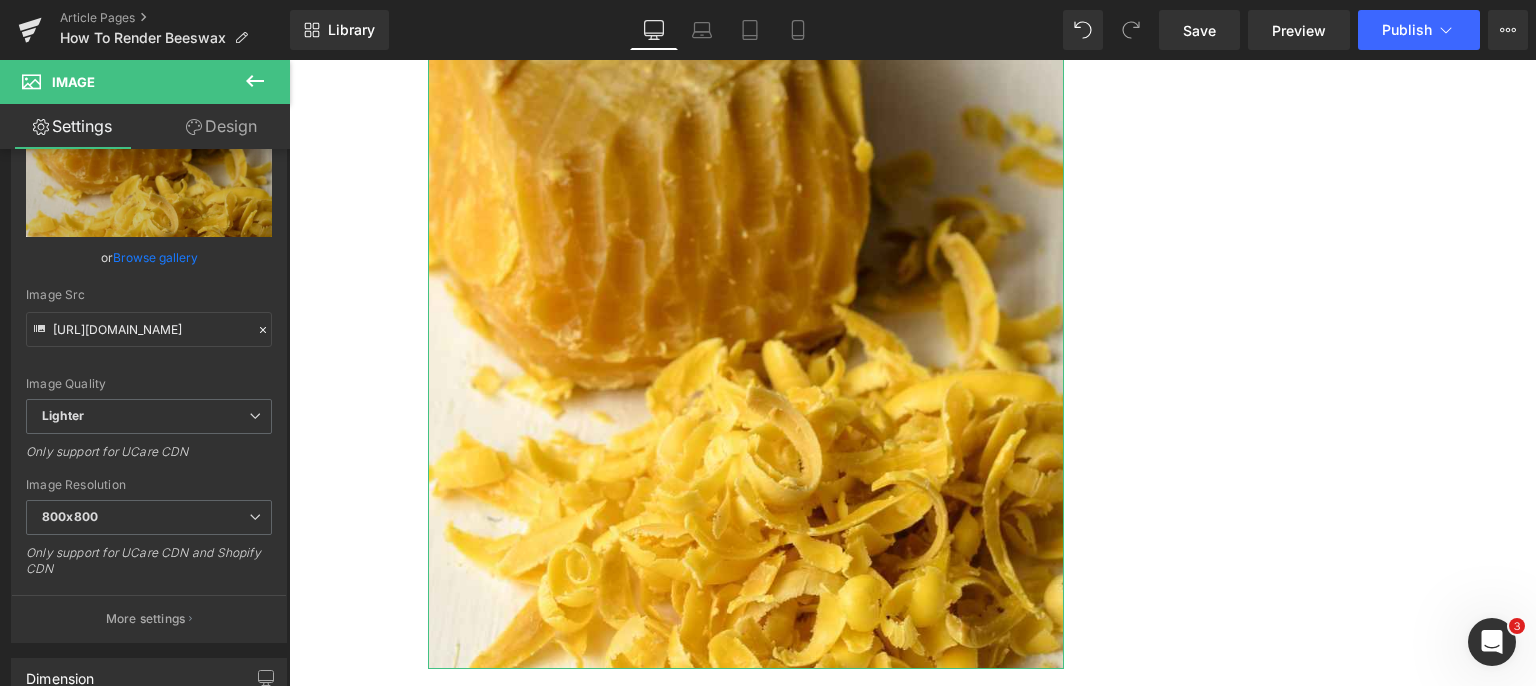 type on "[URL][DOMAIN_NAME]" 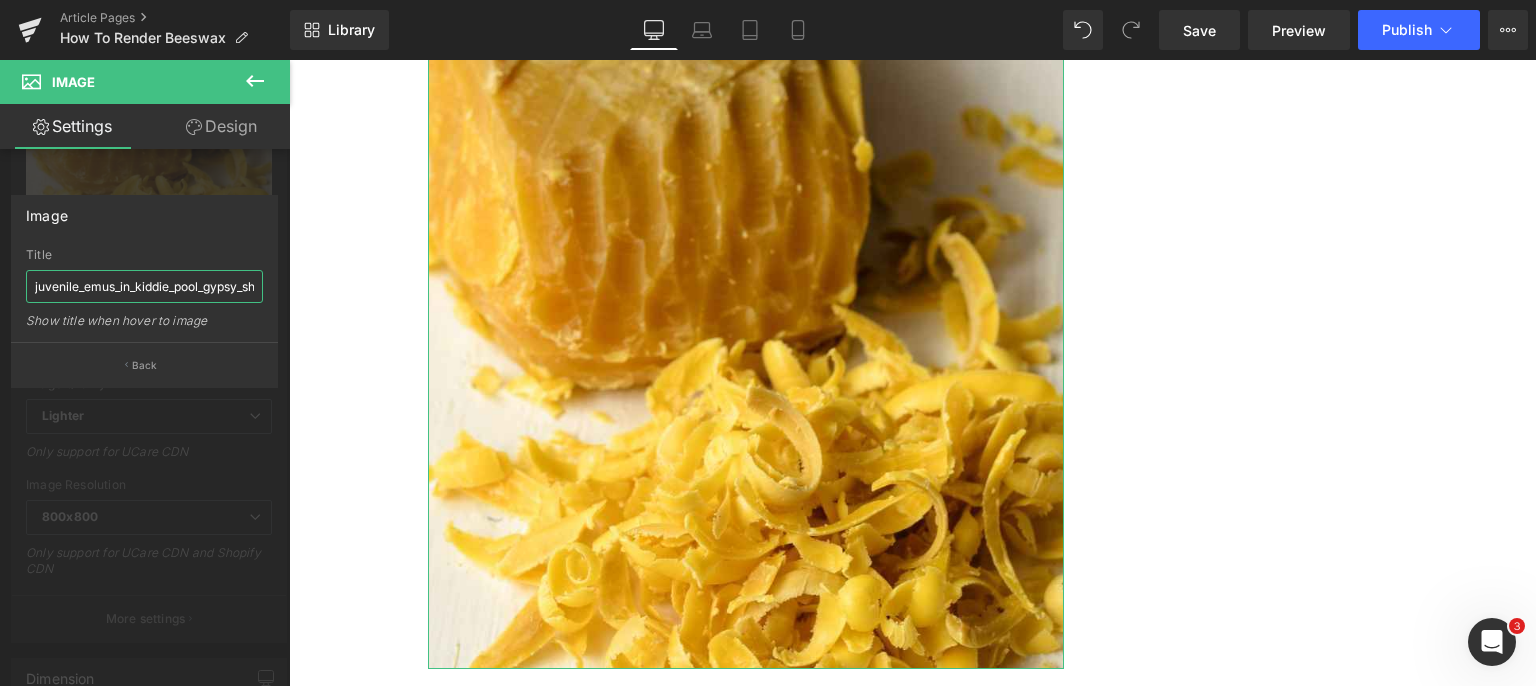 scroll, scrollTop: 0, scrollLeft: 59, axis: horizontal 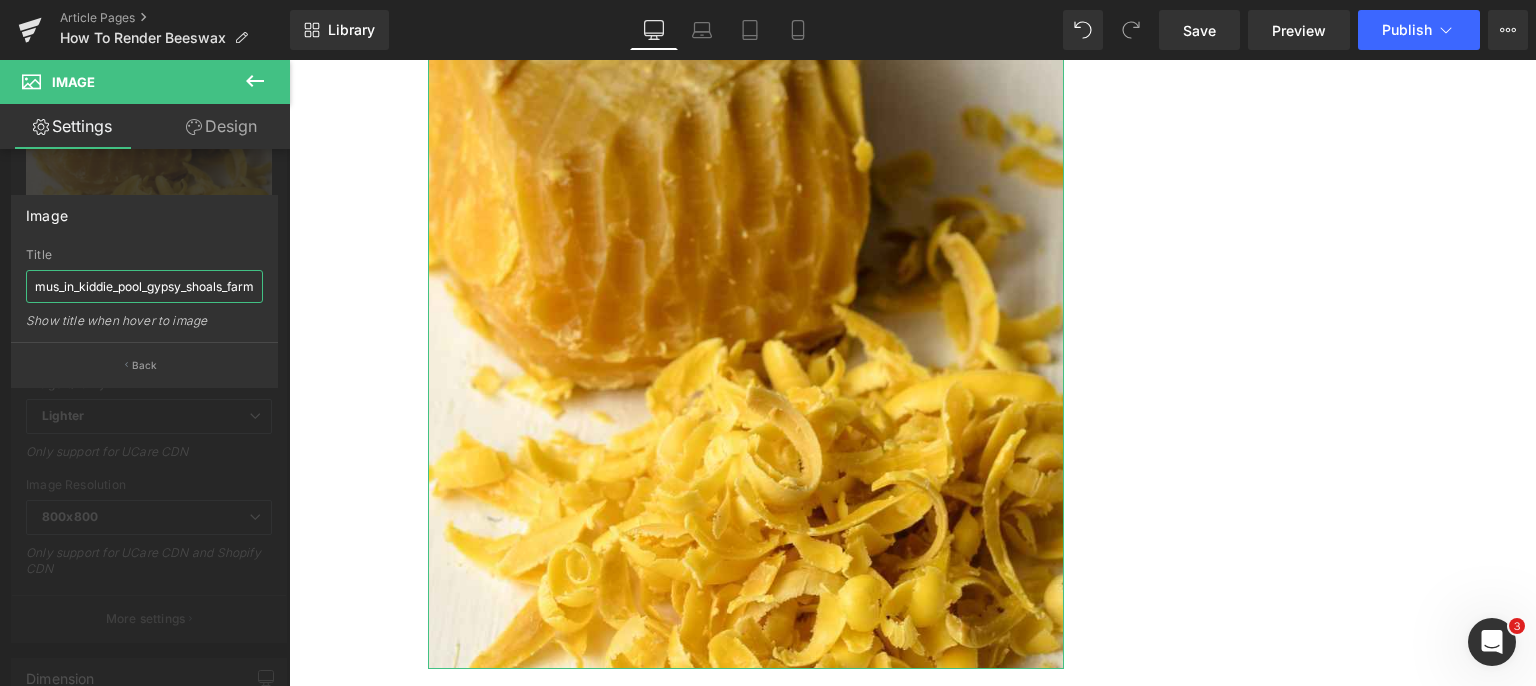 drag, startPoint x: 31, startPoint y: 287, endPoint x: 280, endPoint y: 305, distance: 249.64975 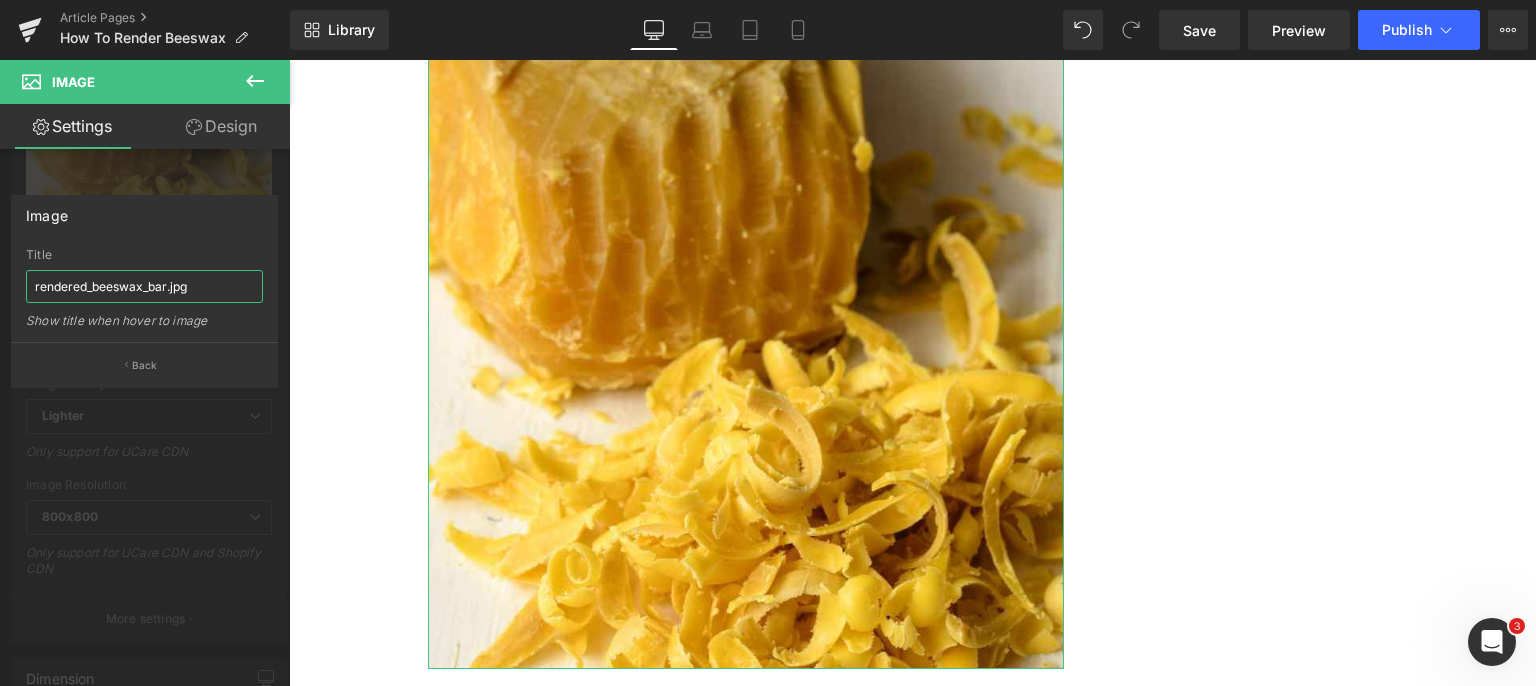 scroll, scrollTop: 0, scrollLeft: 0, axis: both 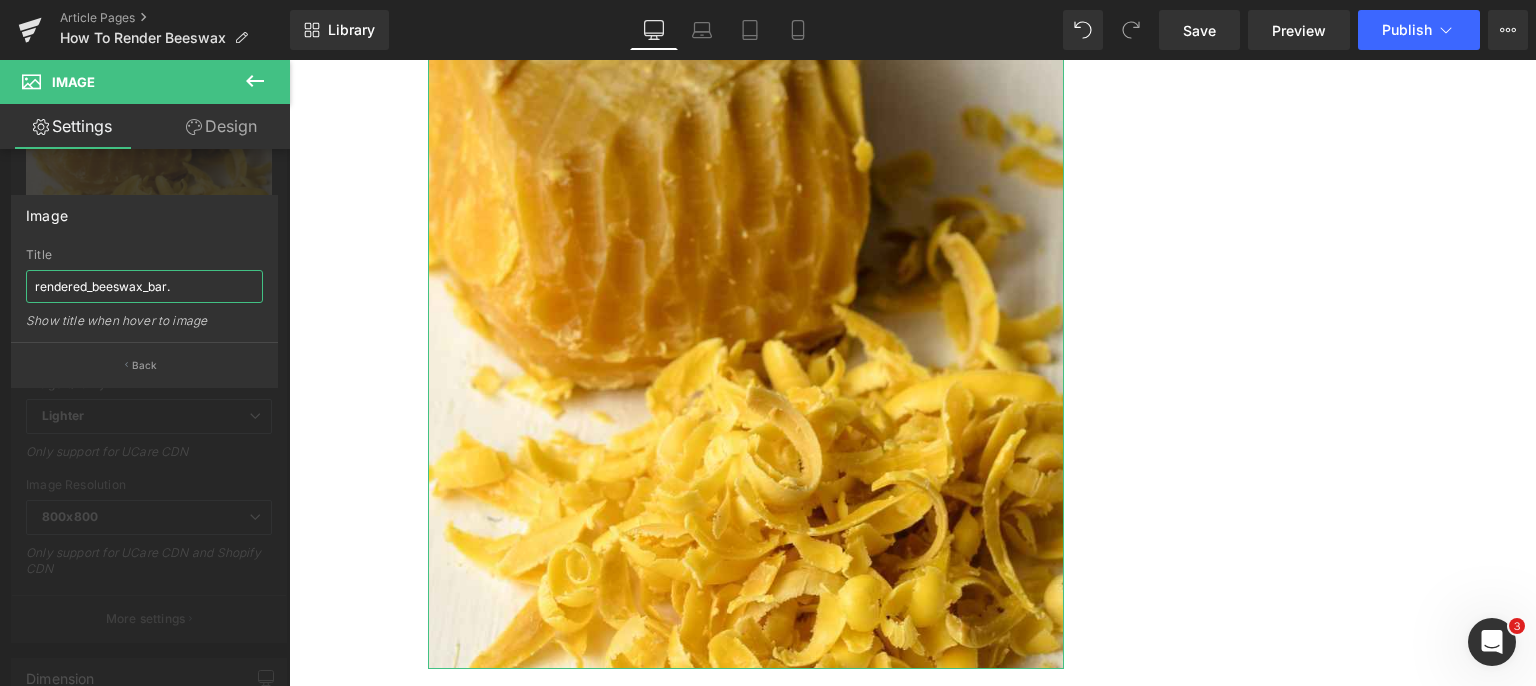 type on "rendered_beeswax_bar" 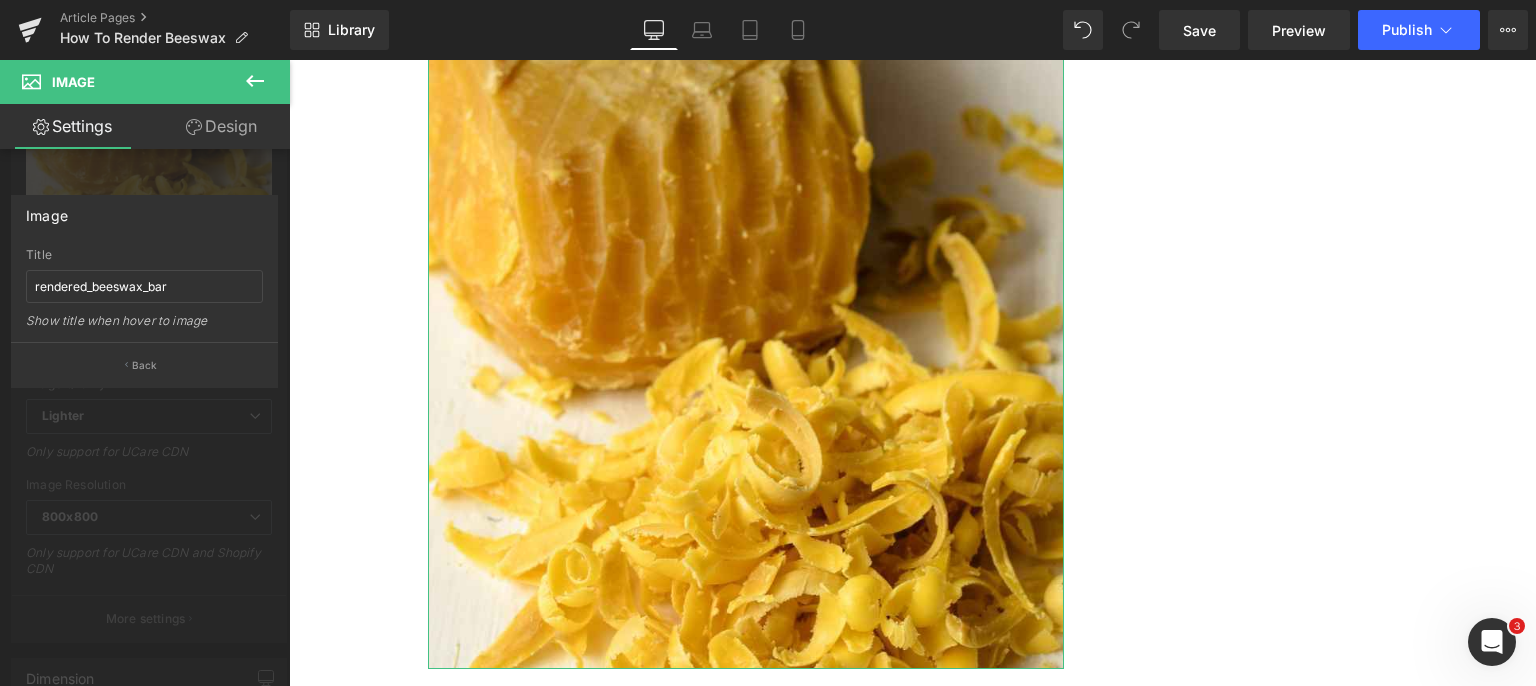click on "Back" at bounding box center [145, 365] 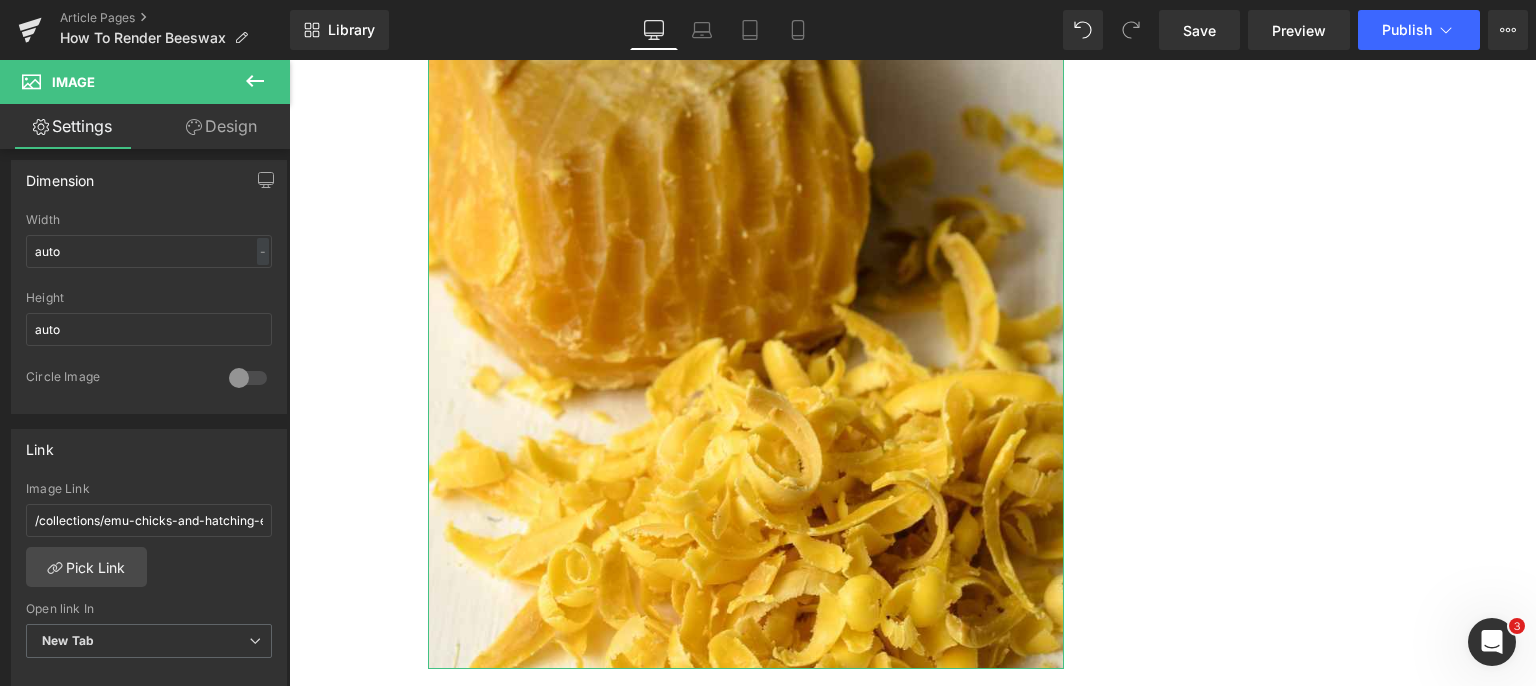 scroll, scrollTop: 600, scrollLeft: 0, axis: vertical 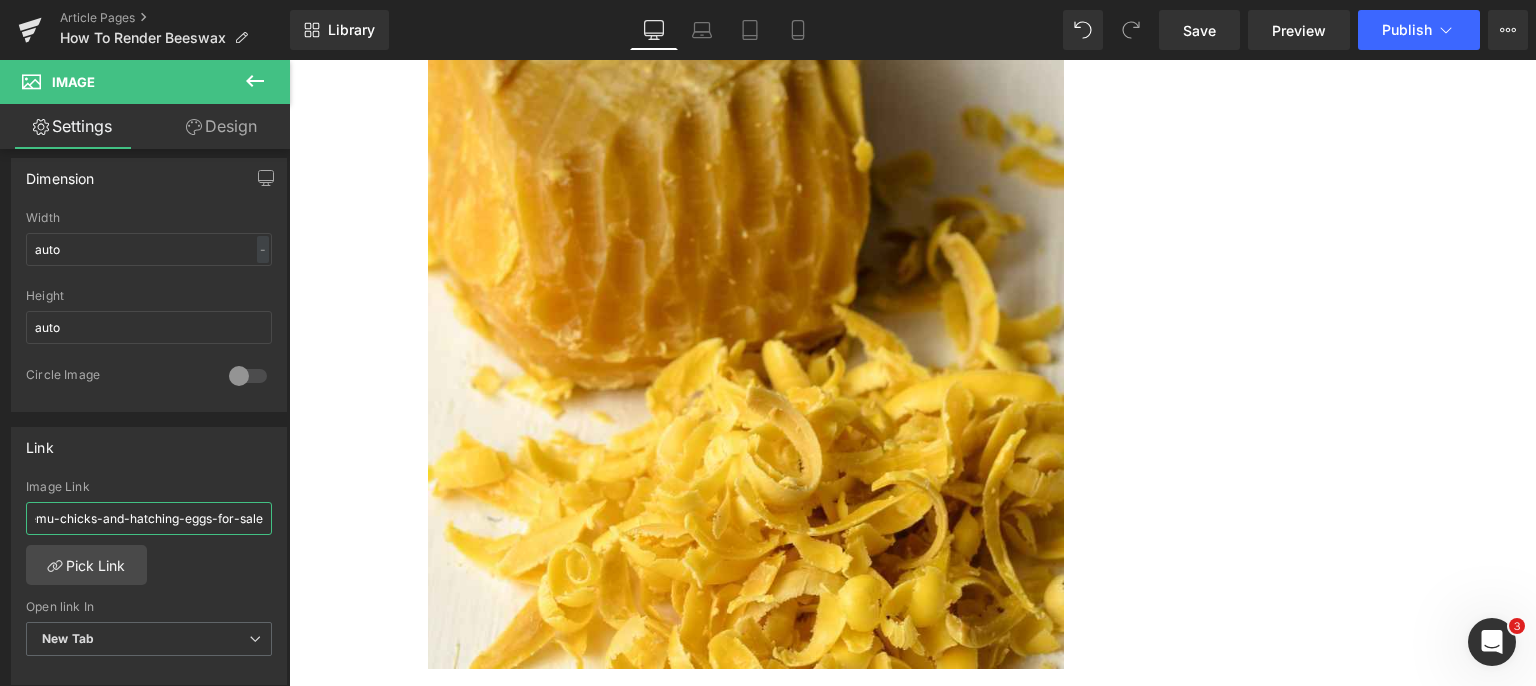 drag, startPoint x: 321, startPoint y: 580, endPoint x: 371, endPoint y: 545, distance: 61.03278 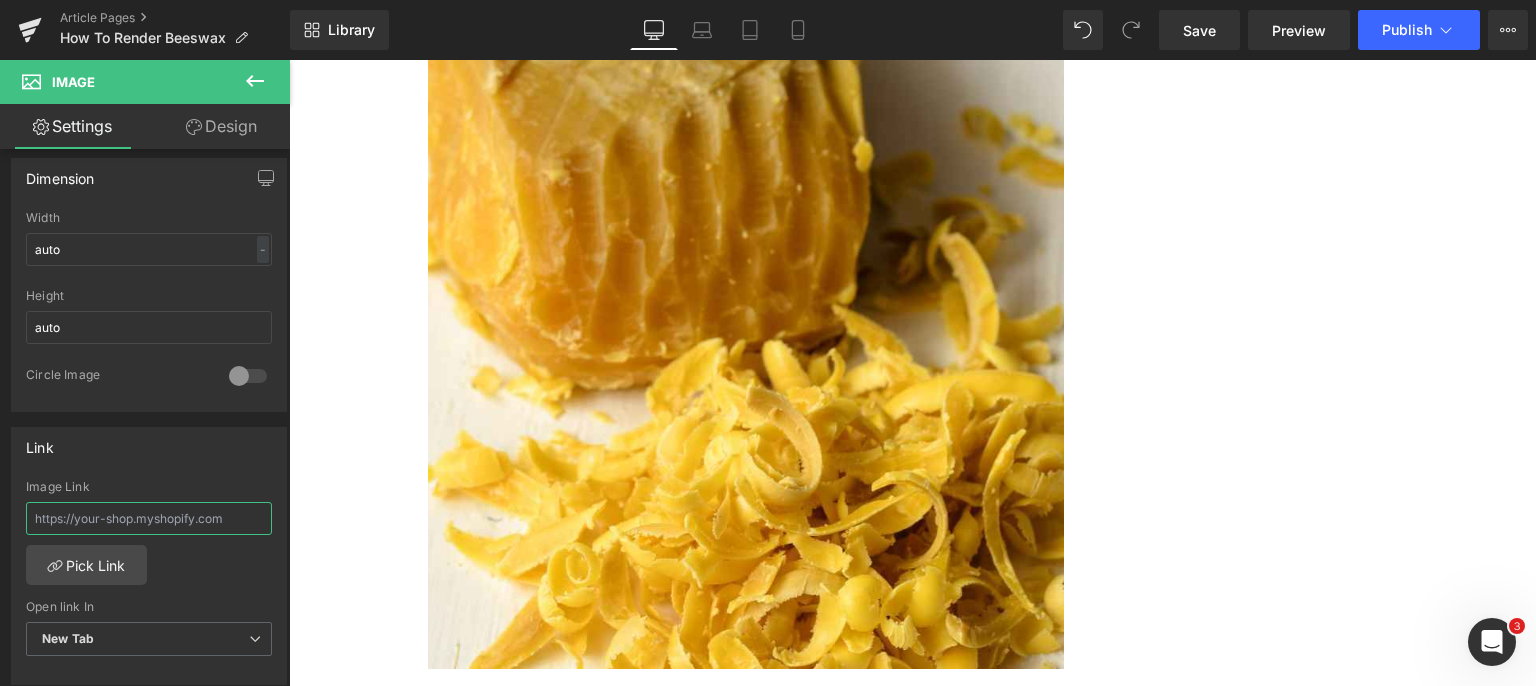 scroll, scrollTop: 0, scrollLeft: 0, axis: both 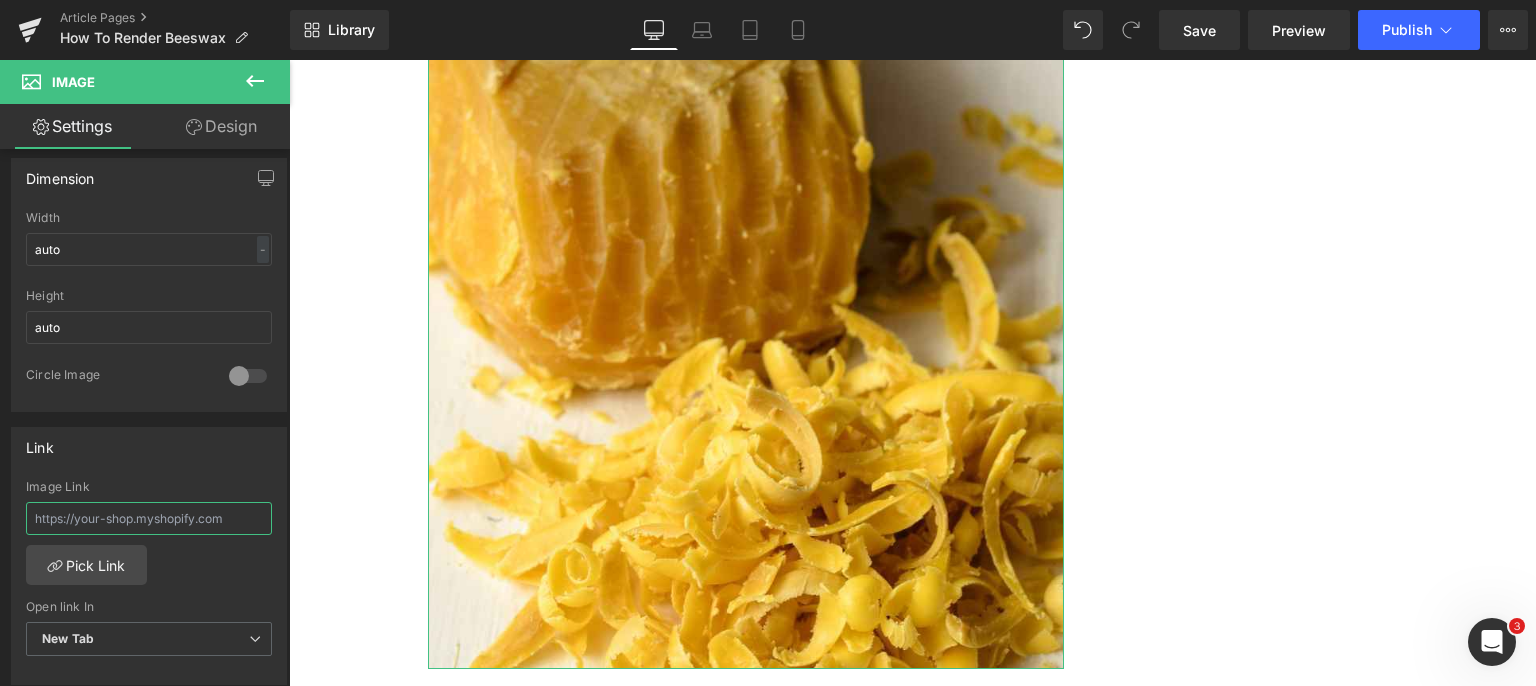 type 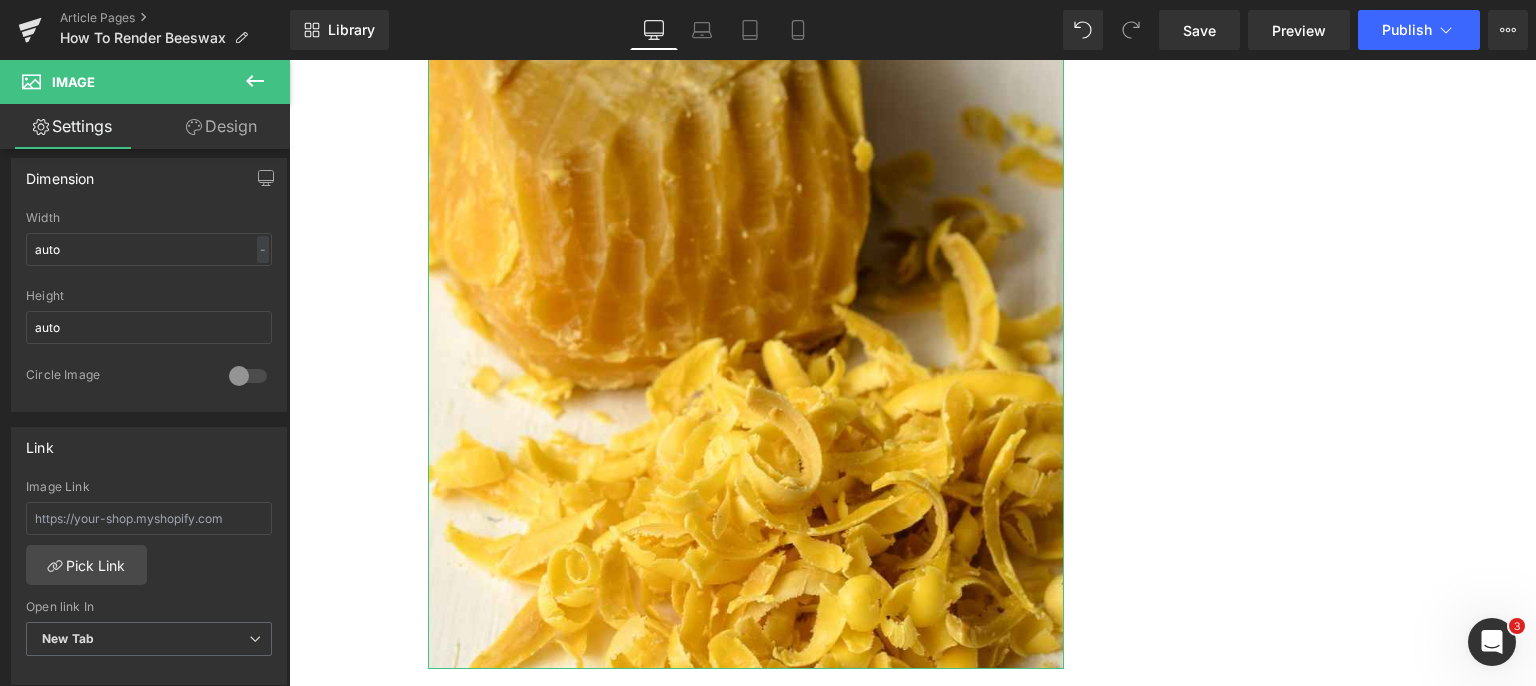 click on "Image Link  Pick Link Current Tab New Tab Open link In
New Tab
Current Tab New Tab" at bounding box center (149, 582) 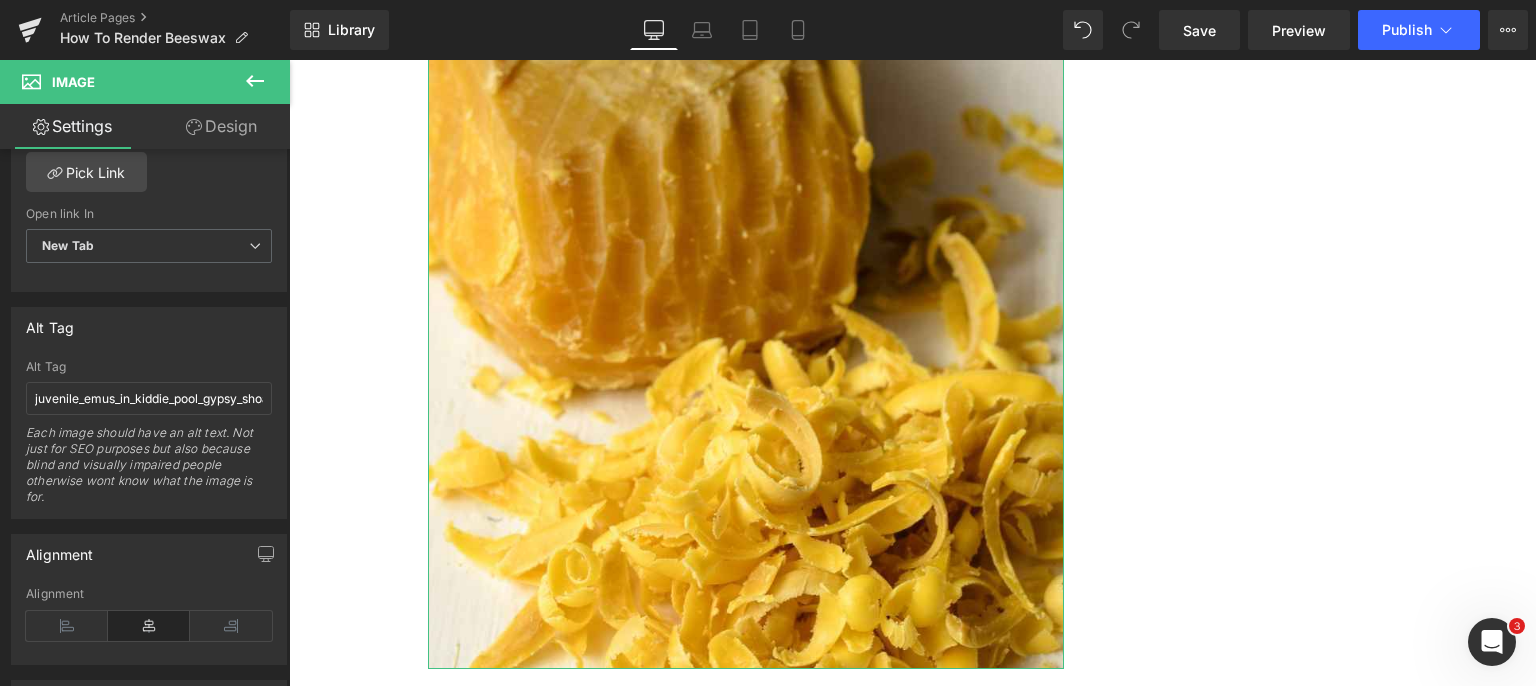 scroll, scrollTop: 1000, scrollLeft: 0, axis: vertical 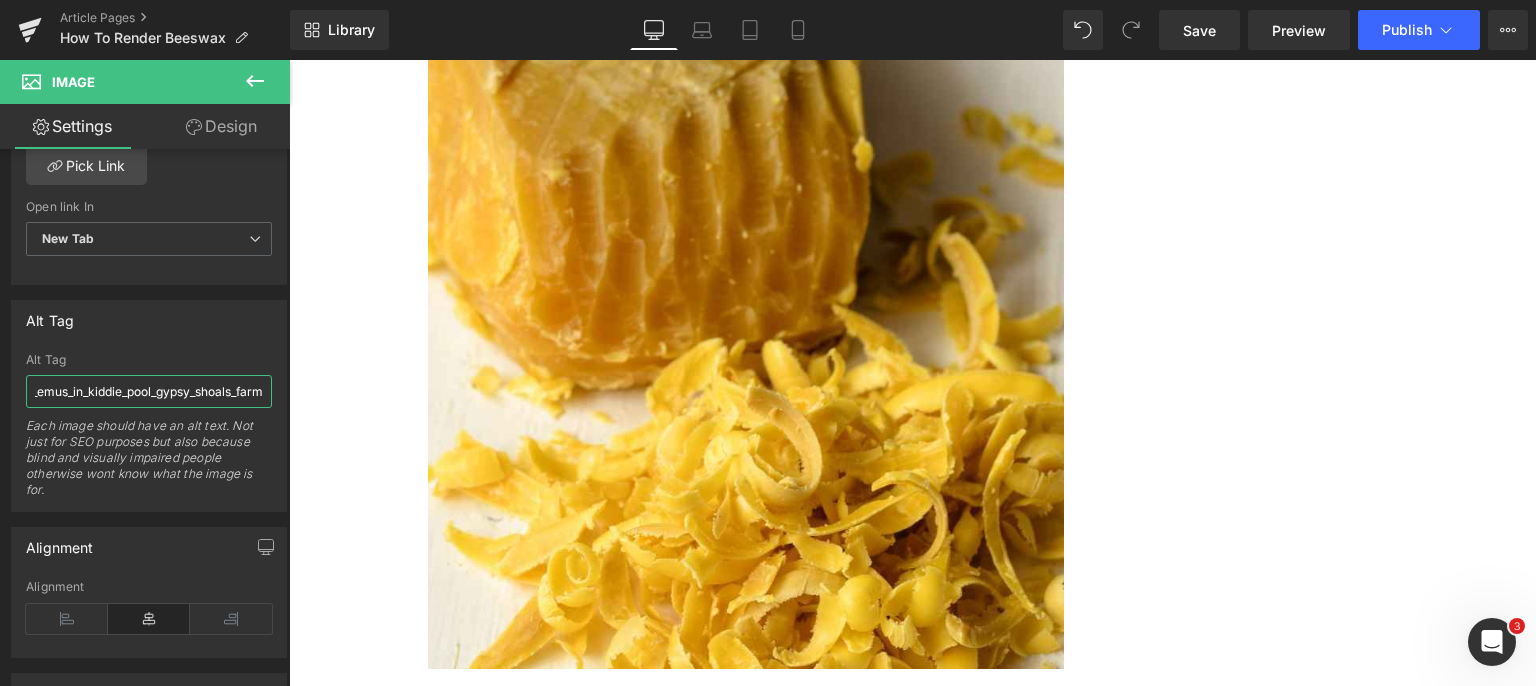drag, startPoint x: 321, startPoint y: 449, endPoint x: 356, endPoint y: 445, distance: 35.22783 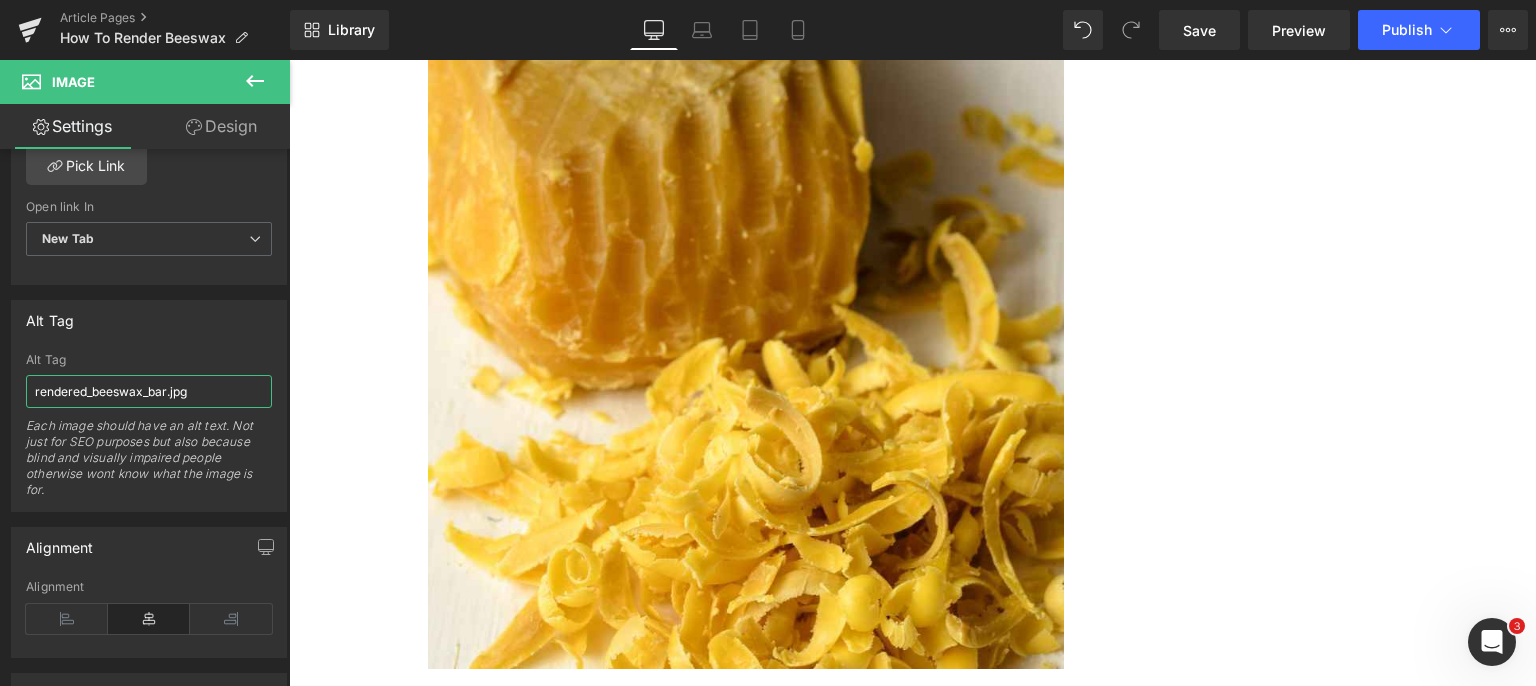 scroll, scrollTop: 0, scrollLeft: 0, axis: both 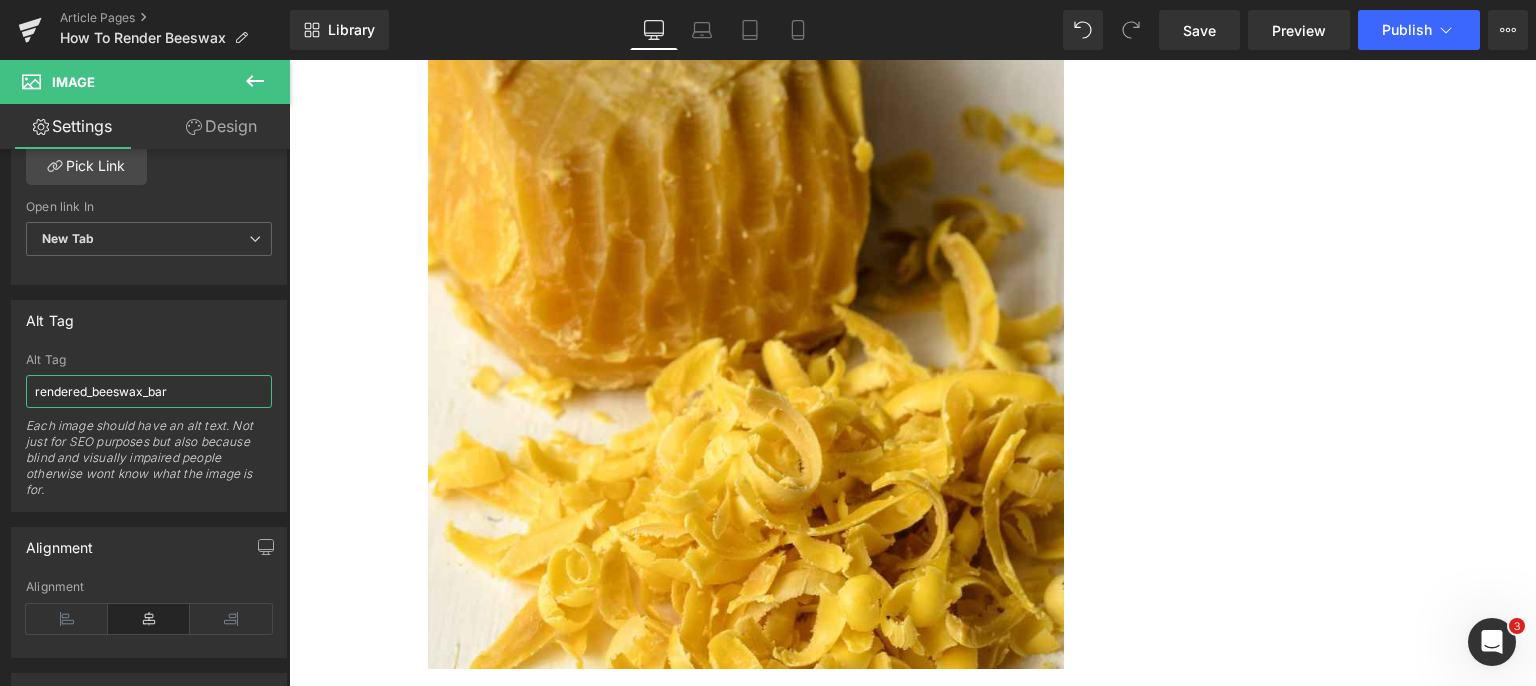 type on "rendered_beeswax_bar" 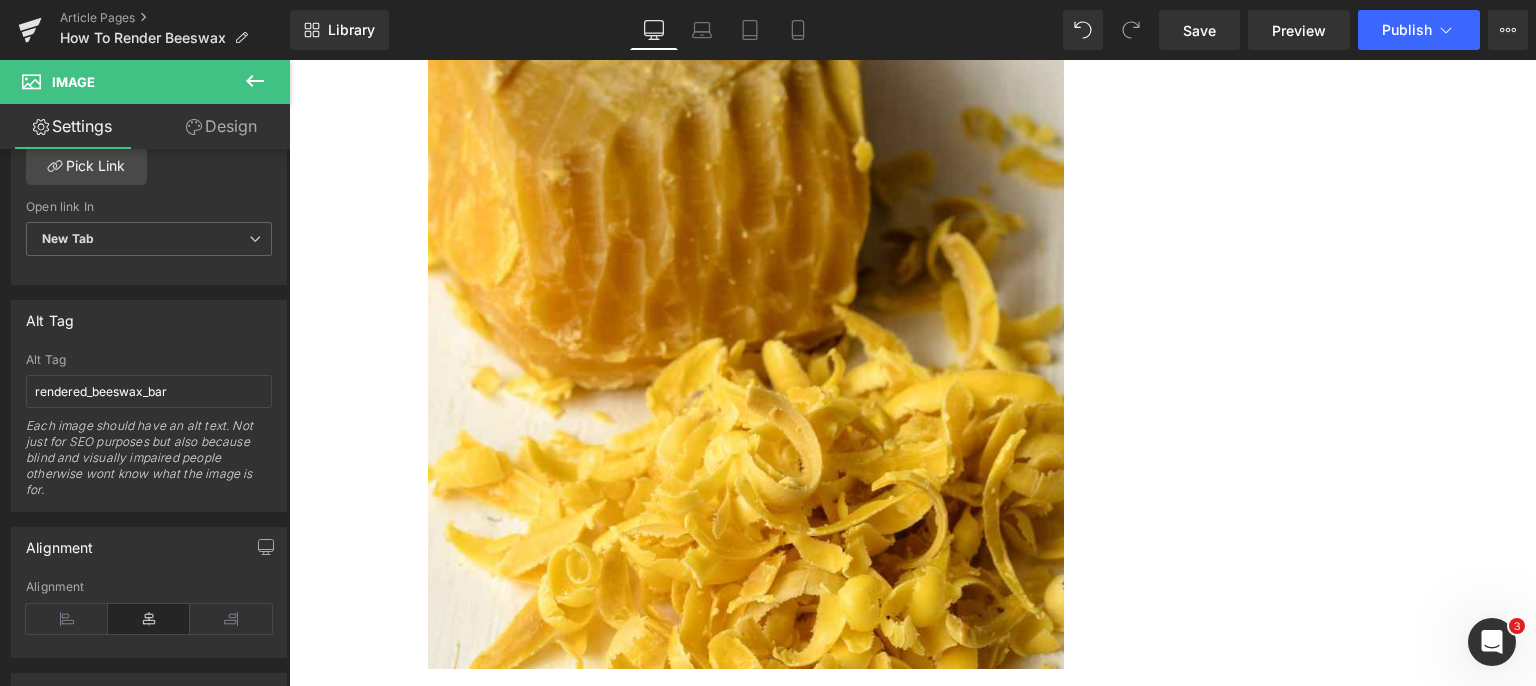 click on "Save" at bounding box center (1199, 30) 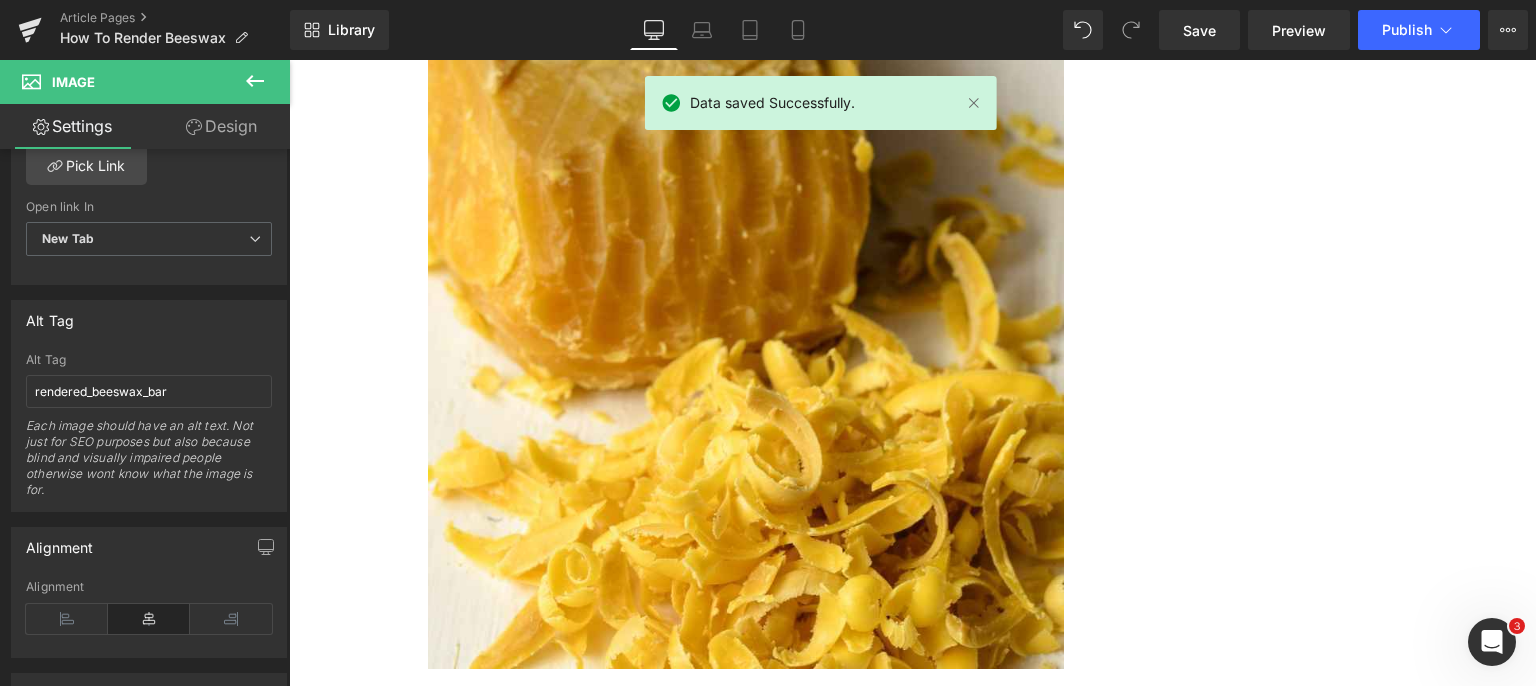 click on "[STREET_ADDRESS] | (727) GYPSIES | [EMAIL_ADDRESS][DOMAIN_NAME]
Sign in
or
Create an Account
Search
Cart  0
Menu
Cart  0
Search
Home
Honey" at bounding box center [912, -1373] 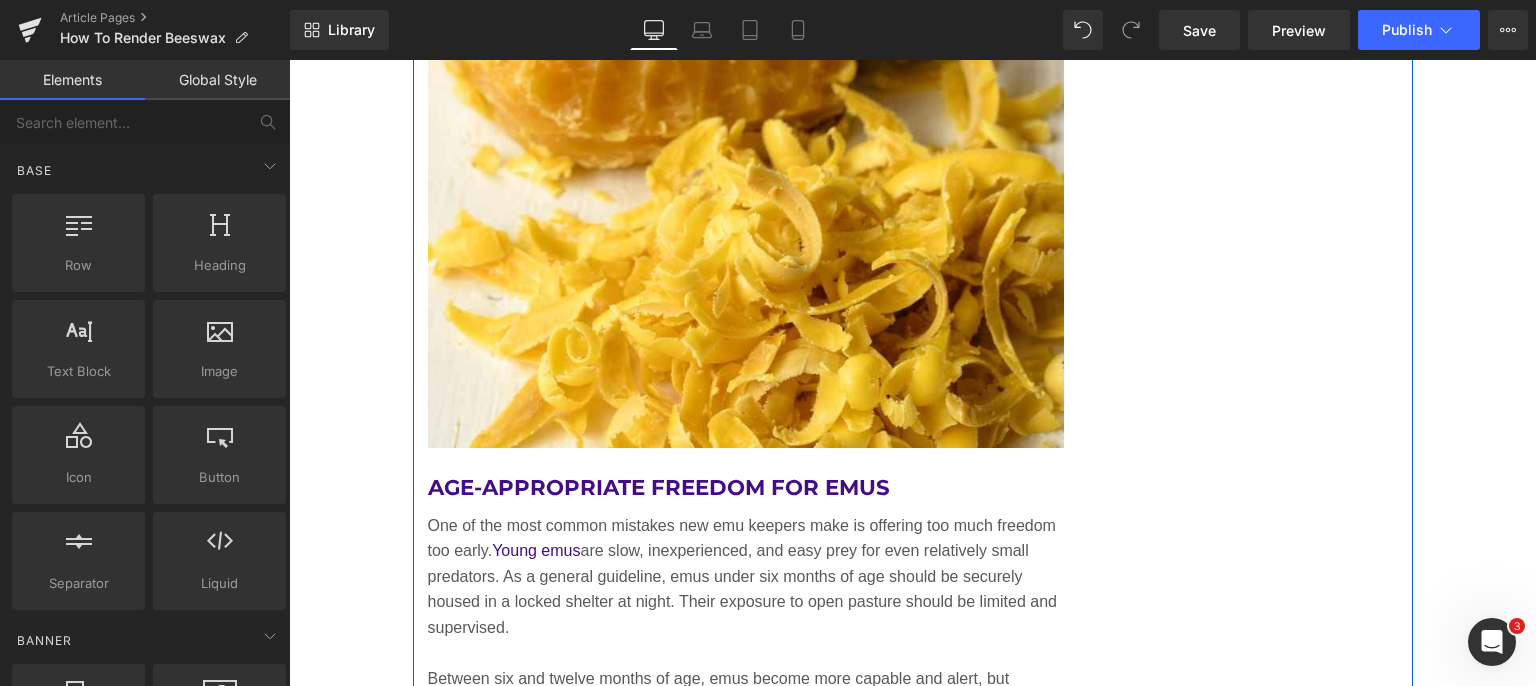 scroll, scrollTop: 7184, scrollLeft: 0, axis: vertical 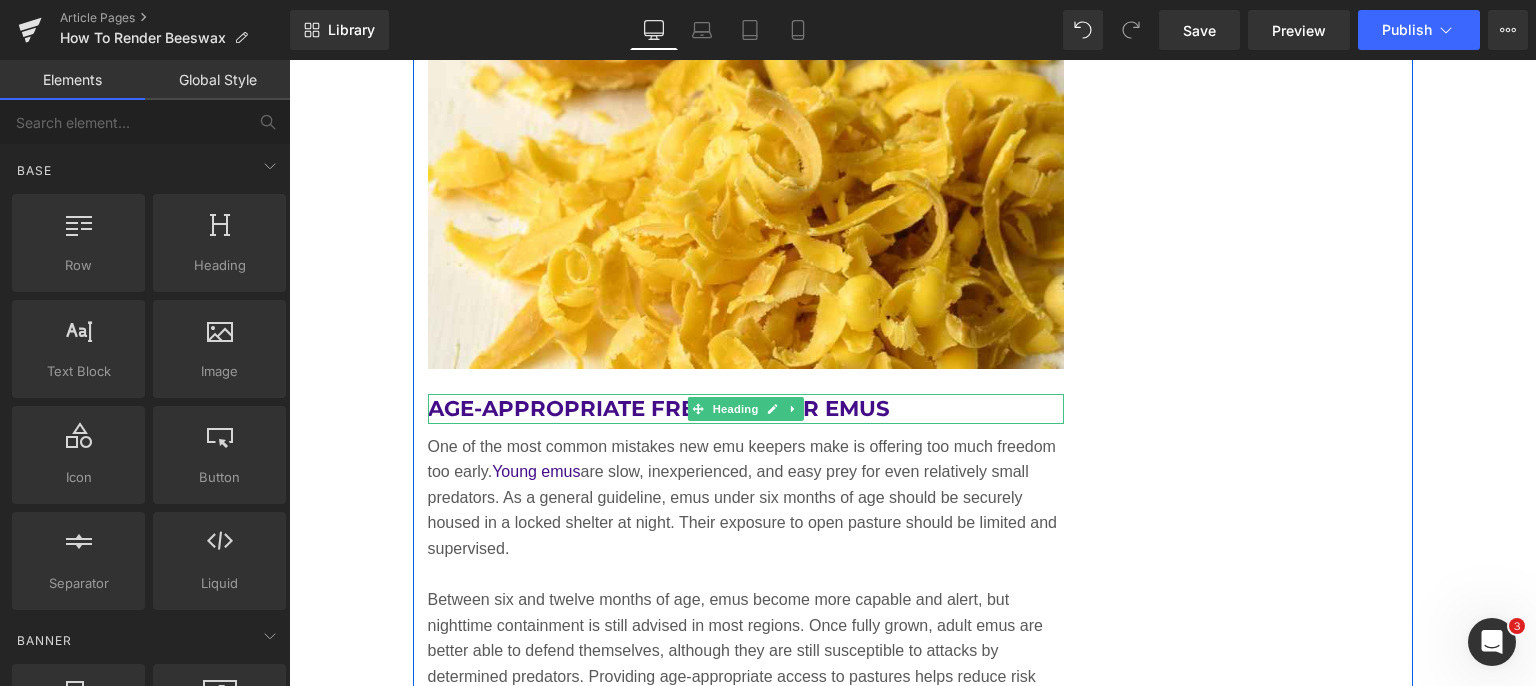 click on "Age-Appropriate Freedom for Emus" at bounding box center [746, 409] 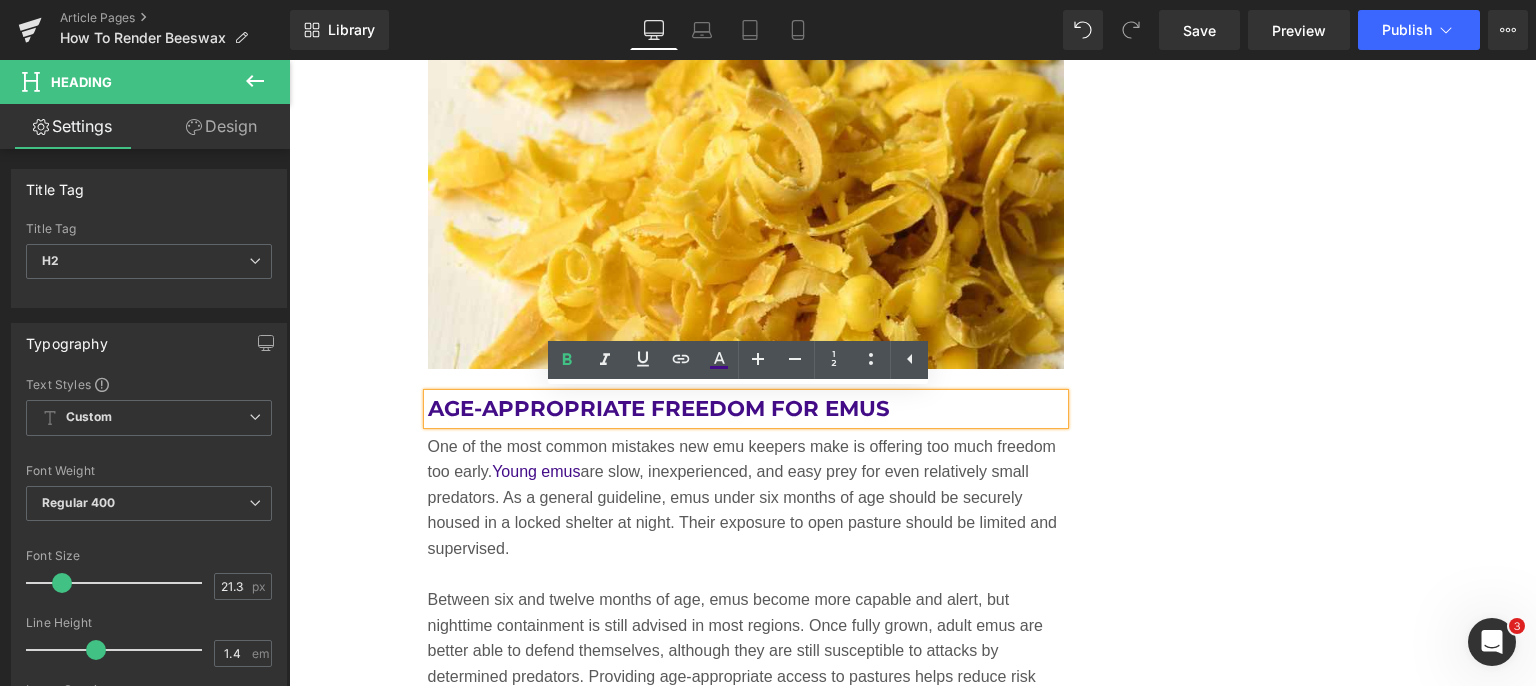 click on "Age-Appropriate Freedom for Emus" at bounding box center (746, 409) 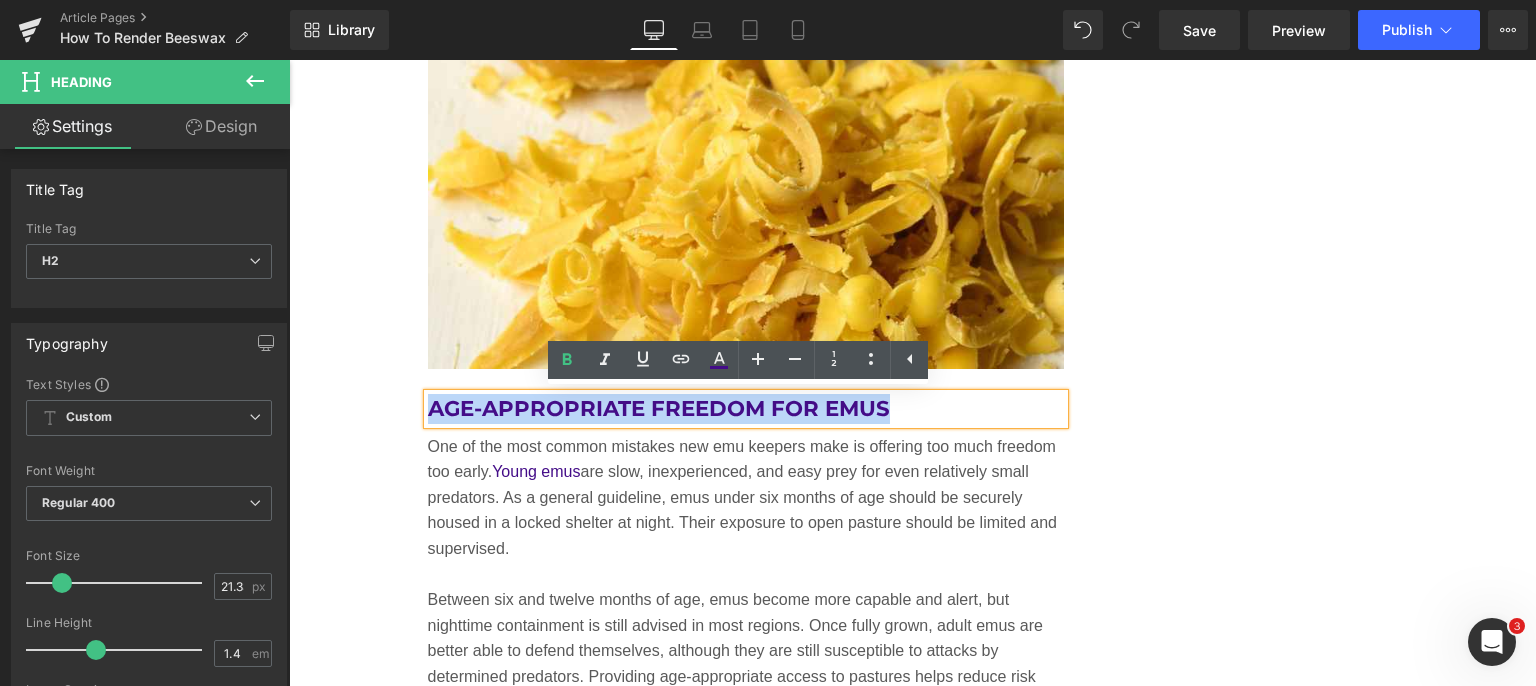 drag, startPoint x: 894, startPoint y: 401, endPoint x: 426, endPoint y: 404, distance: 468.0096 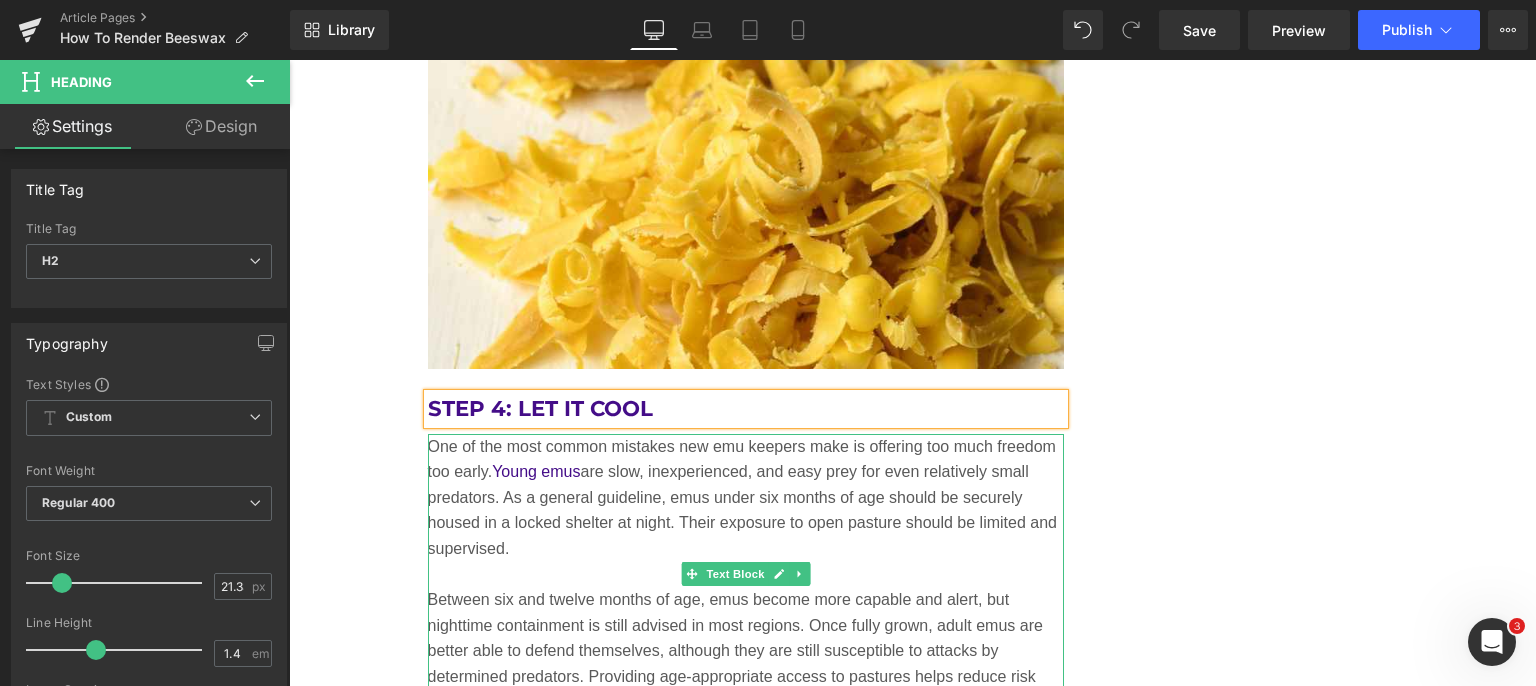 click on "One of the most common mistakes new emu keepers make is offering too much freedom too early.  Young emus  are slow, inexperienced, and easy prey for even relatively small predators. As a general guideline, emus under six months of age should be securely housed in a locked shelter at night. Their exposure to open pasture should be limited and supervised." at bounding box center (746, 498) 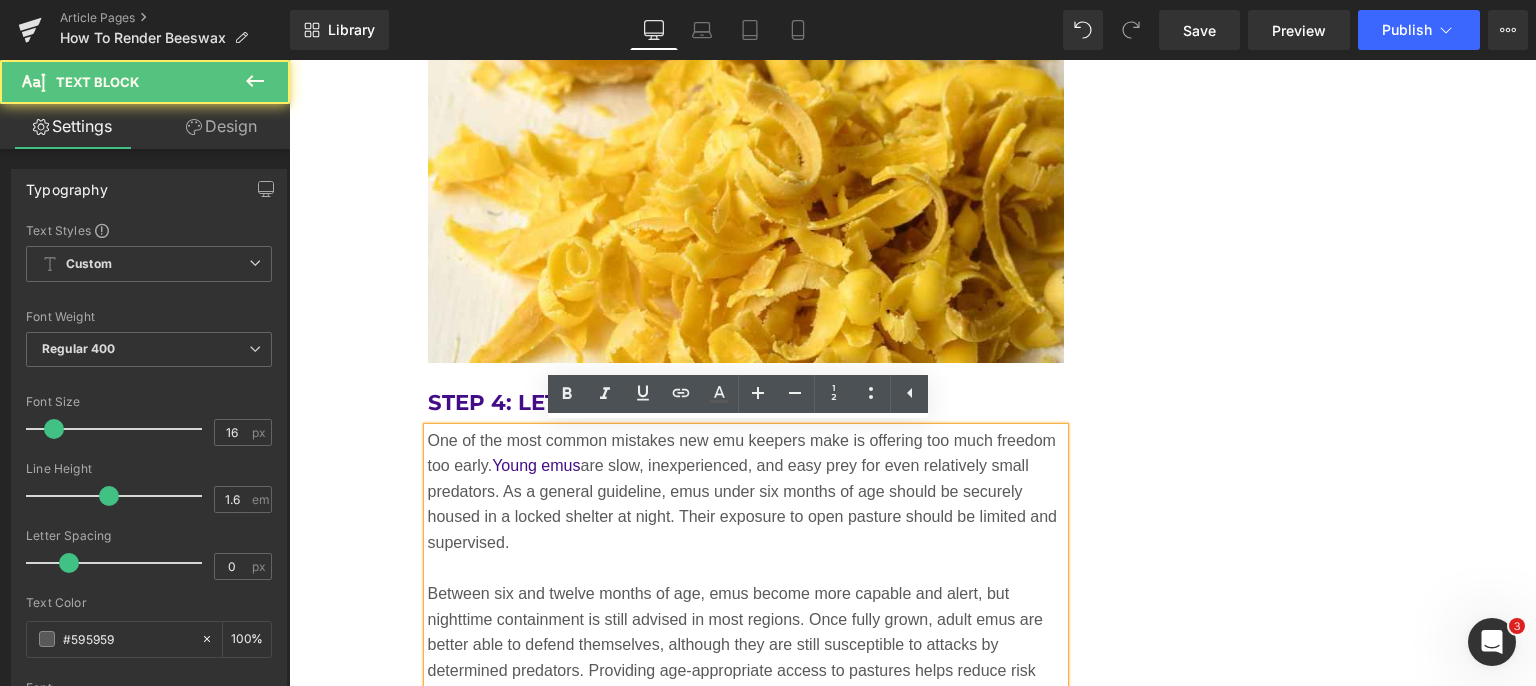 scroll, scrollTop: 7484, scrollLeft: 0, axis: vertical 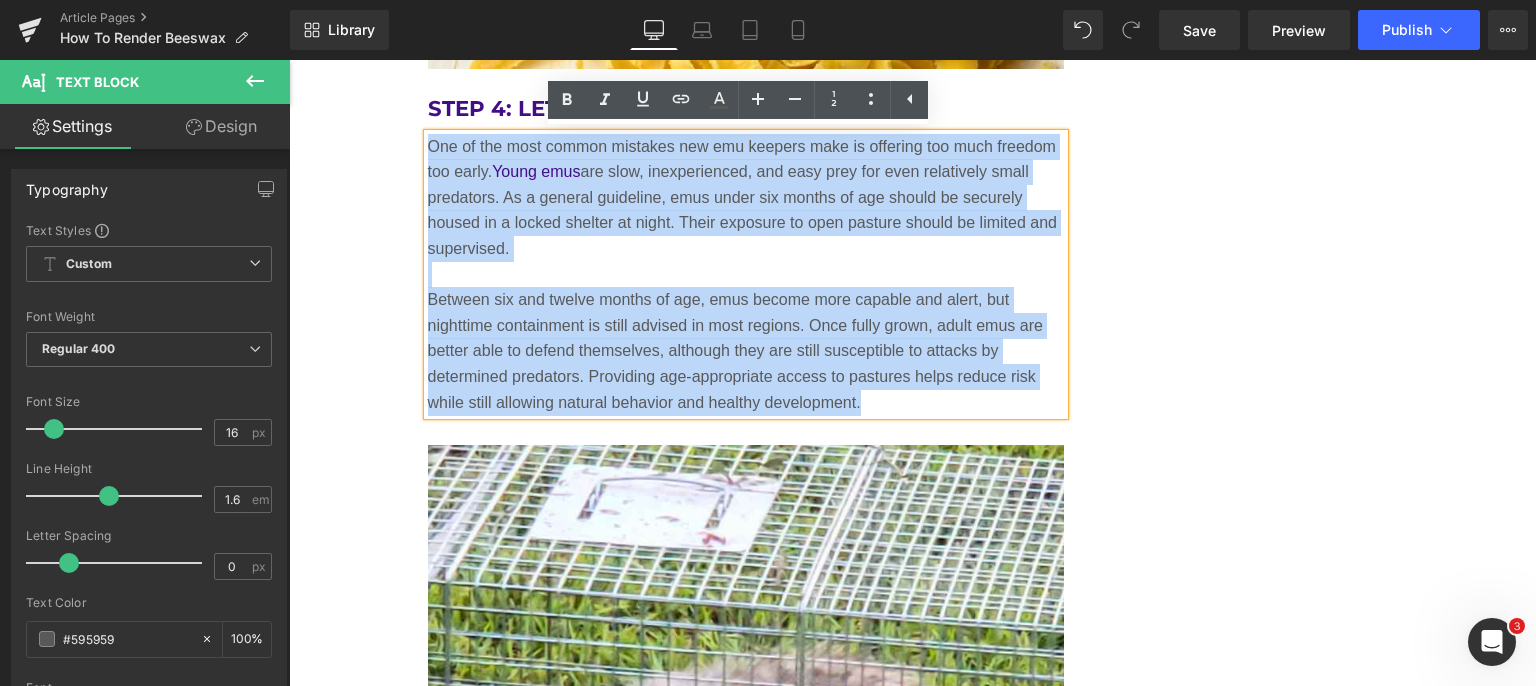 drag, startPoint x: 862, startPoint y: 403, endPoint x: 422, endPoint y: 150, distance: 507.55197 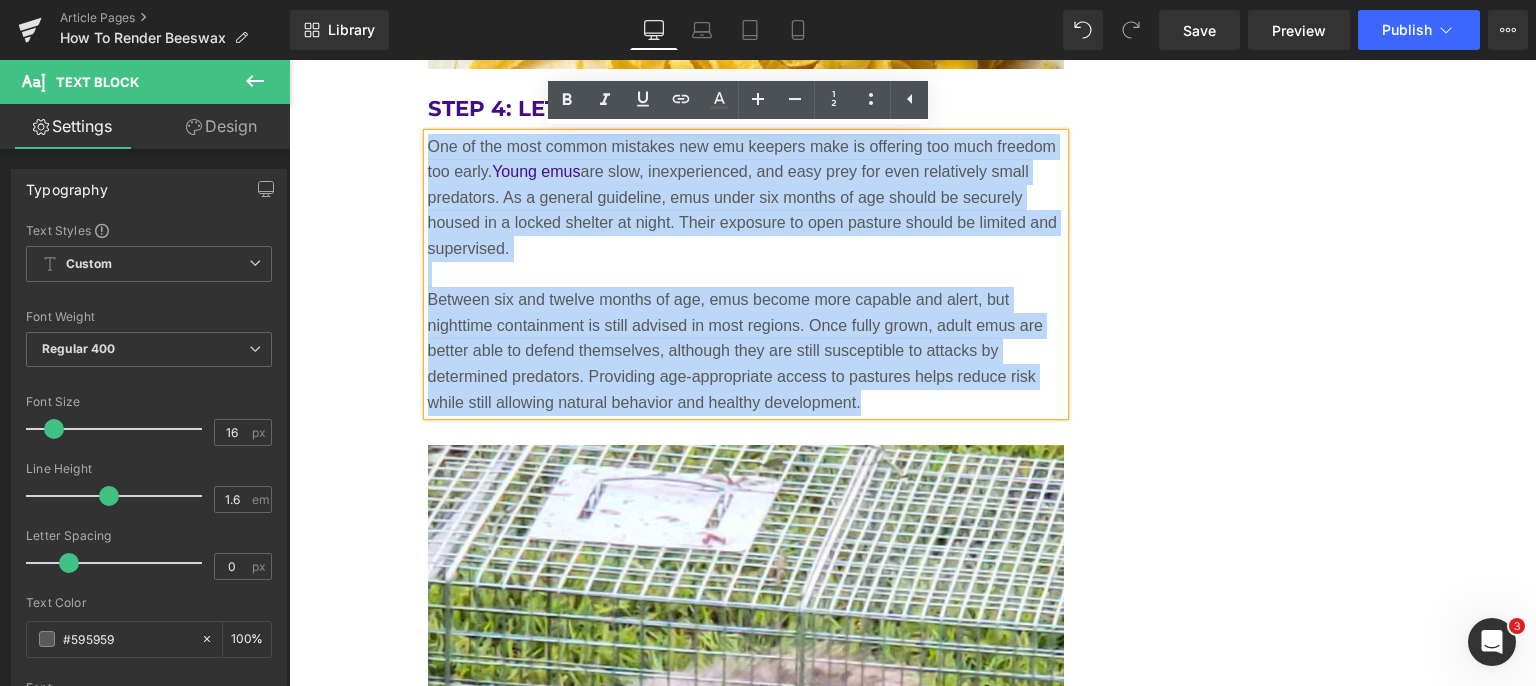 click on "One of the most common mistakes new emu keepers make is offering too much freedom too early.  Young emus  are slow, inexperienced, and easy prey for even relatively small predators. As a general guideline, emus under six months of age should be securely housed in a locked shelter at night. Their exposure to open pasture should be limited and supervised. Between six and twelve months of age, emus become more capable and alert, but nighttime containment is still advised in most regions. Once fully grown, adult emus are better able to defend themselves, although they are still susceptible to attacks by determined predators. Providing age-appropriate access to pastures helps reduce risk while still allowing natural behavior and healthy development." at bounding box center [746, 275] 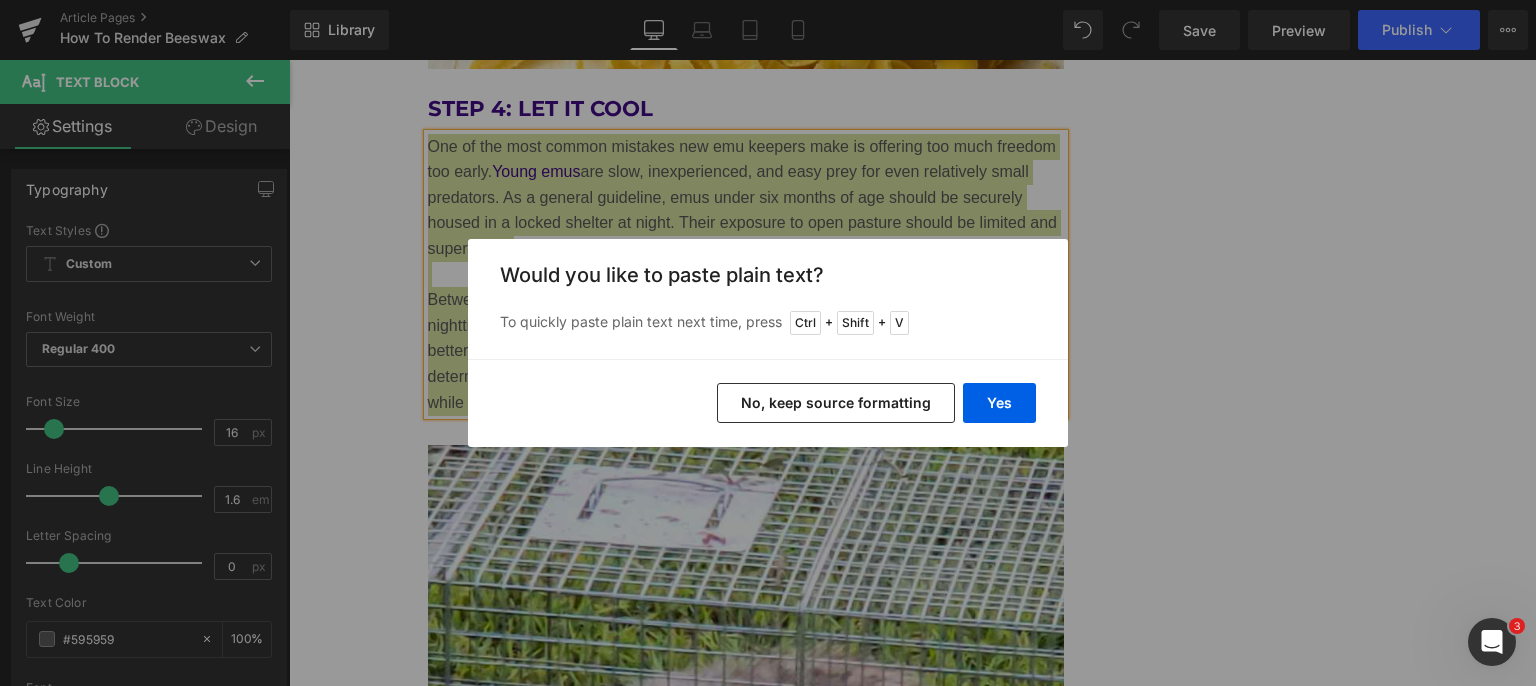 click on "Yes" at bounding box center [999, 403] 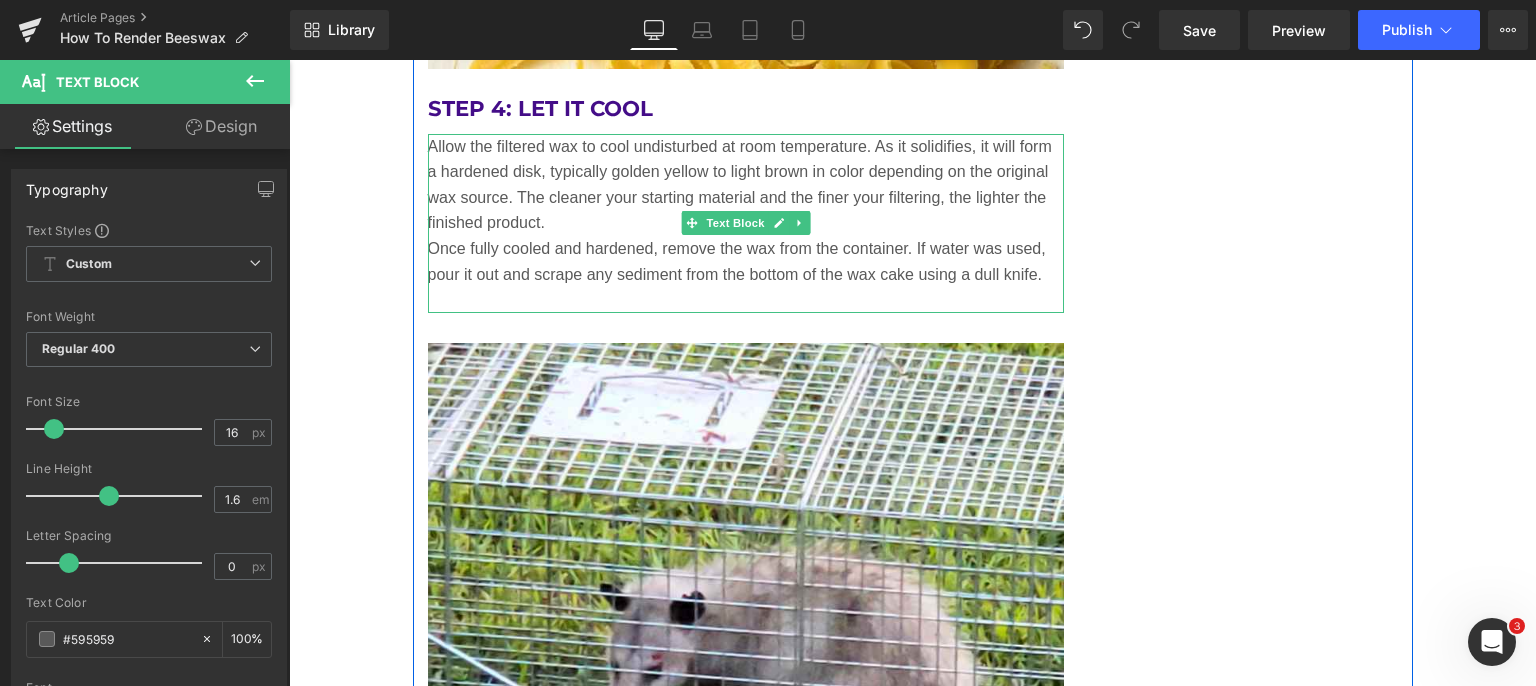 click on "Allow the filtered wax to cool undisturbed at room temperature. As it solidifies, it will form a hardened disk, typically golden yellow to light brown in color depending on the original wax source. The cleaner your starting material and the finer your filtering, the lighter the finished product." at bounding box center (746, 185) 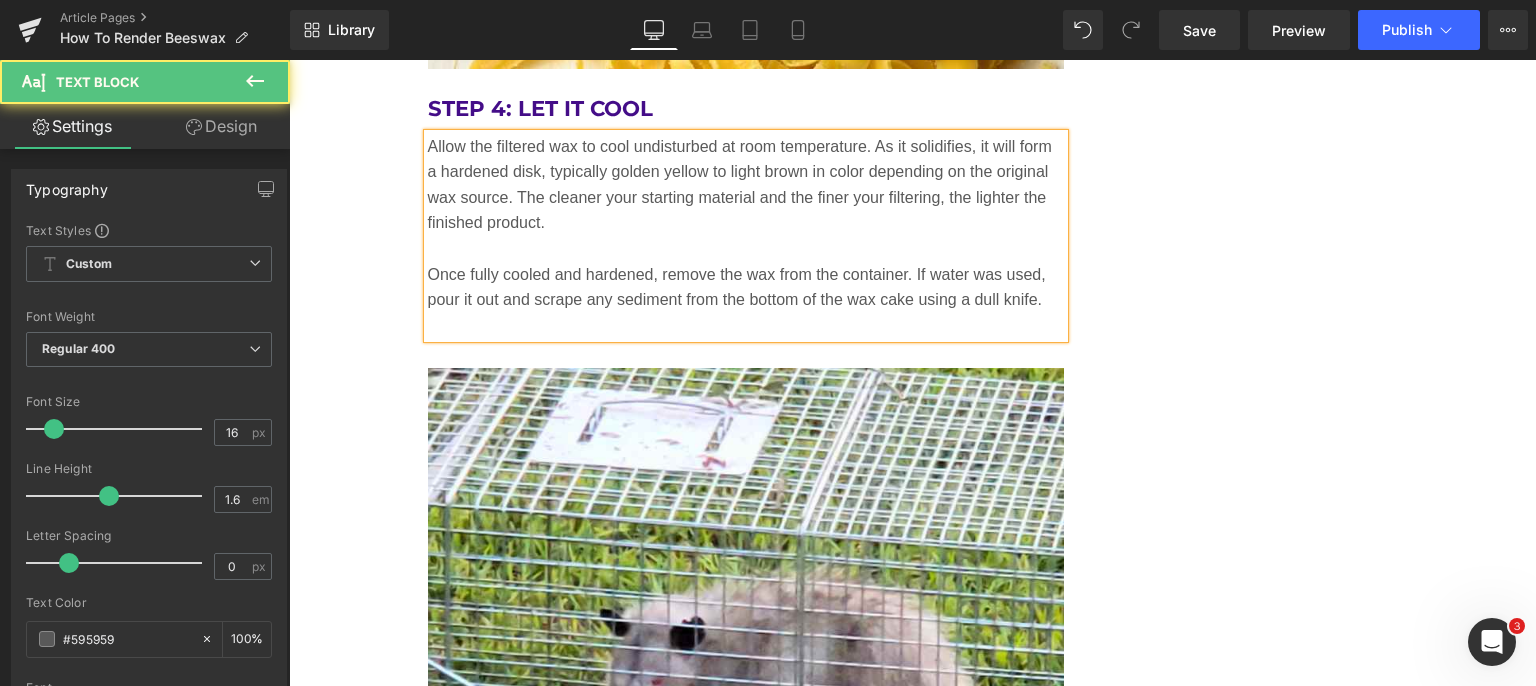 click at bounding box center [746, 326] 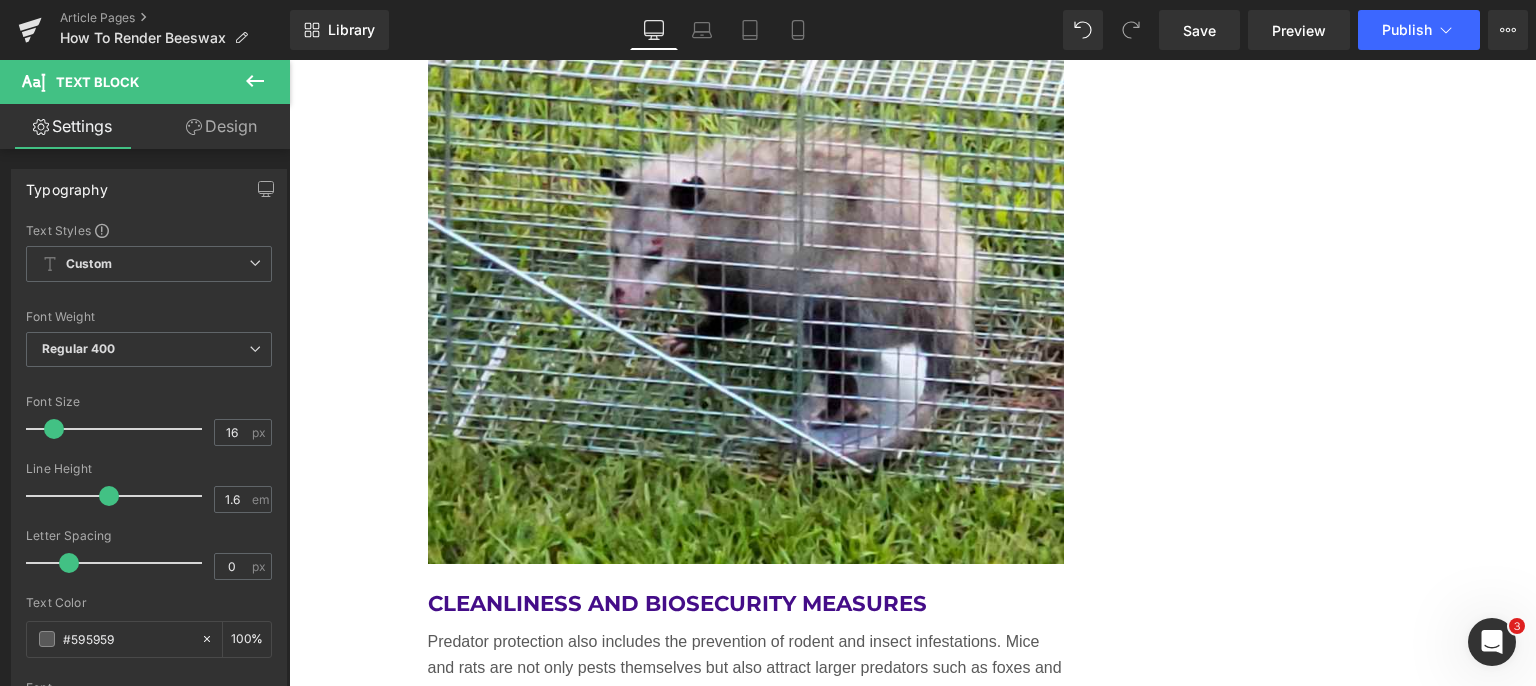 scroll, scrollTop: 7884, scrollLeft: 0, axis: vertical 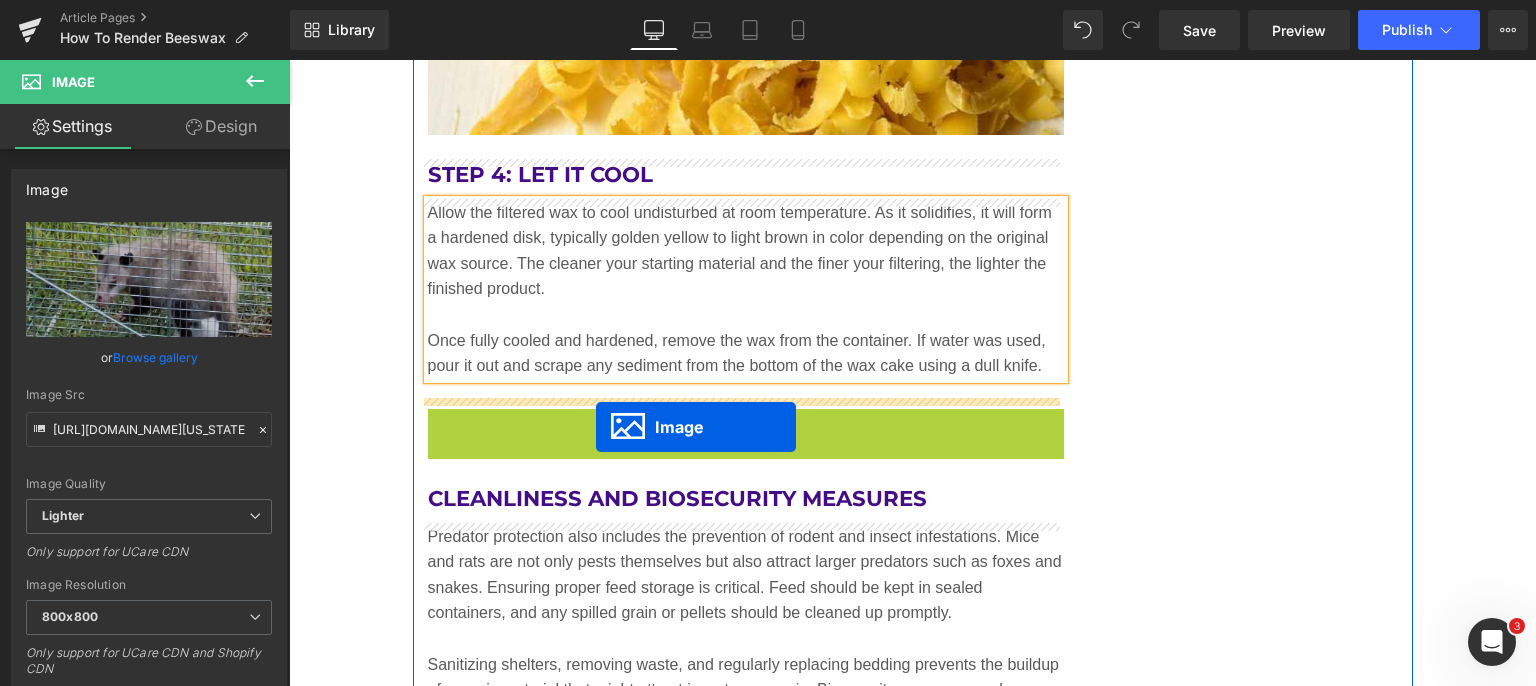 drag, startPoint x: 703, startPoint y: 253, endPoint x: 596, endPoint y: 427, distance: 204.26698 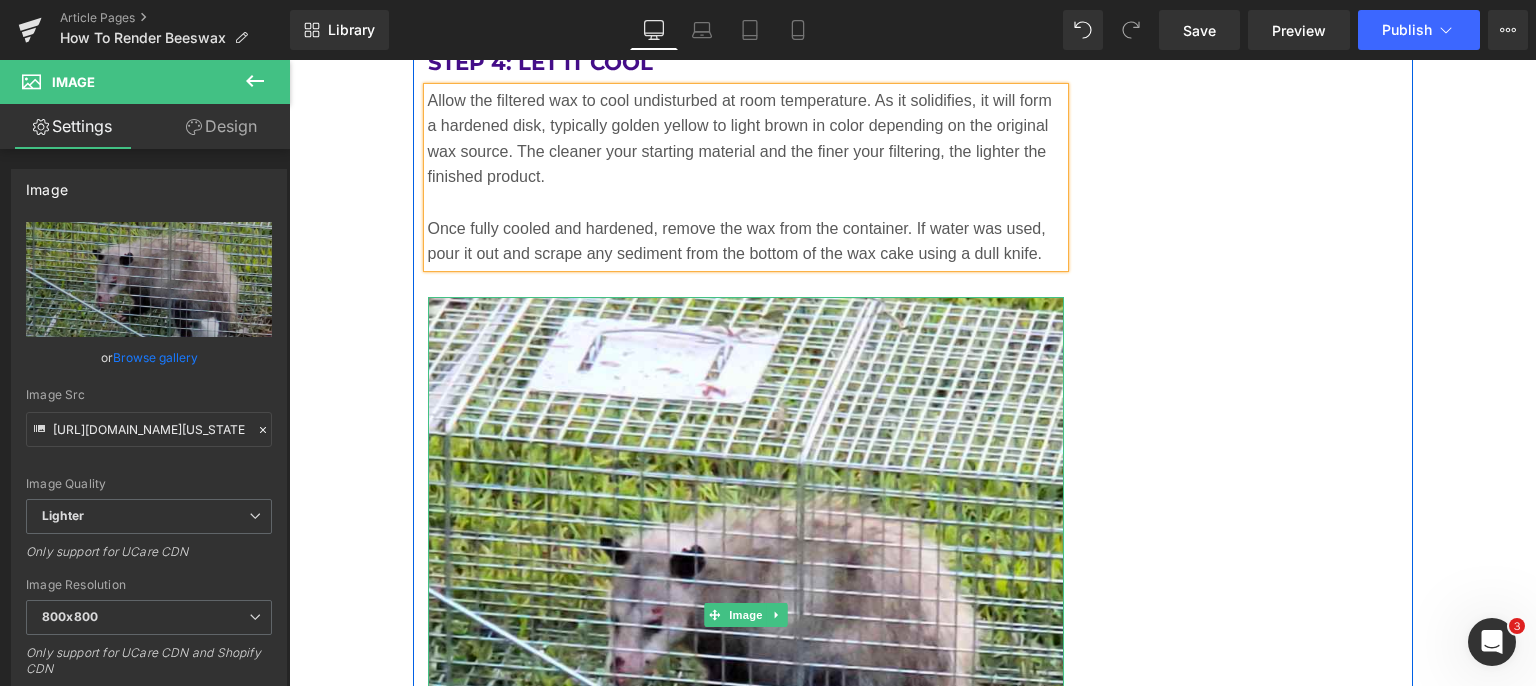 scroll, scrollTop: 7618, scrollLeft: 0, axis: vertical 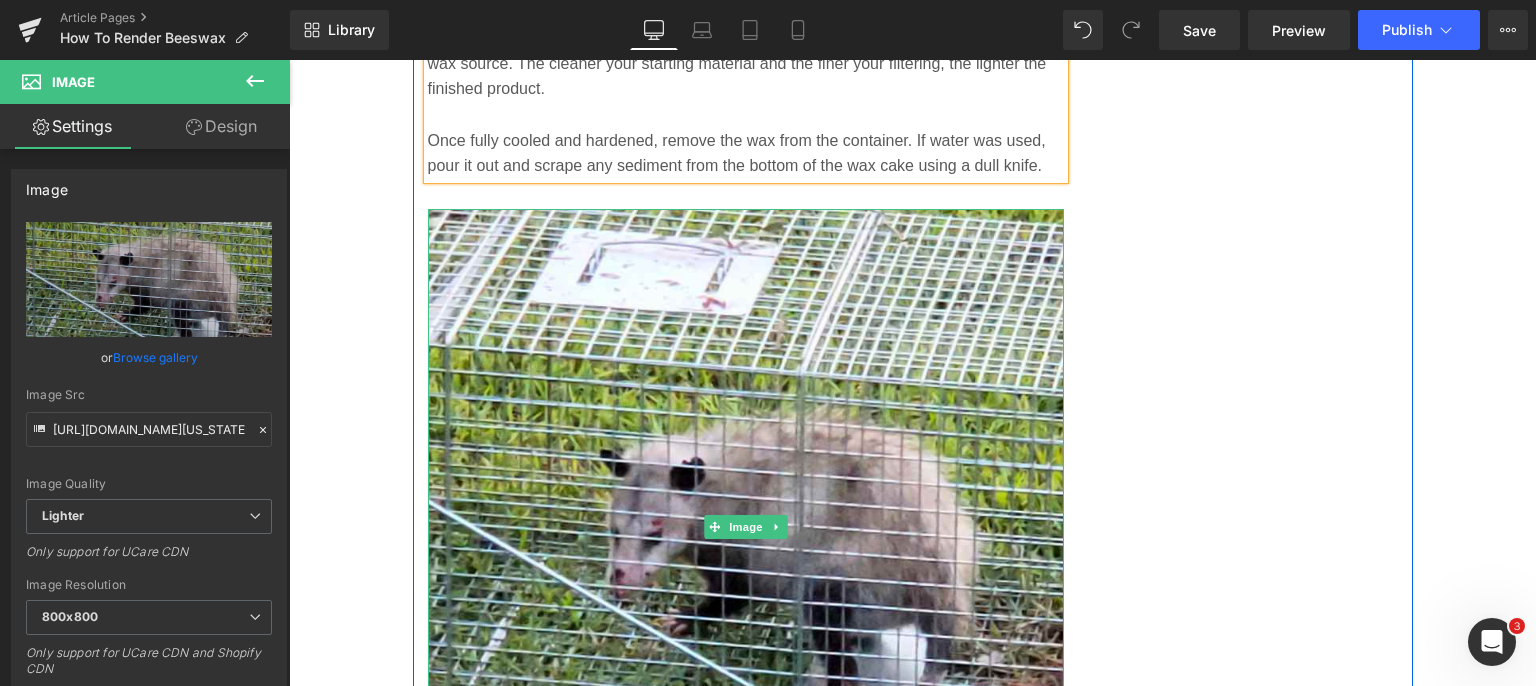 click 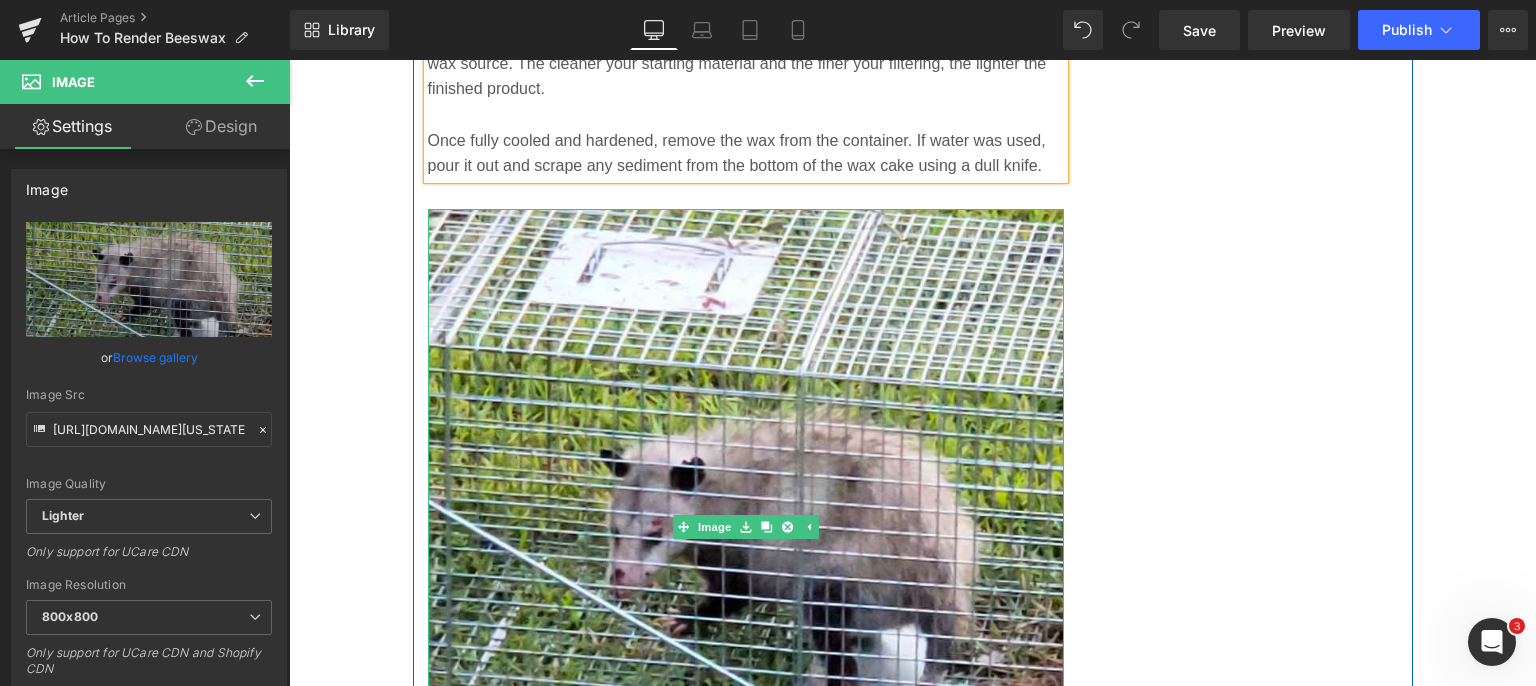 click 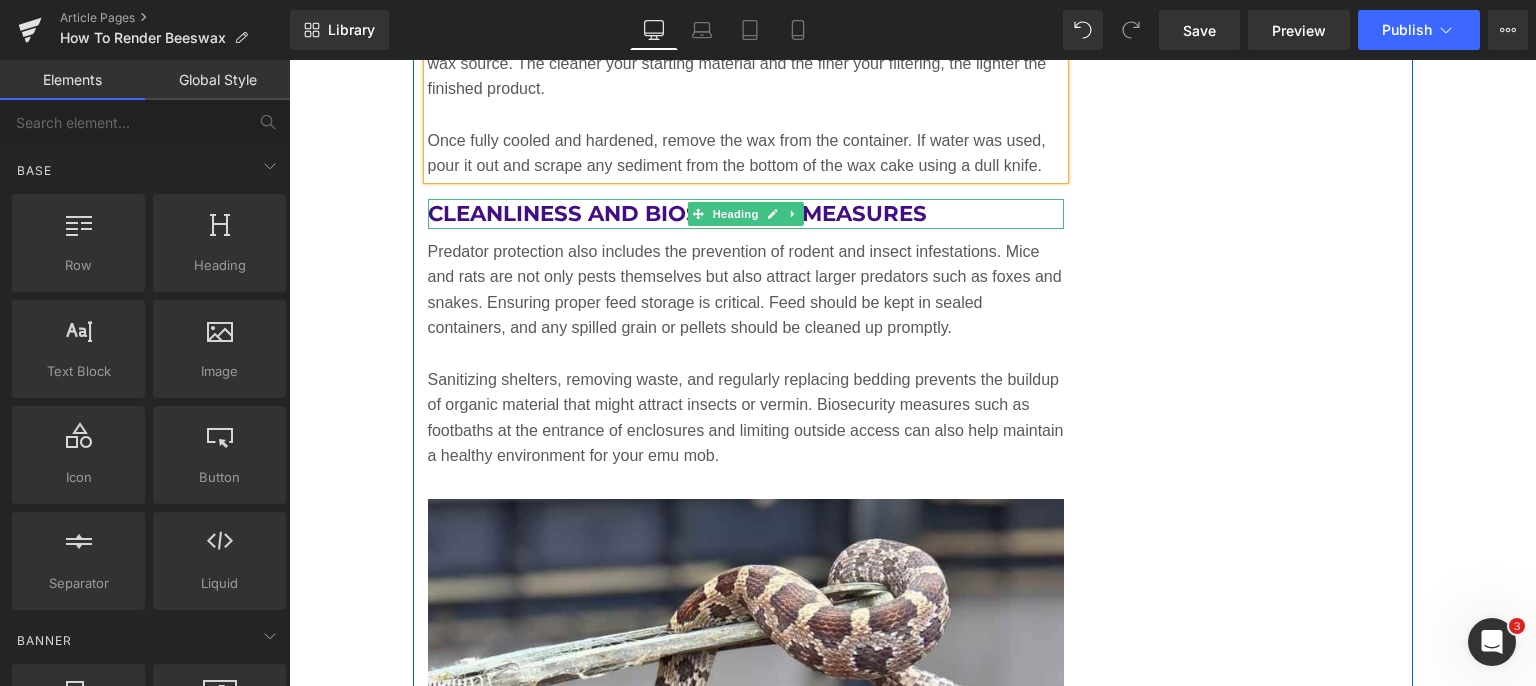click on "Cleanliness and Biosecurity Measures" at bounding box center (746, 214) 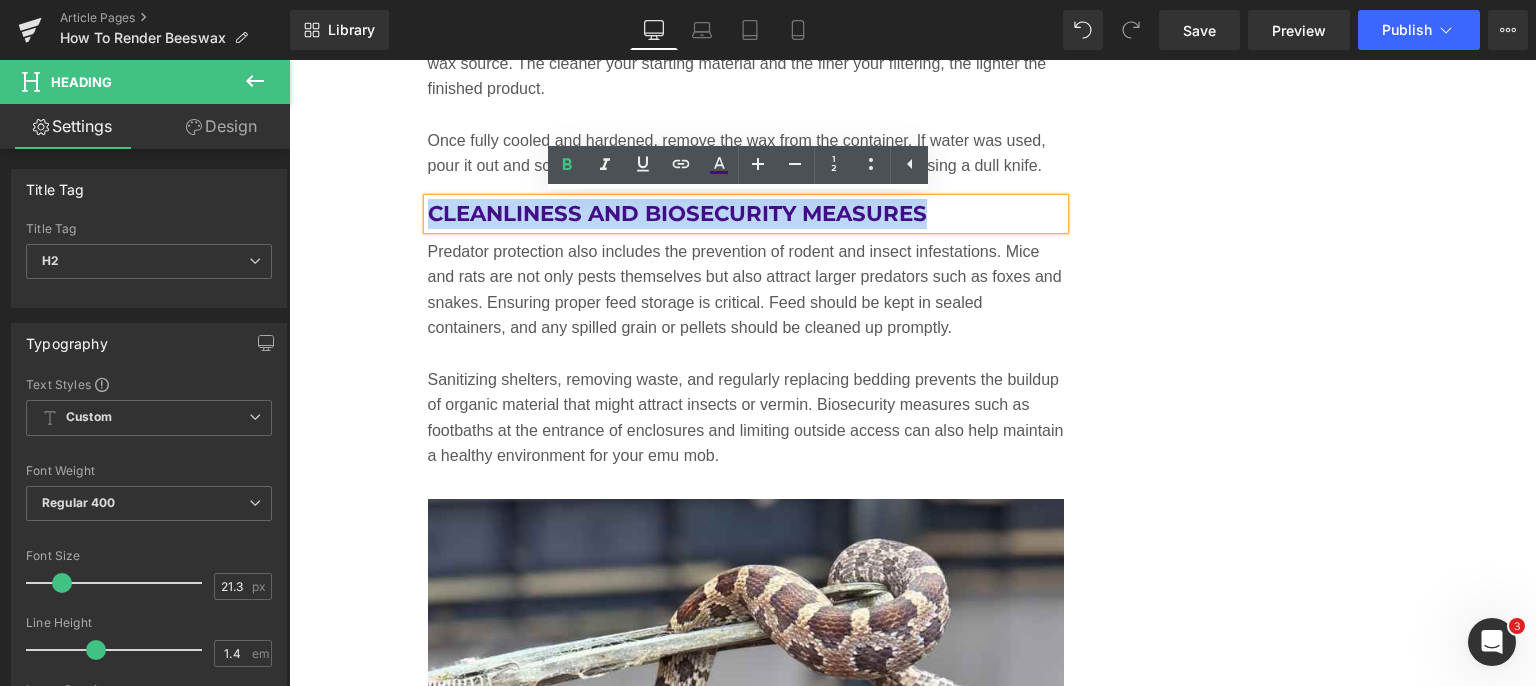 drag, startPoint x: 940, startPoint y: 209, endPoint x: 420, endPoint y: 217, distance: 520.0615 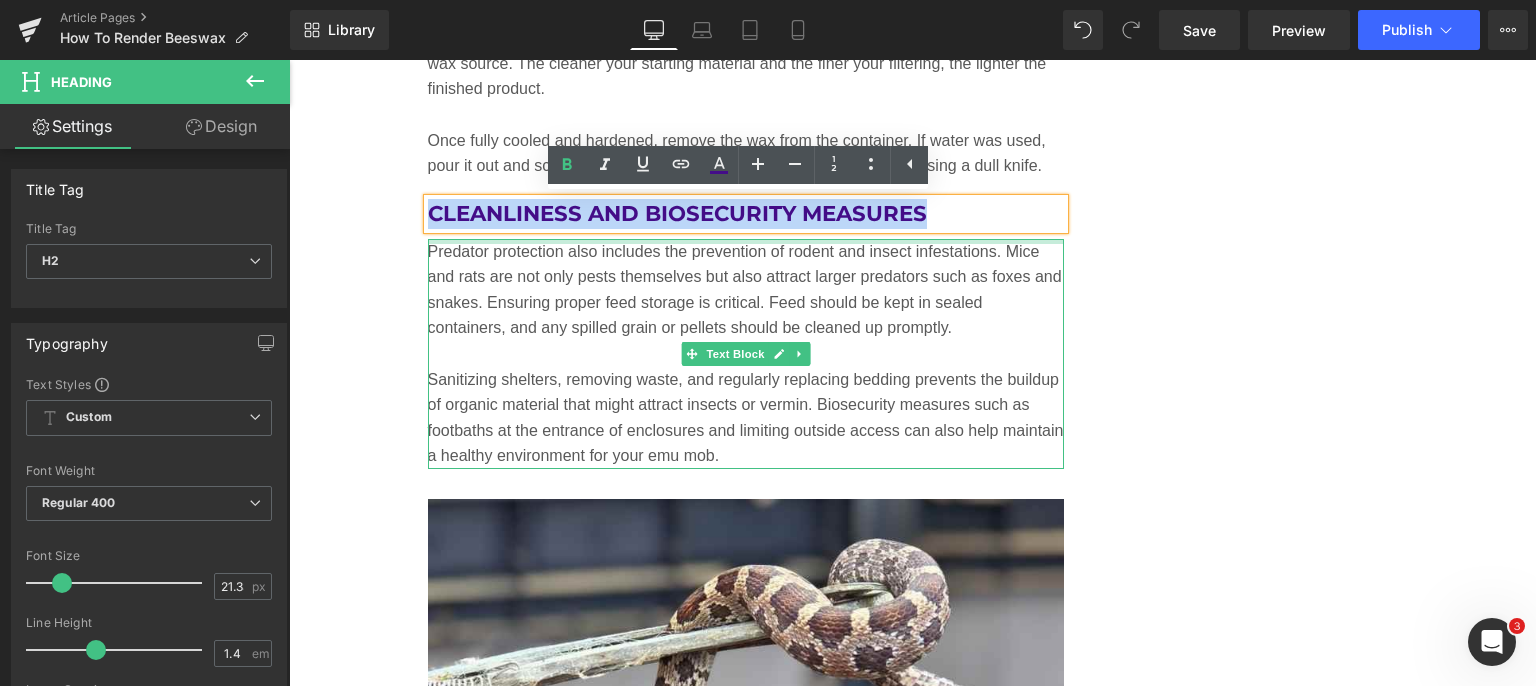 paste 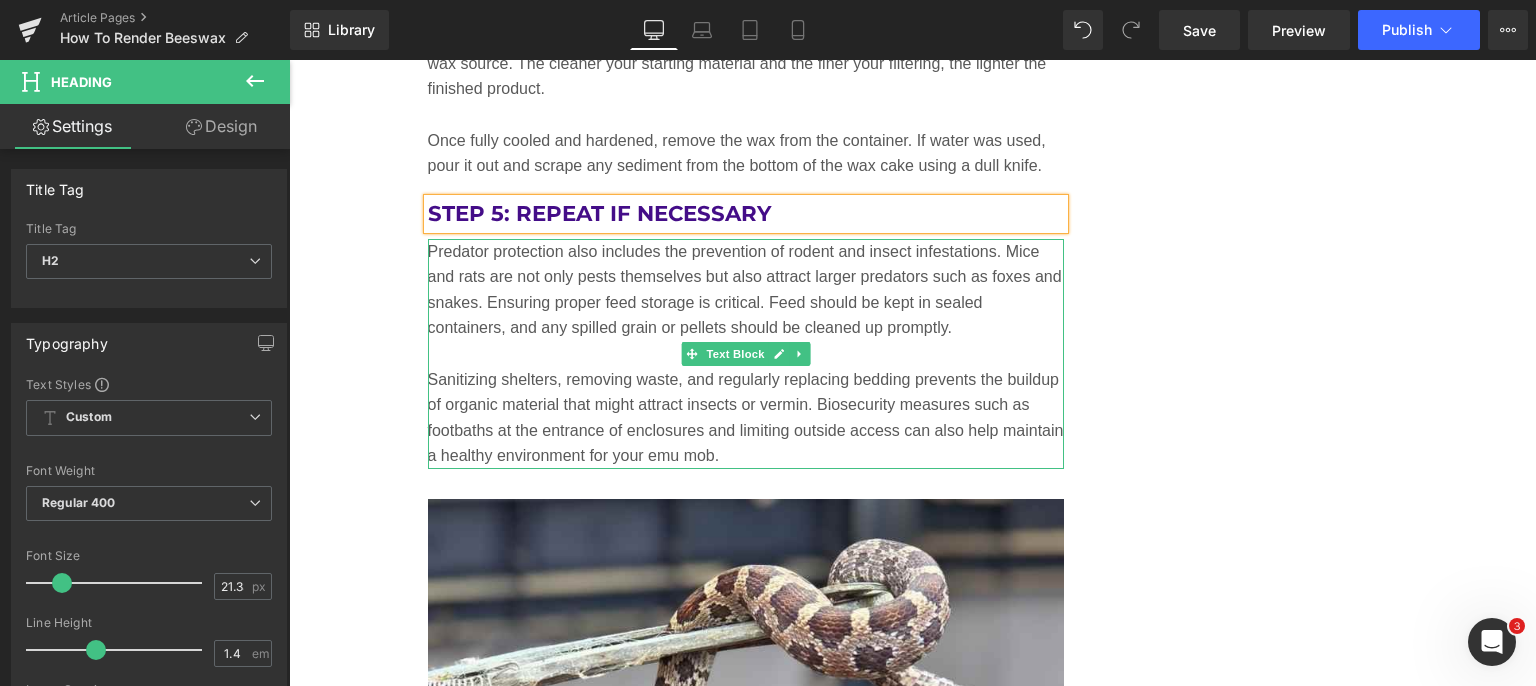 click on "Sanitizing shelters, removing waste, and regularly replacing bedding prevents the buildup of organic material that might attract insects or vermin. Biosecurity measures such as footbaths at the entrance of enclosures and limiting outside access can also help maintain a healthy environment for your emu mob." at bounding box center (746, 418) 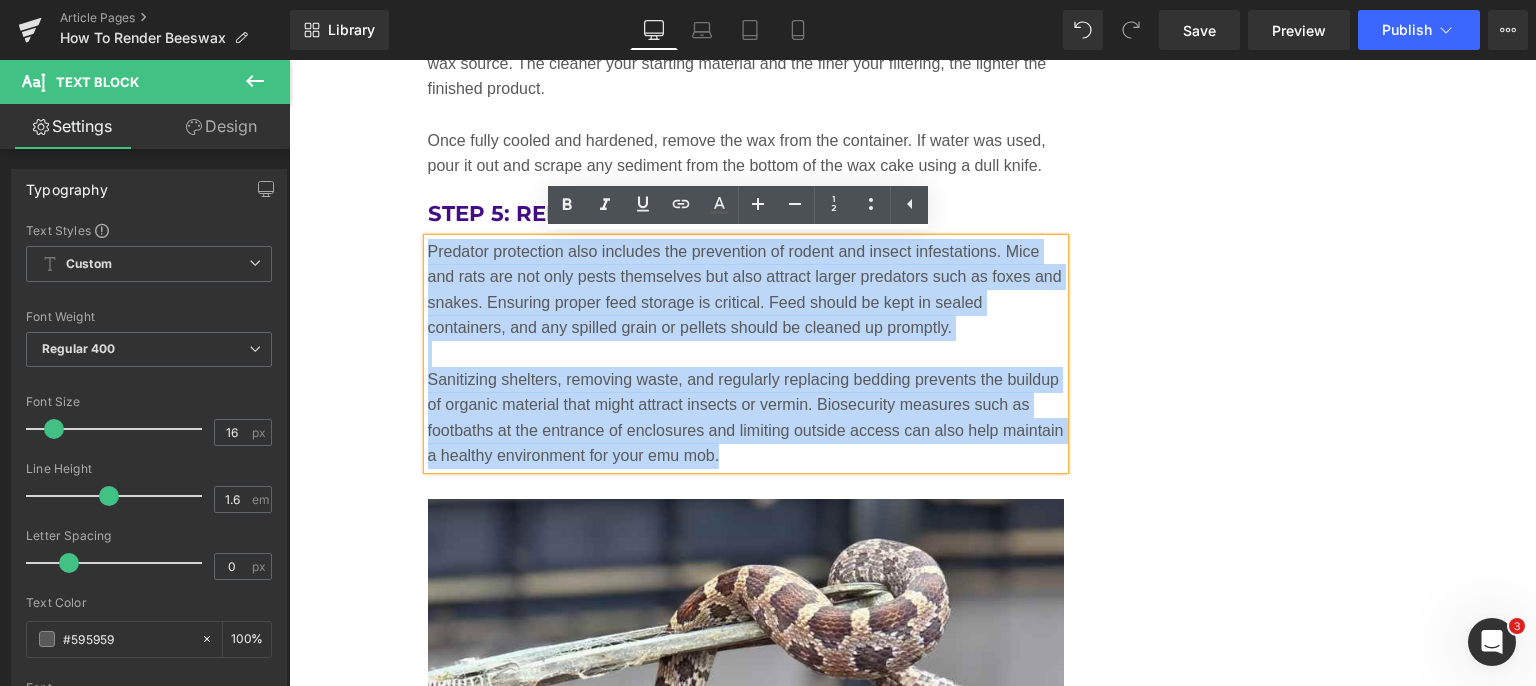 drag, startPoint x: 717, startPoint y: 455, endPoint x: 424, endPoint y: 255, distance: 354.752 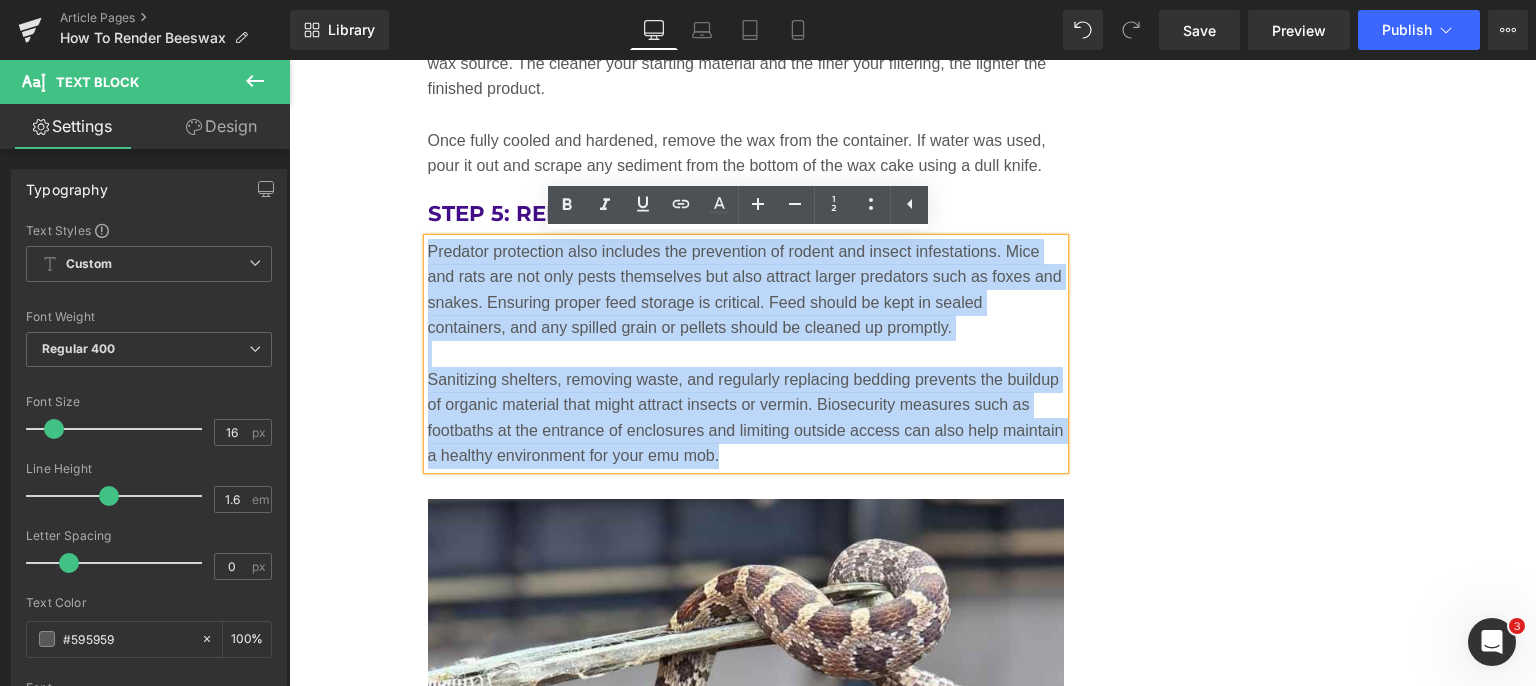 click on "Predator protection also includes the prevention of rodent and insect infestations. Mice and rats are not only pests themselves but also attract larger predators such as foxes and snakes. Ensuring proper feed storage is critical. Feed should be kept in sealed containers, and any spilled grain or pellets should be cleaned up promptly. Sanitizing shelters, removing waste, and regularly replacing bedding prevents the buildup of organic material that might attract insects or vermin. Biosecurity measures such as footbaths at the entrance of enclosures and limiting outside access can also help maintain a healthy environment for your emu mob." at bounding box center (746, 354) 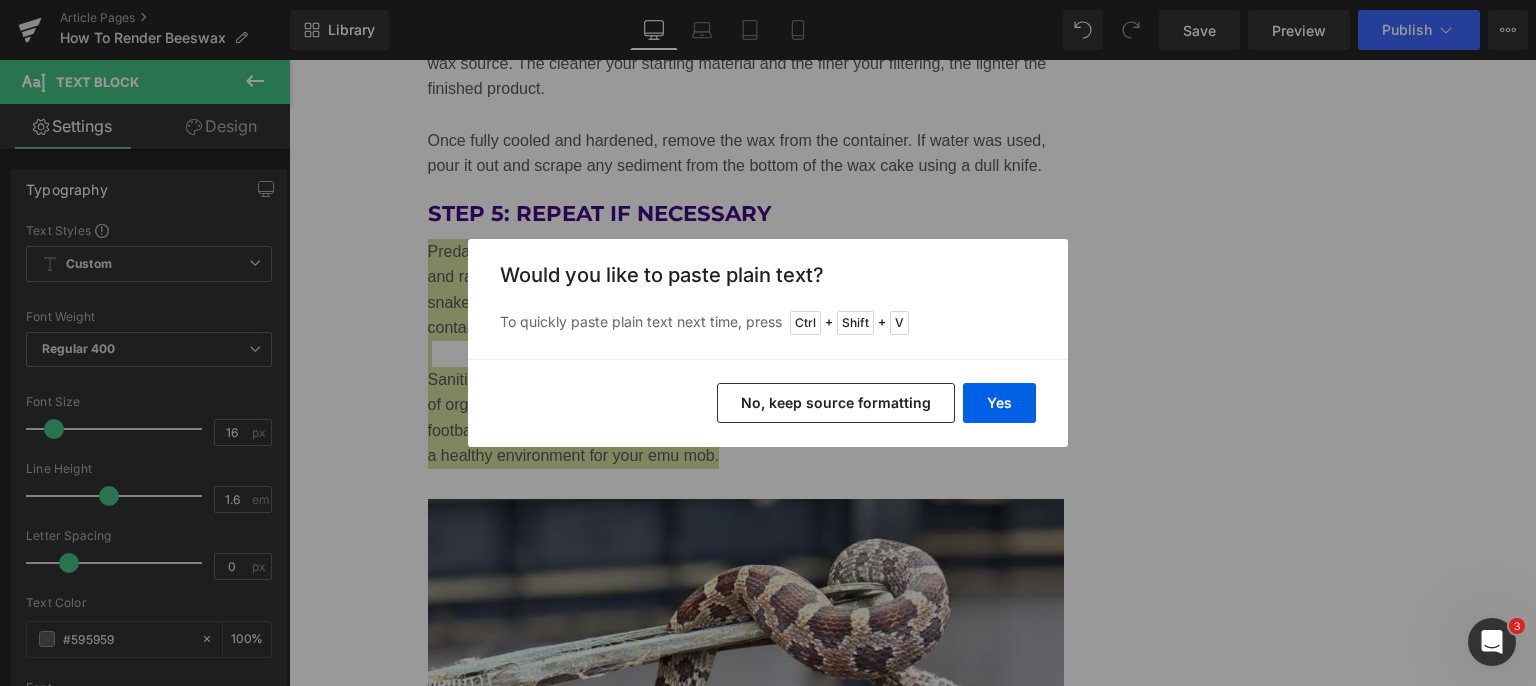 click on "Yes" at bounding box center [999, 403] 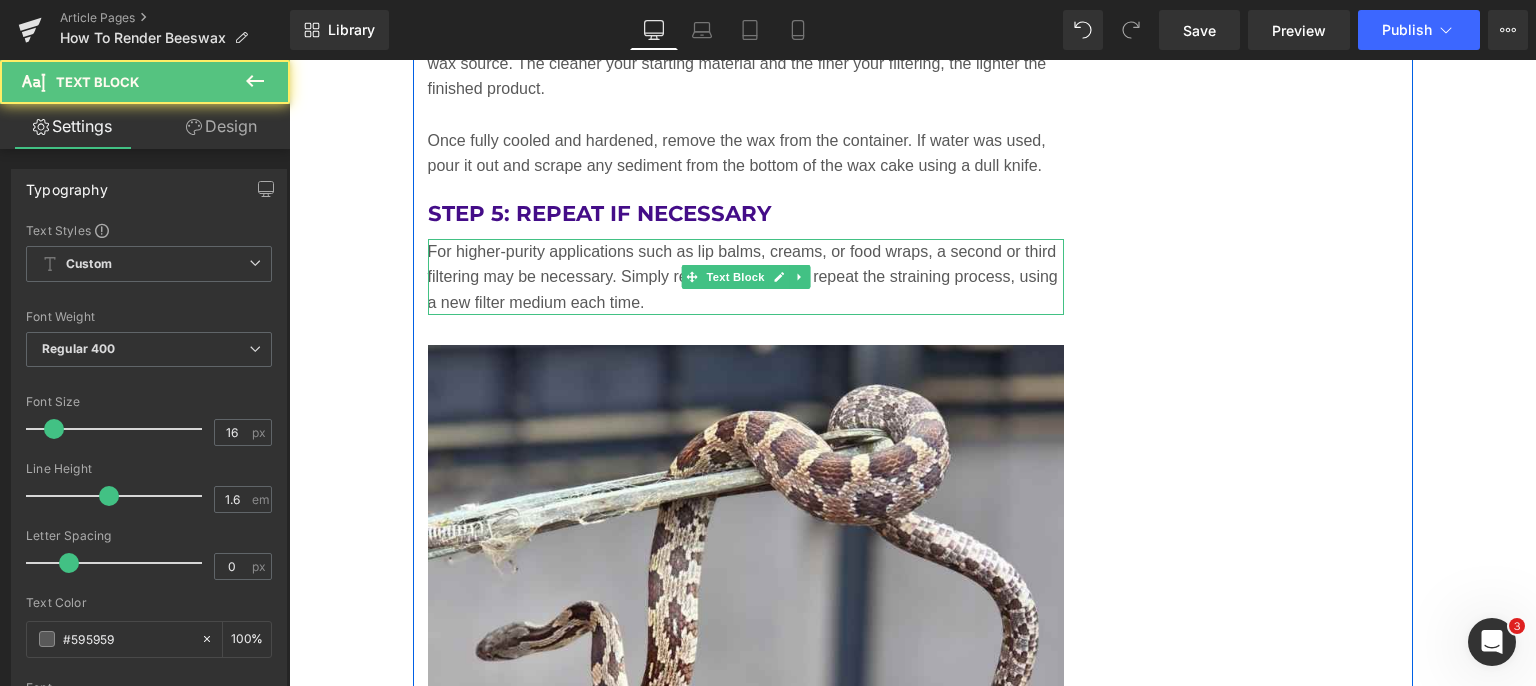 click on "For higher-purity applications such as lip balms, creams, or food wraps, a second or third filtering may be necessary. Simply remelt the wax and repeat the straining process, using a new filter medium each time." at bounding box center [746, 277] 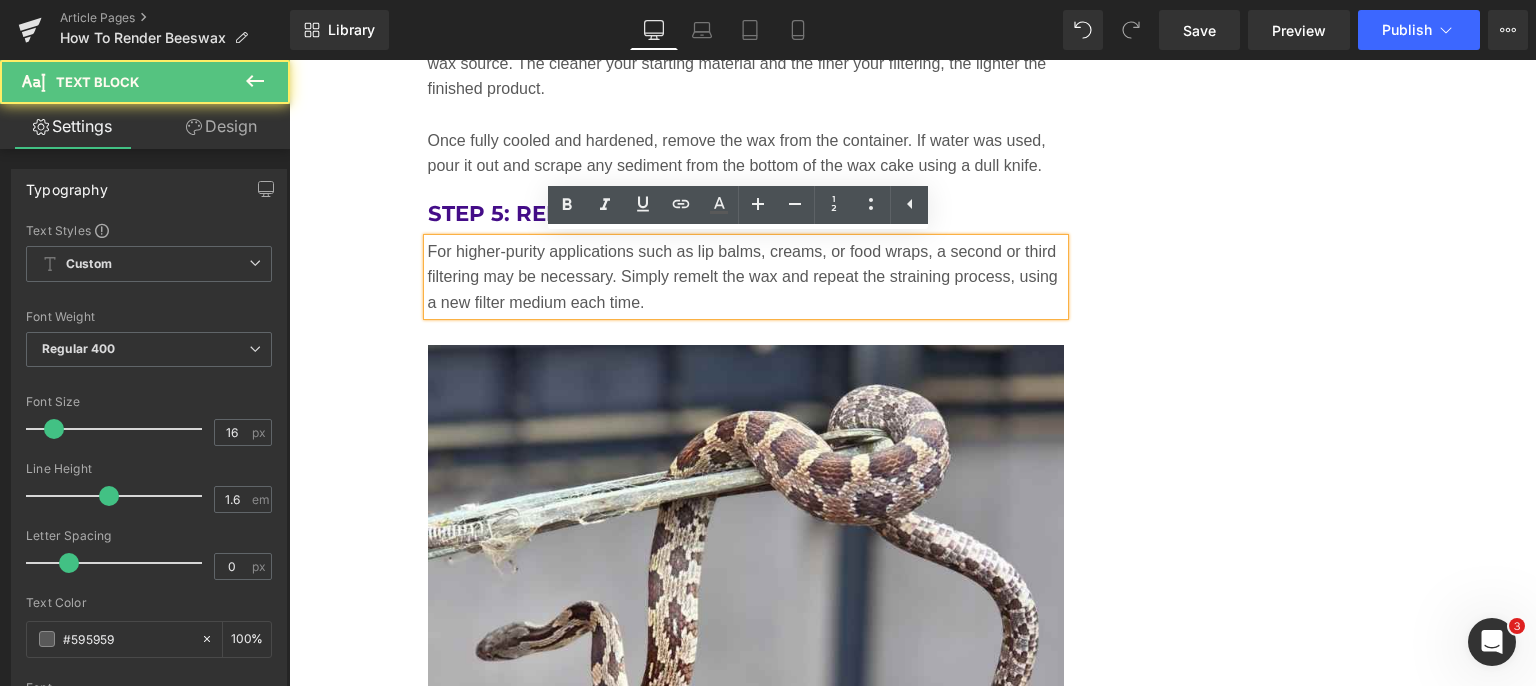 click on "Safety Considerations Before You Begin Heading         Rendering beeswax requires the use of heat, water, and possibly sharp tools. Follow these safety guidelines: •	Never render beeswax over direct flame; it has a low flash point (~400°F / 204°C) and is flammable. •	Always use a double boiler or a water bath to maintain temperature control. •	Avoid using cookware that you intend to use for food afterward; beeswax is difficult to clean. •	Perform the process in a well-ventilated area and consider working outside or using an exhaust fan. Text Block         Image         Equipment and Materials Needed Heading         To begin rendering beeswax, gather the following supplies: •	Raw beeswax •	Large stockpot or double boiler •	Cheesecloth or fine mesh filter •	Heatproof container or silicone mold for final wax •	Water •	Strainer or colander •	Rubber spatula or wooden spoon •	Optional: slow cooker, dedicated beeswax melter, or solar wax melter Text Block         Image" at bounding box center [913, -1332] 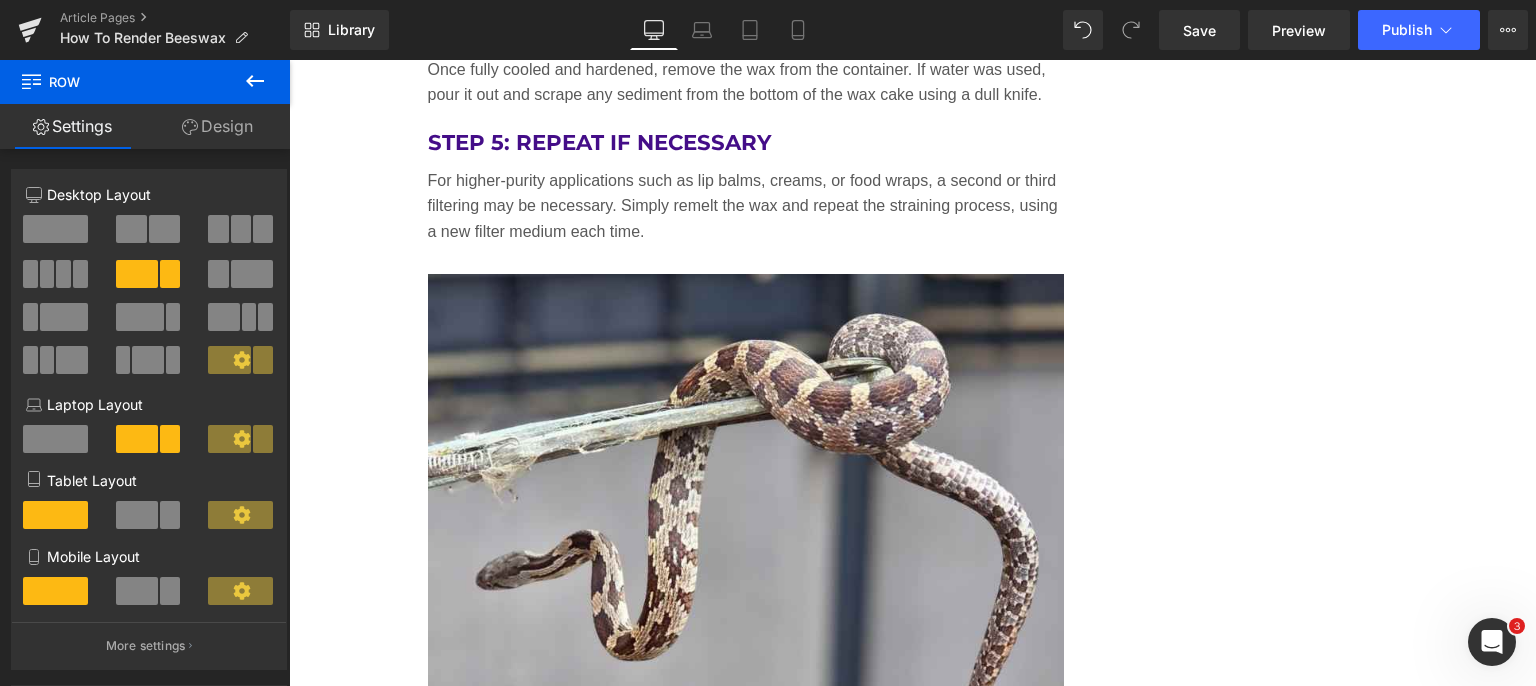 scroll, scrollTop: 7918, scrollLeft: 0, axis: vertical 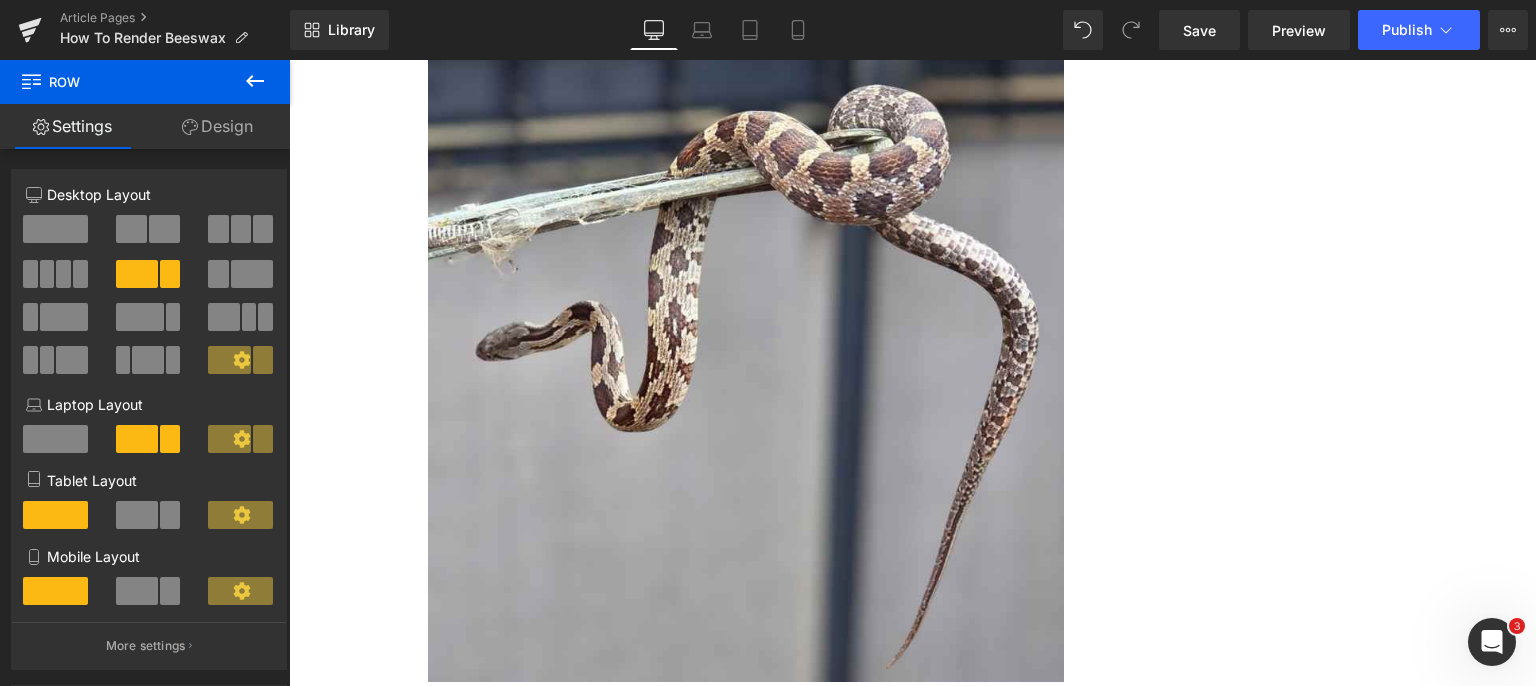 click at bounding box center [746, 363] 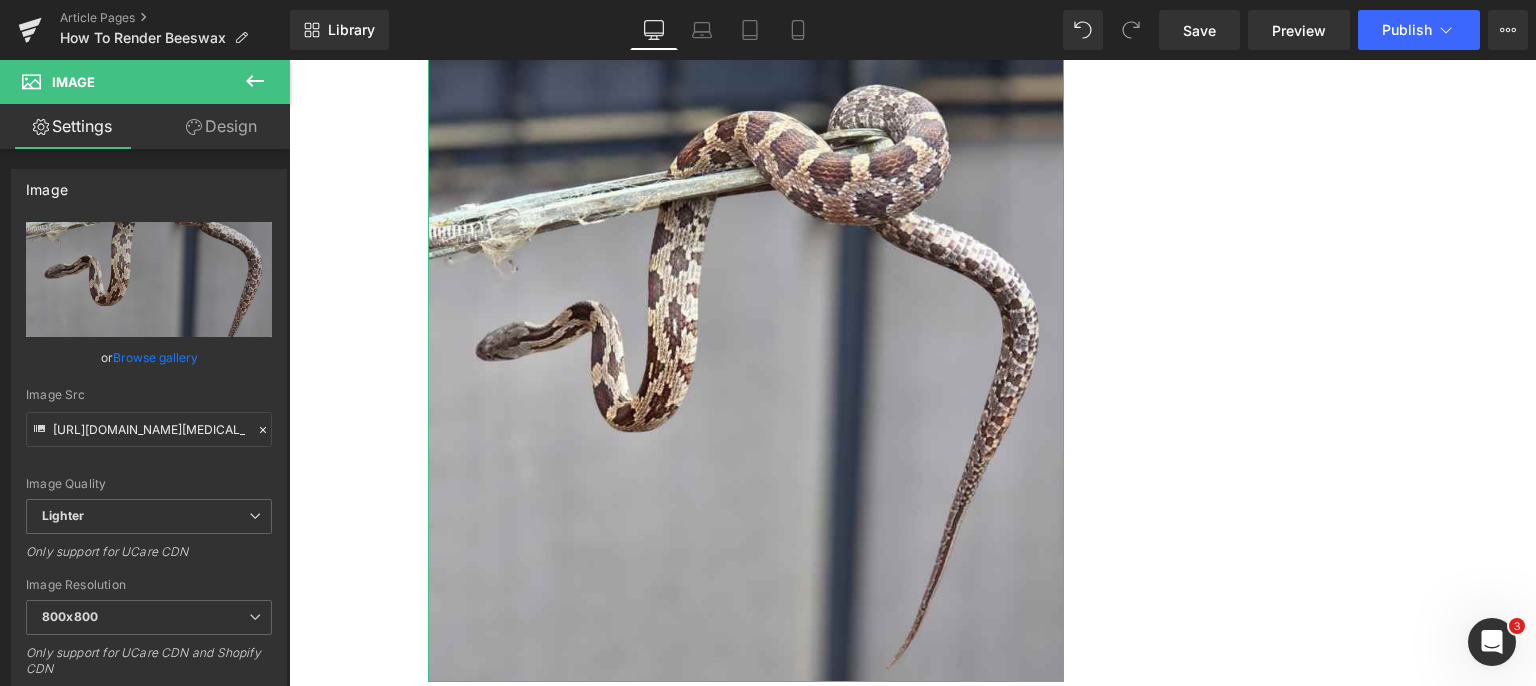 click on "Replace Image" at bounding box center (0, 0) 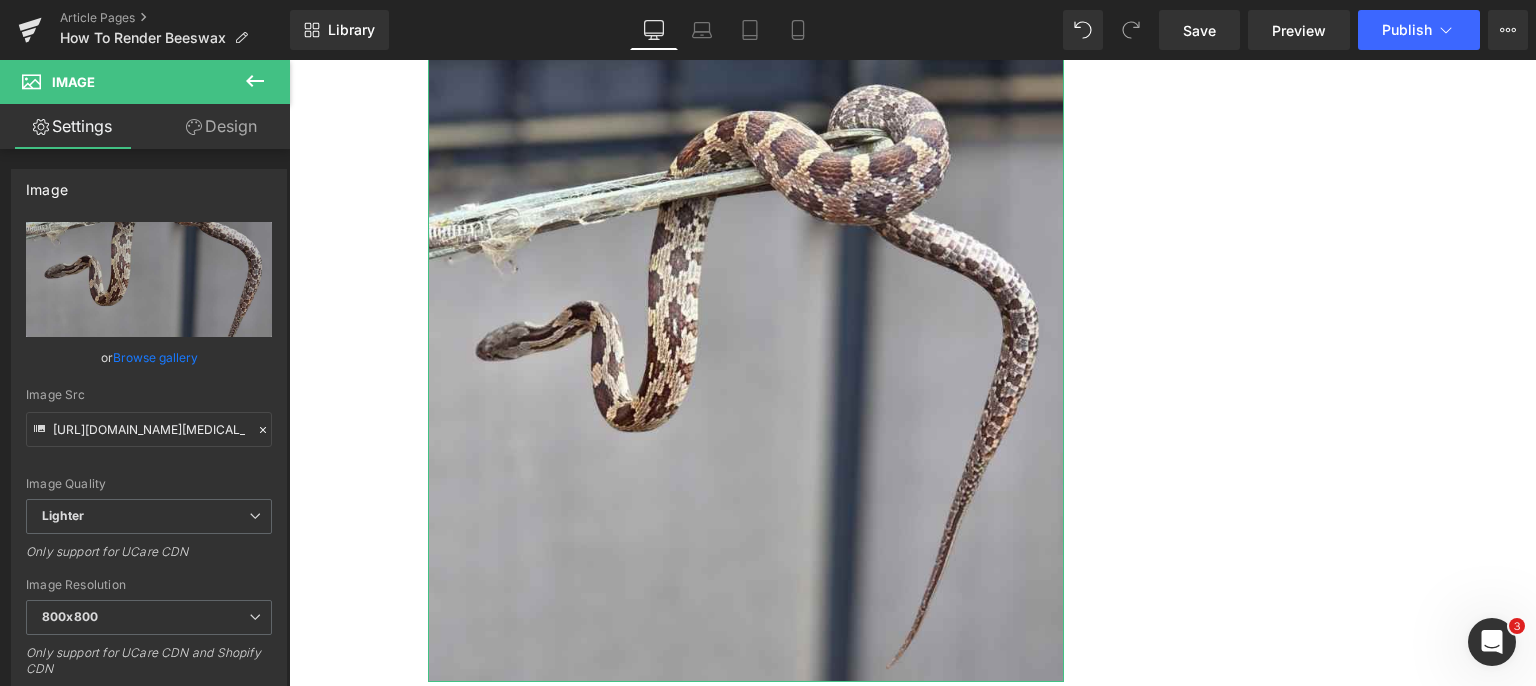 type on "C:\fakepath\honey_comb_in_bowl.jpg" 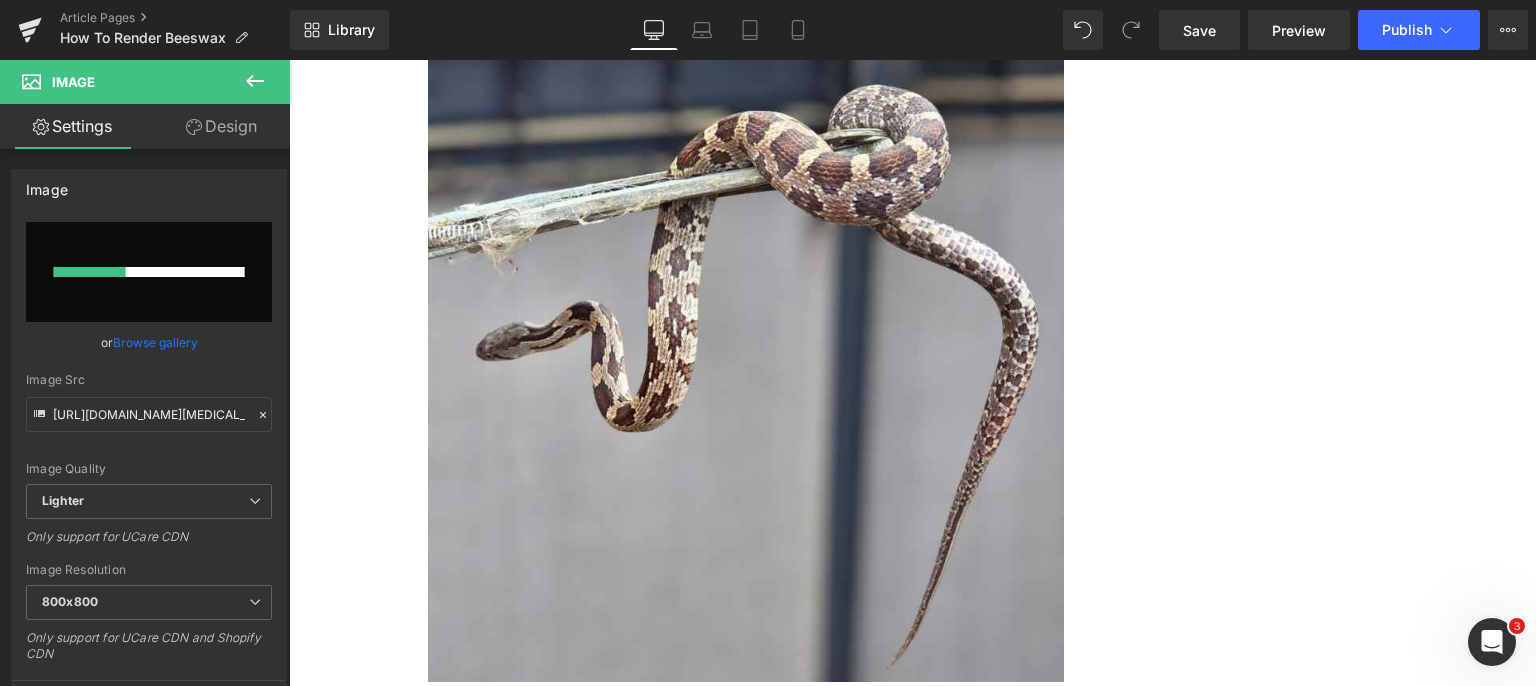type 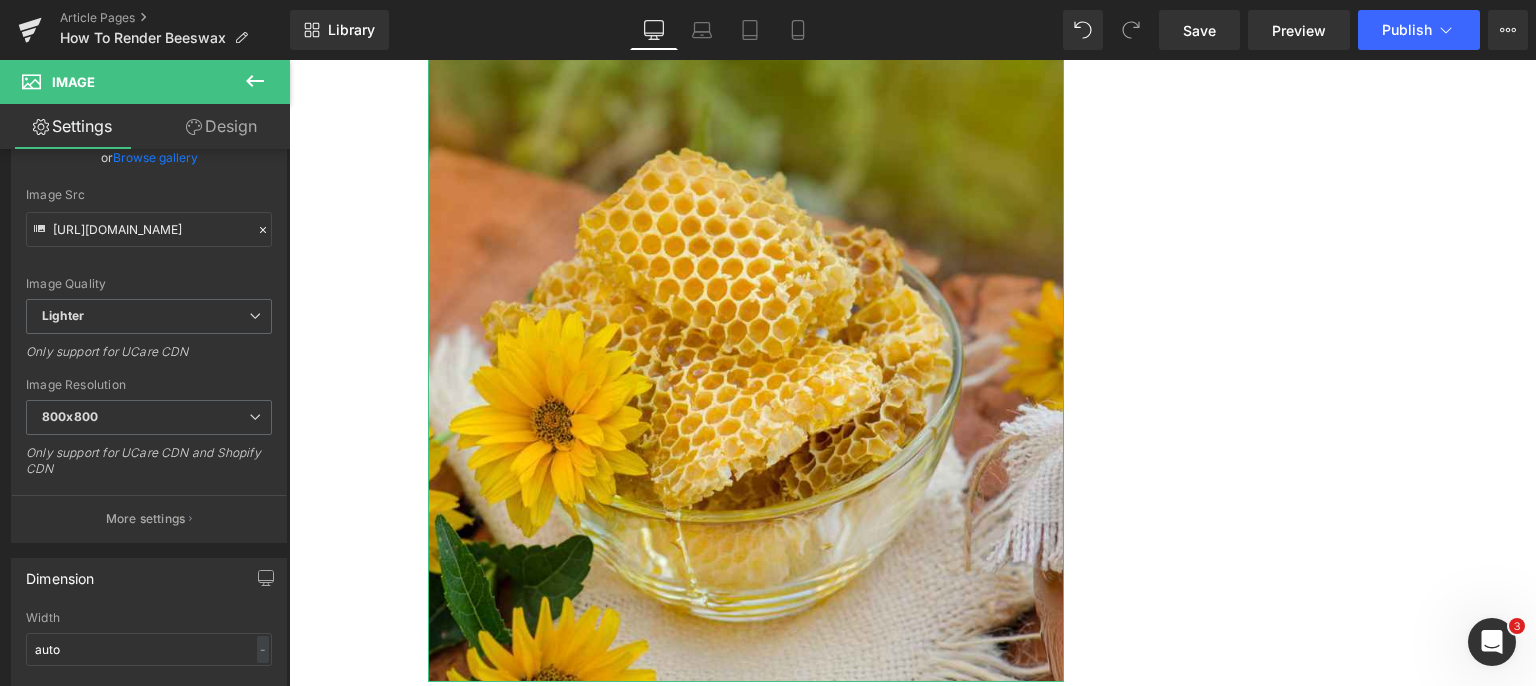 scroll, scrollTop: 214, scrollLeft: 0, axis: vertical 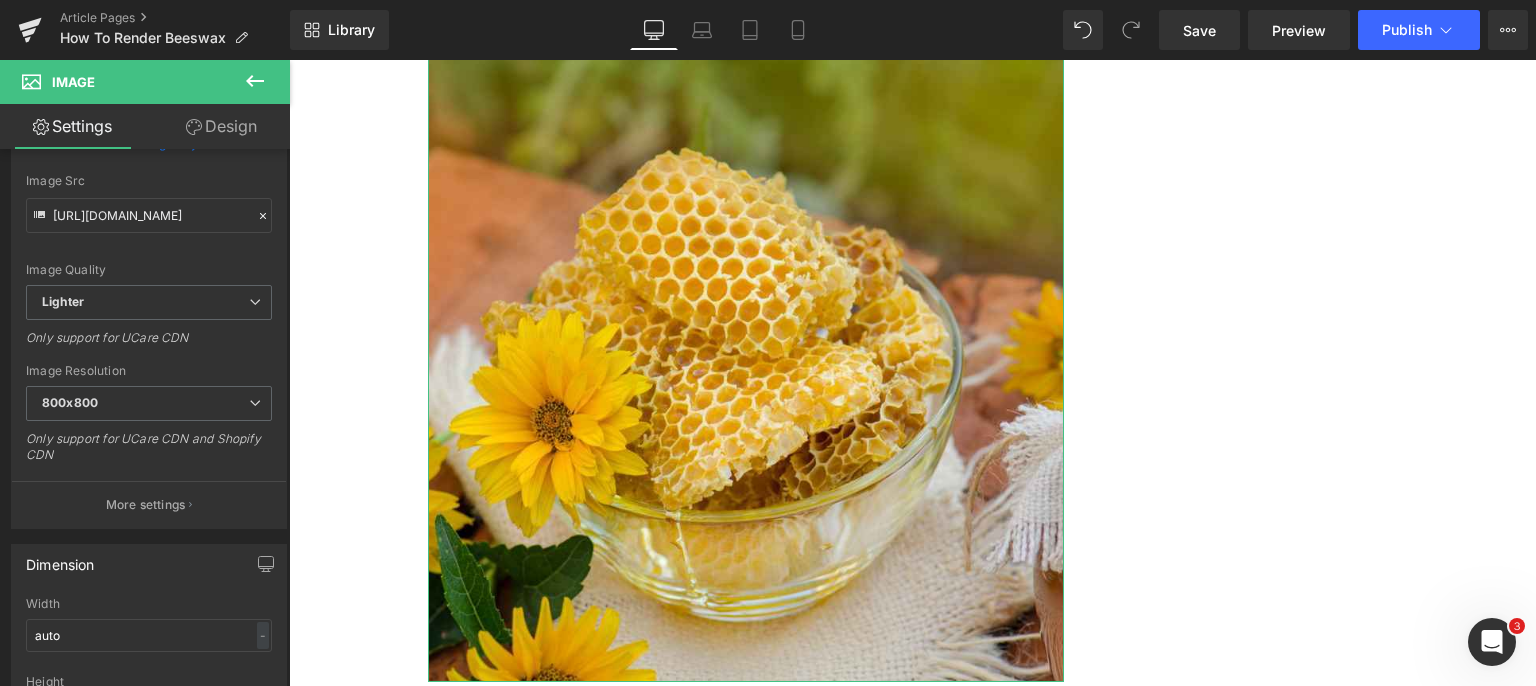 type on "[URL][DOMAIN_NAME]" 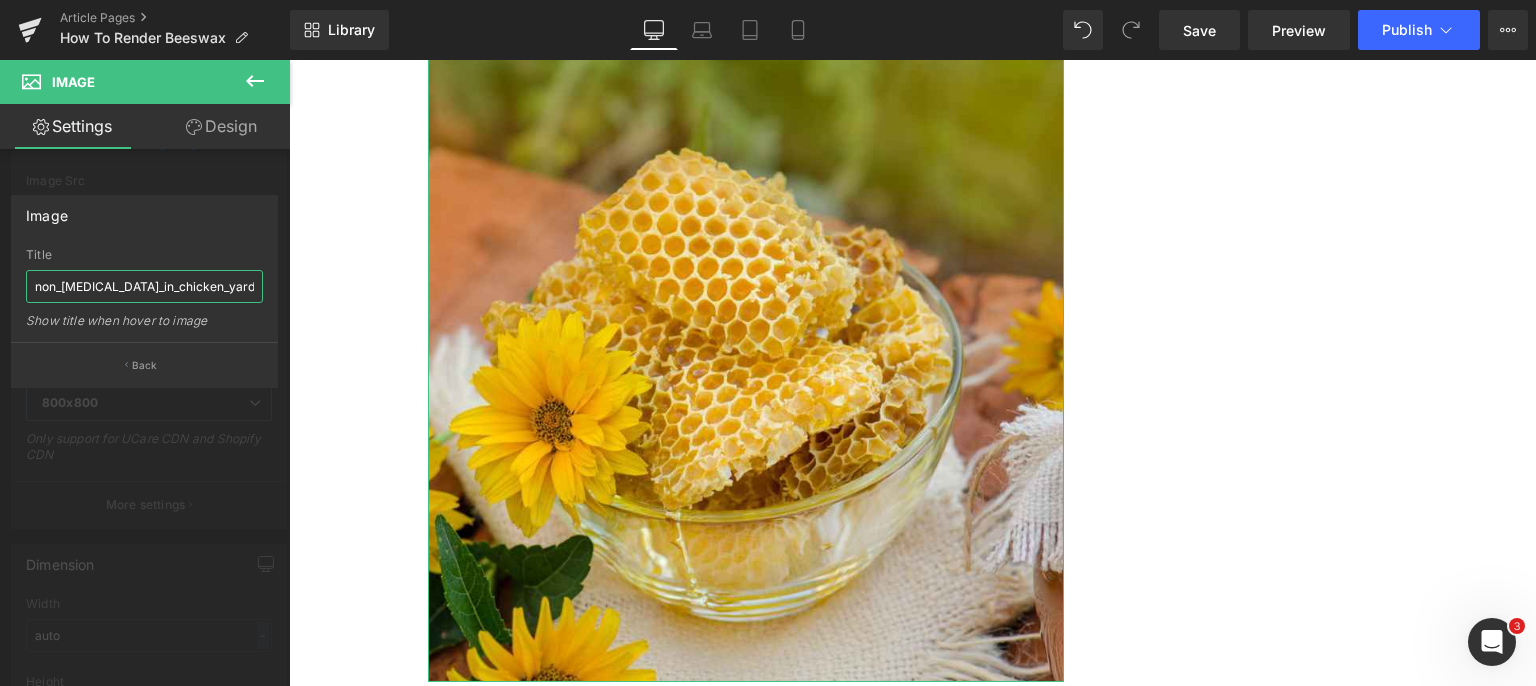 scroll, scrollTop: 0, scrollLeft: 114, axis: horizontal 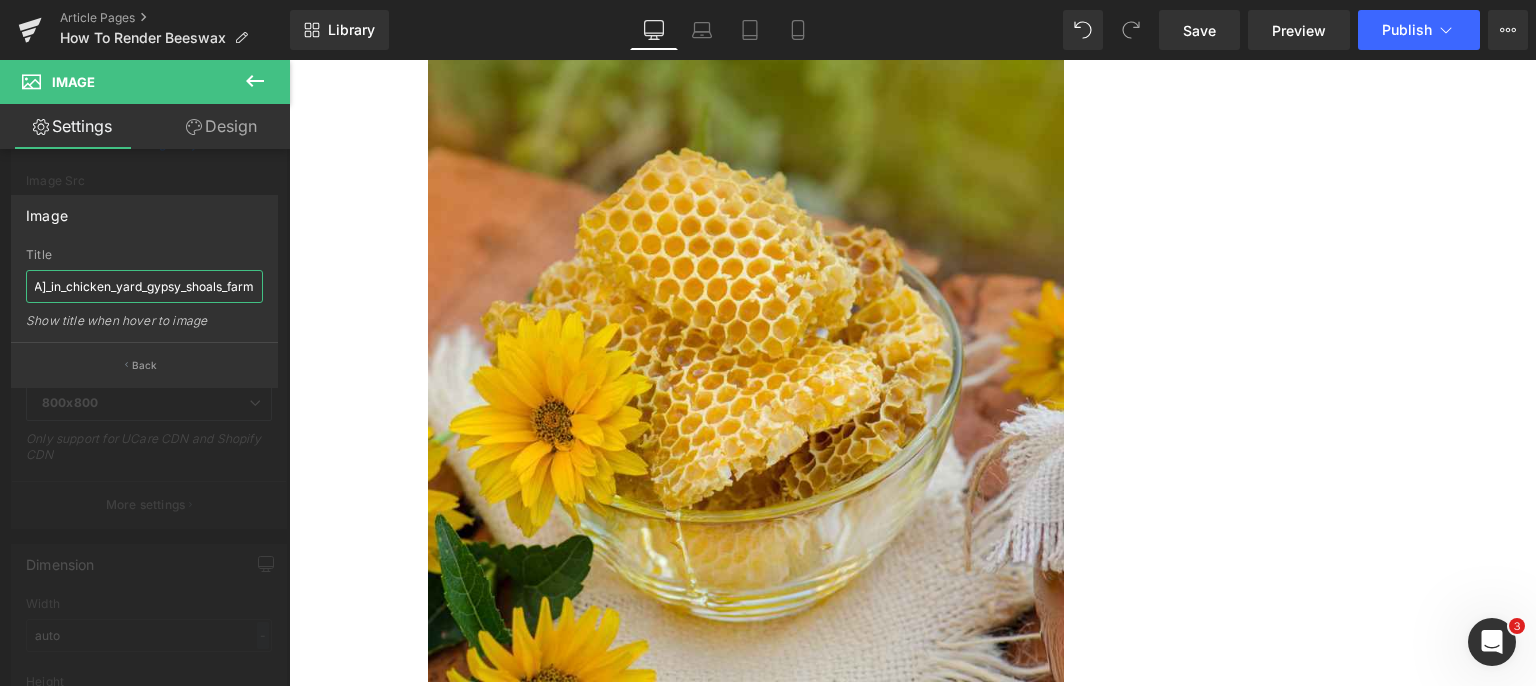 drag, startPoint x: 322, startPoint y: 347, endPoint x: 304, endPoint y: 298, distance: 52.201534 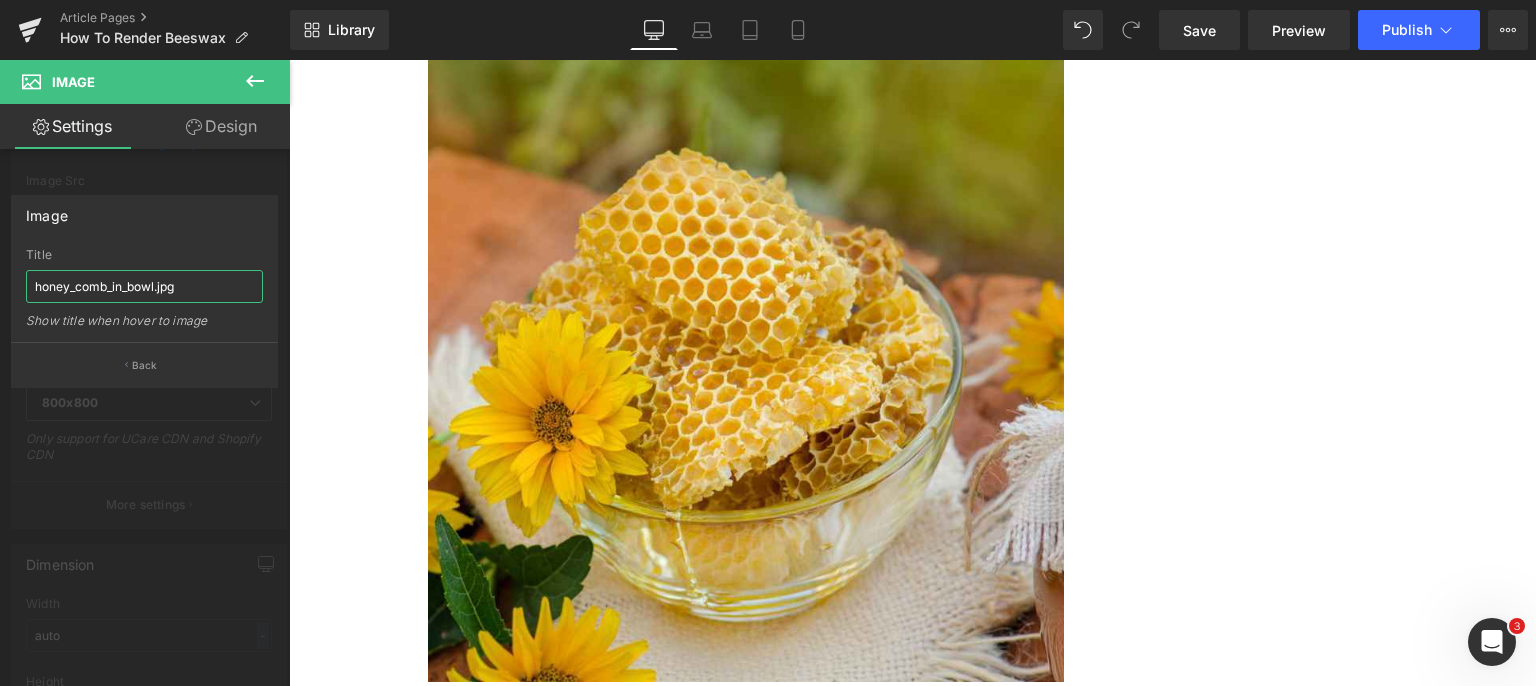 scroll, scrollTop: 0, scrollLeft: 0, axis: both 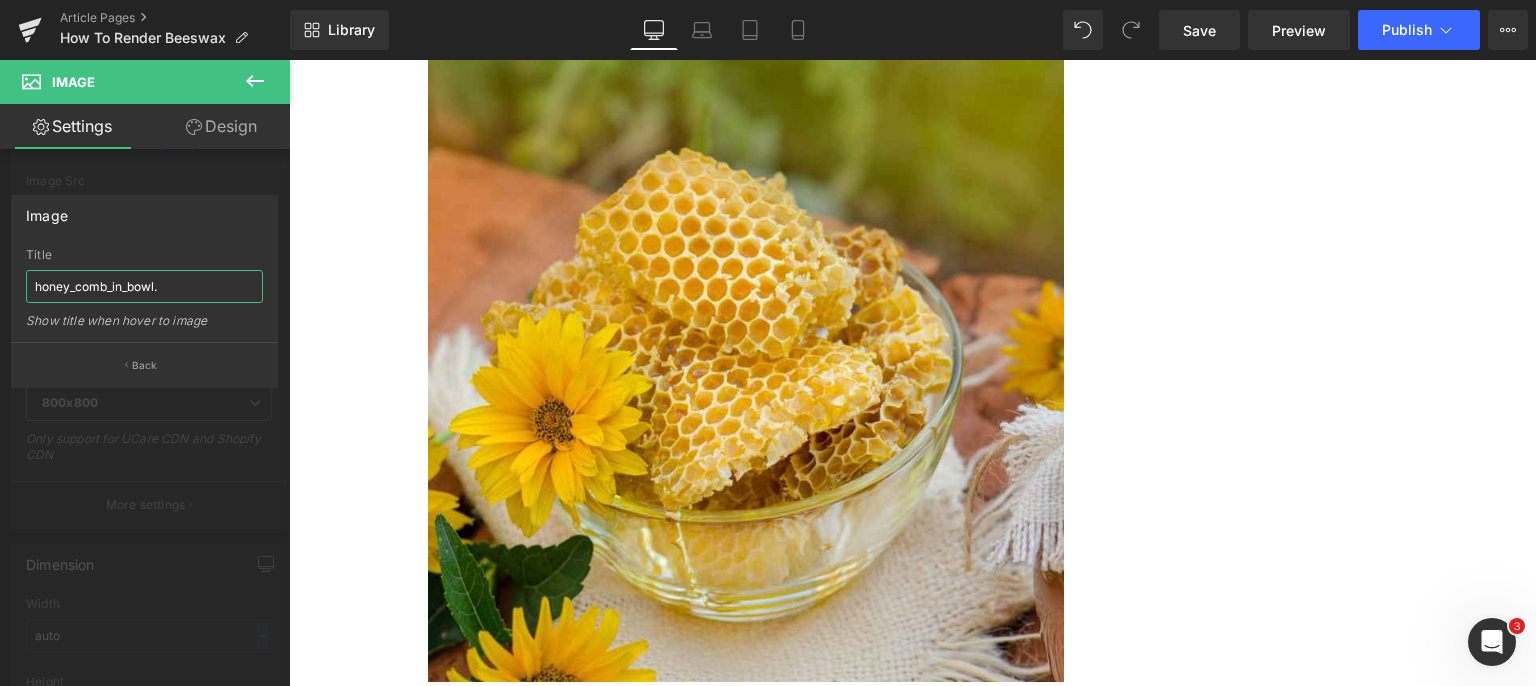 type on "honey_comb_in_bowl" 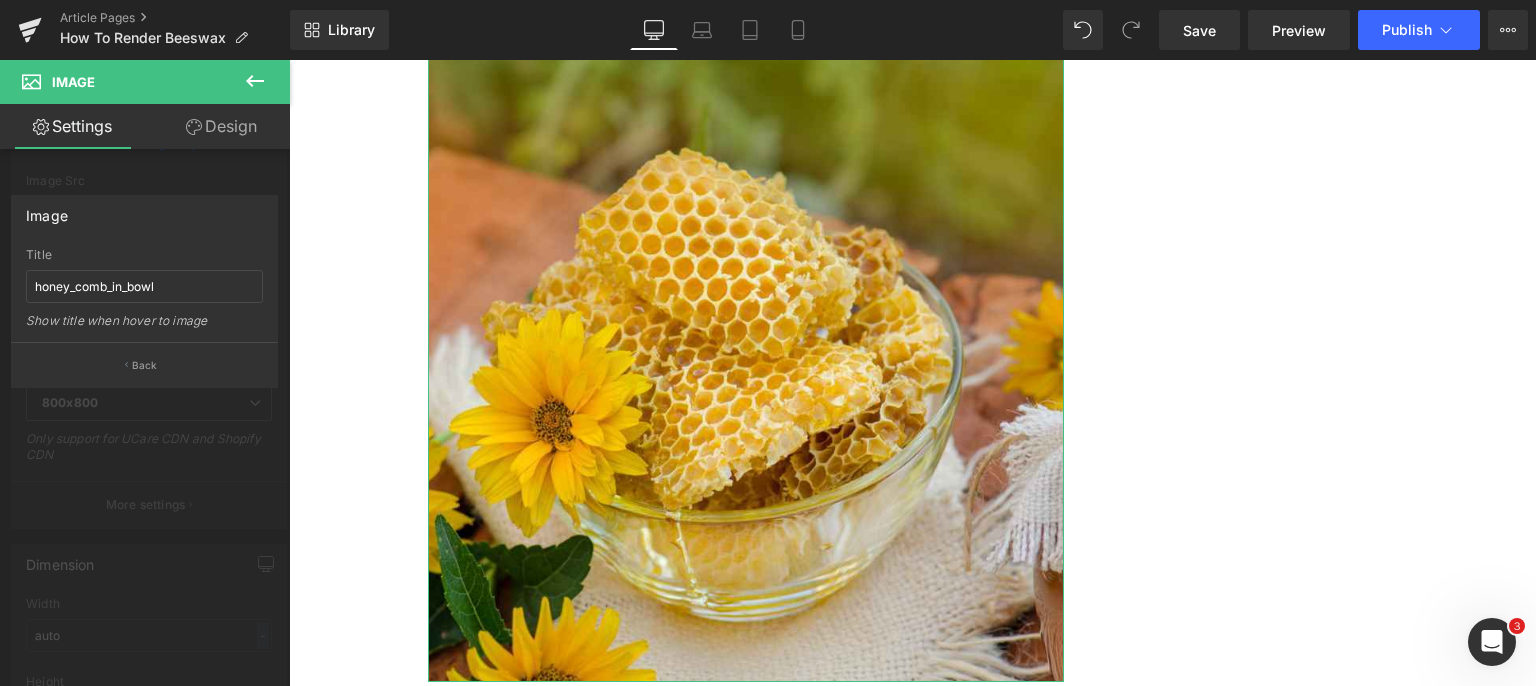 click on "Back" at bounding box center (144, 364) 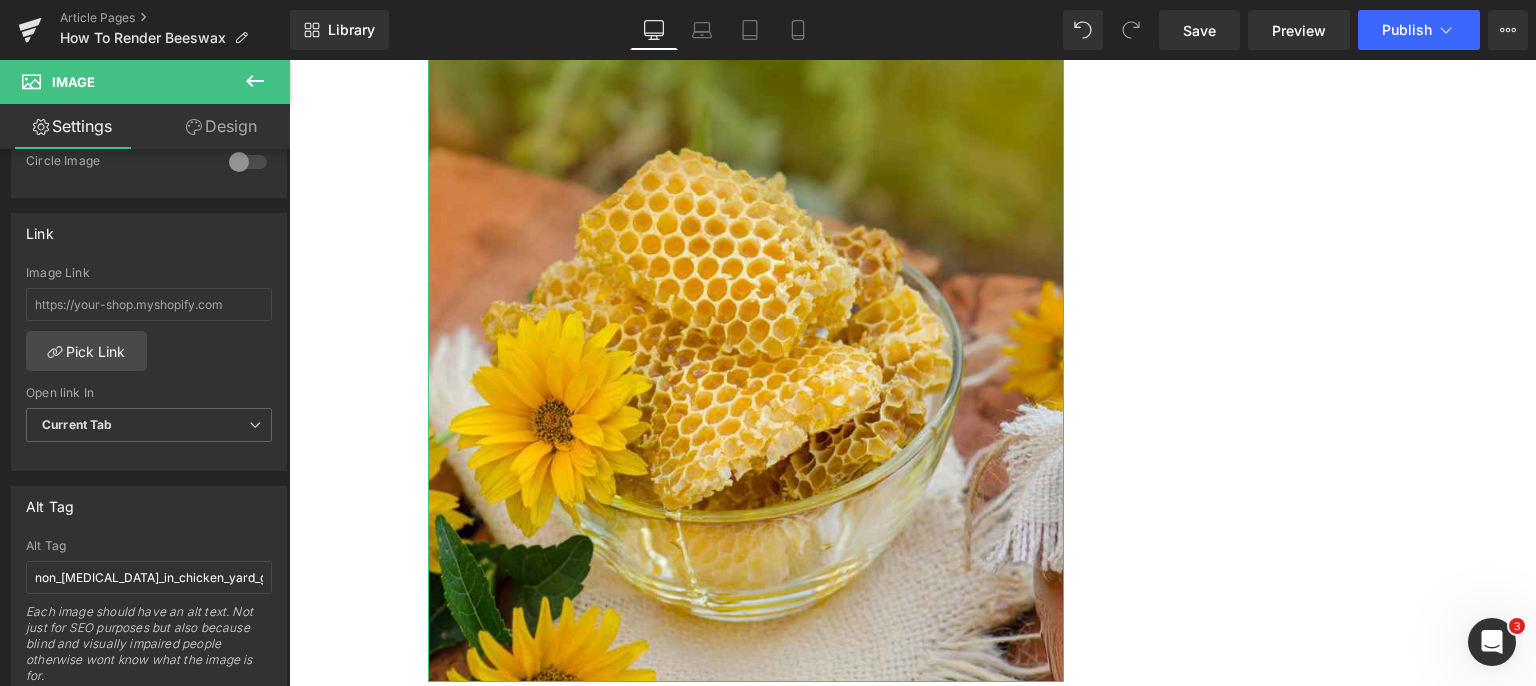 scroll, scrollTop: 914, scrollLeft: 0, axis: vertical 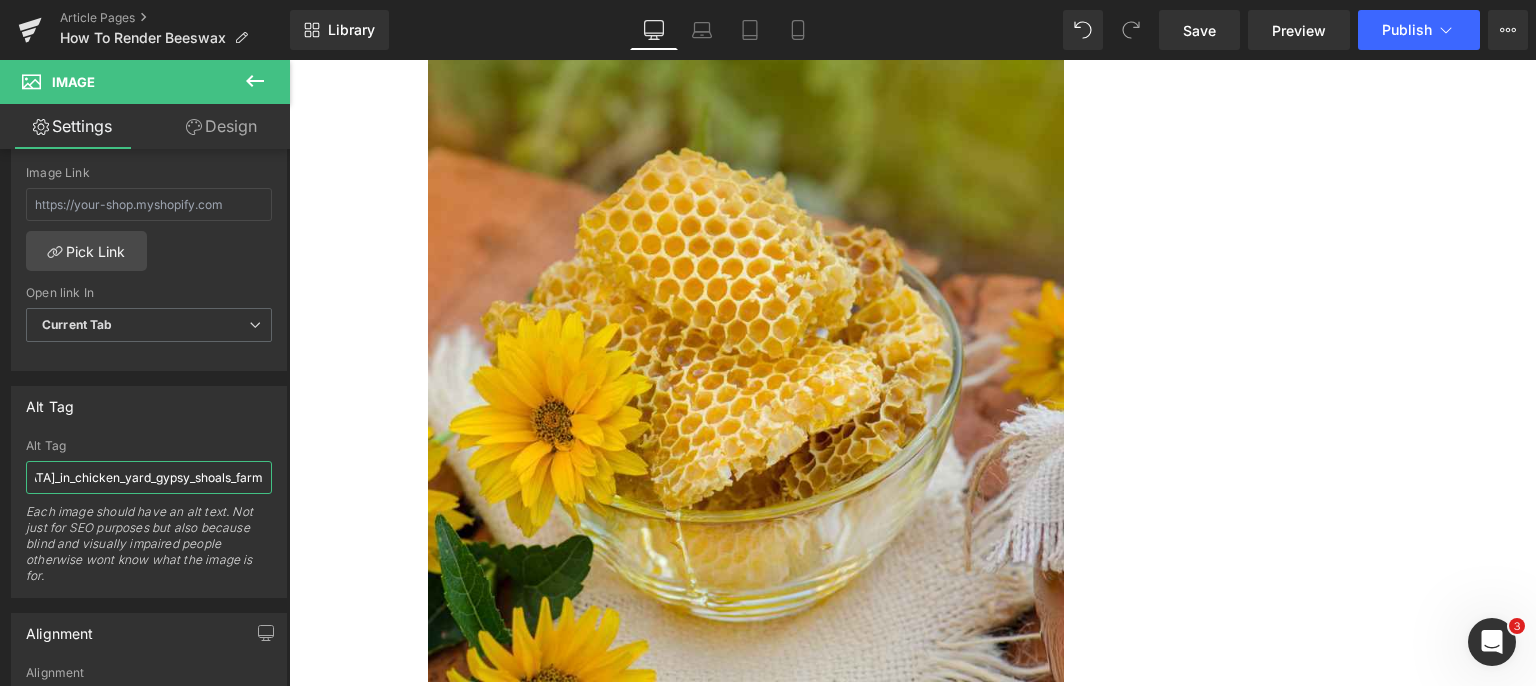 drag, startPoint x: 320, startPoint y: 529, endPoint x: 311, endPoint y: 485, distance: 44.911022 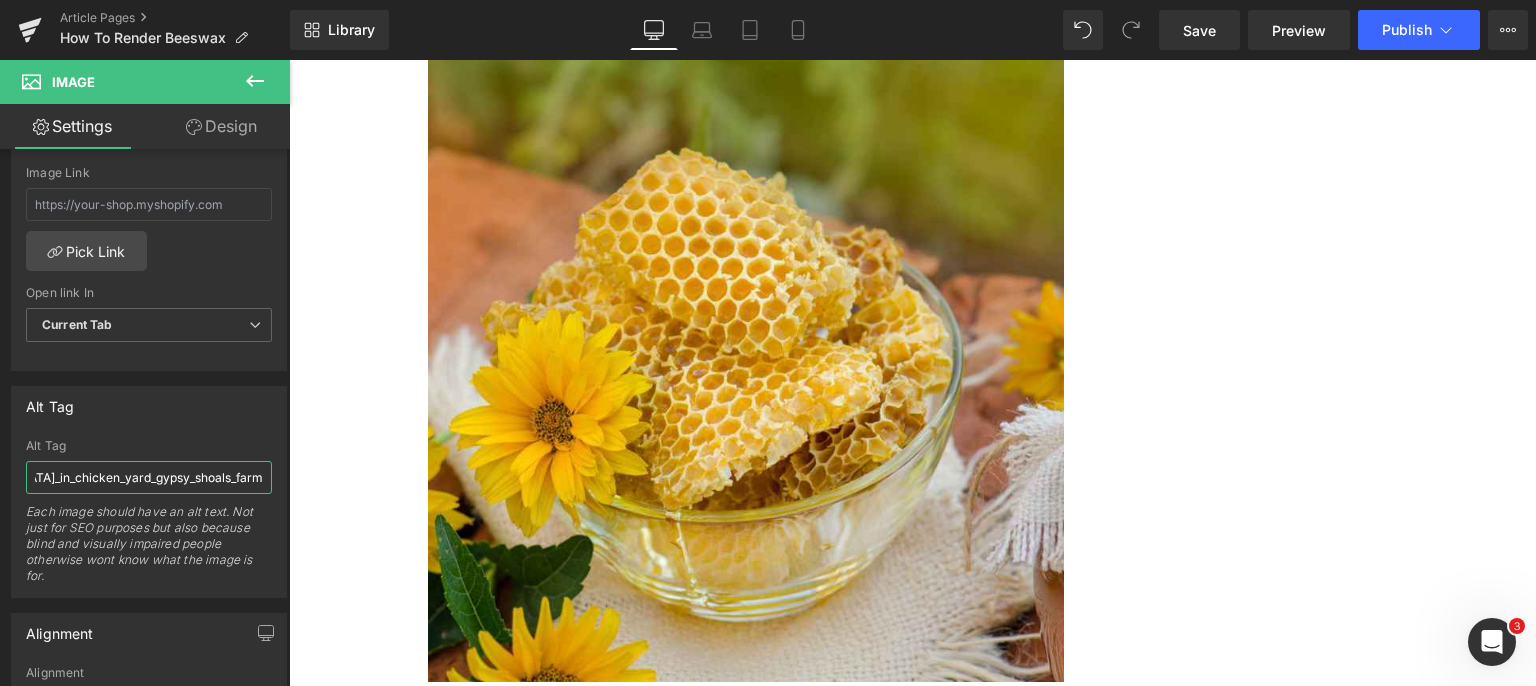 paste on "honey_comb_in_bowl.jpg" 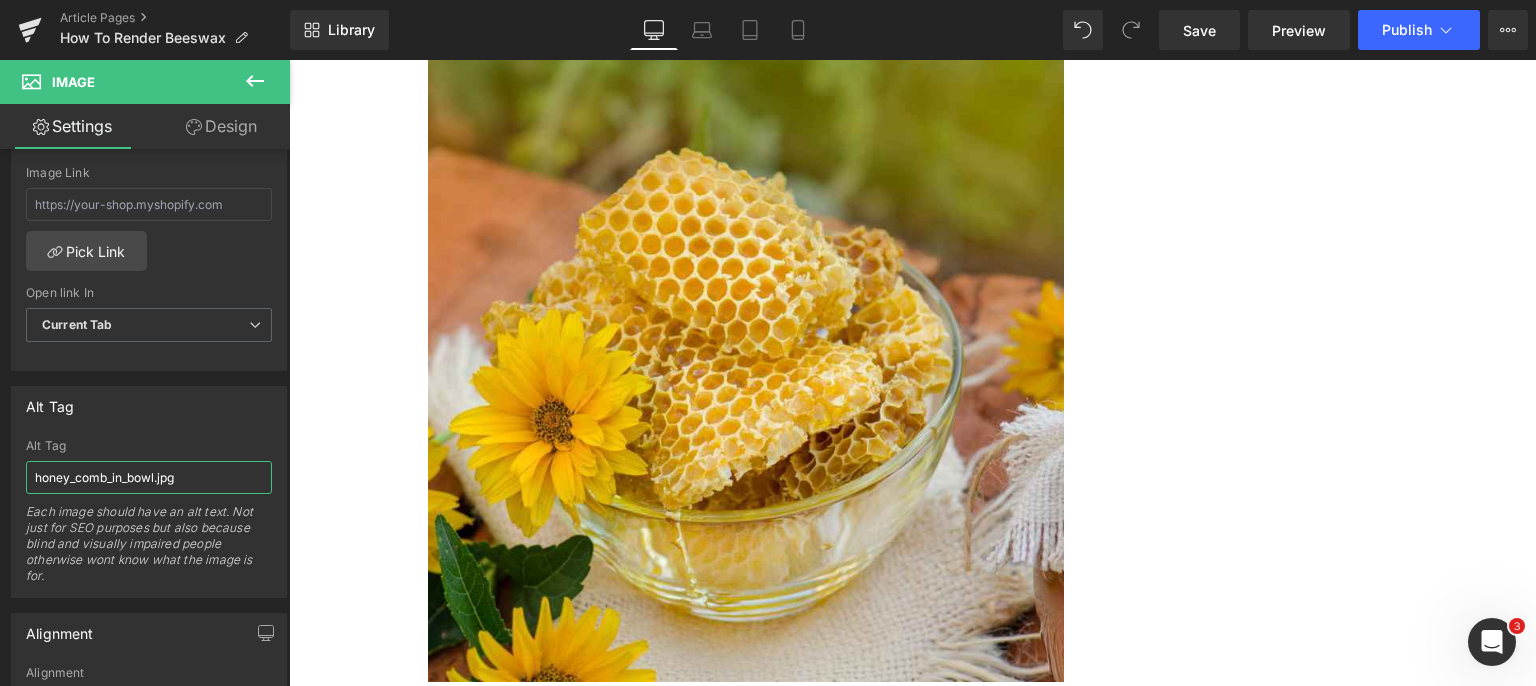 scroll, scrollTop: 0, scrollLeft: 0, axis: both 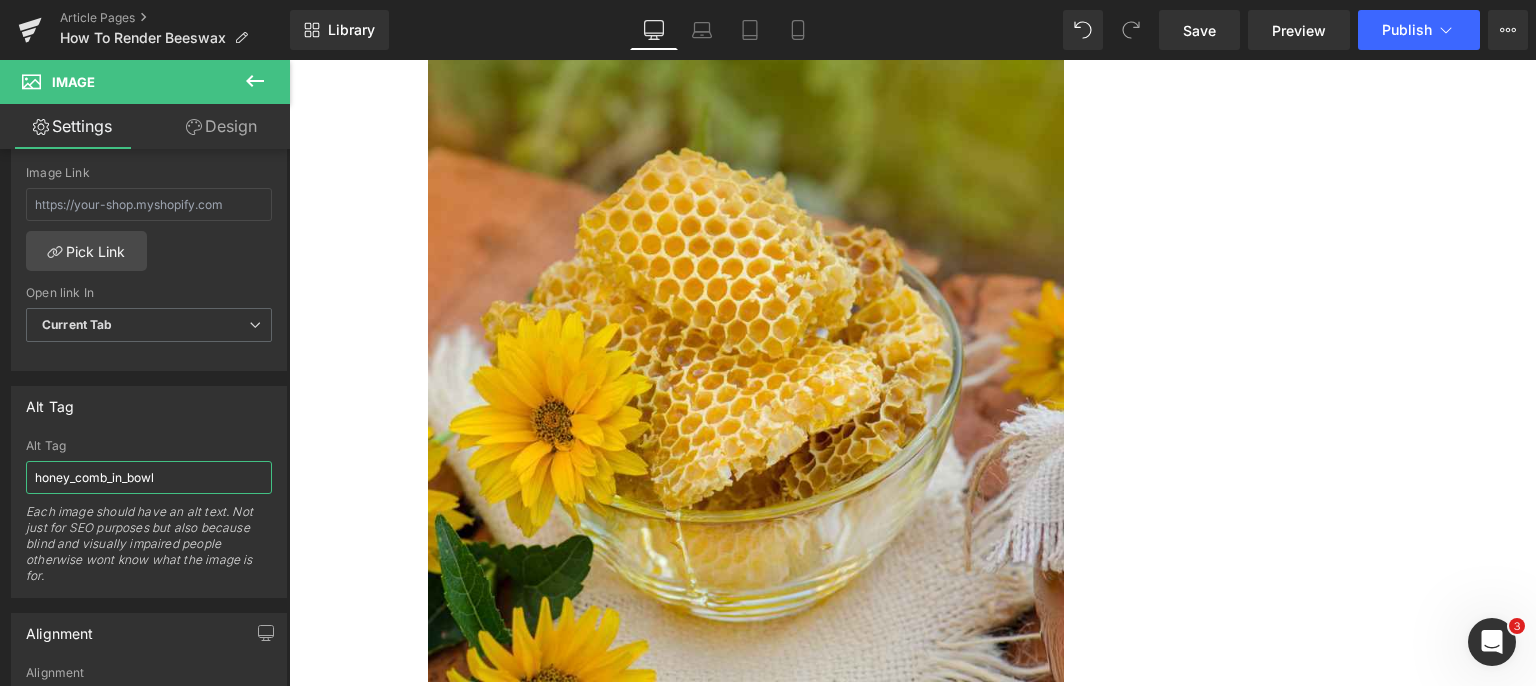type on "honey_comb_in_bowl" 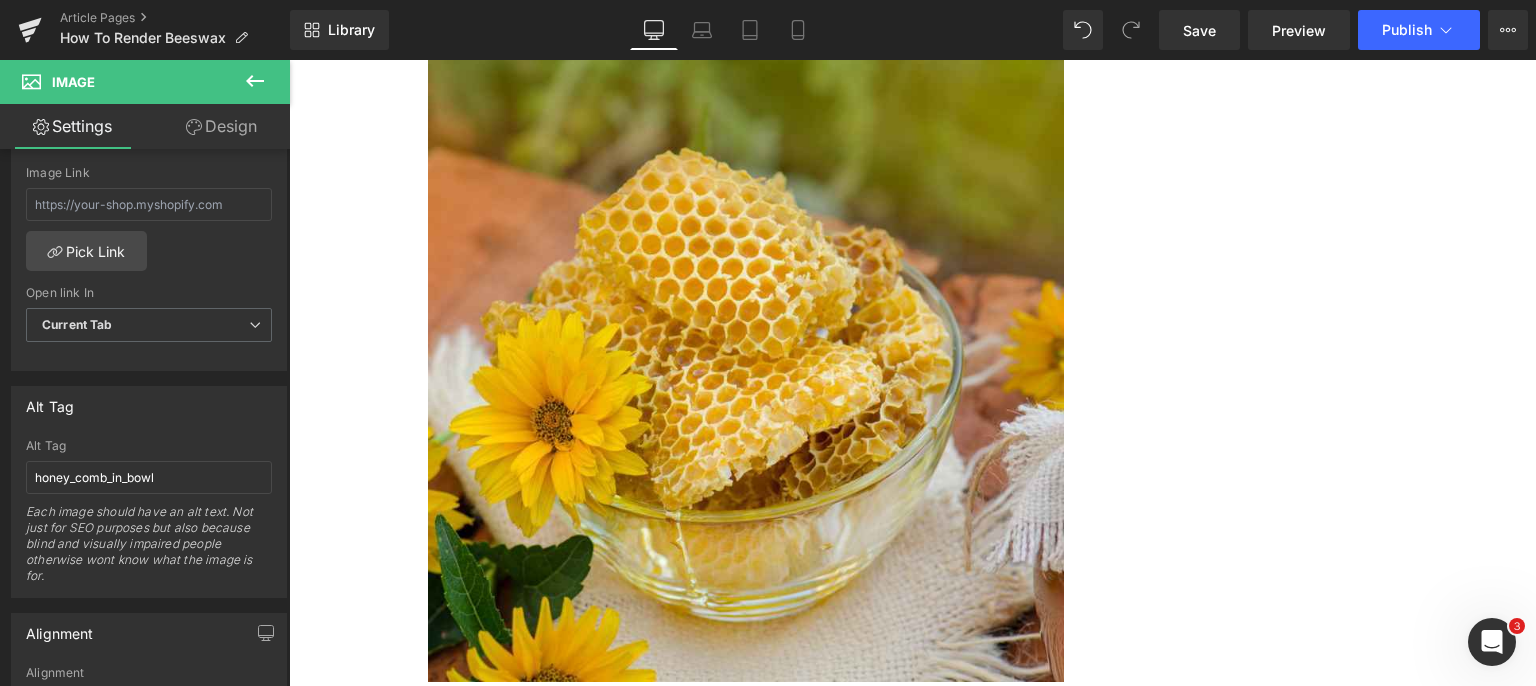 click on "Save" at bounding box center [1199, 30] 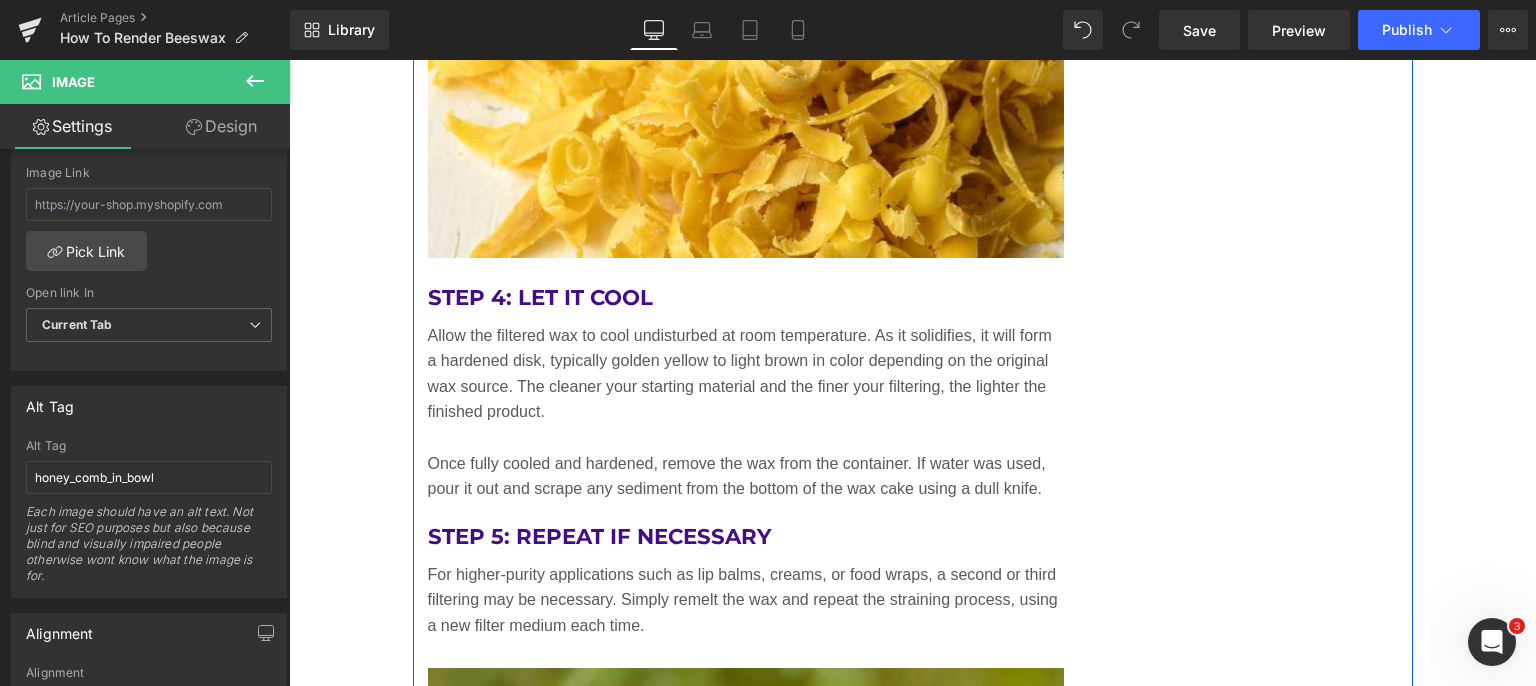 scroll, scrollTop: 7518, scrollLeft: 0, axis: vertical 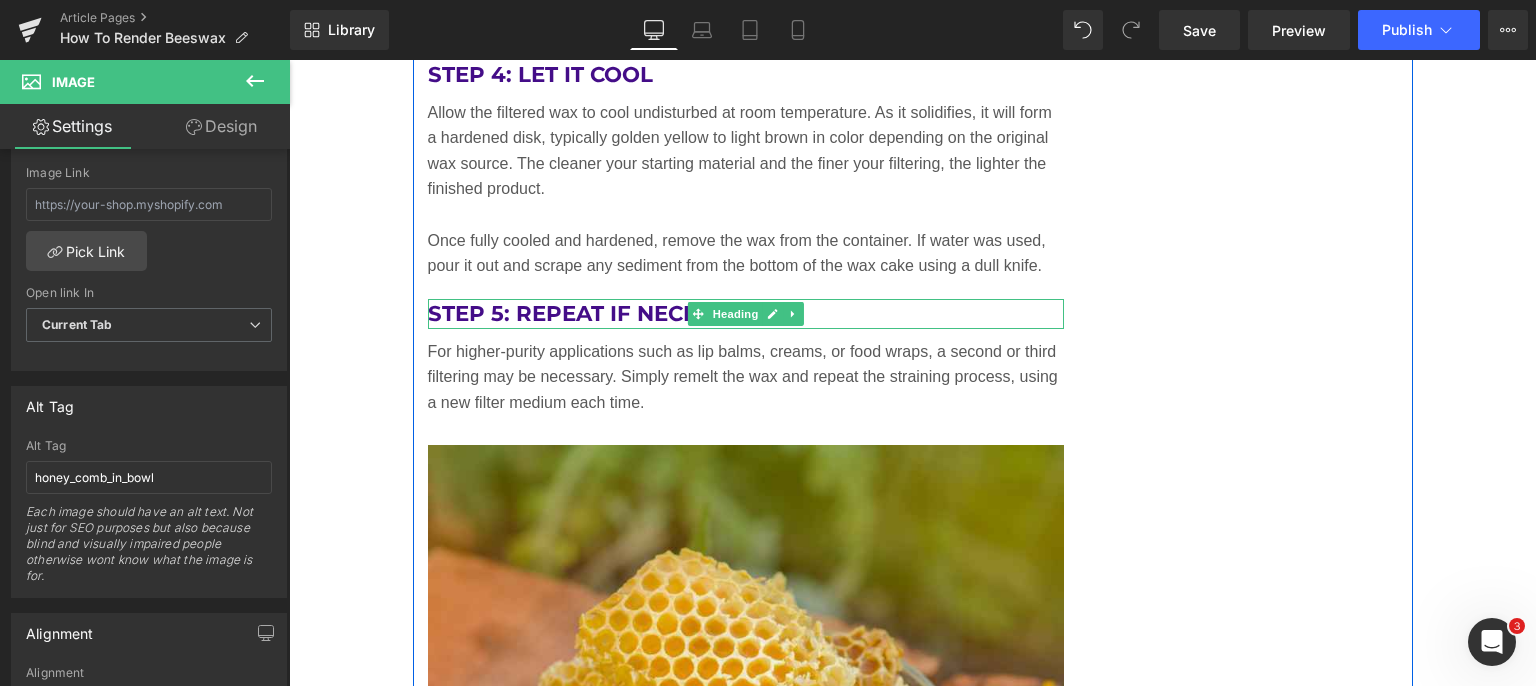 click 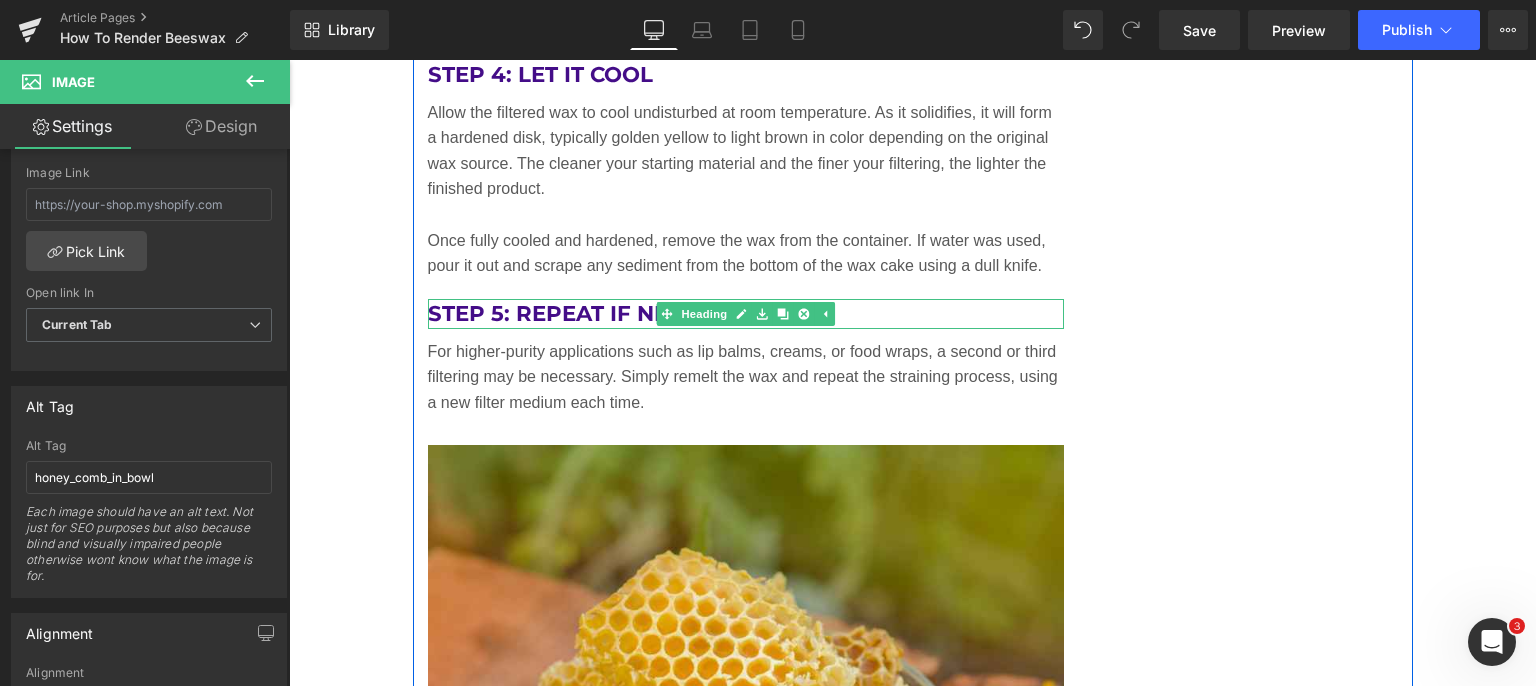 click 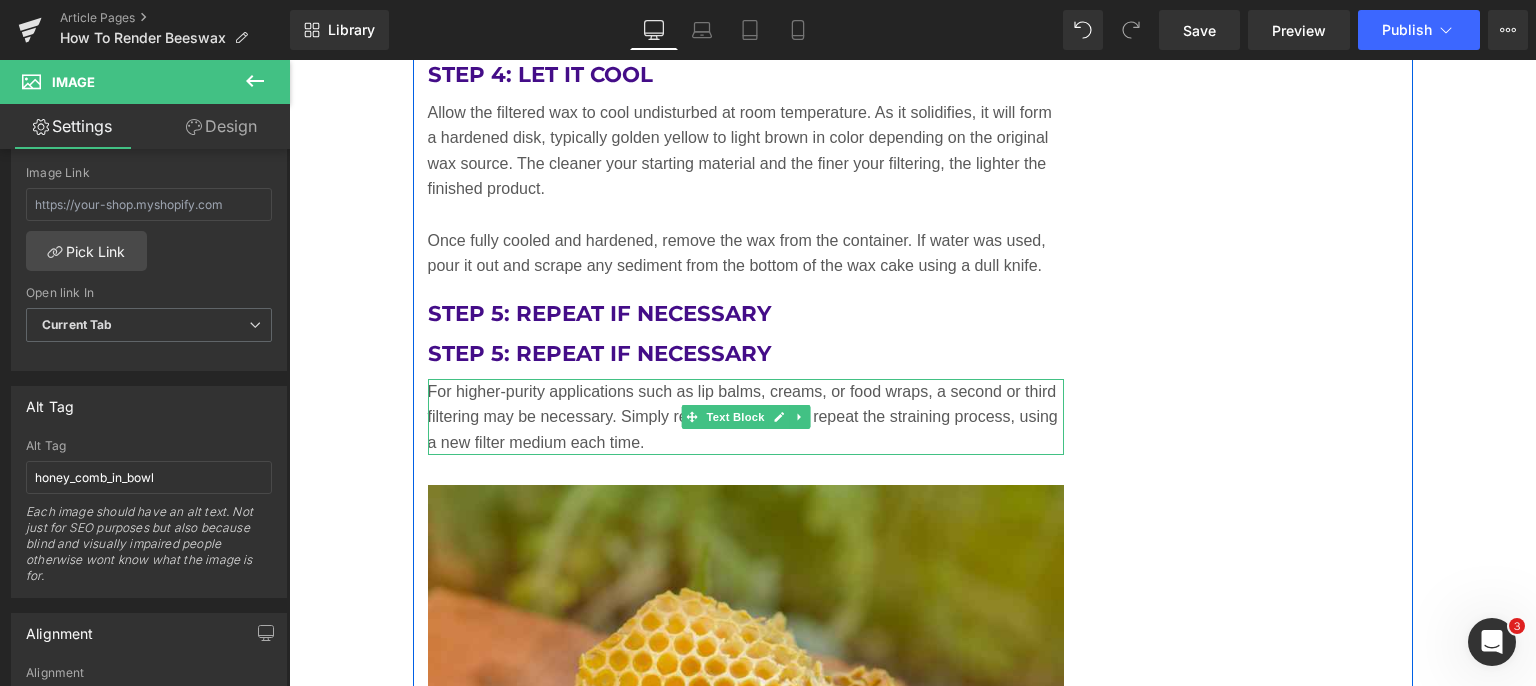 click 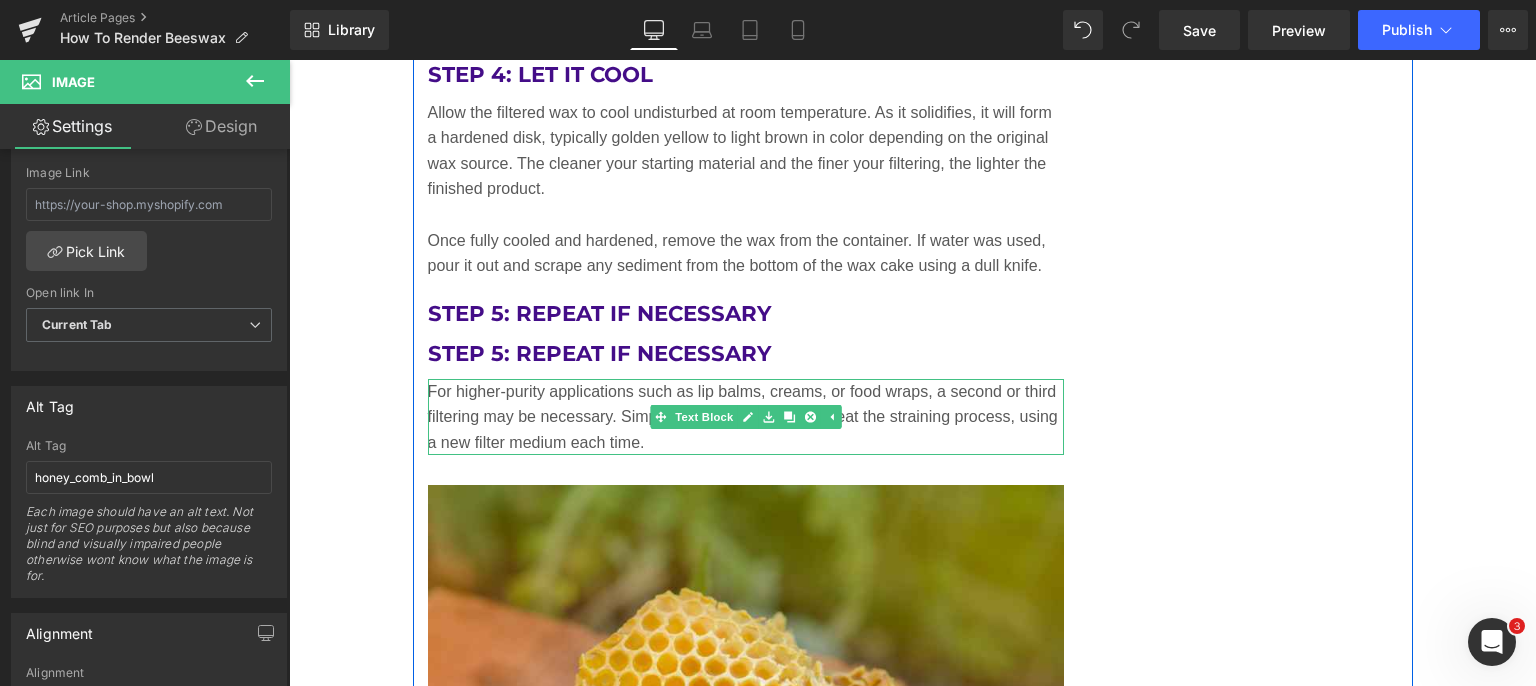 click 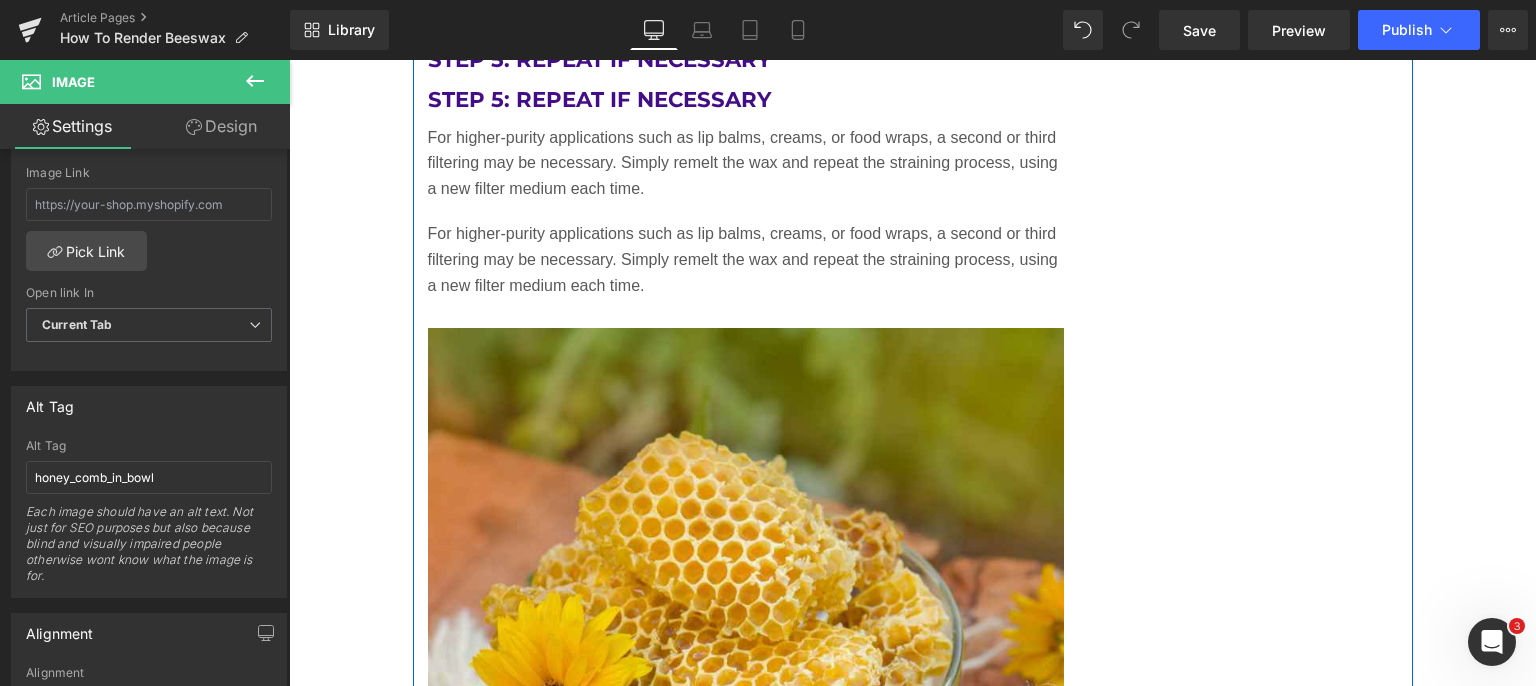 scroll, scrollTop: 7652, scrollLeft: 0, axis: vertical 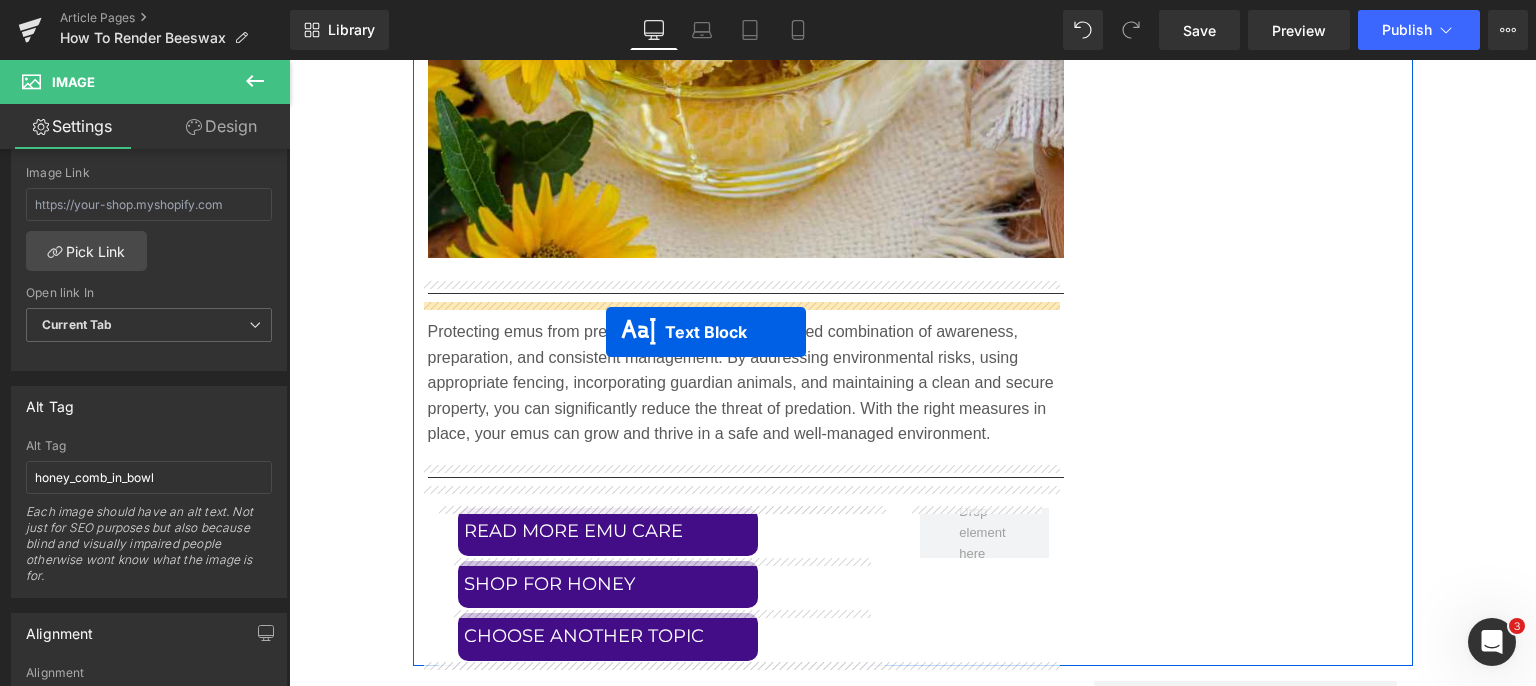 drag, startPoint x: 648, startPoint y: 279, endPoint x: 606, endPoint y: 333, distance: 68.41052 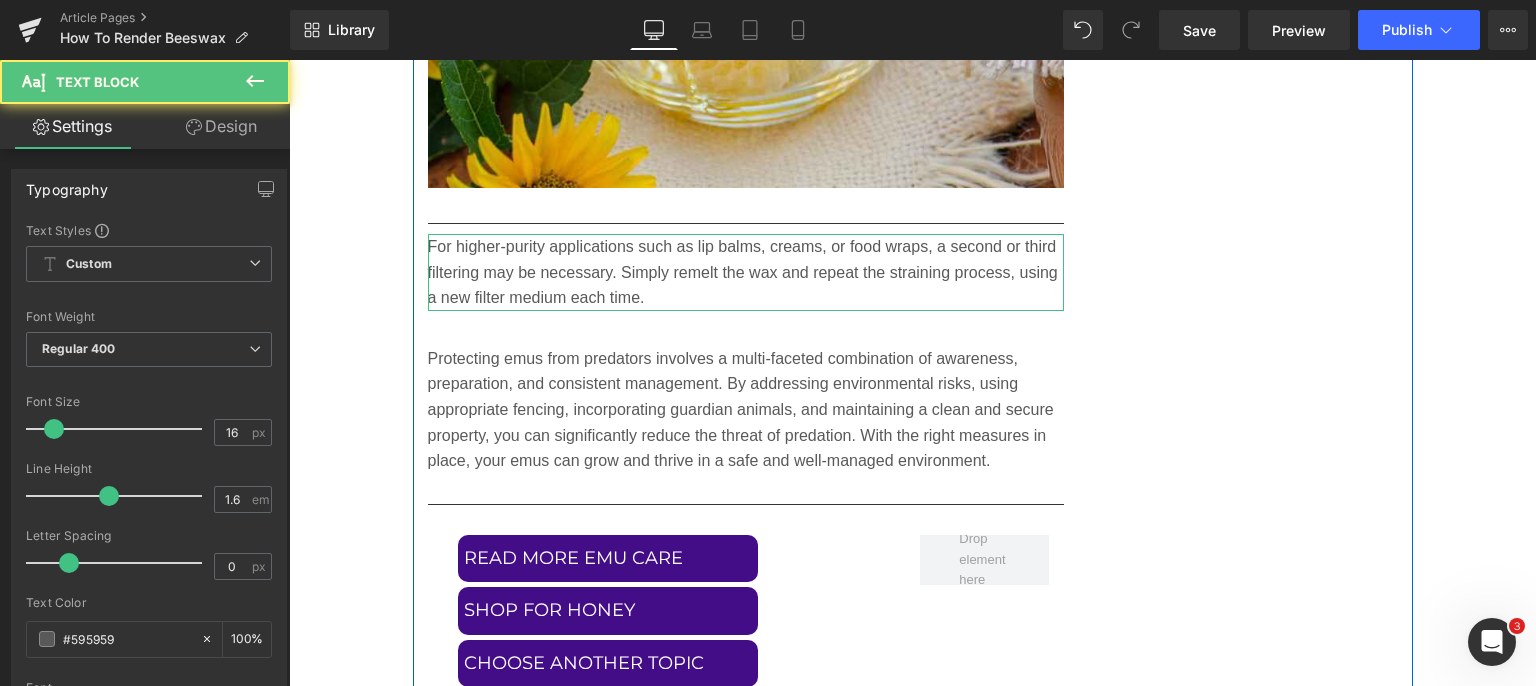 scroll, scrollTop: 8383, scrollLeft: 0, axis: vertical 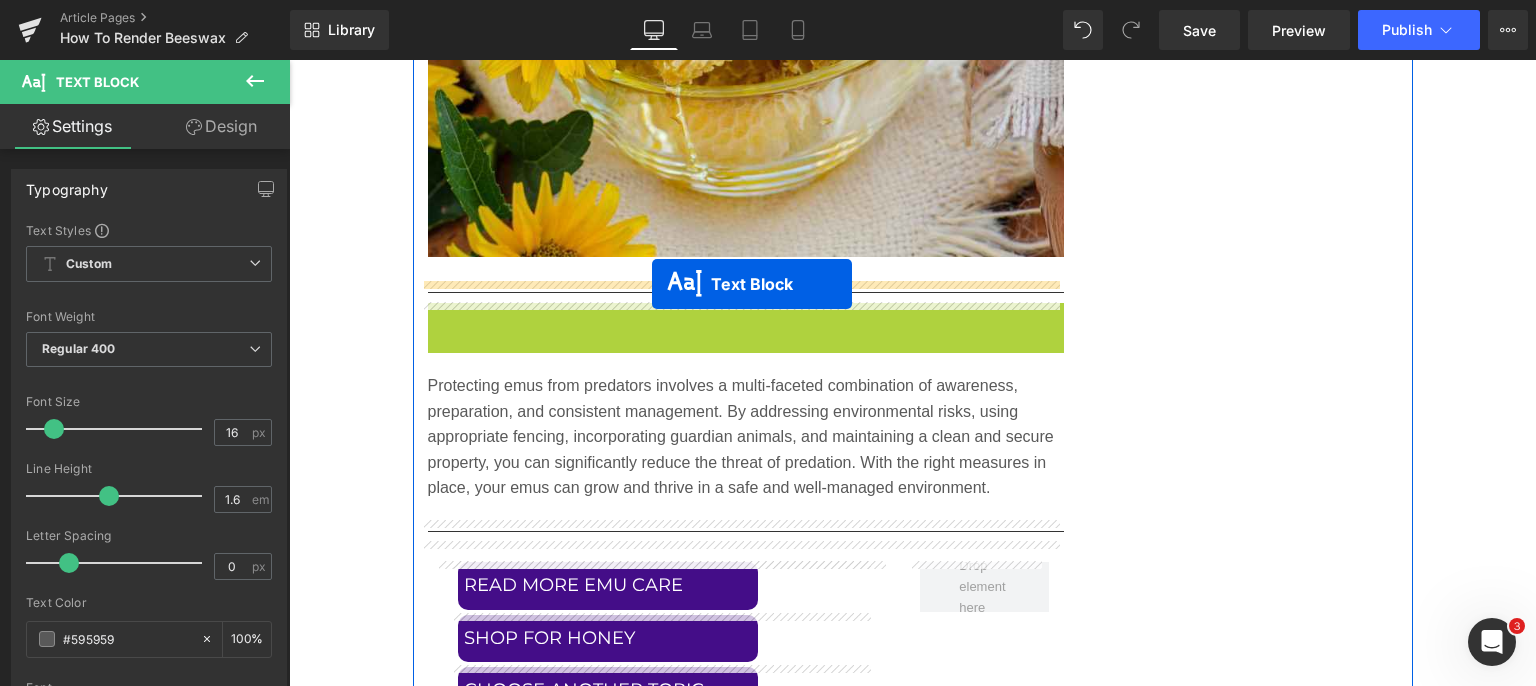 drag, startPoint x: 685, startPoint y: 343, endPoint x: 652, endPoint y: 284, distance: 67.601776 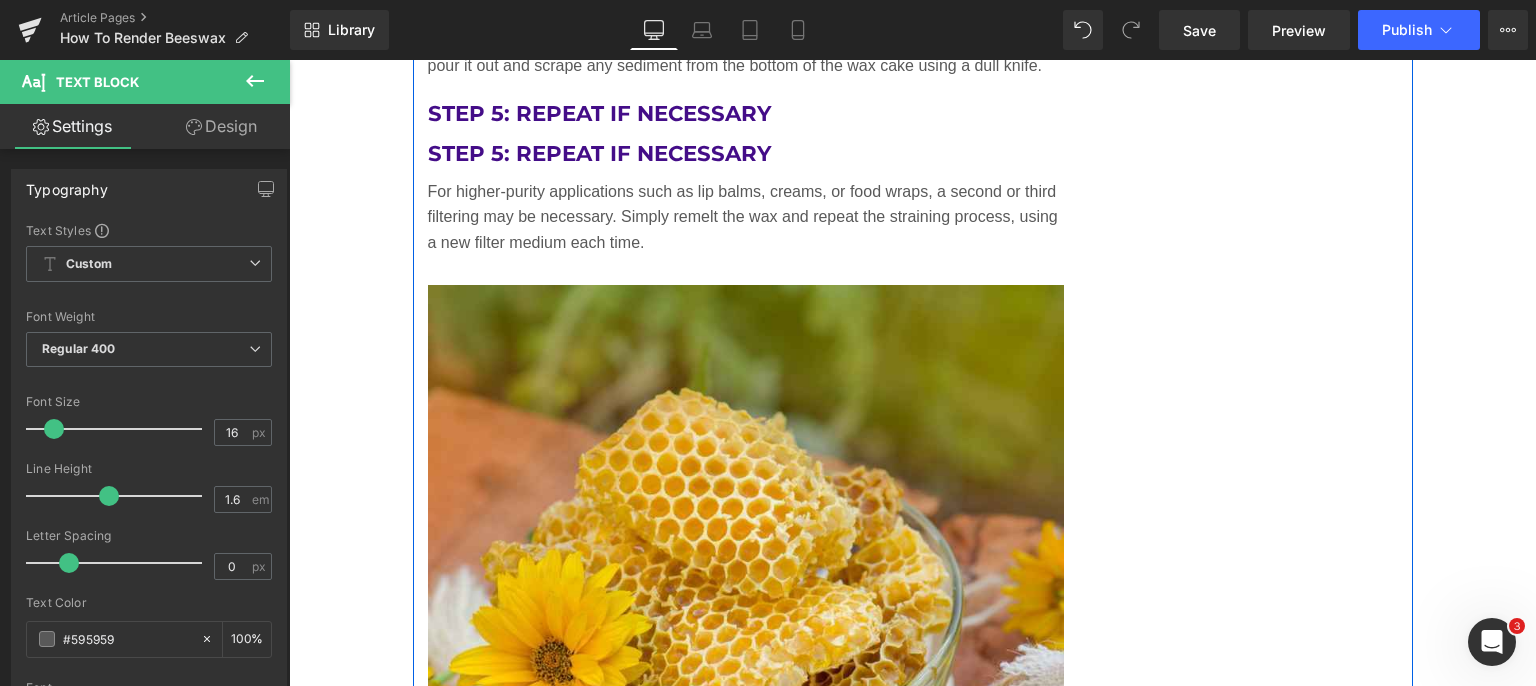 scroll, scrollTop: 7683, scrollLeft: 0, axis: vertical 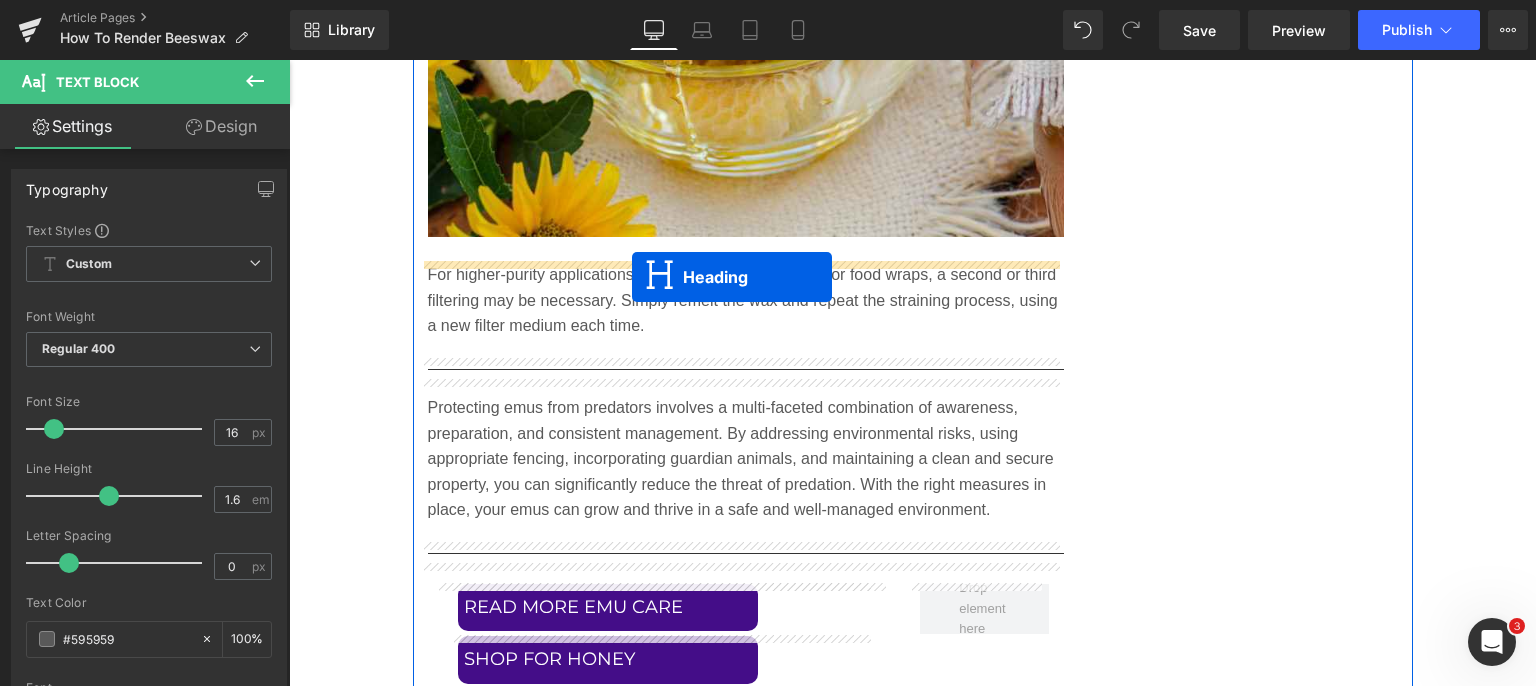 drag, startPoint x: 691, startPoint y: 179, endPoint x: 632, endPoint y: 277, distance: 114.38969 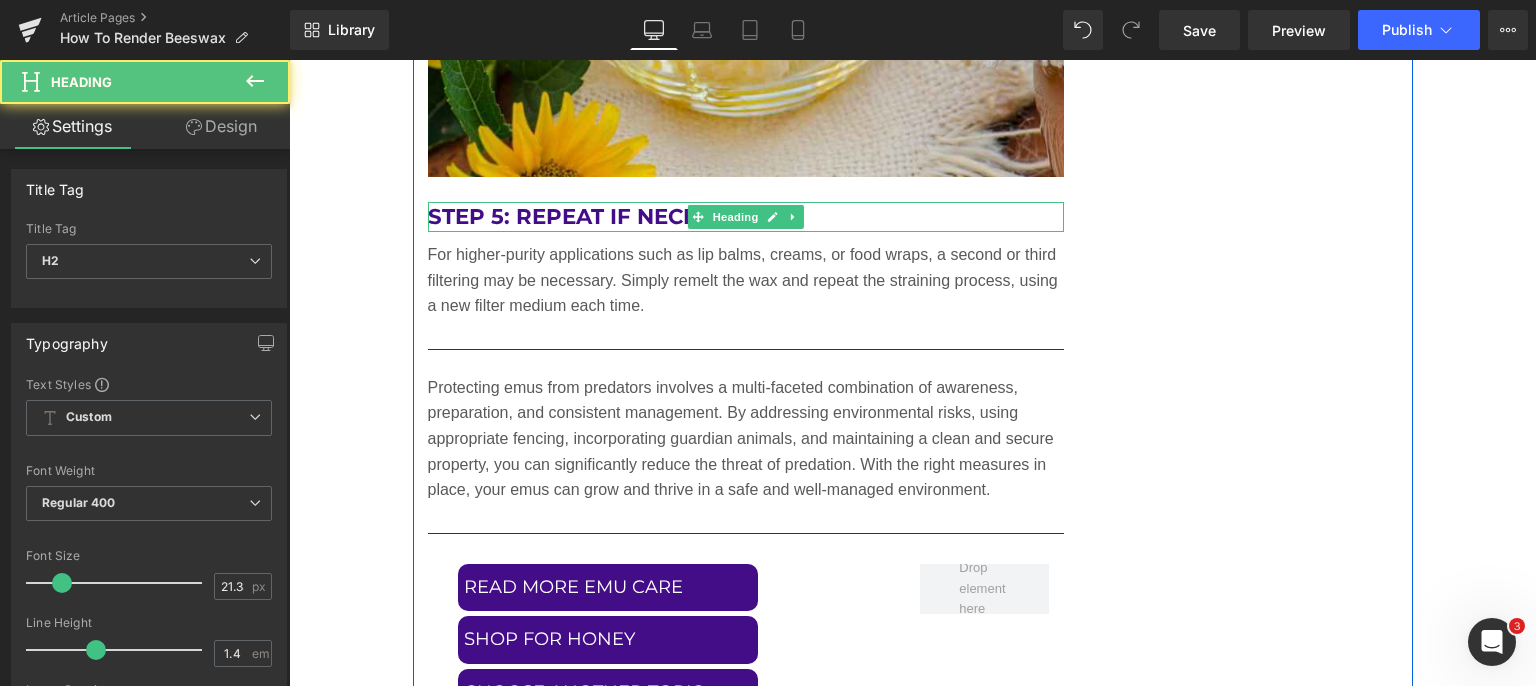 scroll, scrollTop: 8363, scrollLeft: 0, axis: vertical 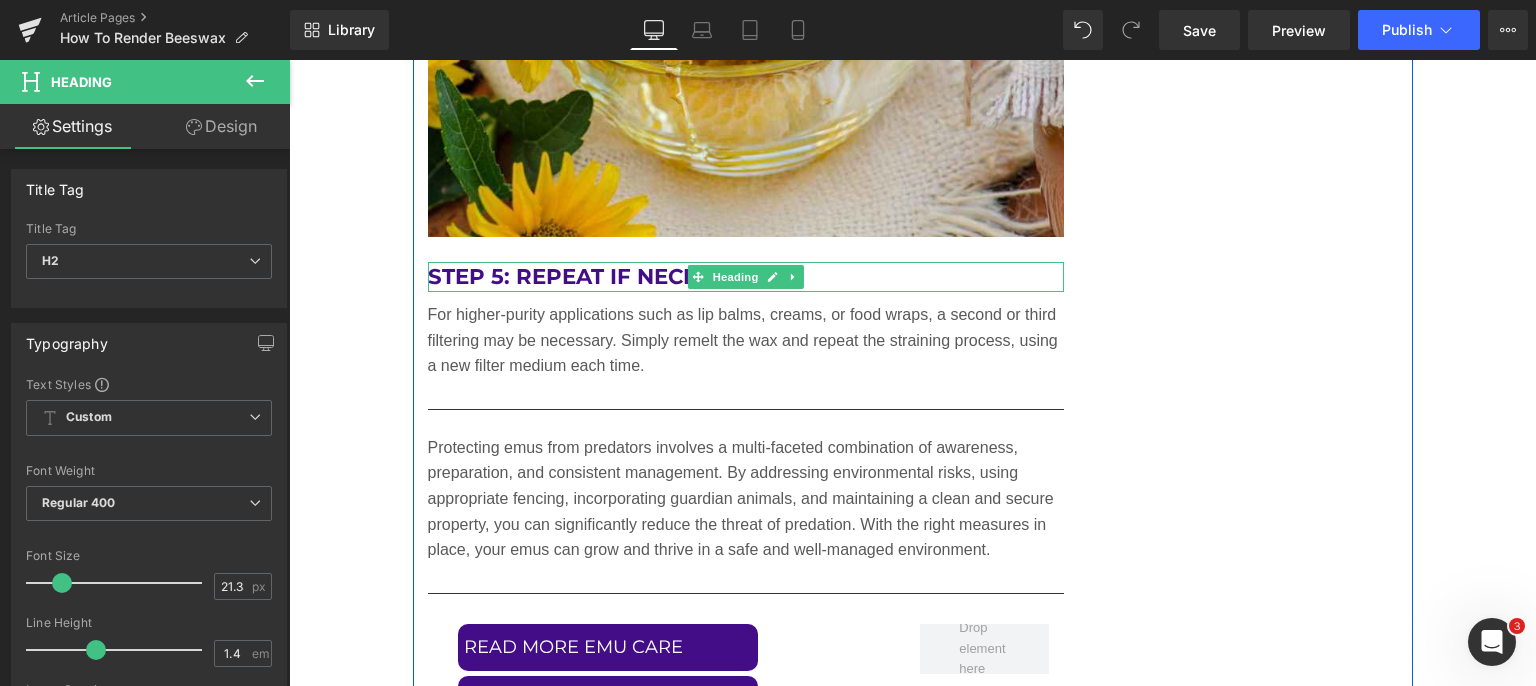 click at bounding box center [772, 277] 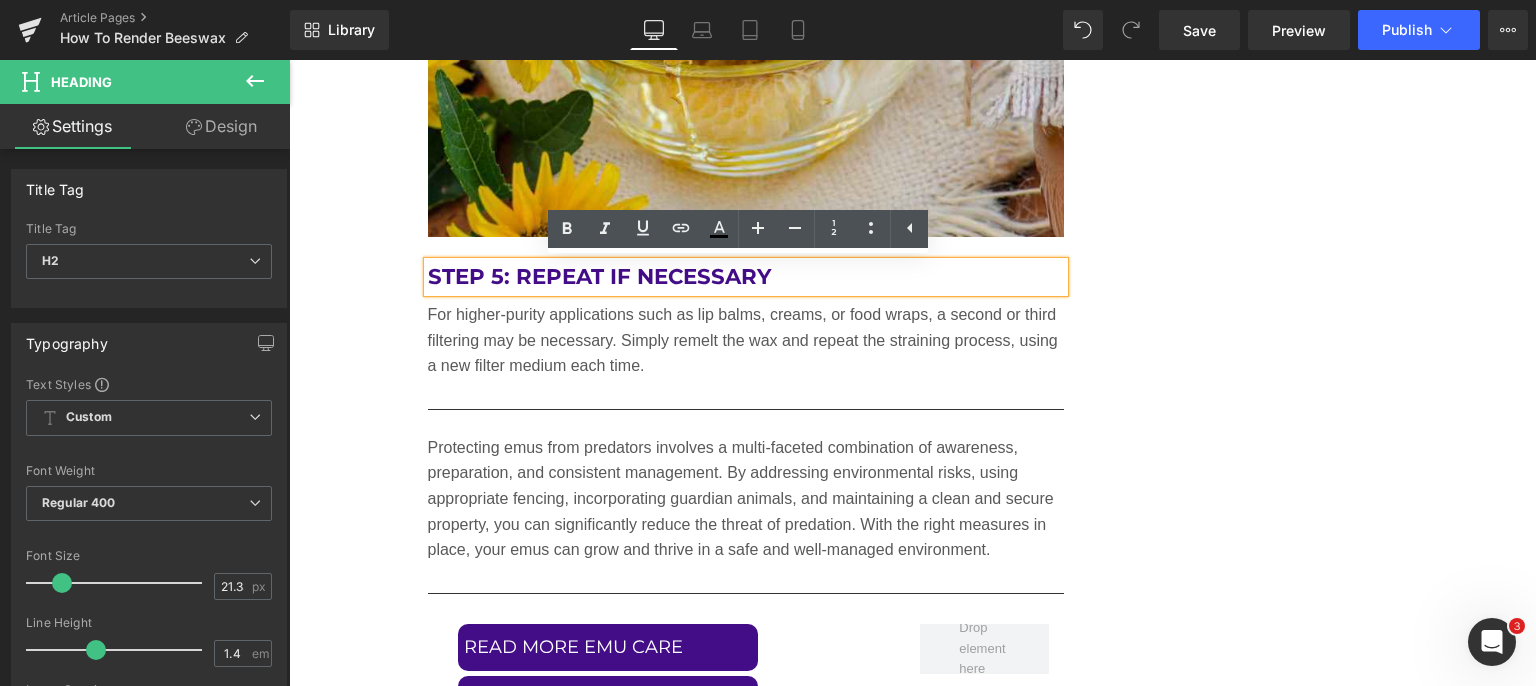 drag, startPoint x: 794, startPoint y: 279, endPoint x: 415, endPoint y: 275, distance: 379.02112 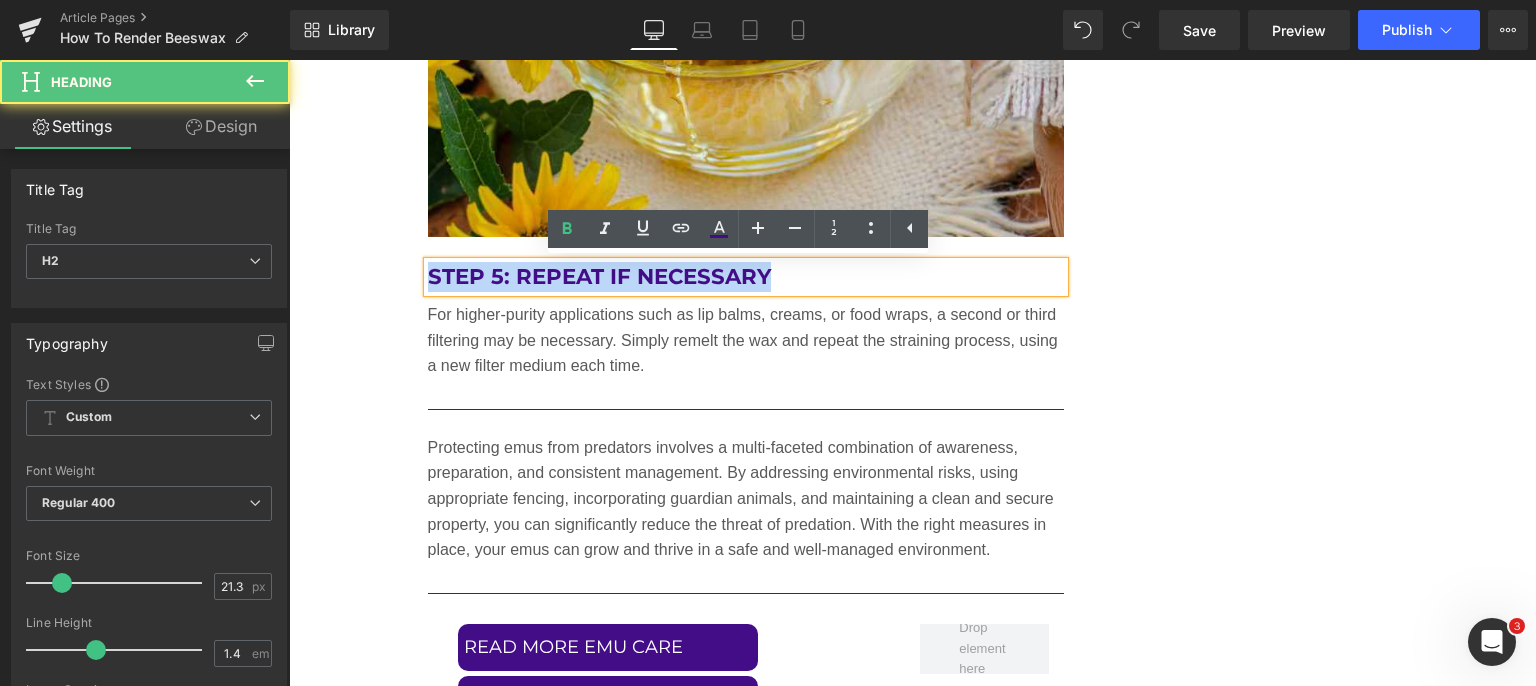 drag, startPoint x: 751, startPoint y: 279, endPoint x: 425, endPoint y: 284, distance: 326.03833 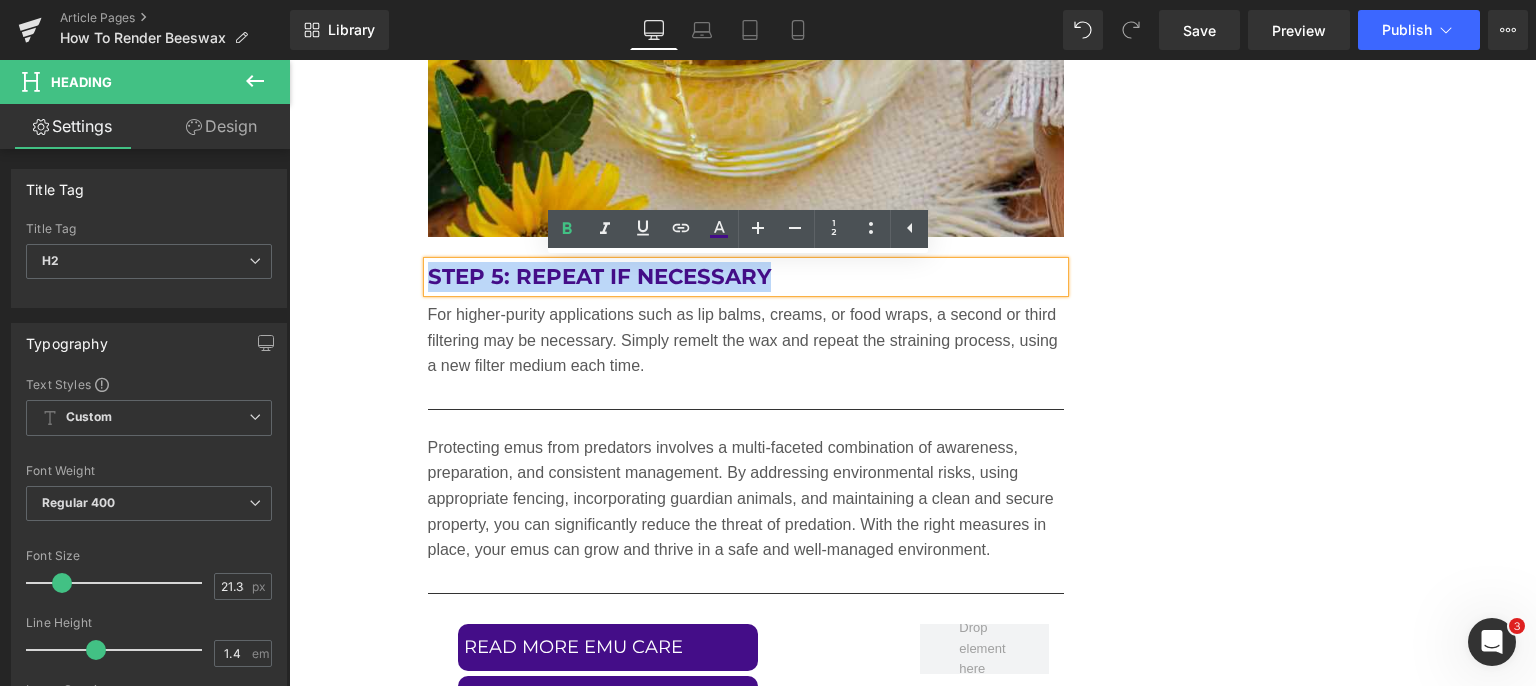 paste 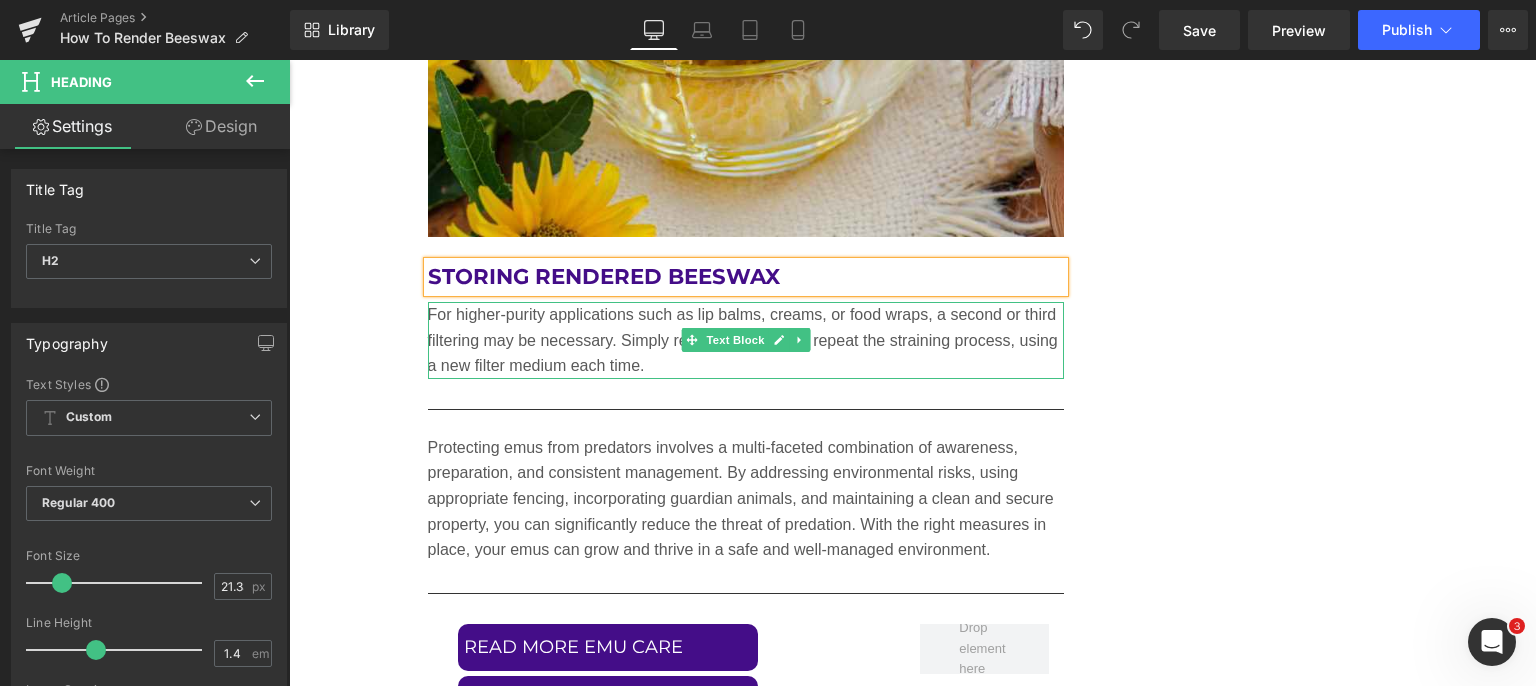 click on "For higher-purity applications such as lip balms, creams, or food wraps, a second or third filtering may be necessary. Simply remelt the wax and repeat the straining process, using a new filter medium each time." at bounding box center (746, 340) 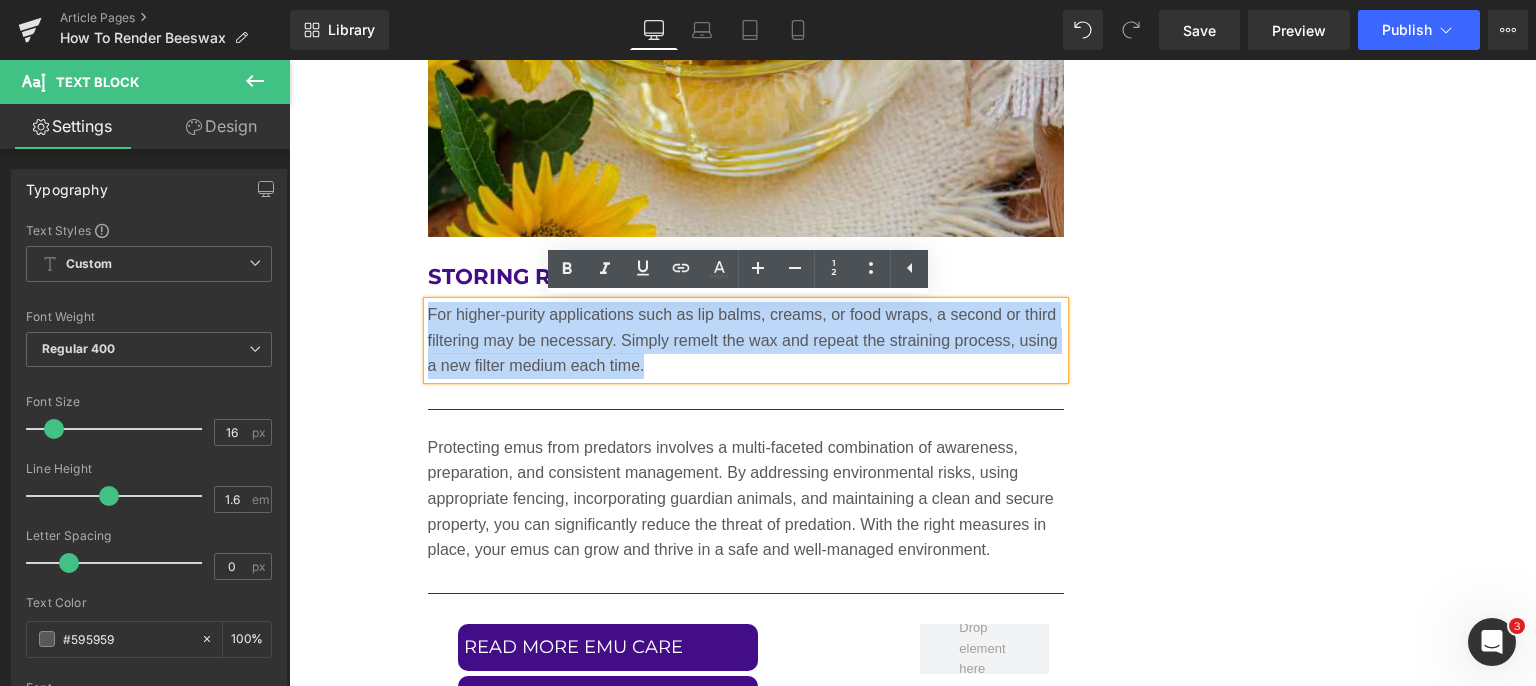 drag, startPoint x: 650, startPoint y: 361, endPoint x: 423, endPoint y: 309, distance: 232.87979 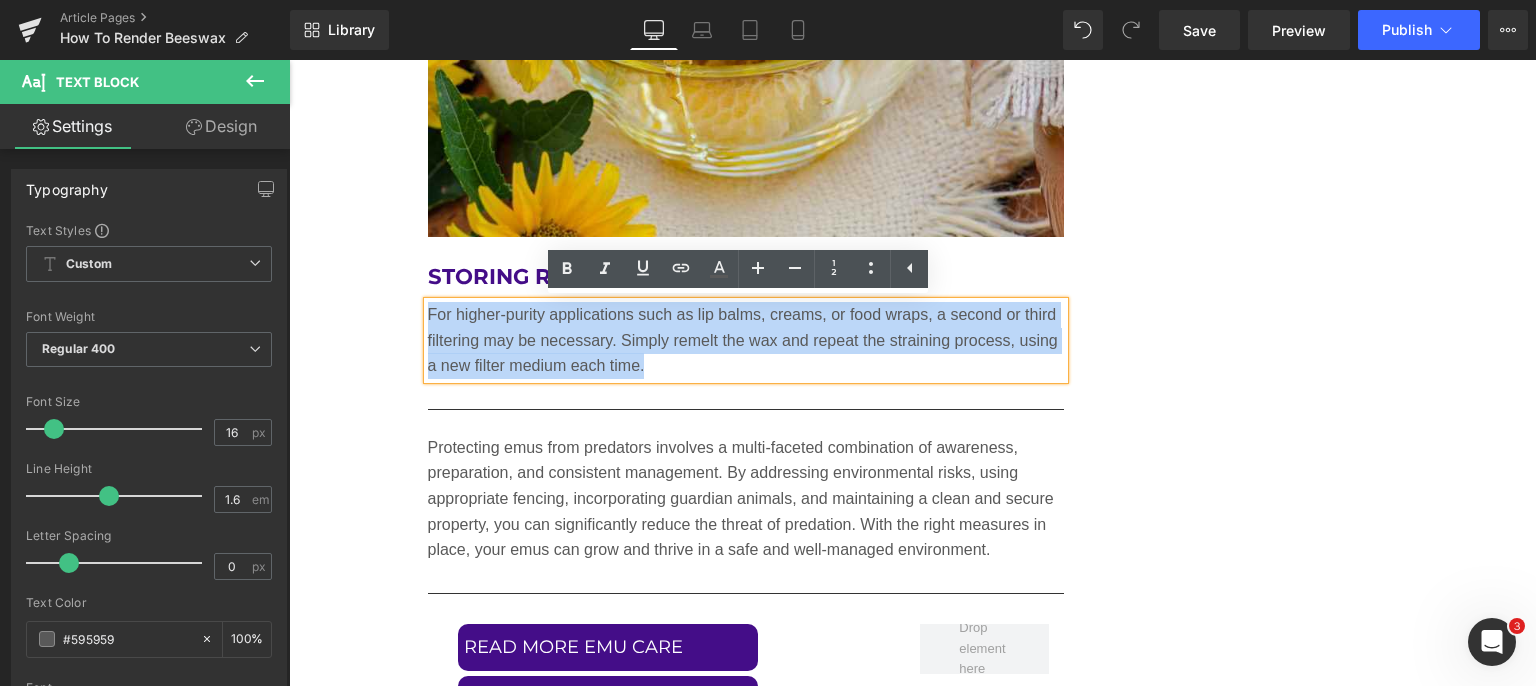 click on "For higher-purity applications such as lip balms, creams, or food wraps, a second or third filtering may be necessary. Simply remelt the wax and repeat the straining process, using a new filter medium each time." at bounding box center (746, 340) 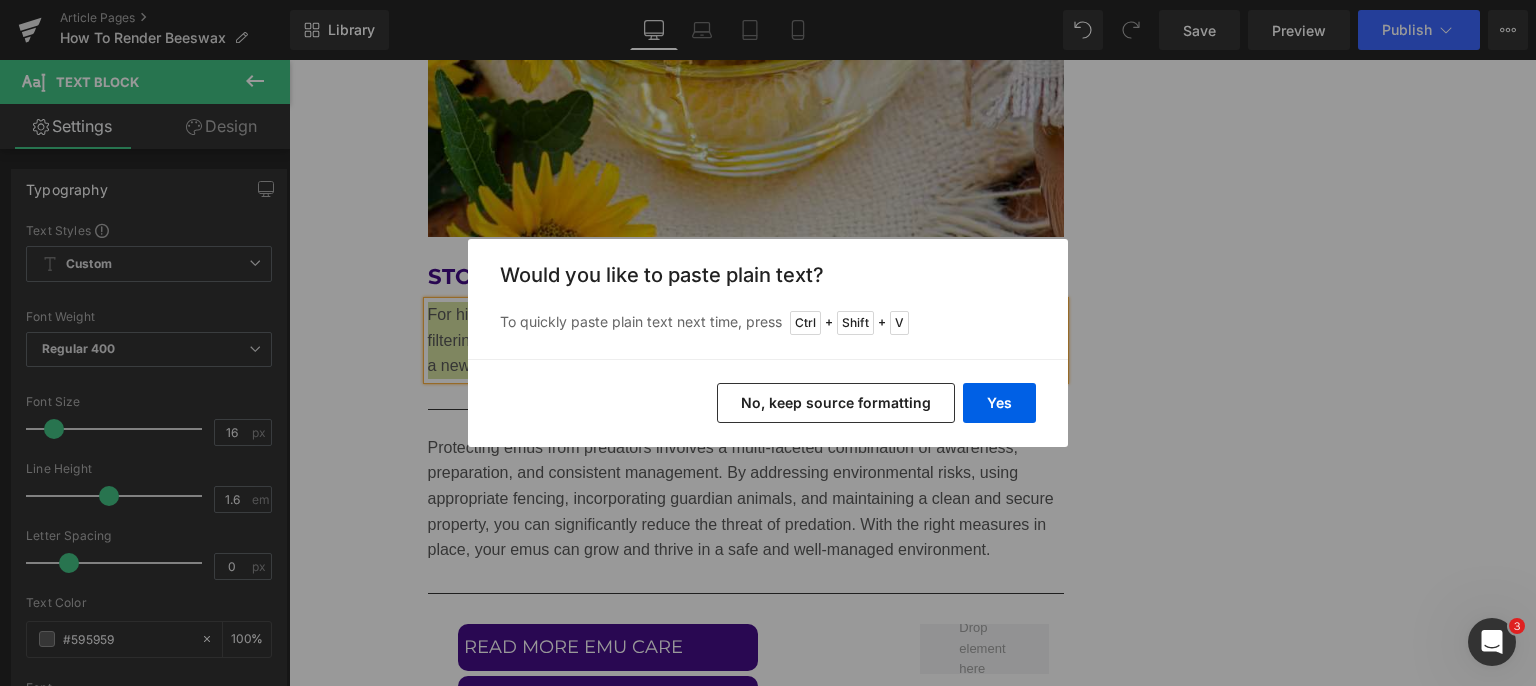 click on "Yes" at bounding box center (999, 403) 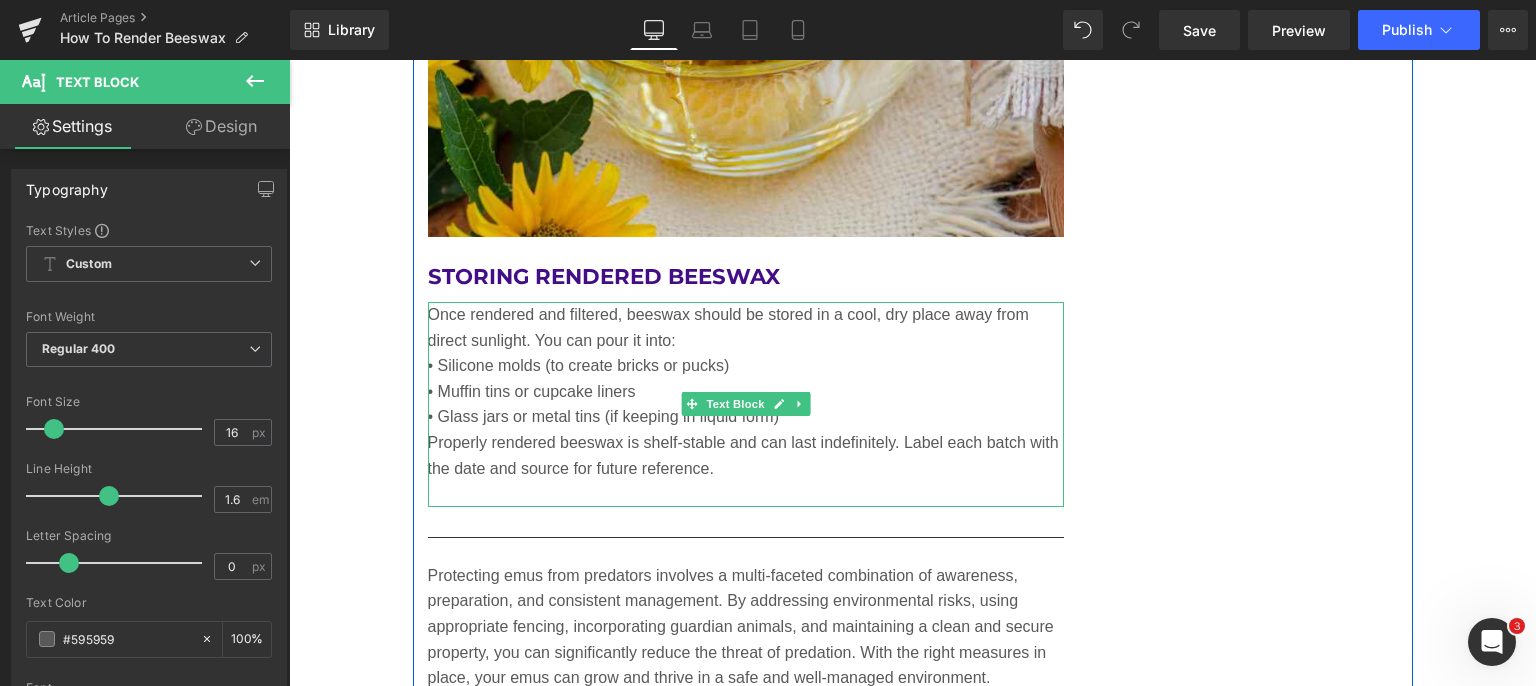 click on "•	Glass jars or metal tins (if keeping in liquid form)" at bounding box center (746, 417) 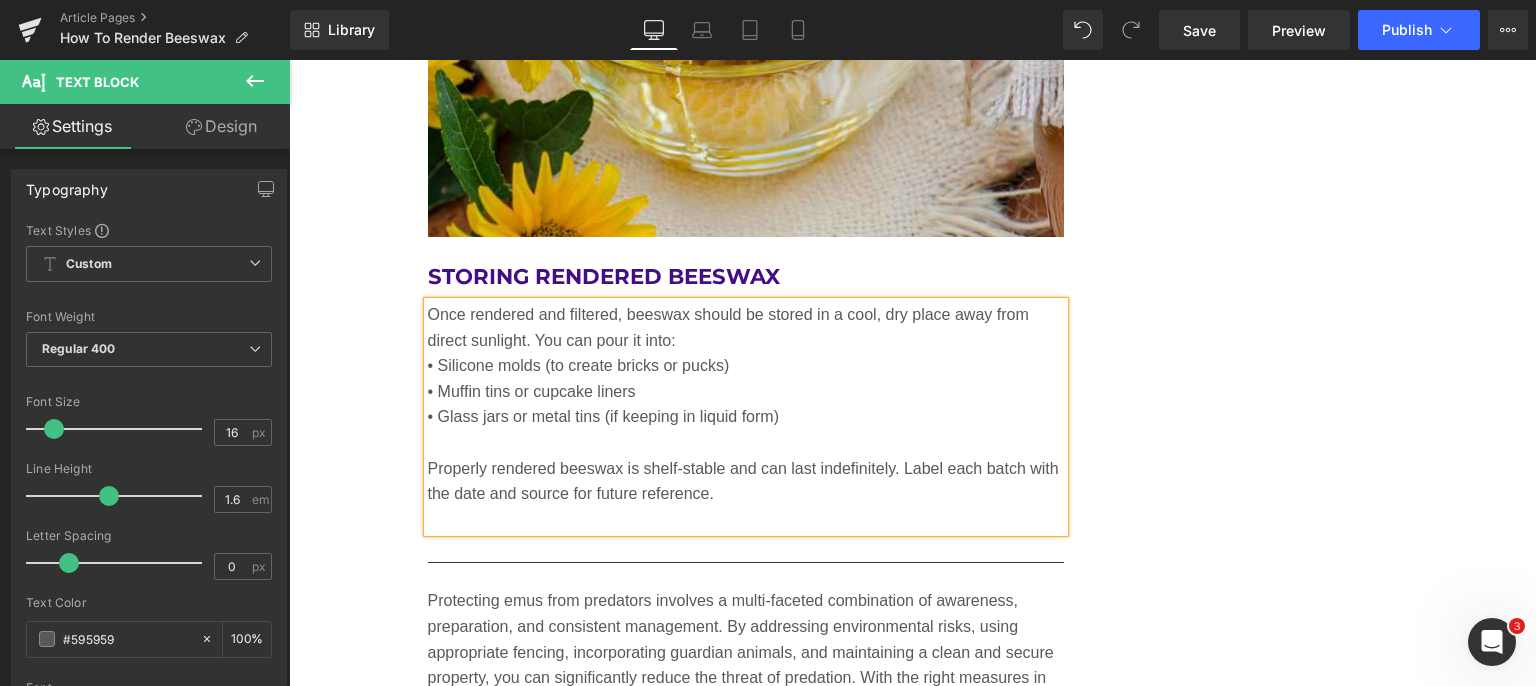 click at bounding box center [746, 520] 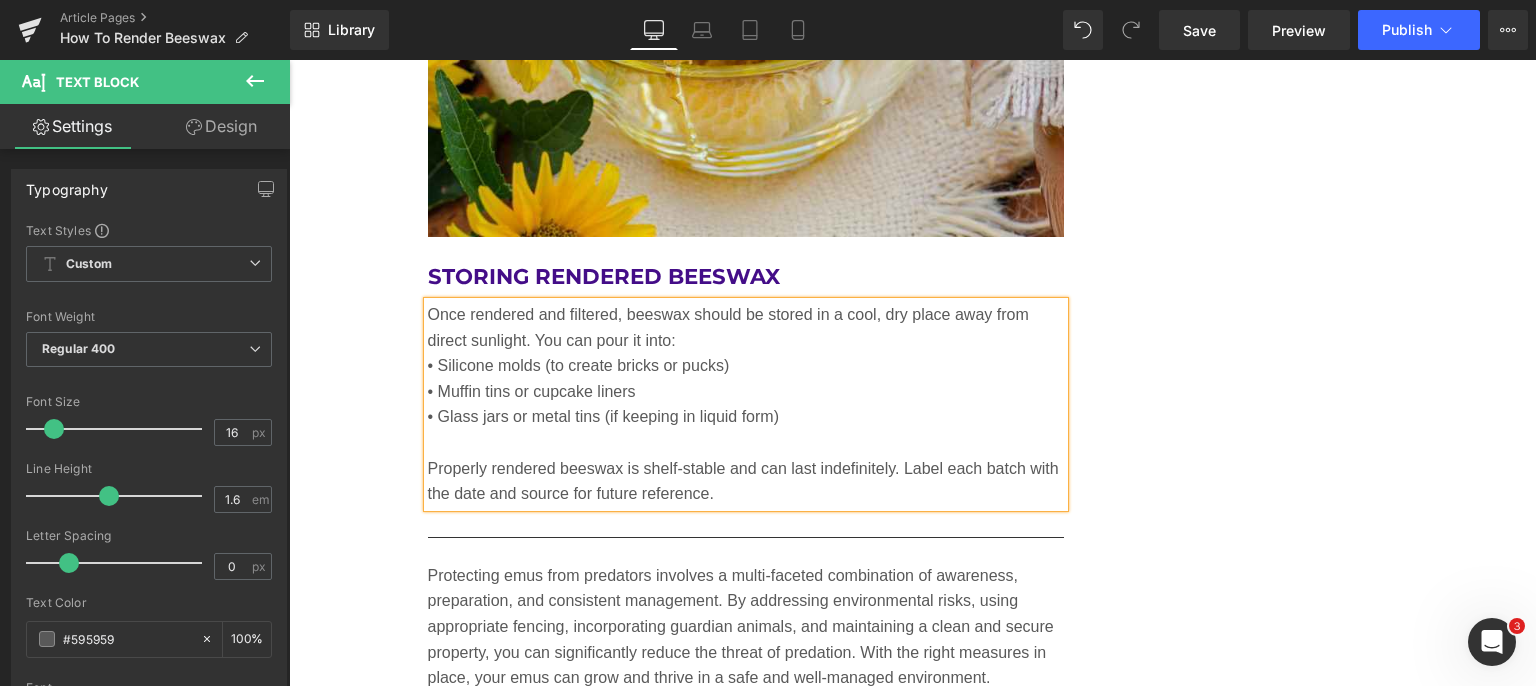 click on "Safety Considerations Before You Begin Heading         Rendering beeswax requires the use of heat, water, and possibly sharp tools. Follow these safety guidelines: •	Never render beeswax over direct flame; it has a low flash point (~400°F / 204°C) and is flammable. •	Always use a double boiler or a water bath to maintain temperature control. •	Avoid using cookware that you intend to use for food afterward; beeswax is difficult to clean. •	Perform the process in a well-ventilated area and consider working outside or using an exhaust fan. Text Block         Image         Equipment and Materials Needed Heading         To begin rendering beeswax, gather the following supplies: •	Raw beeswax •	Large stockpot or double boiler •	Cheesecloth or fine mesh filter •	Heatproof container or silicone mold for final wax •	Water •	Strainer or colander •	Rubber spatula or wooden spoon •	Optional: slow cooker, dedicated beeswax melter, or solar wax melter Text Block         Image" at bounding box center (913, -1945) 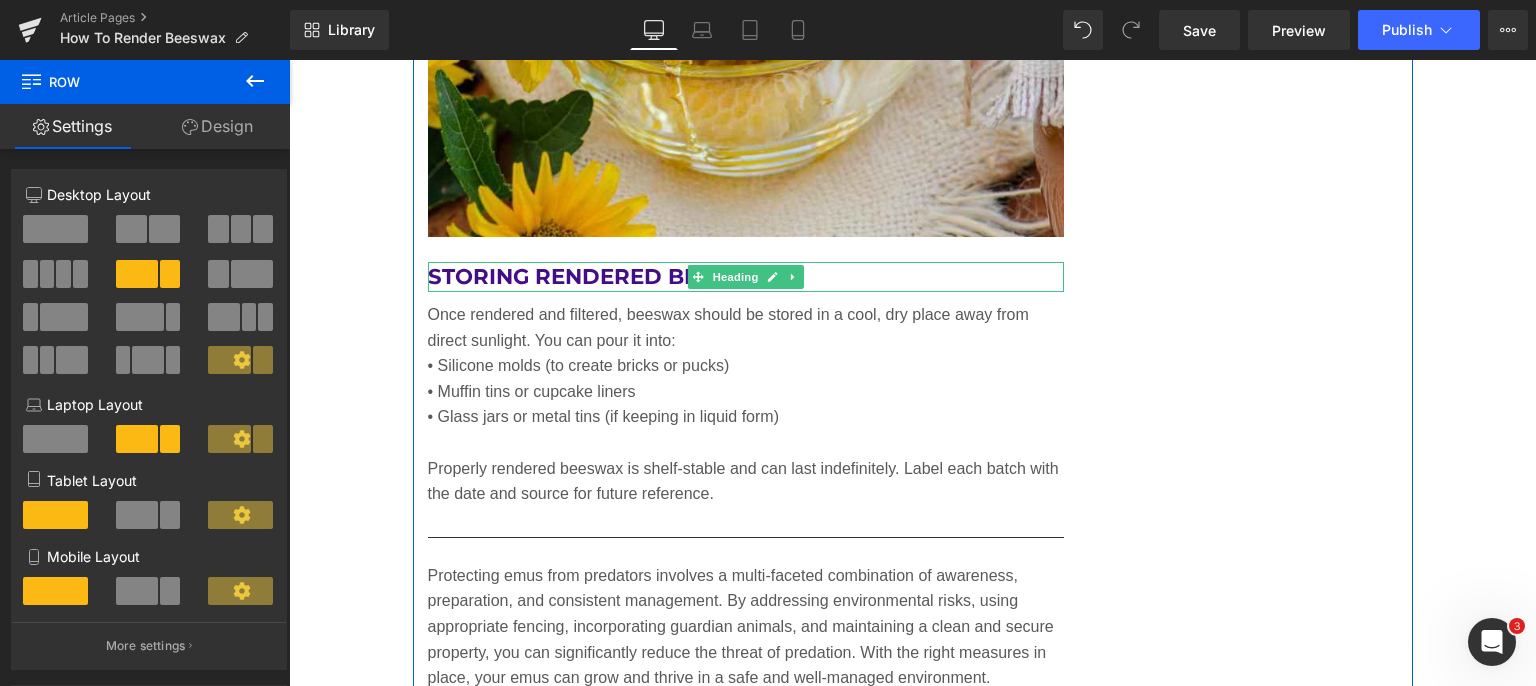 click 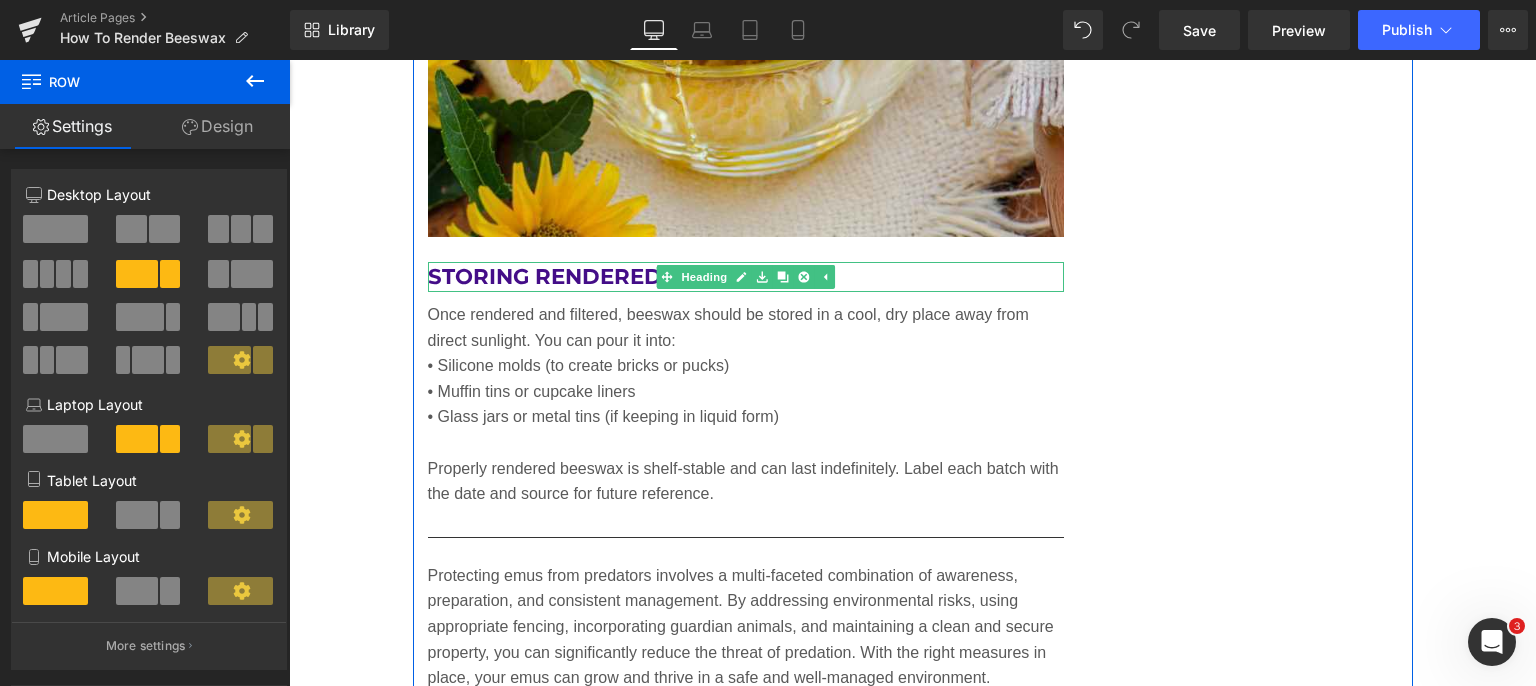 click 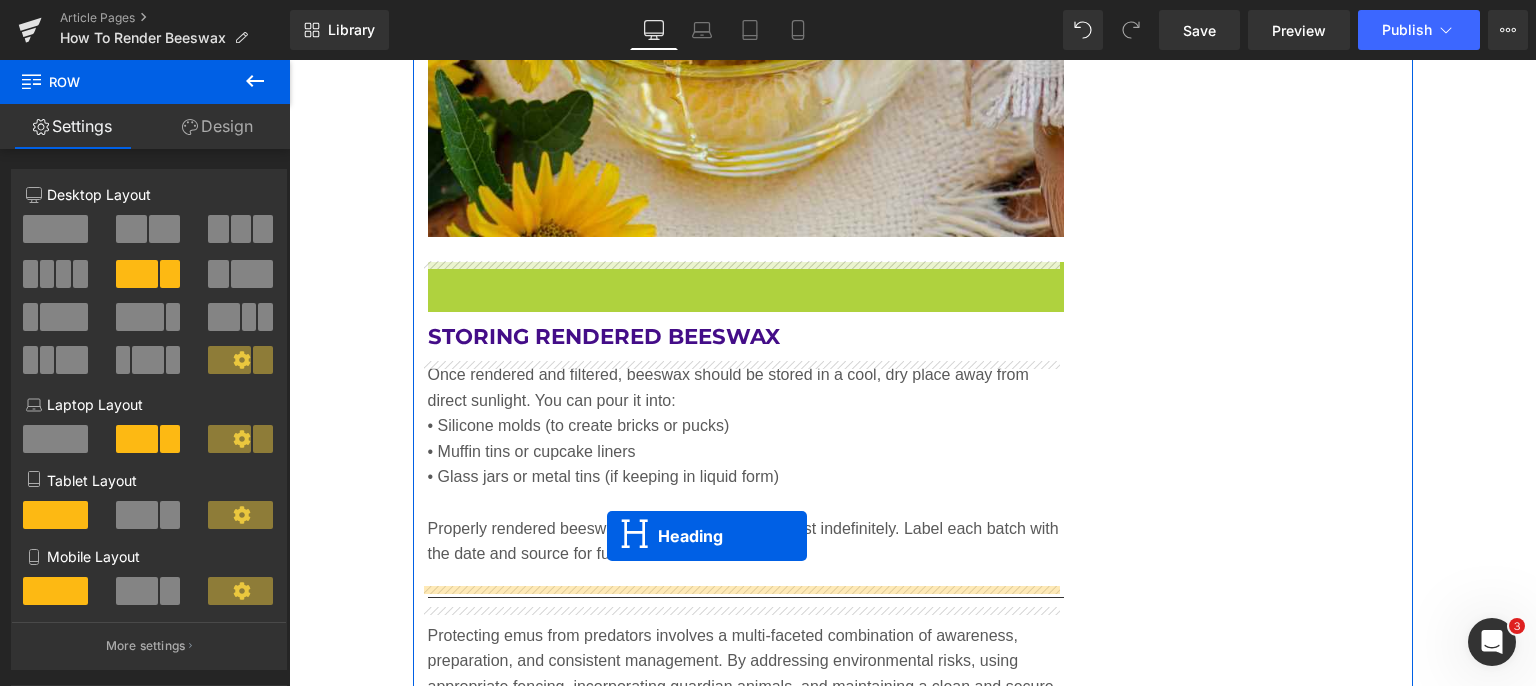 drag, startPoint x: 652, startPoint y: 277, endPoint x: 607, endPoint y: 536, distance: 262.8802 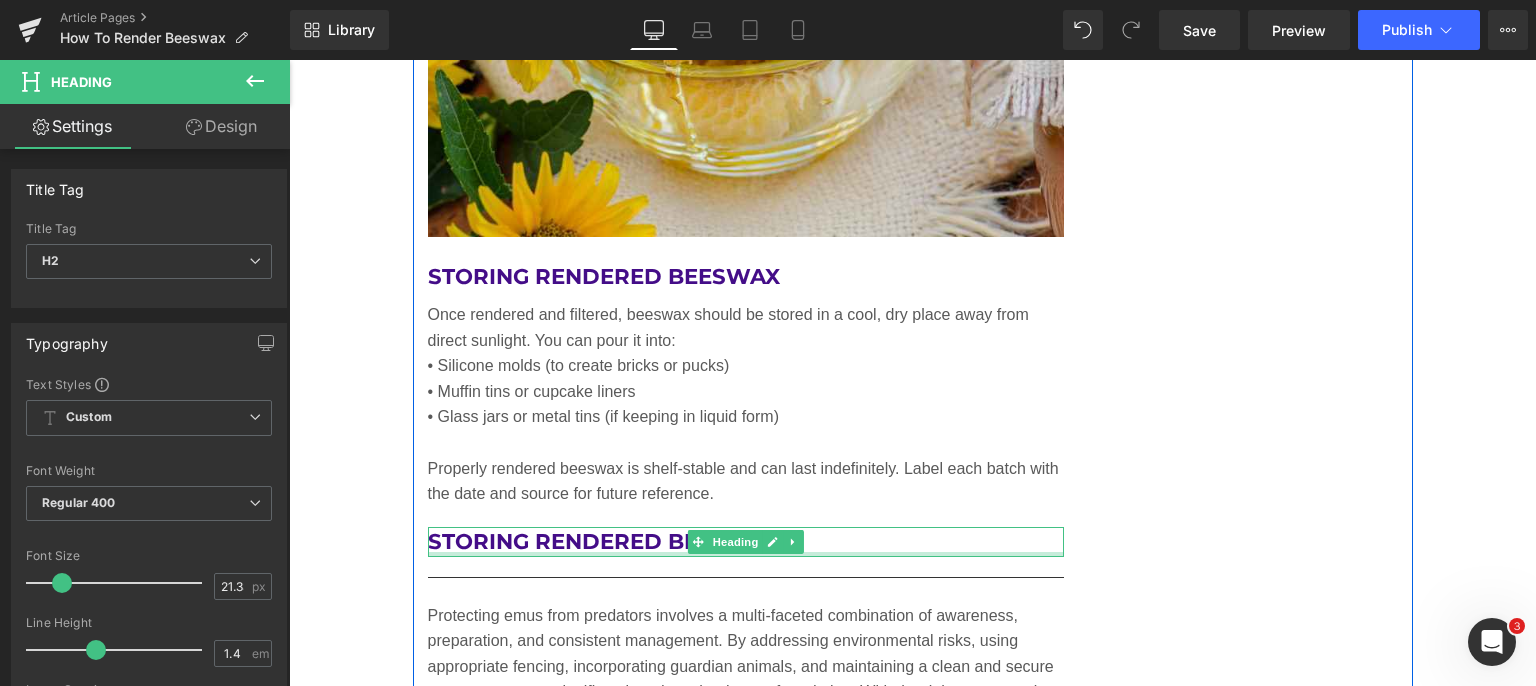 click at bounding box center (746, 554) 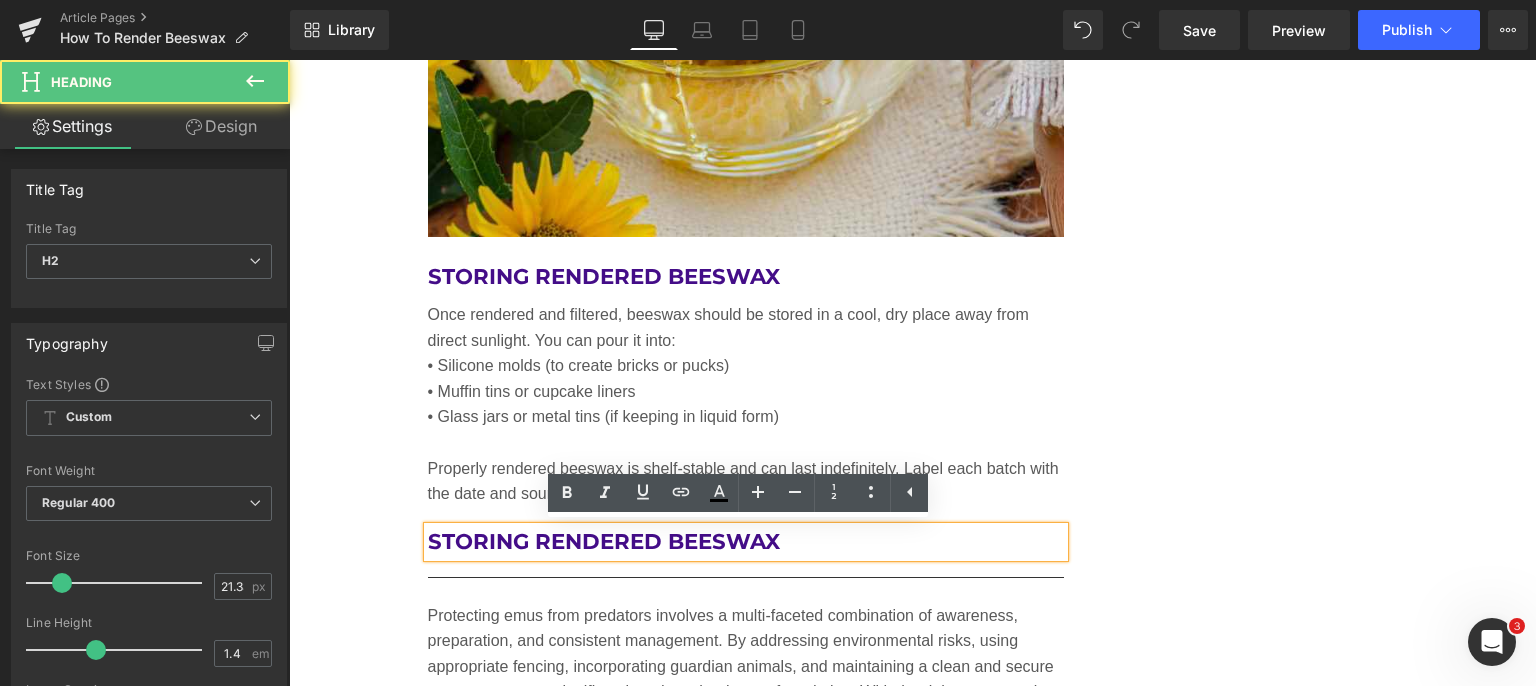 click on "Storing Rendered Beeswax" at bounding box center (746, 542) 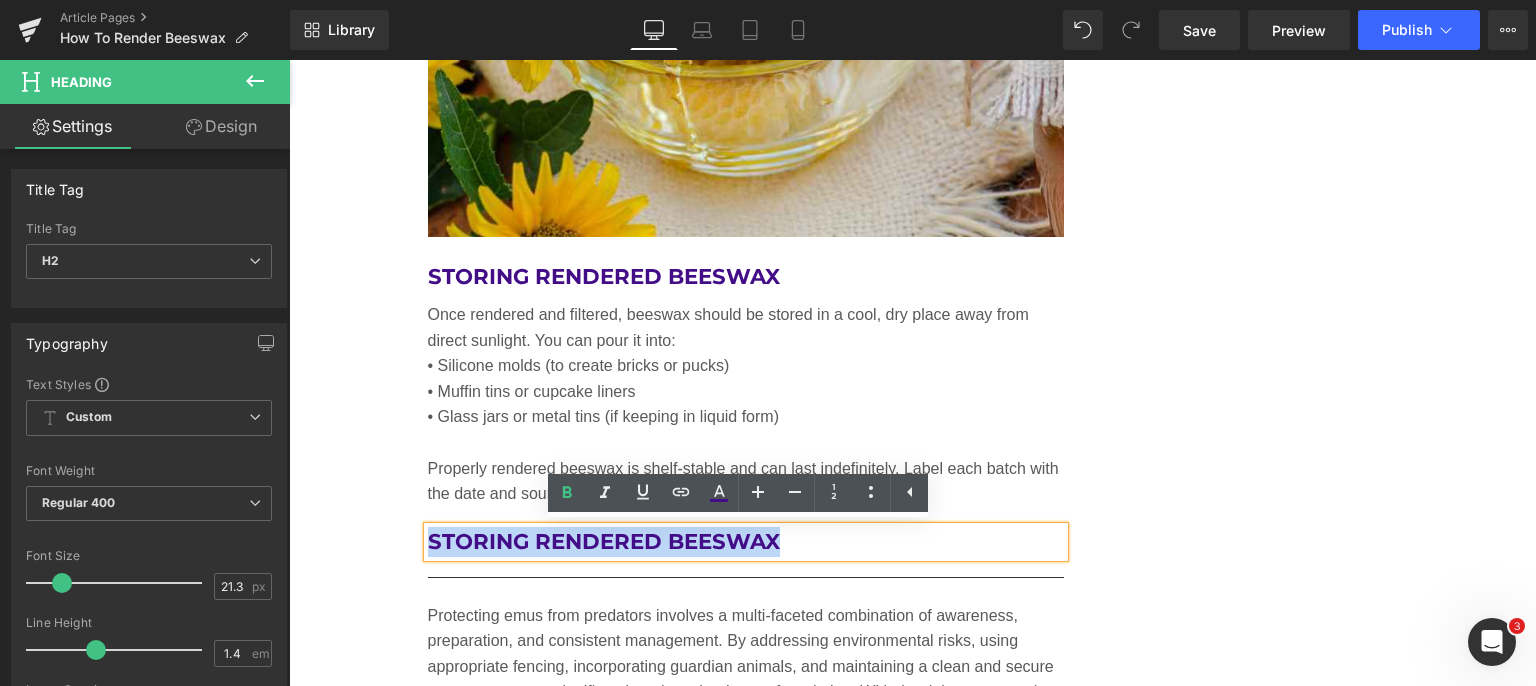 drag, startPoint x: 780, startPoint y: 543, endPoint x: 421, endPoint y: 537, distance: 359.05014 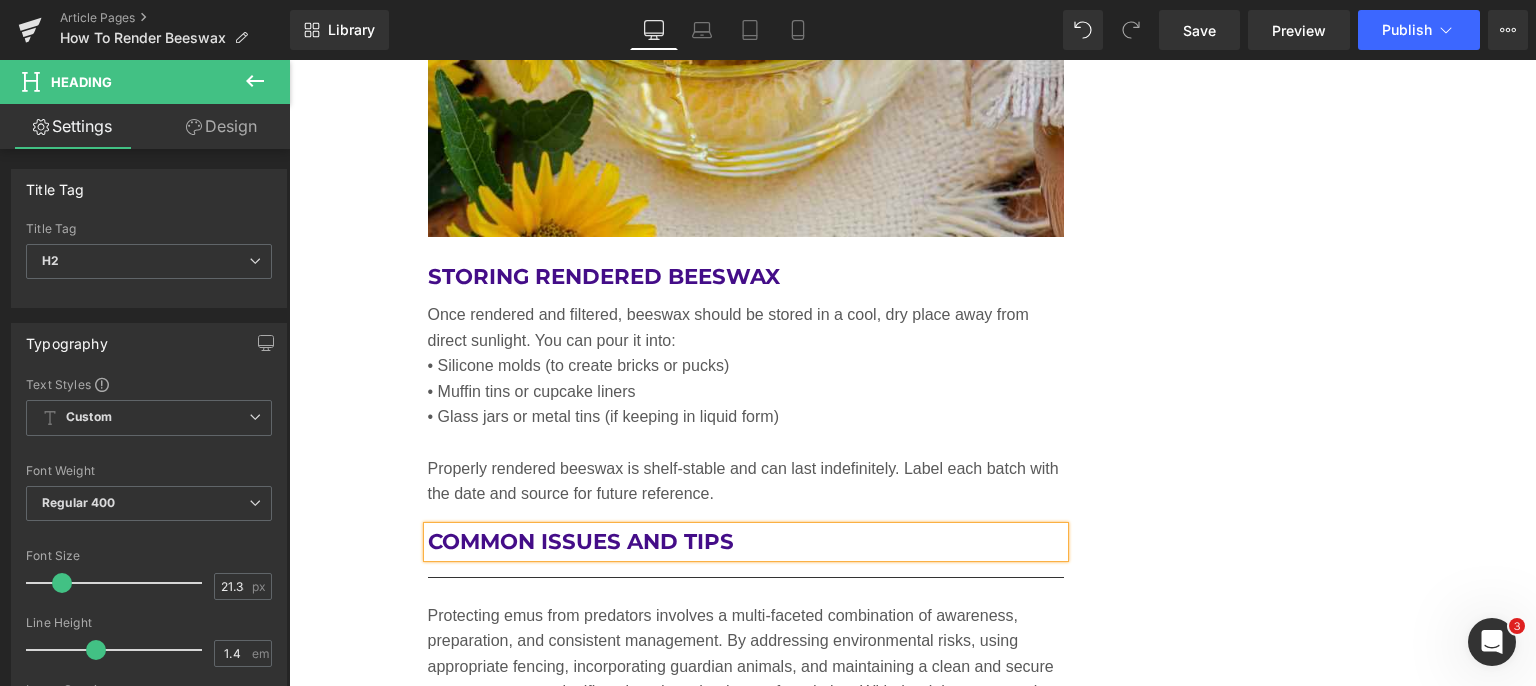 click on "Safety Considerations Before You Begin Heading         Rendering beeswax requires the use of heat, water, and possibly sharp tools. Follow these safety guidelines: •	Never render beeswax over direct flame; it has a low flash point (~400°F / 204°C) and is flammable. •	Always use a double boiler or a water bath to maintain temperature control. •	Avoid using cookware that you intend to use for food afterward; beeswax is difficult to clean. •	Perform the process in a well-ventilated area and consider working outside or using an exhaust fan. Text Block         Image         Equipment and Materials Needed Heading         To begin rendering beeswax, gather the following supplies: •	Raw beeswax •	Large stockpot or double boiler •	Cheesecloth or fine mesh filter •	Heatproof container or silicone mold for final wax •	Water •	Strainer or colander •	Rubber spatula or wooden spoon •	Optional: slow cooker, dedicated beeswax melter, or solar wax melter Text Block         Image" at bounding box center (913, -1925) 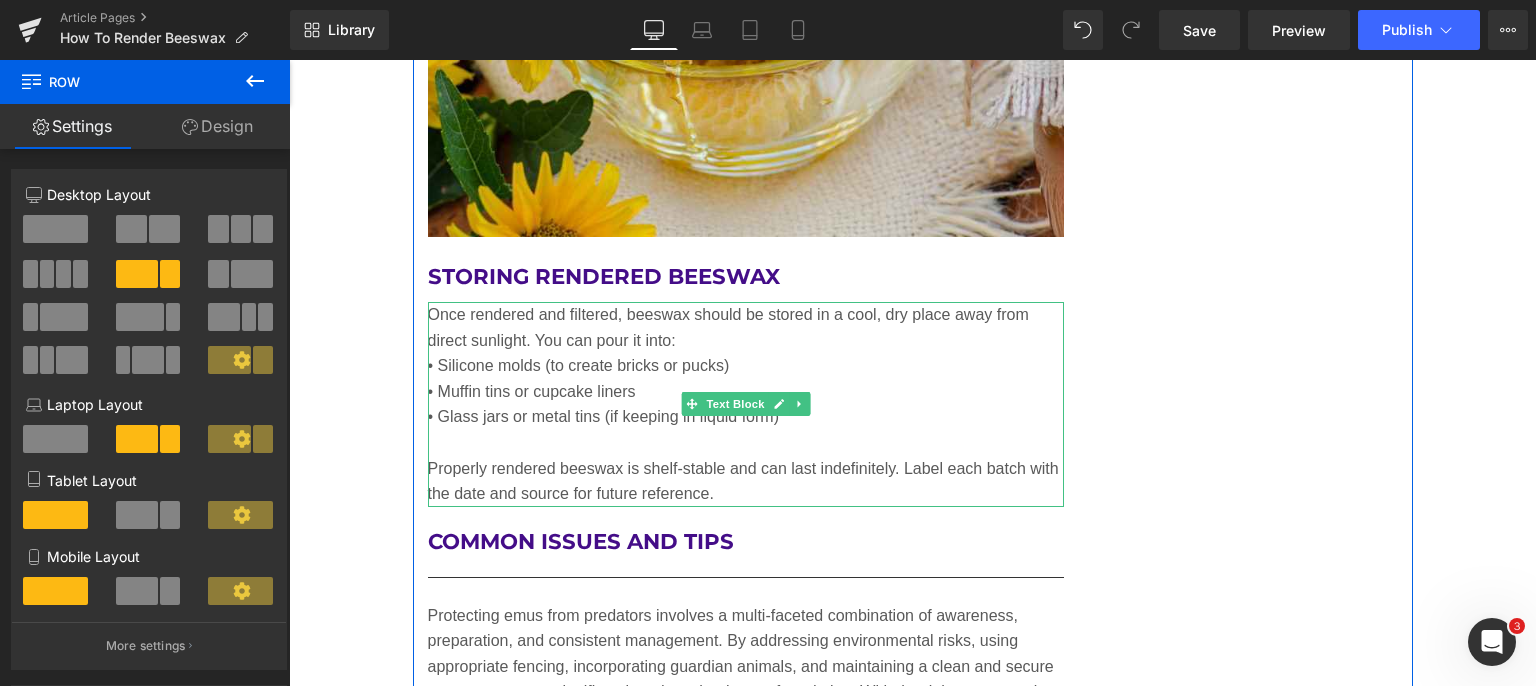 click 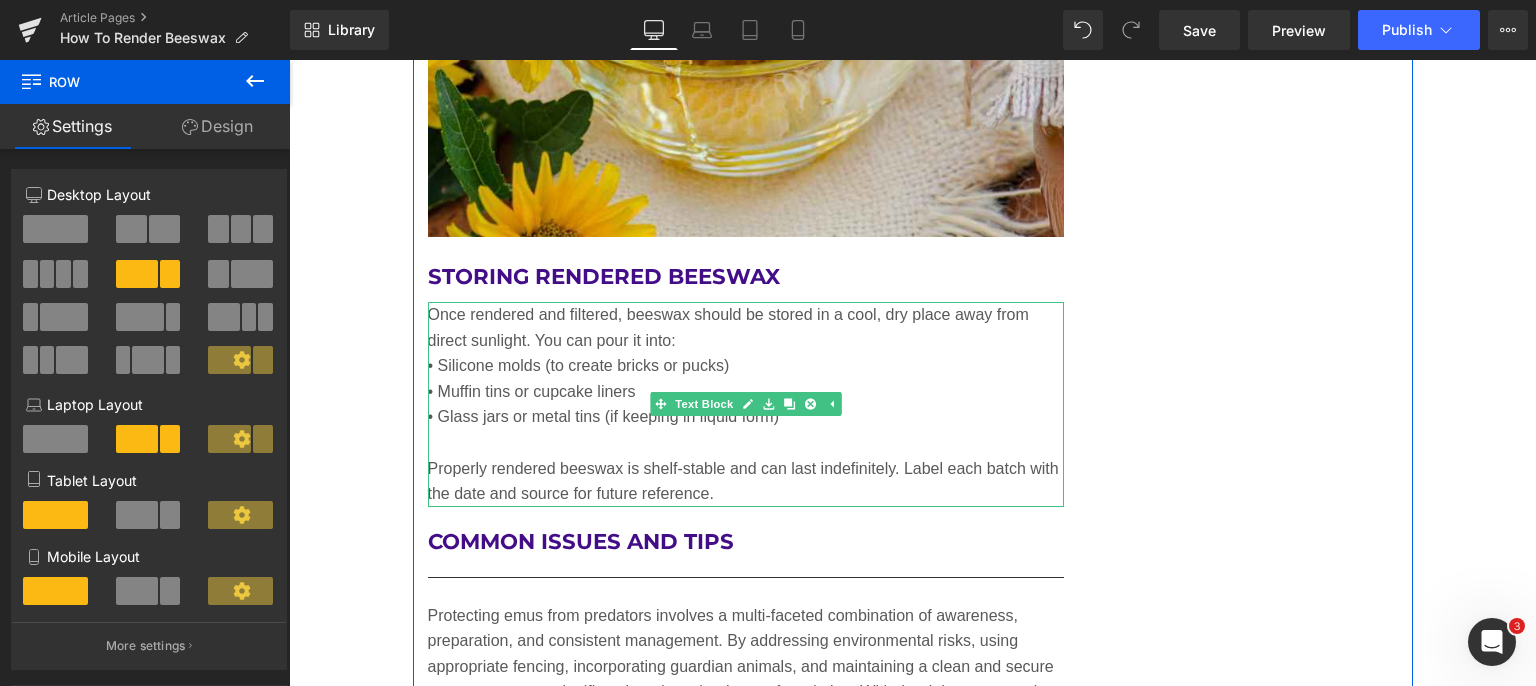 click 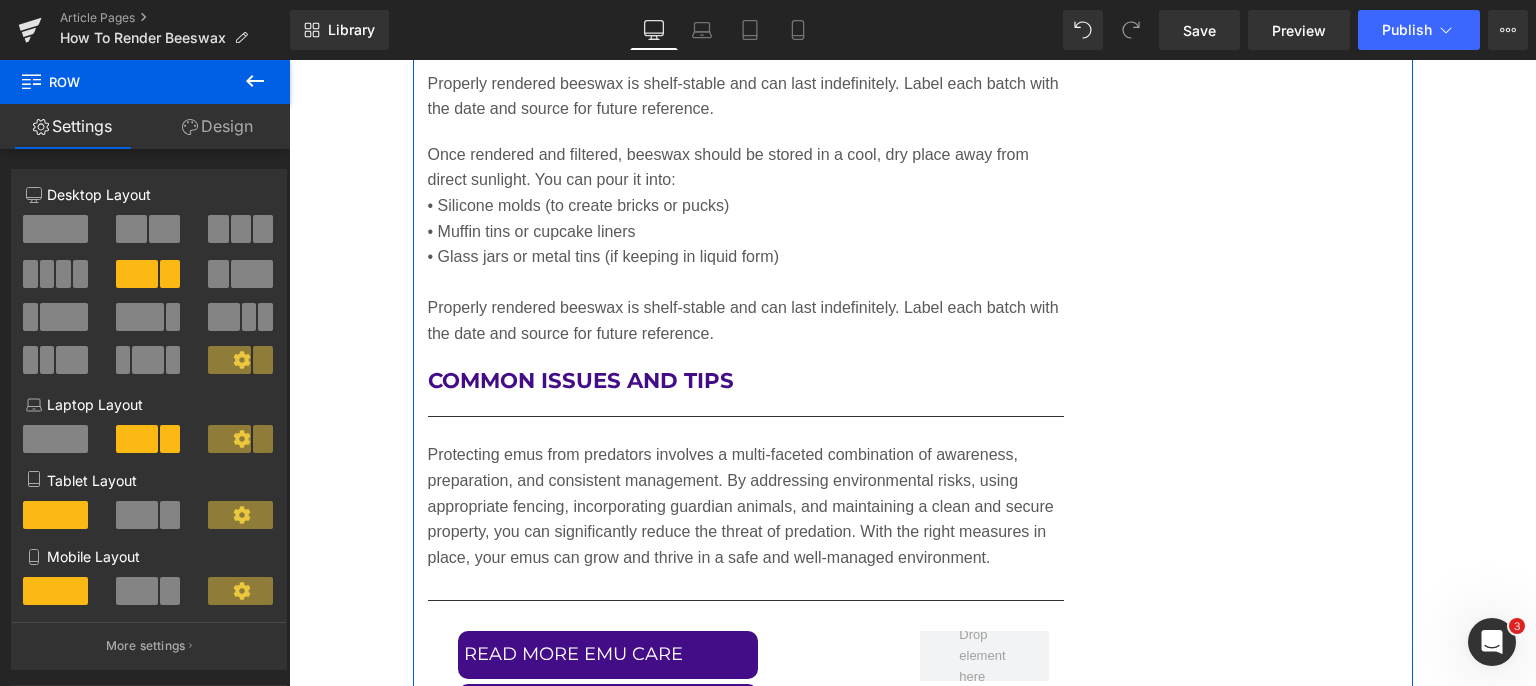 scroll, scrollTop: 8749, scrollLeft: 0, axis: vertical 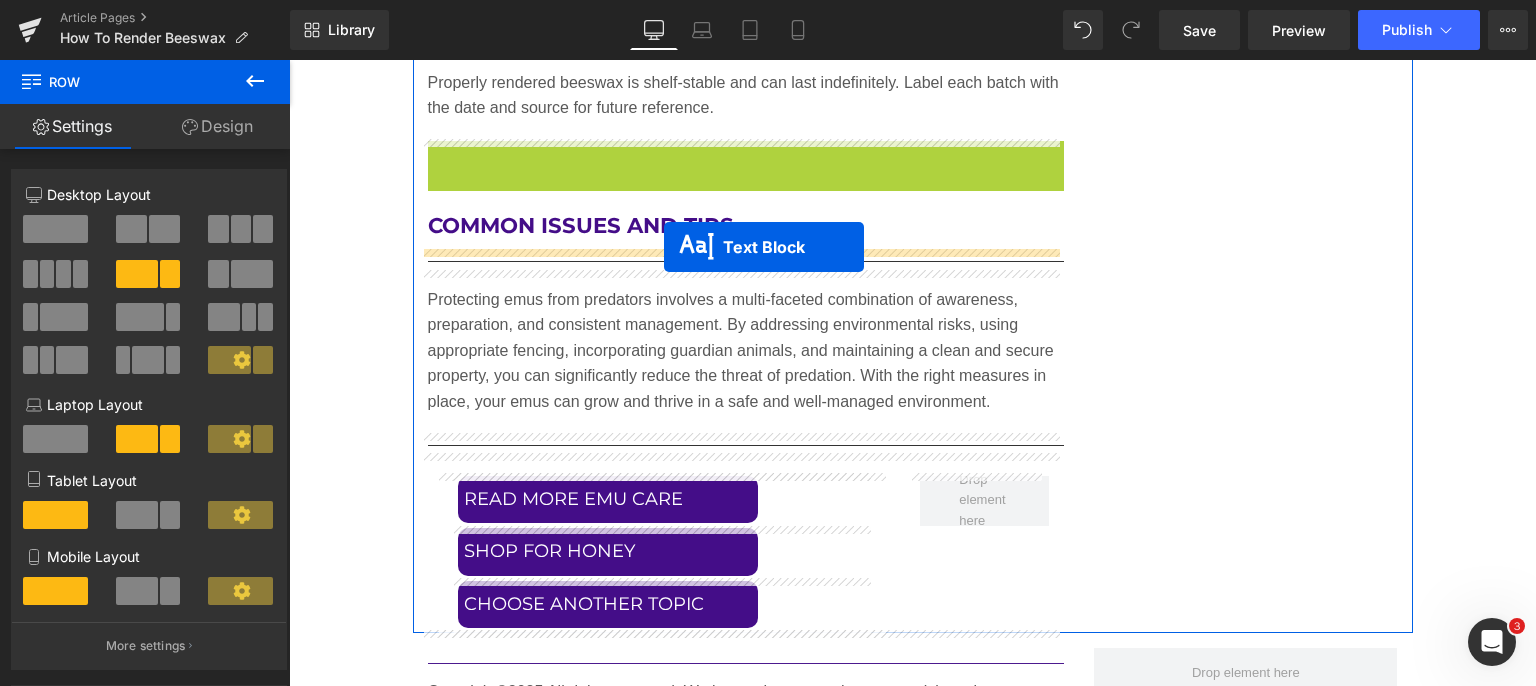 drag, startPoint x: 680, startPoint y: 236, endPoint x: 664, endPoint y: 248, distance: 20 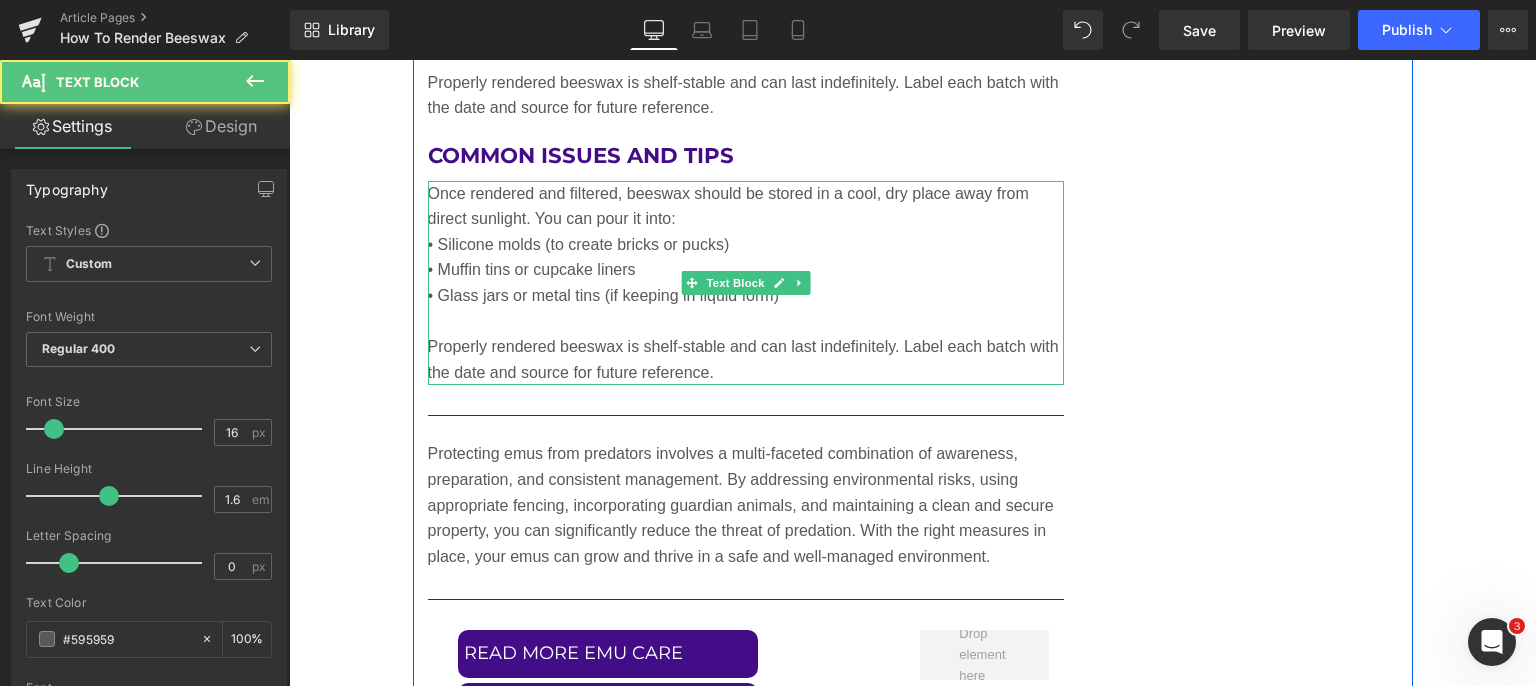 click on "Properly rendered beeswax is shelf-stable and can last indefinitely. Label each batch with the date and source for future reference." at bounding box center [746, 359] 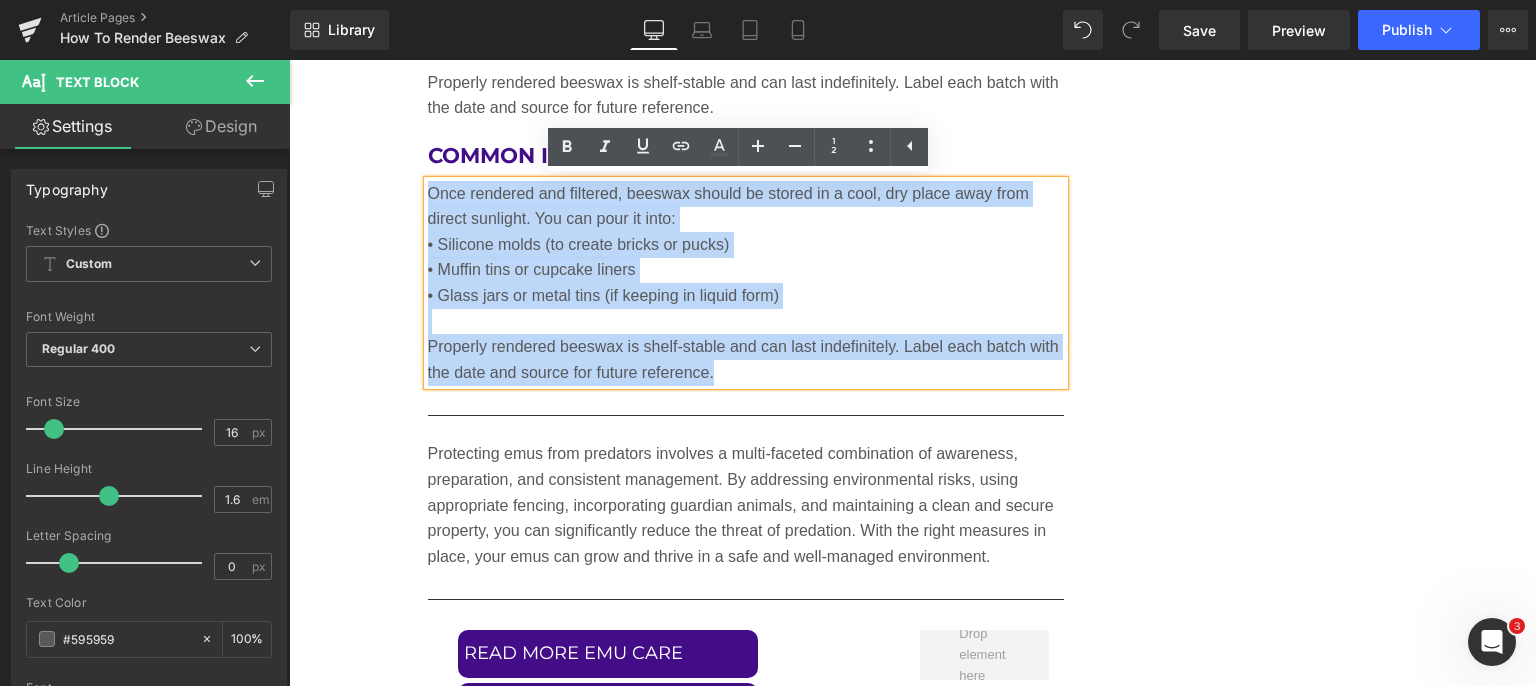 drag, startPoint x: 720, startPoint y: 376, endPoint x: 421, endPoint y: 198, distance: 347.9727 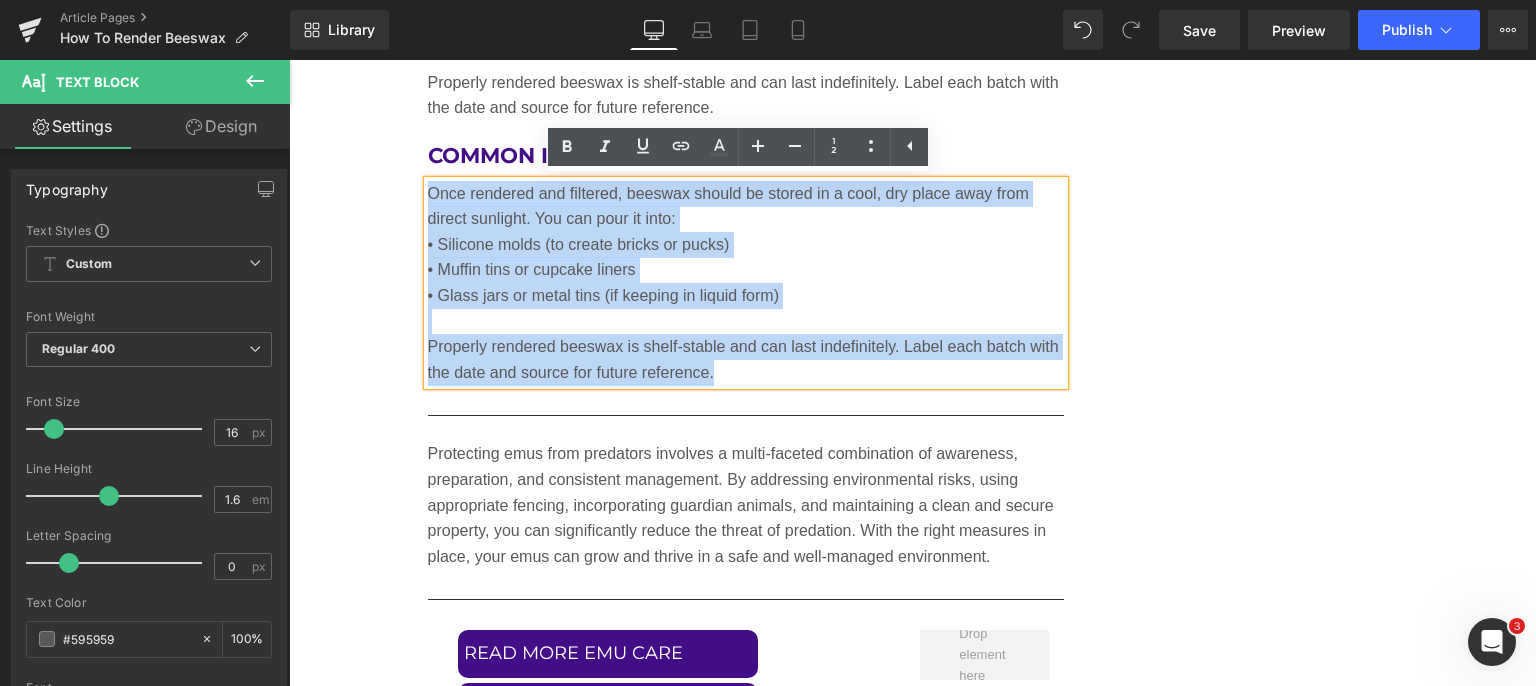 click on "Once rendered and filtered, beeswax should be stored in a cool, dry place away from direct sunlight. You can pour it into: •	Silicone molds (to create bricks or pucks) •	Muffin tins or cupcake liners •	Glass jars or metal tins (if keeping in liquid form) Properly rendered beeswax is shelf-stable and can last indefinitely. Label each batch with the date and source for future reference." at bounding box center [746, 283] 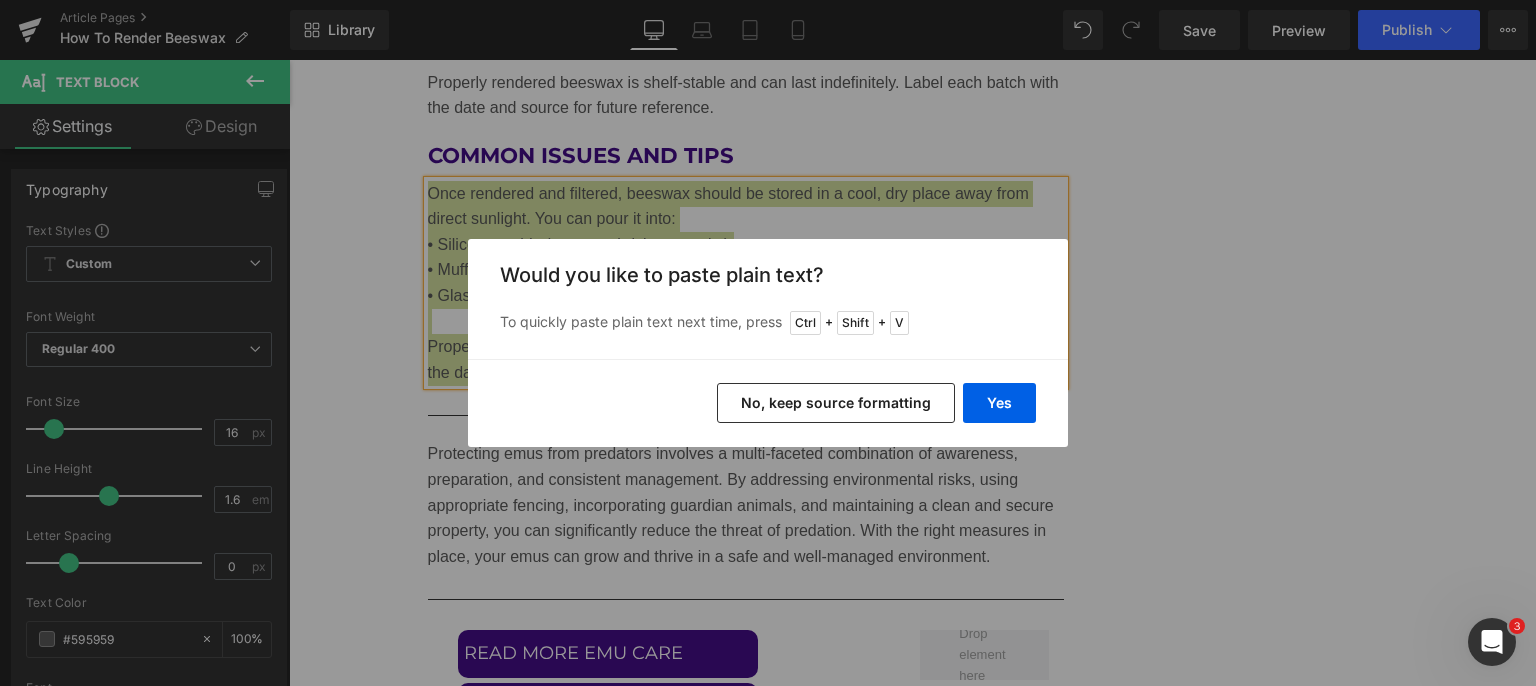 click on "Yes" at bounding box center [999, 403] 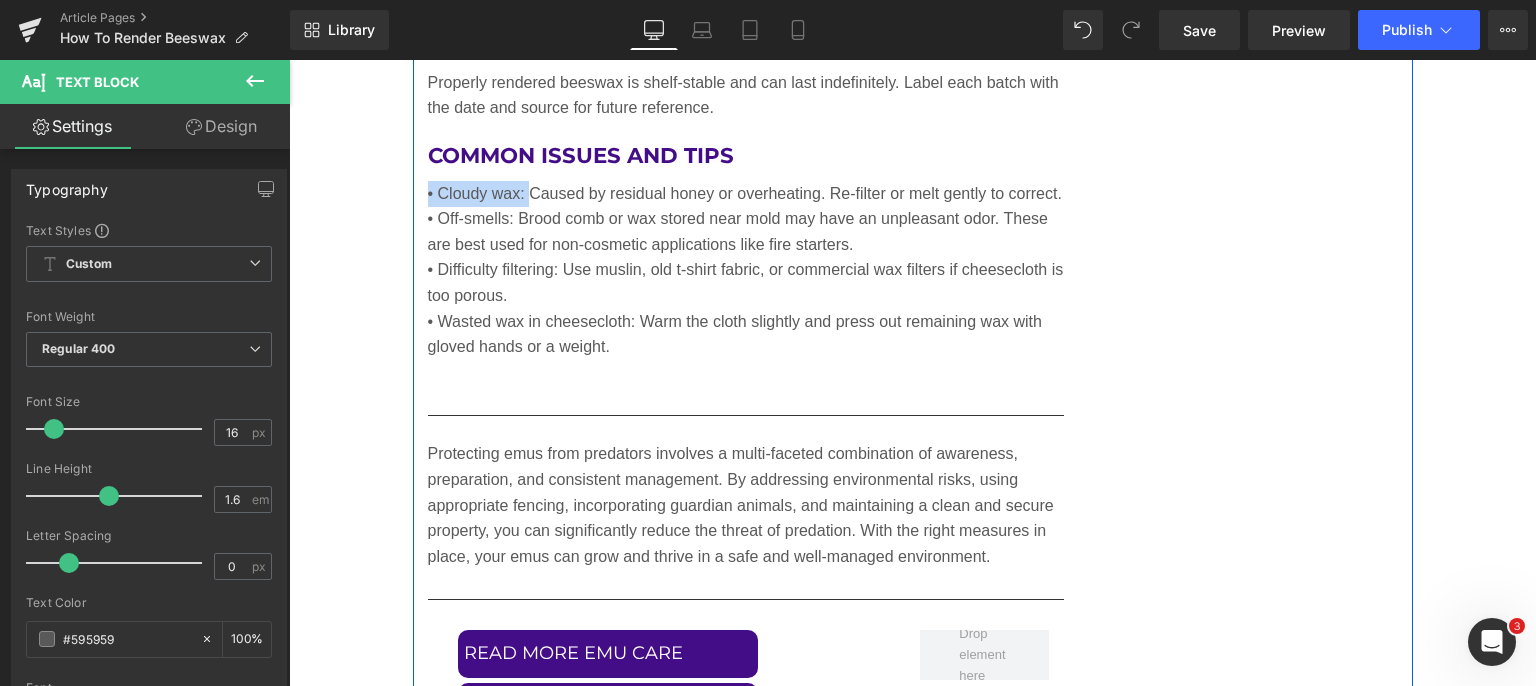 drag, startPoint x: 523, startPoint y: 193, endPoint x: 418, endPoint y: 193, distance: 105 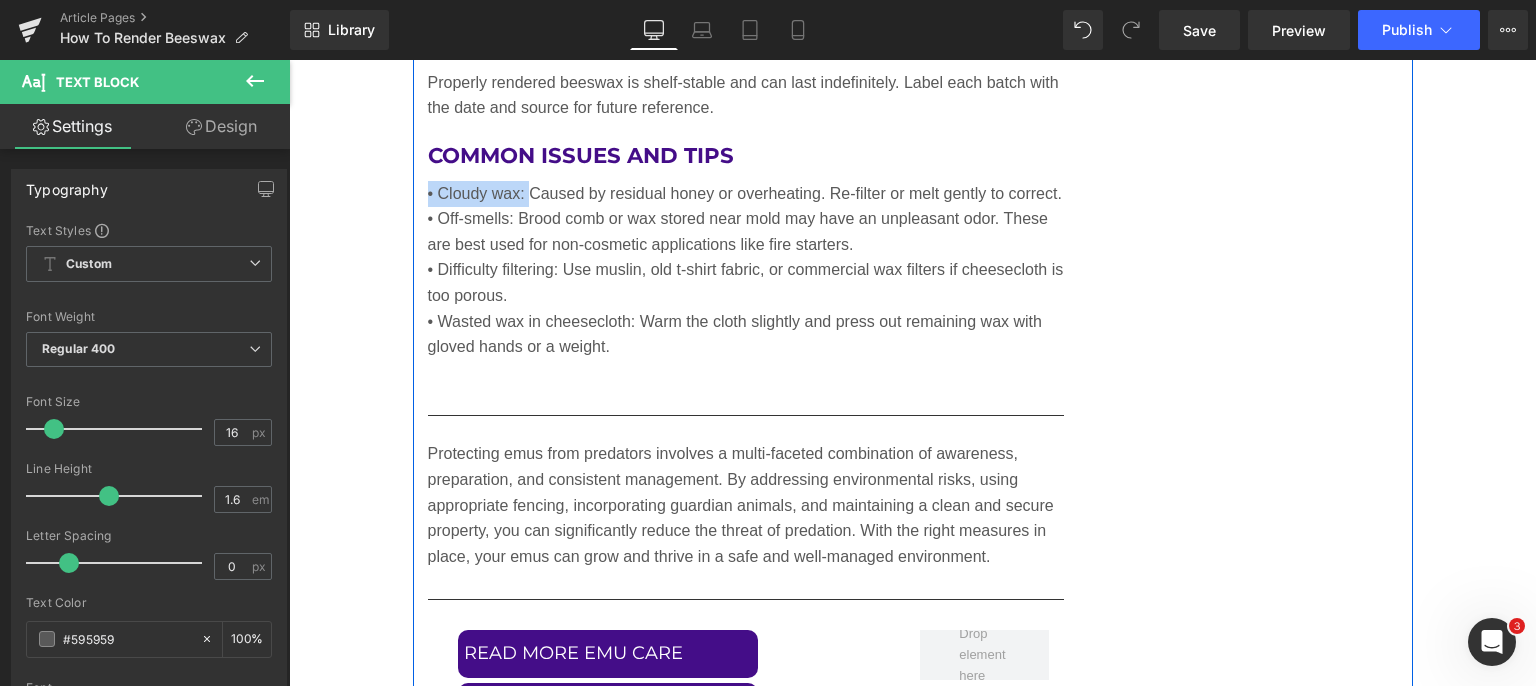 click on "Safety Considerations Before You Begin Heading         Rendering beeswax requires the use of heat, water, and possibly sharp tools. Follow these safety guidelines: •	Never render beeswax over direct flame; it has a low flash point (~400°F / 204°C) and is flammable. •	Always use a double boiler or a water bath to maintain temperature control. •	Avoid using cookware that you intend to use for food afterward; beeswax is difficult to clean. •	Perform the process in a well-ventilated area and consider working outside or using an exhaust fan. Text Block         Image         Equipment and Materials Needed Heading         To begin rendering beeswax, gather the following supplies: •	Raw beeswax •	Large stockpot or double boiler •	Cheesecloth or fine mesh filter •	Heatproof container or silicone mold for final wax •	Water •	Strainer or colander •	Rubber spatula or wooden spoon •	Optional: slow cooker, dedicated beeswax melter, or solar wax melter Text Block         Image" at bounding box center [746, -2199] 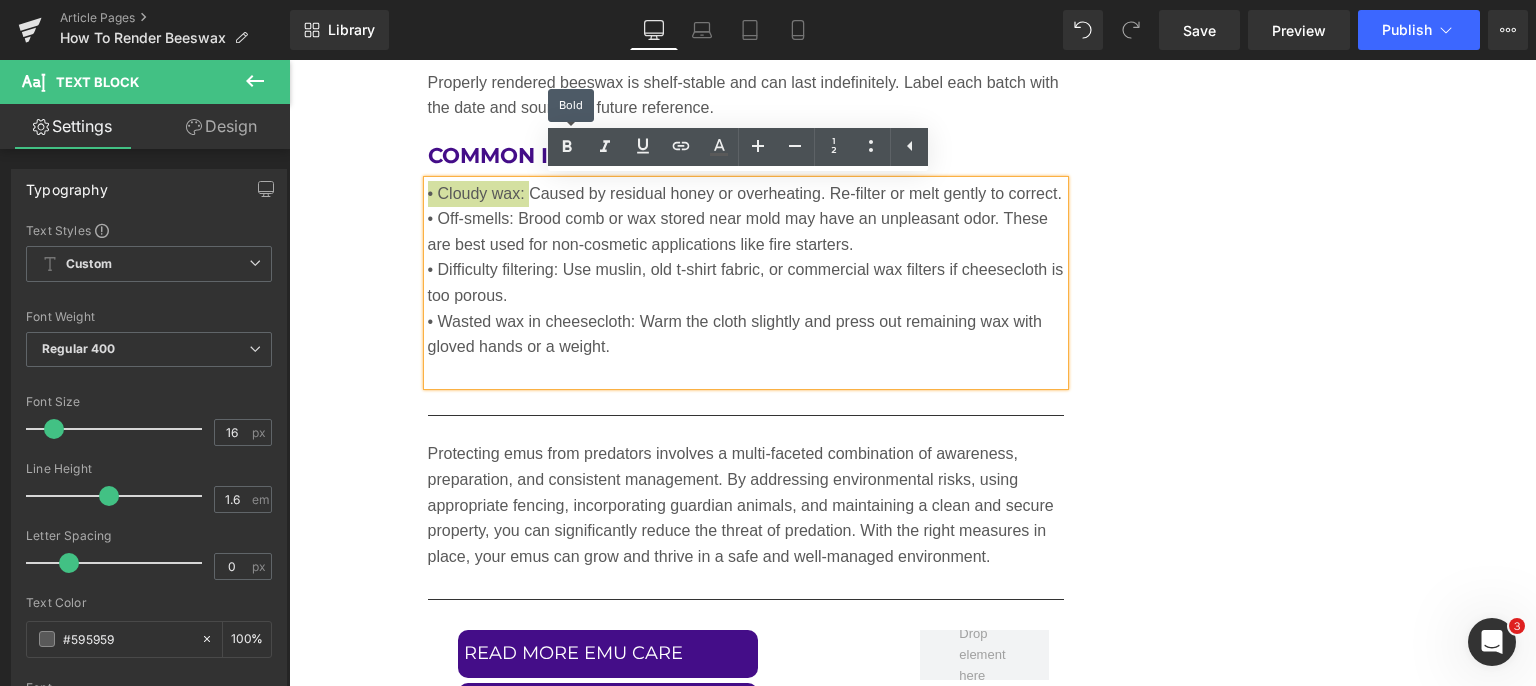 click 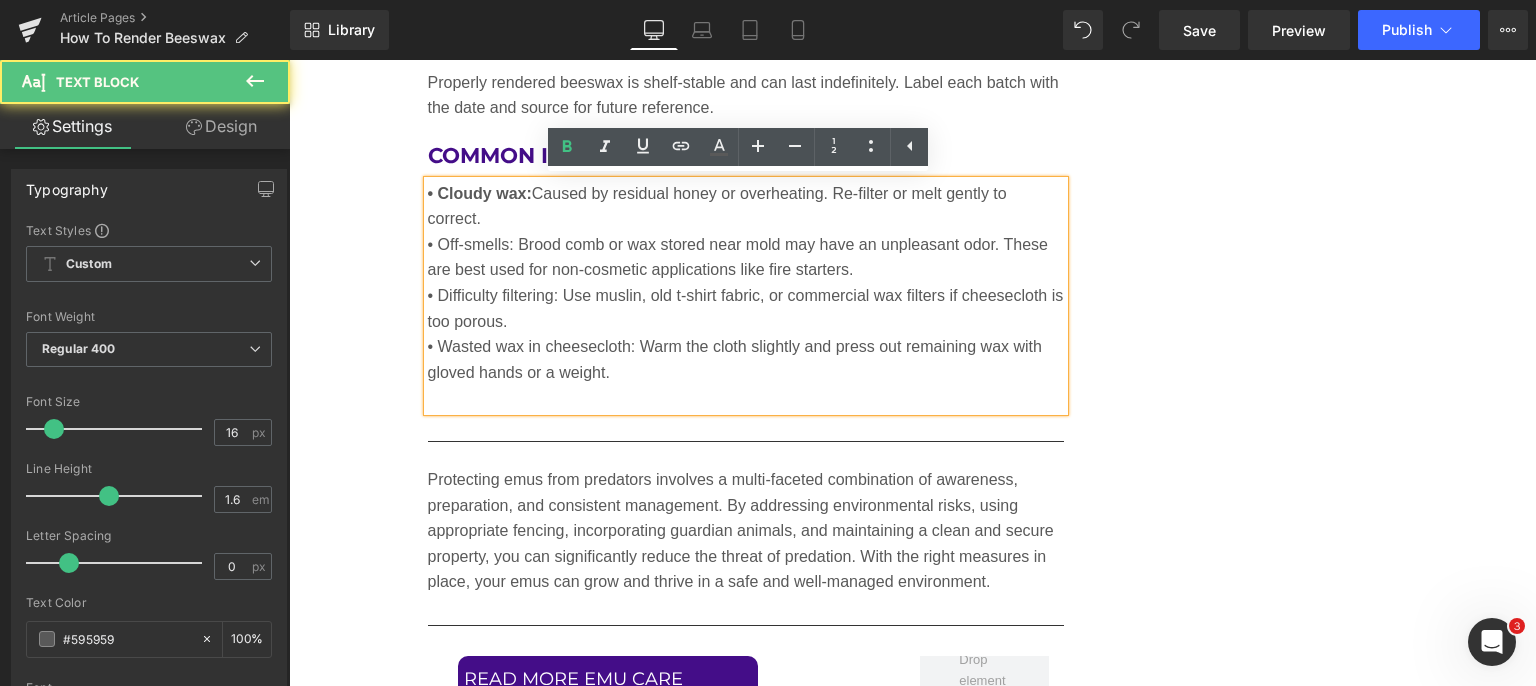 click on "•	Off-smells: Brood comb or wax stored near mold may have an unpleasant odor. These are best used for non-cosmetic applications like fire starters." at bounding box center (746, 257) 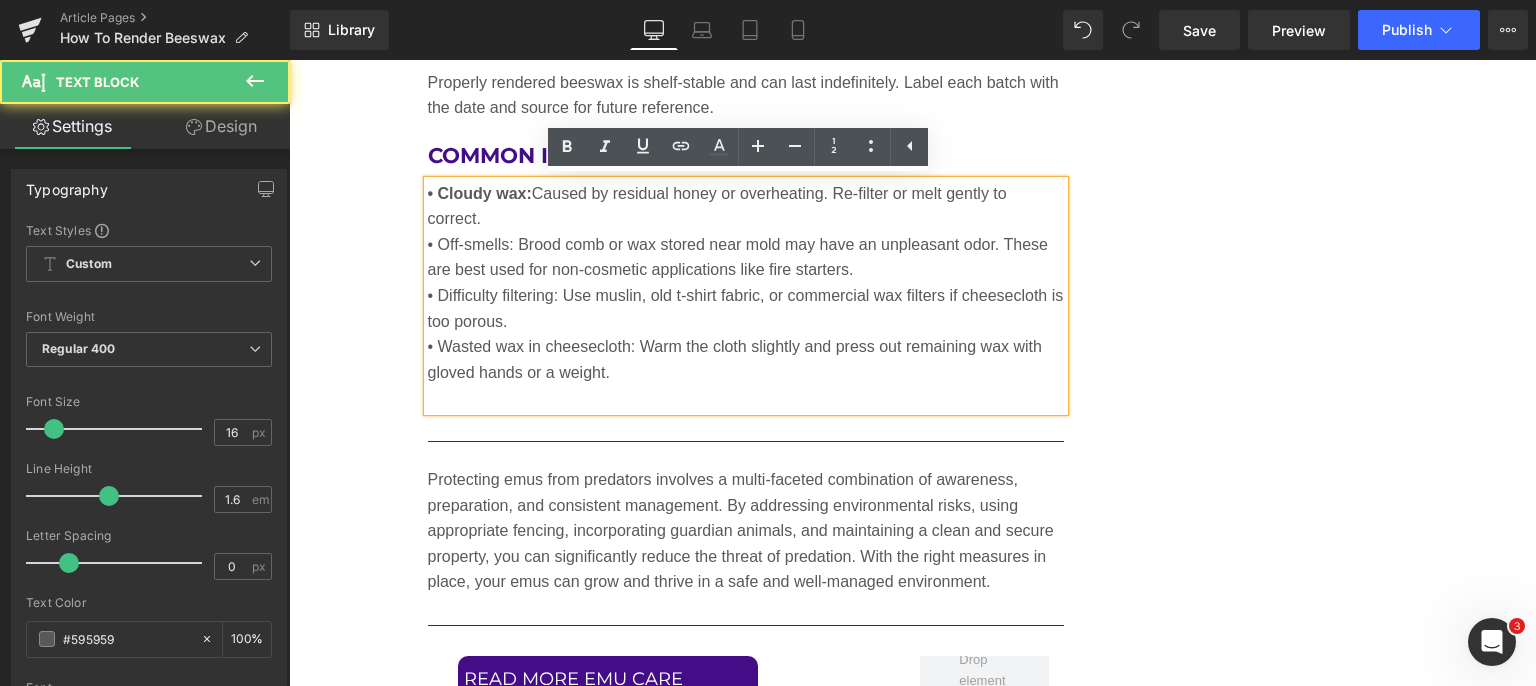 click on "•	Cloudy wax:  Caused by residual honey or overheating. Re-filter or melt gently to correct." at bounding box center [746, 206] 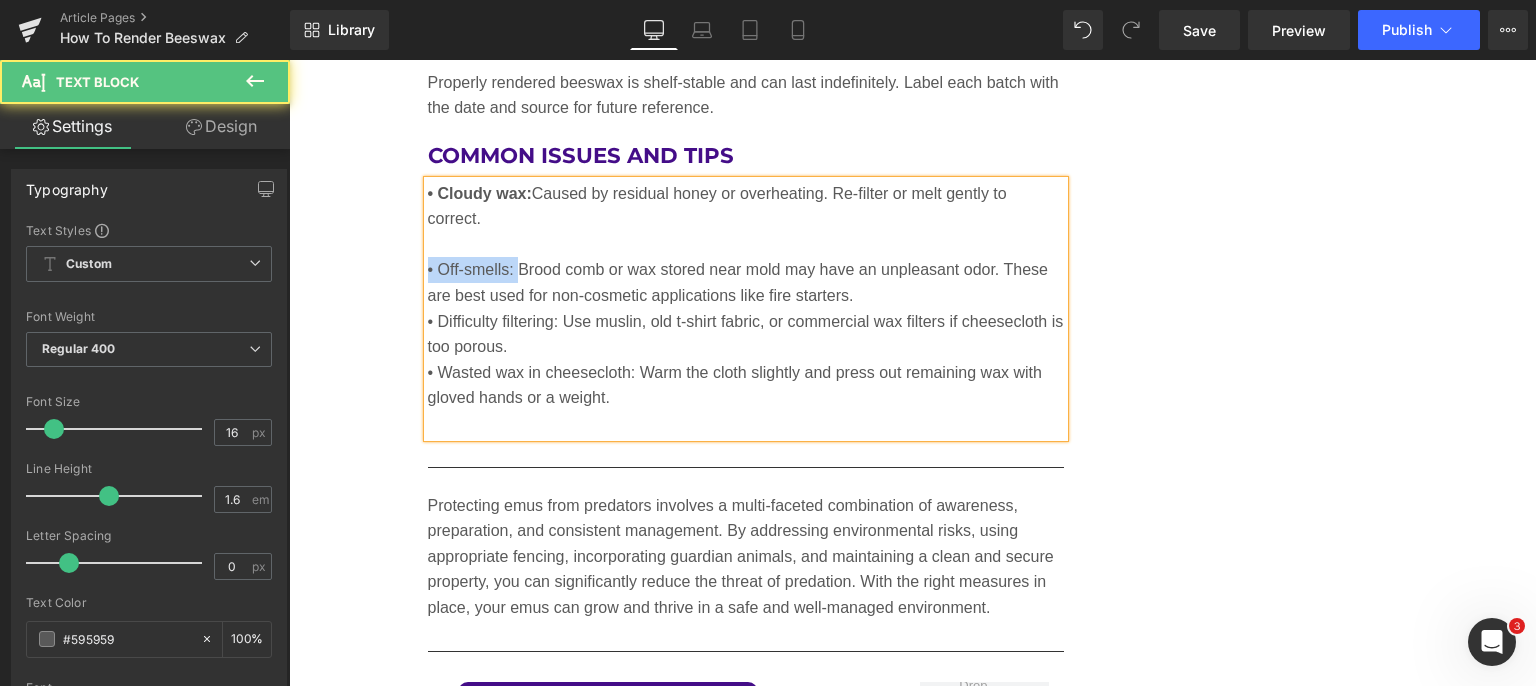 drag, startPoint x: 509, startPoint y: 269, endPoint x: 410, endPoint y: 265, distance: 99.08077 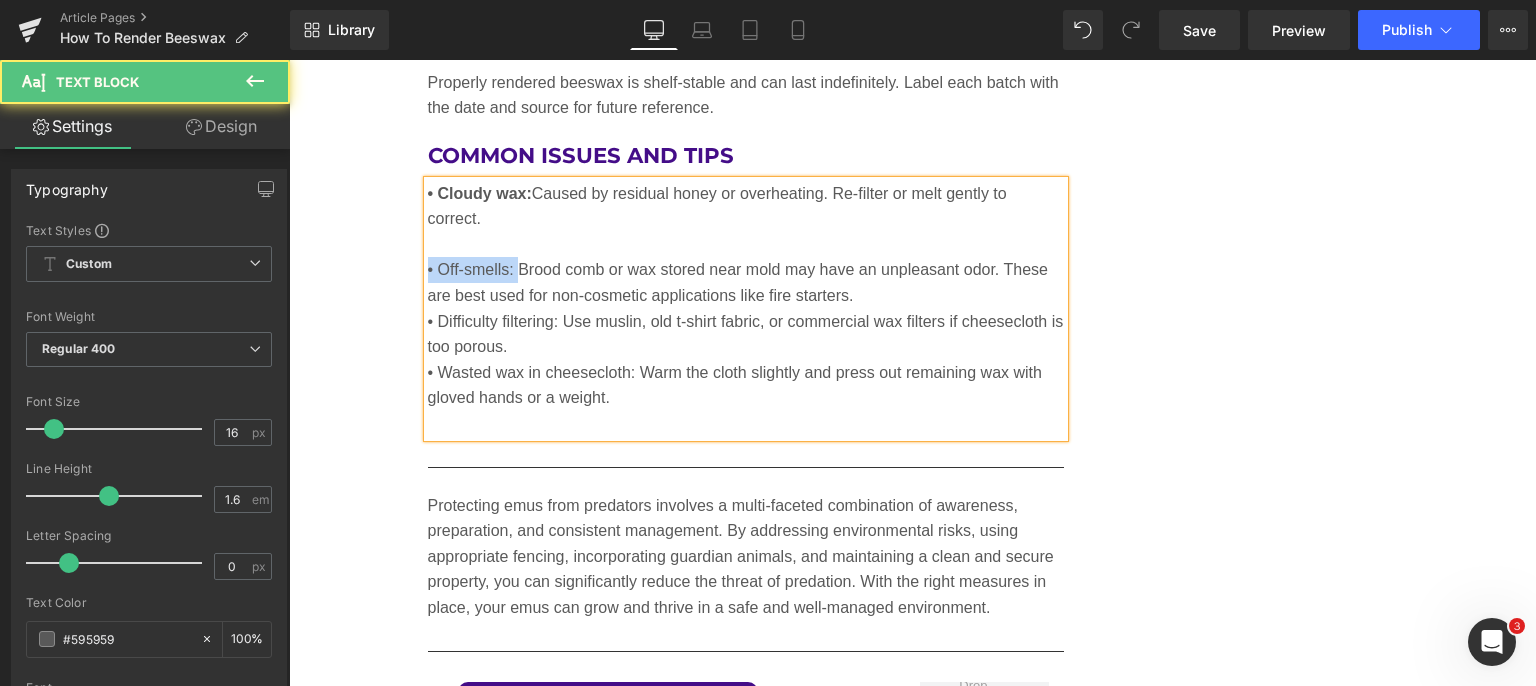 click on "Safety Considerations Before You Begin Heading         Rendering beeswax requires the use of heat, water, and possibly sharp tools. Follow these safety guidelines: •	Never render beeswax over direct flame; it has a low flash point (~400°F / 204°C) and is flammable. •	Always use a double boiler or a water bath to maintain temperature control. •	Avoid using cookware that you intend to use for food afterward; beeswax is difficult to clean. •	Perform the process in a well-ventilated area and consider working outside or using an exhaust fan. Text Block         Image         Equipment and Materials Needed Heading         To begin rendering beeswax, gather the following supplies: •	Raw beeswax •	Large stockpot or double boiler •	Cheesecloth or fine mesh filter •	Heatproof container or silicone mold for final wax •	Water •	Strainer or colander •	Rubber spatula or wooden spoon •	Optional: slow cooker, dedicated beeswax melter, or solar wax melter Text Block         Image" at bounding box center [746, -2173] 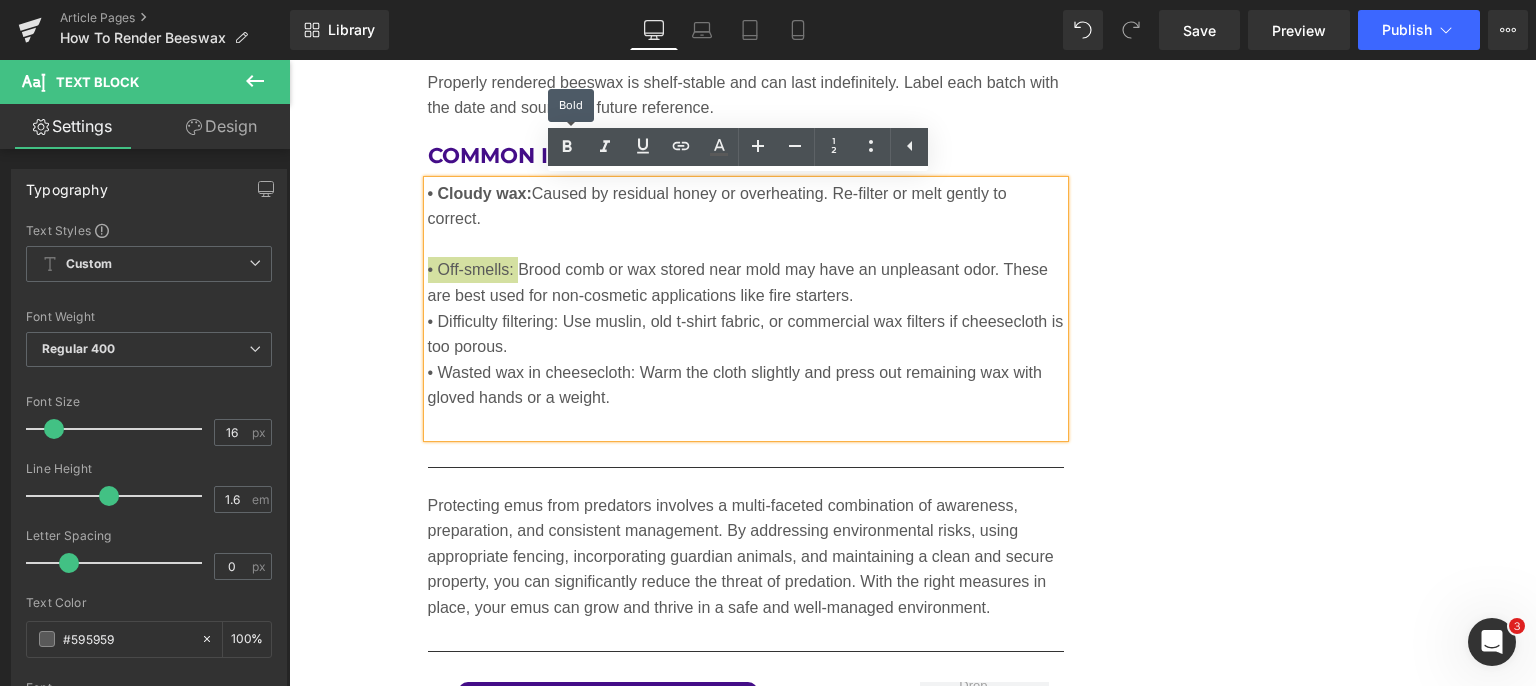 click 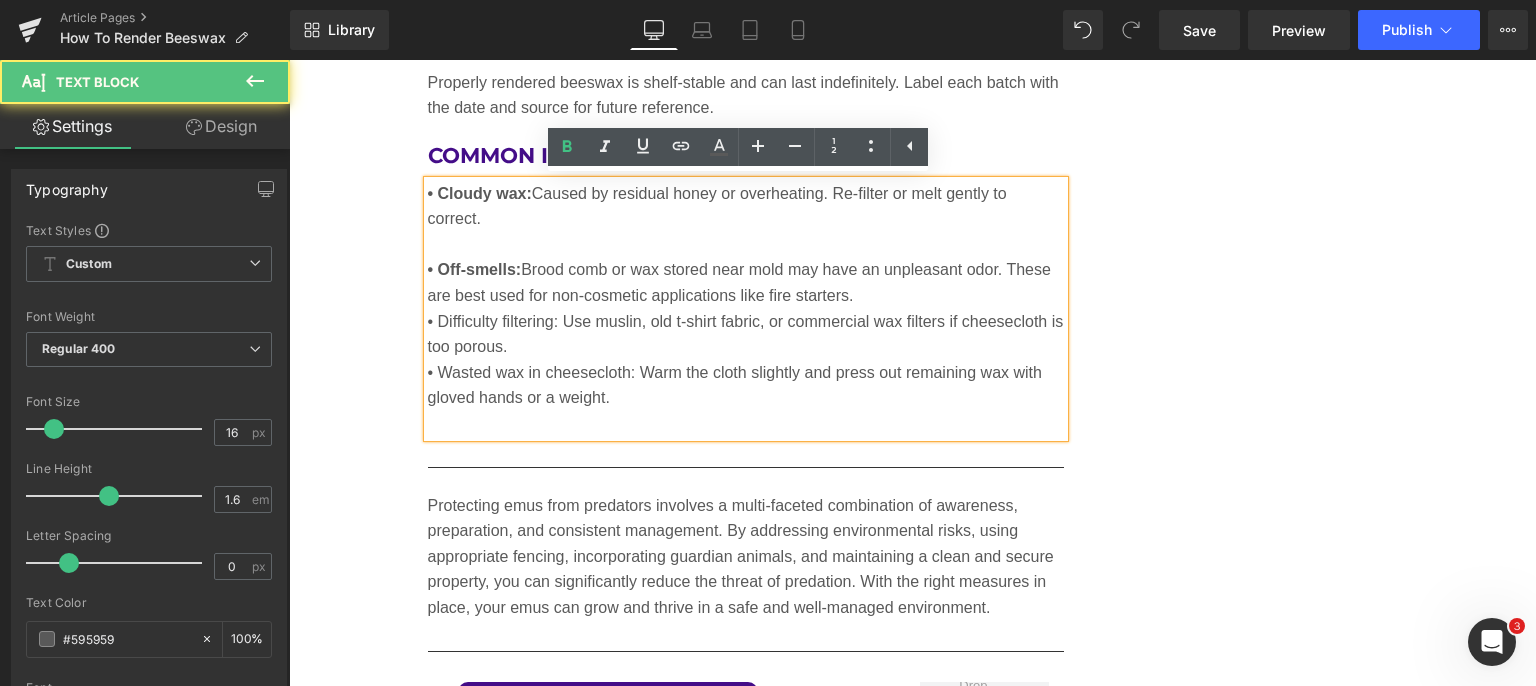 click on "•	Off-smells:  Brood comb or wax stored near mold may have an unpleasant odor. These are best used for non-cosmetic applications like fire starters." at bounding box center (746, 282) 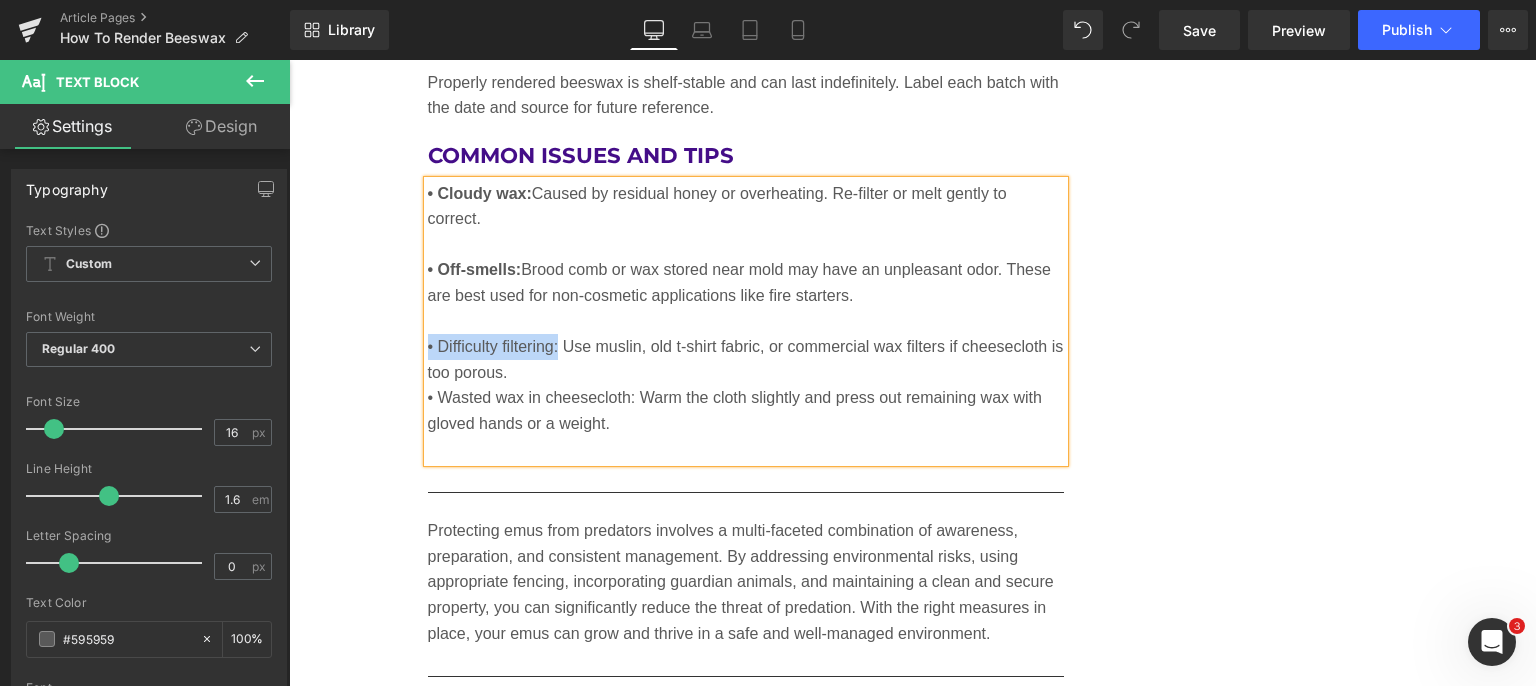 drag, startPoint x: 552, startPoint y: 345, endPoint x: 420, endPoint y: 339, distance: 132.13629 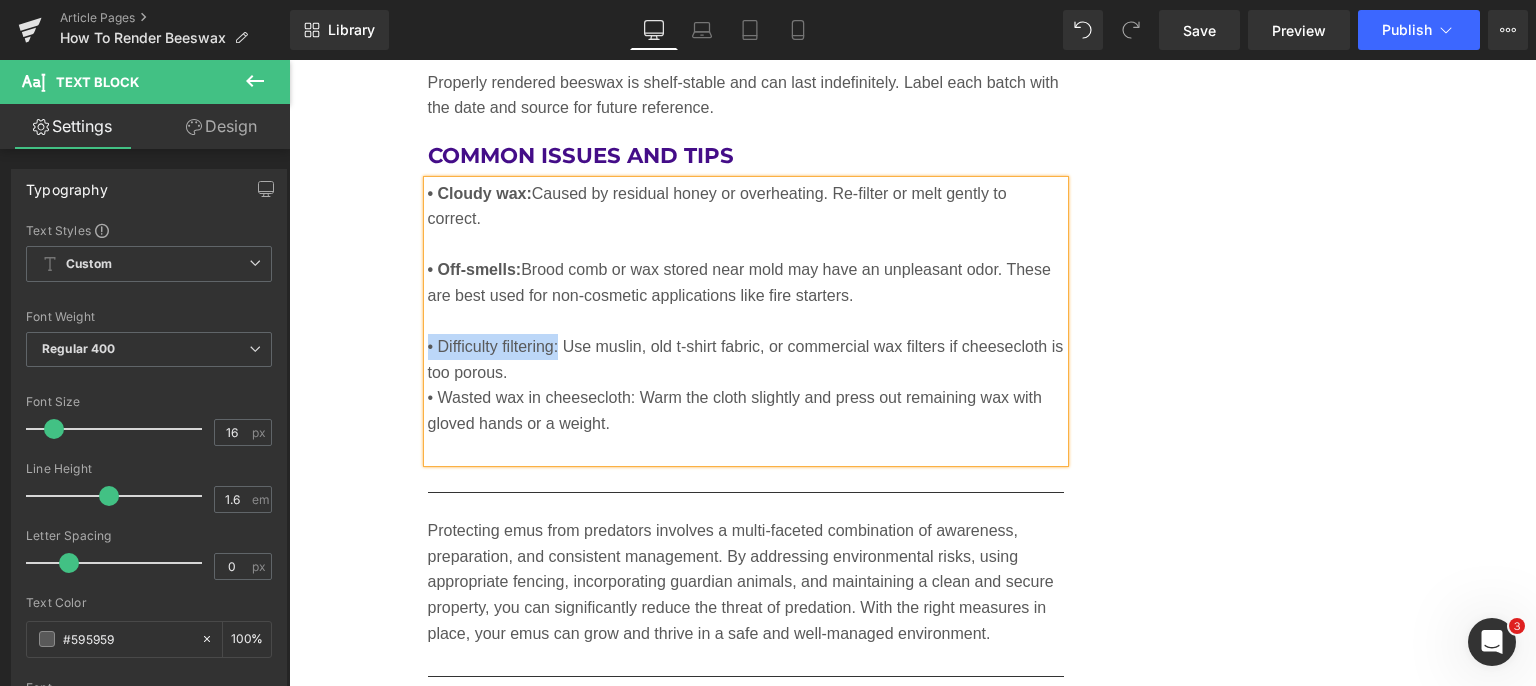 click on "•	Difficulty filtering: Use muslin, old t-shirt fabric, or commercial wax filters if cheesecloth is too porous." at bounding box center [746, 359] 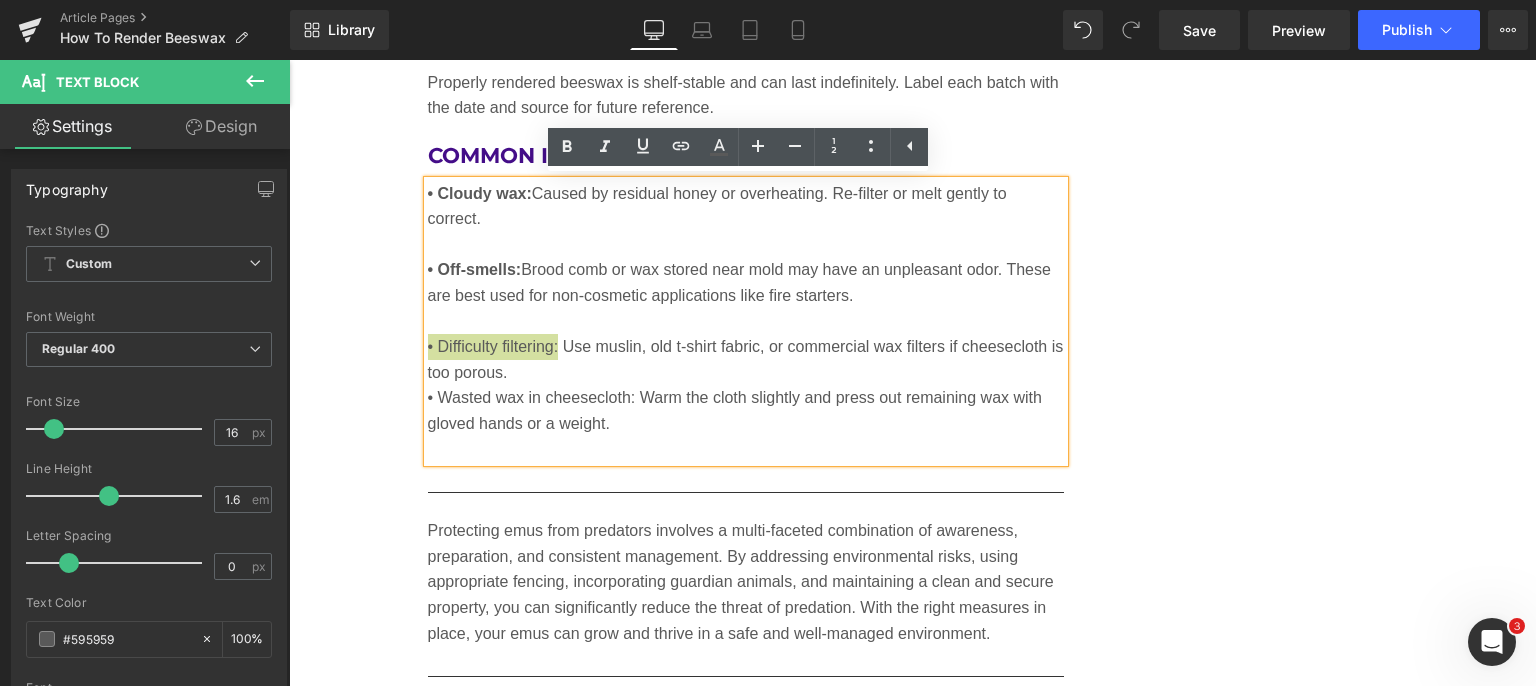 click 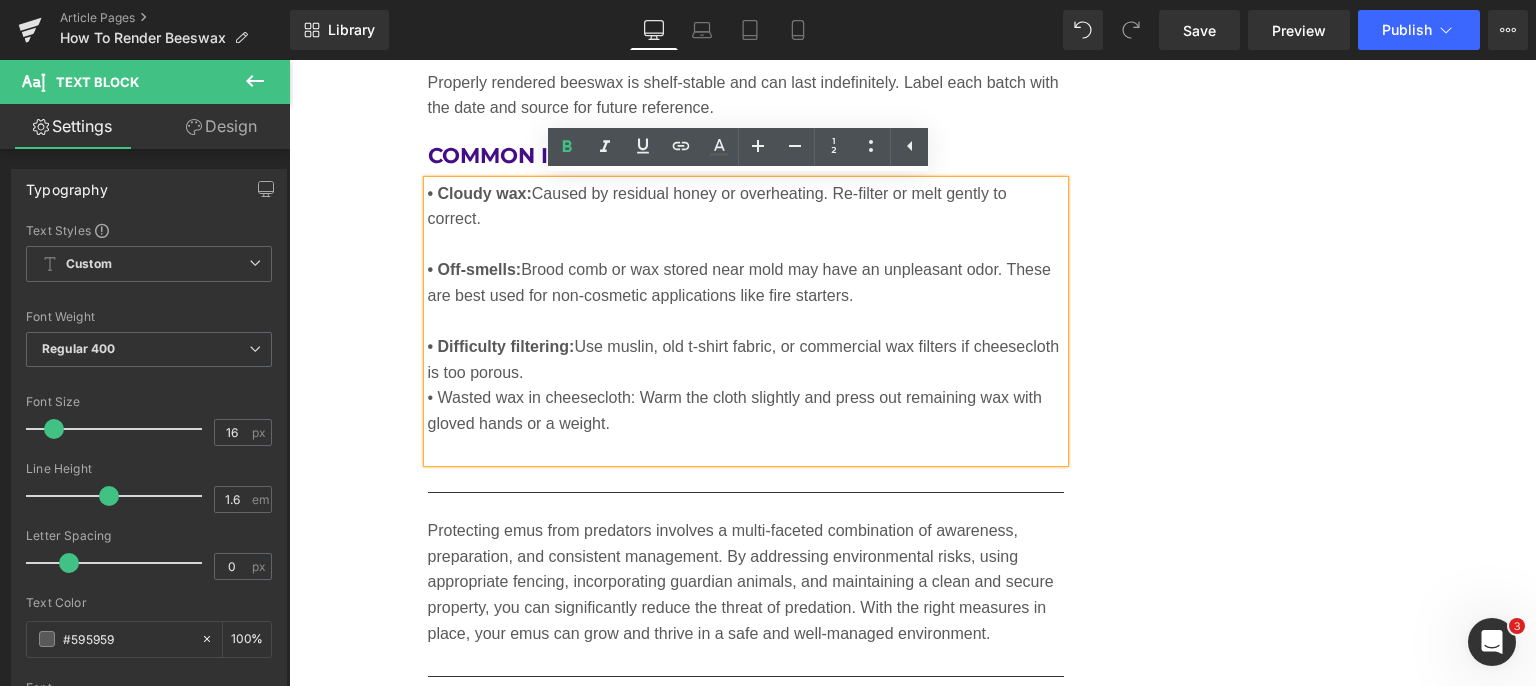 click on "•	Difficulty filtering:  Use muslin, old t-shirt fabric, or commercial wax filters if cheesecloth is too porous." at bounding box center [746, 359] 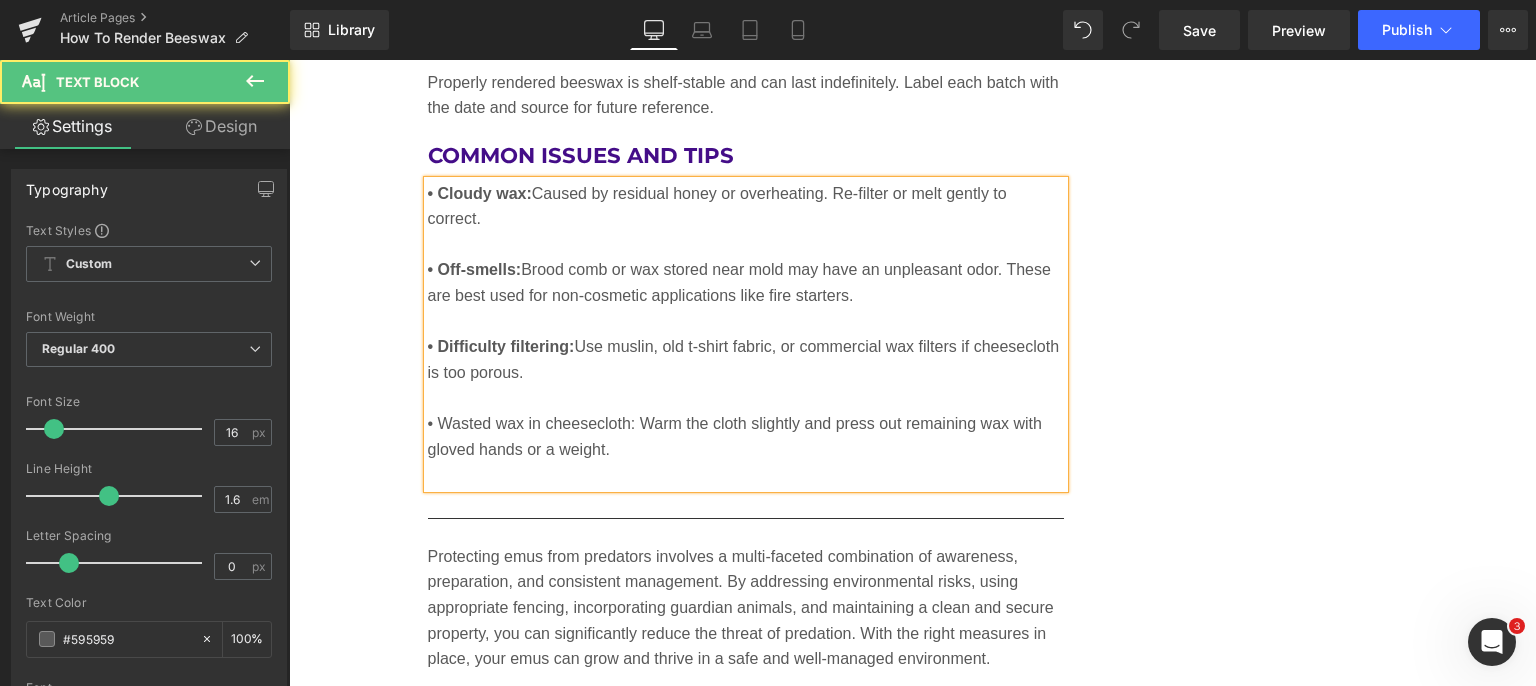click on "•	Wasted wax in cheesecloth: Warm the cloth slightly and press out remaining wax with gloved hands or a weight." at bounding box center (746, 436) 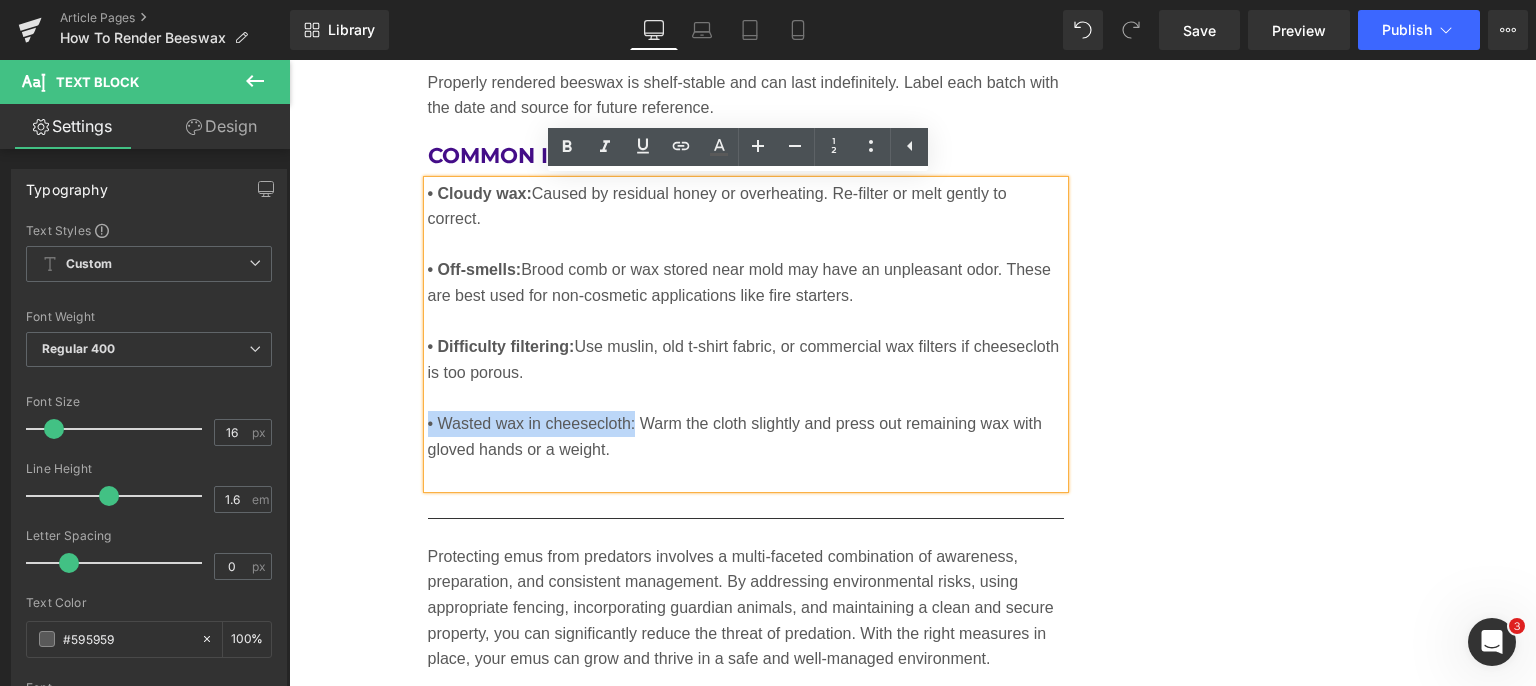 drag, startPoint x: 629, startPoint y: 419, endPoint x: 420, endPoint y: 411, distance: 209.15306 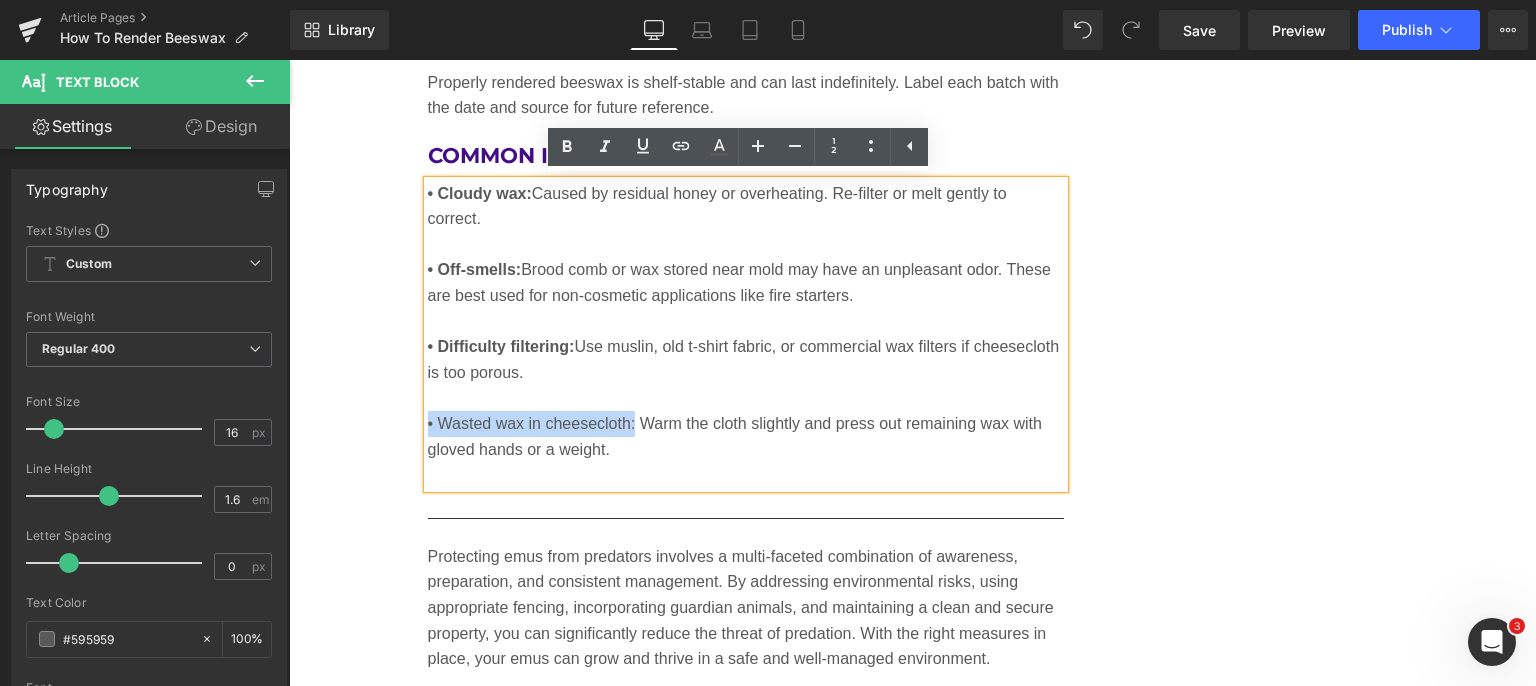 click on "•	Wasted wax in cheesecloth: Warm the cloth slightly and press out remaining wax with gloved hands or a weight." at bounding box center [746, 436] 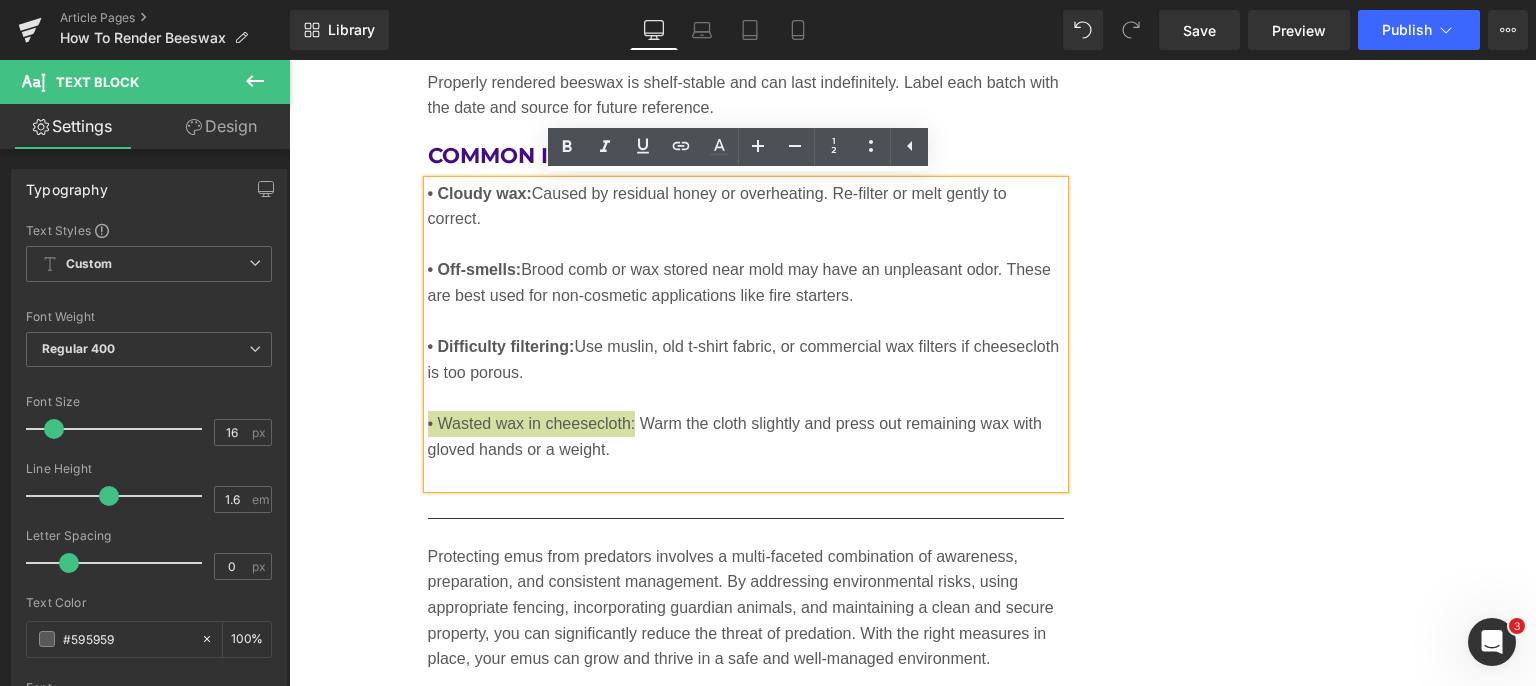 click 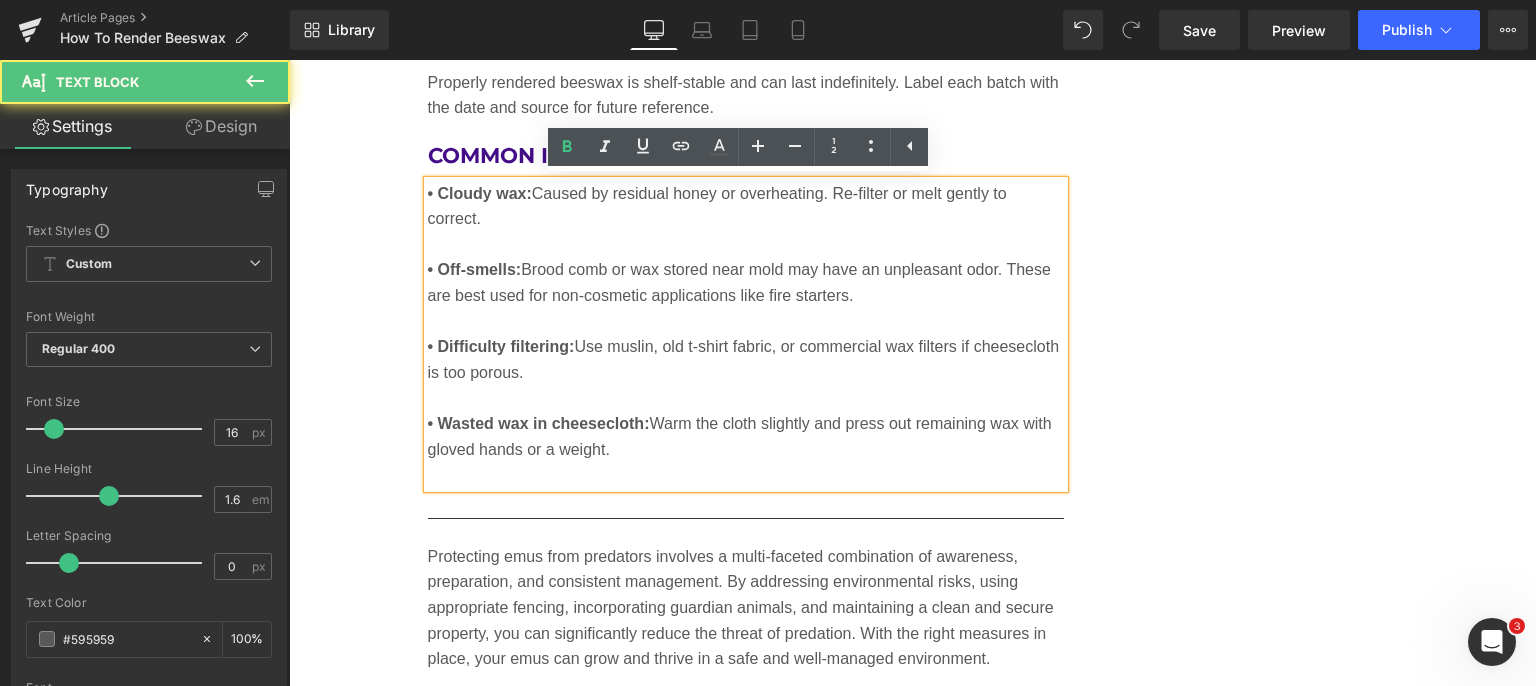 drag, startPoint x: 620, startPoint y: 477, endPoint x: 644, endPoint y: 474, distance: 24.186773 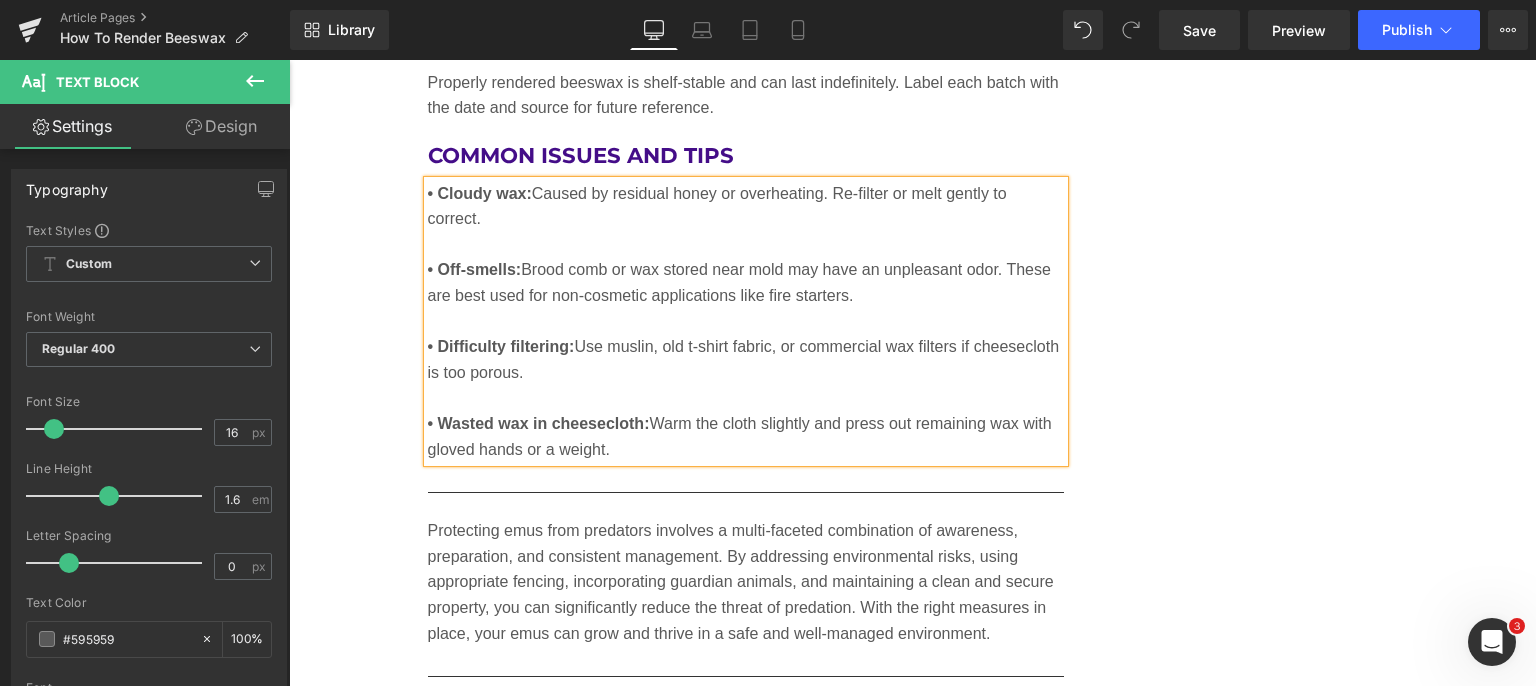 click on "Safety Considerations Before You Begin Heading         Rendering beeswax requires the use of heat, water, and possibly sharp tools. Follow these safety guidelines: •	Never render beeswax over direct flame; it has a low flash point (~400°F / 204°C) and is flammable. •	Always use a double boiler or a water bath to maintain temperature control. •	Avoid using cookware that you intend to use for food afterward; beeswax is difficult to clean. •	Perform the process in a well-ventilated area and consider working outside or using an exhaust fan. Text Block         Image         Equipment and Materials Needed Heading         To begin rendering beeswax, gather the following supplies: •	Raw beeswax •	Large stockpot or double boiler •	Cheesecloth or fine mesh filter •	Heatproof container or silicone mold for final wax •	Water •	Strainer or colander •	Rubber spatula or wooden spoon •	Optional: slow cooker, dedicated beeswax melter, or solar wax melter Text Block         Image" at bounding box center (746, -2160) 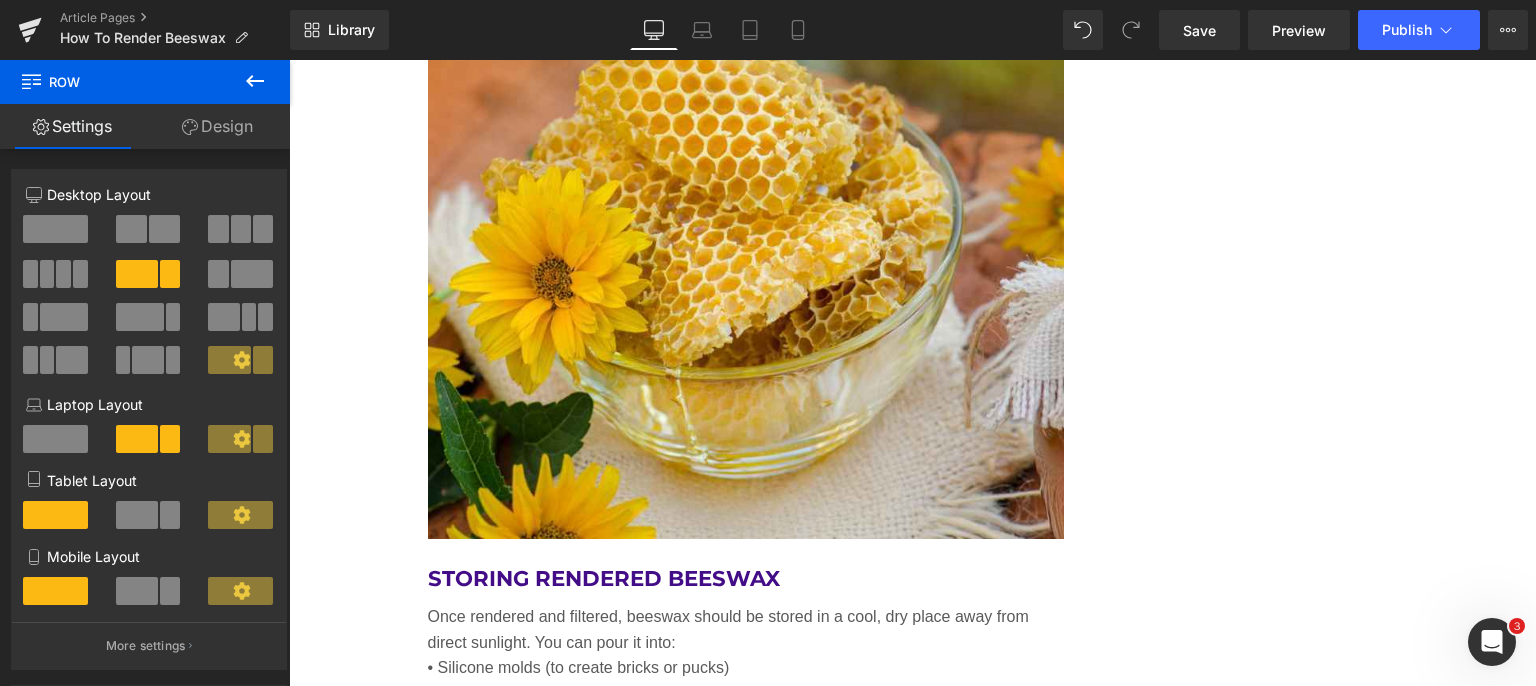 scroll, scrollTop: 7949, scrollLeft: 0, axis: vertical 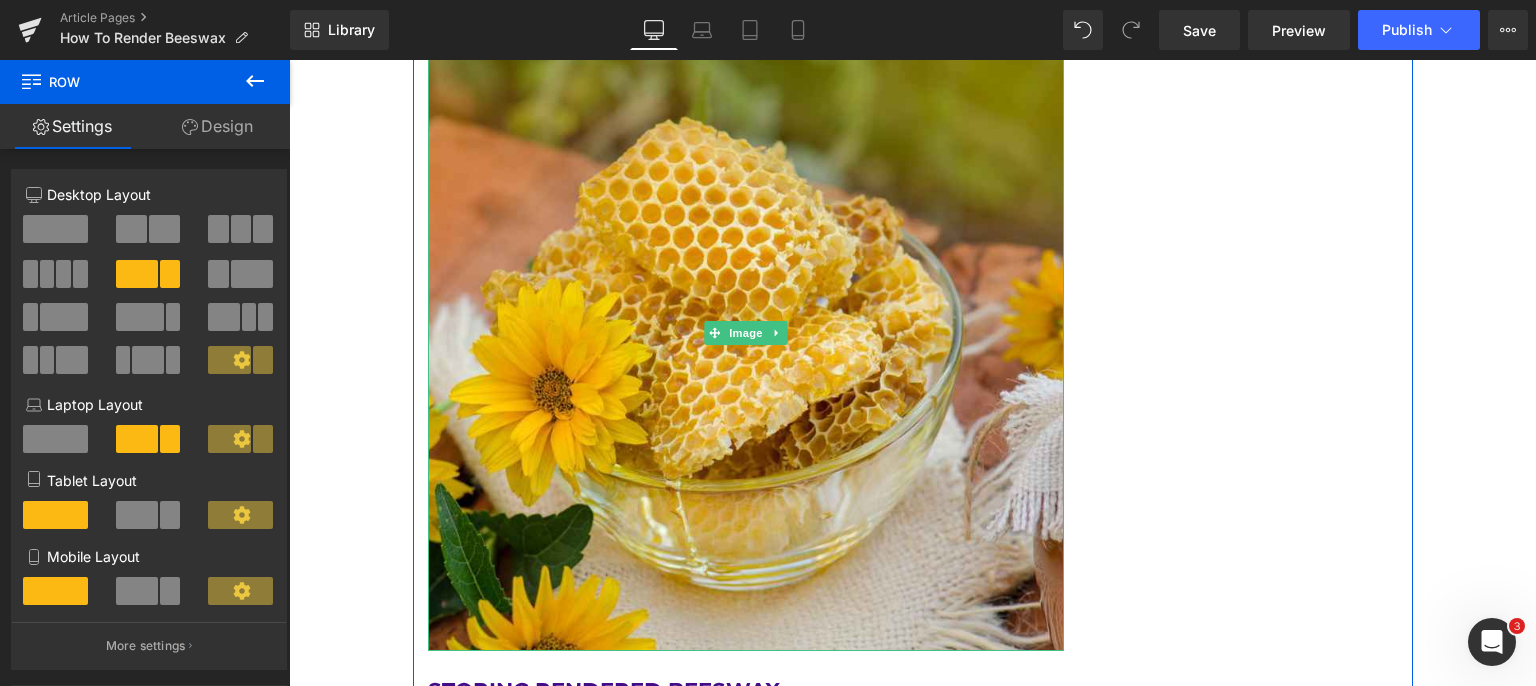 click 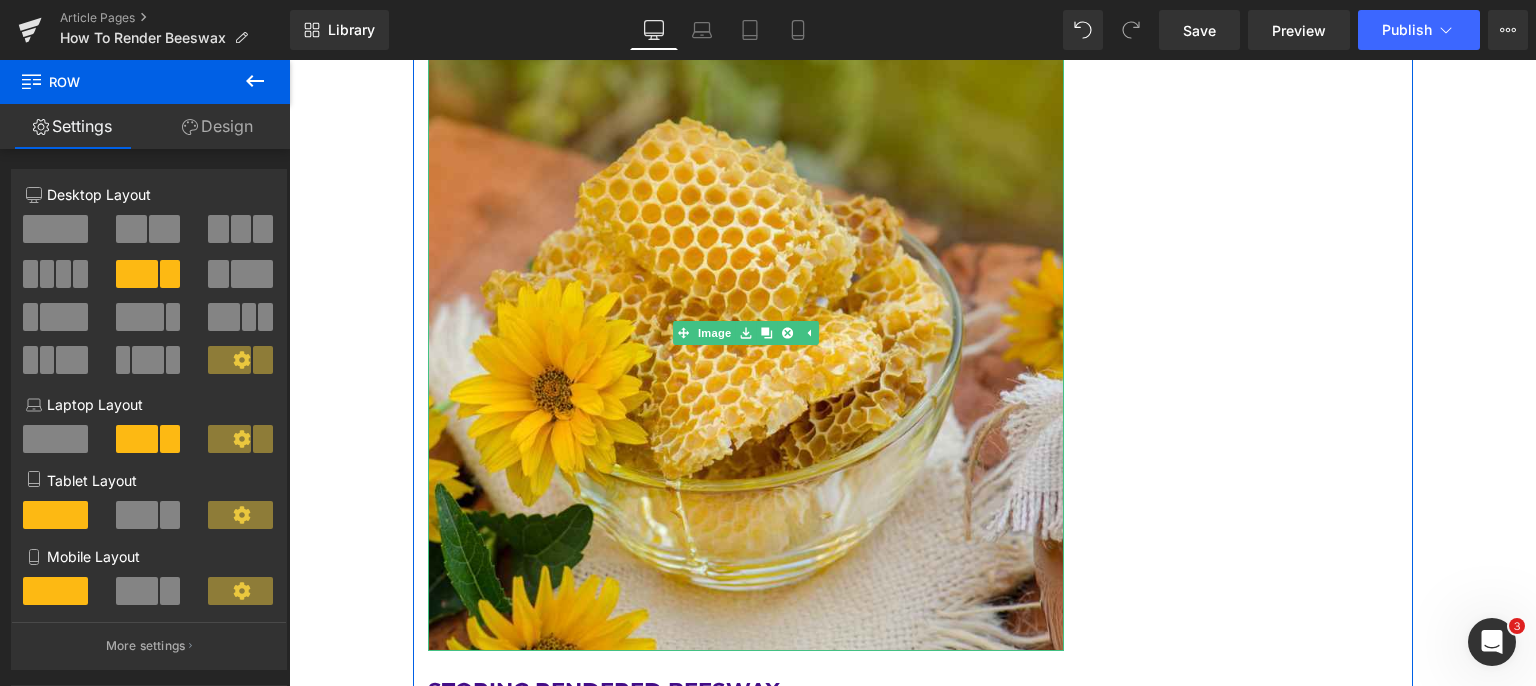 click 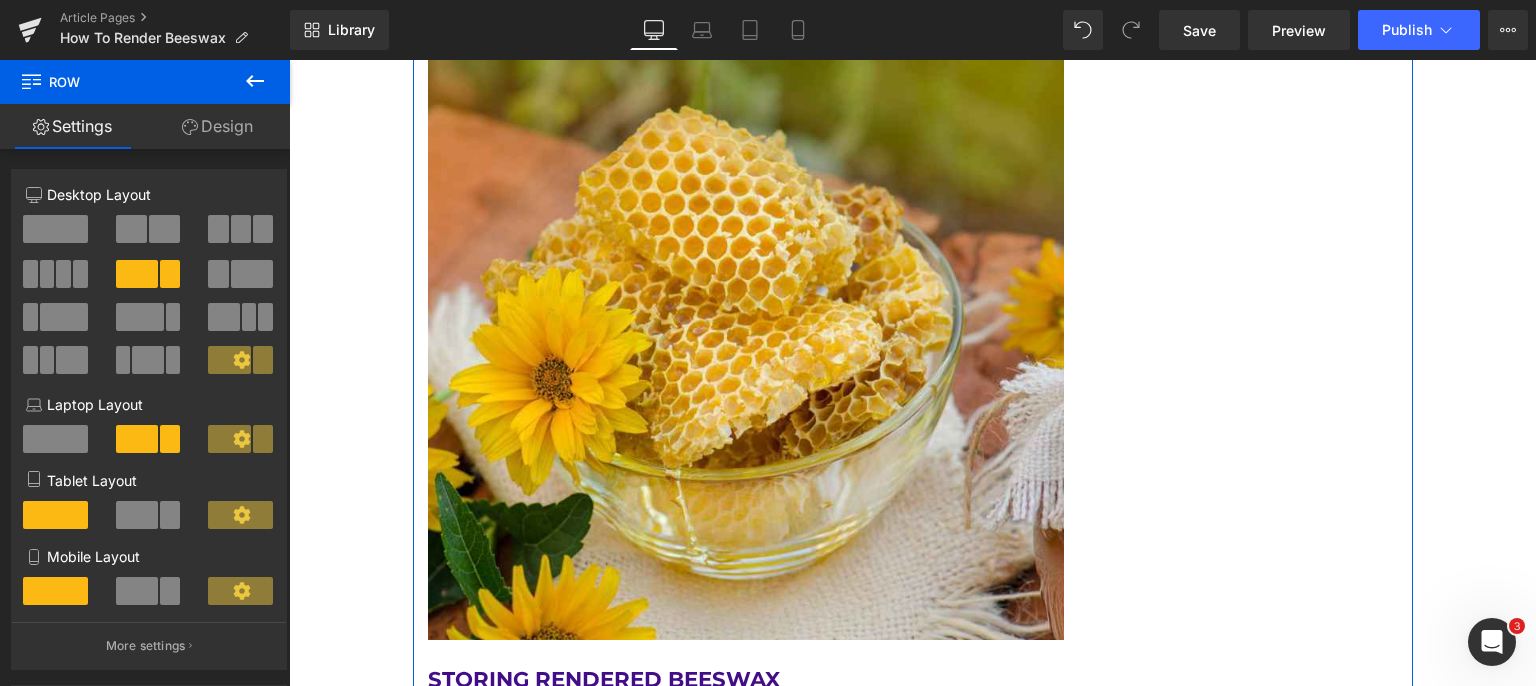 scroll, scrollTop: 8795, scrollLeft: 0, axis: vertical 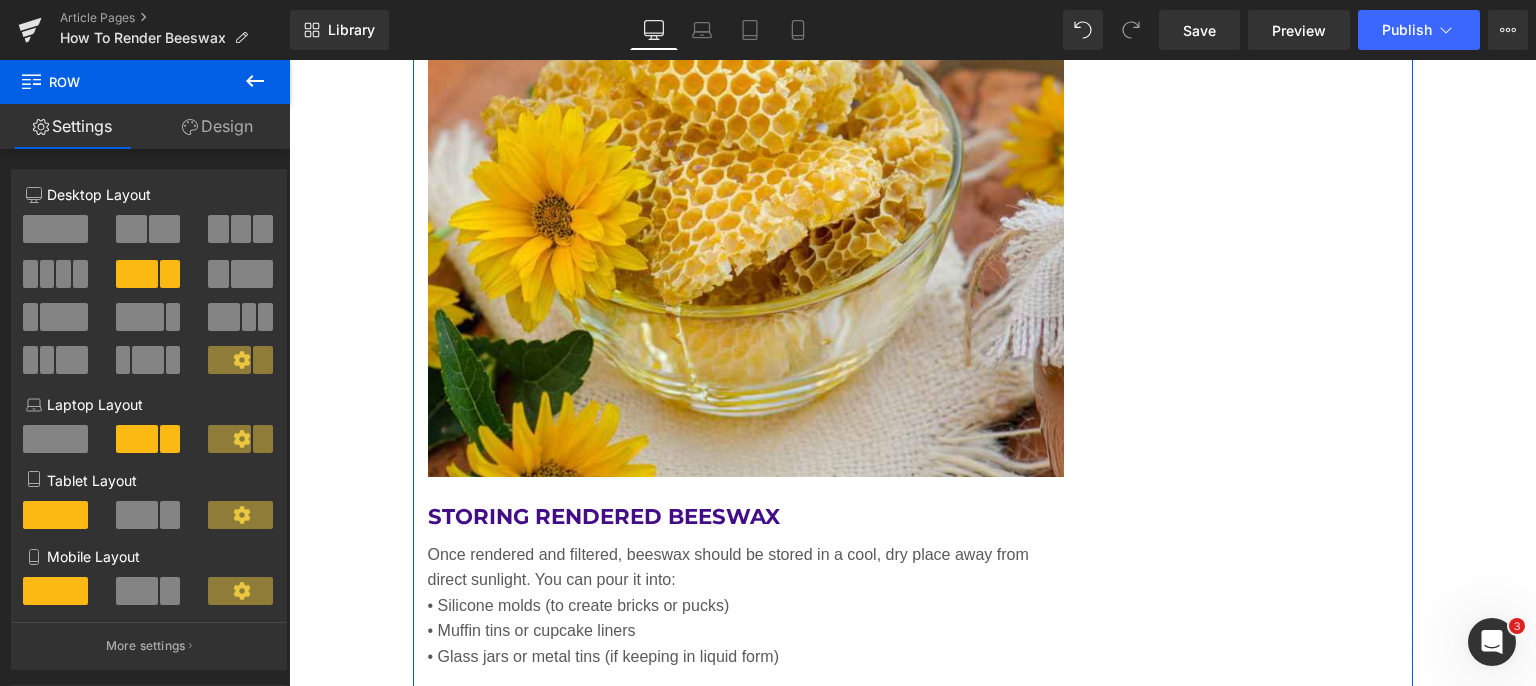 click at bounding box center [746, 158] 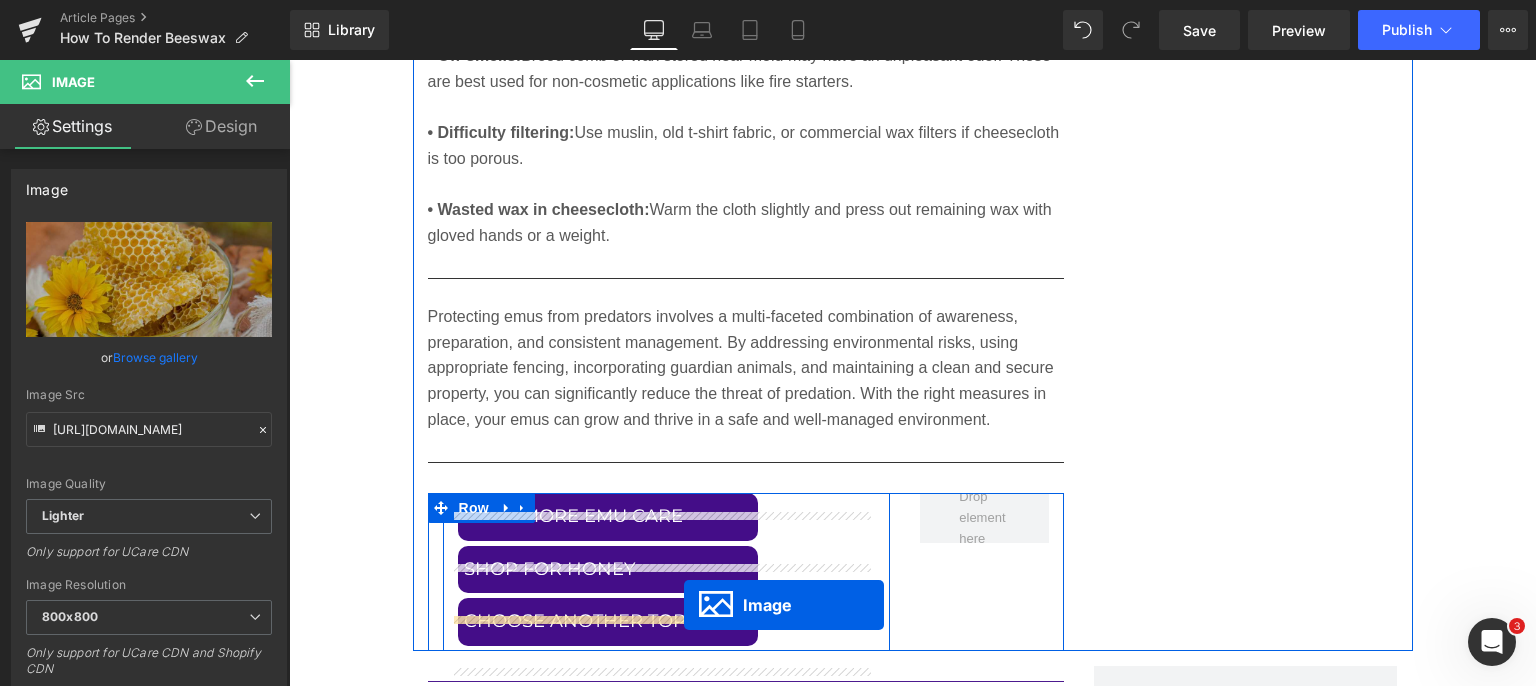 scroll, scrollTop: 9108, scrollLeft: 0, axis: vertical 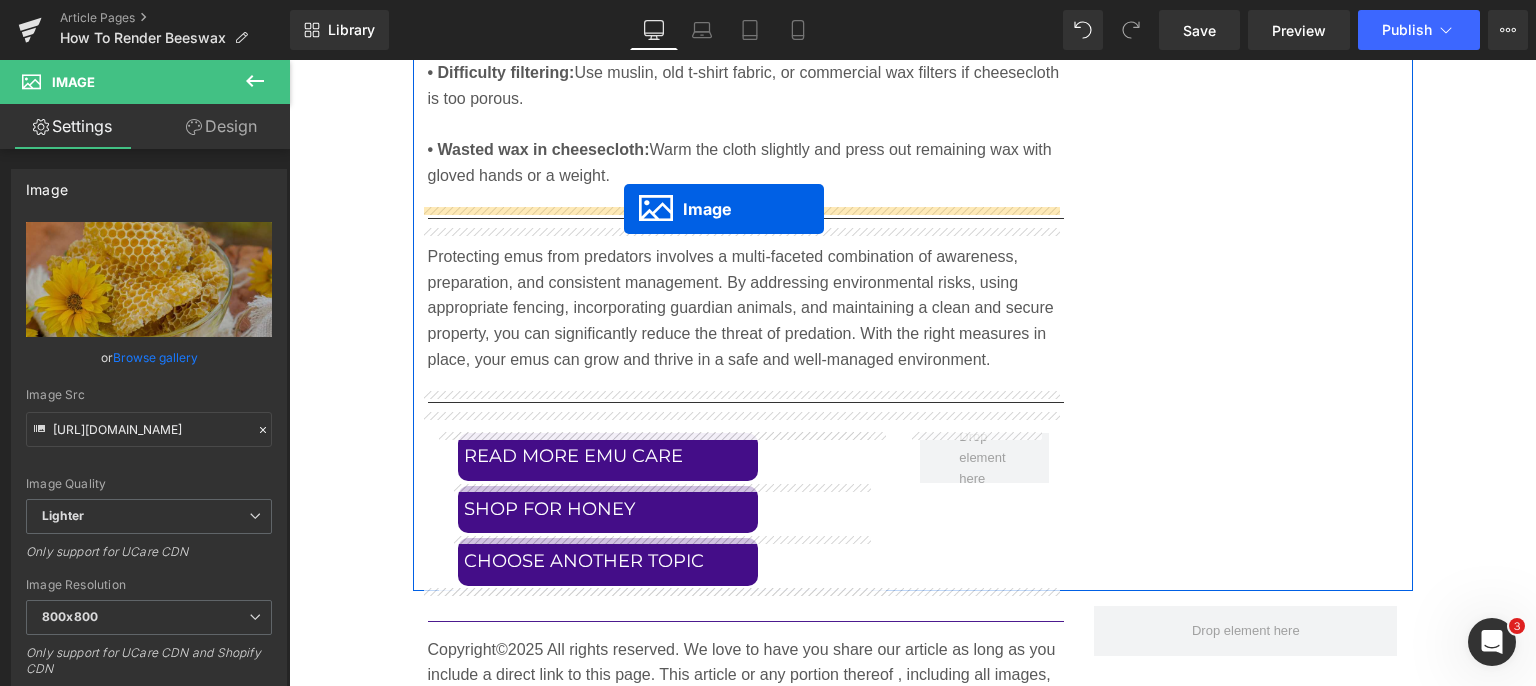 drag, startPoint x: 708, startPoint y: 158, endPoint x: 624, endPoint y: 209, distance: 98.270035 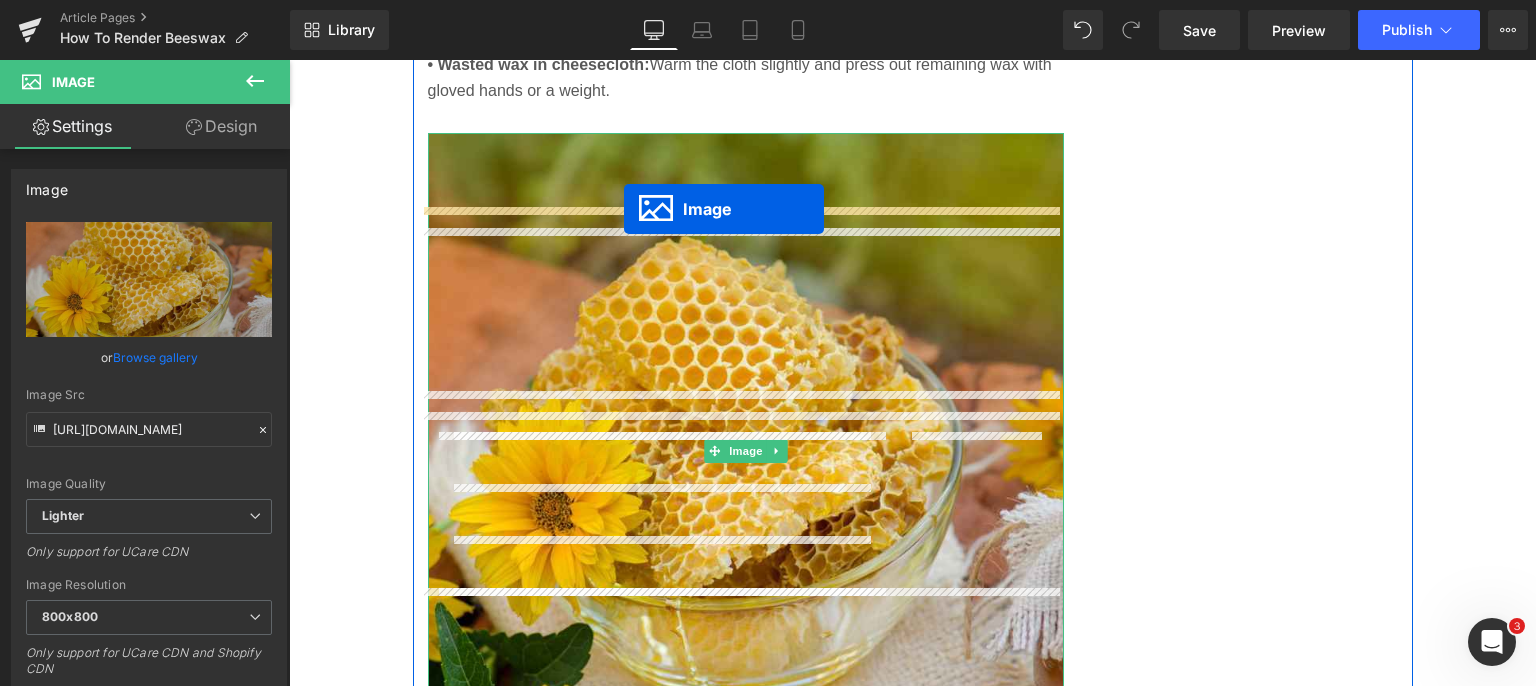 scroll, scrollTop: 9023, scrollLeft: 0, axis: vertical 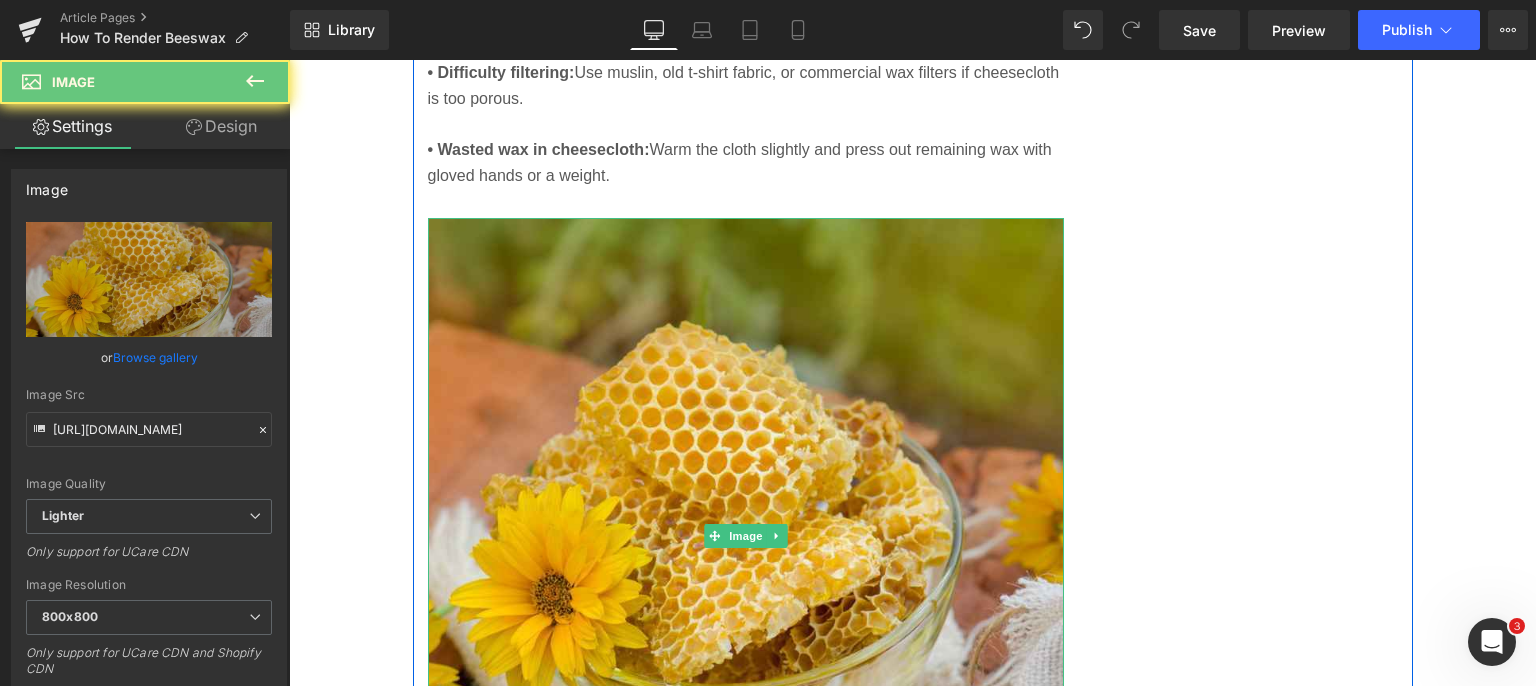 click at bounding box center [746, 536] 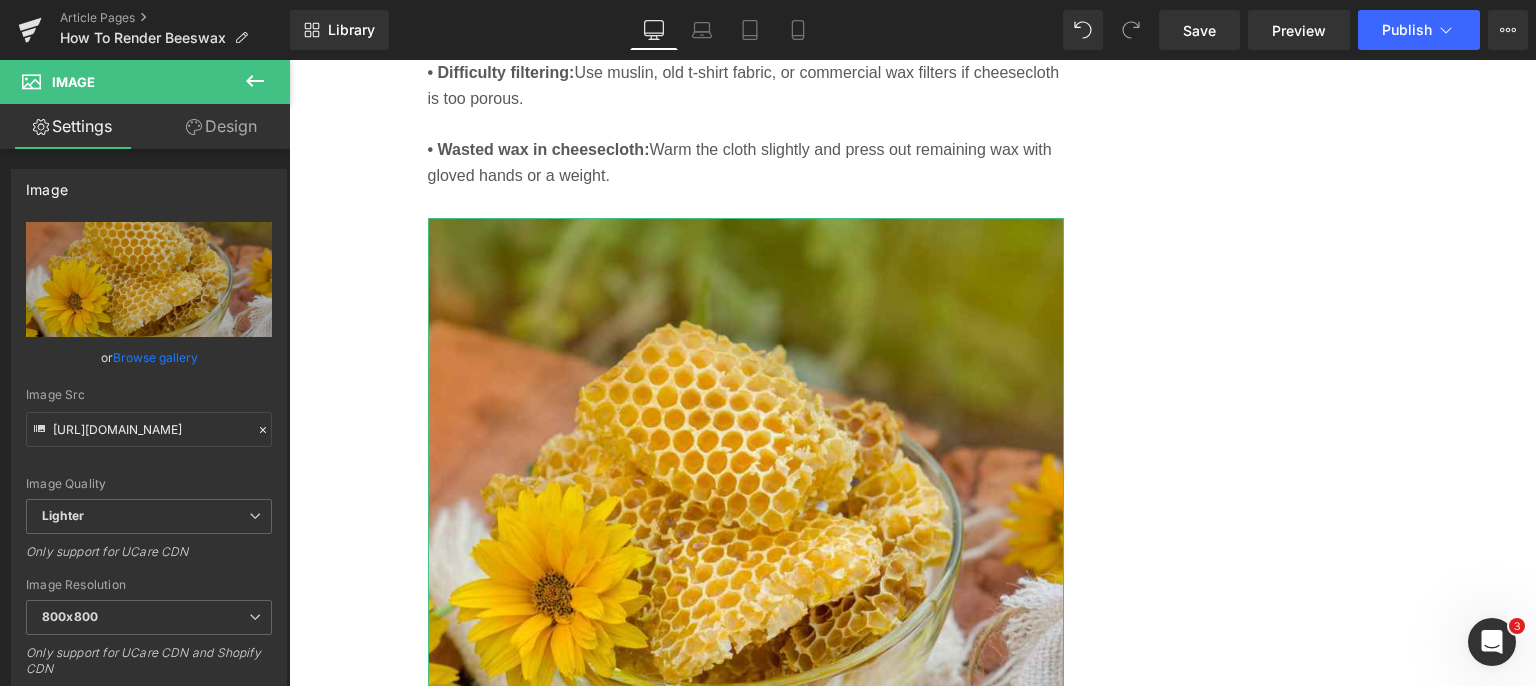 click on "Replace Image" at bounding box center (0, 0) 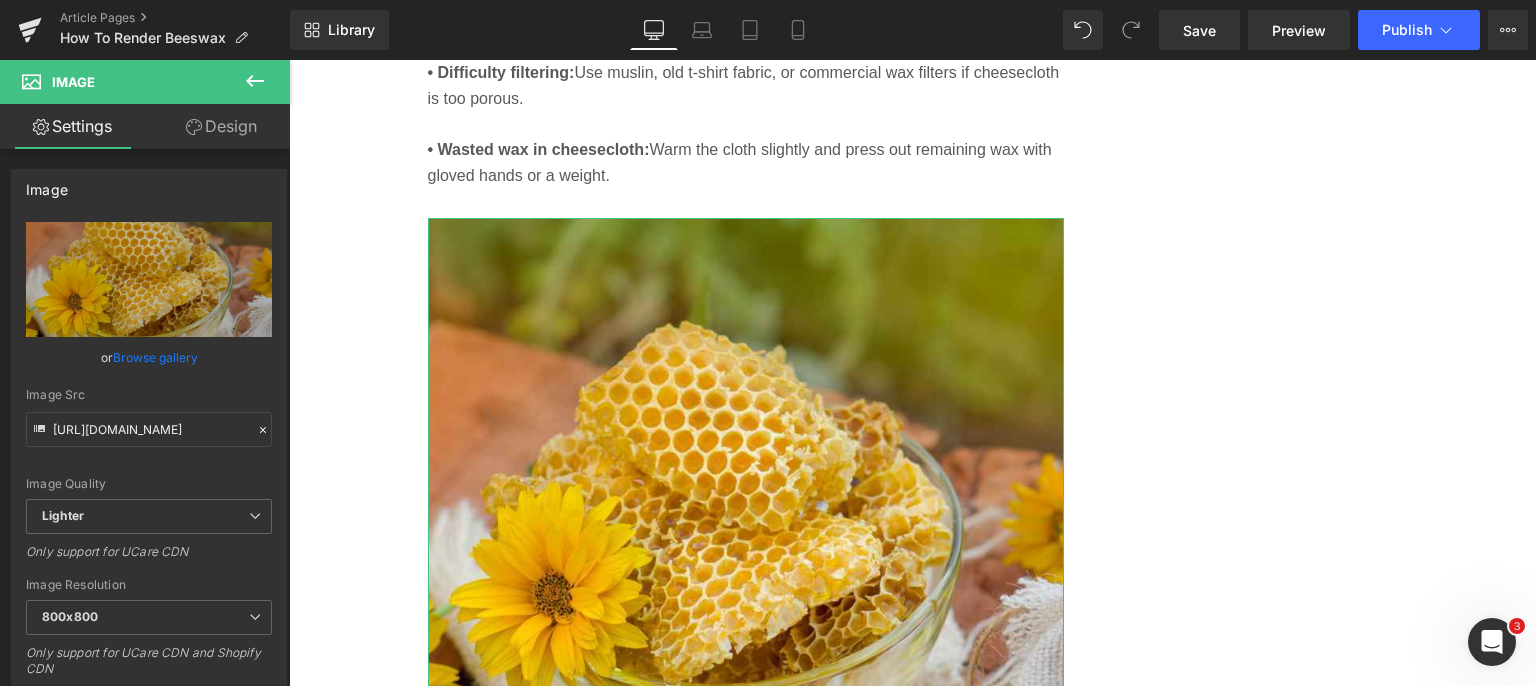 type on "C:\fakepath\raw_honey_comb_in_beekeepers_hand.jpg" 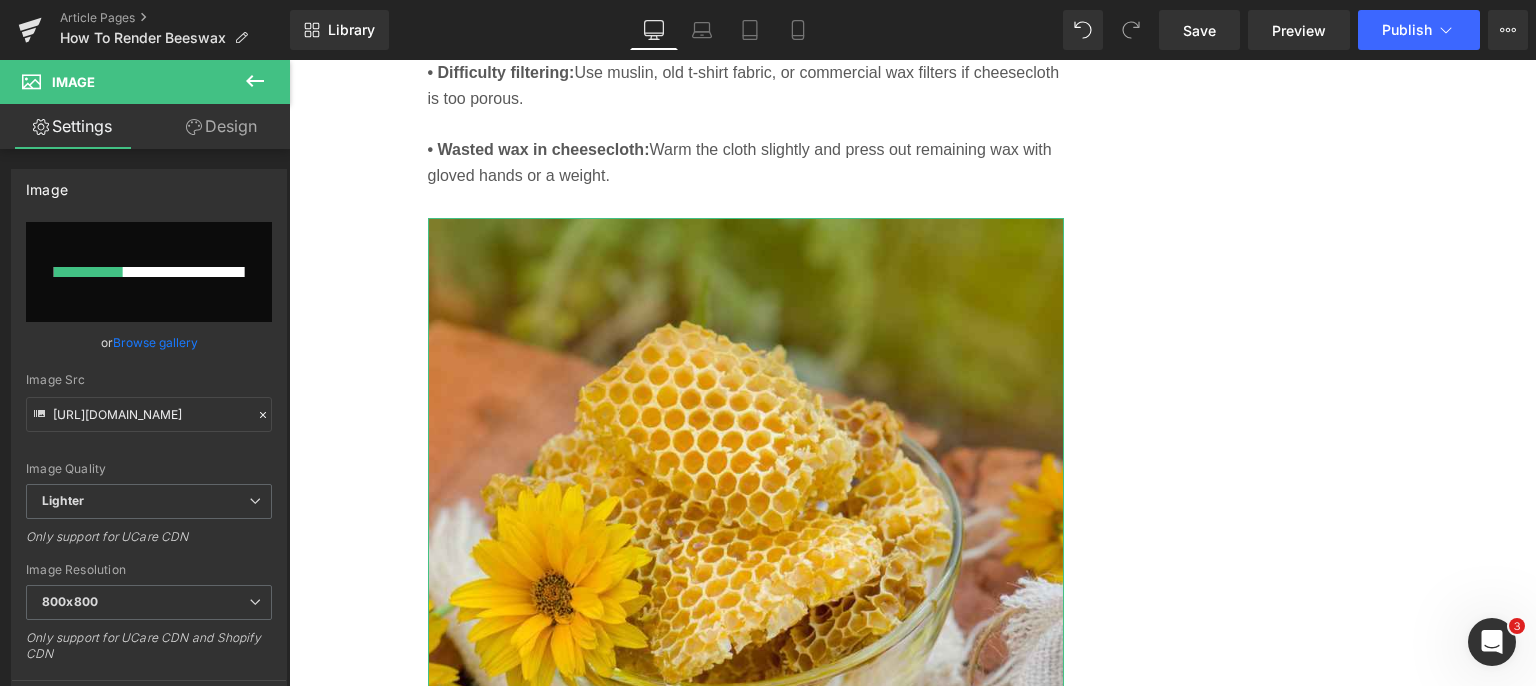 type 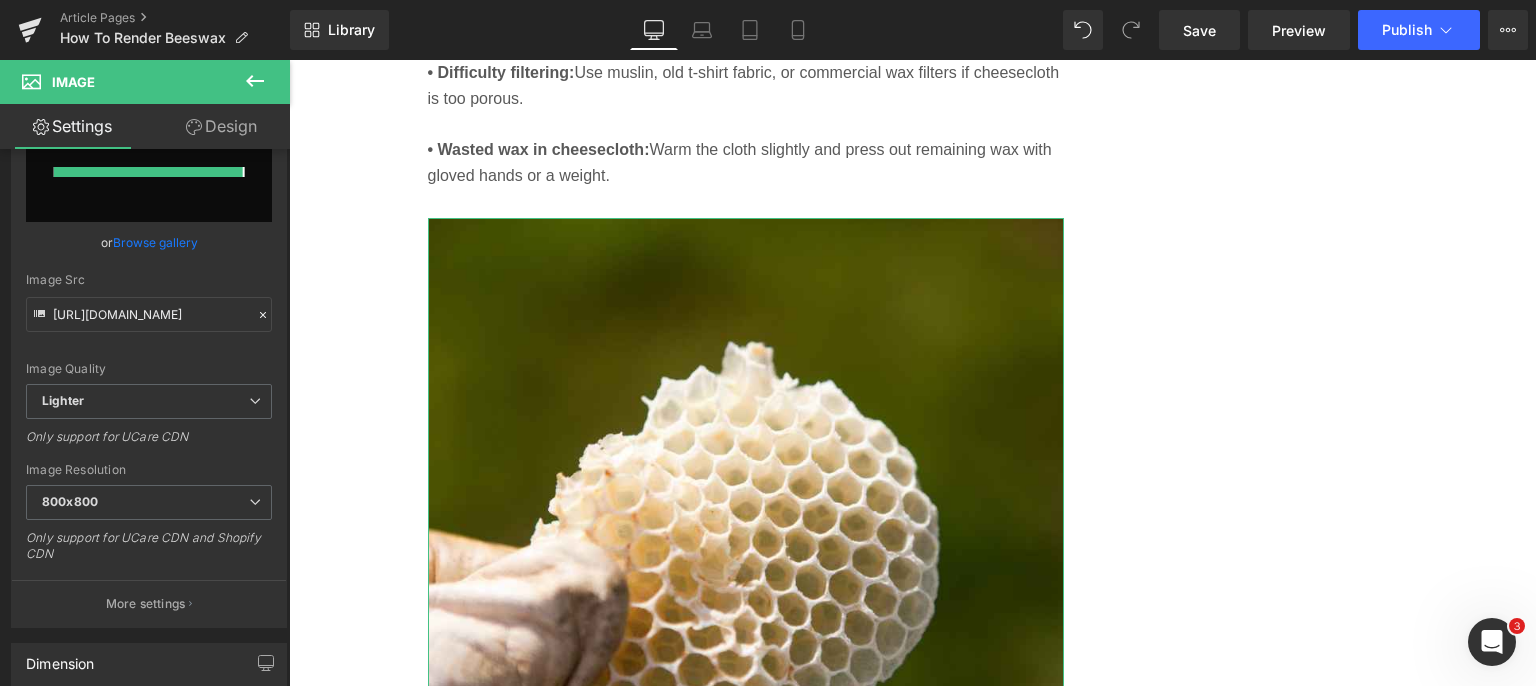 scroll, scrollTop: 114, scrollLeft: 0, axis: vertical 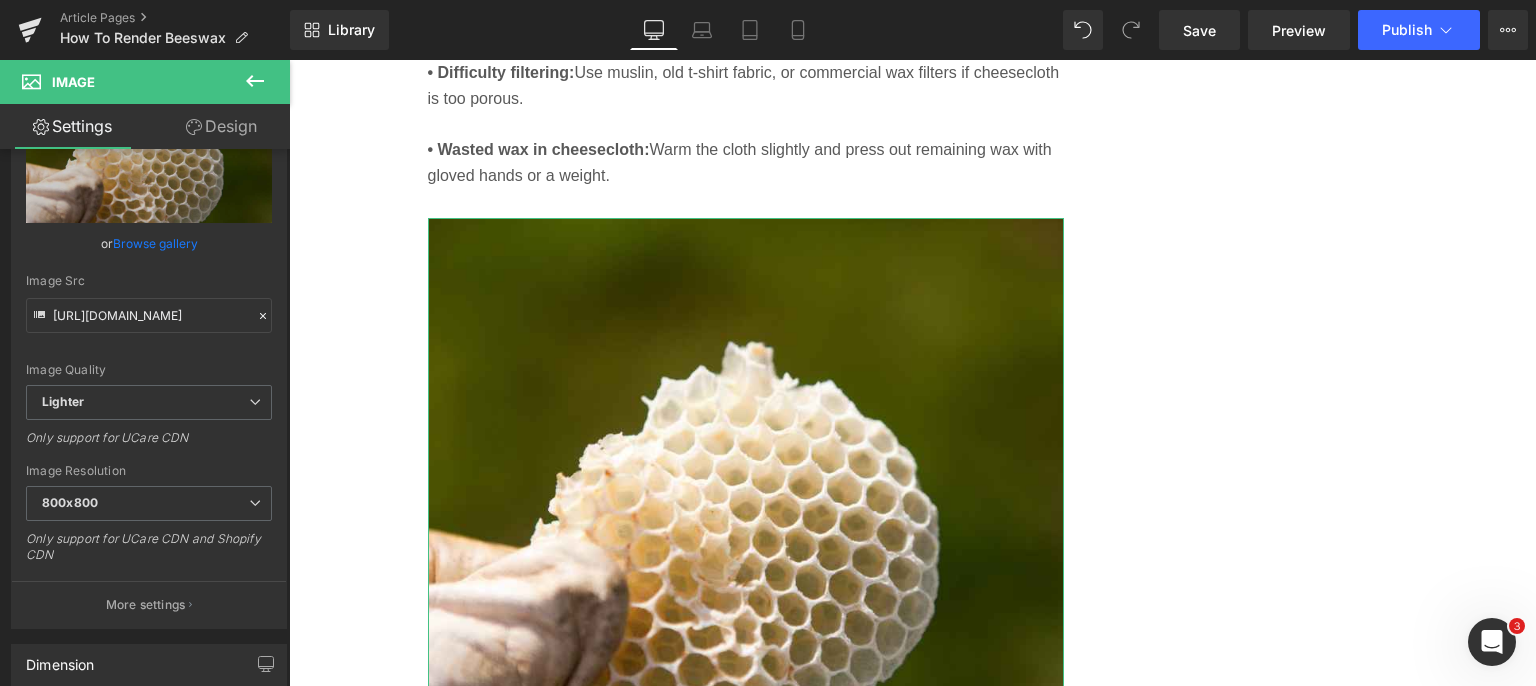click on "More settings" at bounding box center [146, 605] 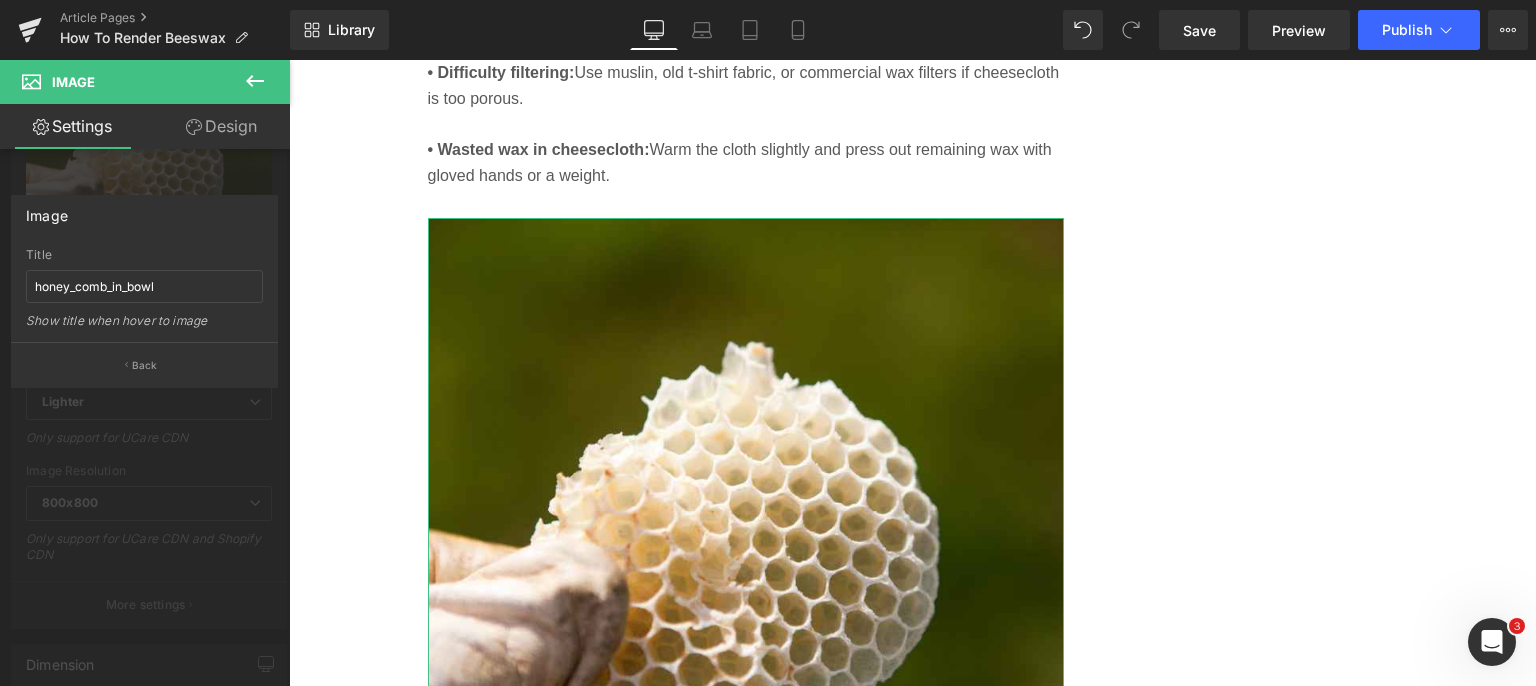 type on "[URL][DOMAIN_NAME]" 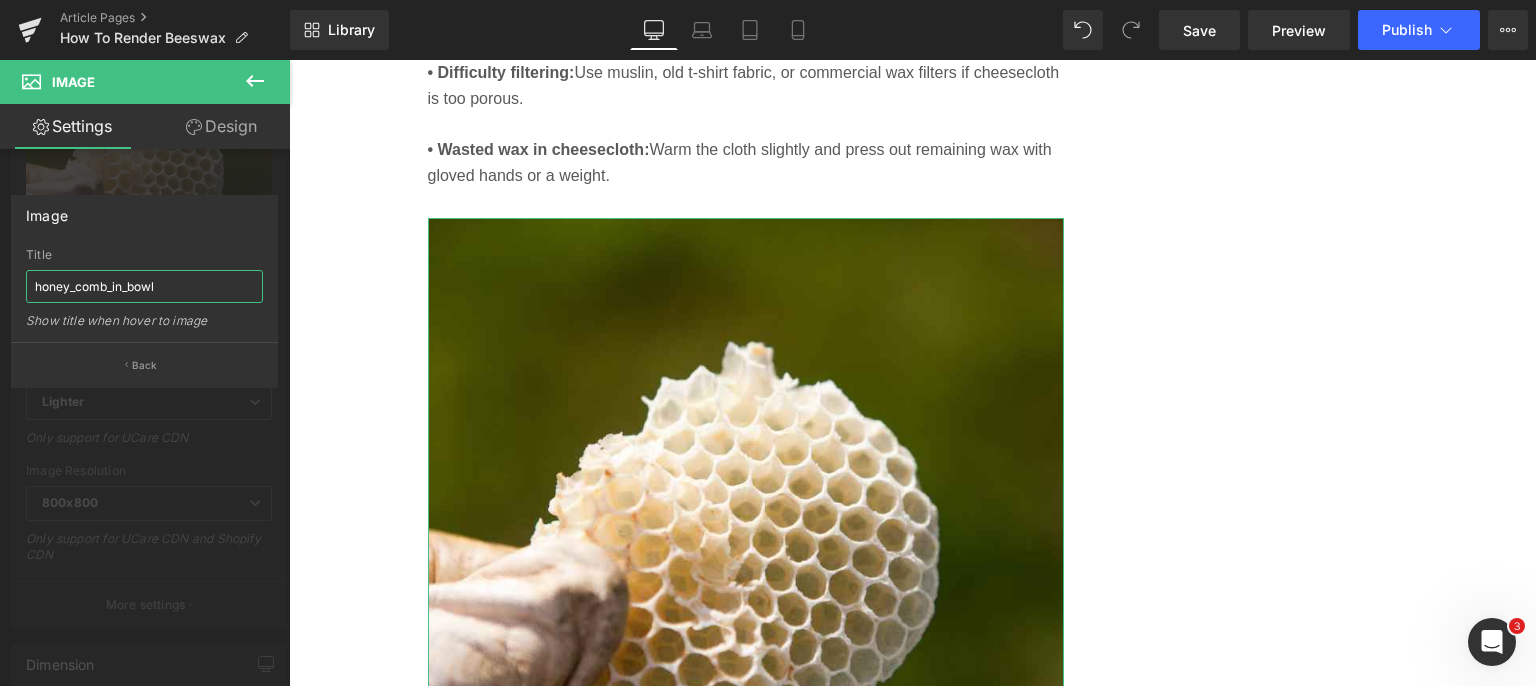 drag, startPoint x: 196, startPoint y: 282, endPoint x: 10, endPoint y: 290, distance: 186.17197 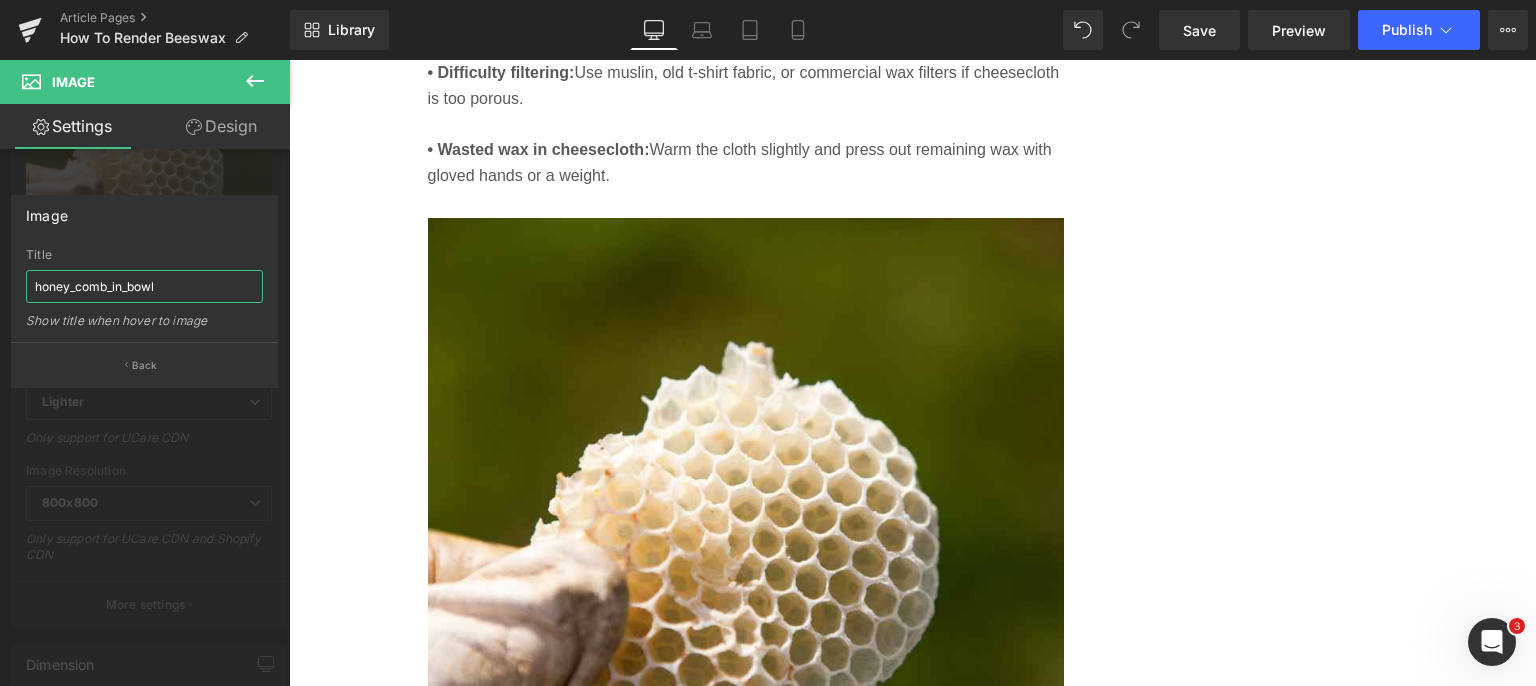 paste on "raw_honey_comb_in_beekeepers_hand.jpg" 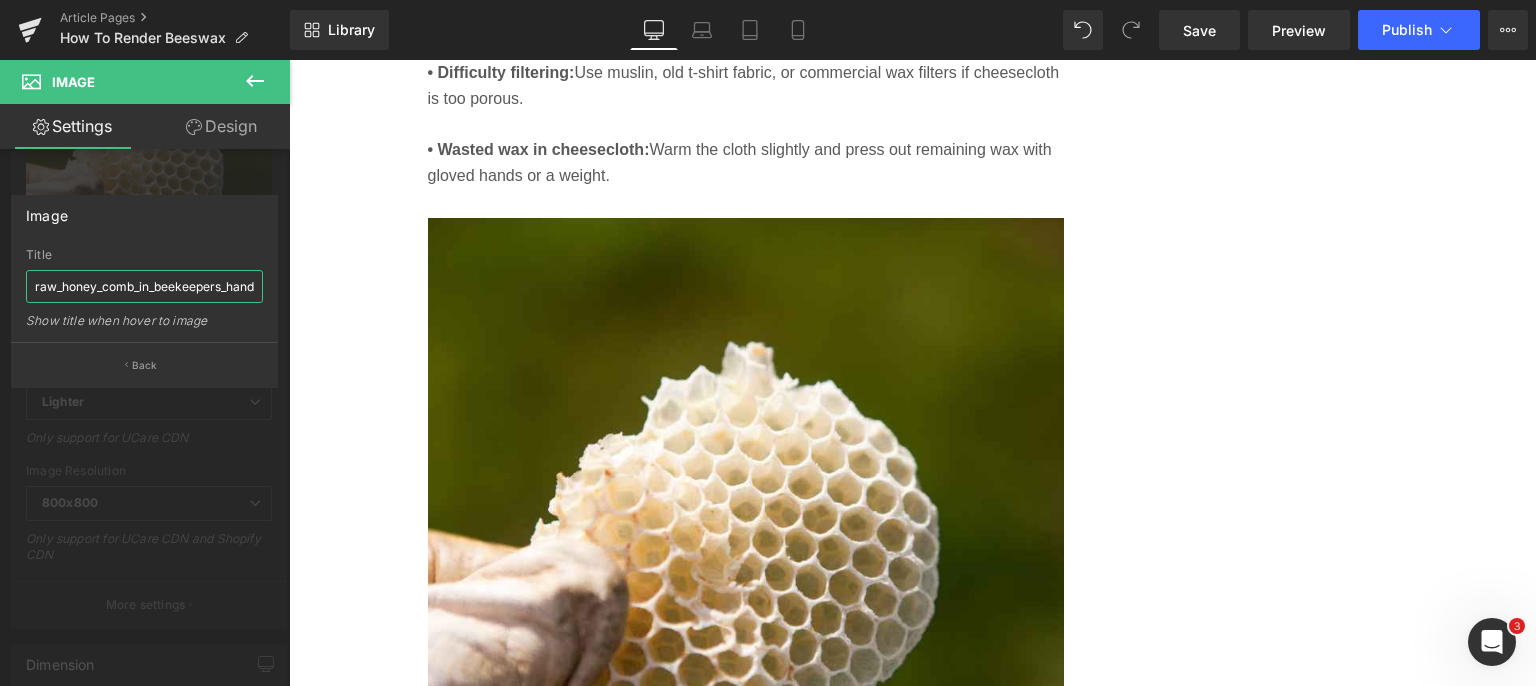 scroll, scrollTop: 0, scrollLeft: 0, axis: both 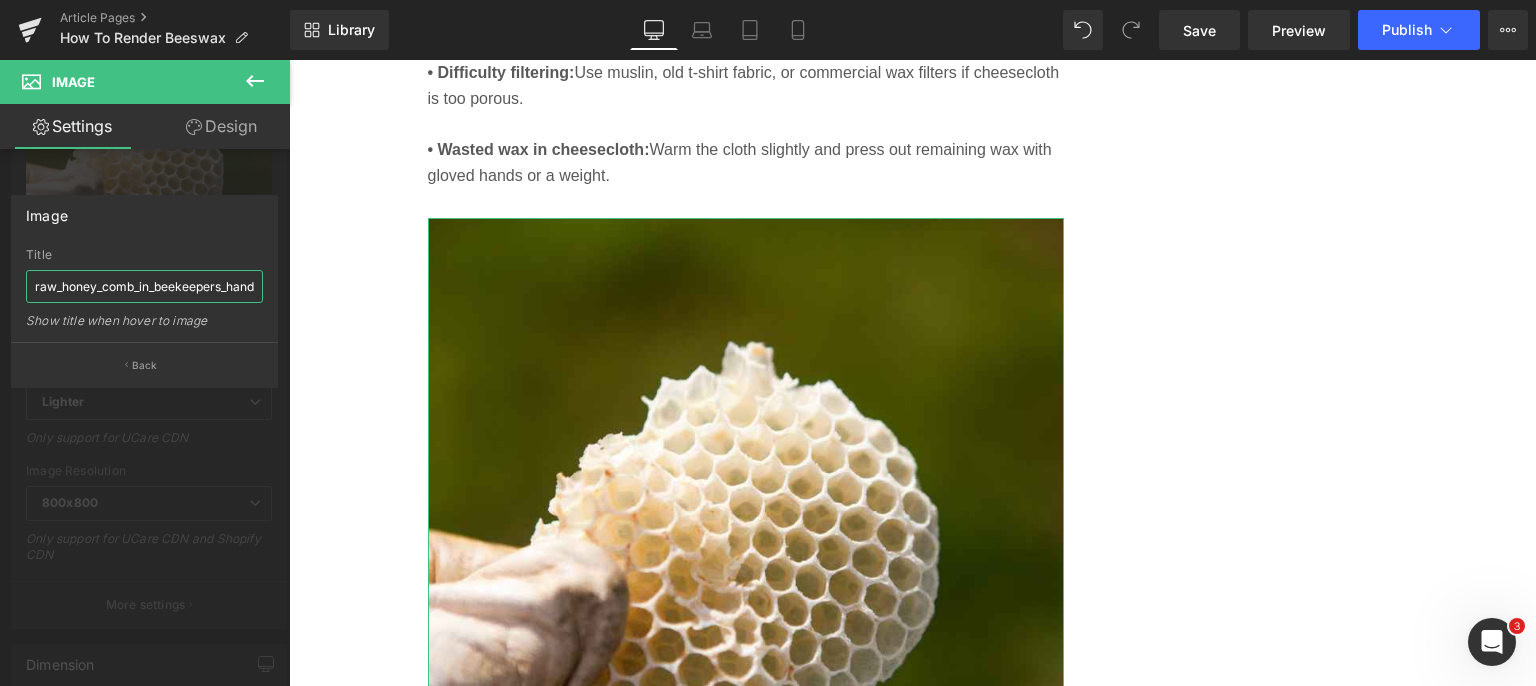 type on "raw_honey_comb_in_beekeepers_hand" 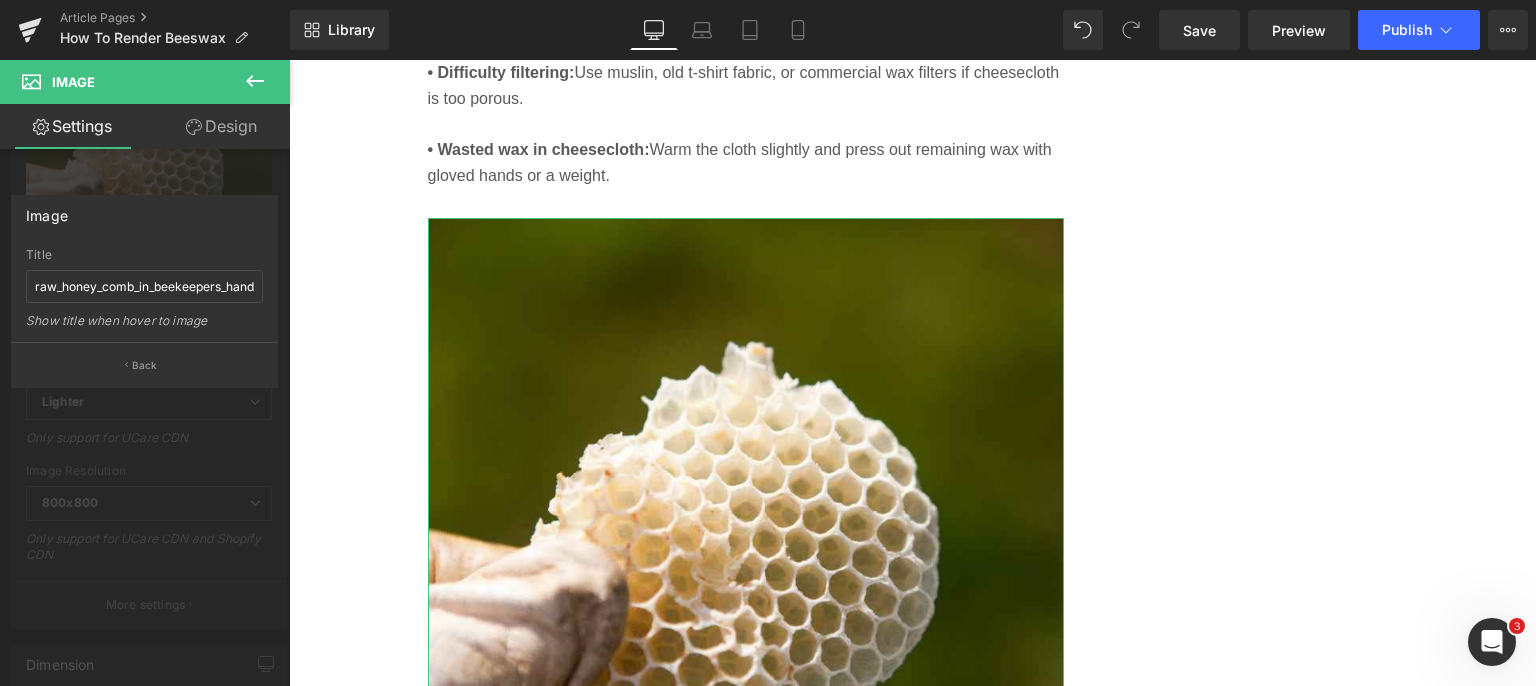click on "Back" at bounding box center (145, 365) 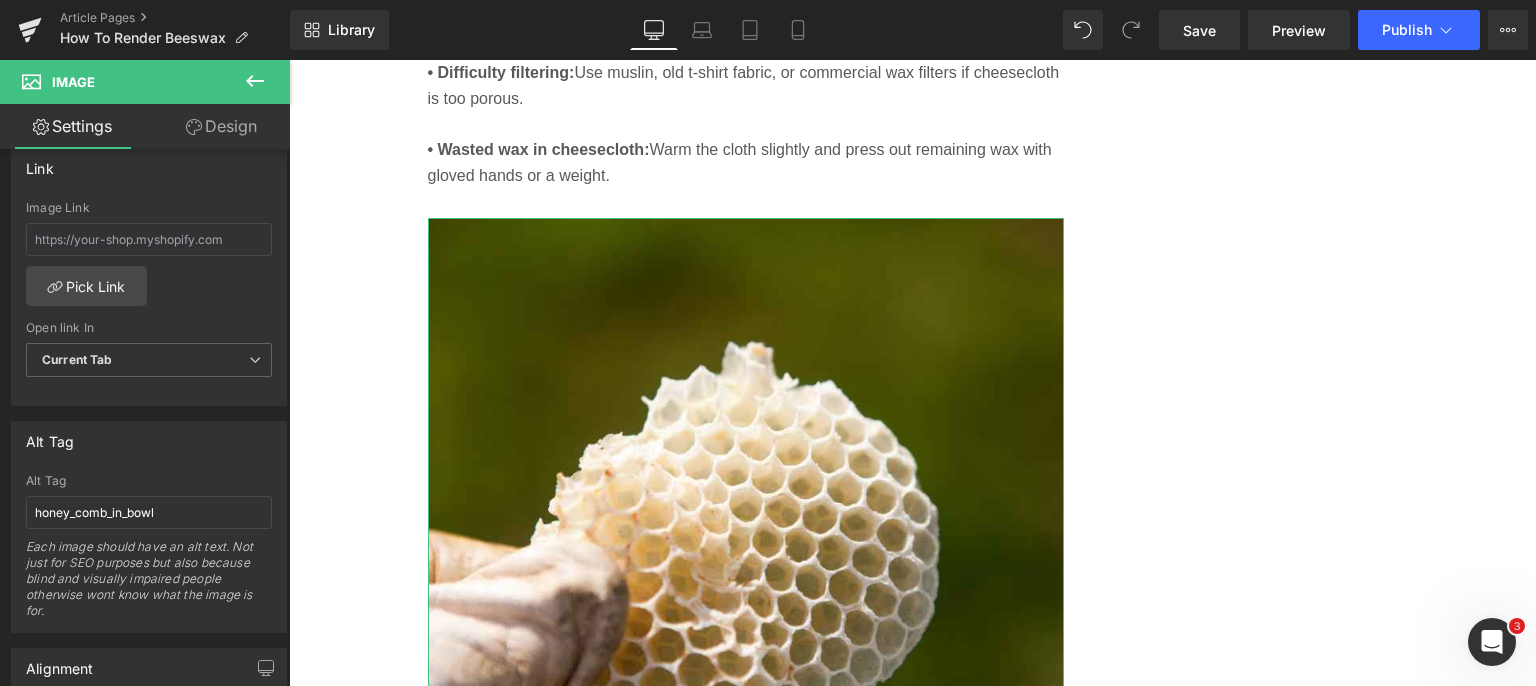 scroll, scrollTop: 914, scrollLeft: 0, axis: vertical 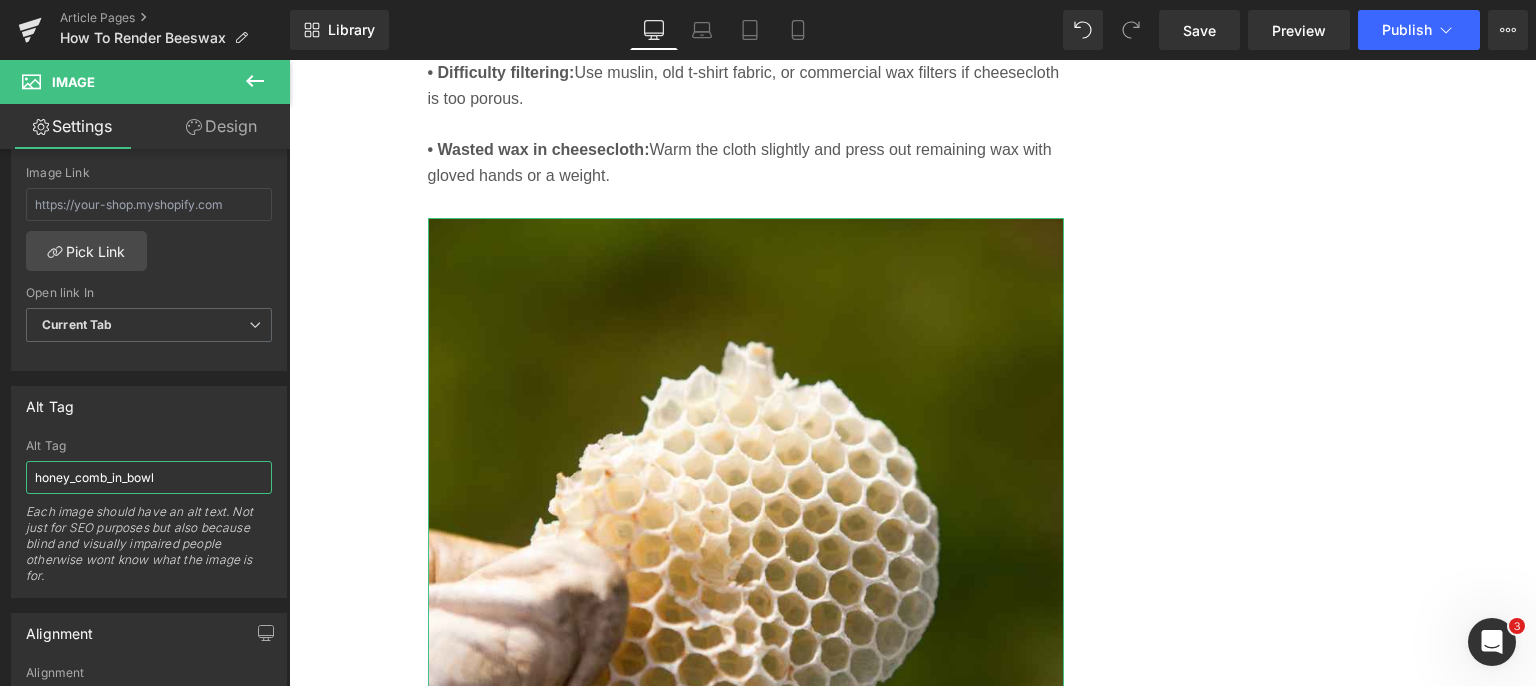drag, startPoint x: 179, startPoint y: 474, endPoint x: 0, endPoint y: 486, distance: 179.40178 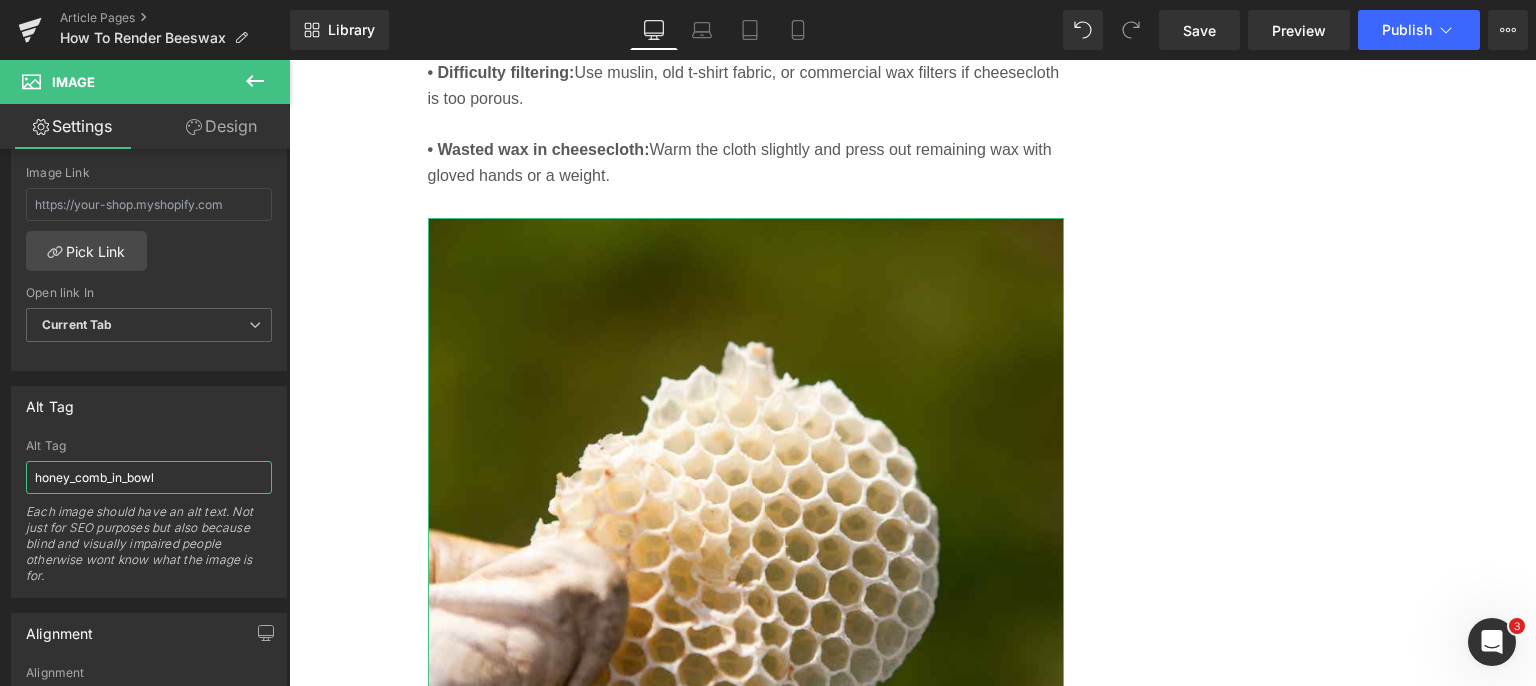 paste on "raw_honey_comb_in_beekeepers_hand.jpg" 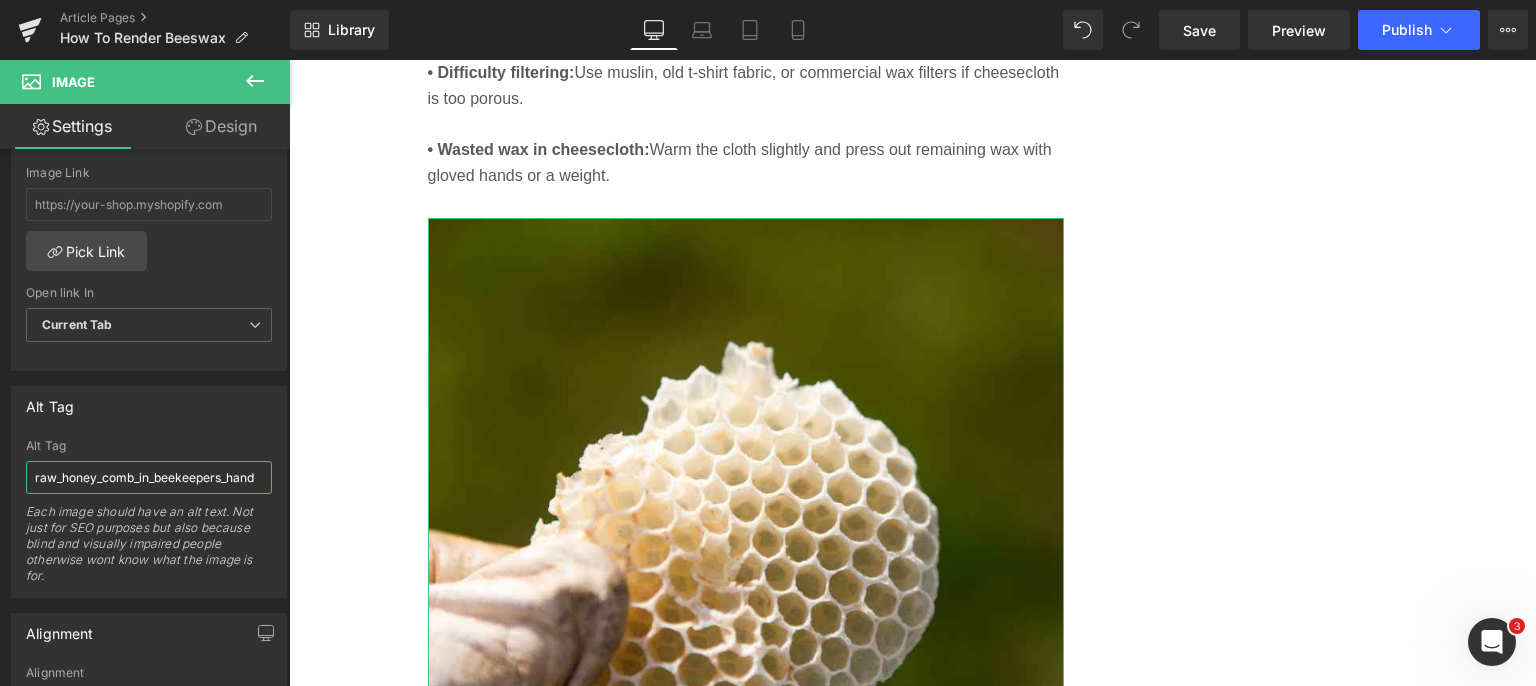 scroll, scrollTop: 0, scrollLeft: 0, axis: both 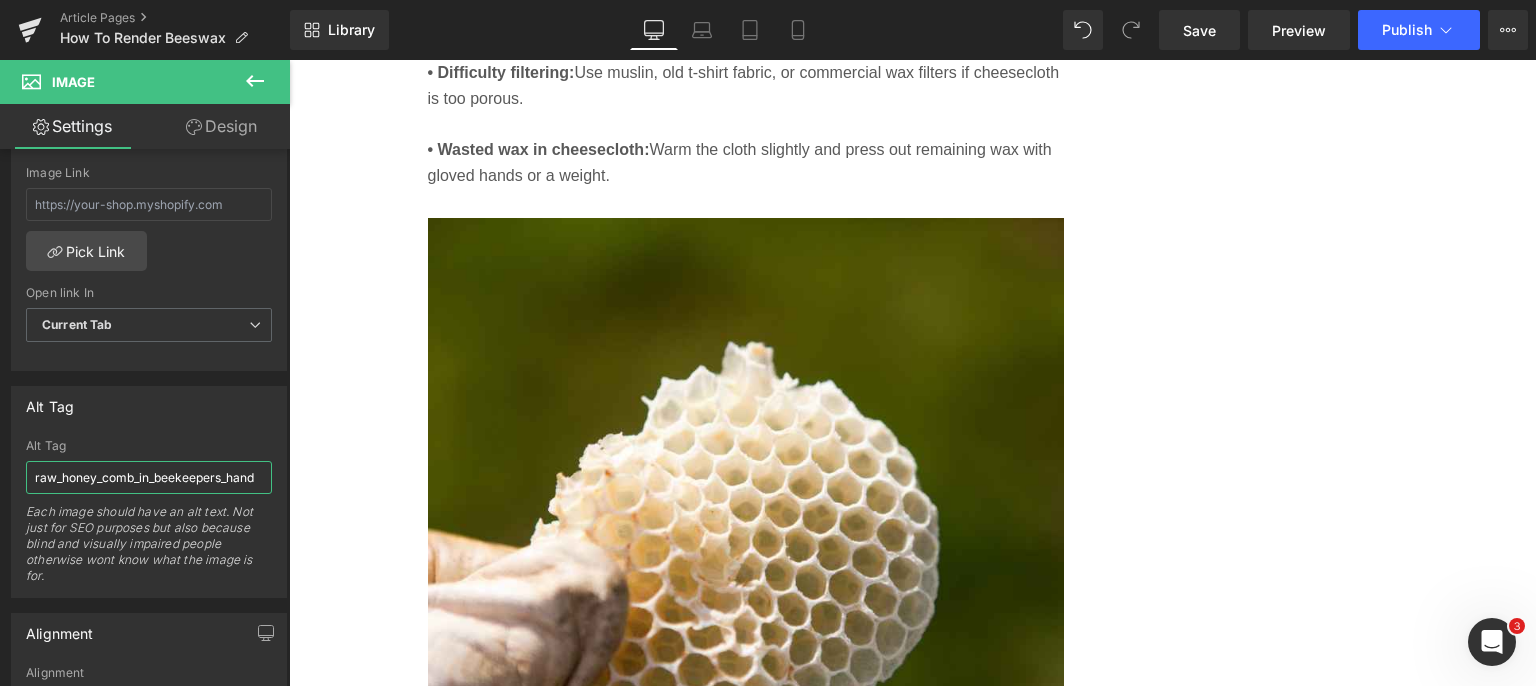 type on "raw_honey_comb_in_beekeepers_hand" 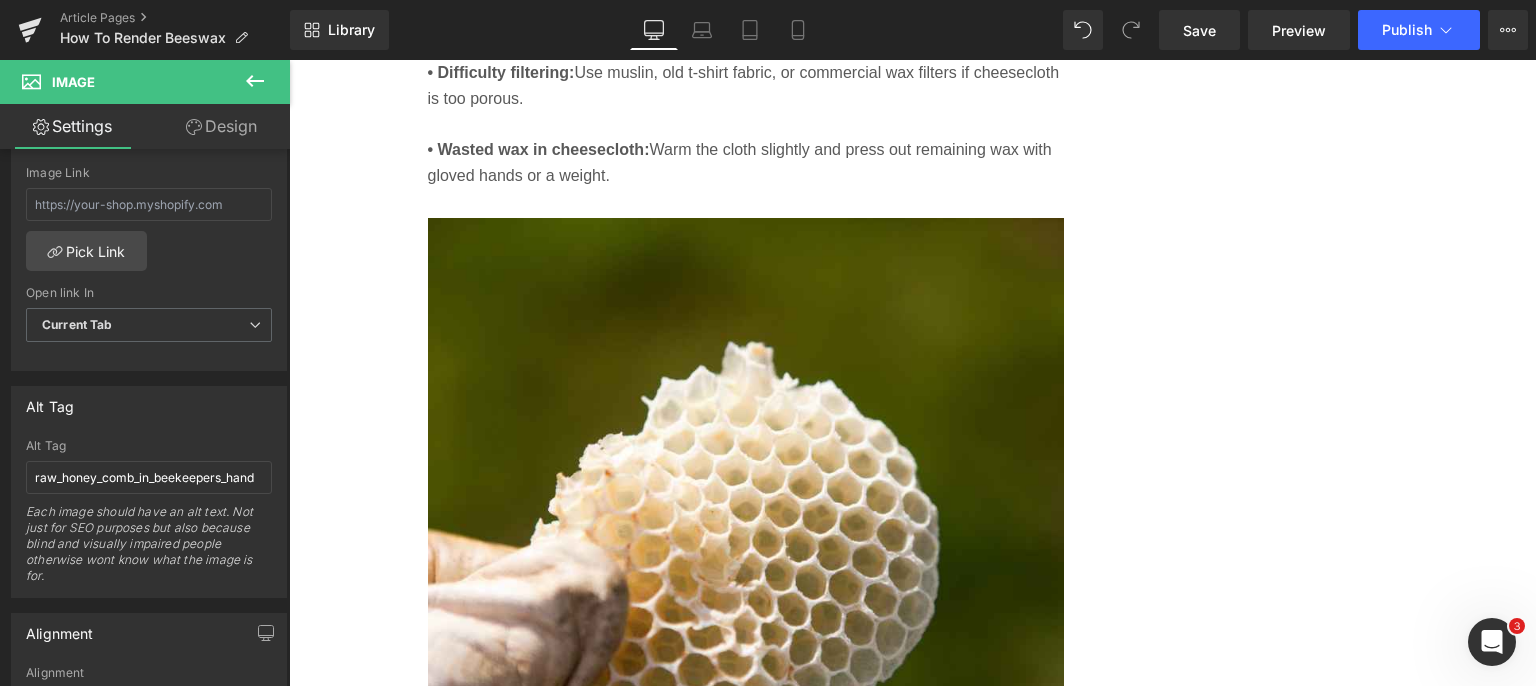 drag, startPoint x: 1196, startPoint y: 19, endPoint x: 666, endPoint y: 233, distance: 571.57324 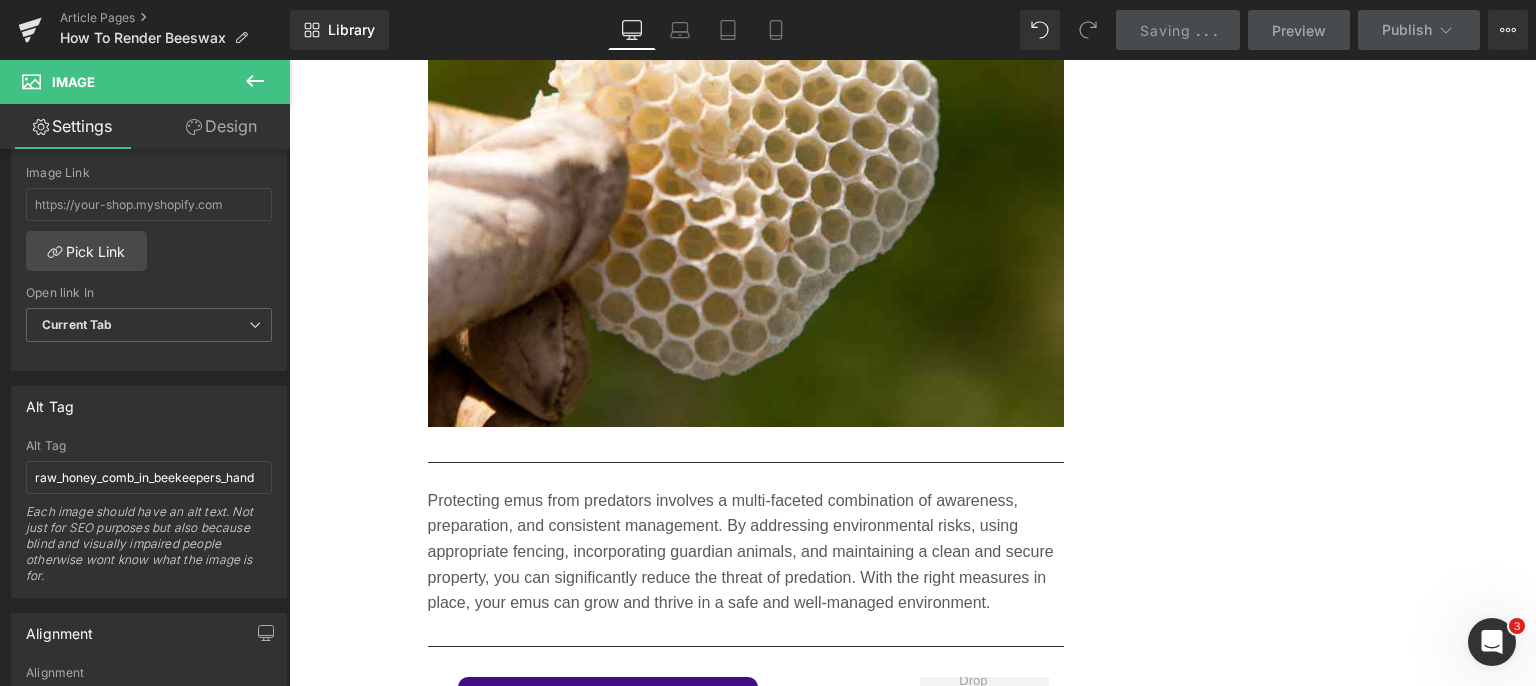 scroll, scrollTop: 9623, scrollLeft: 0, axis: vertical 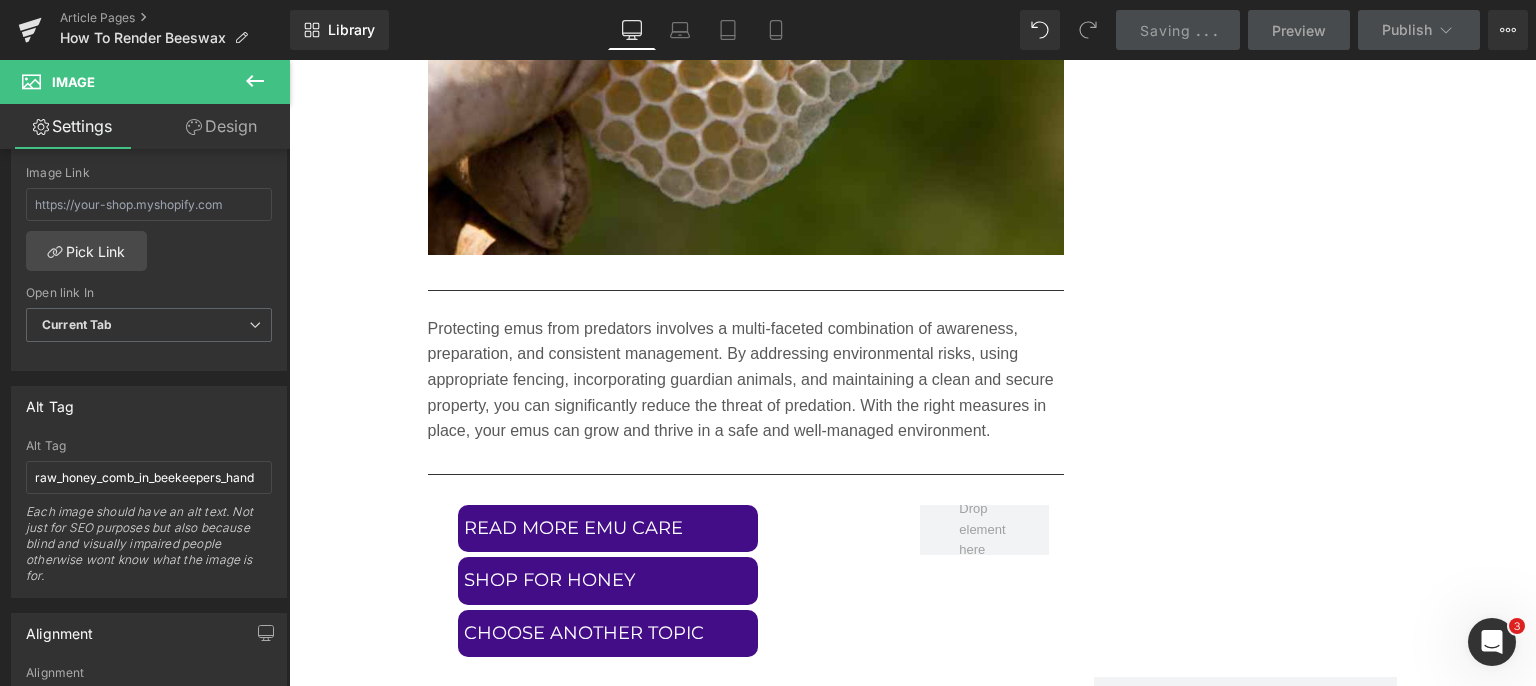click on "Protecting emus from predators involves a multi-faceted combination of awareness, preparation, and consistent management. By addressing environmental risks, using appropriate fencing, incorporating guardian animals, and maintaining a clean and secure property, you can significantly reduce the threat of predation. With the right measures in place, your emus can grow and thrive in a safe and well-managed environment." at bounding box center [746, 380] 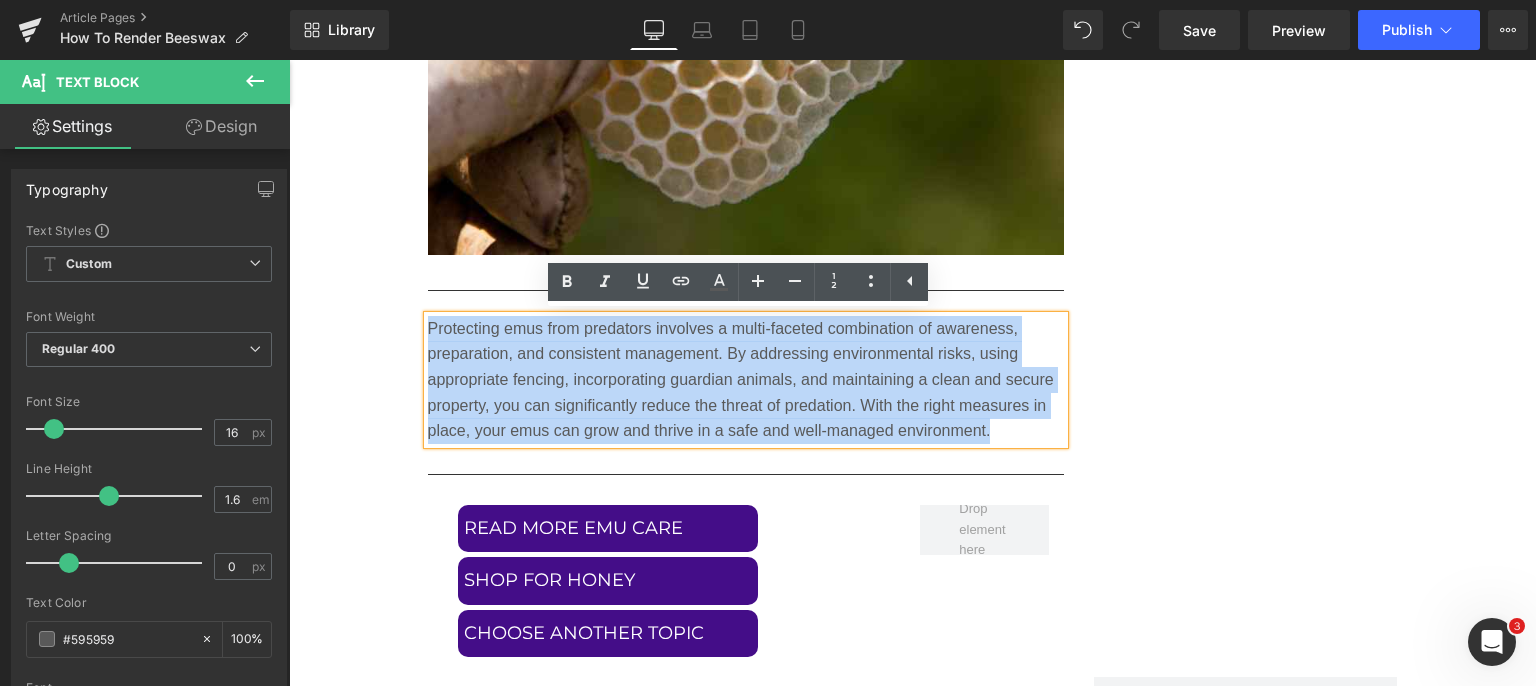 drag, startPoint x: 984, startPoint y: 428, endPoint x: 424, endPoint y: 337, distance: 567.3456 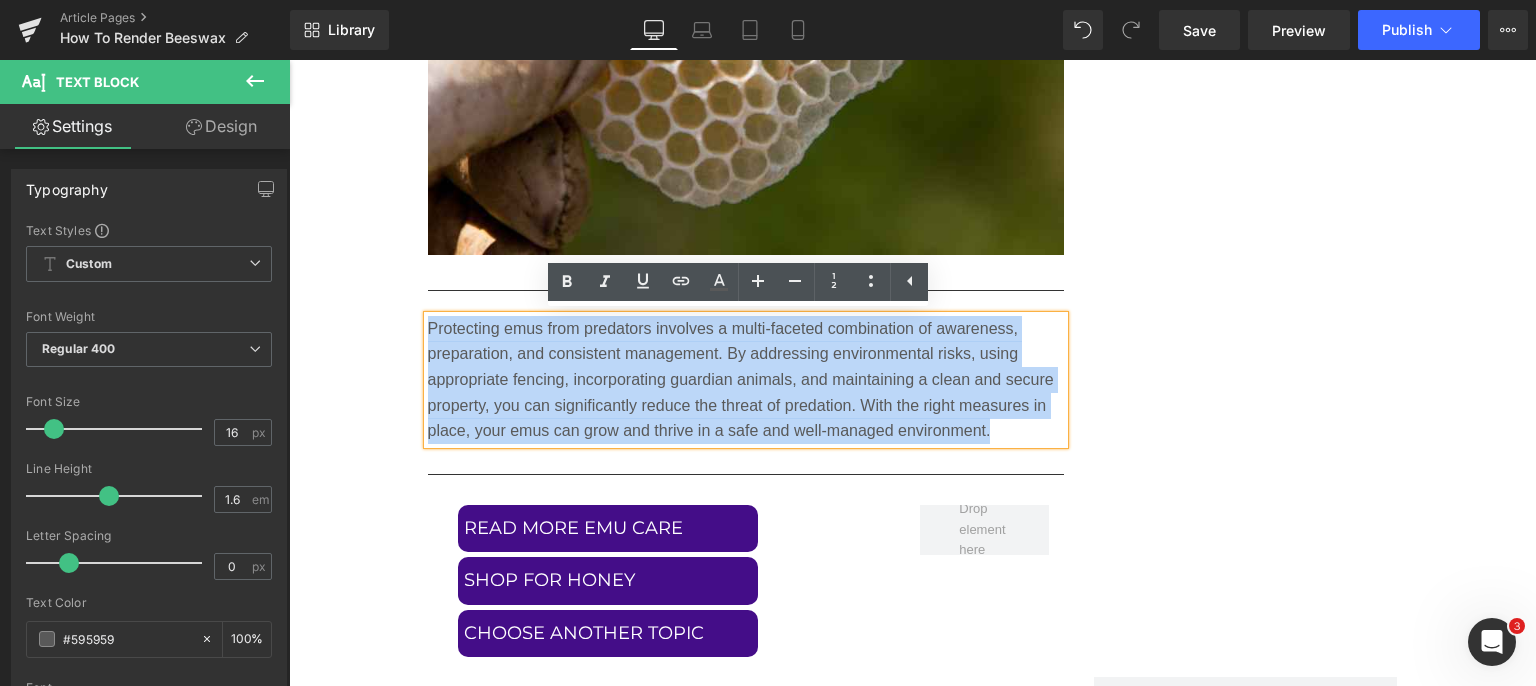 click on "Protecting emus from predators involves a multi-faceted combination of awareness, preparation, and consistent management. By addressing environmental risks, using appropriate fencing, incorporating guardian animals, and maintaining a clean and secure property, you can significantly reduce the threat of predation. With the right measures in place, your emus can grow and thrive in a safe and well-managed environment." at bounding box center [746, 380] 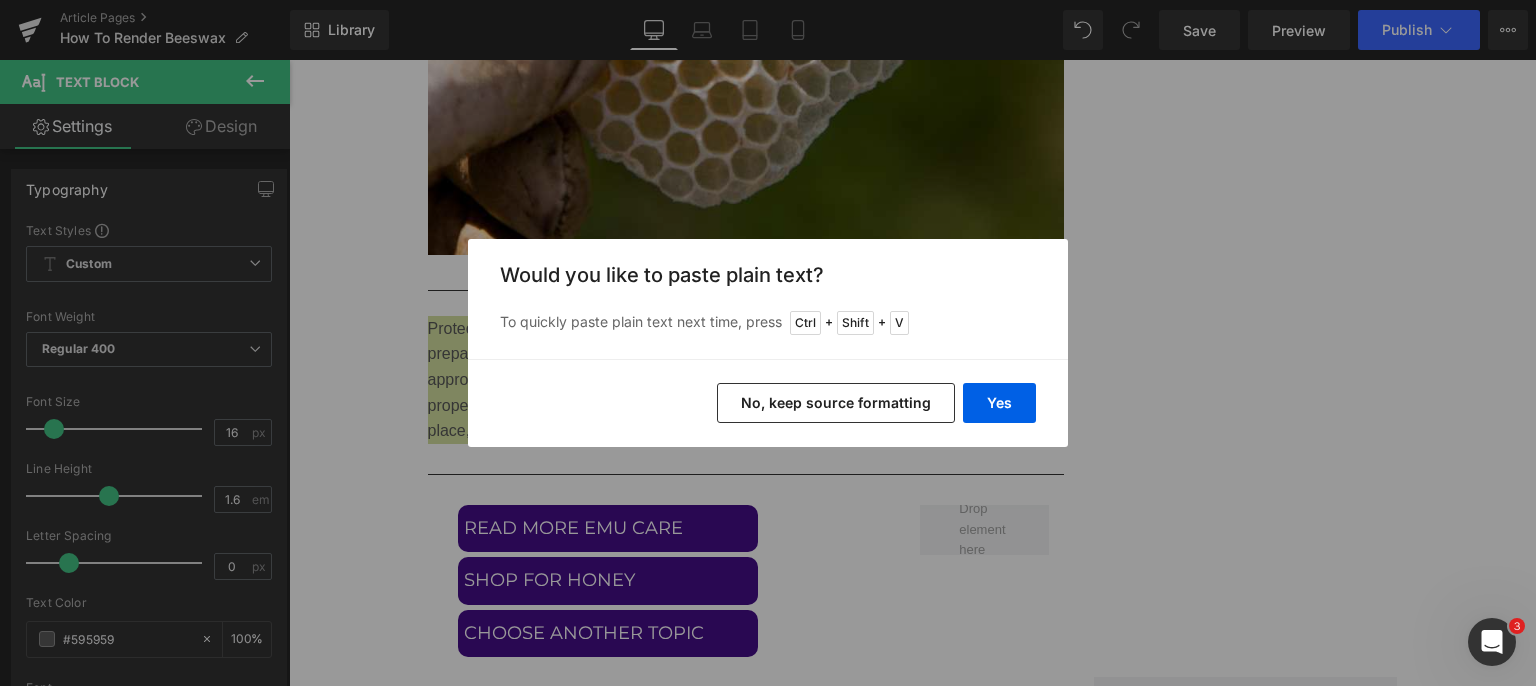 click on "Yes" at bounding box center [999, 403] 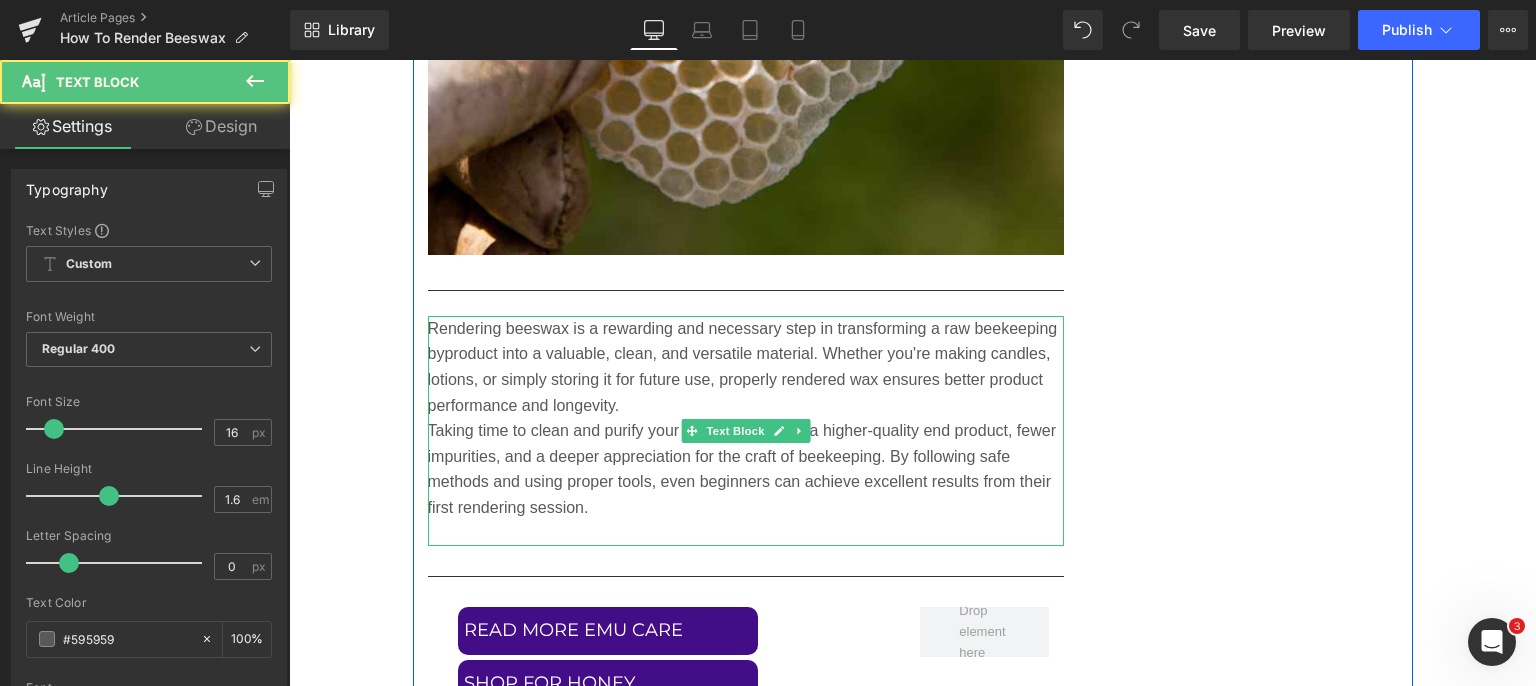 click on "Rendering beeswax is a rewarding and necessary step in transforming a raw beekeeping byproduct into a valuable, clean, and versatile material. Whether you're making candles, lotions, or simply storing it for future use, properly rendered wax ensures better product performance and longevity." at bounding box center (746, 367) 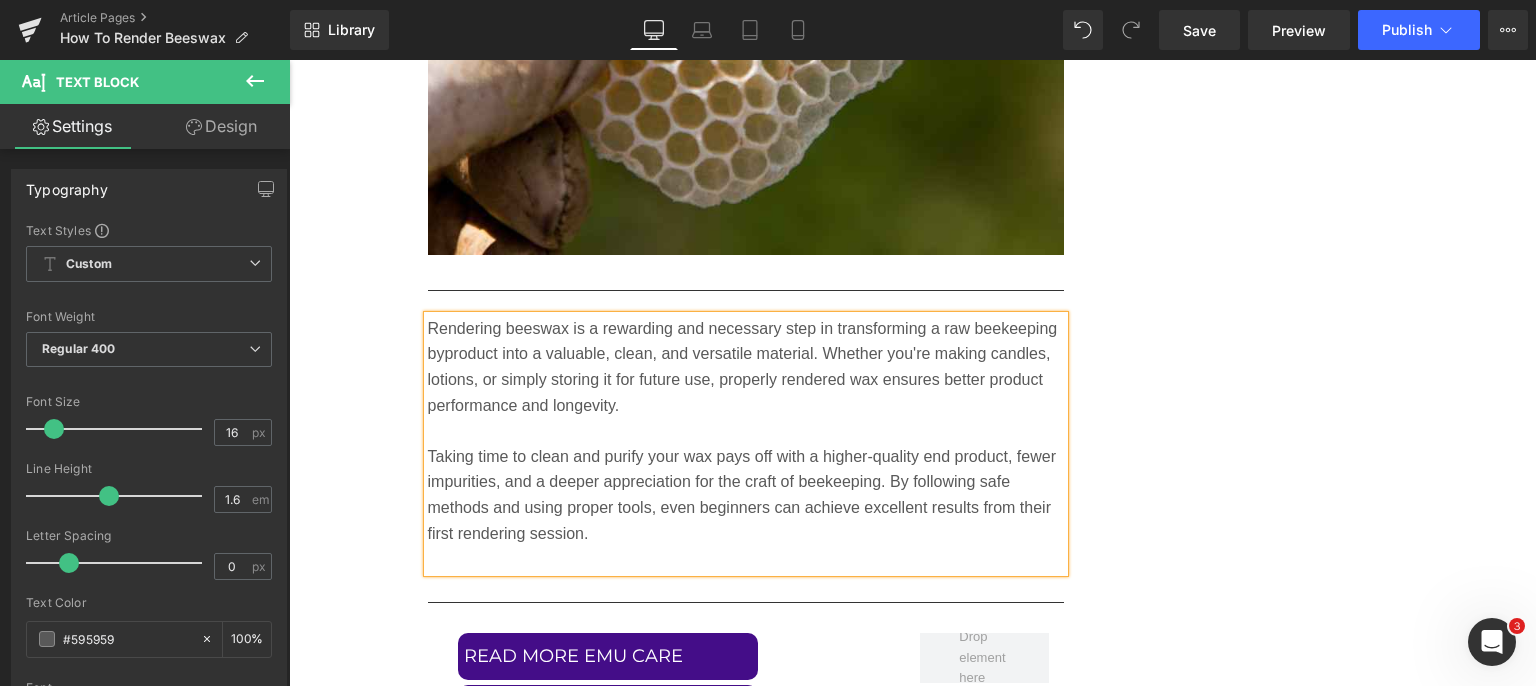click at bounding box center (746, 559) 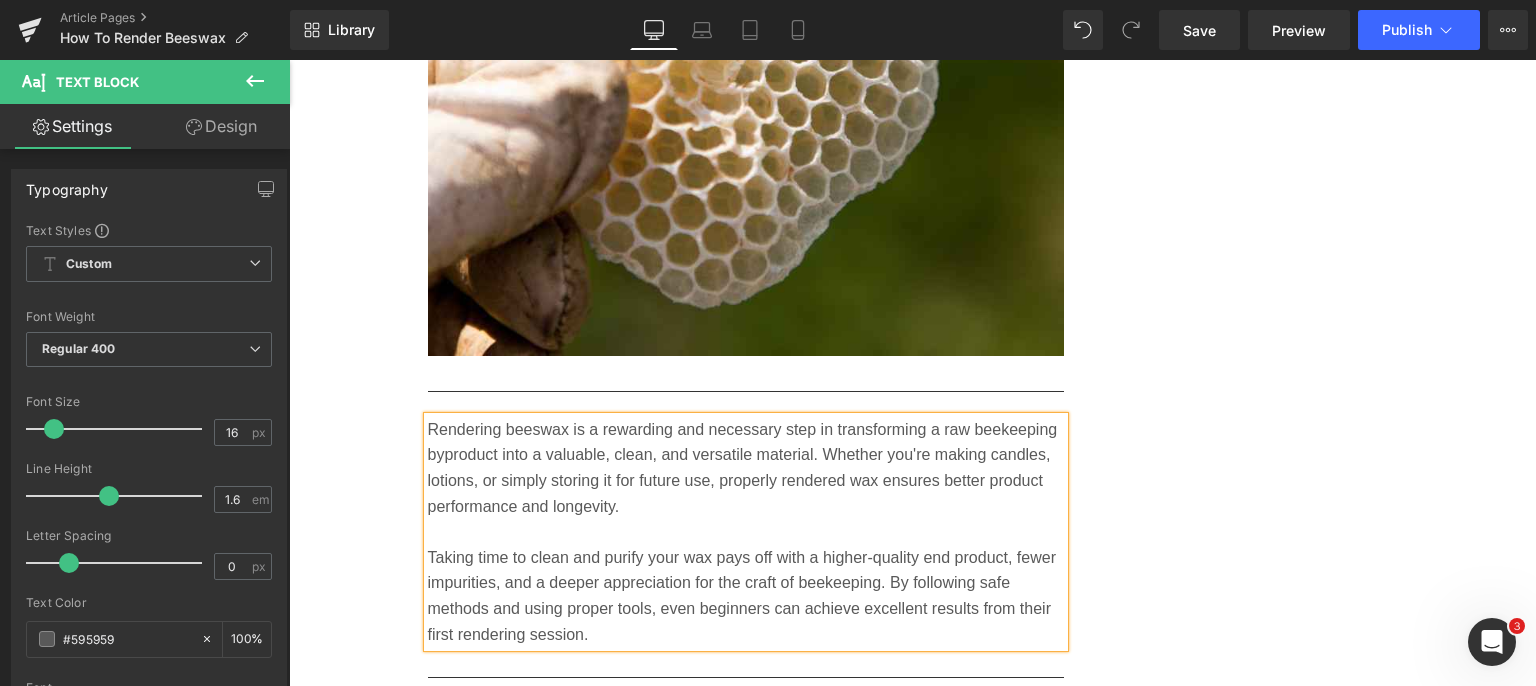 scroll, scrollTop: 9423, scrollLeft: 0, axis: vertical 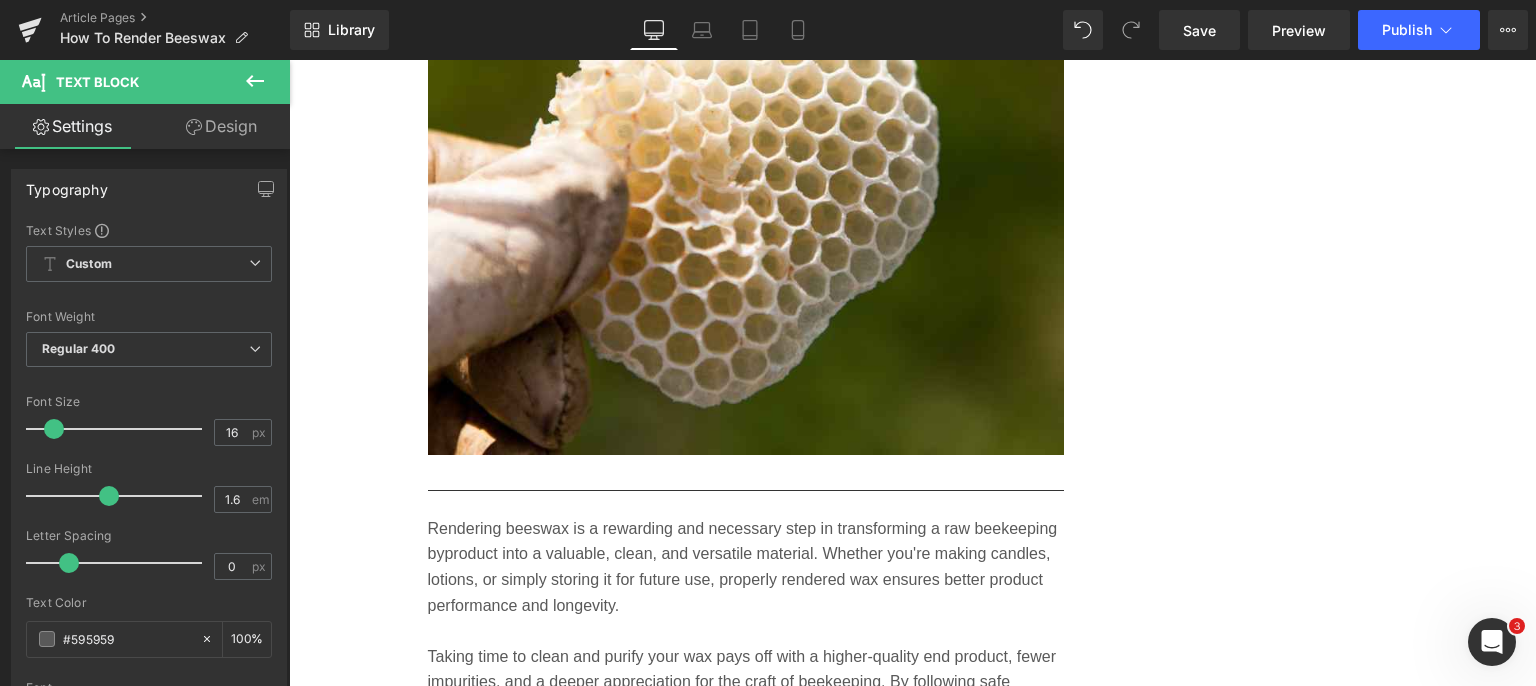 click on "Save" at bounding box center (1199, 30) 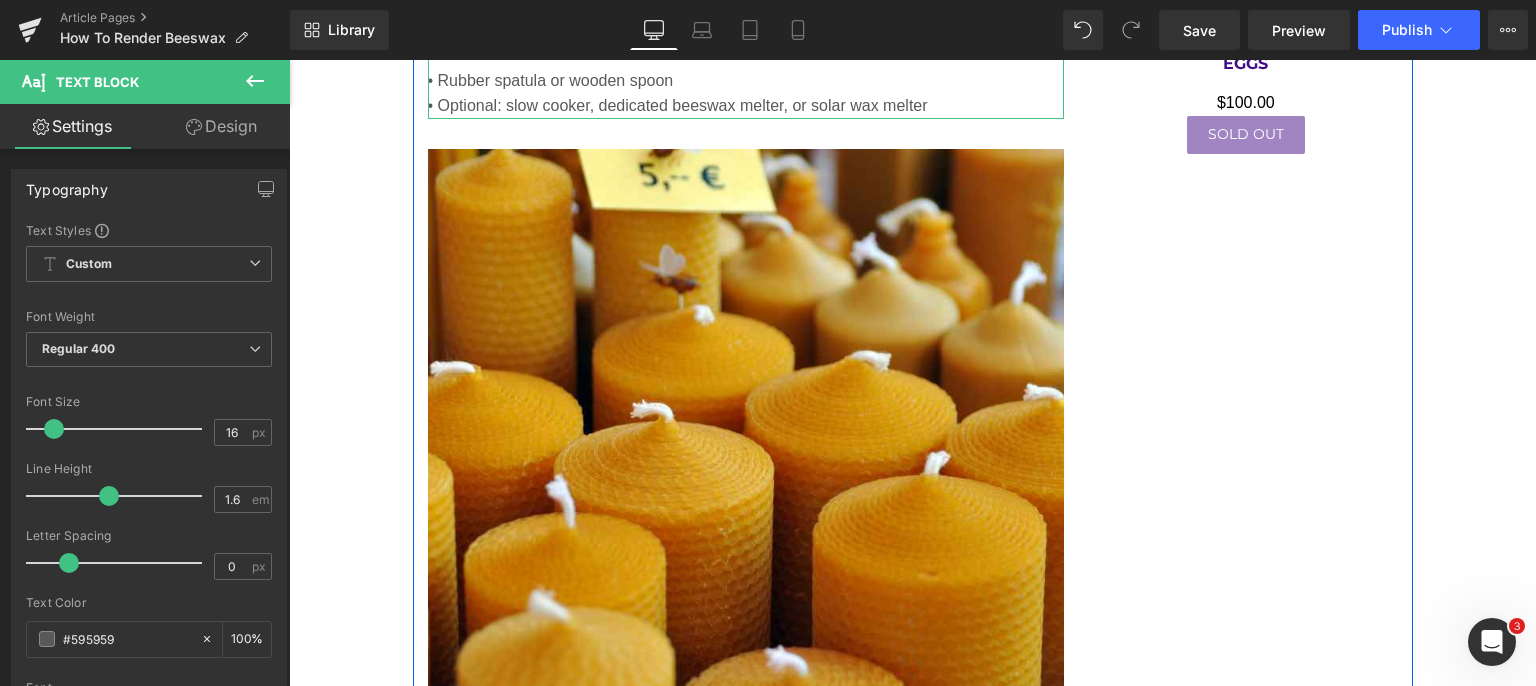 scroll, scrollTop: 4823, scrollLeft: 0, axis: vertical 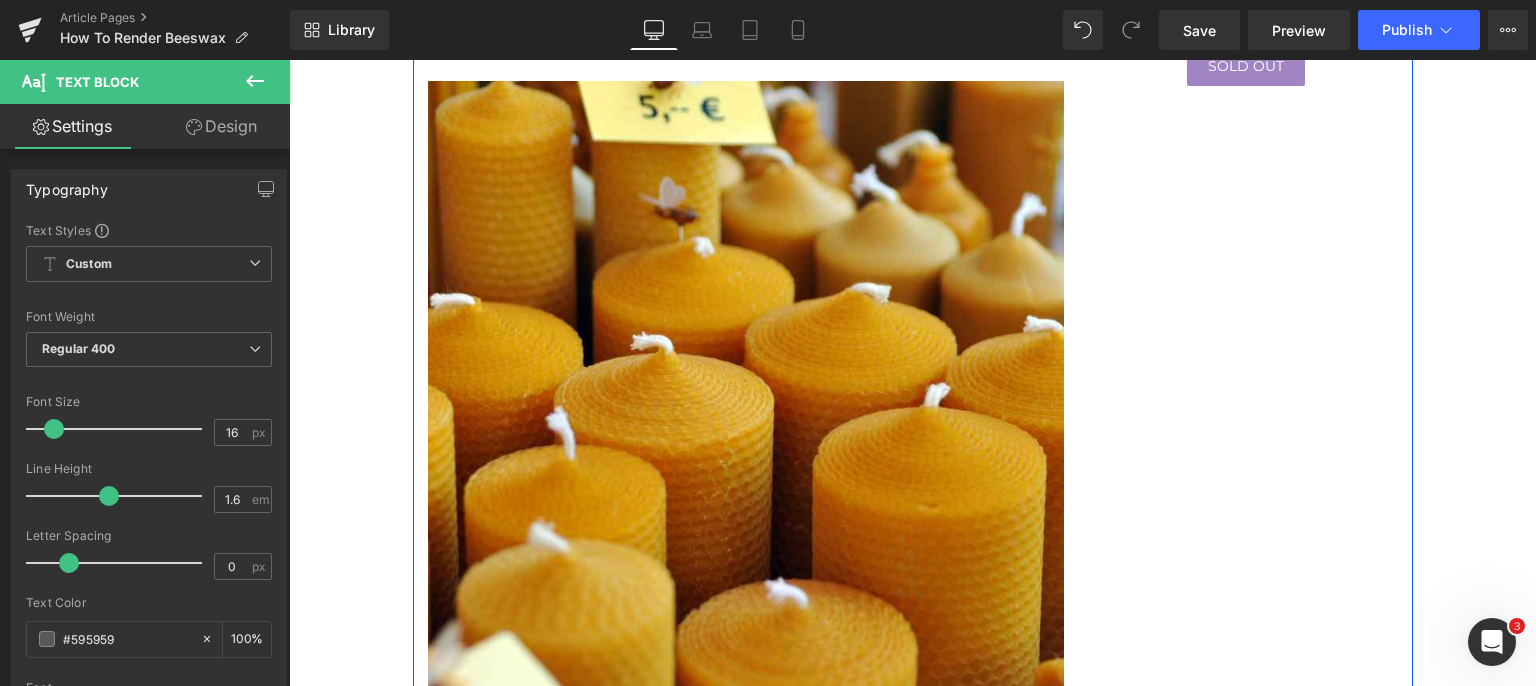 click at bounding box center (746, 399) 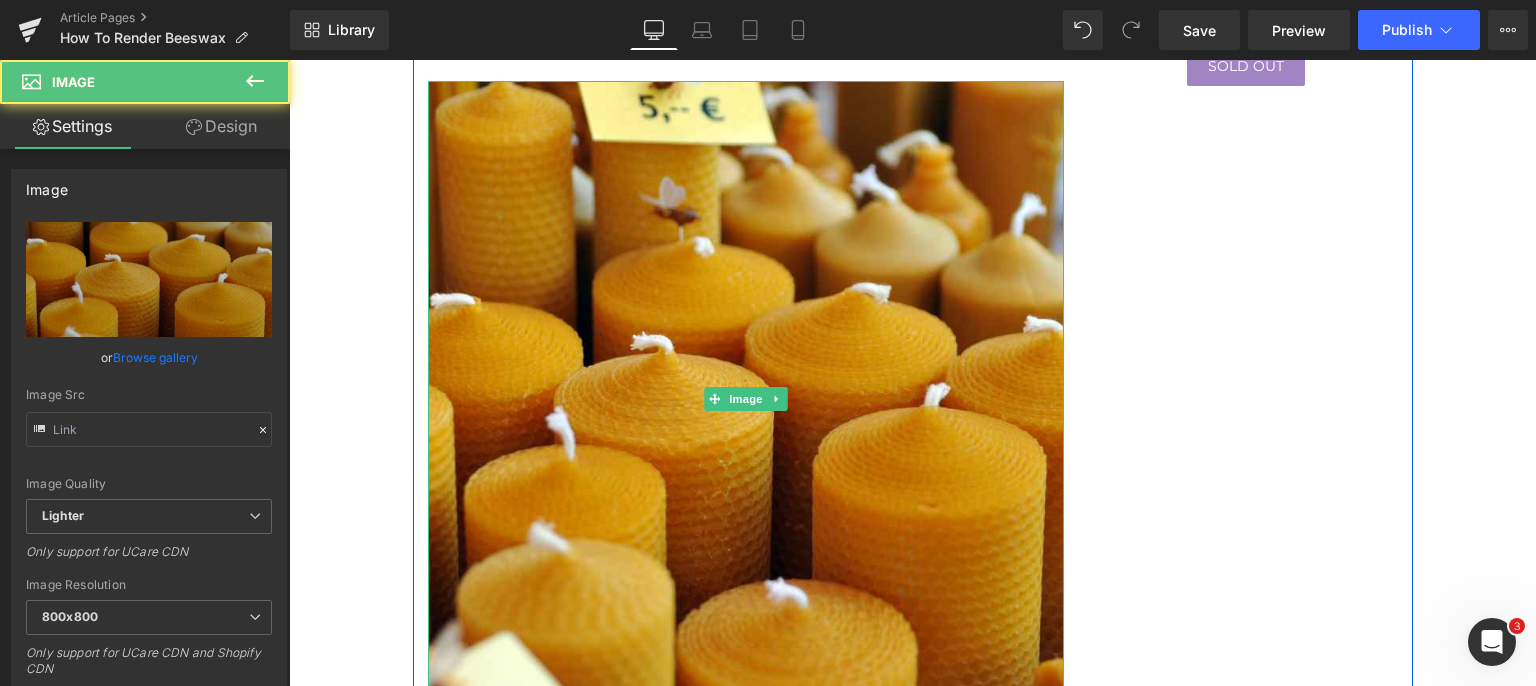 type on "[URL][DOMAIN_NAME]" 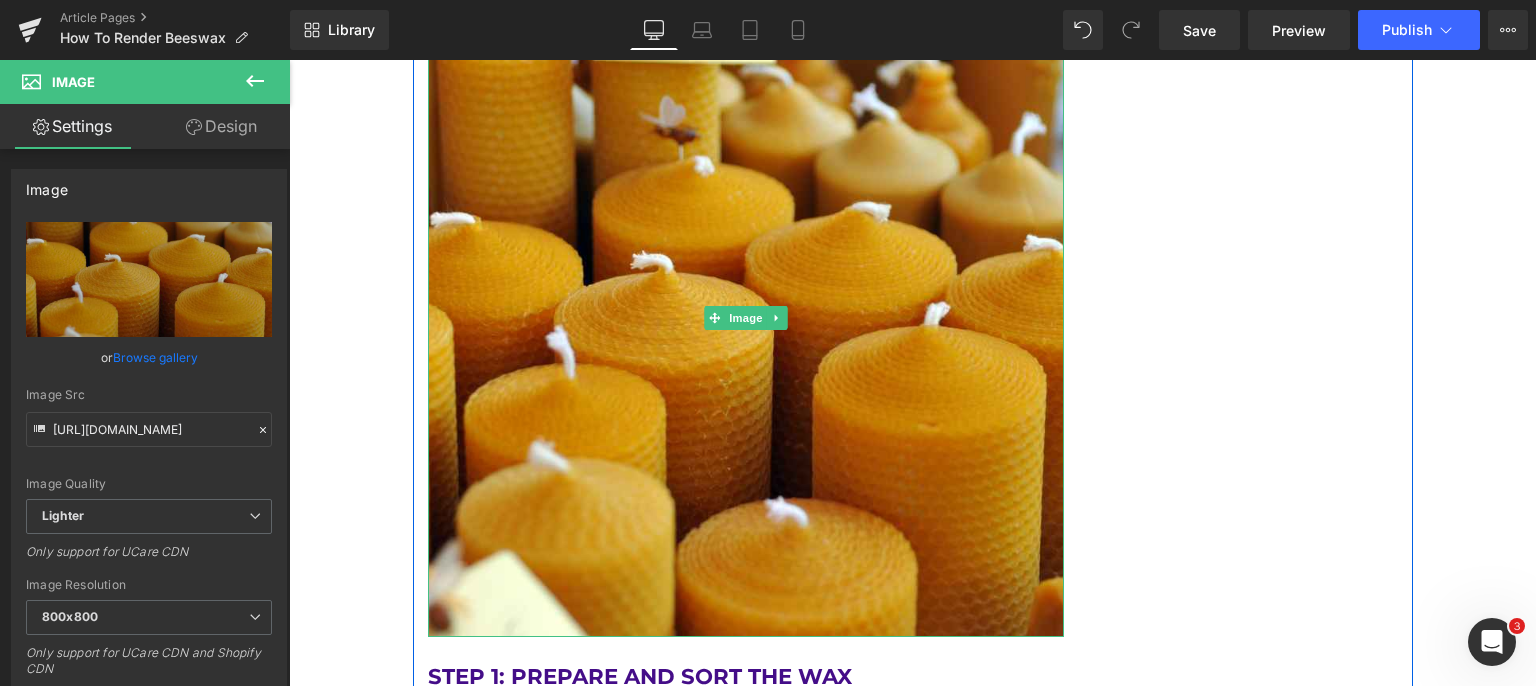 scroll, scrollTop: 5023, scrollLeft: 0, axis: vertical 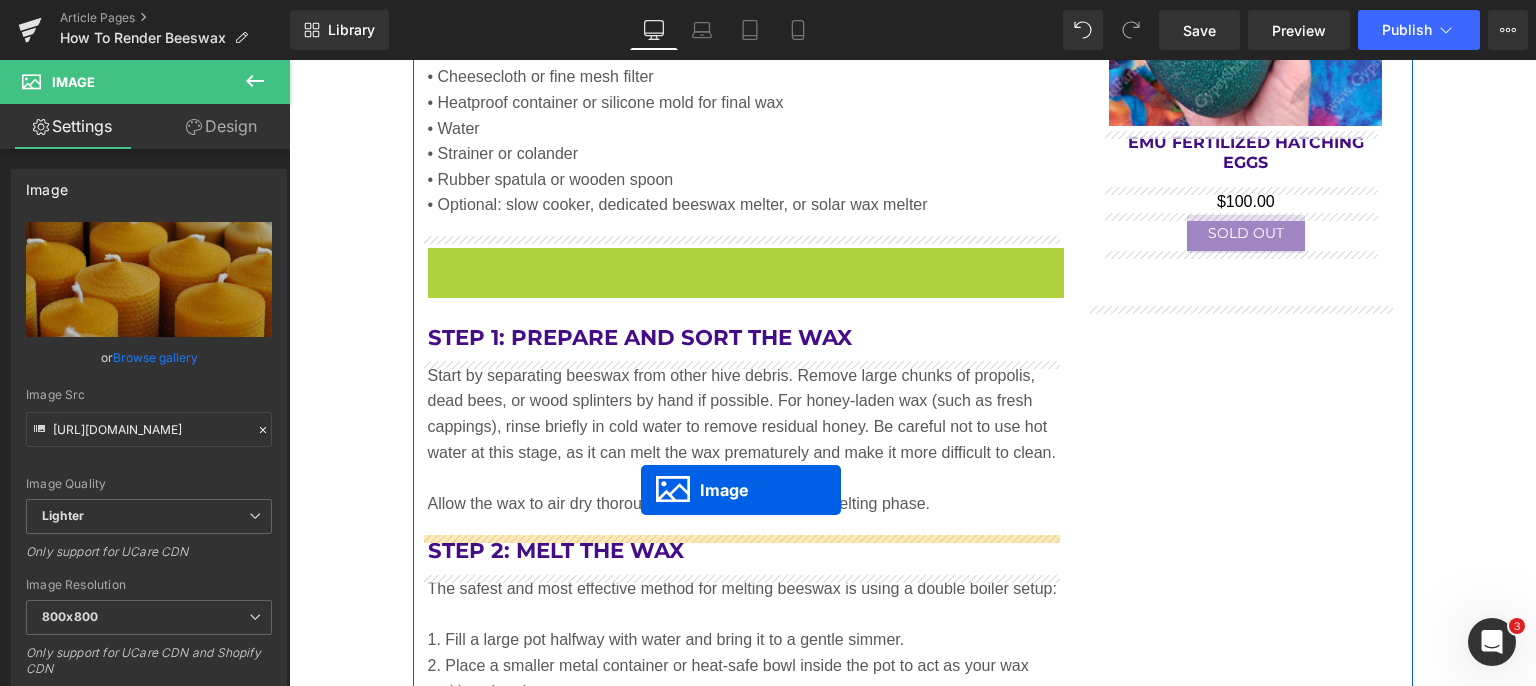 drag, startPoint x: 704, startPoint y: 200, endPoint x: 641, endPoint y: 490, distance: 296.76422 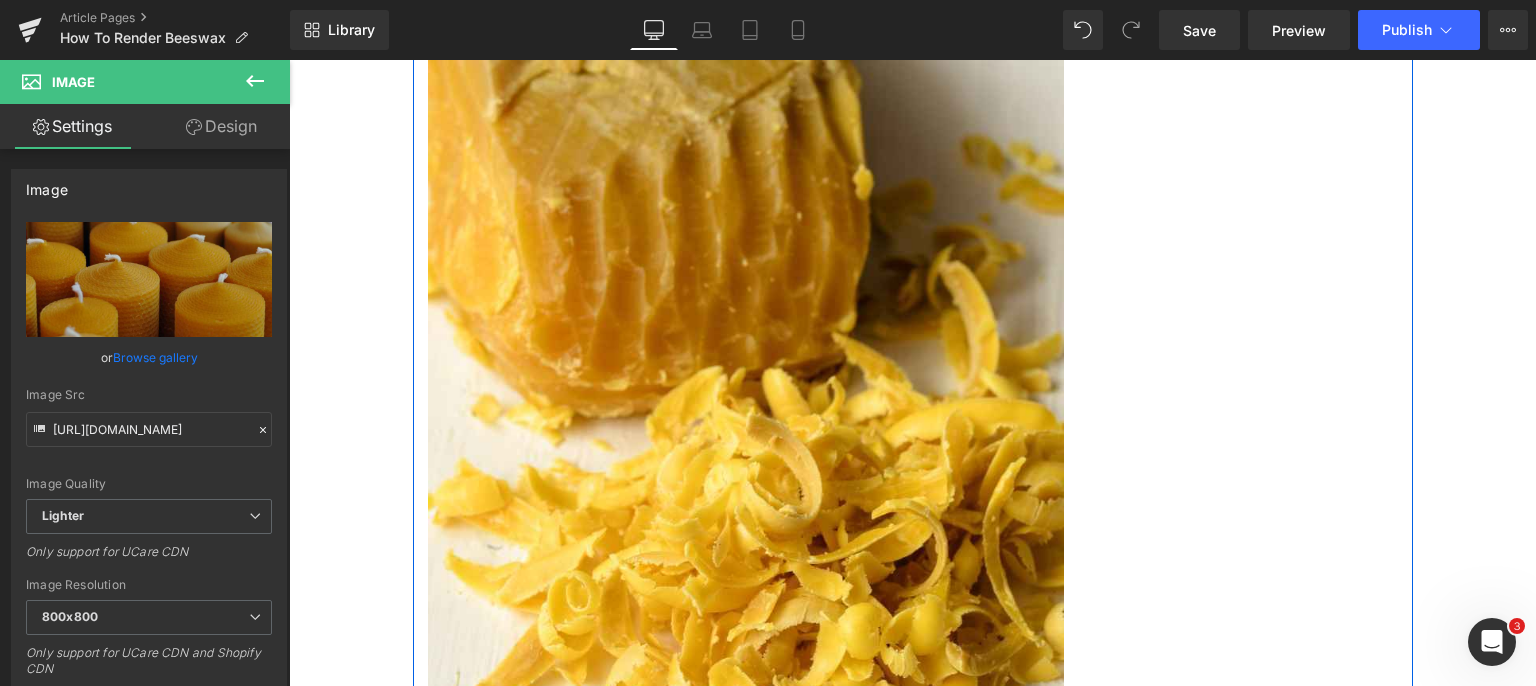 scroll, scrollTop: 7256, scrollLeft: 0, axis: vertical 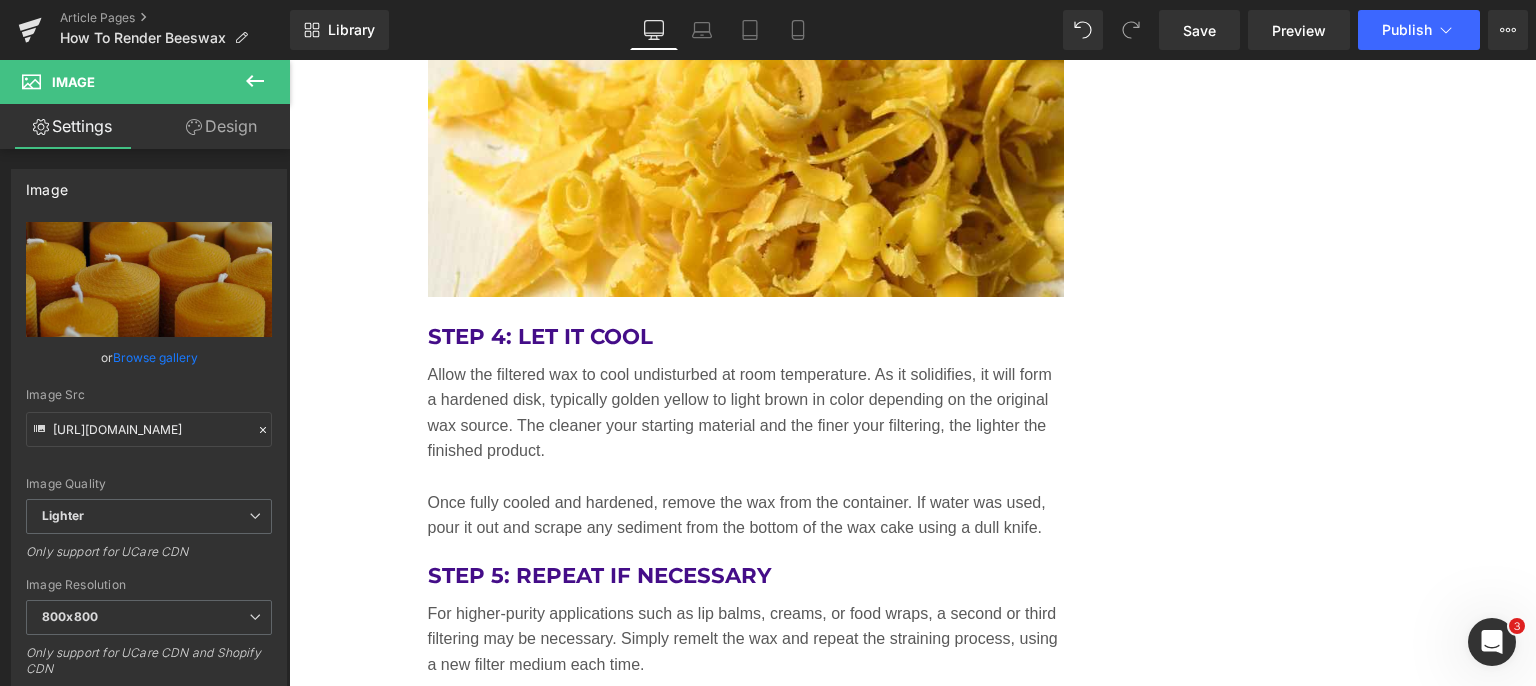 drag, startPoint x: 1196, startPoint y: 25, endPoint x: 859, endPoint y: 257, distance: 409.1369 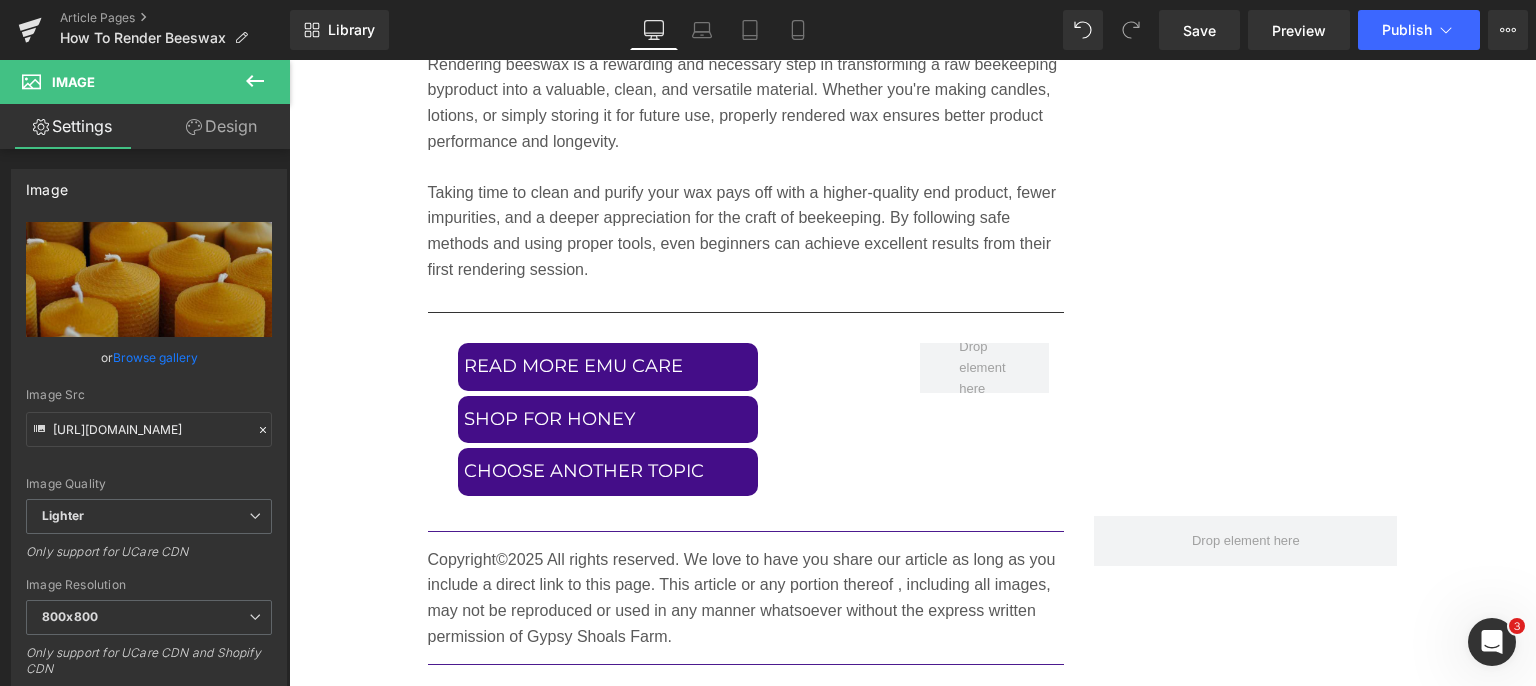 scroll, scrollTop: 9756, scrollLeft: 0, axis: vertical 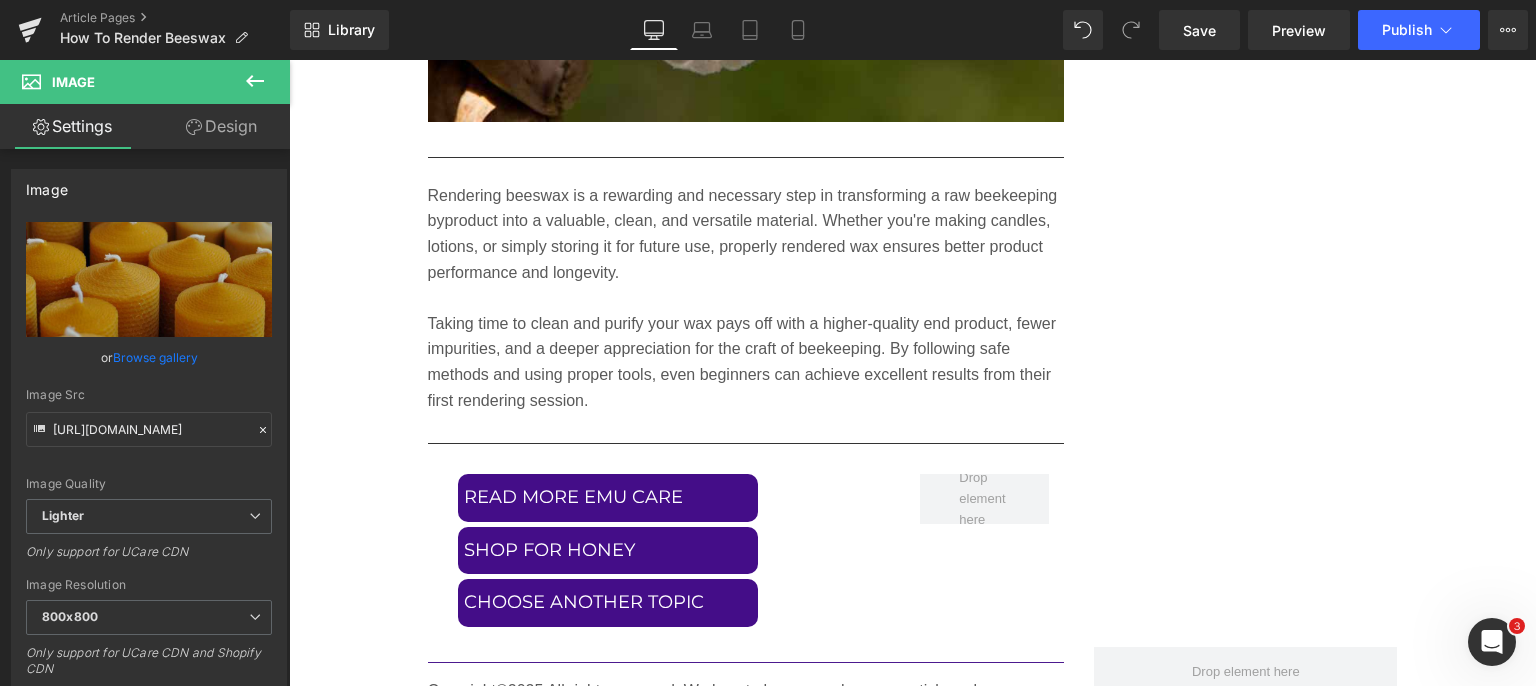 click 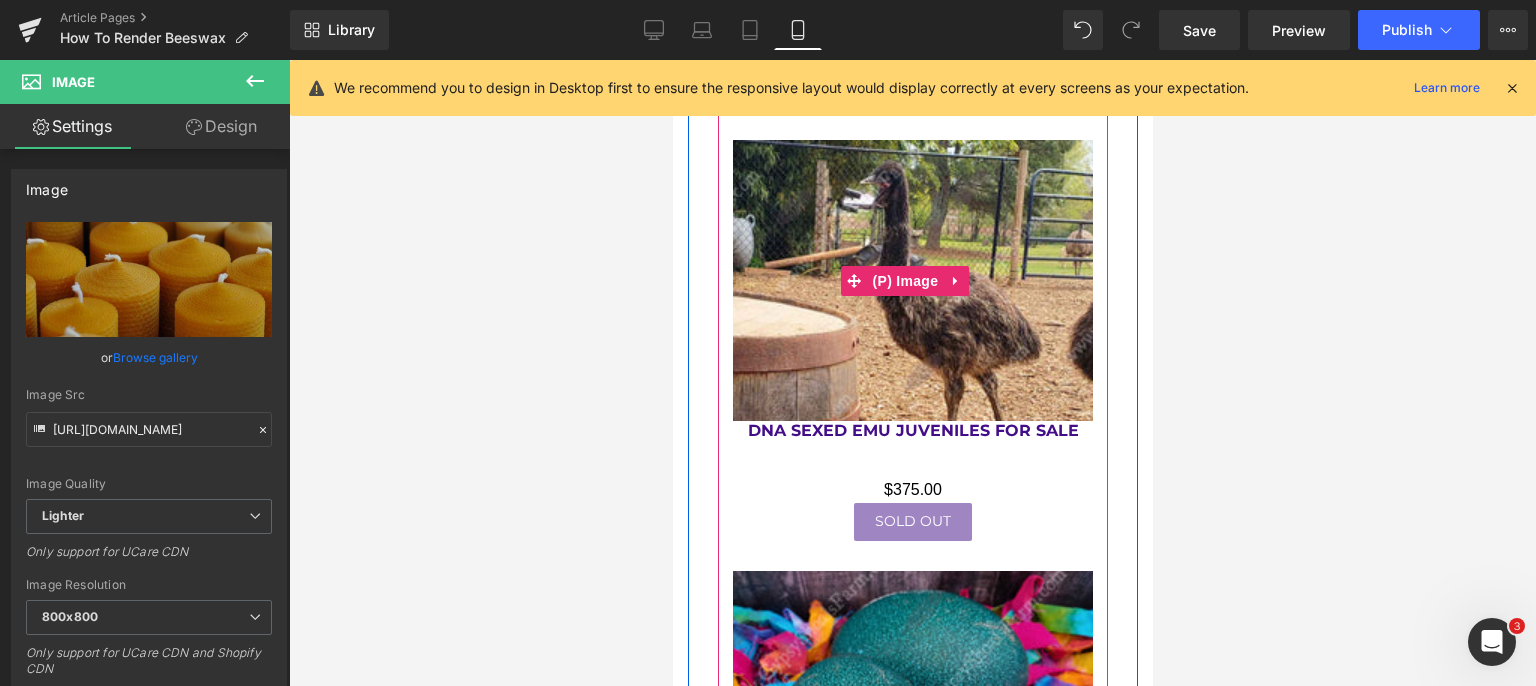 scroll, scrollTop: 10594, scrollLeft: 0, axis: vertical 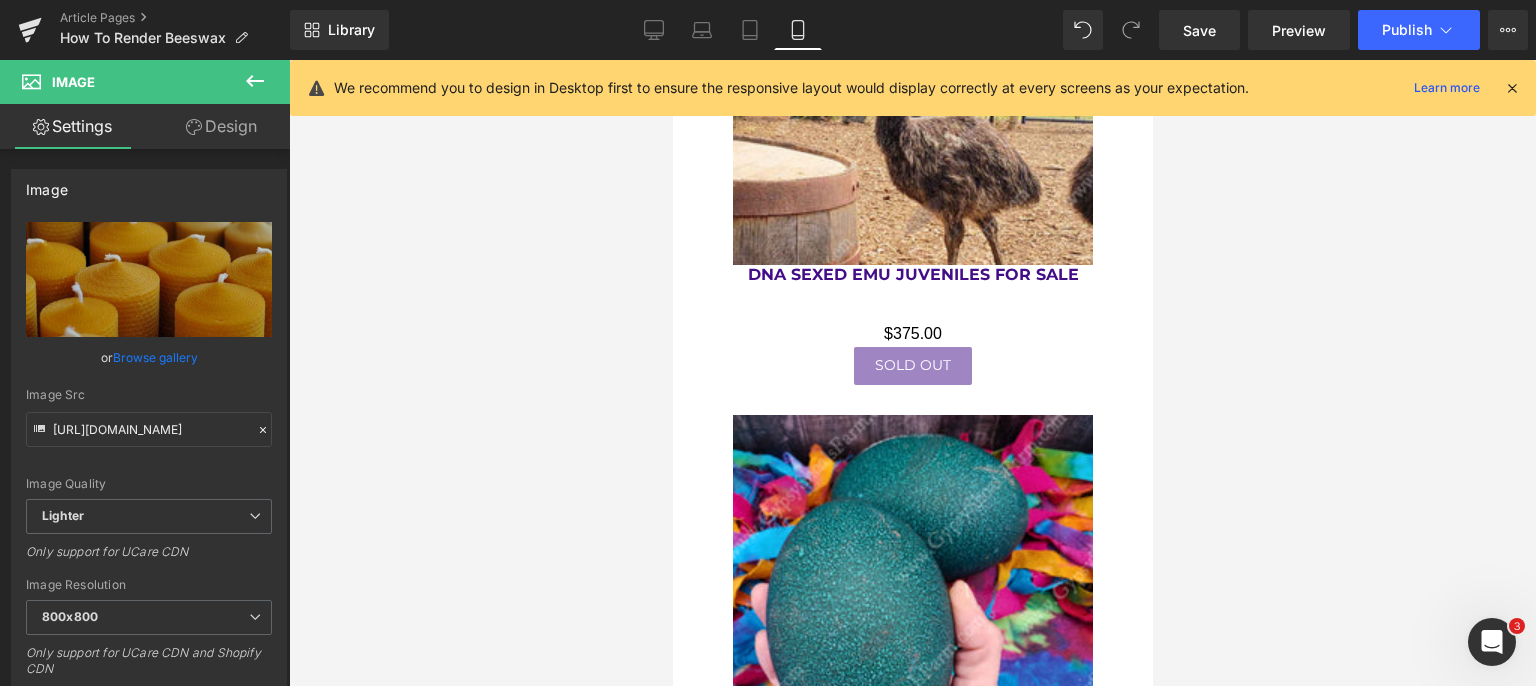 click on "Save" at bounding box center [1199, 30] 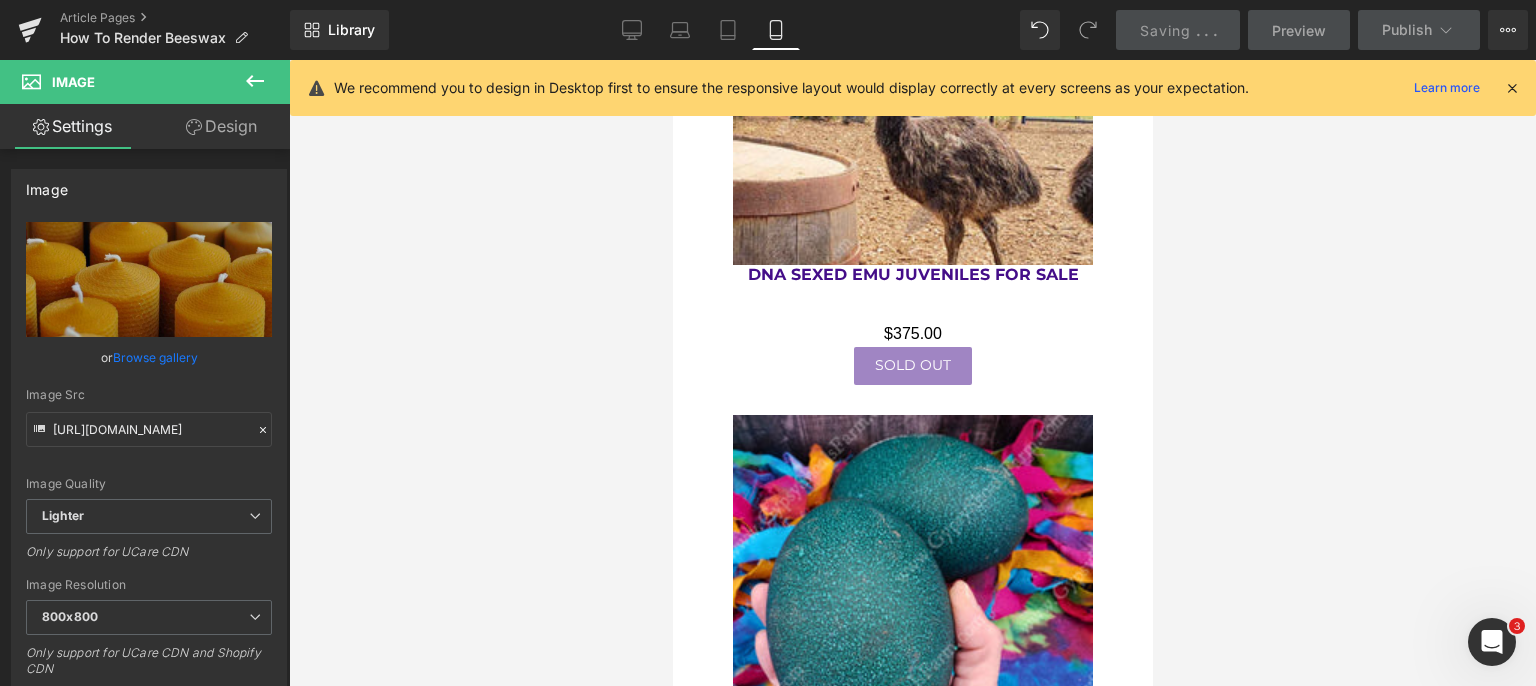 click on "Desktop" at bounding box center (632, 30) 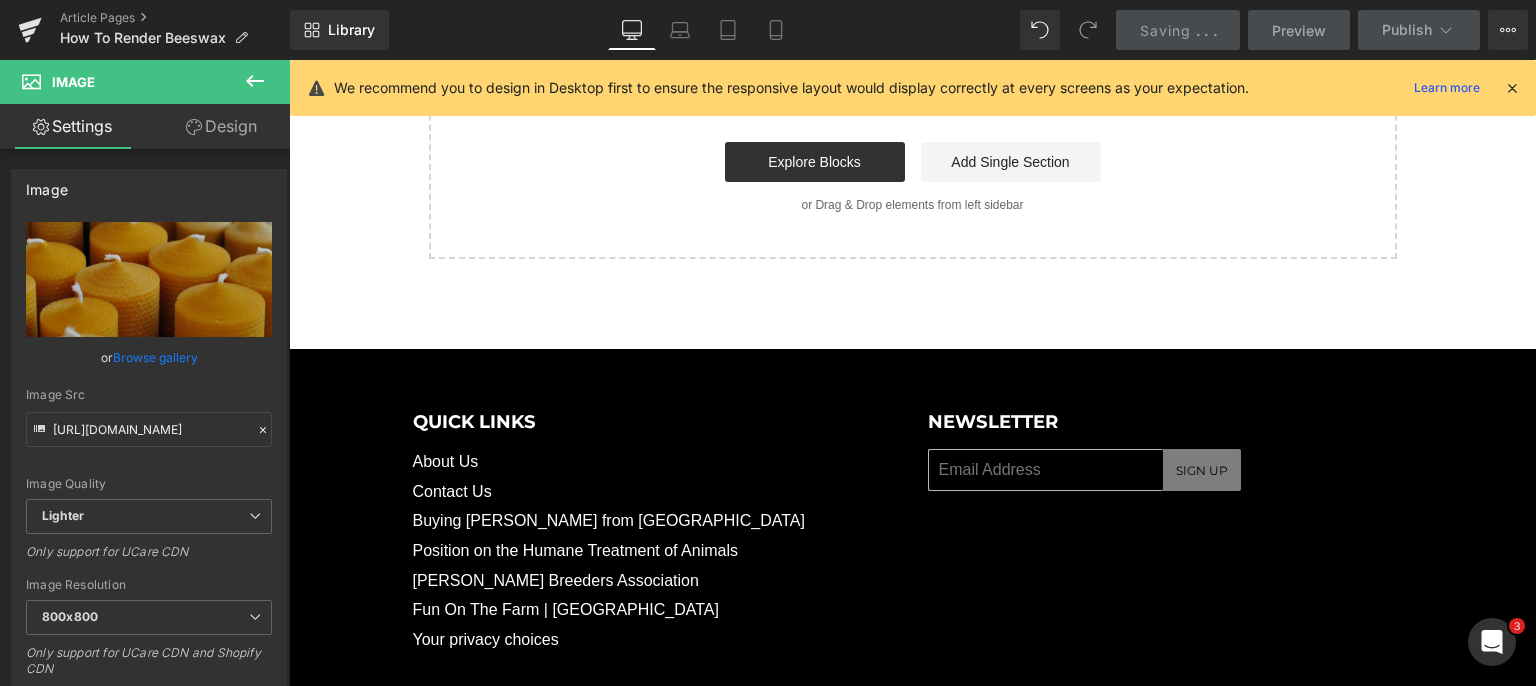 scroll, scrollTop: 4845, scrollLeft: 0, axis: vertical 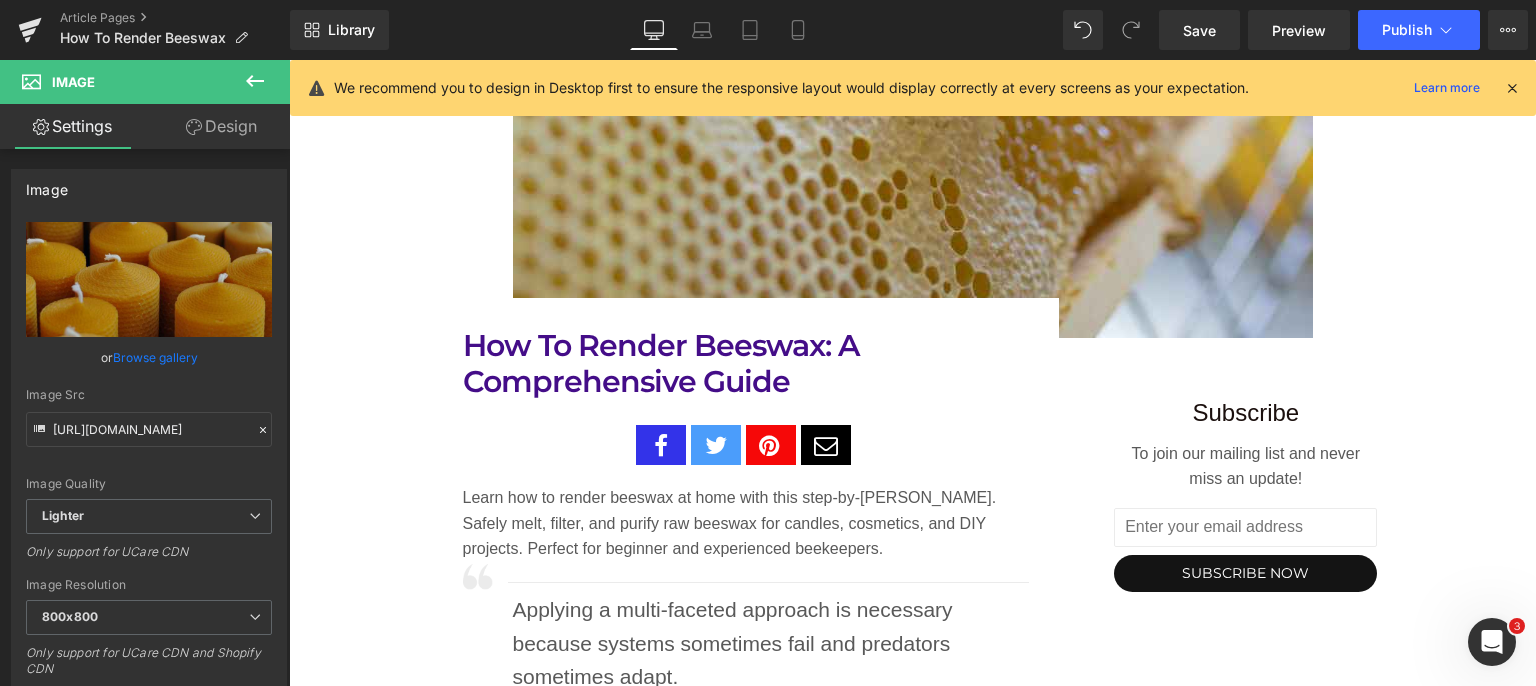click at bounding box center [1512, 88] 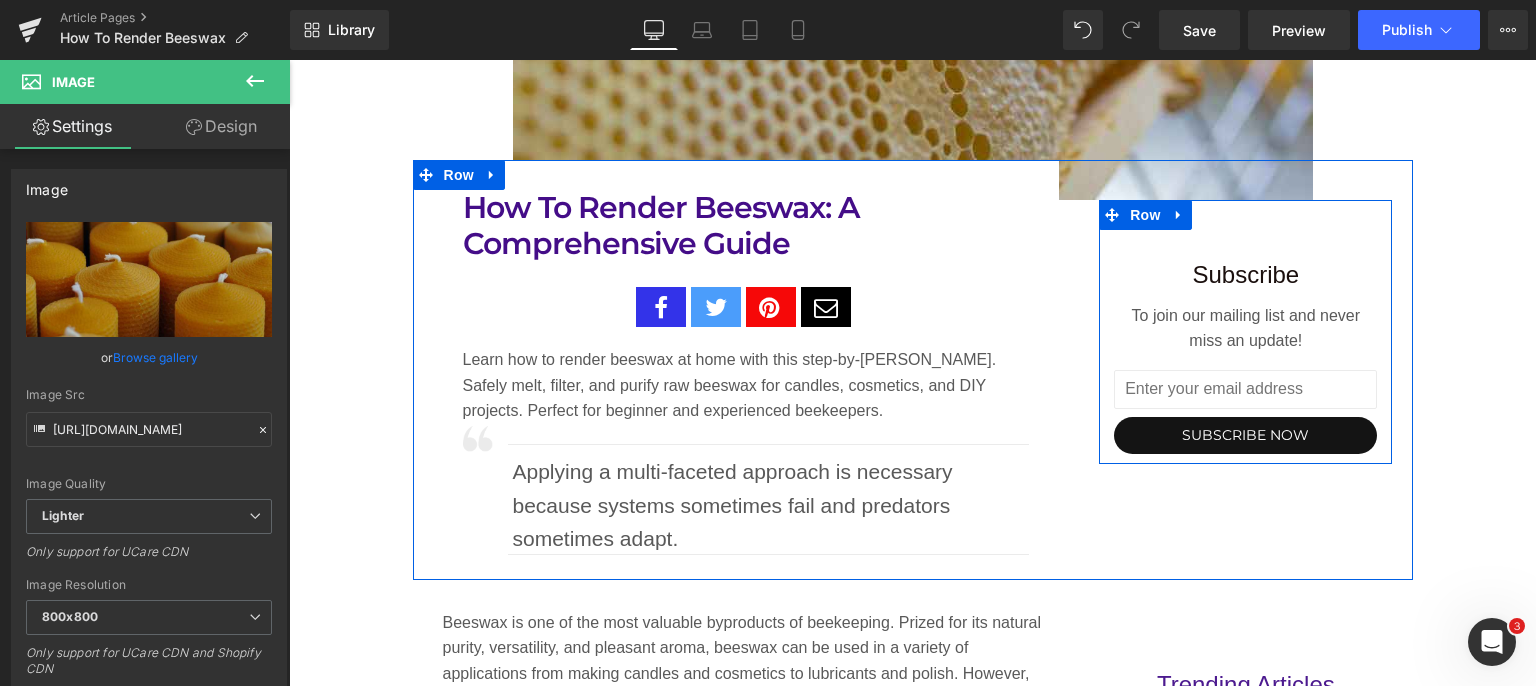 scroll, scrollTop: 1190, scrollLeft: 0, axis: vertical 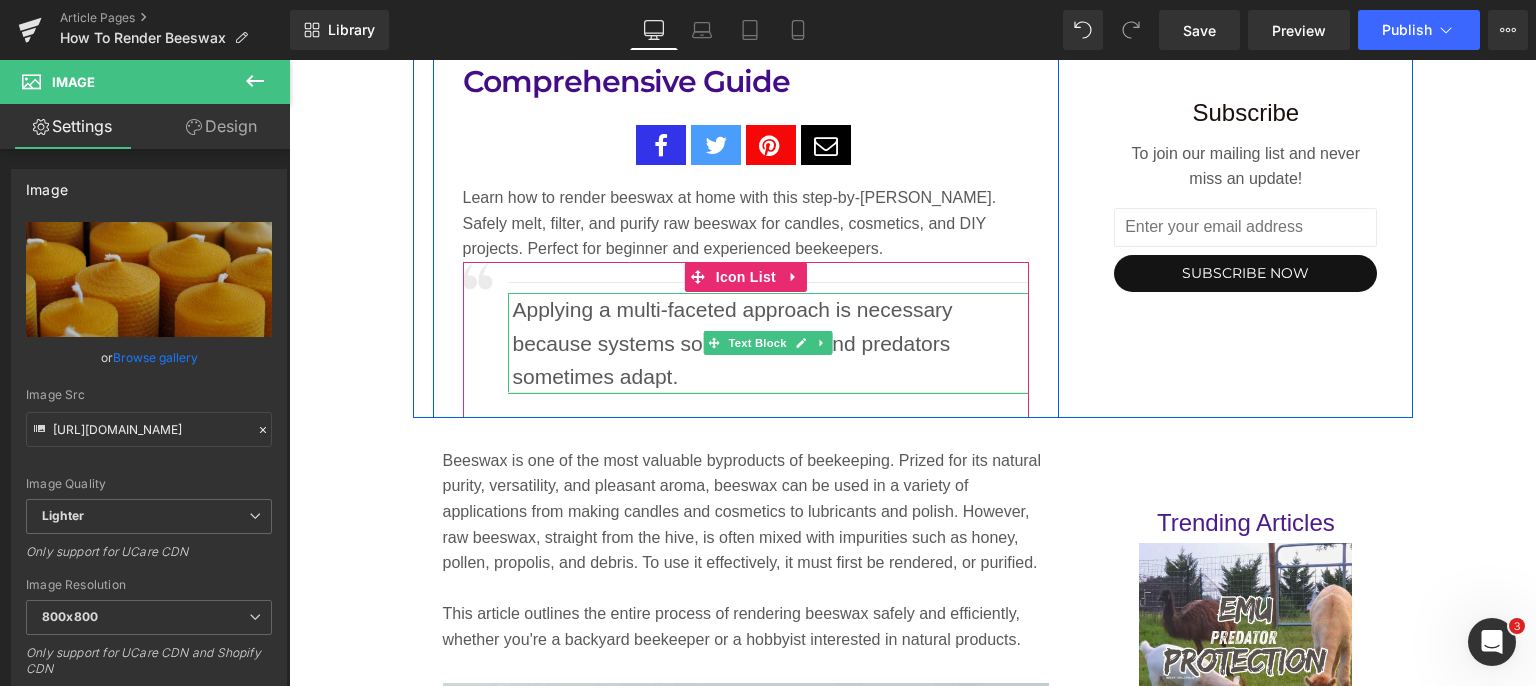 click on "Applying a multi-faceted approach is necessary because systems sometimes fail and predators sometimes adapt." at bounding box center (771, 343) 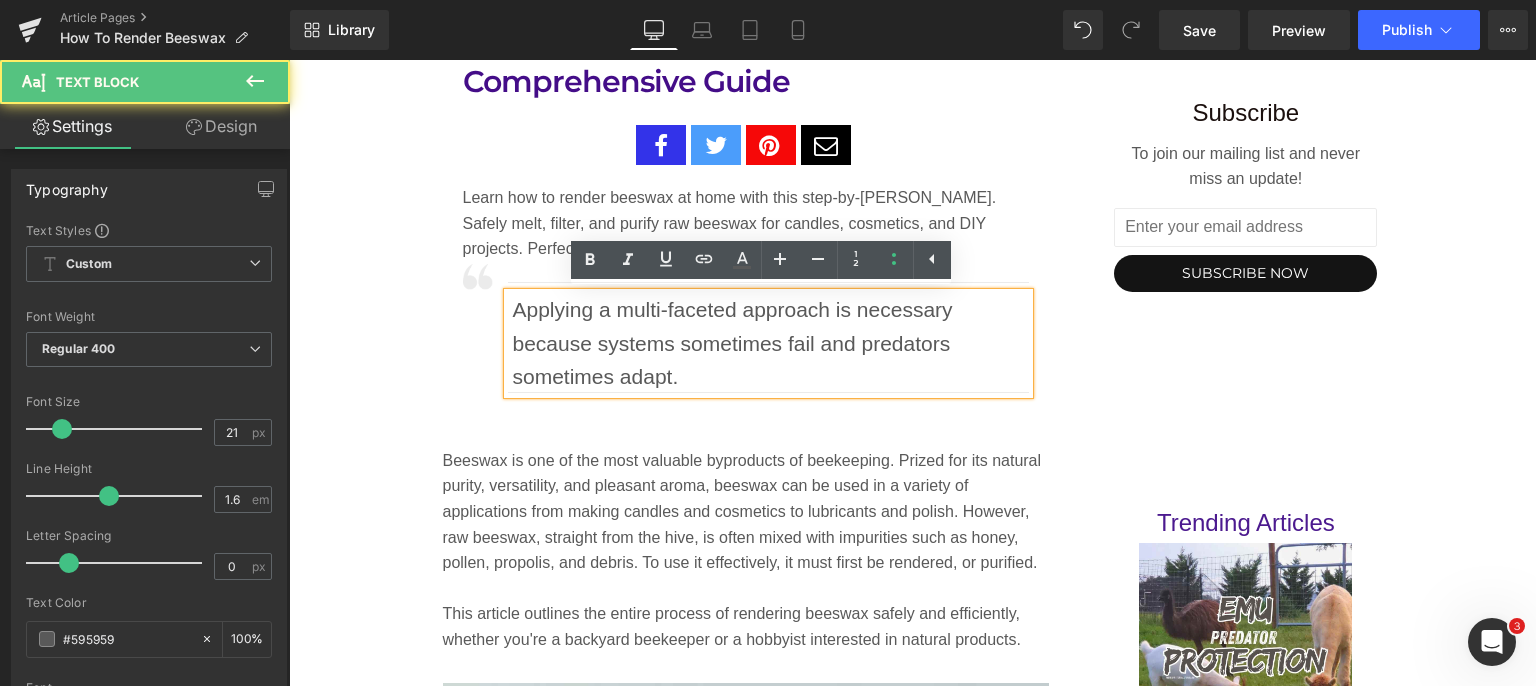 click on "Applying a multi-faceted approach is necessary because systems sometimes fail and predators sometimes adapt." at bounding box center (771, 343) 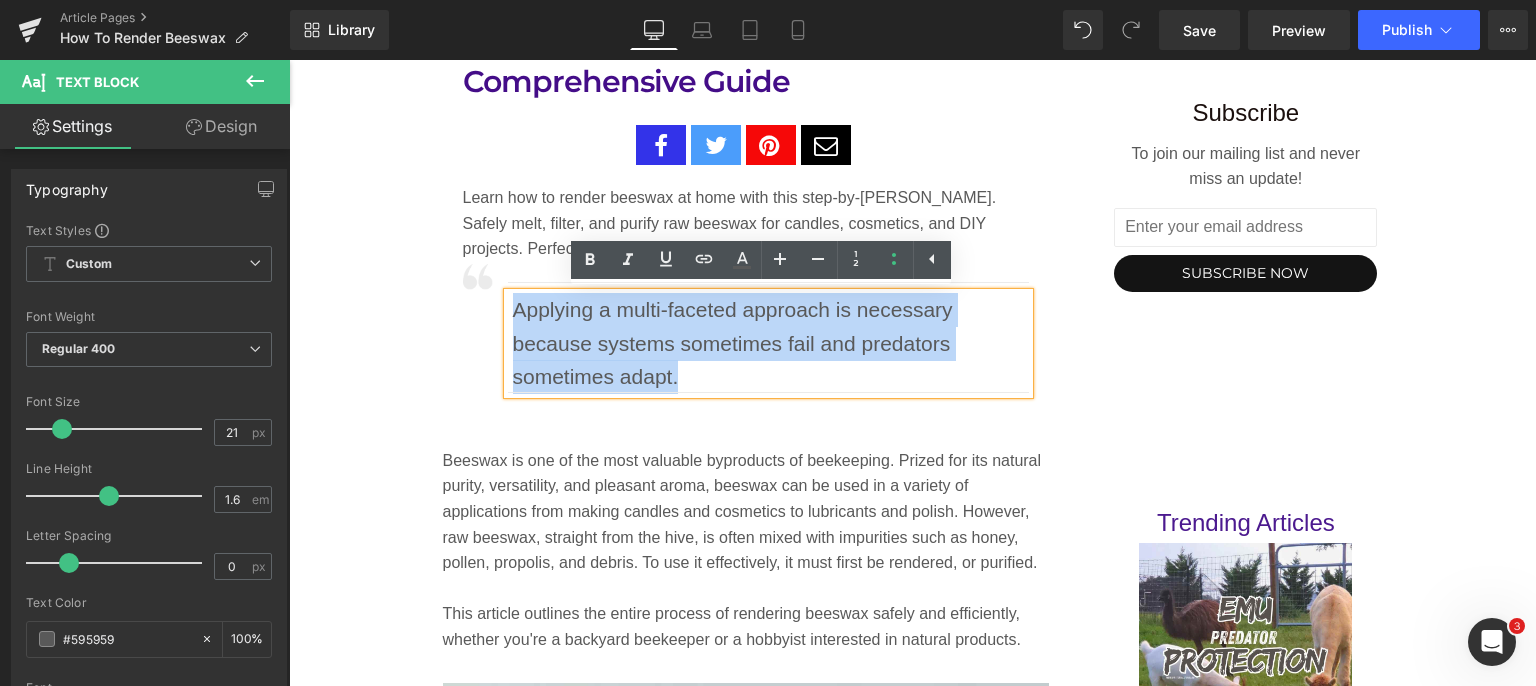 drag, startPoint x: 672, startPoint y: 370, endPoint x: 511, endPoint y: 311, distance: 171.47011 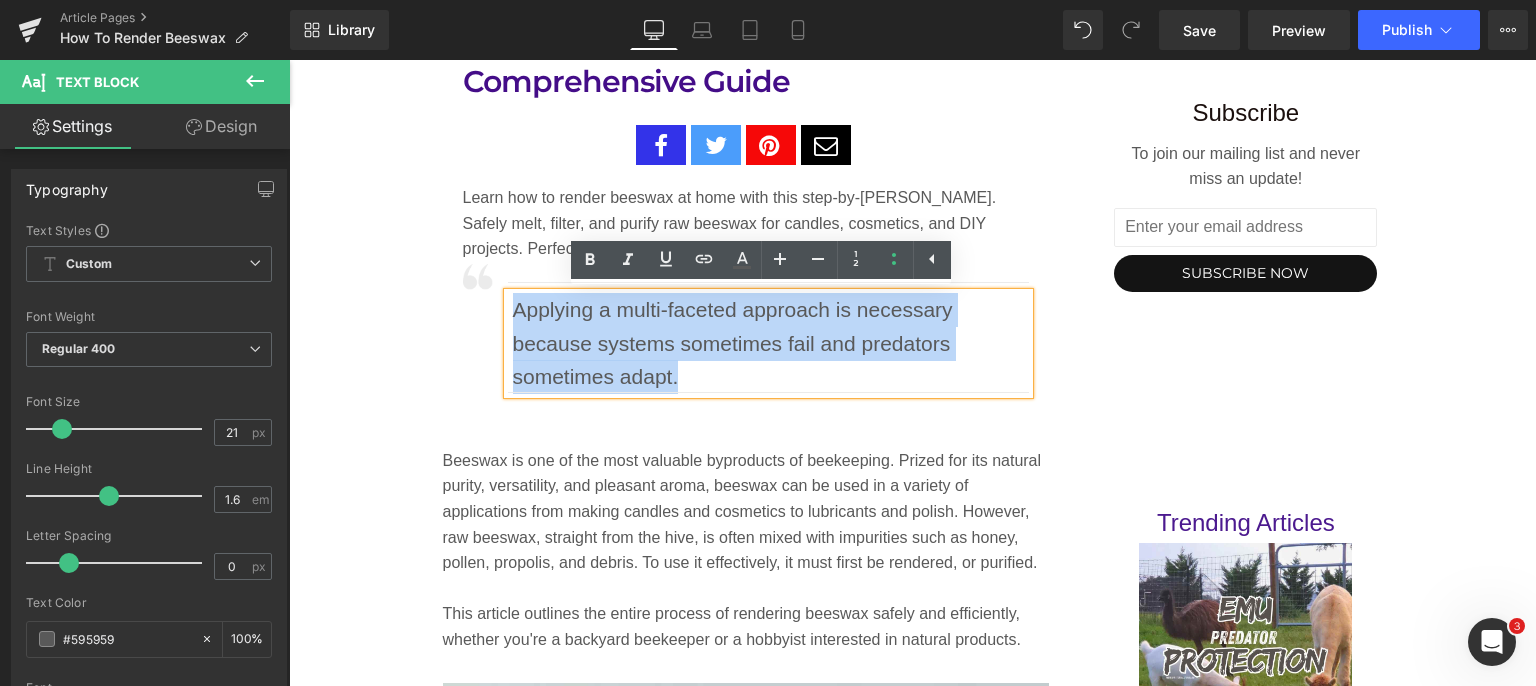 click on "Applying a multi-faceted approach is necessary because systems sometimes fail and predators sometimes adapt." at bounding box center [771, 343] 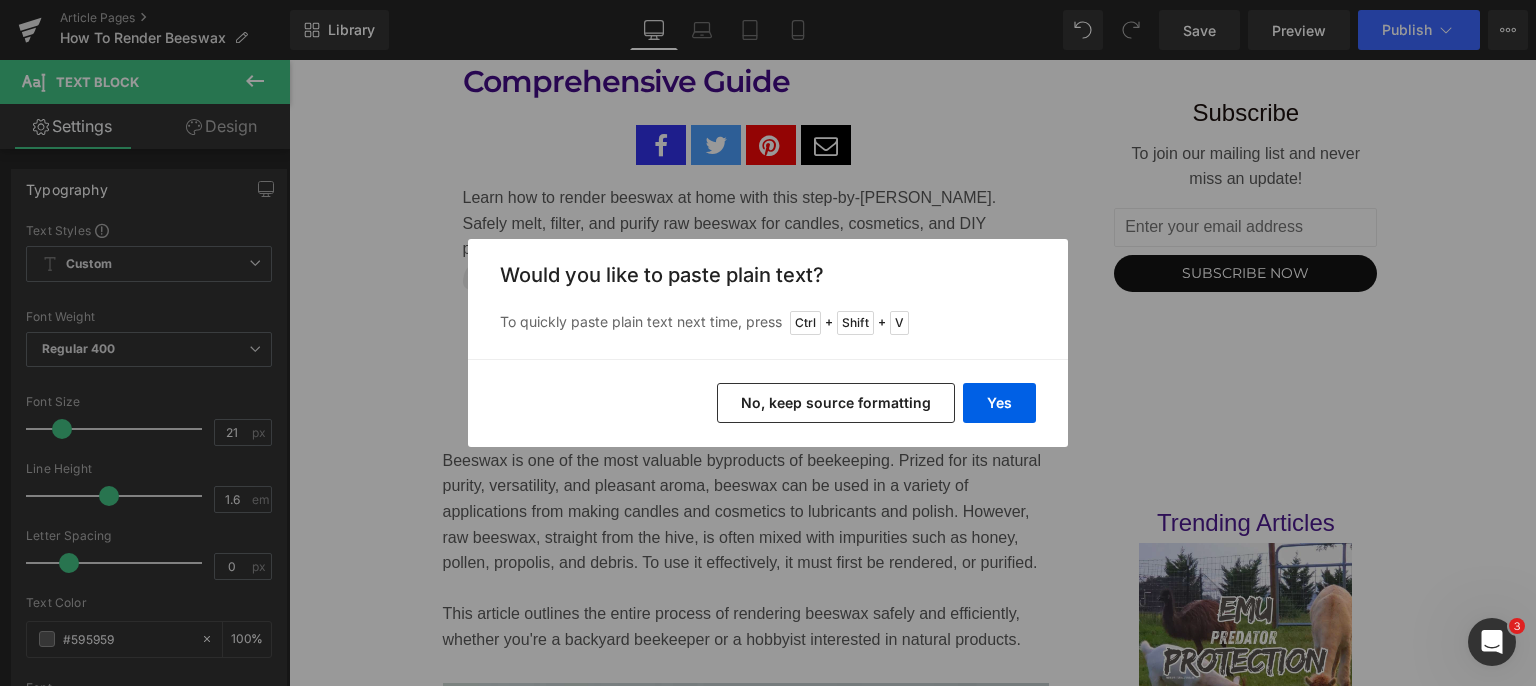 click on "Yes" at bounding box center (999, 403) 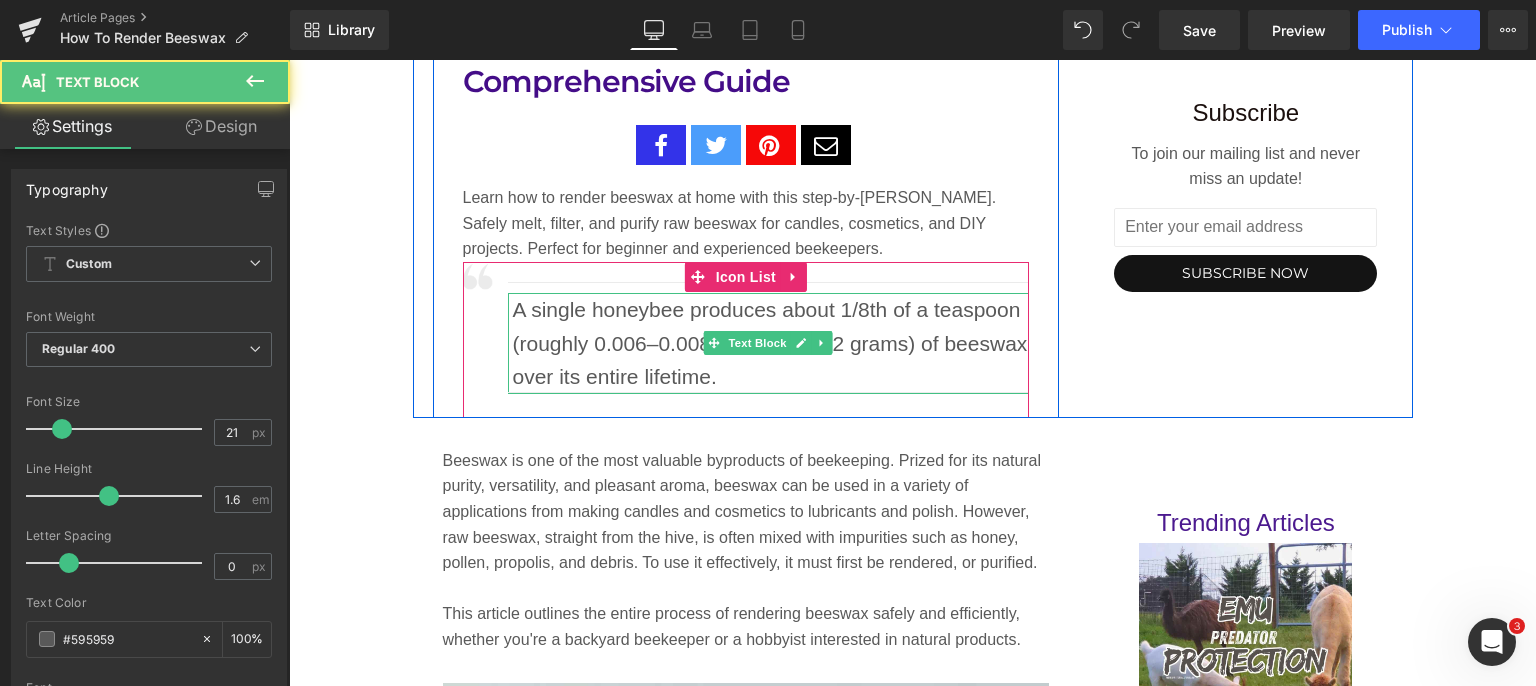 click on "A single honeybee produces about 1/8th of a teaspoon (roughly 0.006–0.008 ounces or 0.2 grams) of beeswax over its entire lifetime." at bounding box center [771, 343] 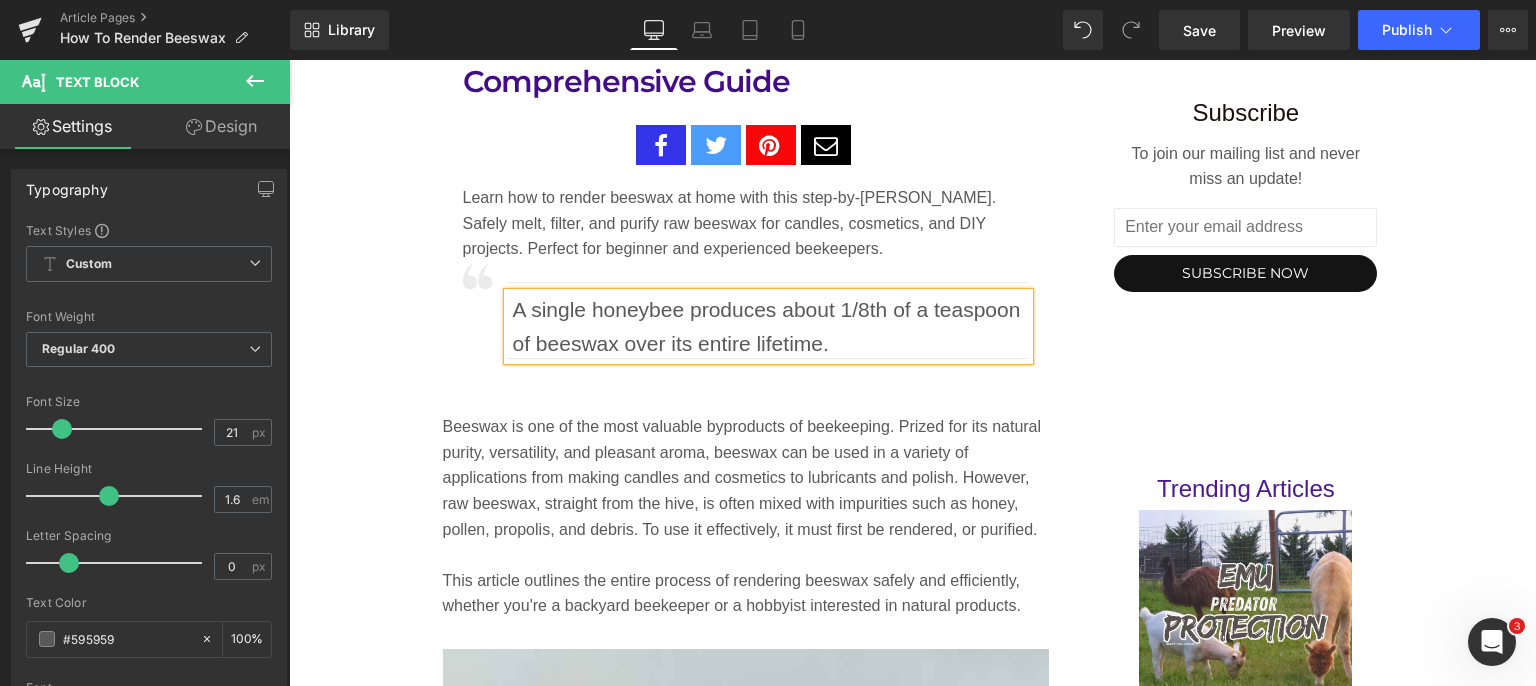 click on "A single honeybee produces about 1/8th of a teaspoon of beeswax over its entire lifetime." at bounding box center [771, 326] 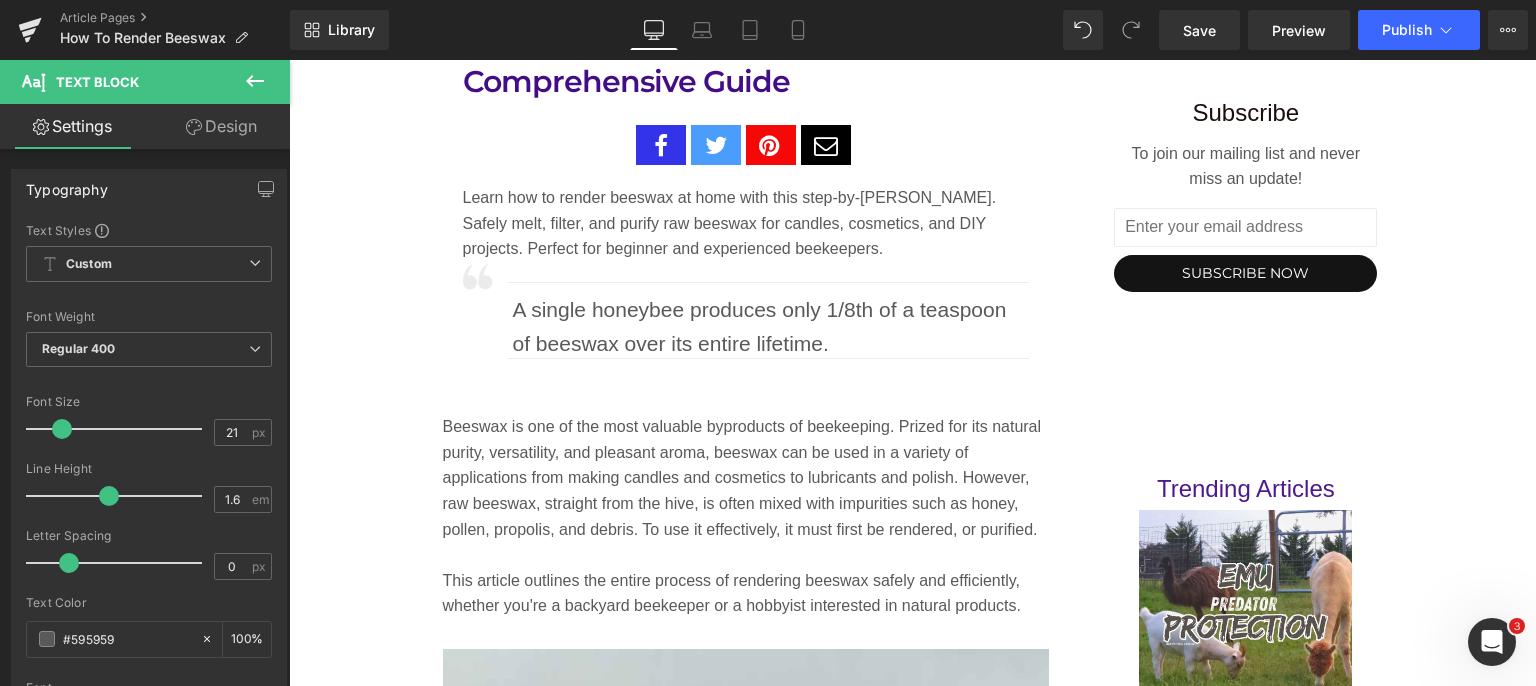 click on "Save" at bounding box center (1199, 30) 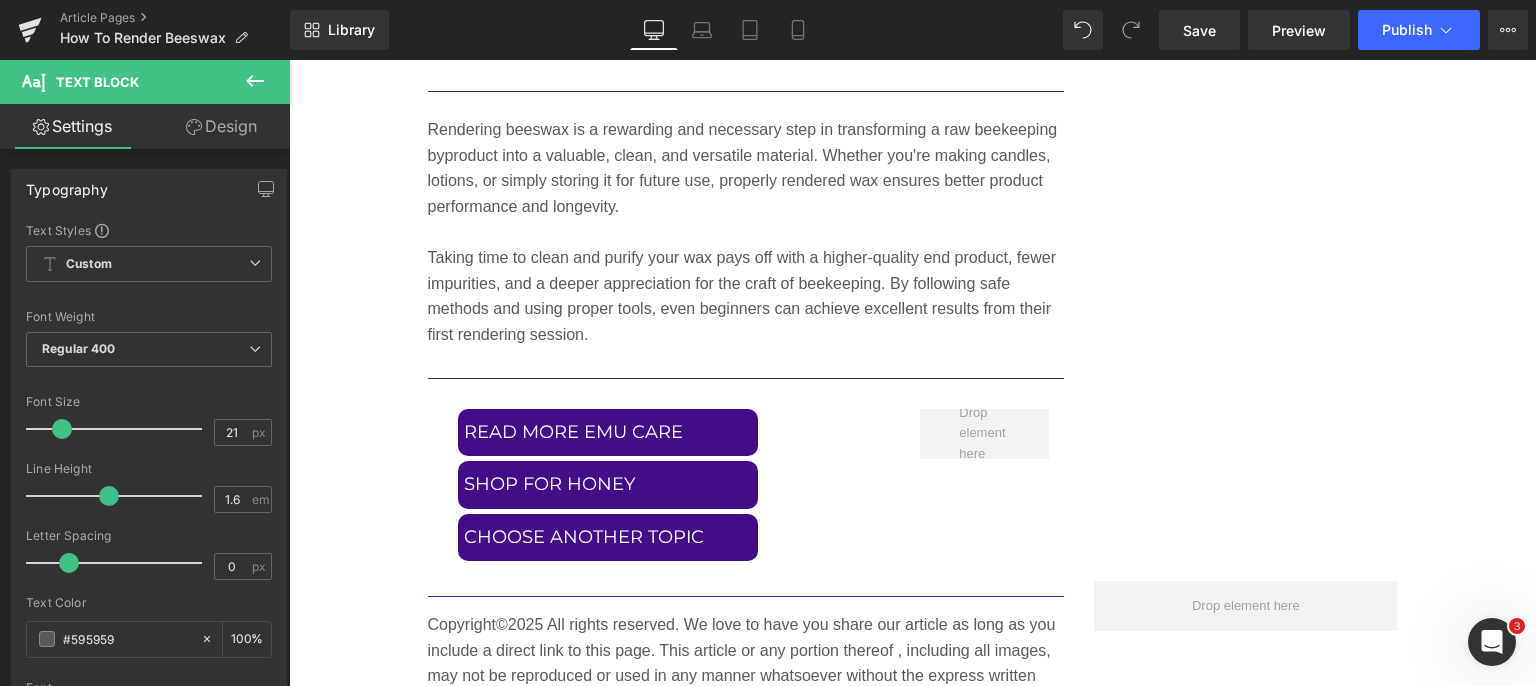 scroll, scrollTop: 9790, scrollLeft: 0, axis: vertical 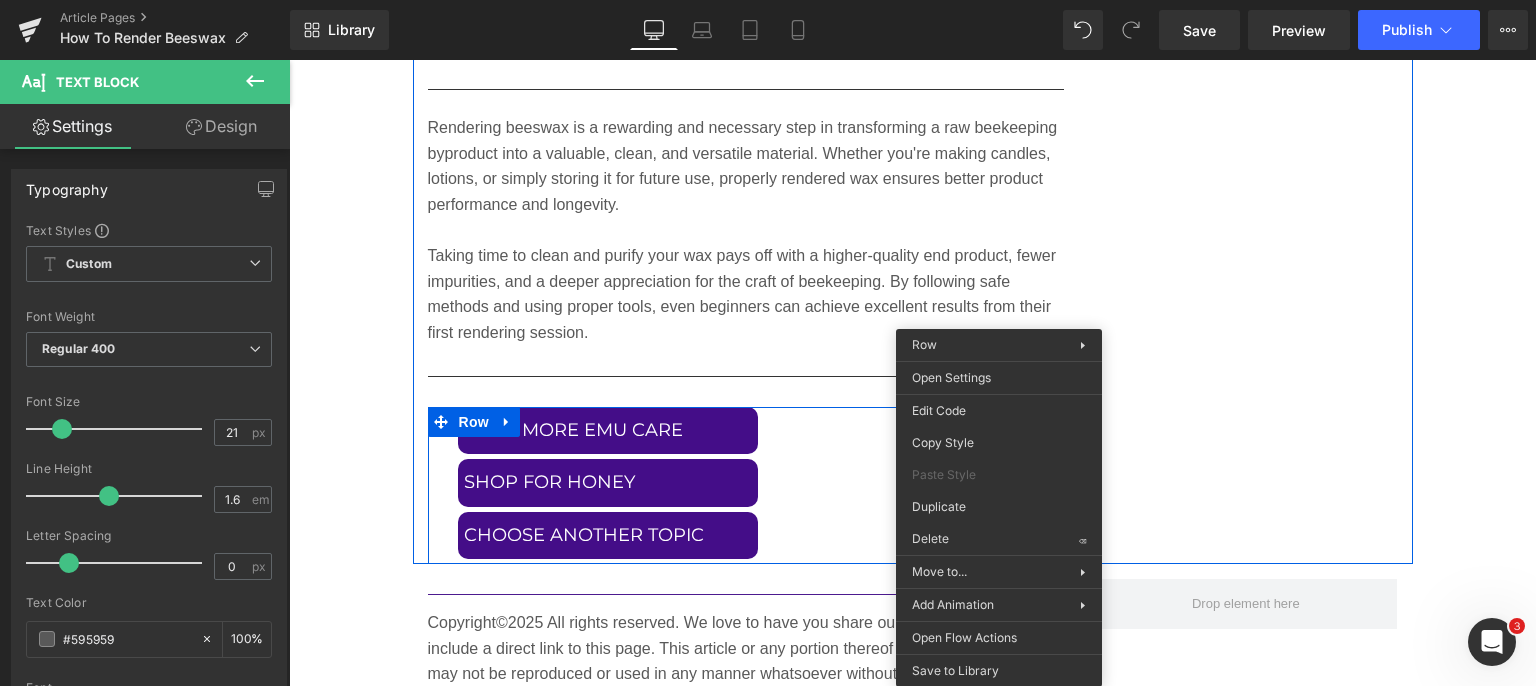 click on "Safety Considerations Before You Begin Heading         Rendering beeswax requires the use of heat, water, and possibly sharp tools. Follow these safety guidelines: •	Never render beeswax over direct flame; it has a low flash point (~400°F / 204°C) and is flammable. •	Always use a double boiler or a water bath to maintain temperature control. •	Avoid using cookware that you intend to use for food afterward; beeswax is difficult to clean. •	Perform the process in a well-ventilated area and consider working outside or using an exhaust fan. Text Block         Image         Equipment and Materials Needed Heading         To begin rendering beeswax, gather the following supplies: •	Raw beeswax •	Large stockpot or double boiler •	Cheesecloth or fine mesh filter •	Heatproof container or silicone mold for final wax •	Water •	Strainer or colander •	Rubber spatula or wooden spoon •	Optional: slow cooker, dedicated beeswax melter, or solar wax melter Text Block         Heading" at bounding box center [913, -2848] 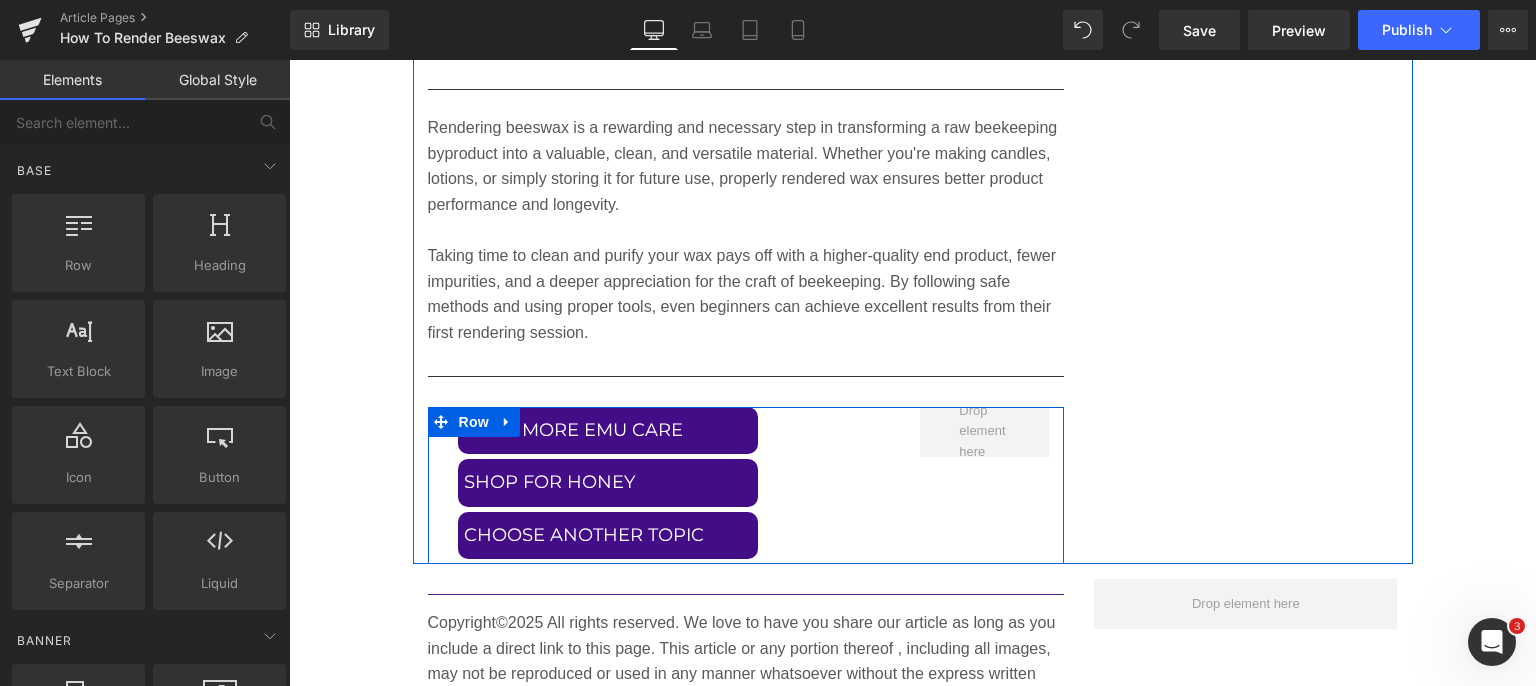 click at bounding box center (984, 431) 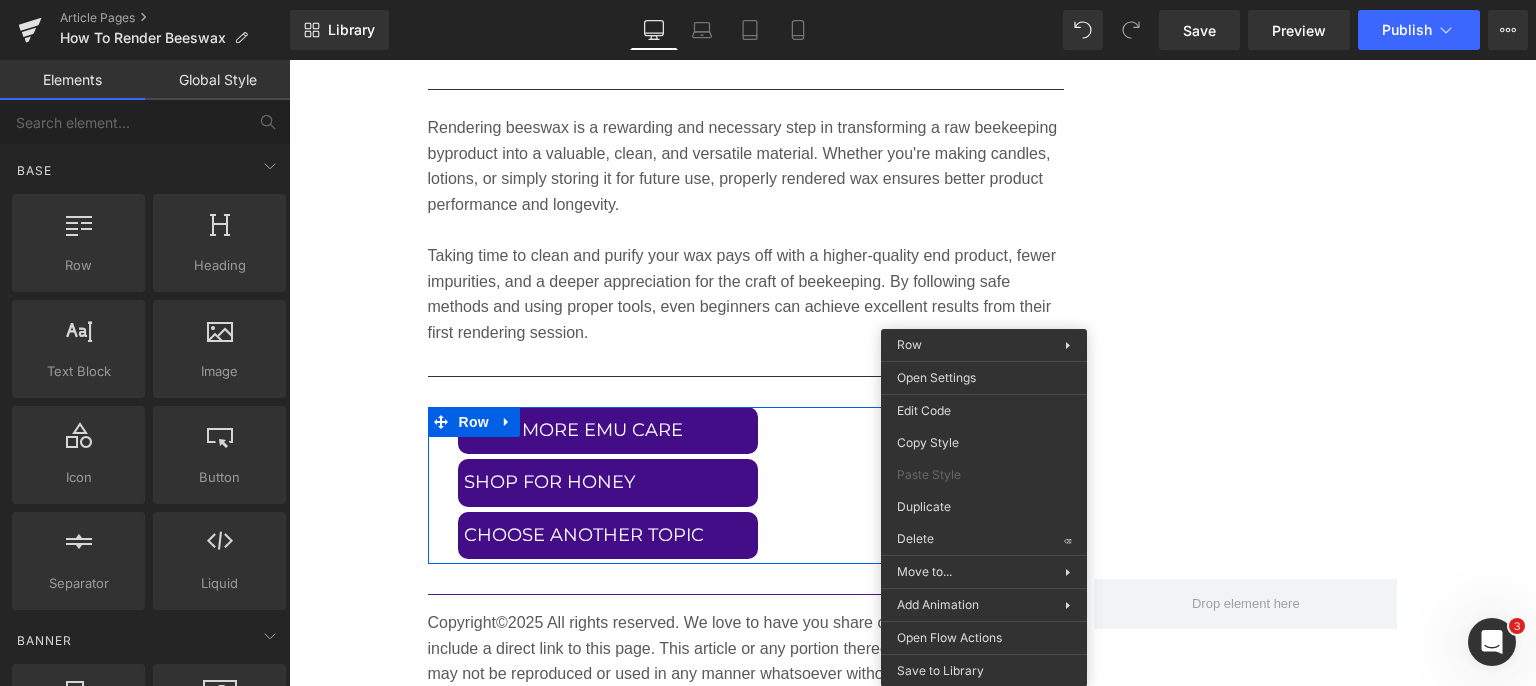 click on "Library" at bounding box center (351, 30) 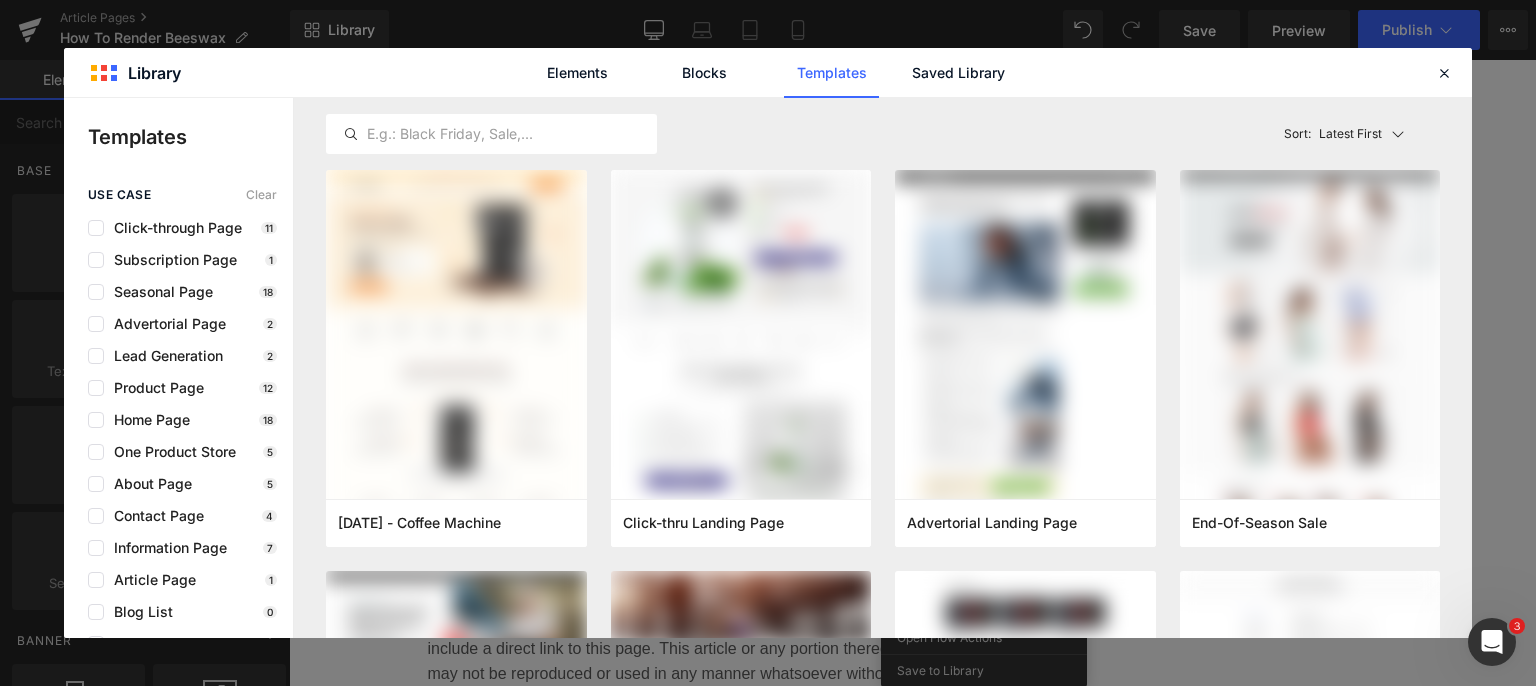 click on "Blocks" 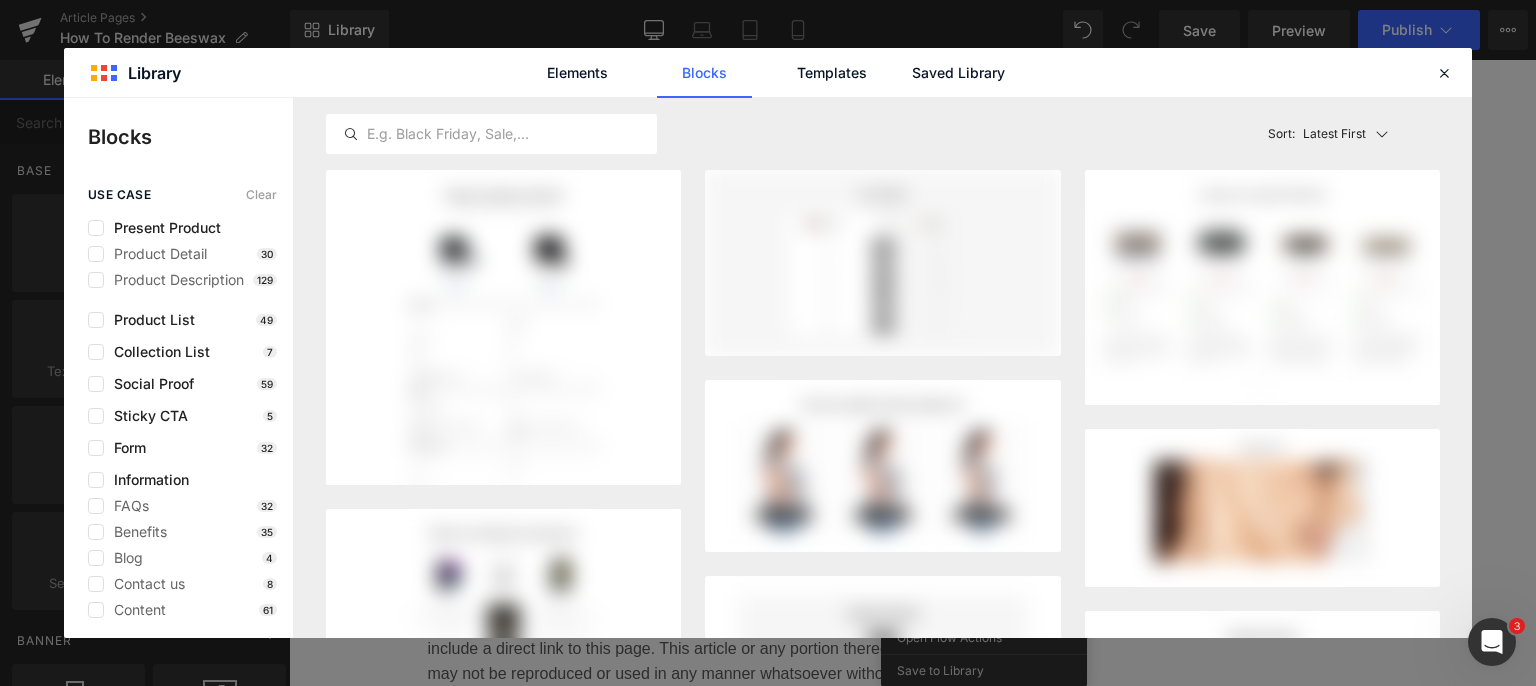 click on "Saved Library" 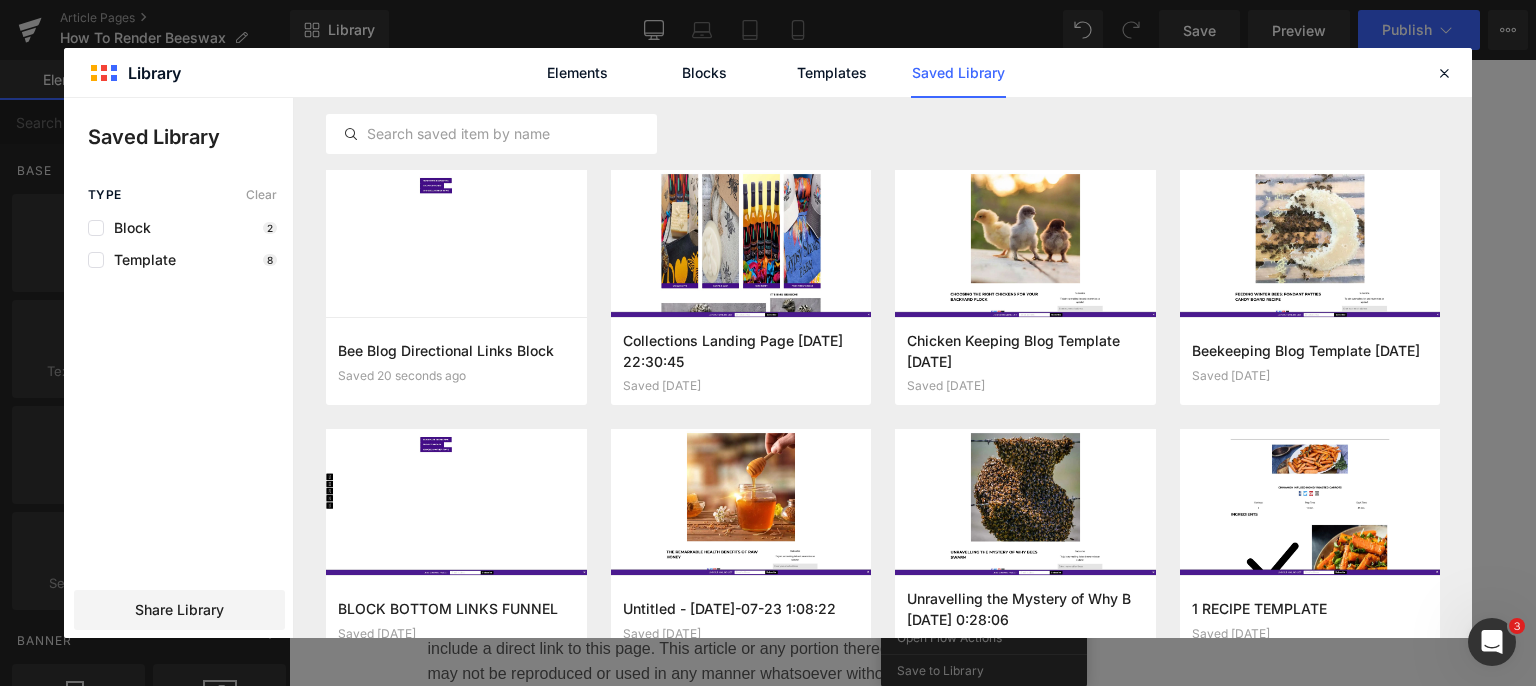 click 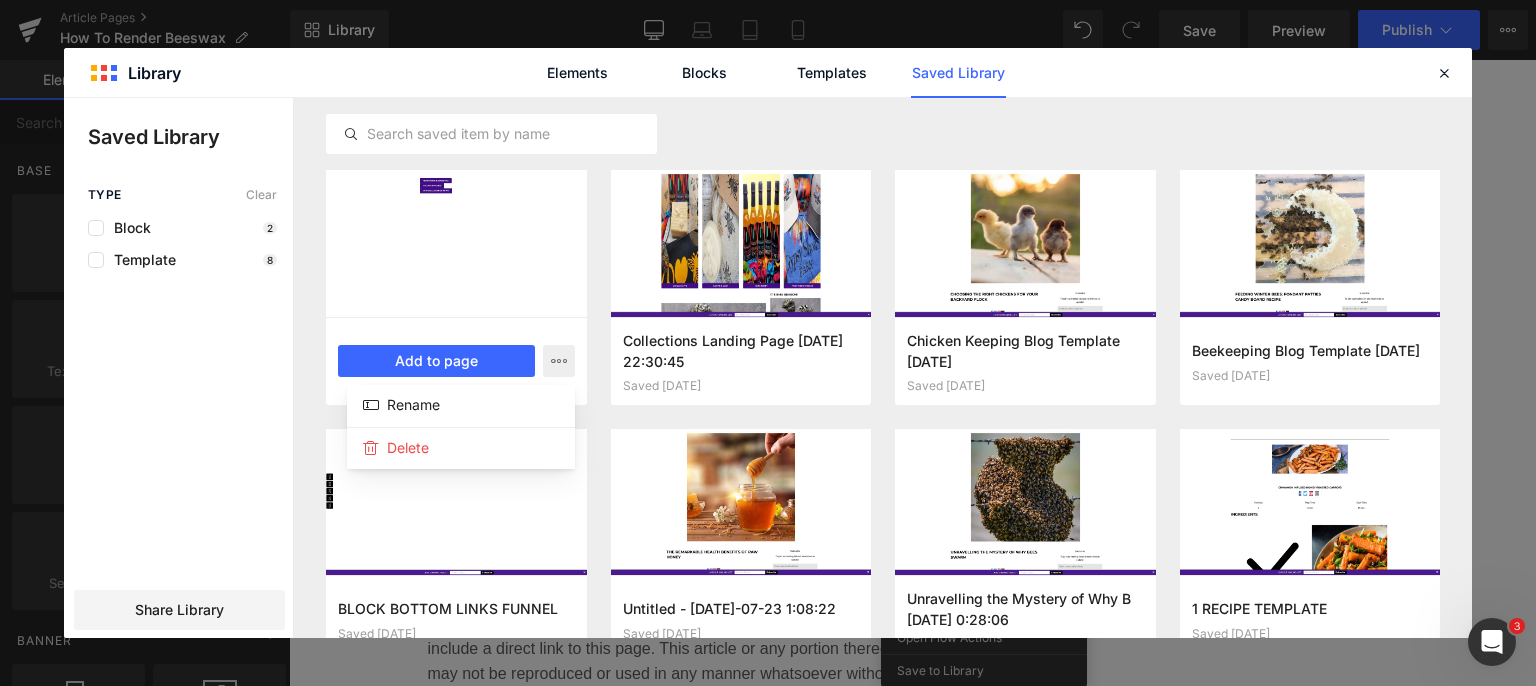 click at bounding box center (768, 368) 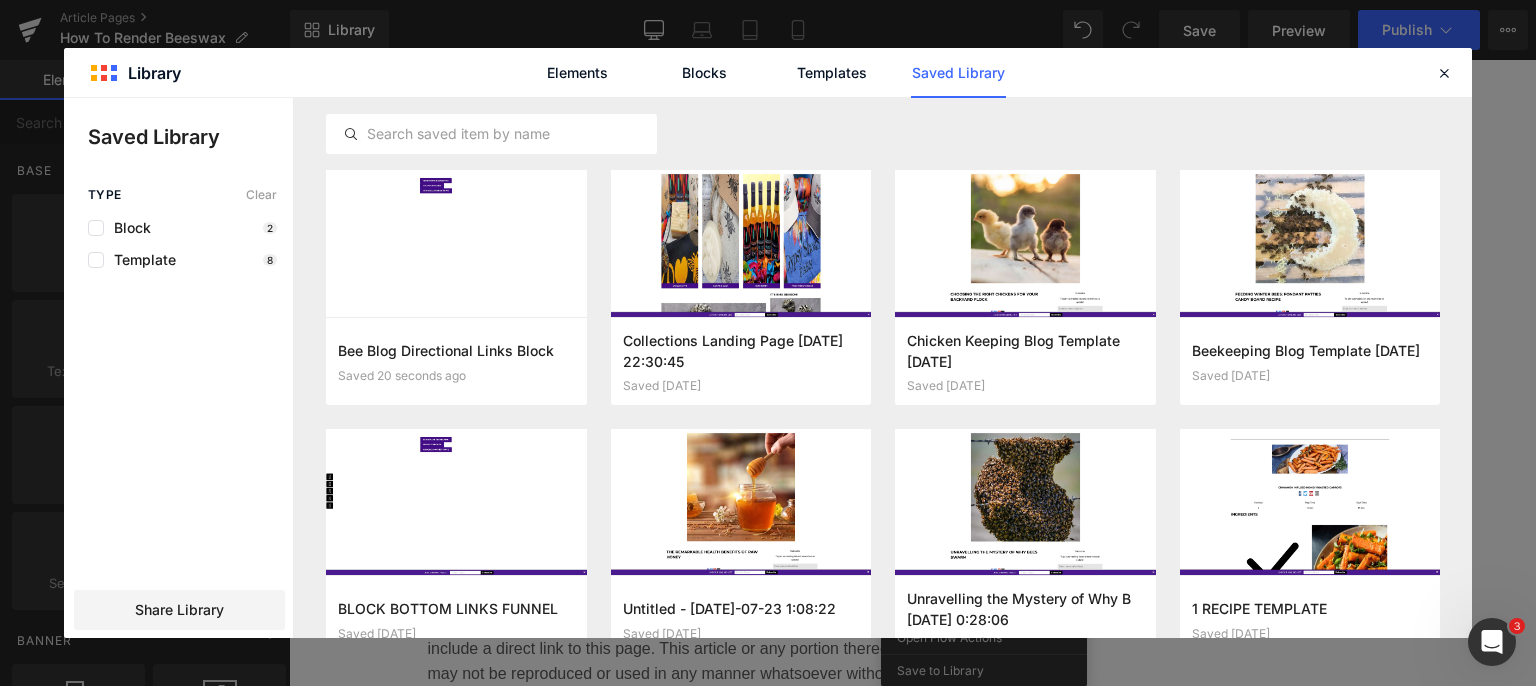 click on "Add to page" at bounding box center (0, 0) 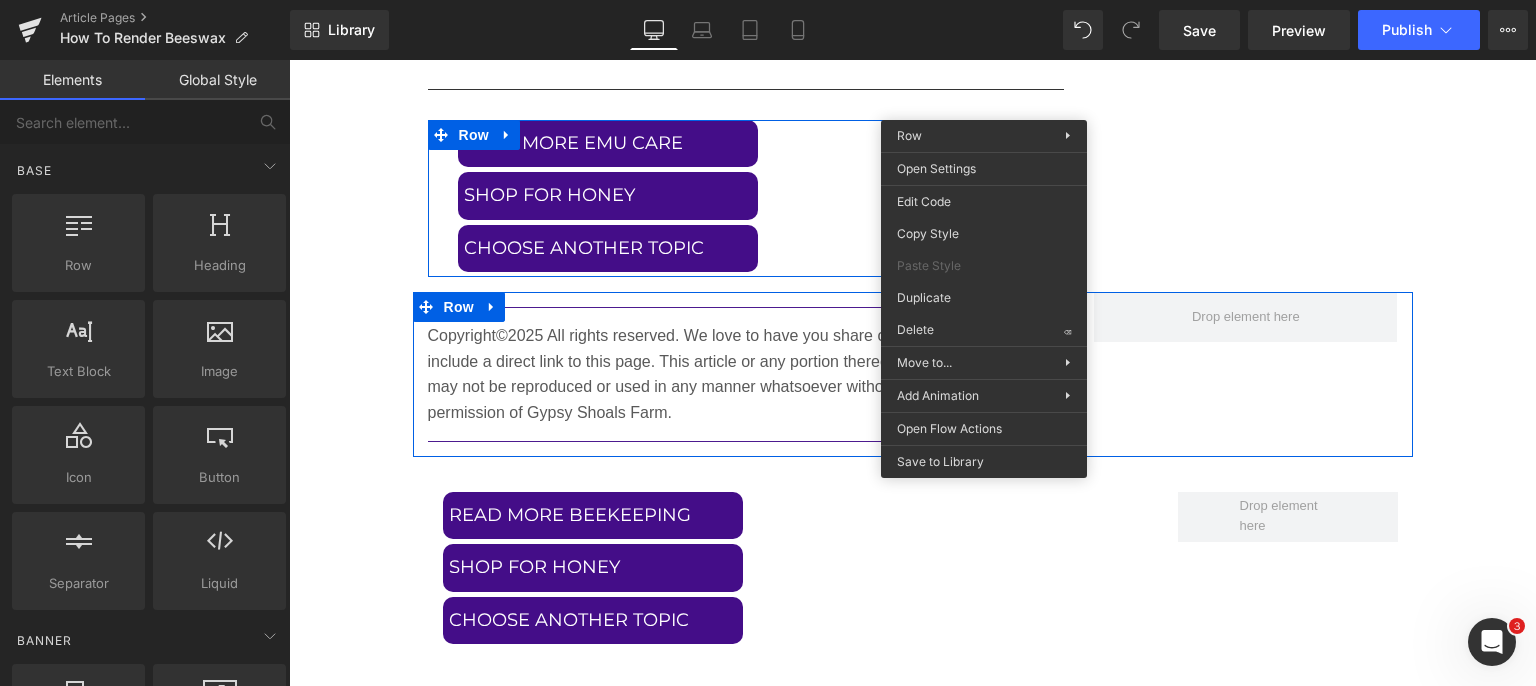 scroll, scrollTop: 10186, scrollLeft: 0, axis: vertical 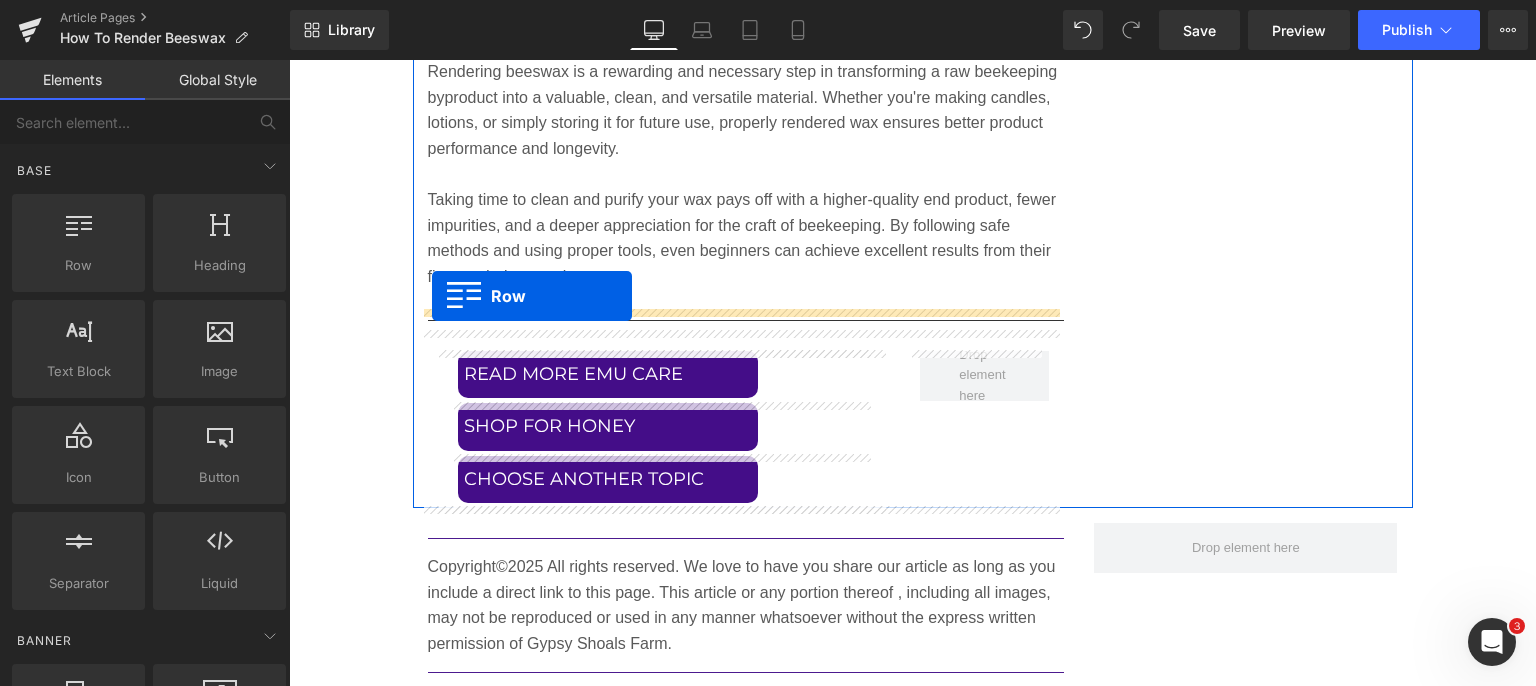 drag, startPoint x: 417, startPoint y: 396, endPoint x: 432, endPoint y: 296, distance: 101.118744 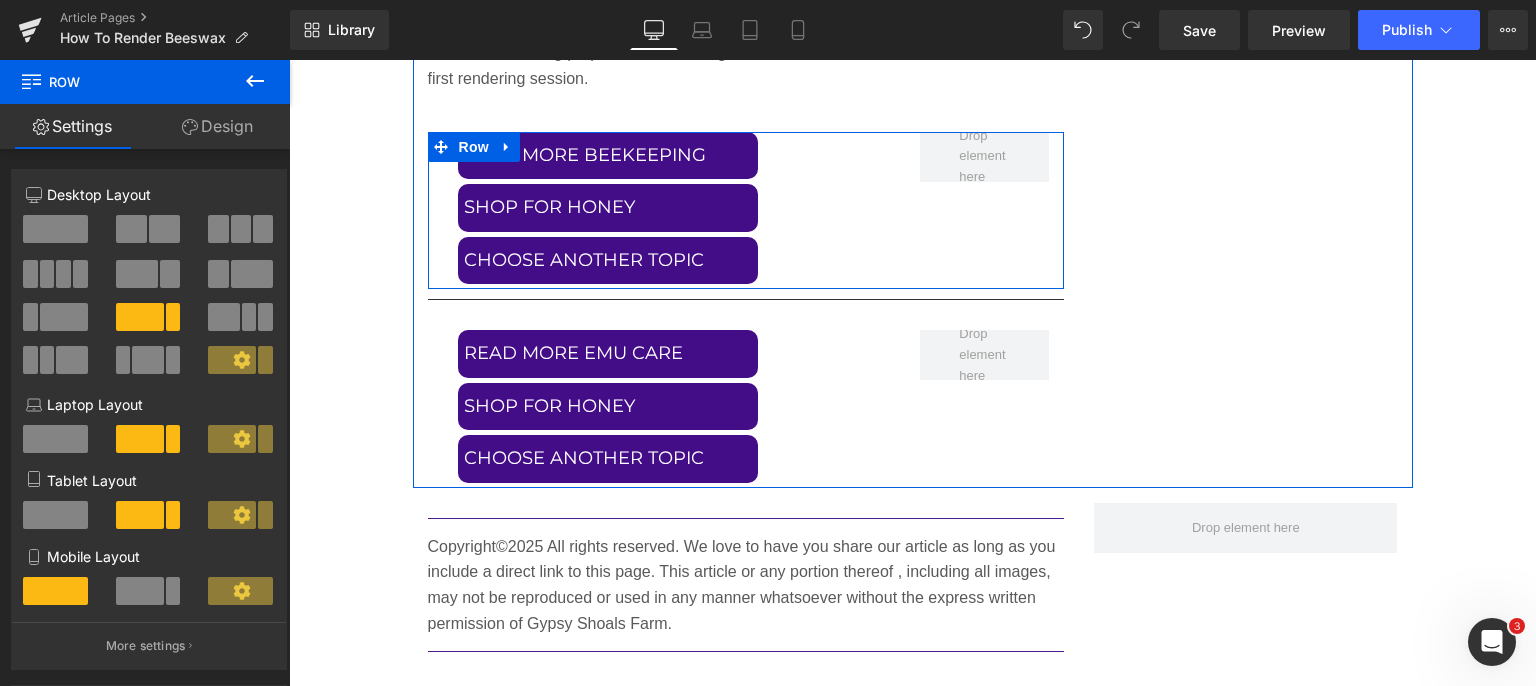 scroll, scrollTop: 10046, scrollLeft: 0, axis: vertical 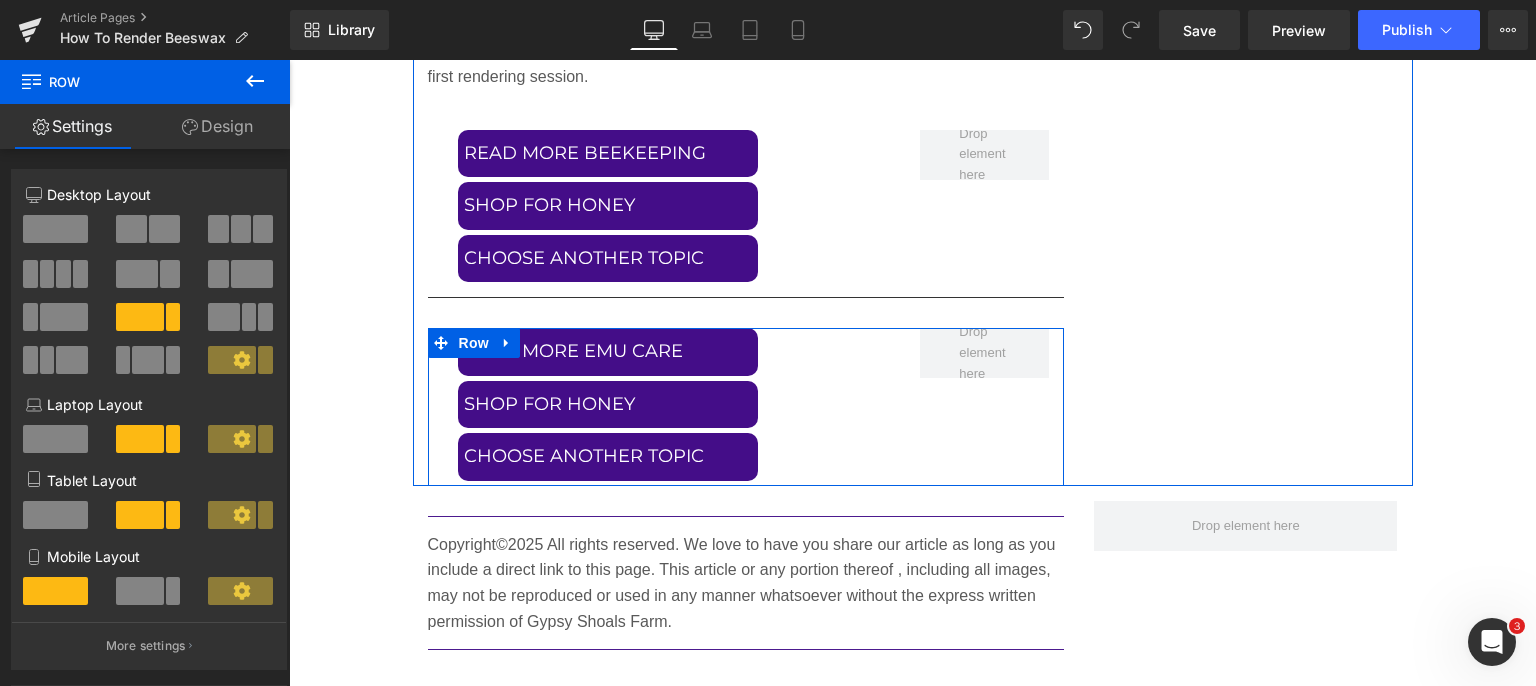 click 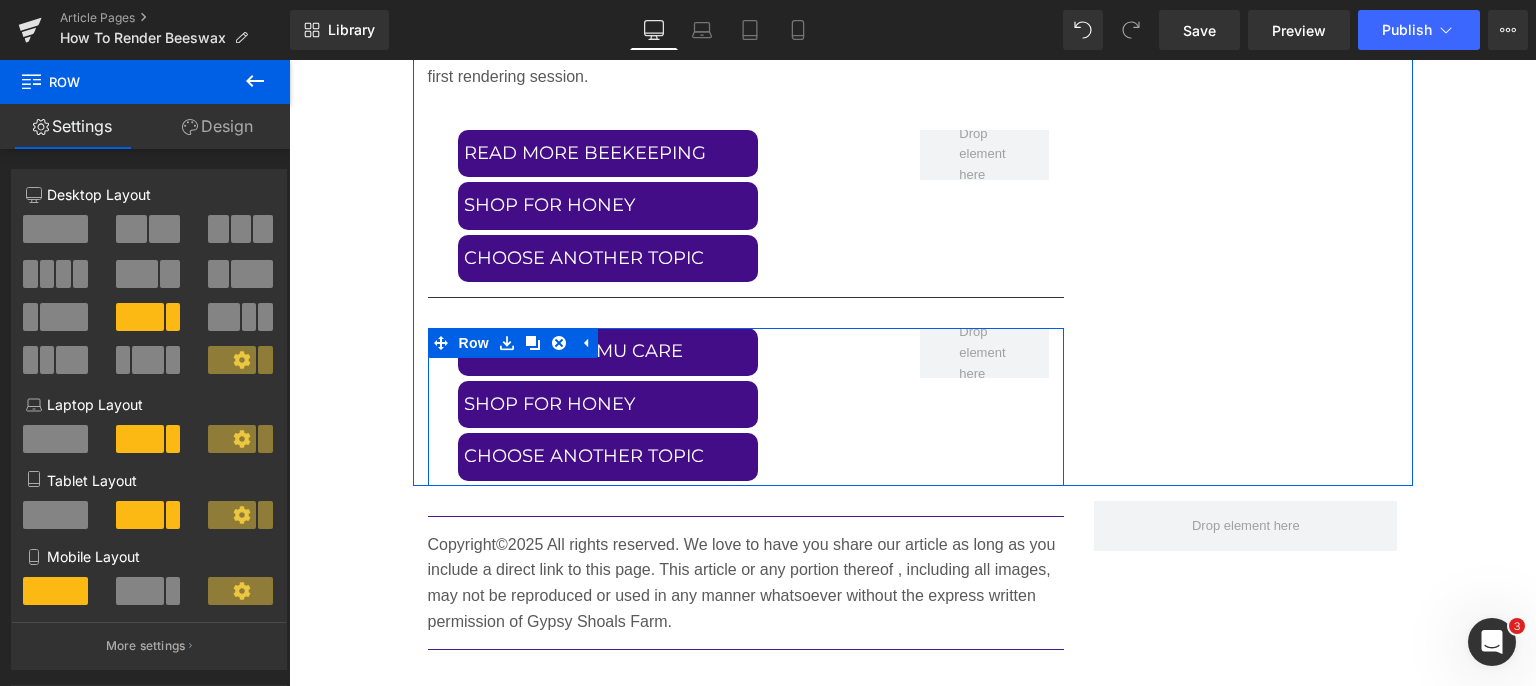 click 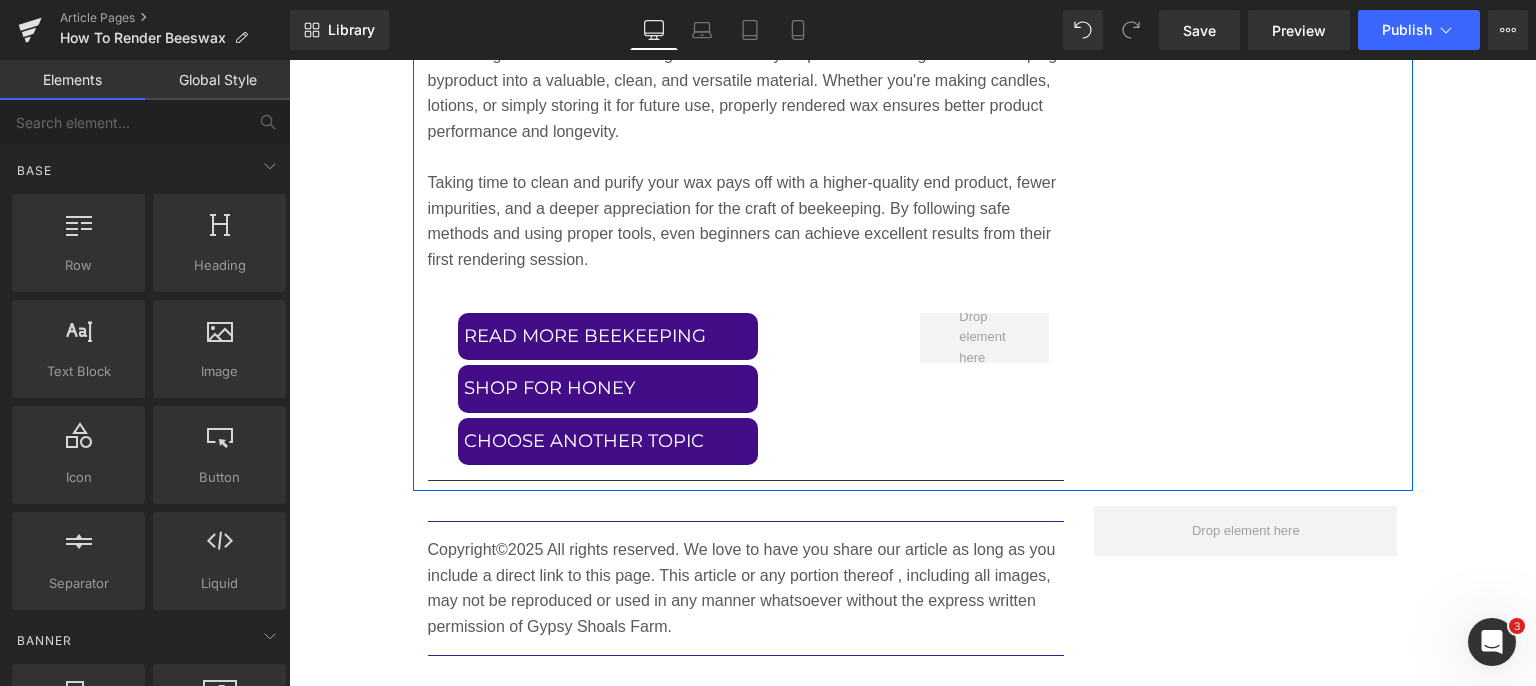 scroll, scrollTop: 9846, scrollLeft: 0, axis: vertical 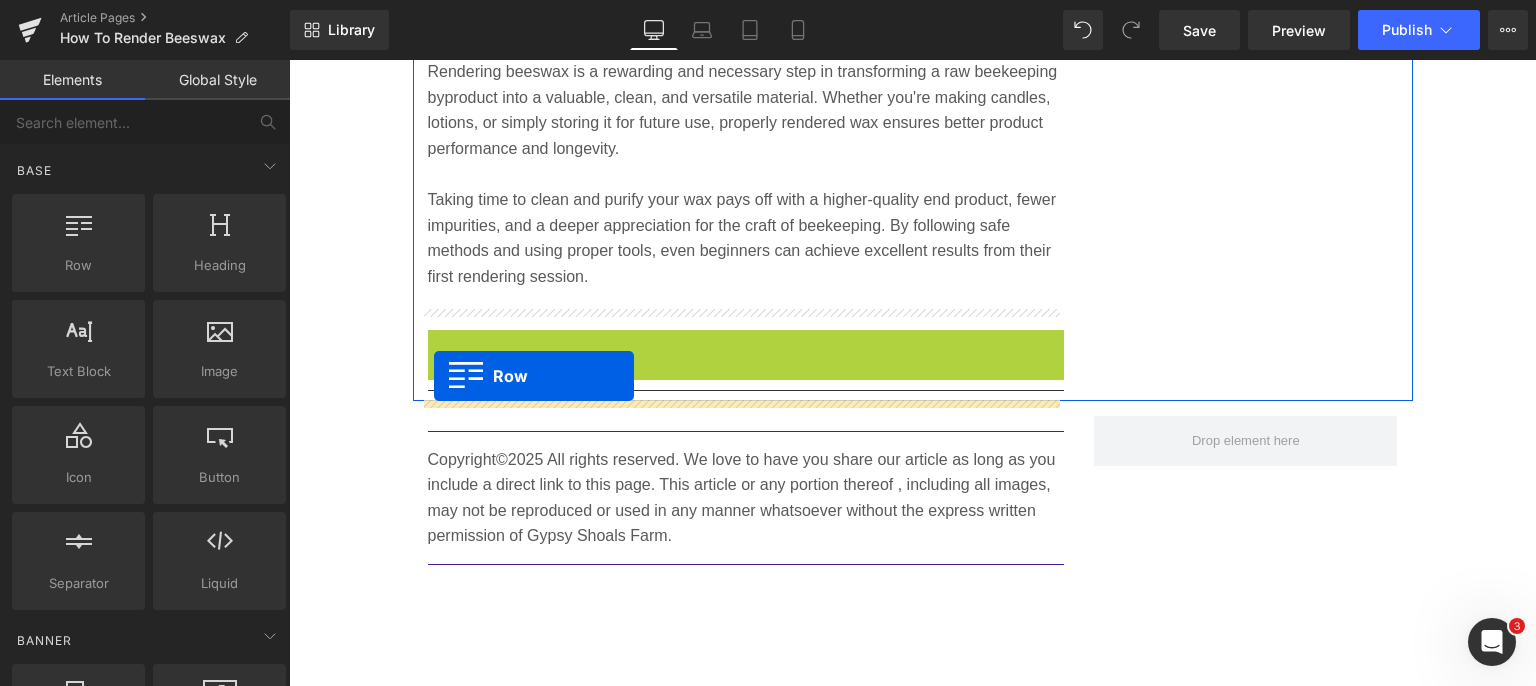 drag, startPoint x: 432, startPoint y: 331, endPoint x: 434, endPoint y: 376, distance: 45.044422 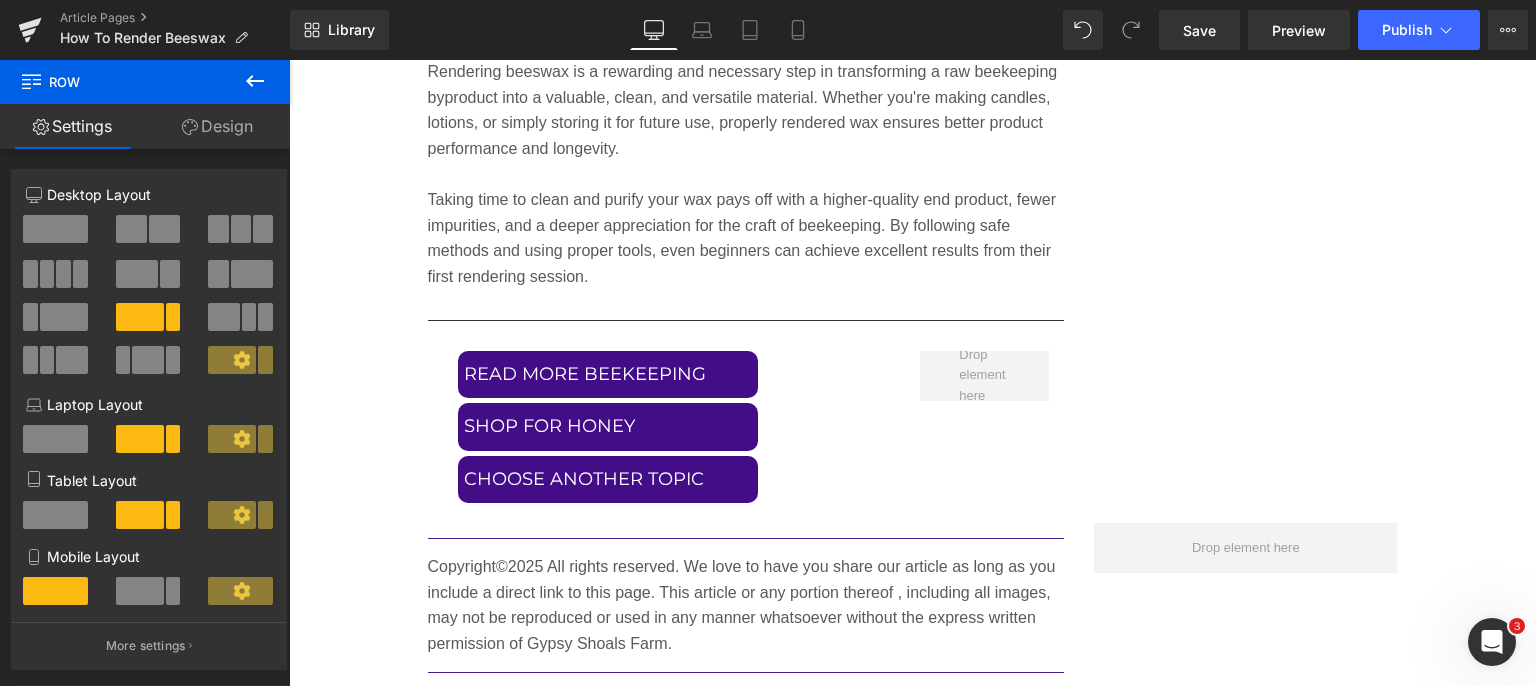 click on "Save" at bounding box center [1199, 30] 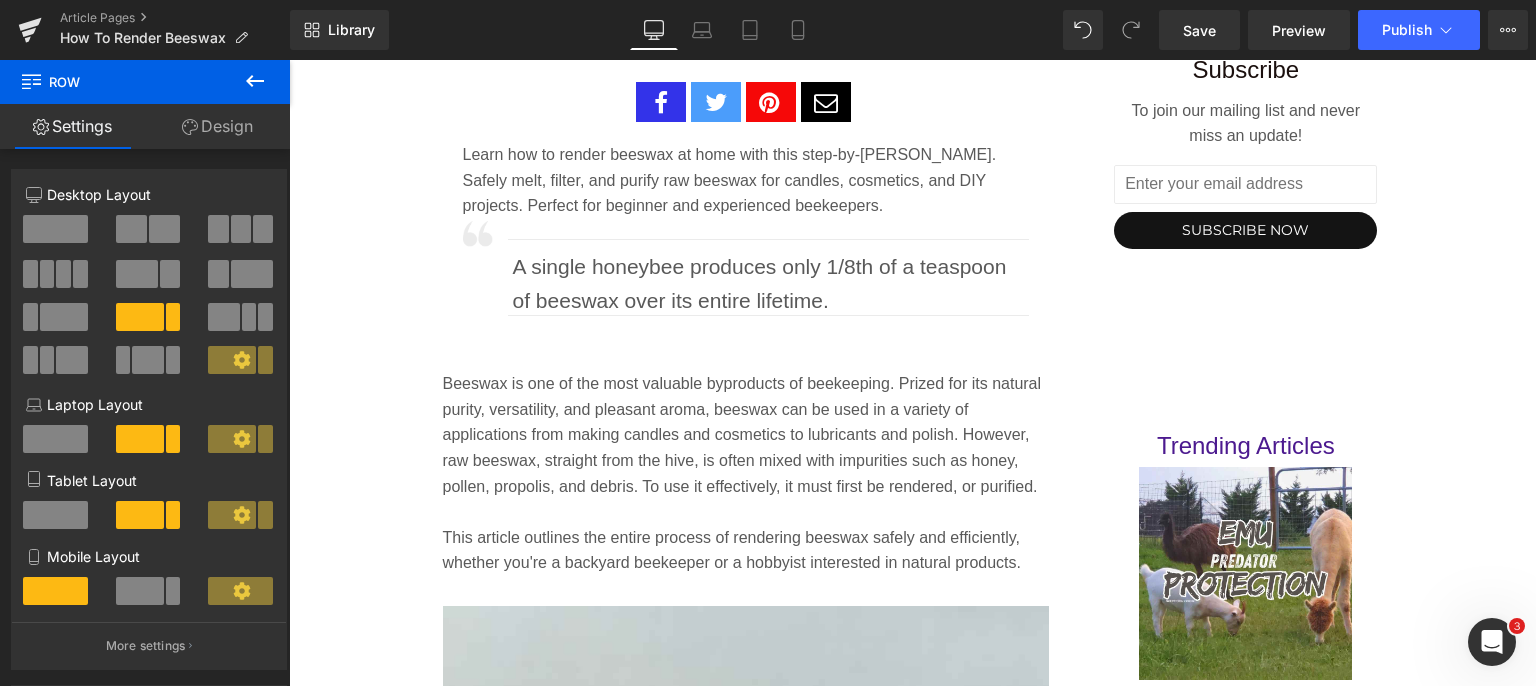 scroll, scrollTop: 1046, scrollLeft: 0, axis: vertical 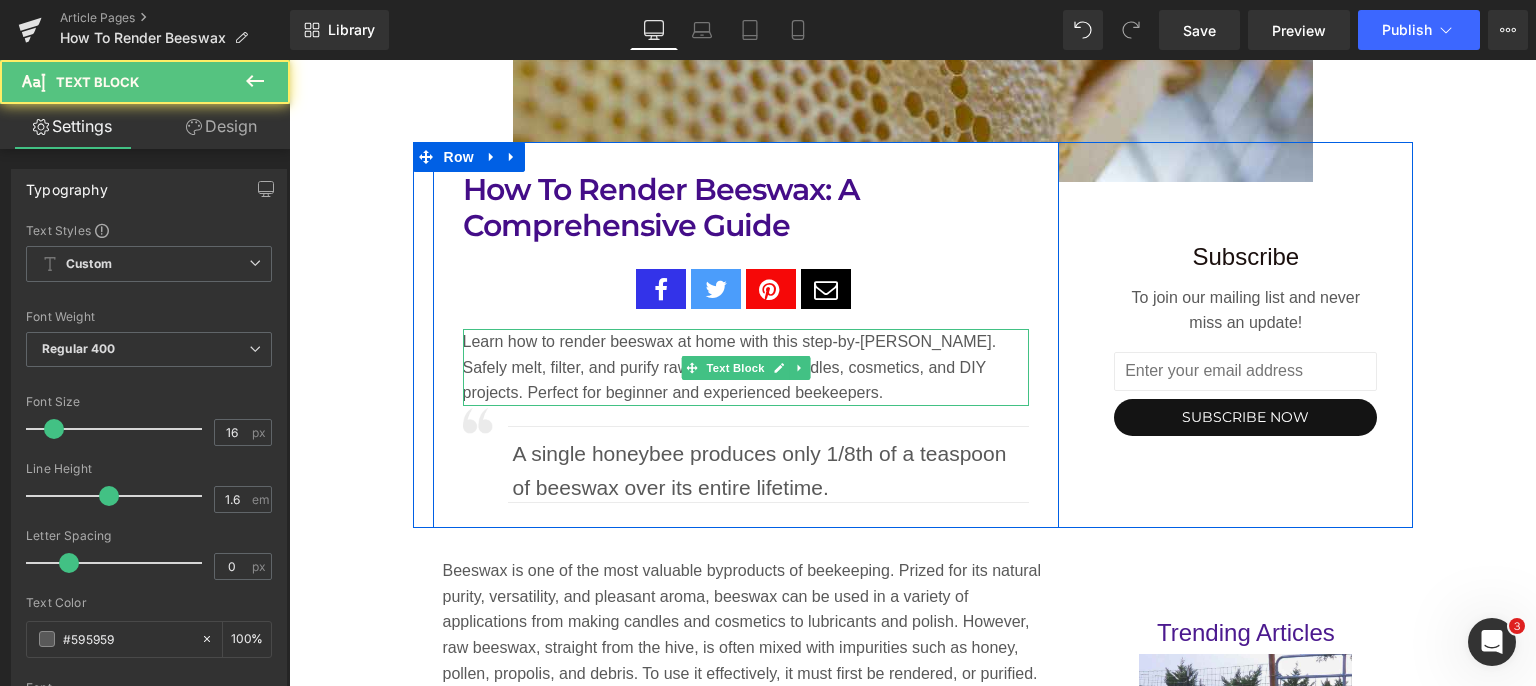 drag, startPoint x: 763, startPoint y: 388, endPoint x: 455, endPoint y: 357, distance: 309.55612 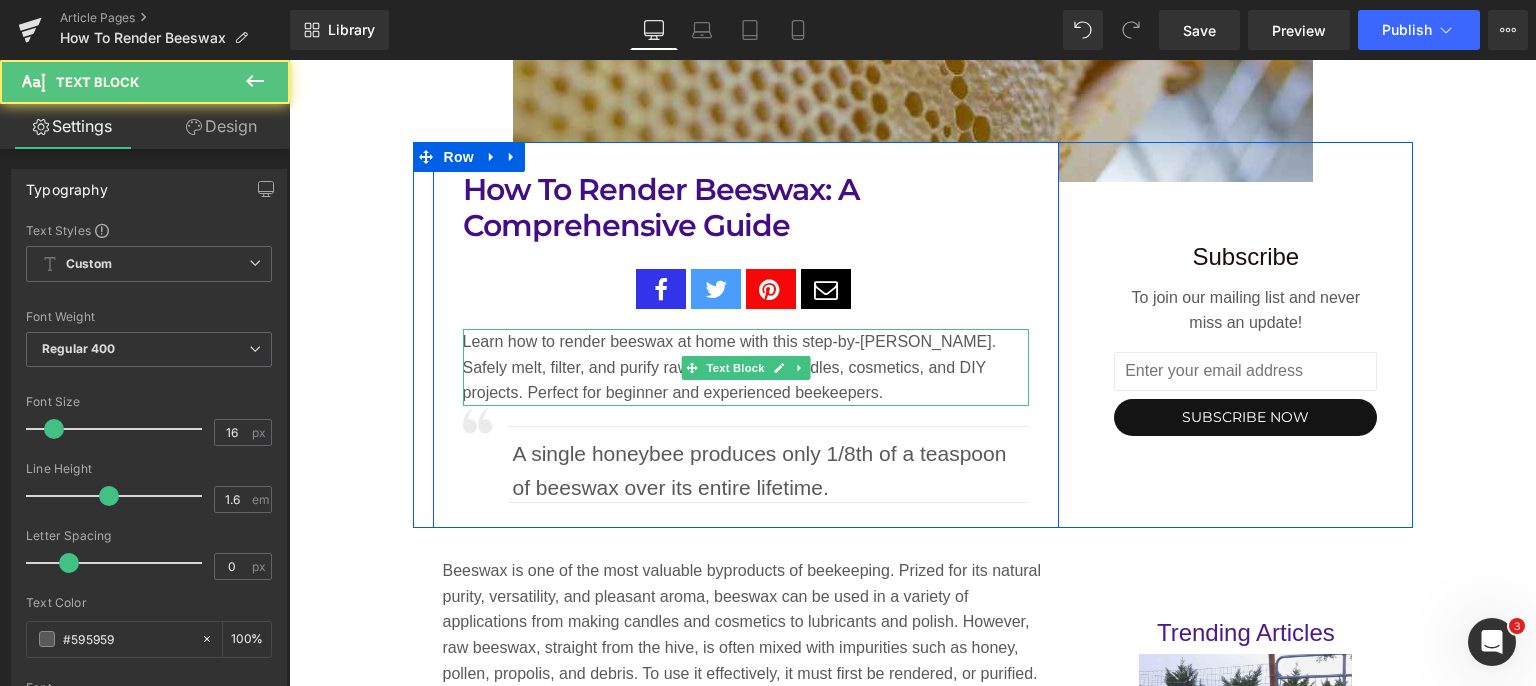 click on "Learn how to render beeswax at home with this step-by-[PERSON_NAME]. Safely melt, filter, and purify raw beeswax for candles, cosmetics, and DIY projects. Perfect for beginner and experienced beekeepers. Text Block" at bounding box center [746, 367] 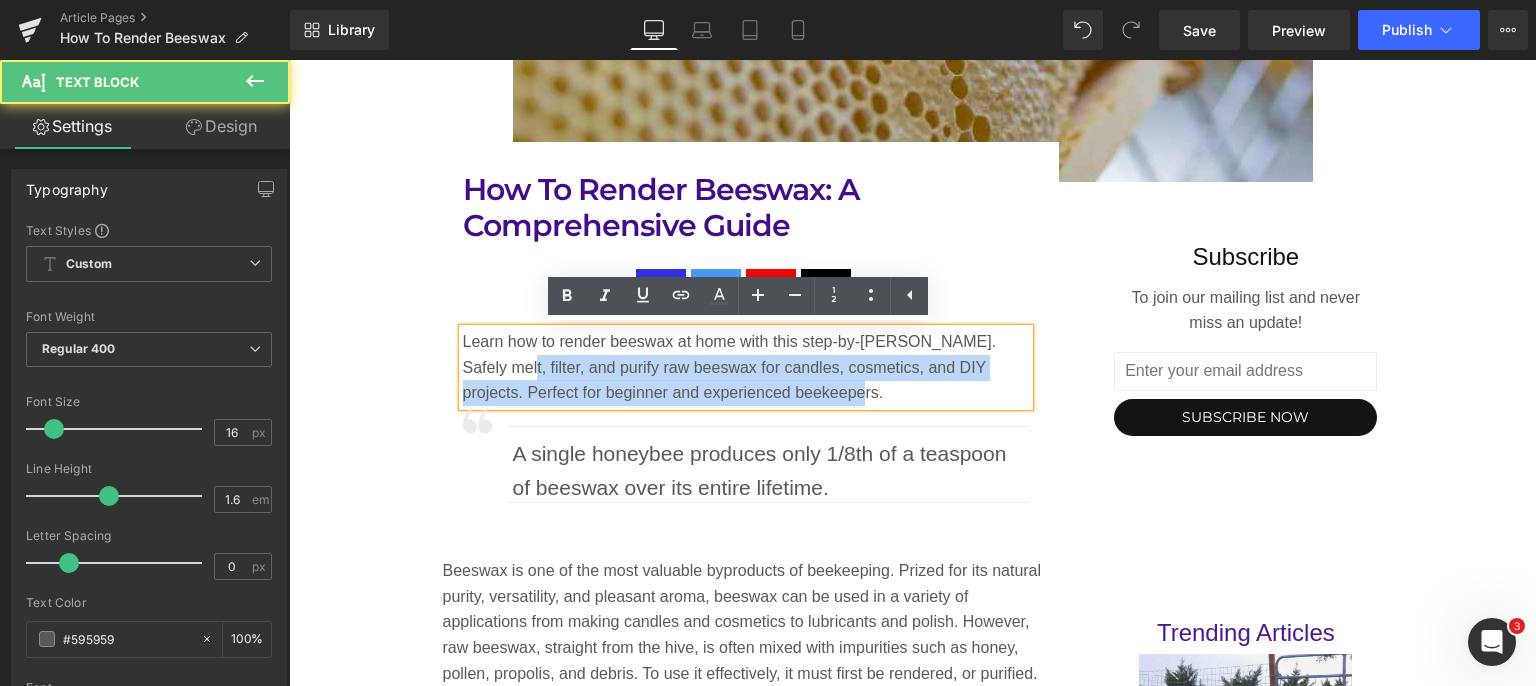 click on "Learn how to render beeswax at home with this step-by-[PERSON_NAME]. Safely melt, filter, and purify raw beeswax for candles, cosmetics, and DIY projects. Perfect for beginner and experienced beekeepers." at bounding box center [746, 367] 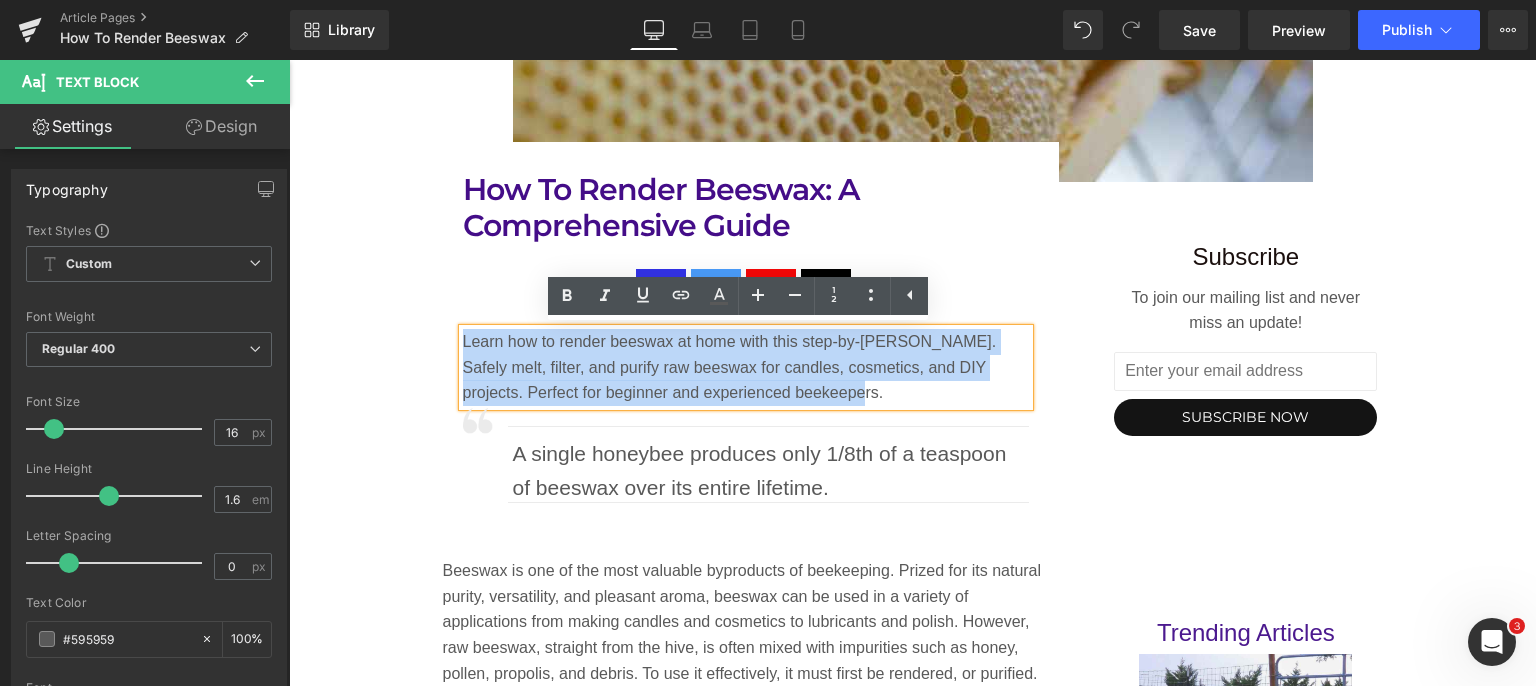 drag, startPoint x: 756, startPoint y: 396, endPoint x: 457, endPoint y: 332, distance: 305.7728 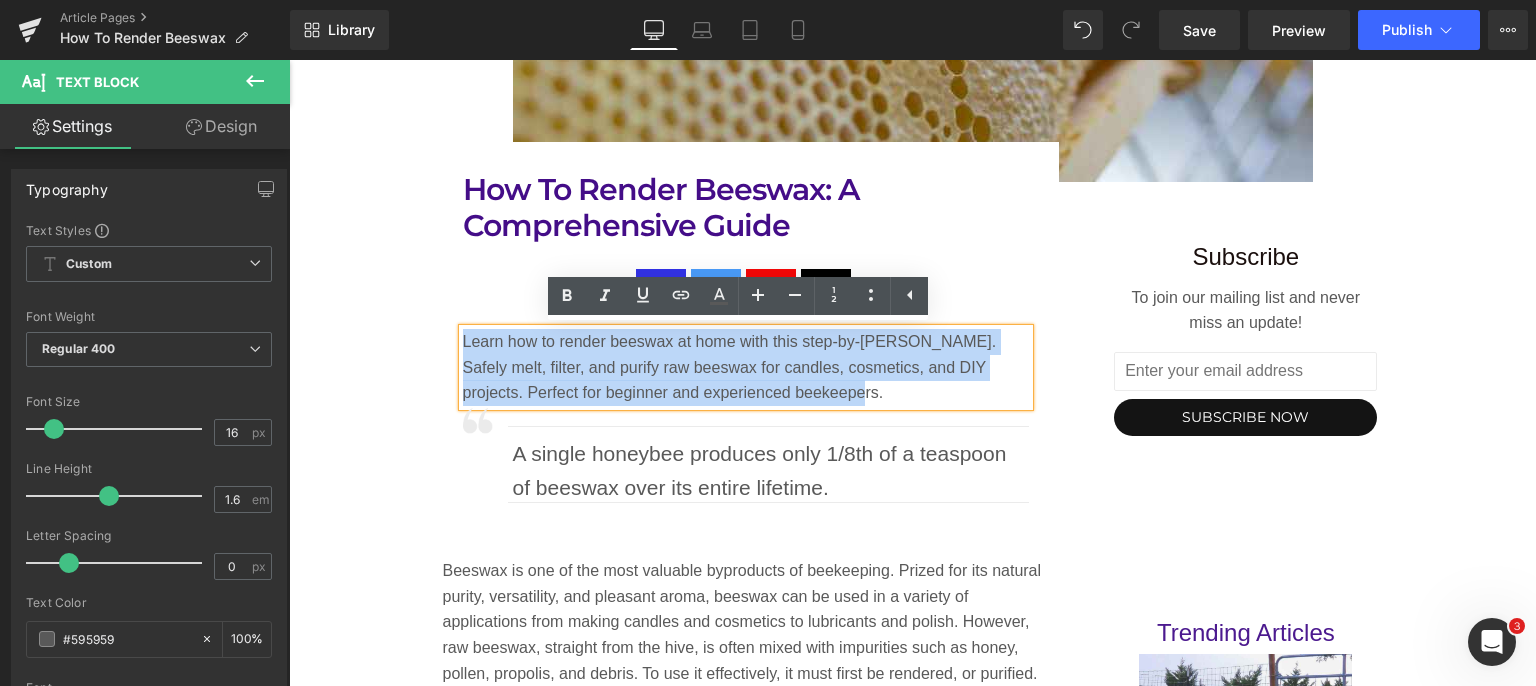 click on "Learn how to render beeswax at home with this step-by-[PERSON_NAME]. Safely melt, filter, and purify raw beeswax for candles, cosmetics, and DIY projects. Perfect for beginner and experienced beekeepers." at bounding box center (746, 367) 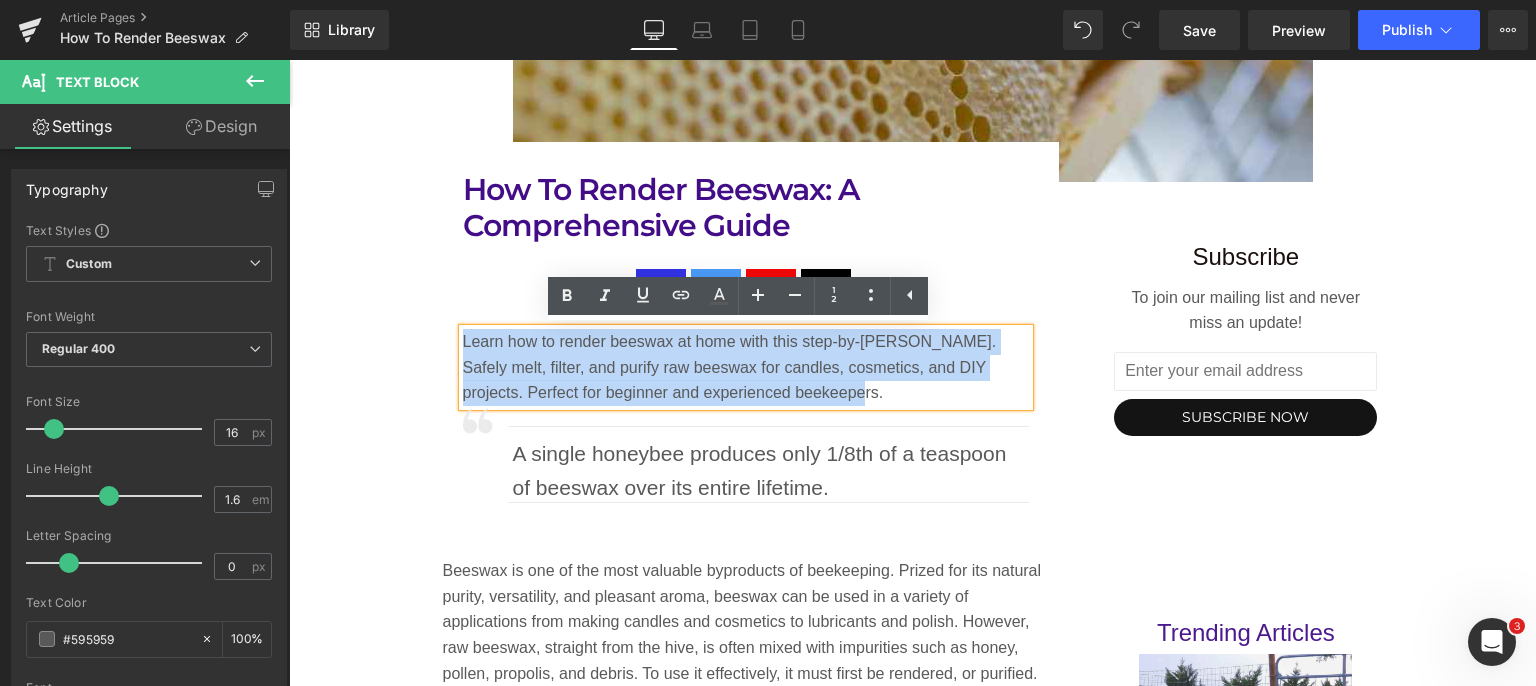 copy on "Learn how to render beeswax at home with this step-by-[PERSON_NAME]. Safely melt, filter, and purify raw beeswax for candles, cosmetics, and DIY projects. Perfect for beginner and experienced beekeepers." 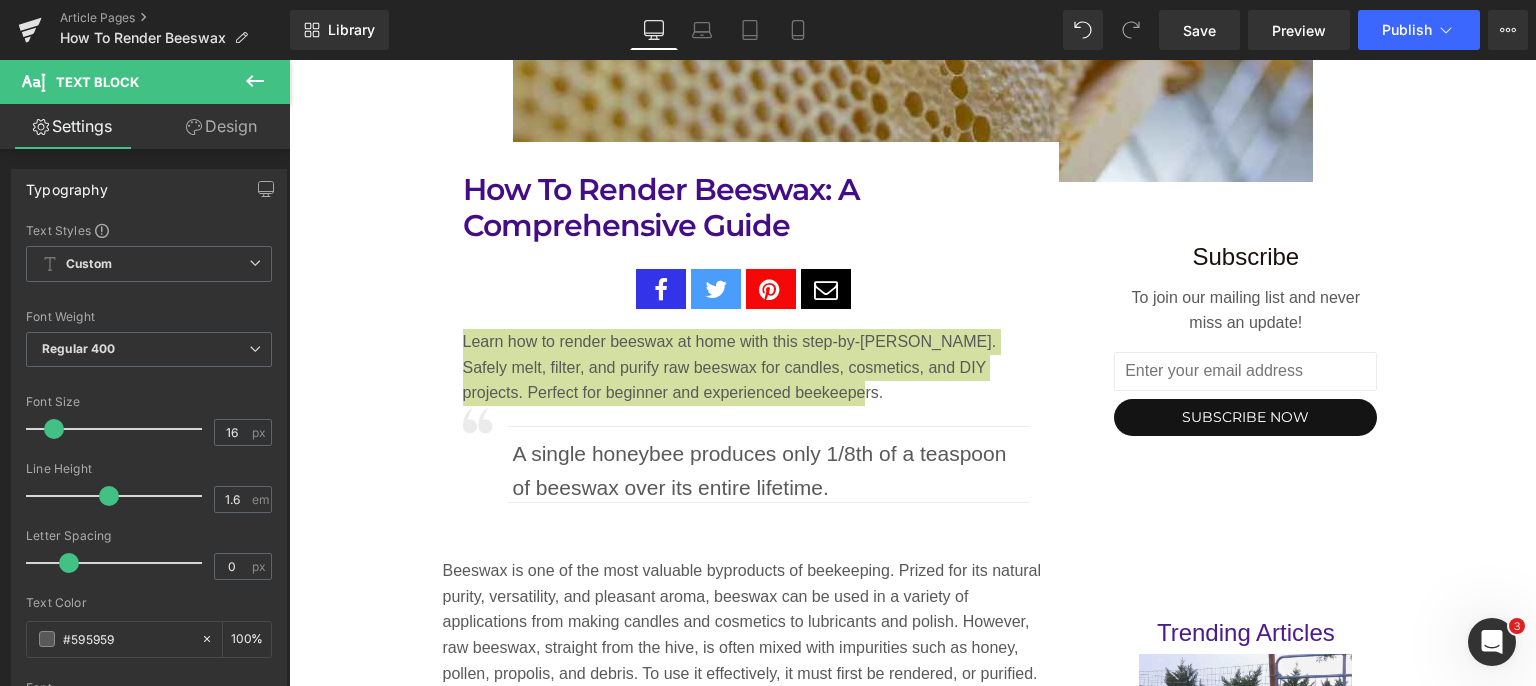 click on "View Live Page View with current Template Save Template to Library Schedule Publish  Optimize  Publish Settings Shortcuts" at bounding box center [1508, 30] 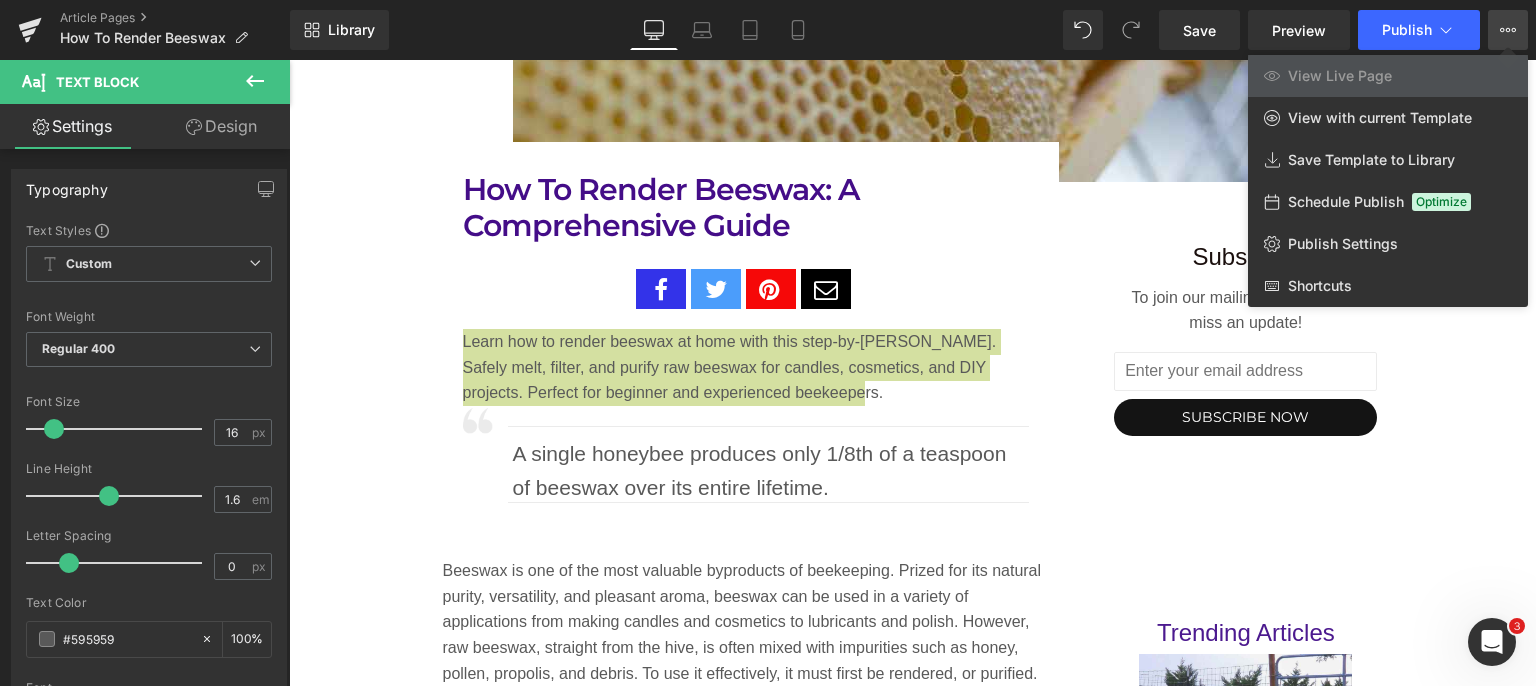 click on "Publish Settings" at bounding box center [1343, 244] 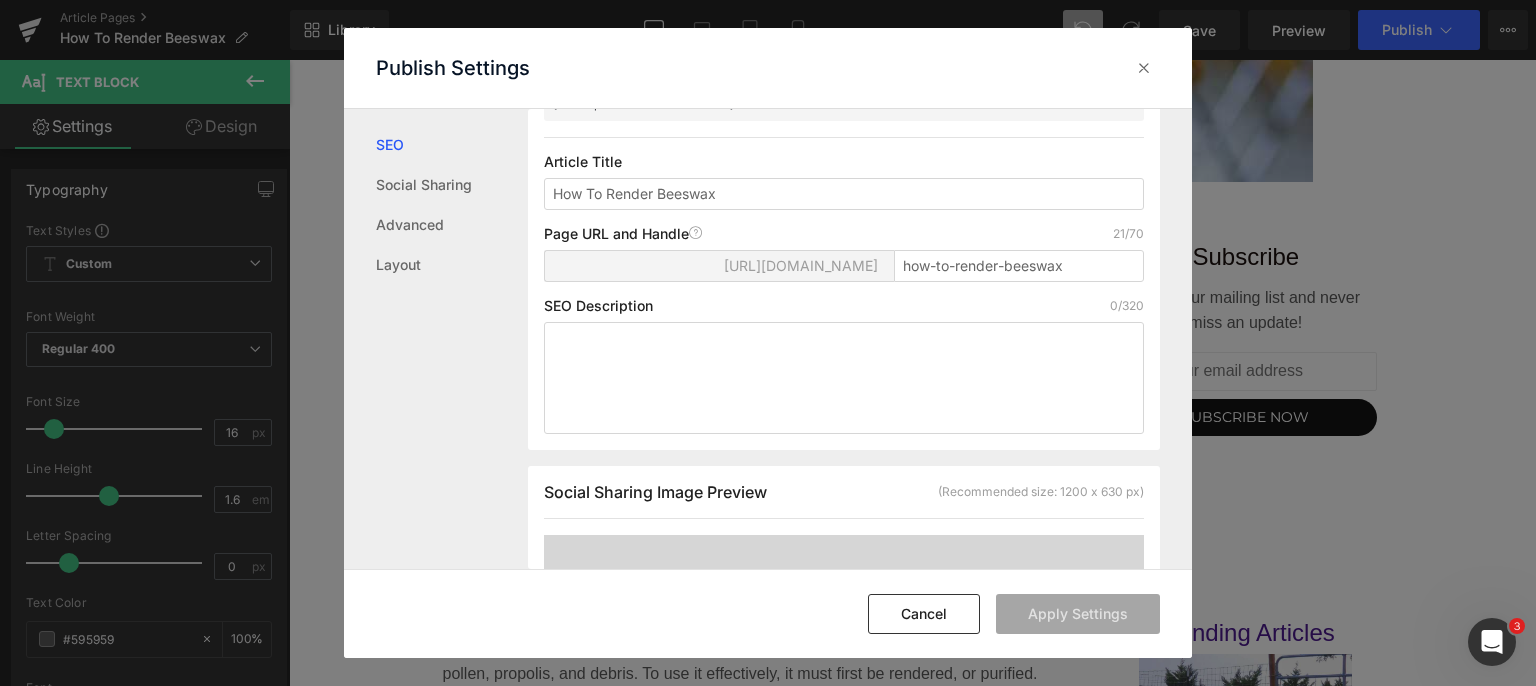 scroll, scrollTop: 200, scrollLeft: 0, axis: vertical 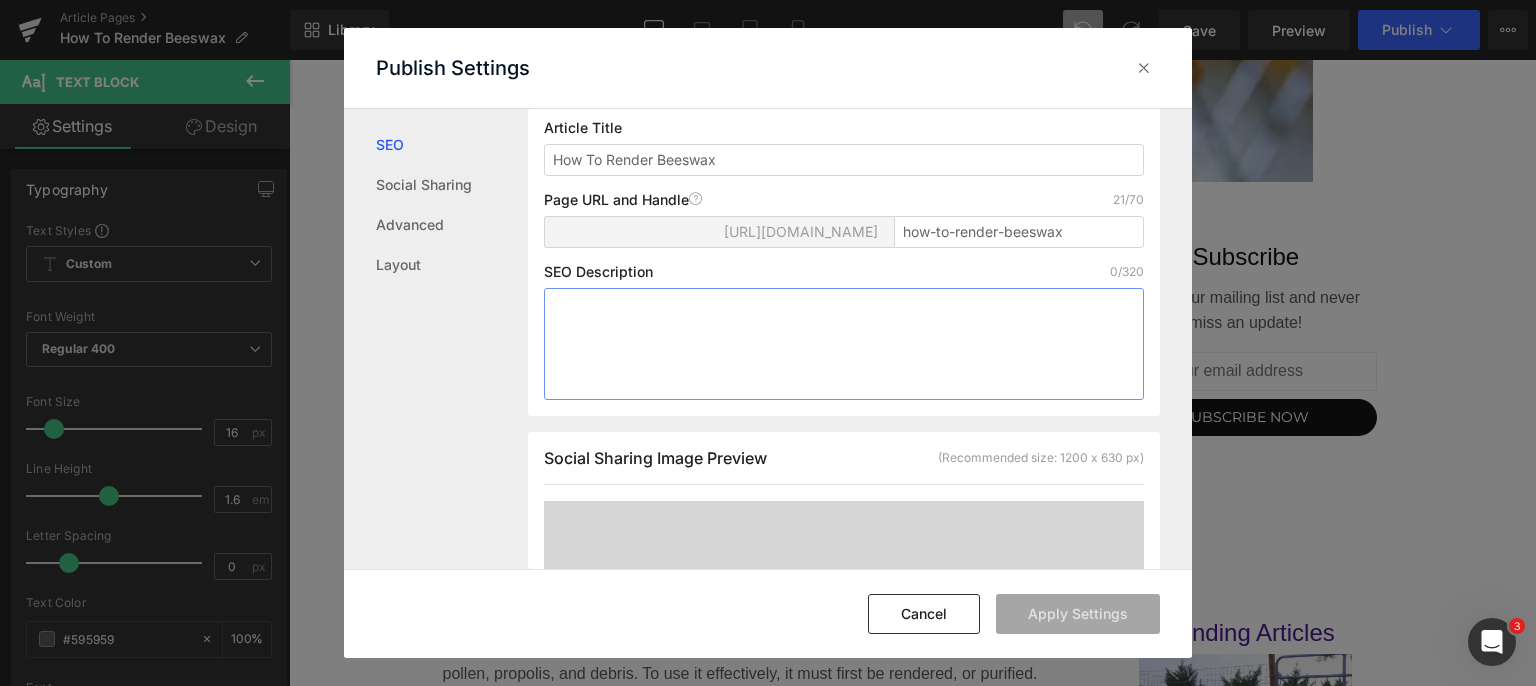 click at bounding box center (844, 344) 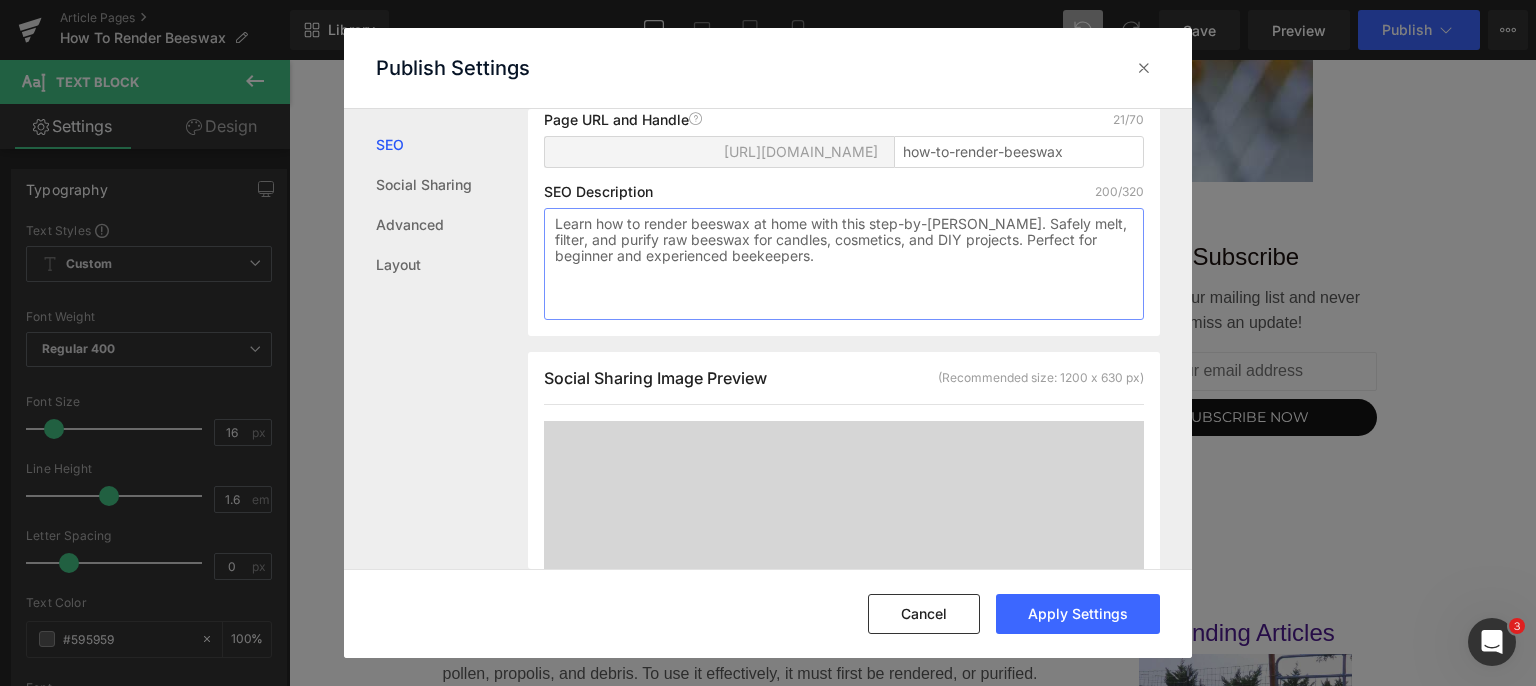 scroll, scrollTop: 436, scrollLeft: 0, axis: vertical 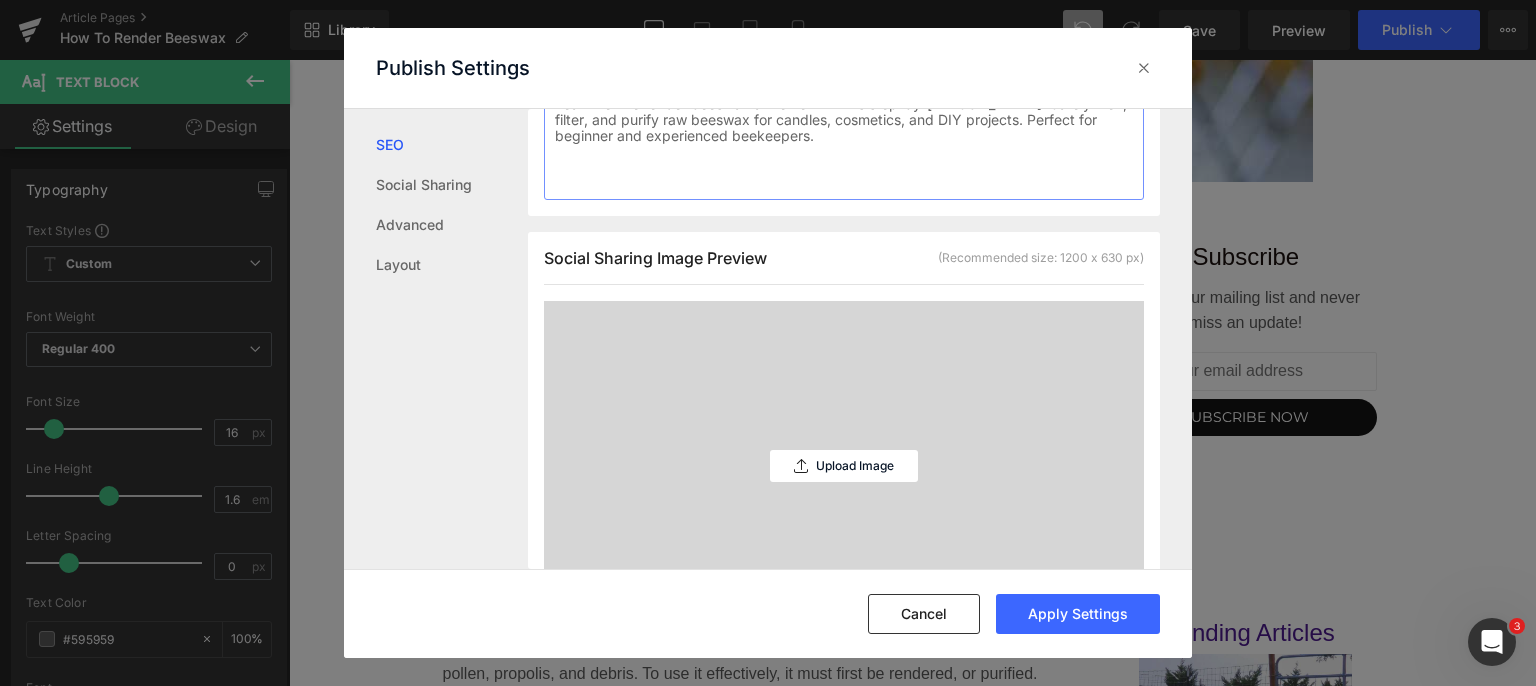 type on "Learn how to render beeswax at home with this step-by-[PERSON_NAME]. Safely melt, filter, and purify raw beeswax for candles, cosmetics, and DIY projects. Perfect for beginner and experienced beekeepers." 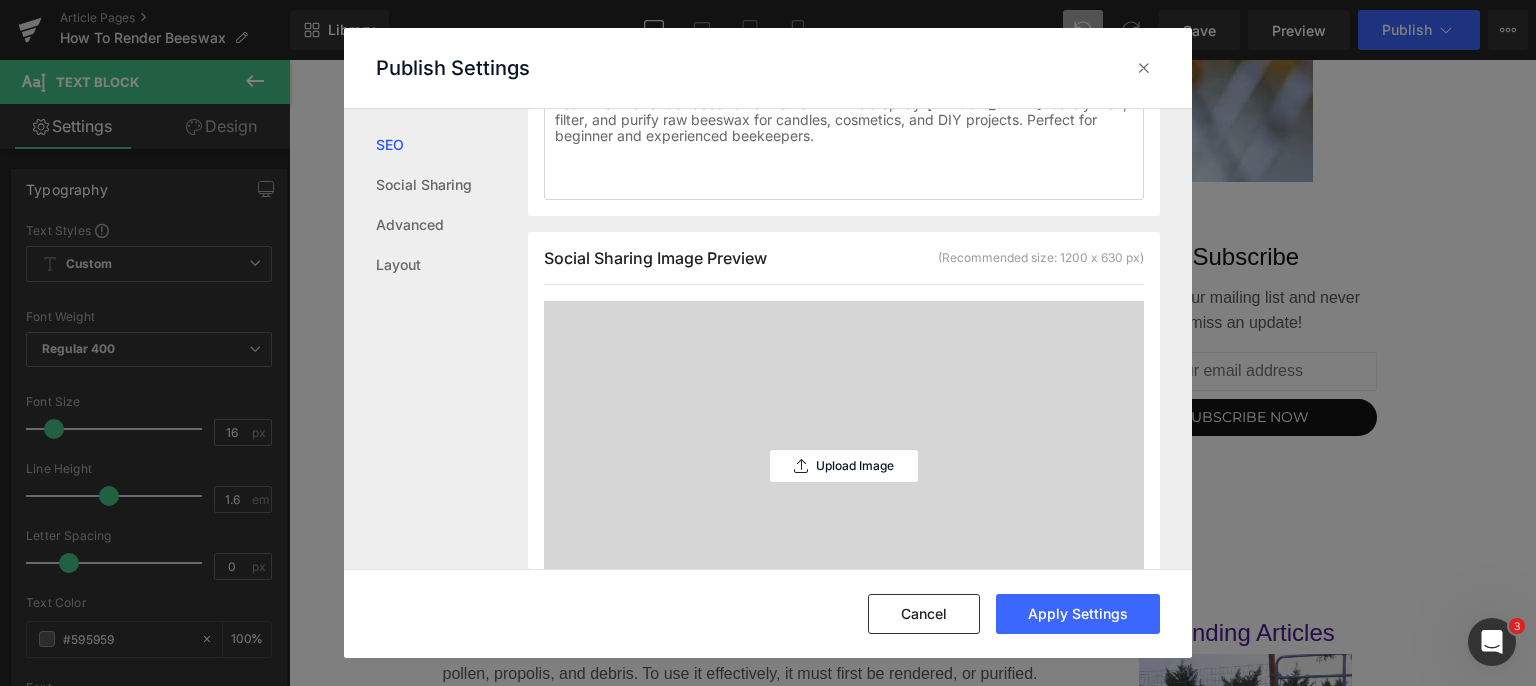 click on "Upload Image" at bounding box center [844, 466] 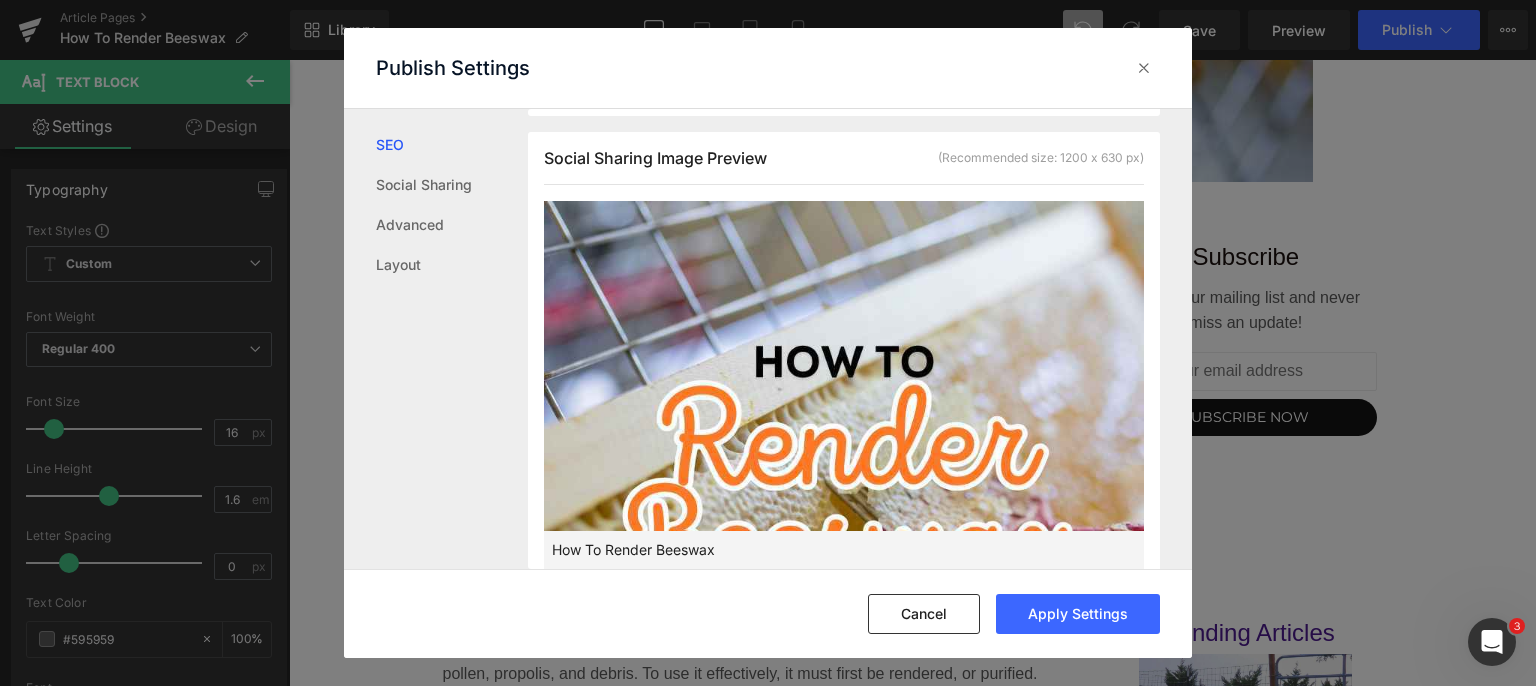scroll, scrollTop: 636, scrollLeft: 0, axis: vertical 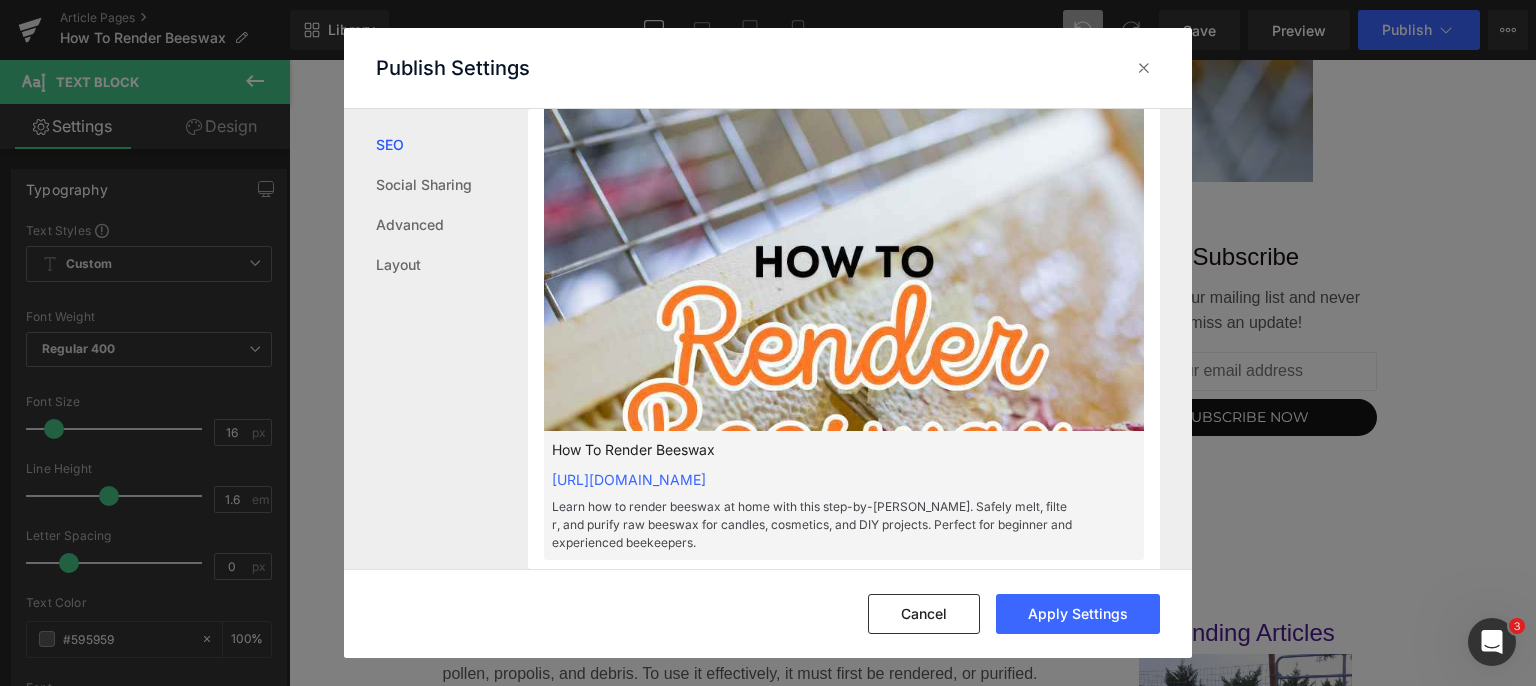 click on "Apply Settings" at bounding box center (1078, 614) 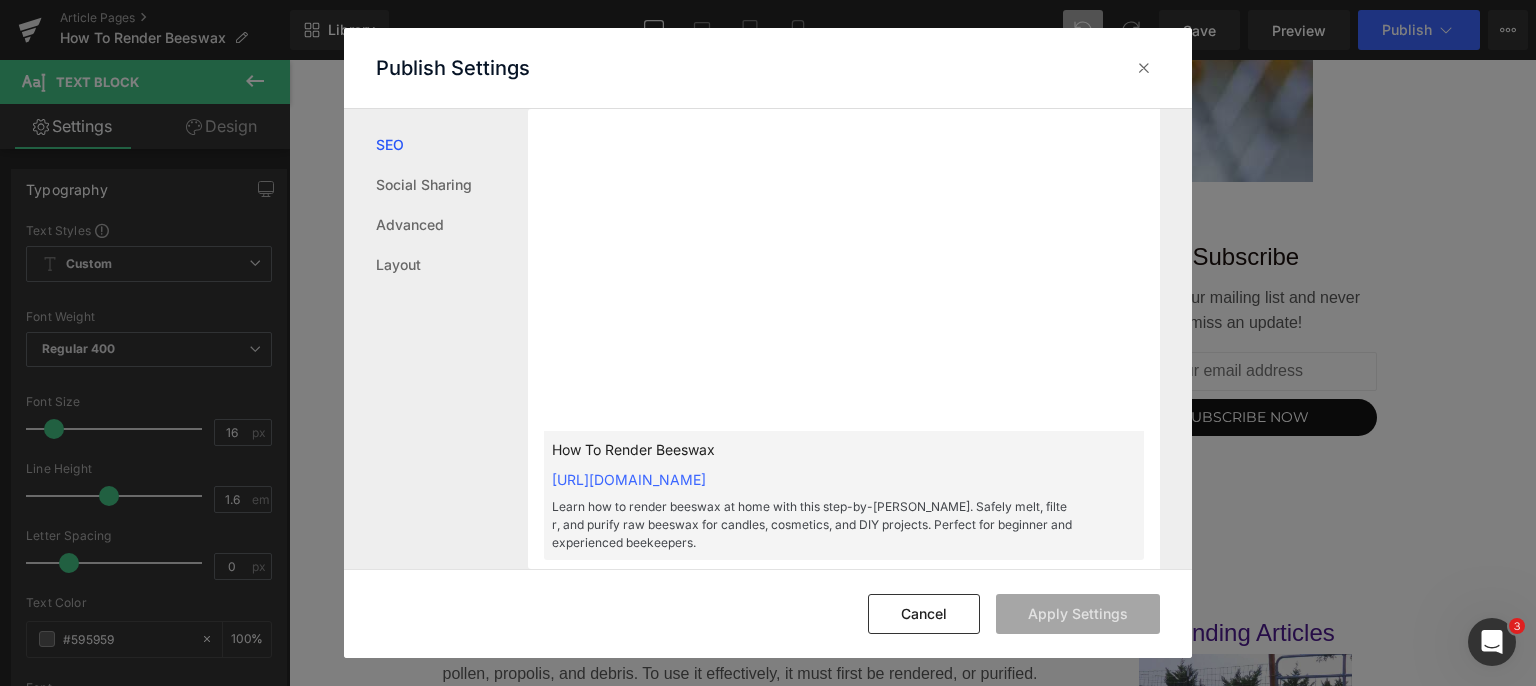 click at bounding box center [1144, 68] 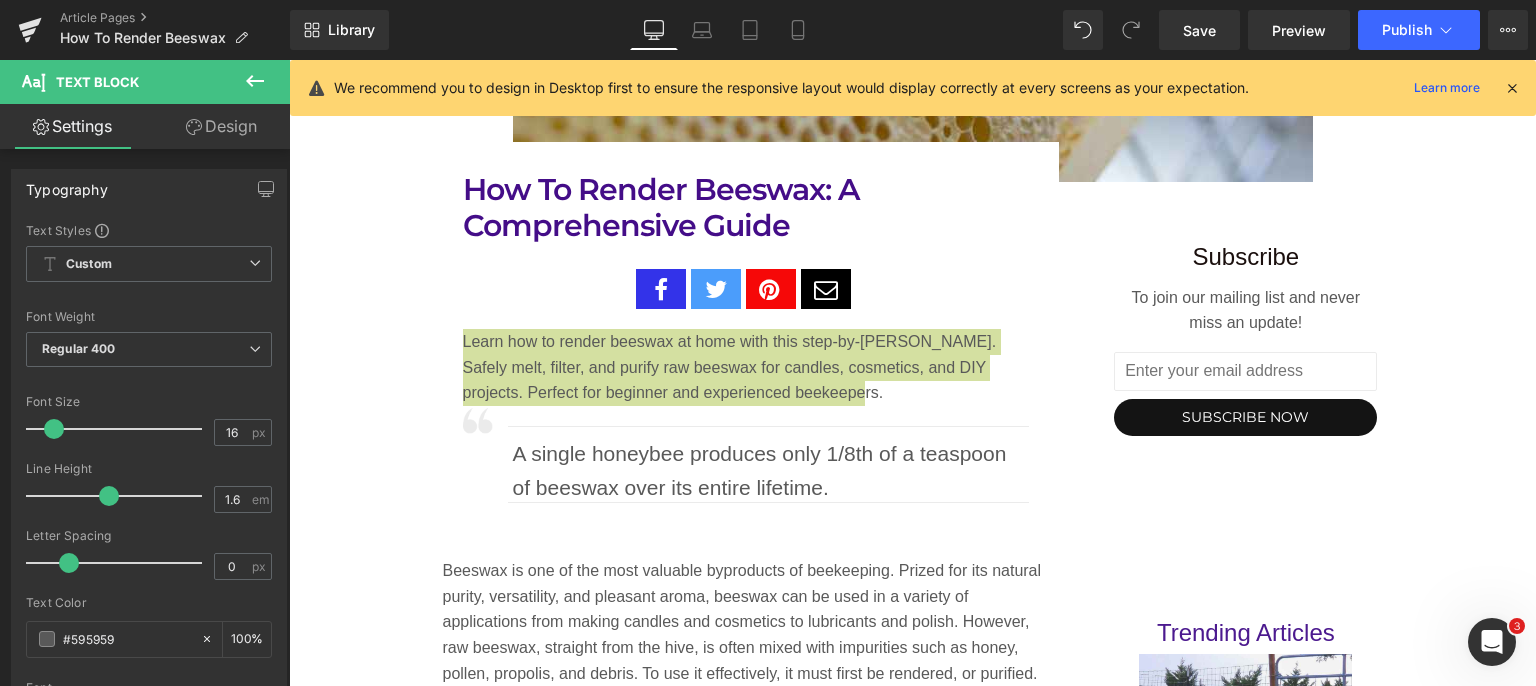 click on "Save" at bounding box center (1199, 30) 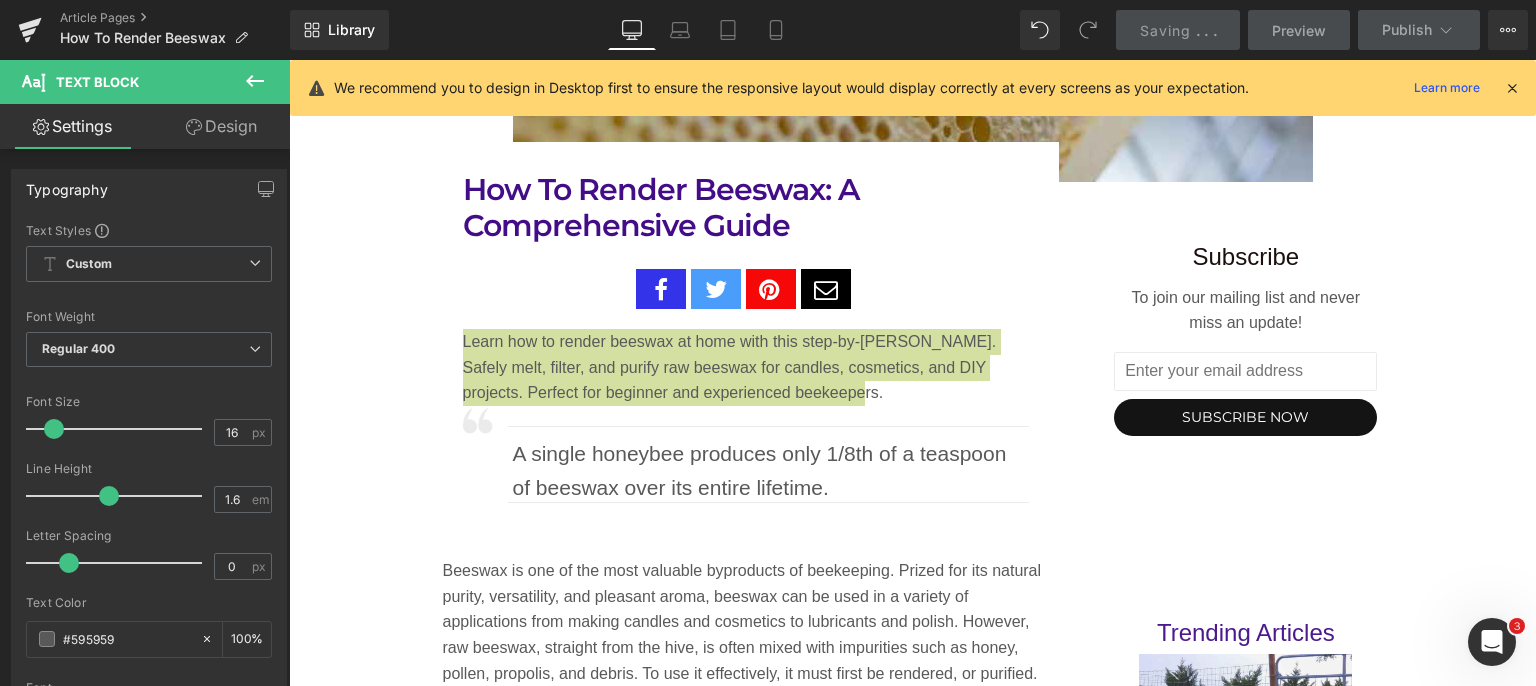 click 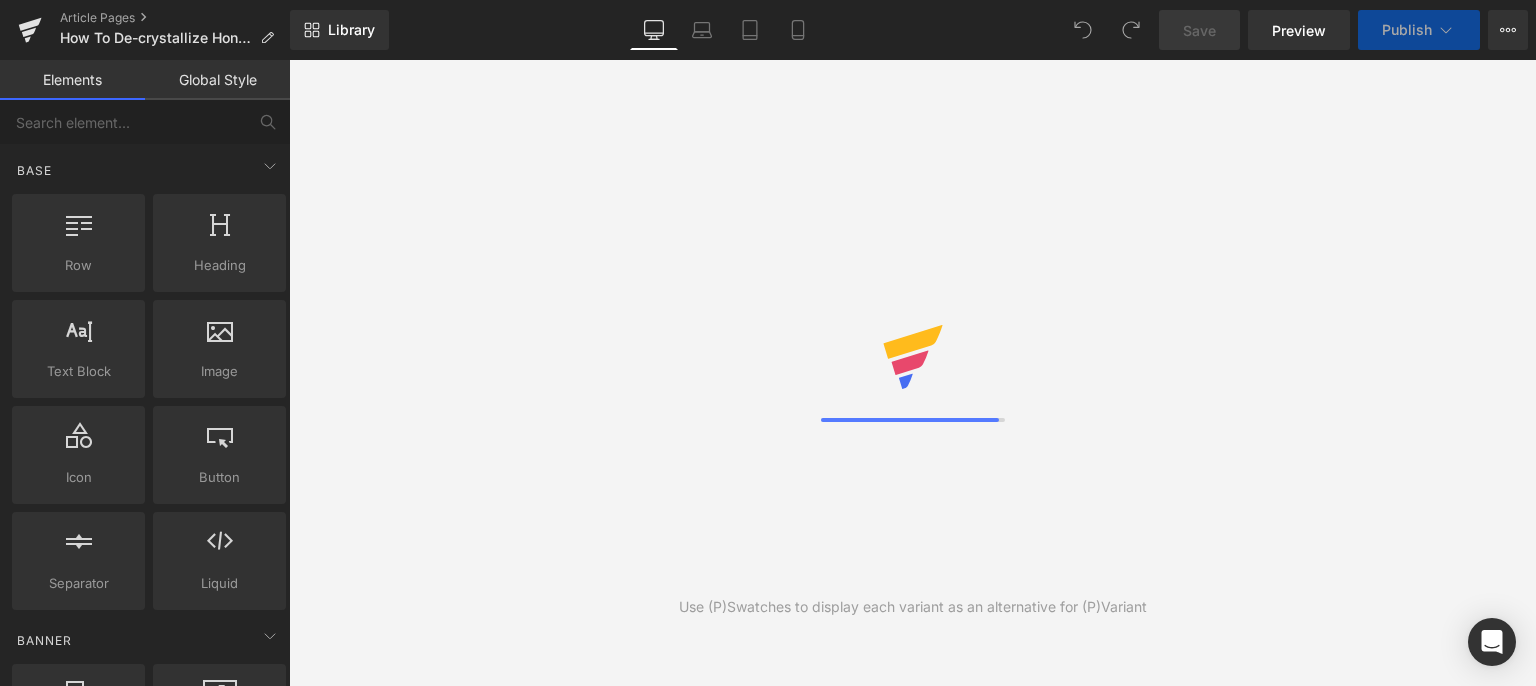 scroll, scrollTop: 0, scrollLeft: 0, axis: both 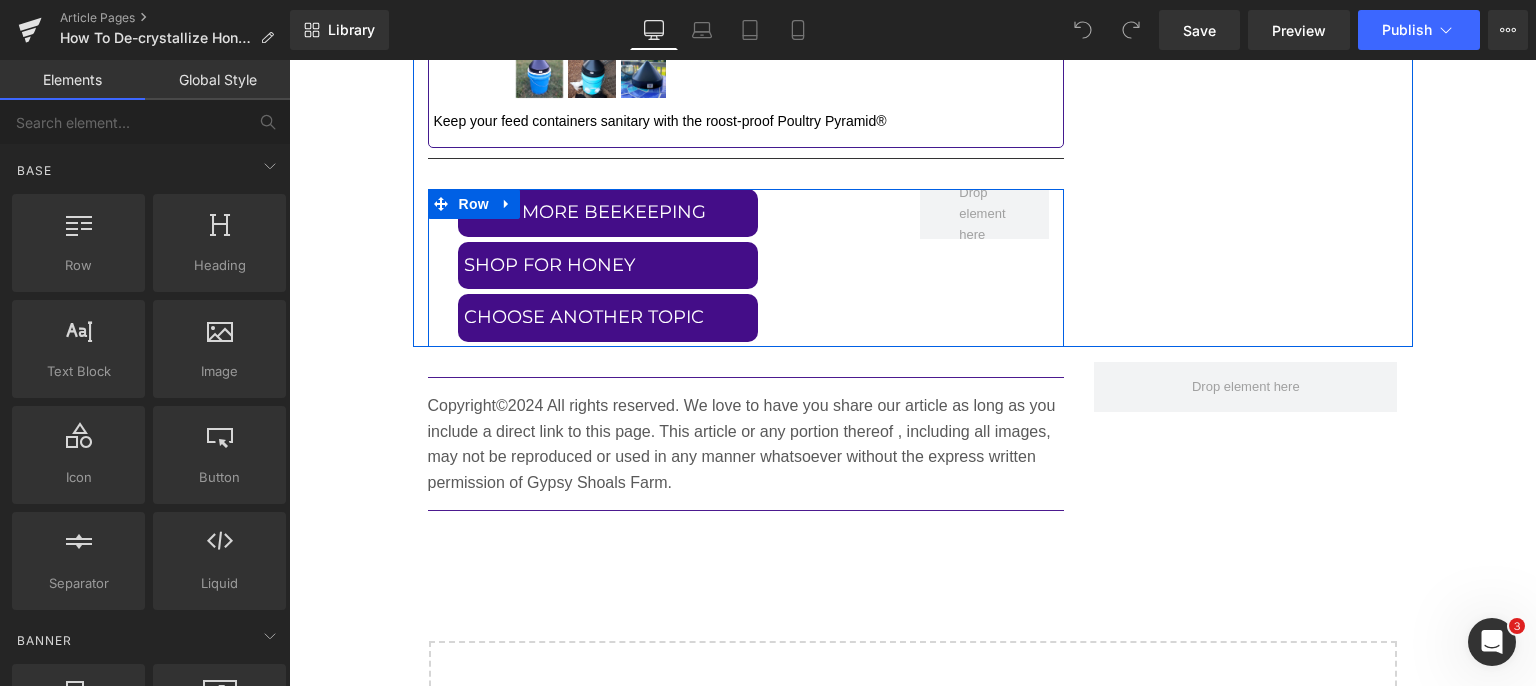click at bounding box center (507, 204) 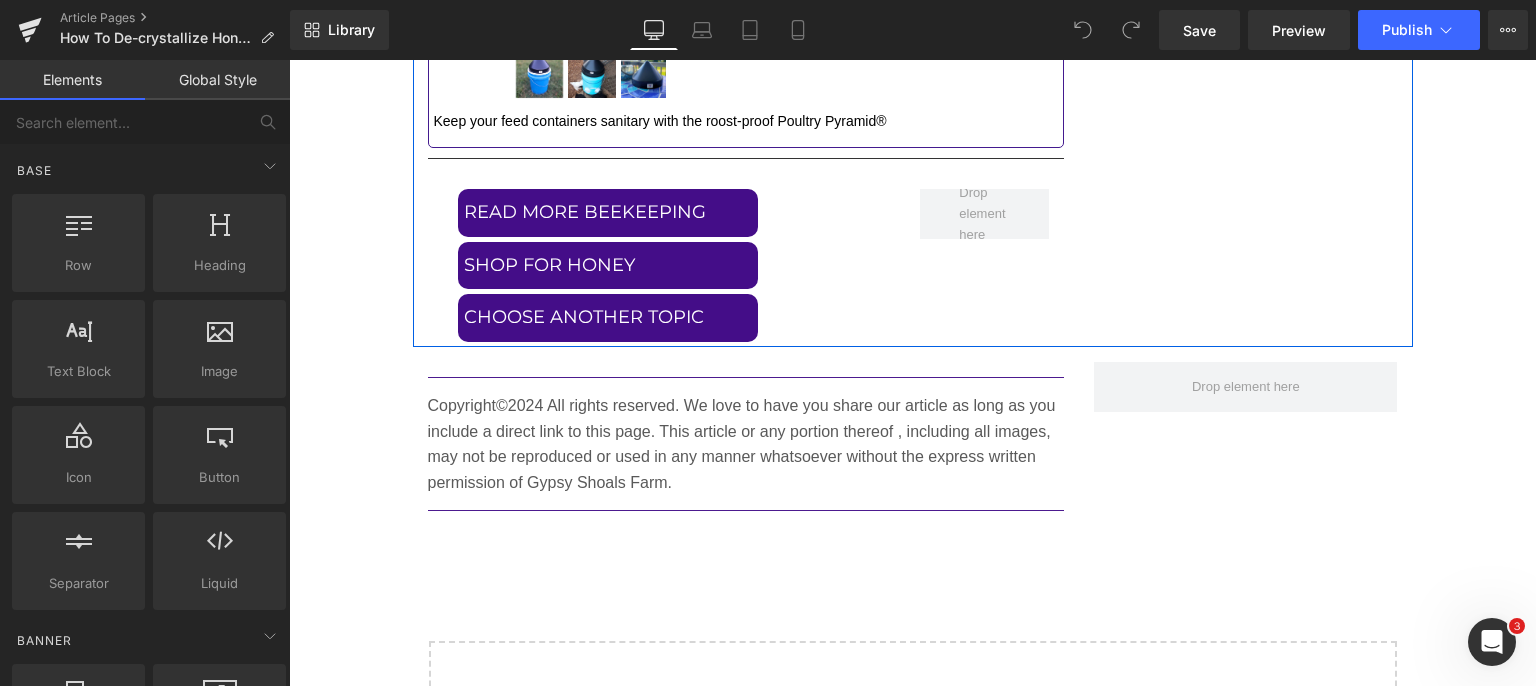 click on "Image         Preventing Honey Crystallization Heading         While honey crystallization is a natural phenomenon, there are measure you can take to slow down the process and keep your honey smooth and liquid for longer. Follow these suggestions to delay  raw honey  from crystallizing: Text Block         •	Store honey at room temperature (around 70°F/21°C) to maintain its liquid state. Avoid exposing honey to extreme temperatures, as fluctuations can accelerate crystallization. •	Ensure that the honey jar is tightly sealed after each use to minimize exposure to air, which can promote crystallization. •	Use a clean spoon or honey dripper each time to avoid introducing food particles and bacteria into the honey bottle. Text Block         Image         Text Block
%" at bounding box center (913, -970) 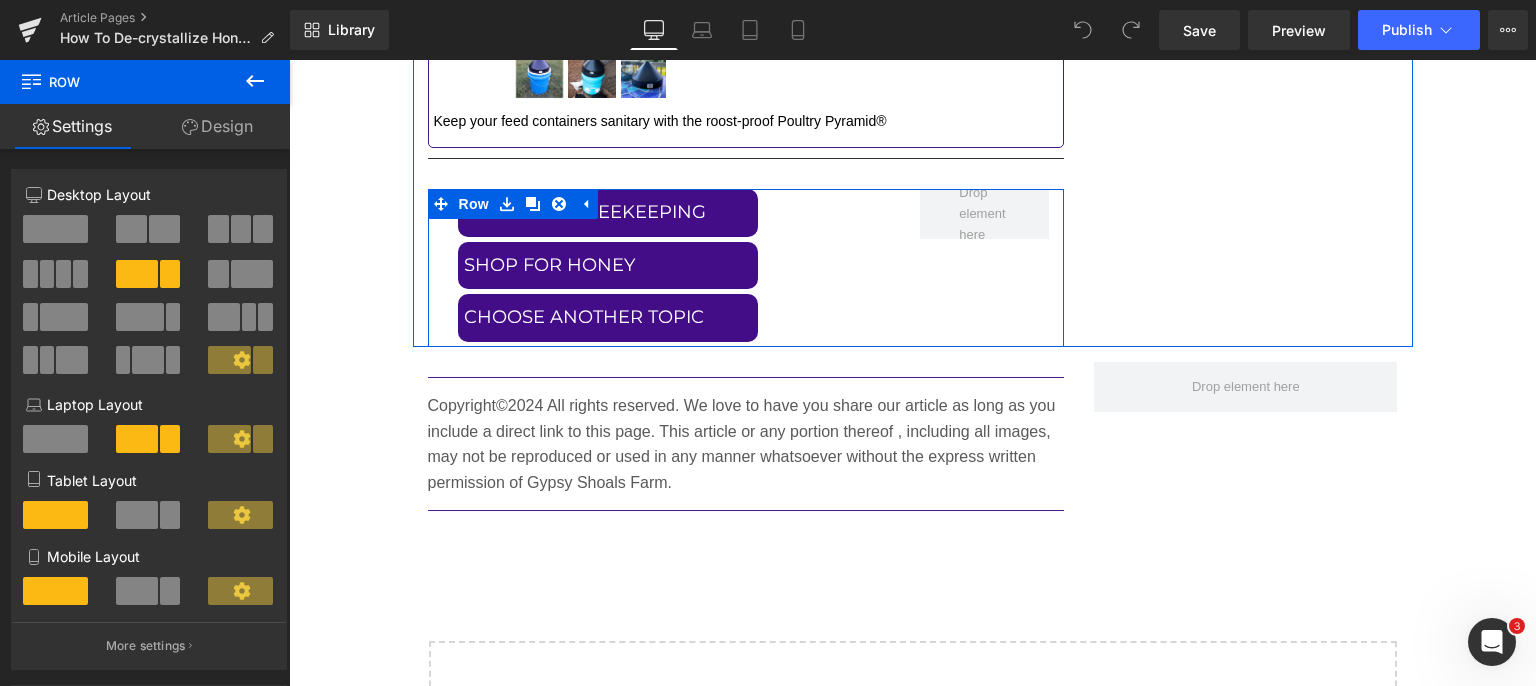 click at bounding box center [585, 204] 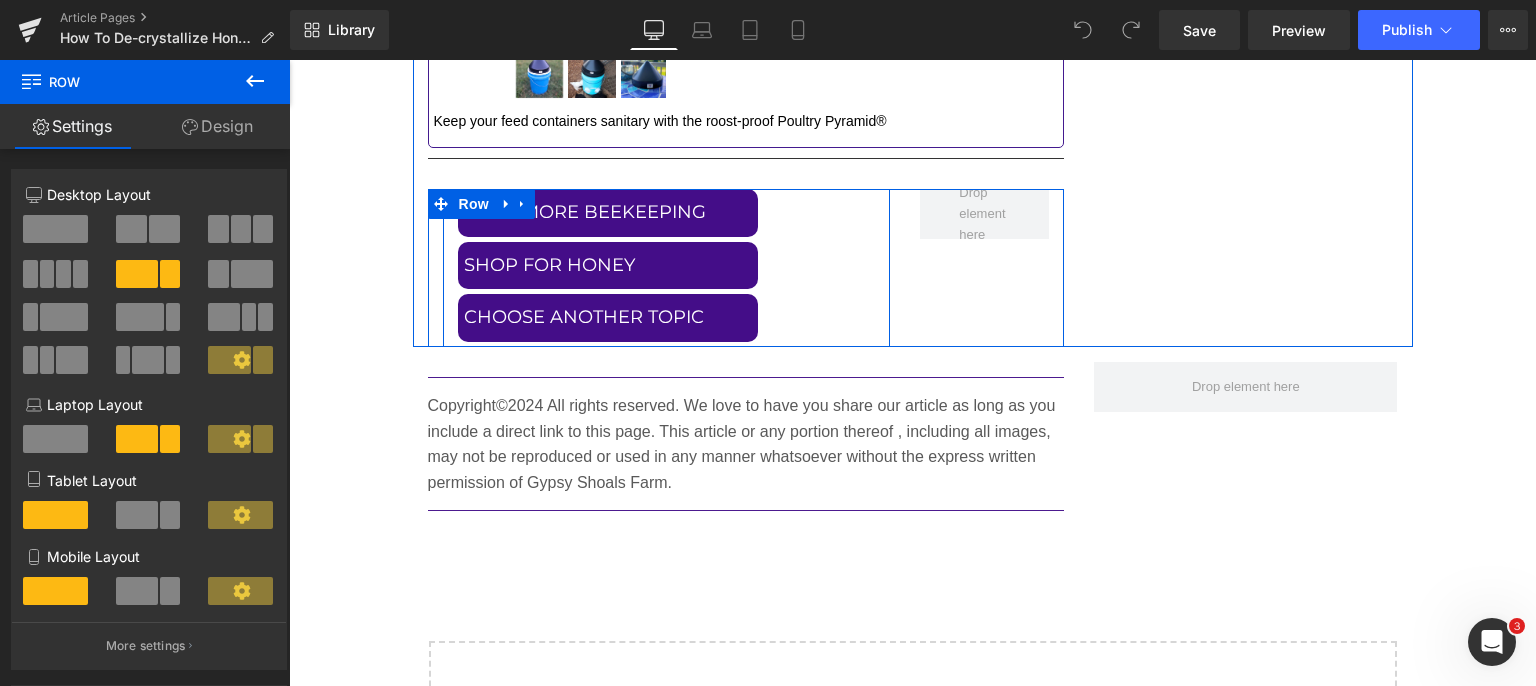 click 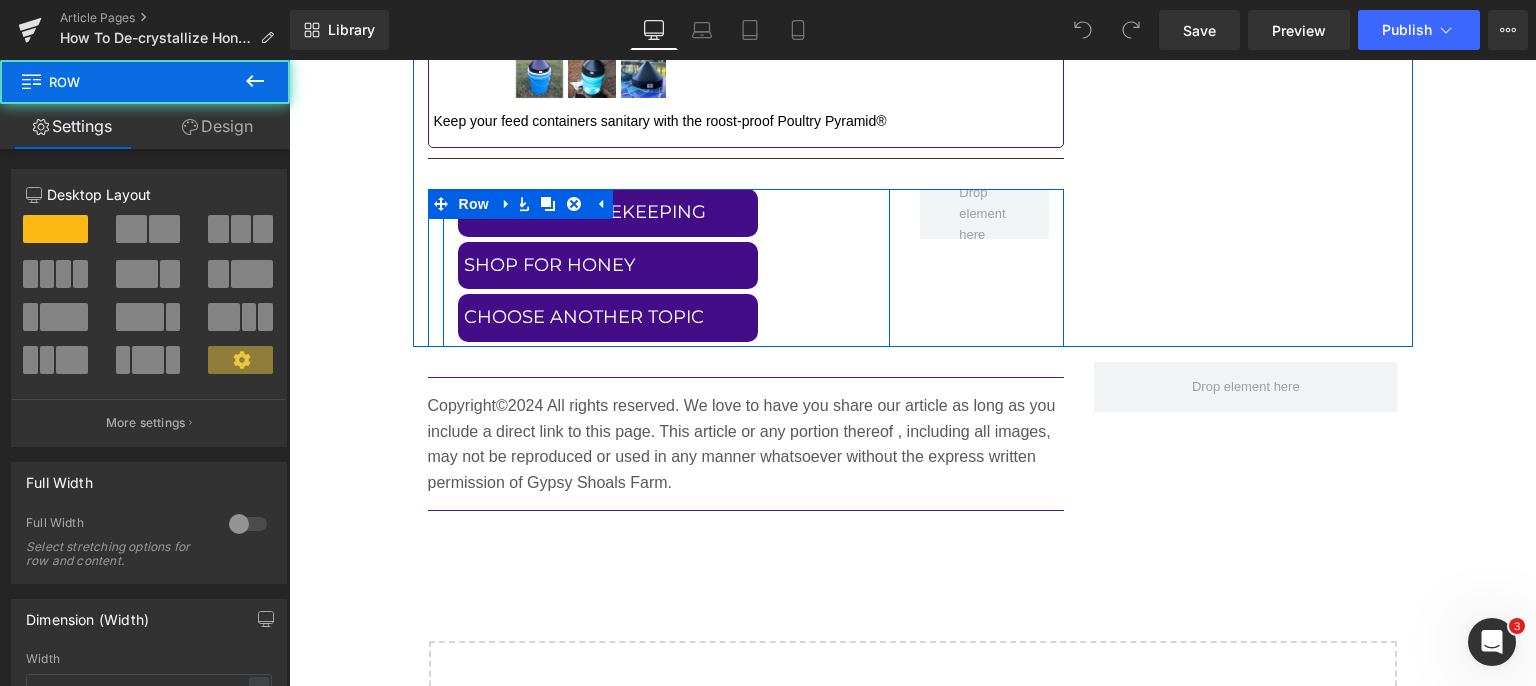 click on "READ MORE BEEKEEPING Button         SHOP FOR HONEY Button         CHOOSE ANOTHER TOPIC Button" at bounding box center [666, 268] 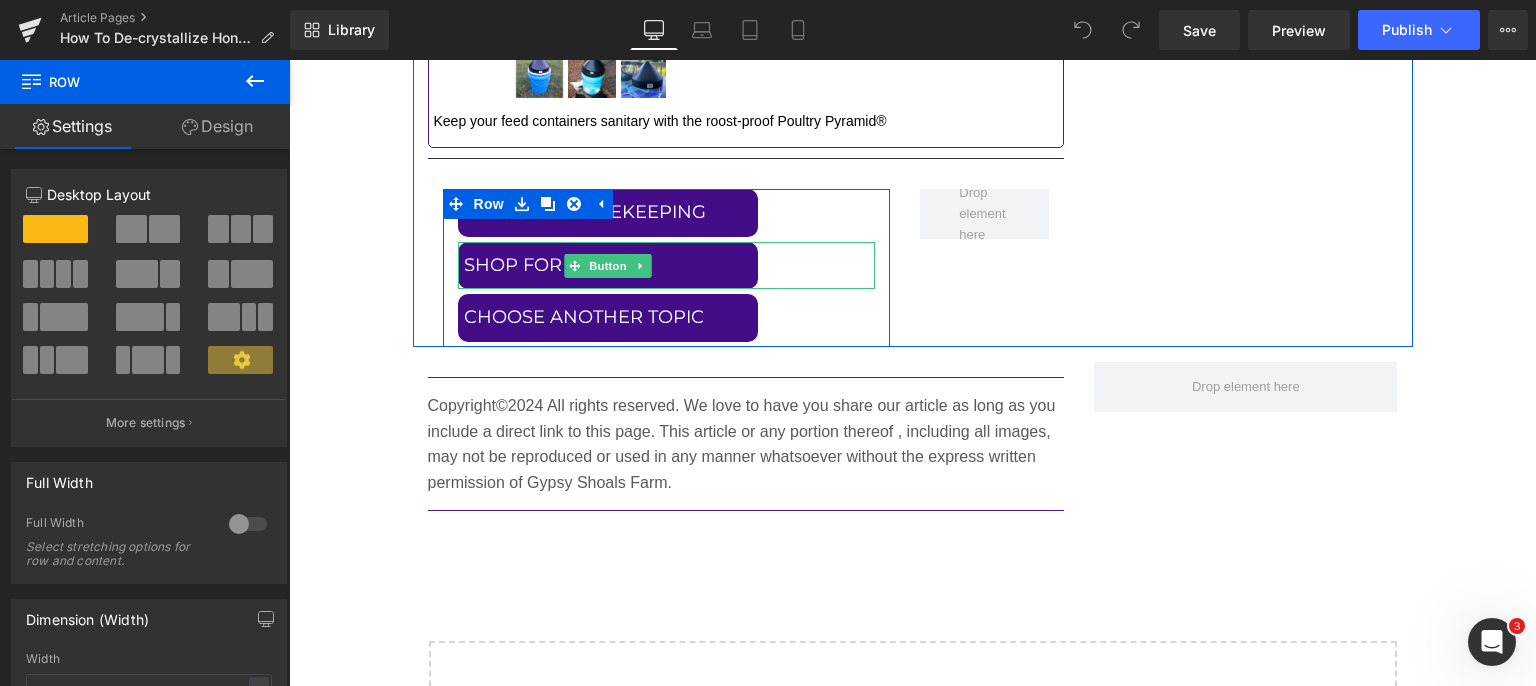 click on "SHOP FOR HONEY" at bounding box center [666, 266] 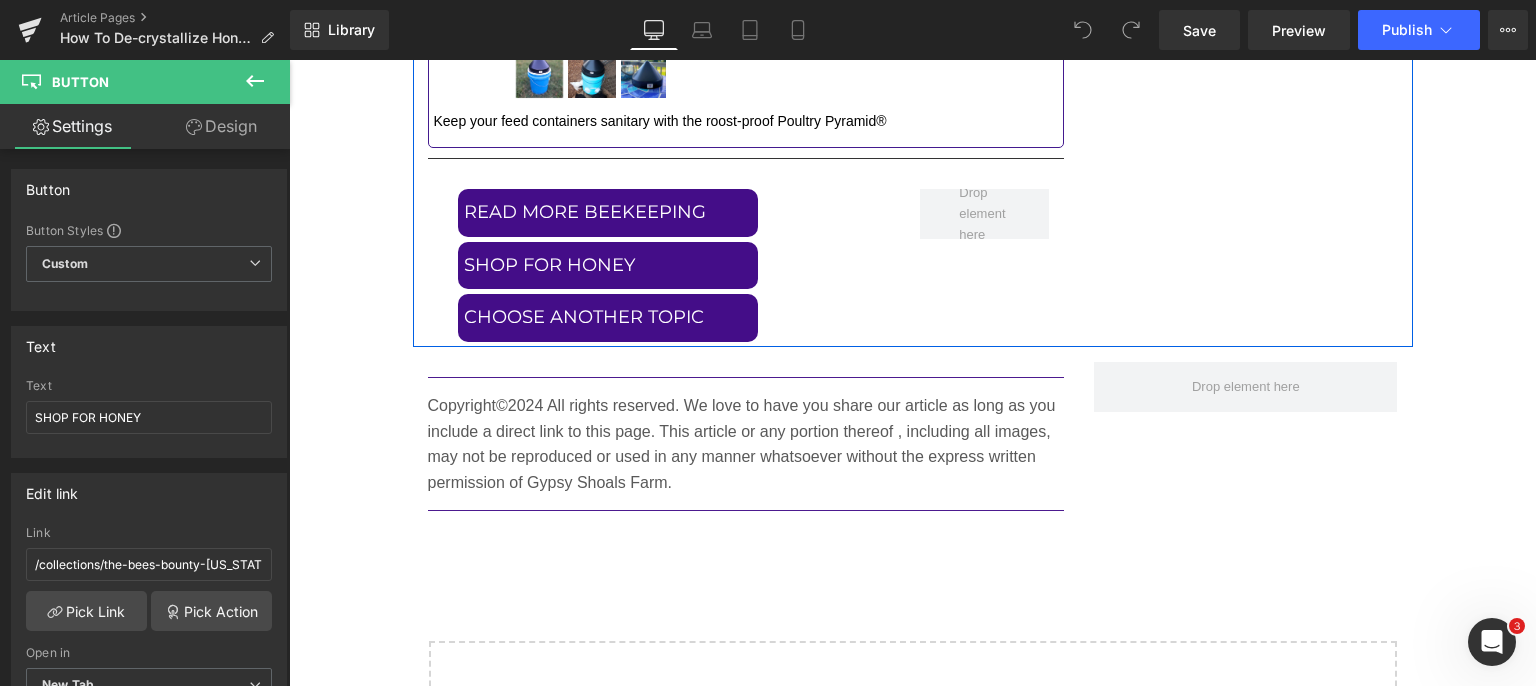 click on "Image         Preventing Honey Crystallization Heading         While honey crystallization is a natural phenomenon, there are measure you can take to slow down the process and keep your honey smooth and liquid for longer. Follow these suggestions to delay  raw honey  from crystallizing: Text Block         •	Store honey at room temperature (around 70°F/21°C) to maintain its liquid state. Avoid exposing honey to extreme temperatures, as fluctuations can accelerate crystallization. •	Ensure that the honey jar is tightly sealed after each use to minimize exposure to air, which can promote crystallization. •	Use a clean spoon or honey dripper each time to avoid introducing food particles and bacteria into the honey bottle. Text Block         Image         Text Block
%" at bounding box center (913, -970) 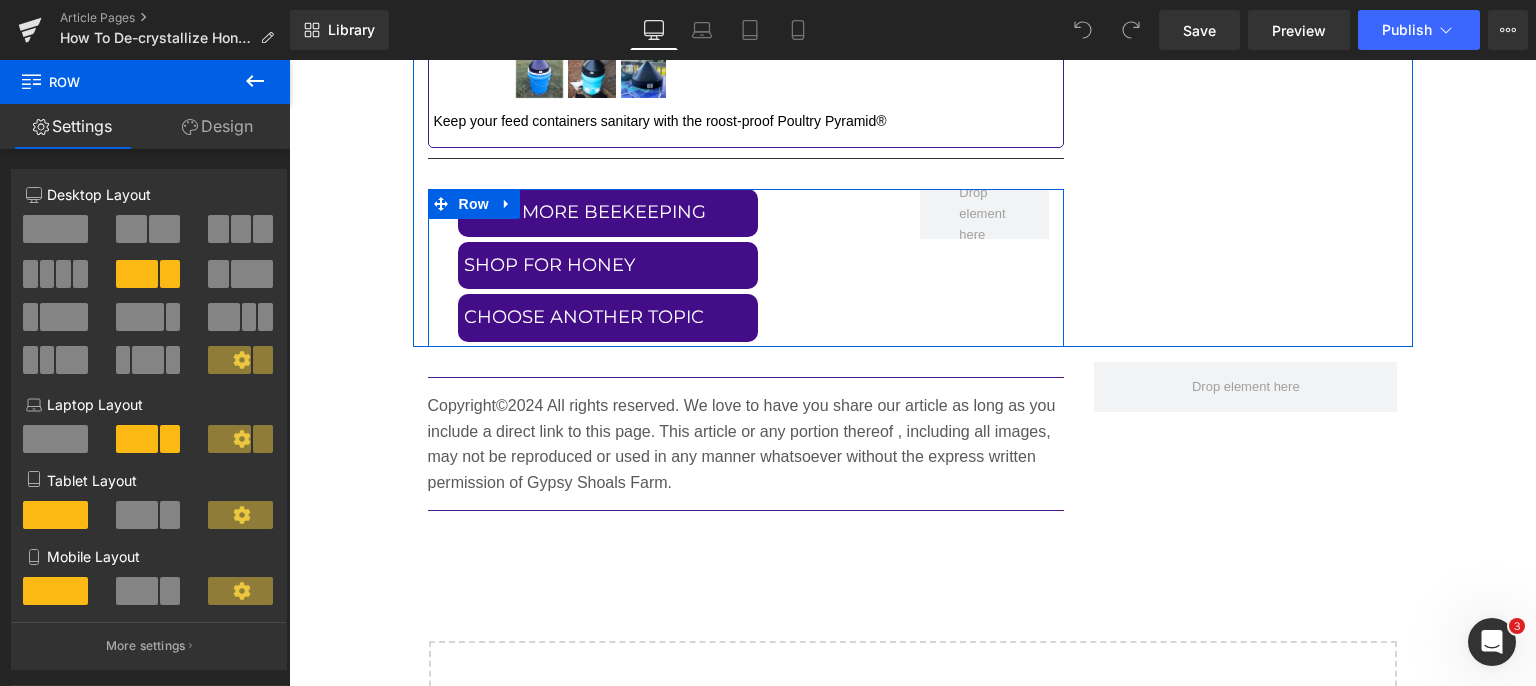 click on "READ MORE BEEKEEPING Button         SHOP FOR HONEY Button         CHOOSE ANOTHER TOPIC Button         Row" at bounding box center [666, 268] 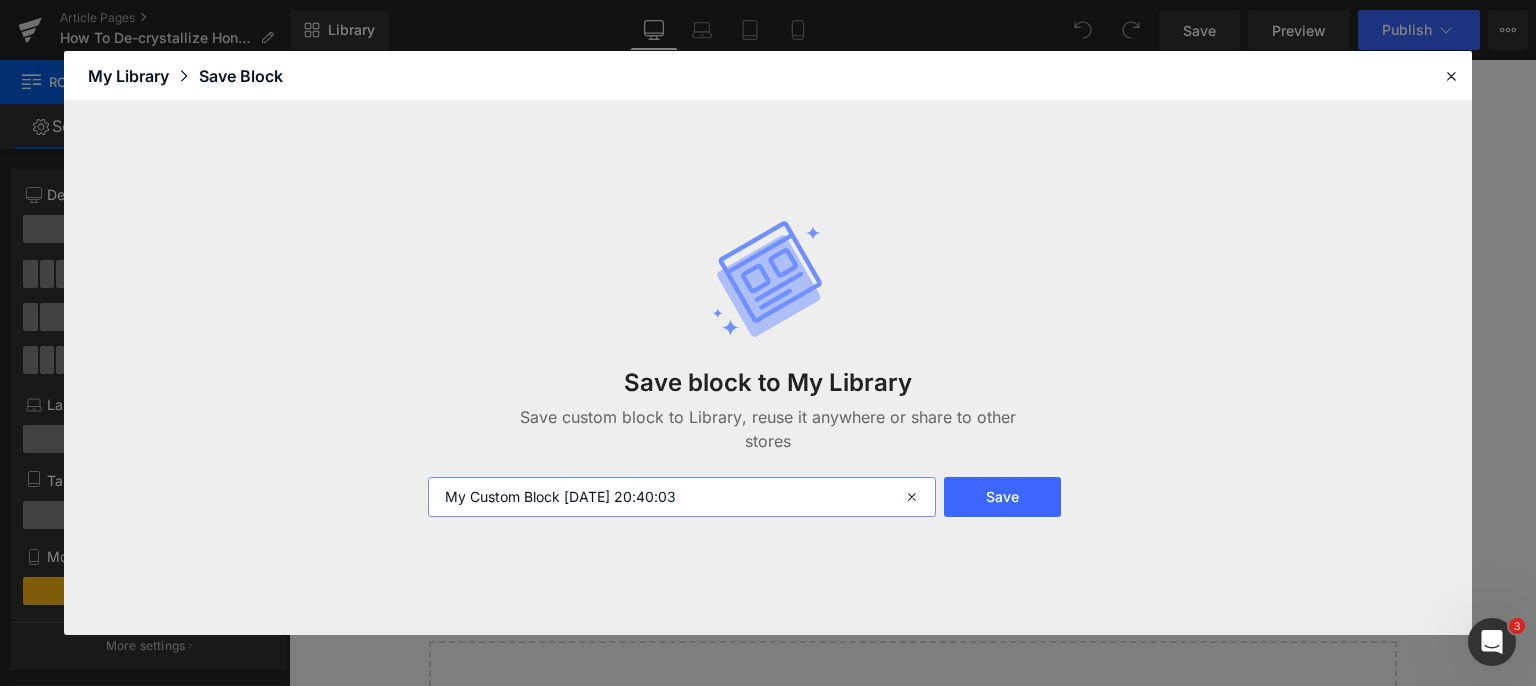 click on "My Custom Block 2025-07-15 20:40:03" at bounding box center (682, 497) 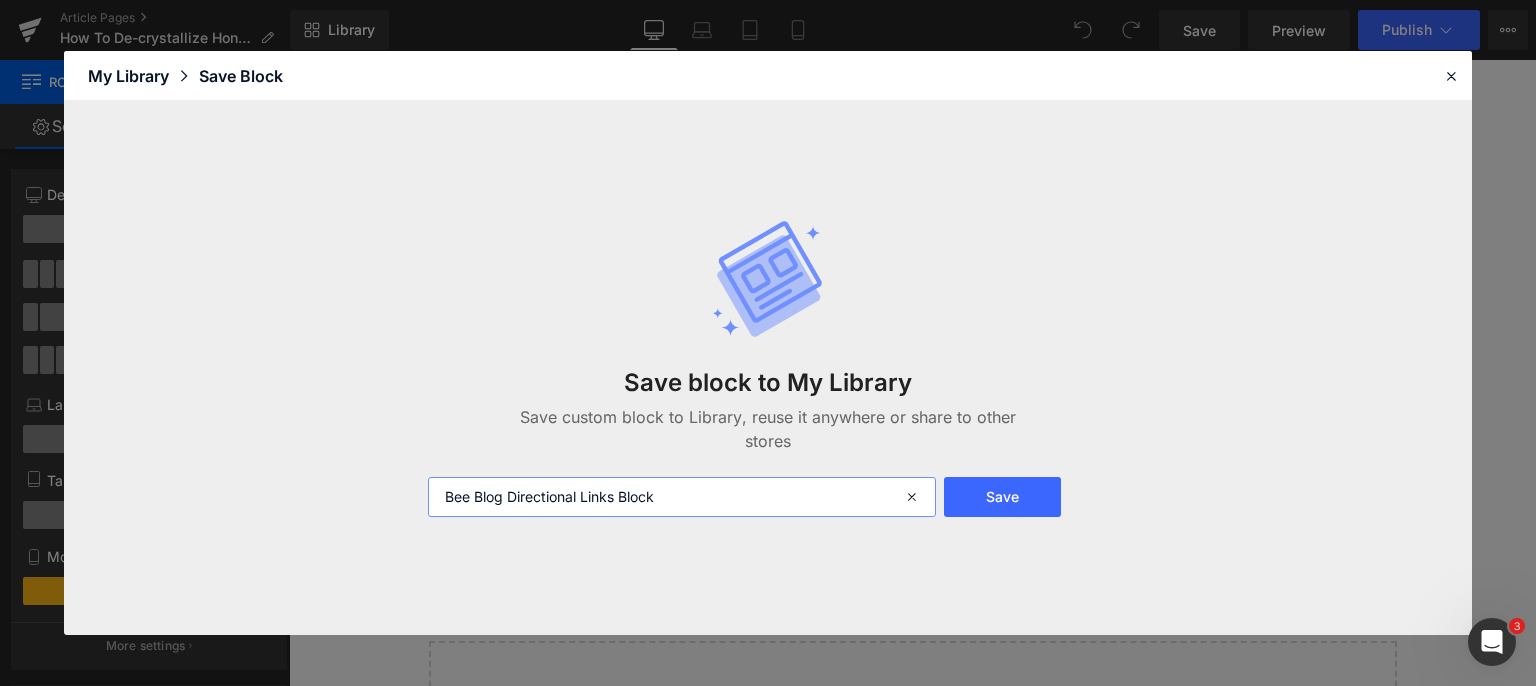 type on "Bee Blog Directional Links Block" 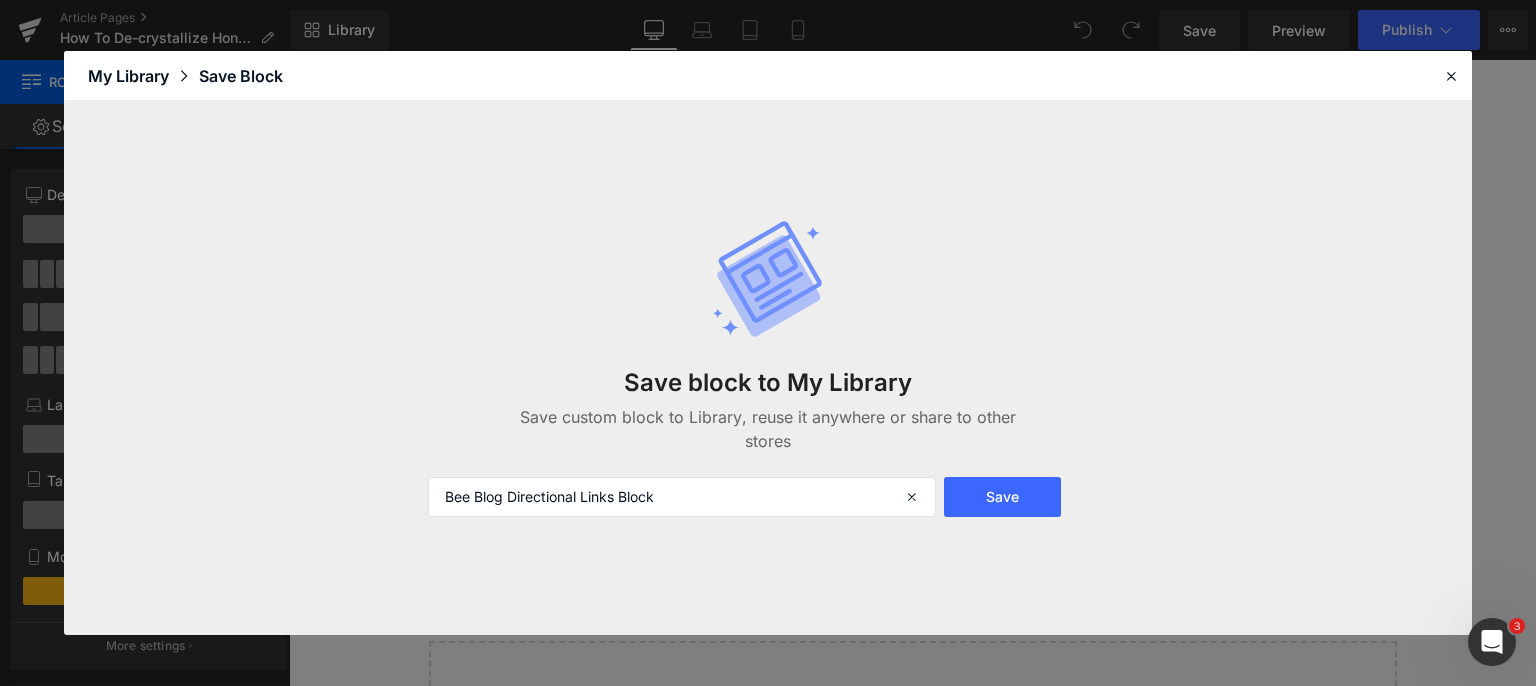 click on "Save" at bounding box center [1002, 497] 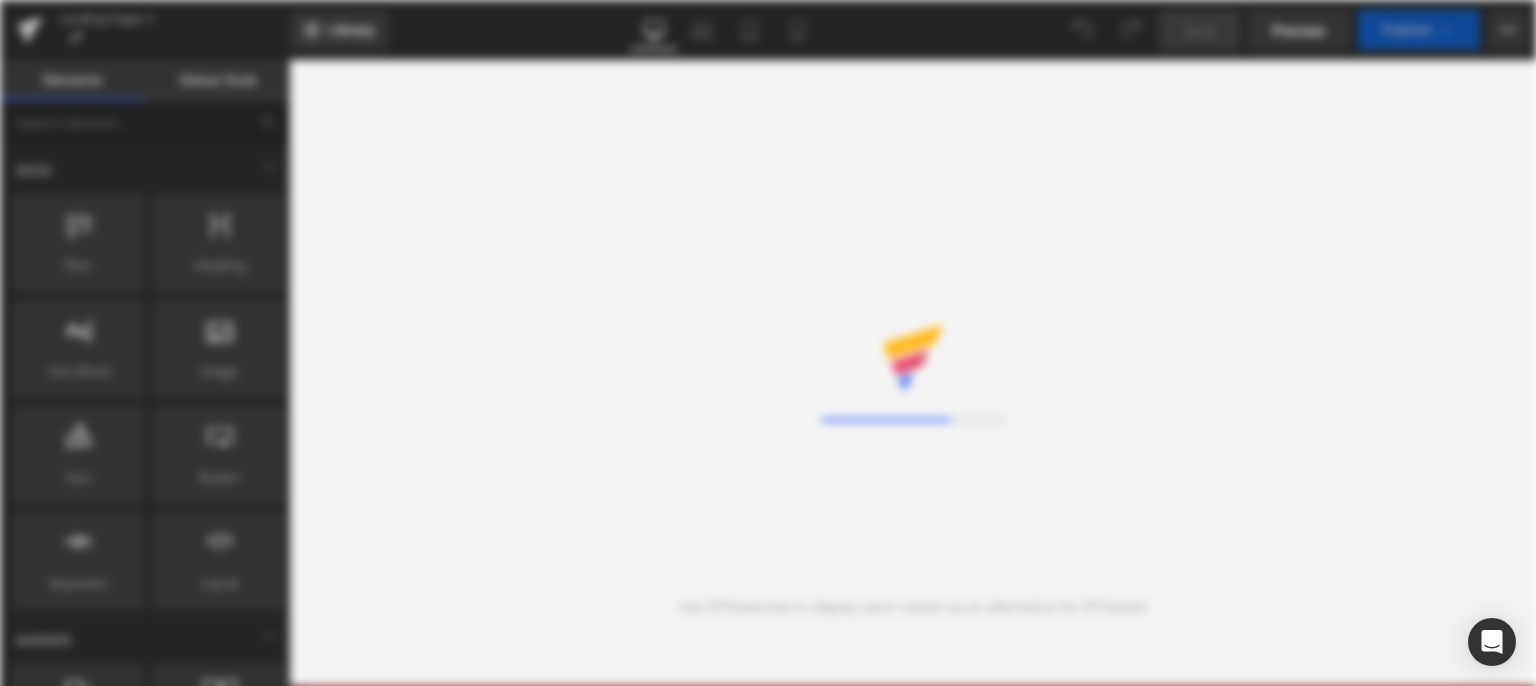 scroll, scrollTop: 0, scrollLeft: 0, axis: both 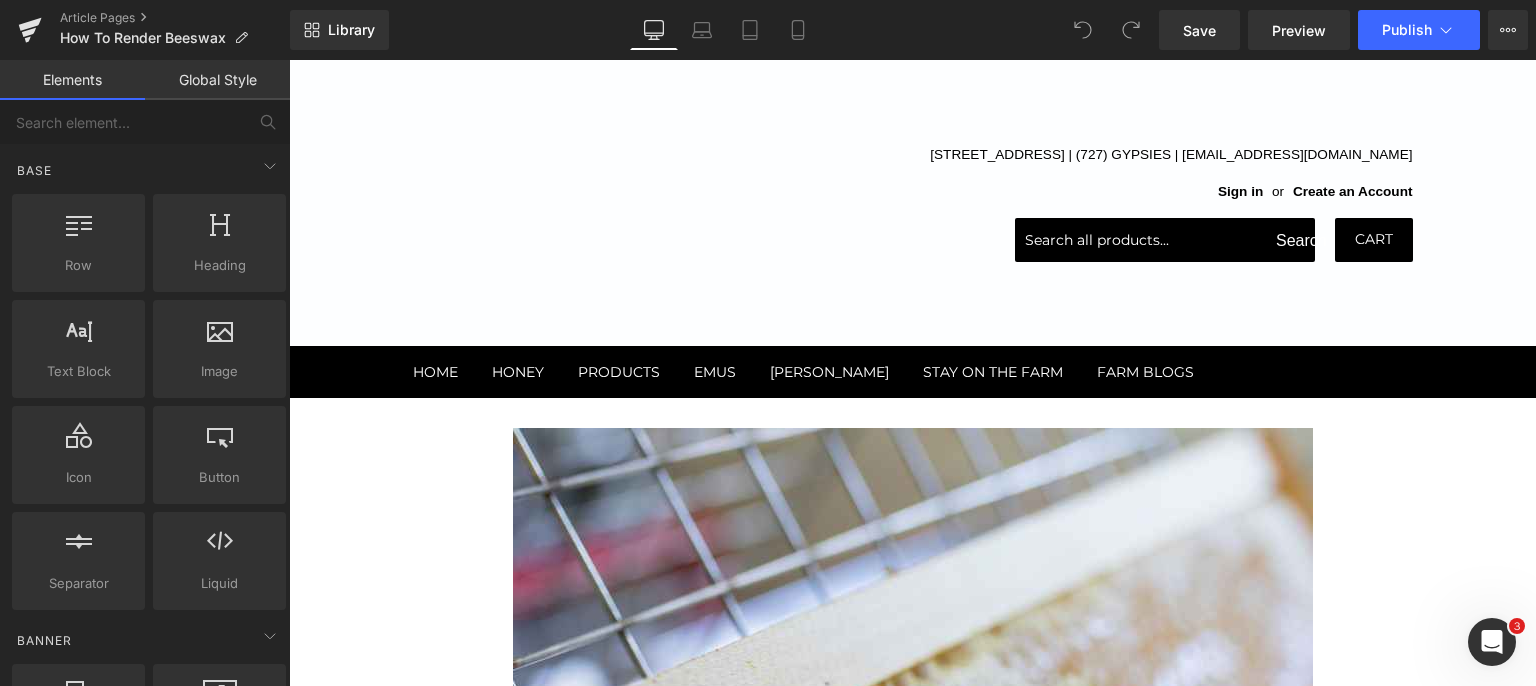 click 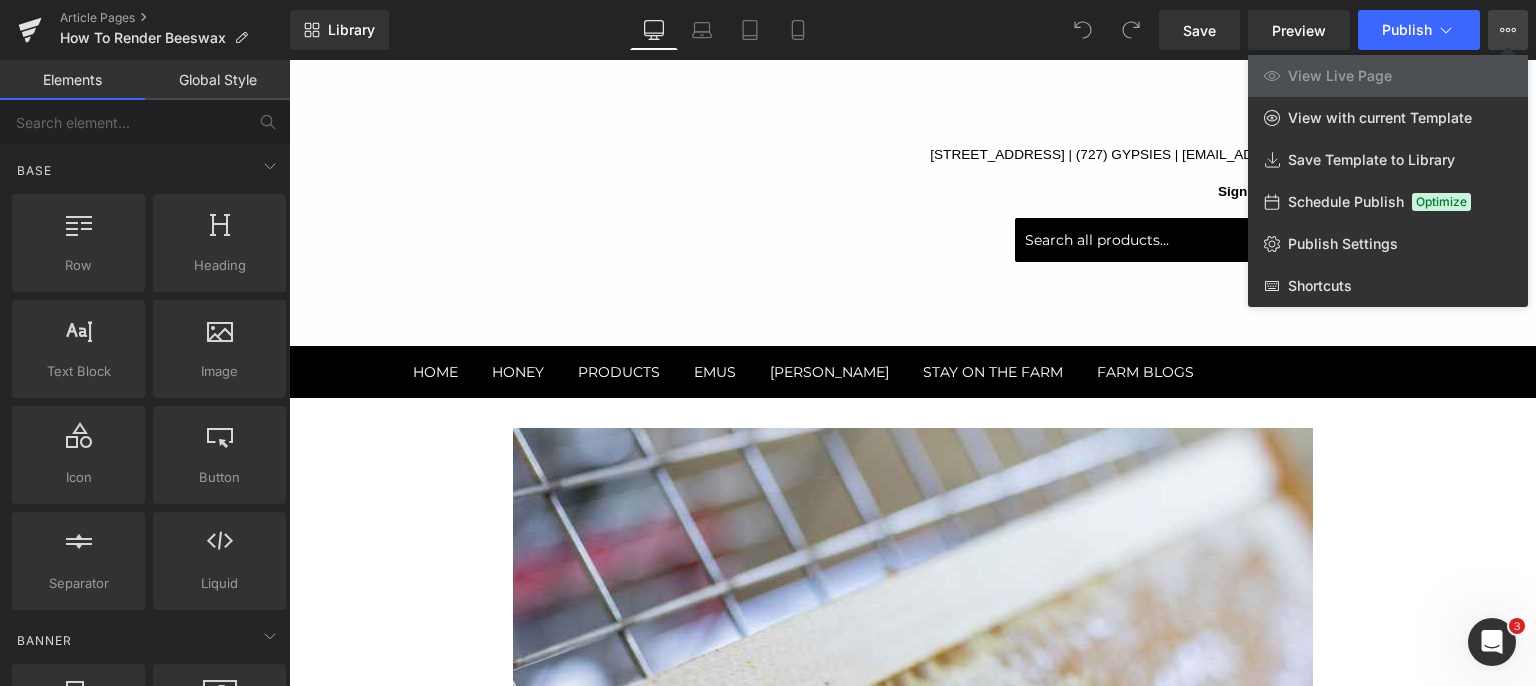 click on "Publish Settings" at bounding box center [1343, 244] 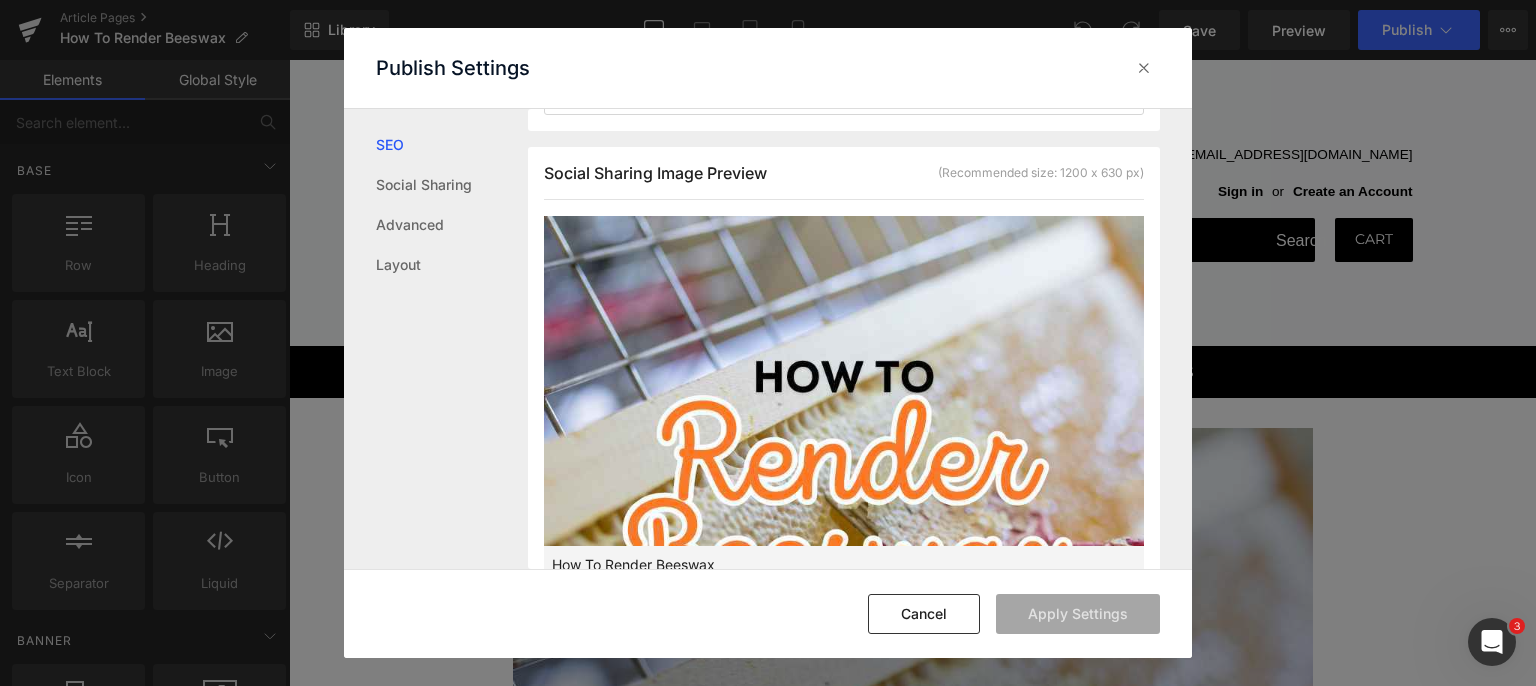 scroll, scrollTop: 400, scrollLeft: 0, axis: vertical 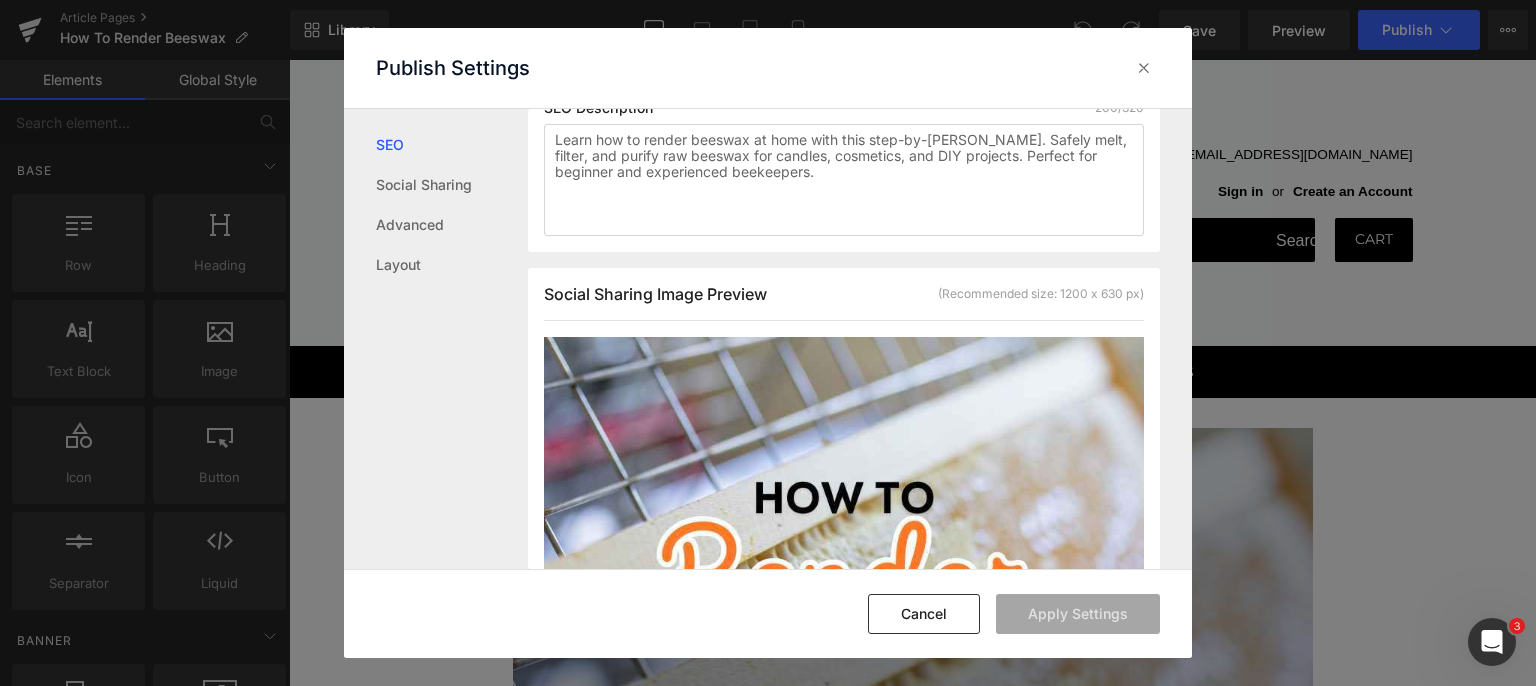 click at bounding box center [1144, 68] 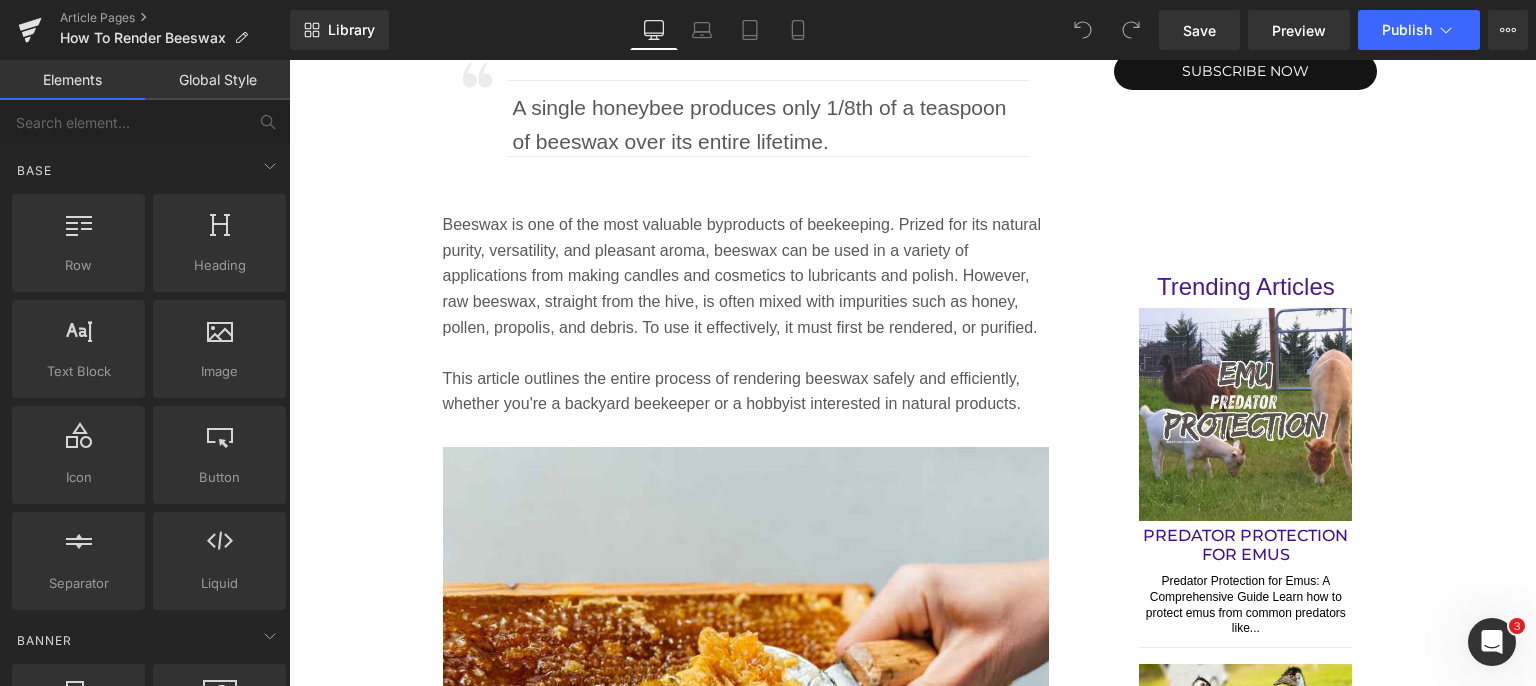scroll, scrollTop: 1400, scrollLeft: 0, axis: vertical 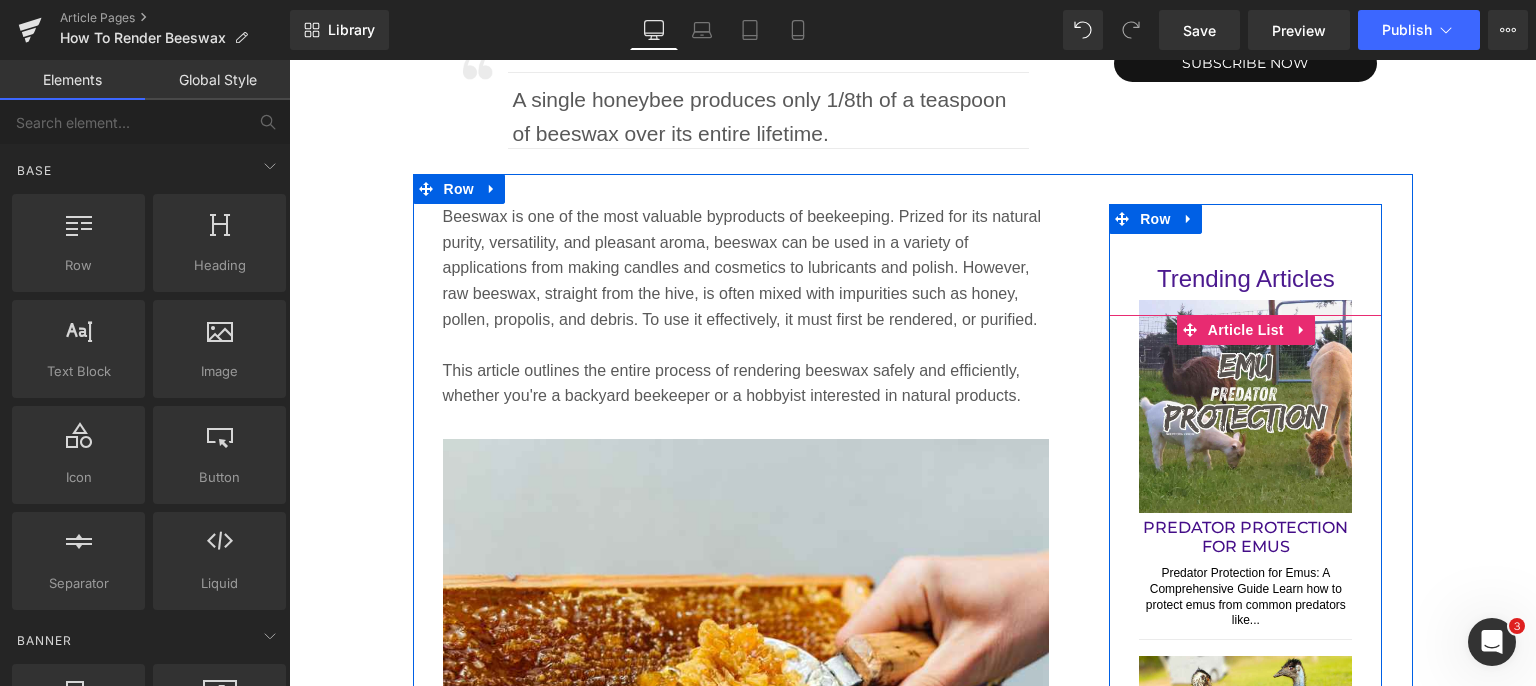 click on "Article List" at bounding box center [1246, 330] 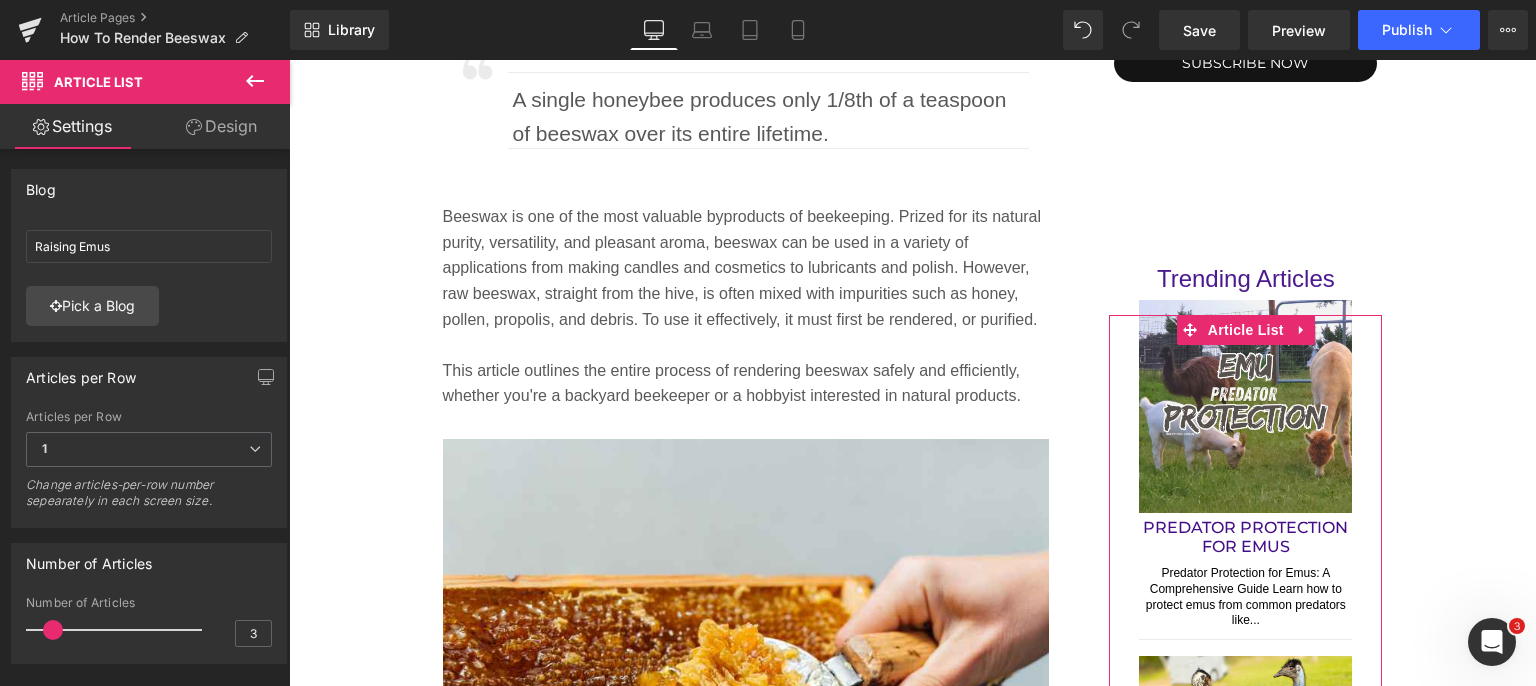 click on "Pick a Blog" at bounding box center (92, 306) 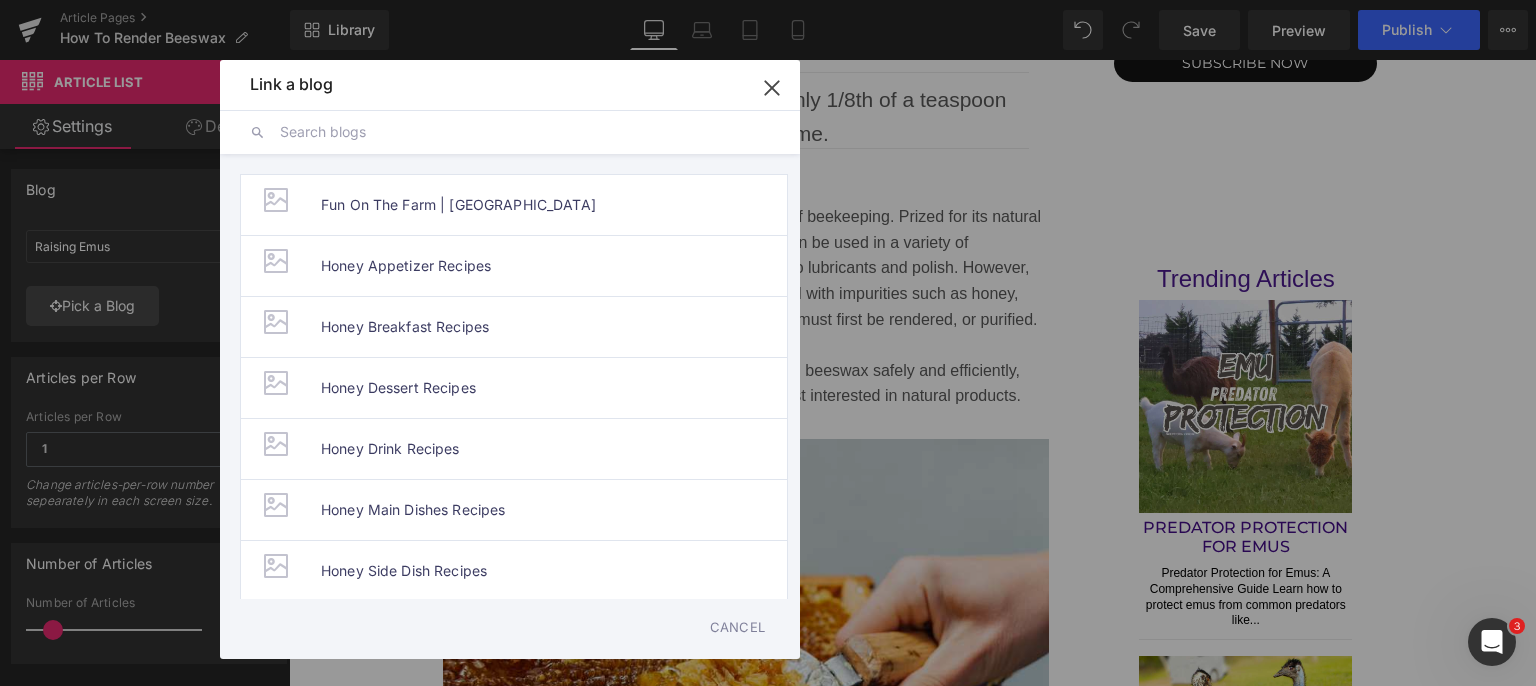 click at bounding box center (276, 444) 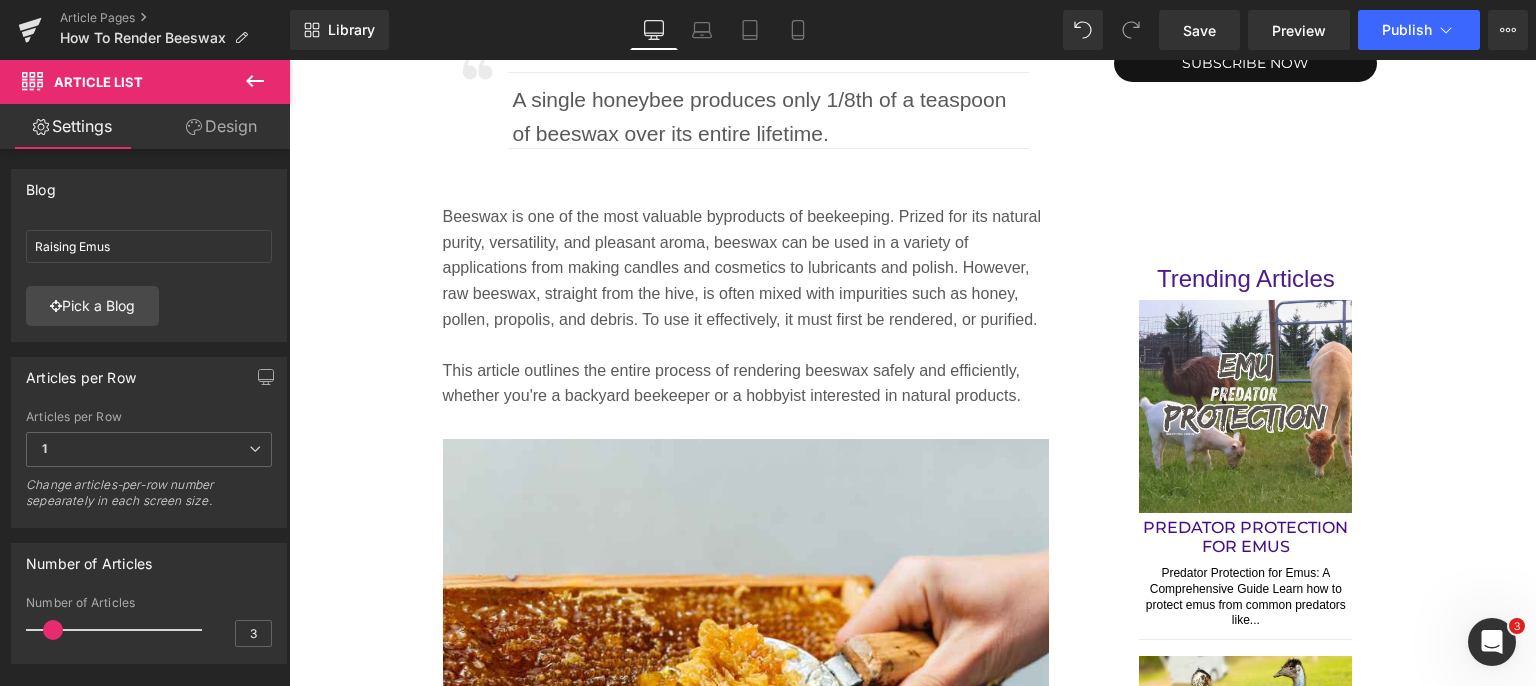 type on "Honey Drink Recipes" 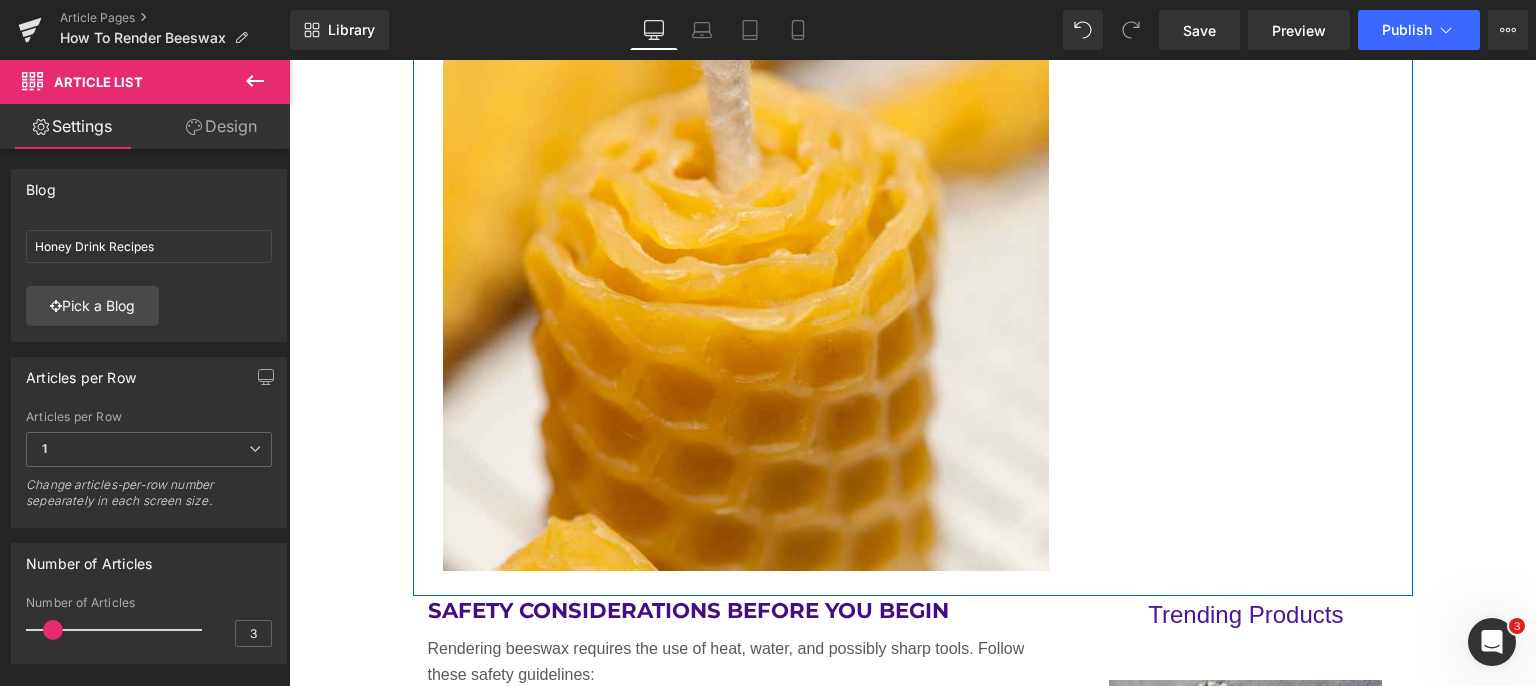 scroll, scrollTop: 3200, scrollLeft: 0, axis: vertical 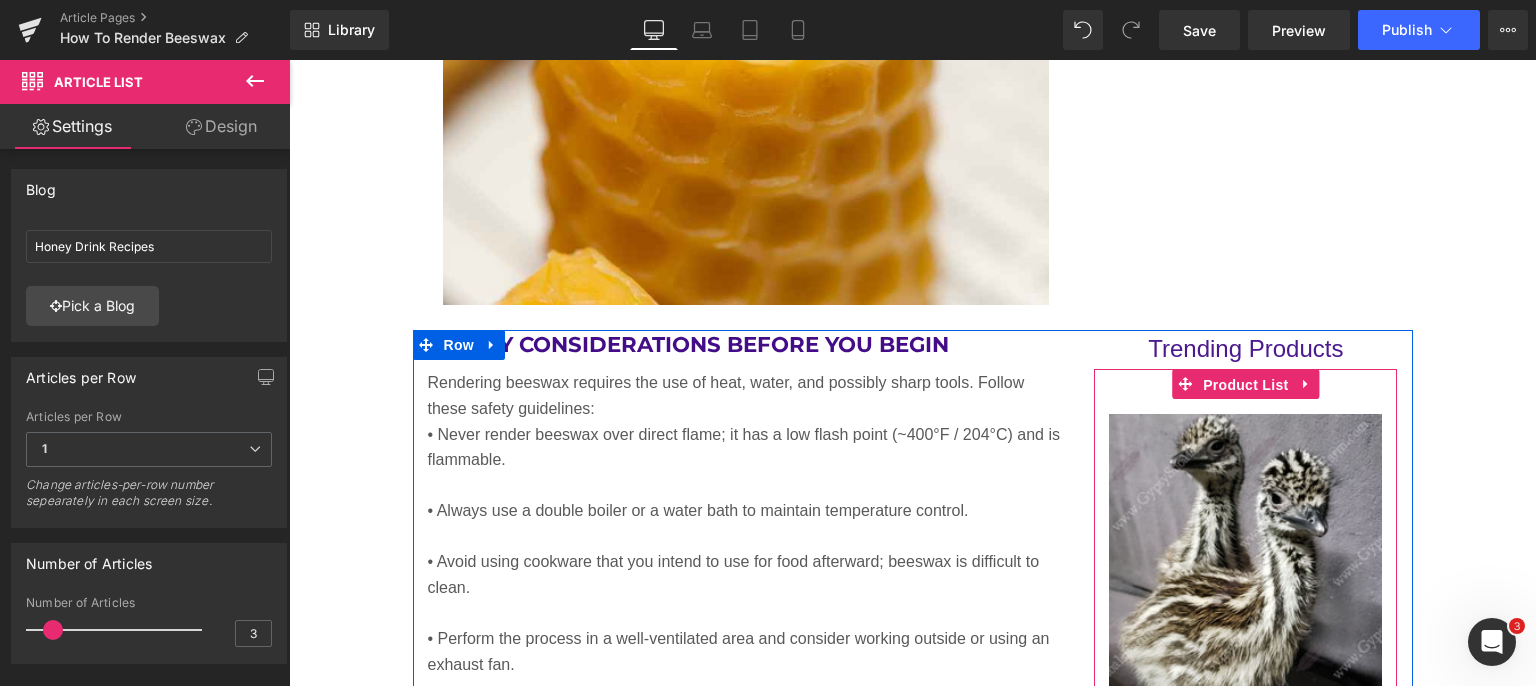 click on "Product List" at bounding box center [1245, 385] 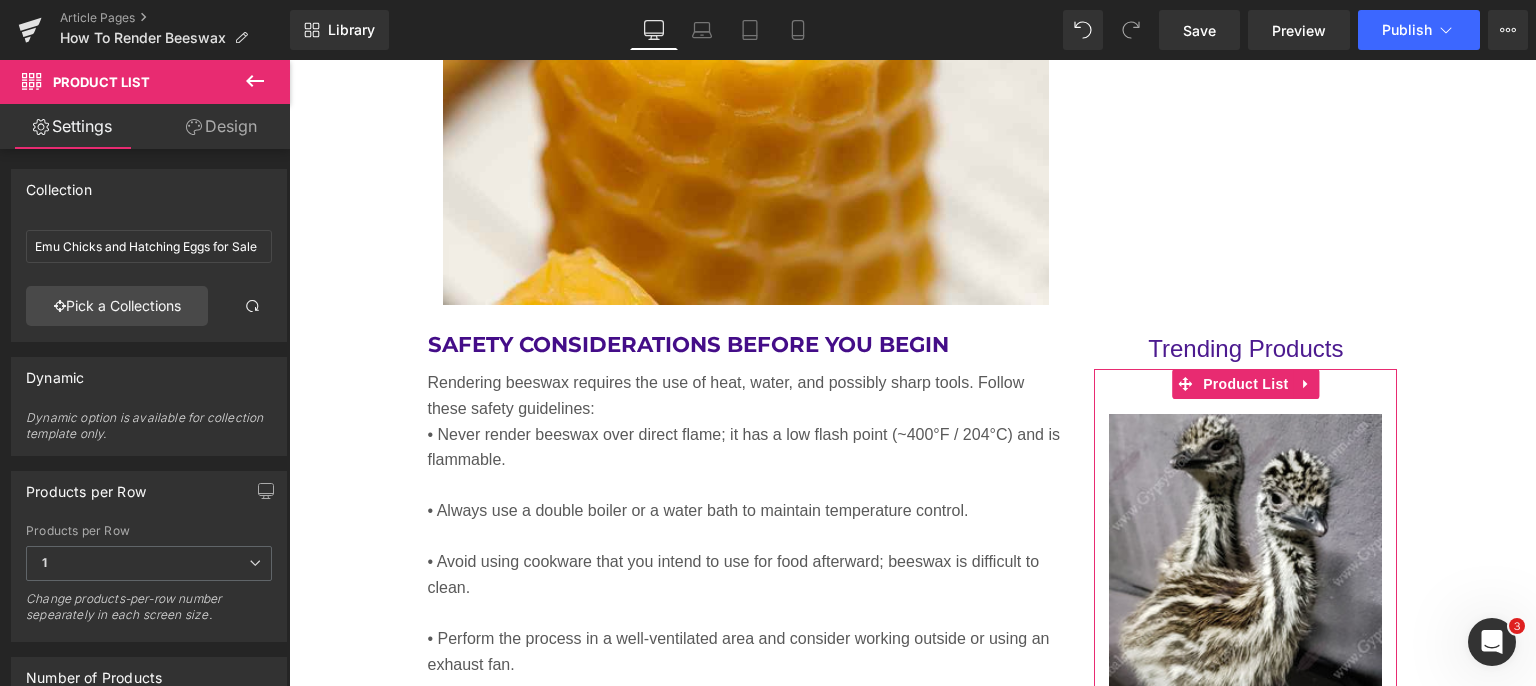 click on "Pick a Collections" at bounding box center [117, 306] 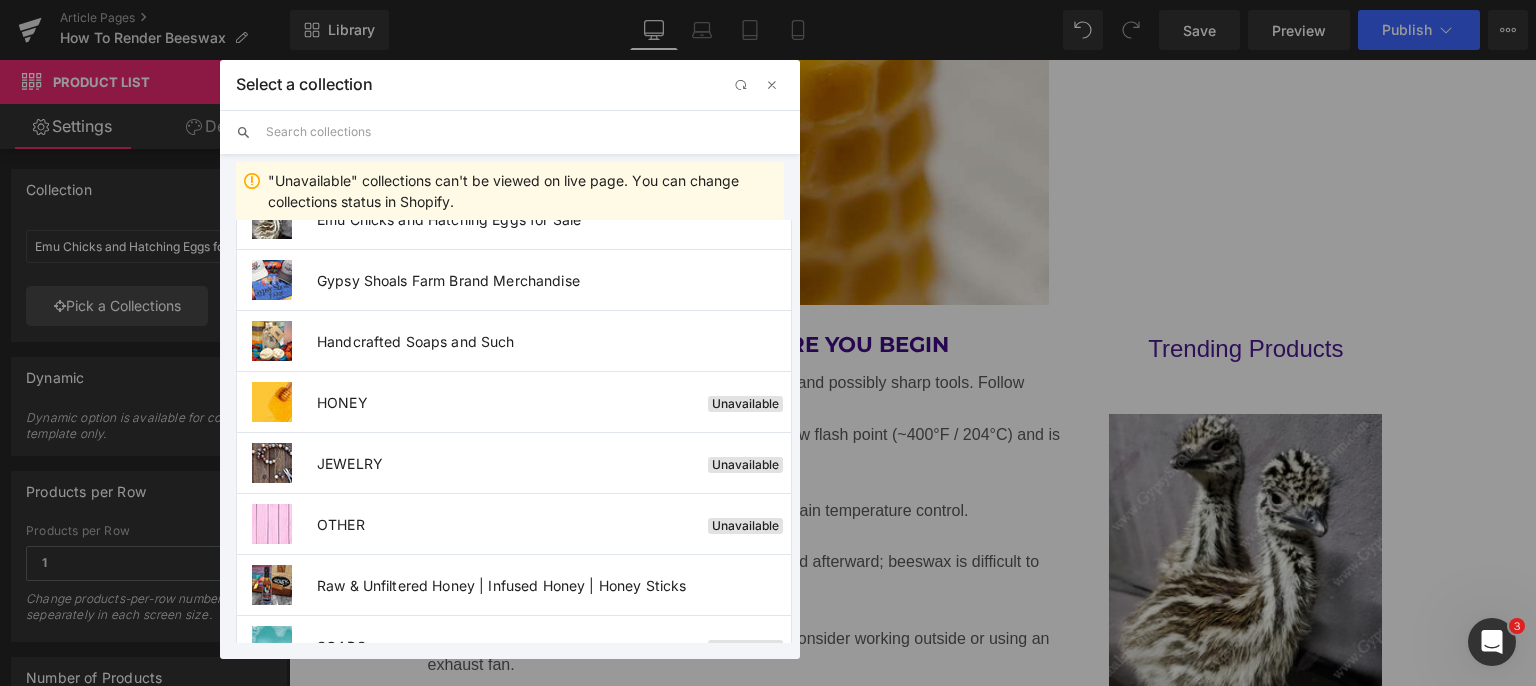 scroll, scrollTop: 300, scrollLeft: 0, axis: vertical 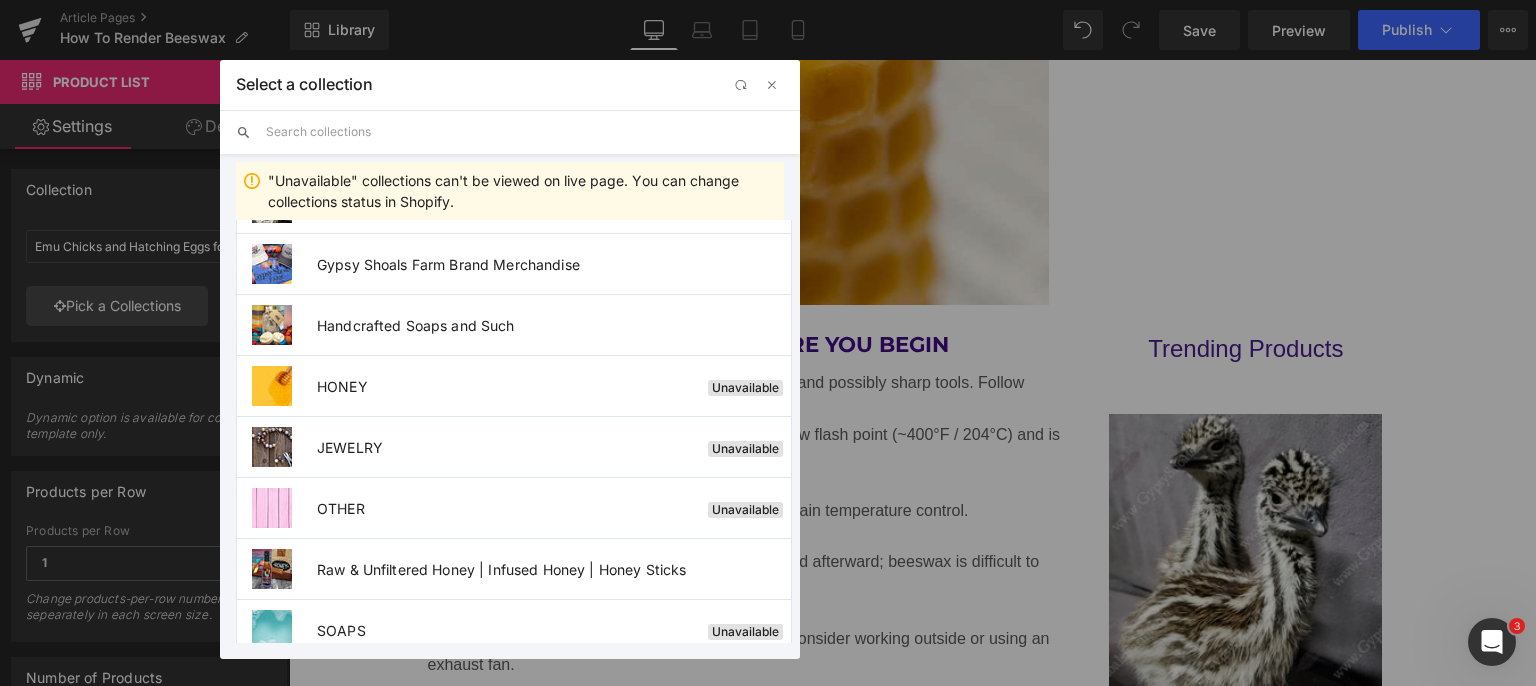 click on "Raw & Unfiltered Honey | Infused Honey | Honey Sticks" at bounding box center (554, 569) 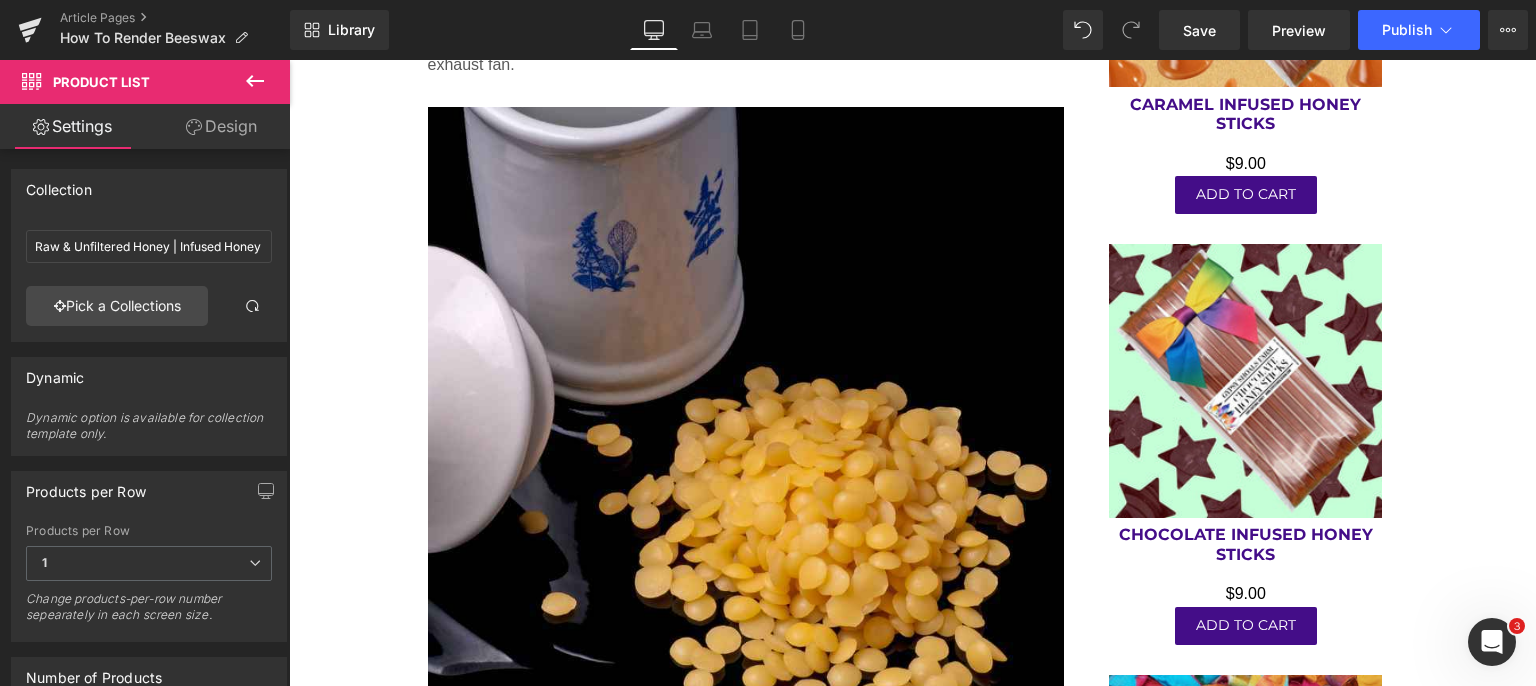 scroll, scrollTop: 3400, scrollLeft: 0, axis: vertical 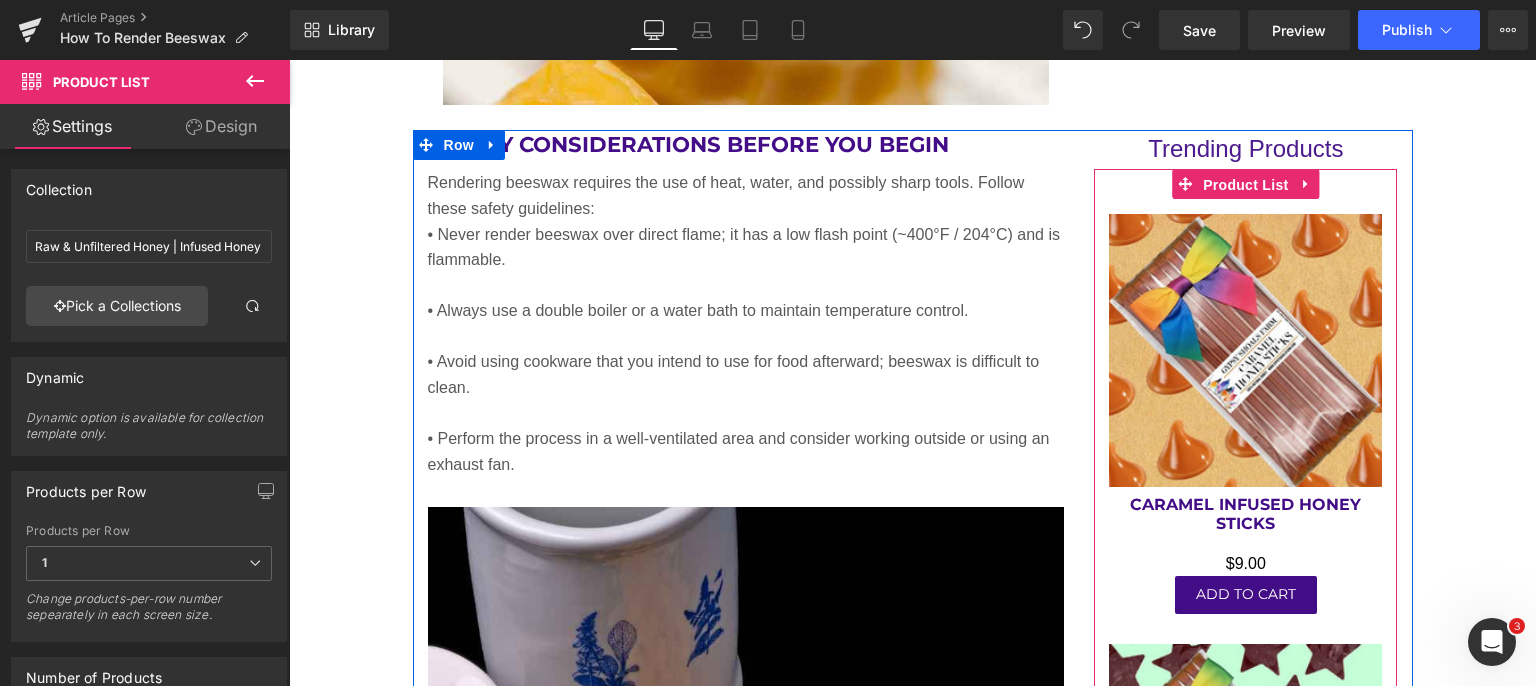 click on "Product List" at bounding box center [1245, 185] 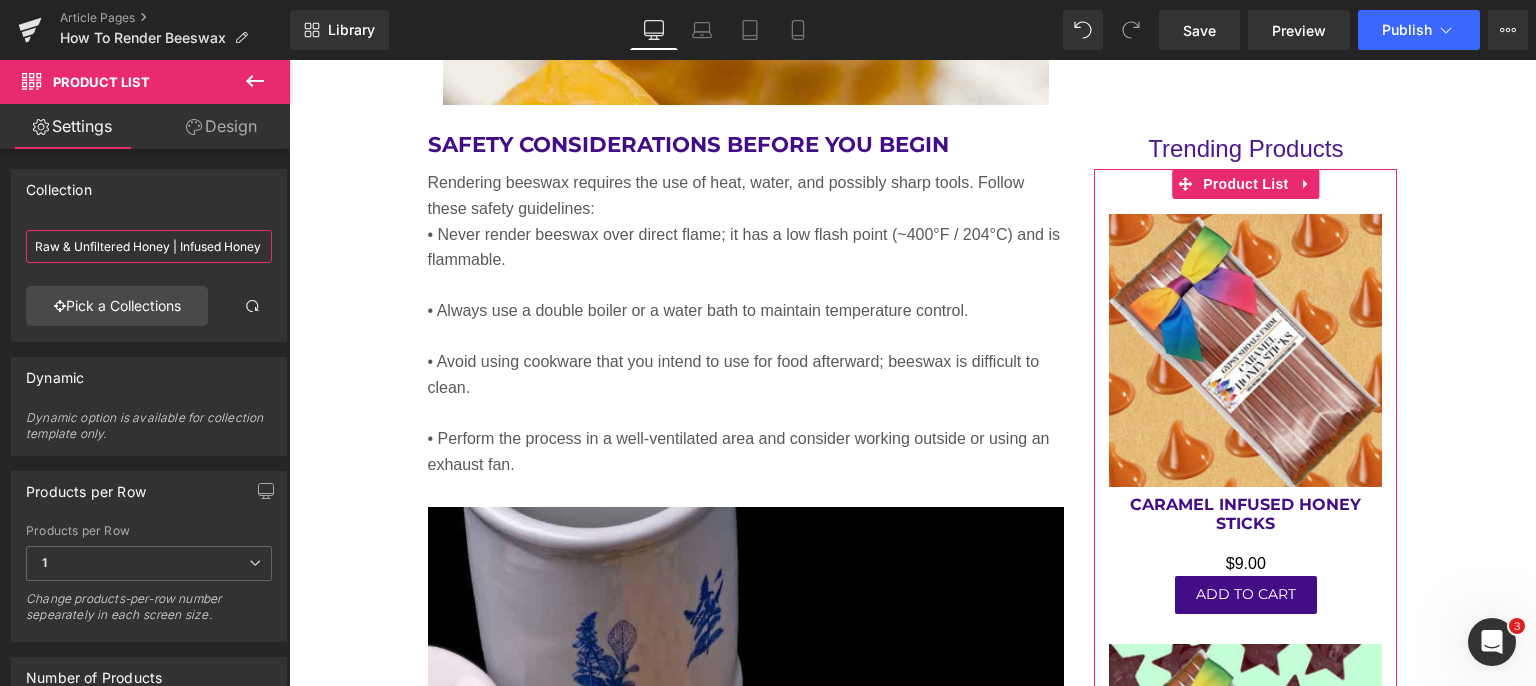 click on "Raw & Unfiltered Honey | Infused Honey | Honey Sticks" at bounding box center (149, 246) 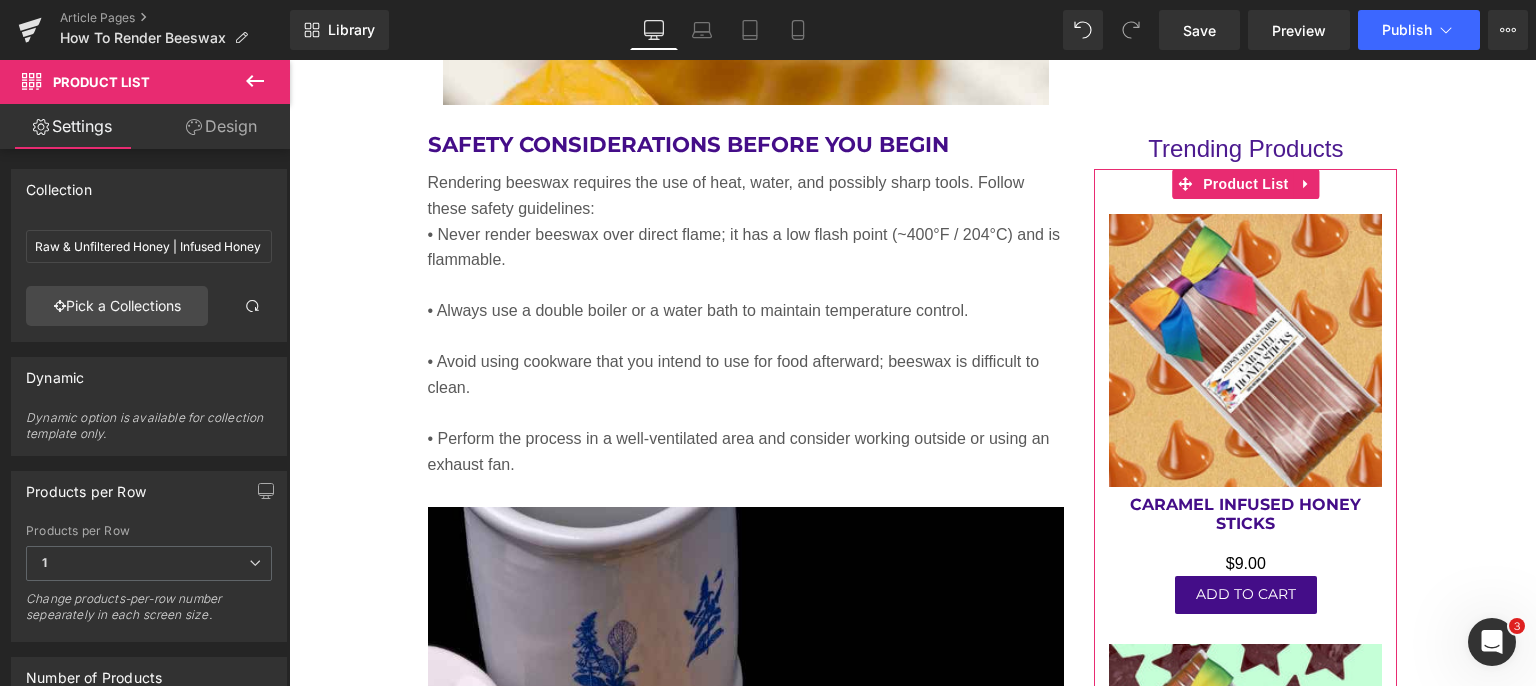 click on "Pick a Collections" at bounding box center [117, 306] 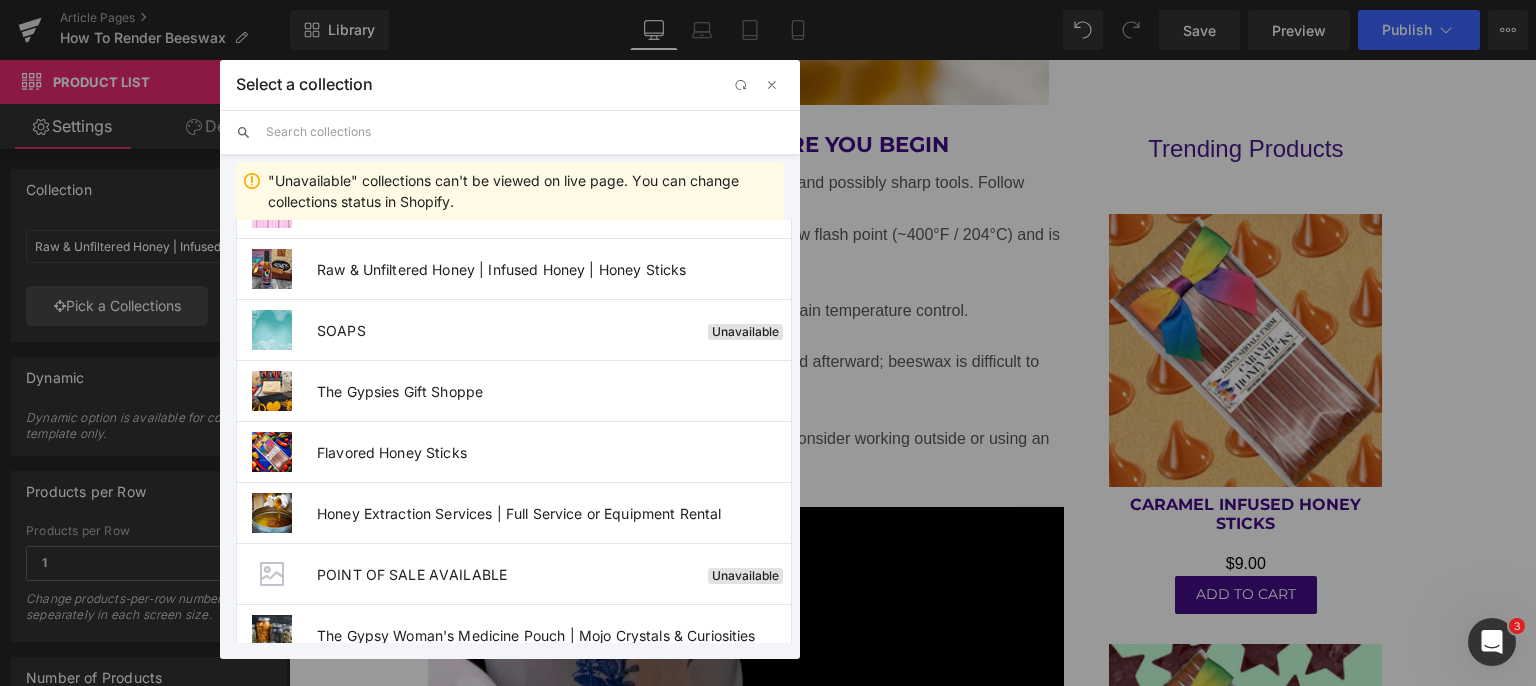 scroll, scrollTop: 624, scrollLeft: 0, axis: vertical 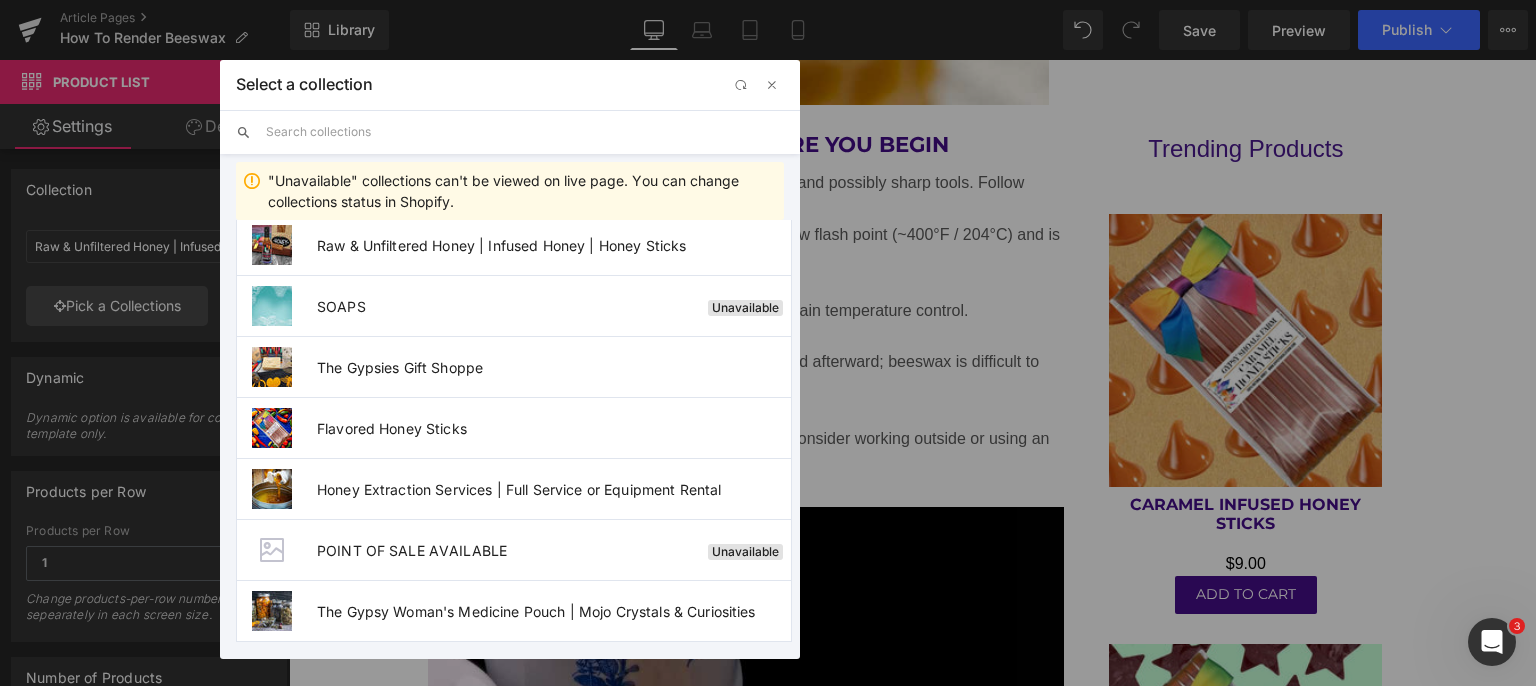 click on "Raw & Unfiltered Honey | Infused Honey | Honey Sticks" at bounding box center [554, 245] 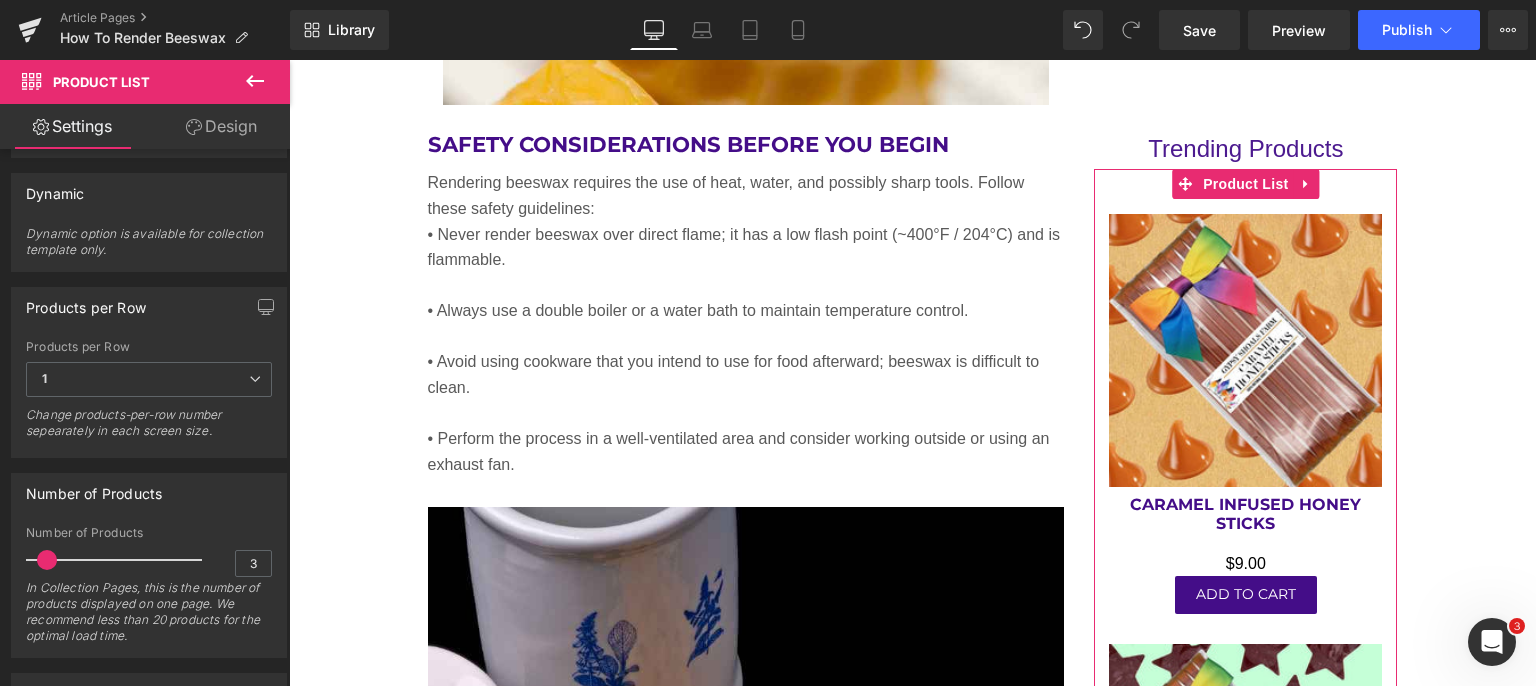 scroll, scrollTop: 200, scrollLeft: 0, axis: vertical 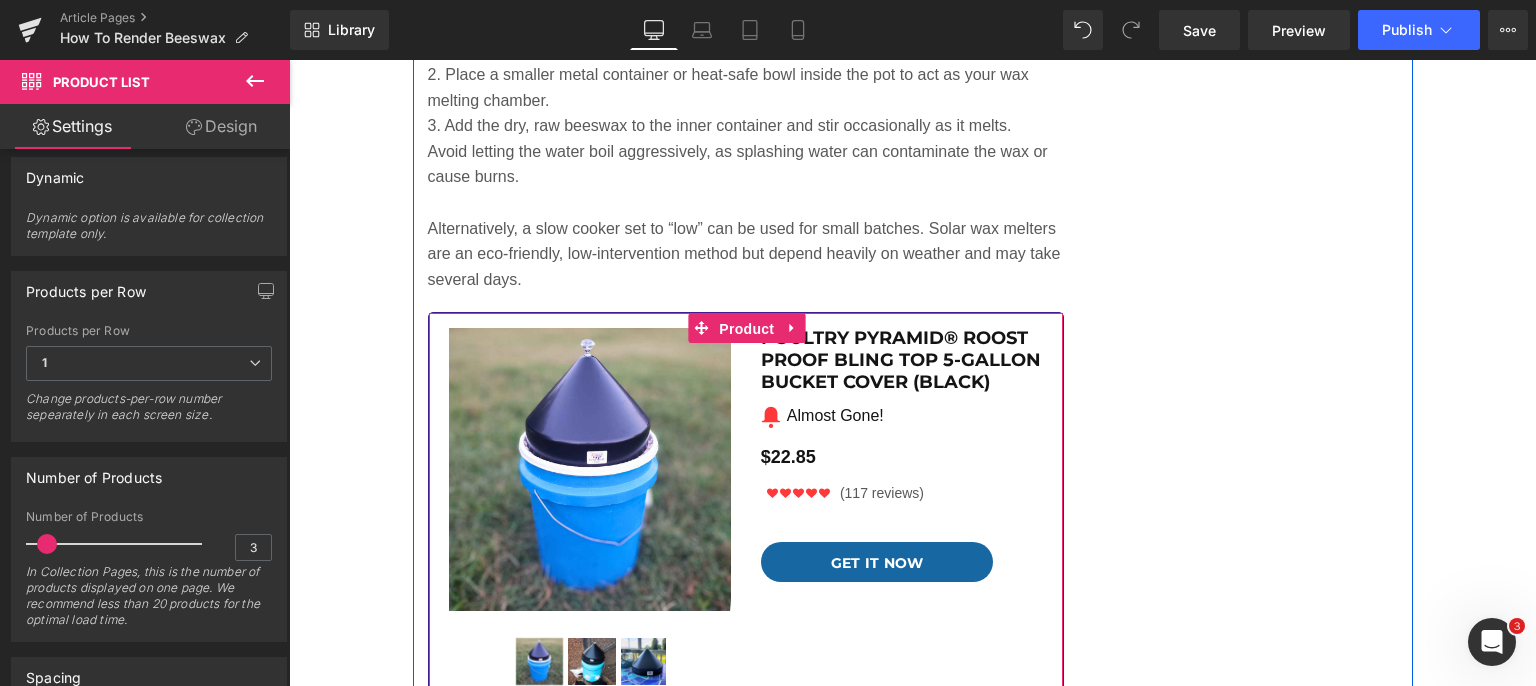 click on "Product" at bounding box center [746, 329] 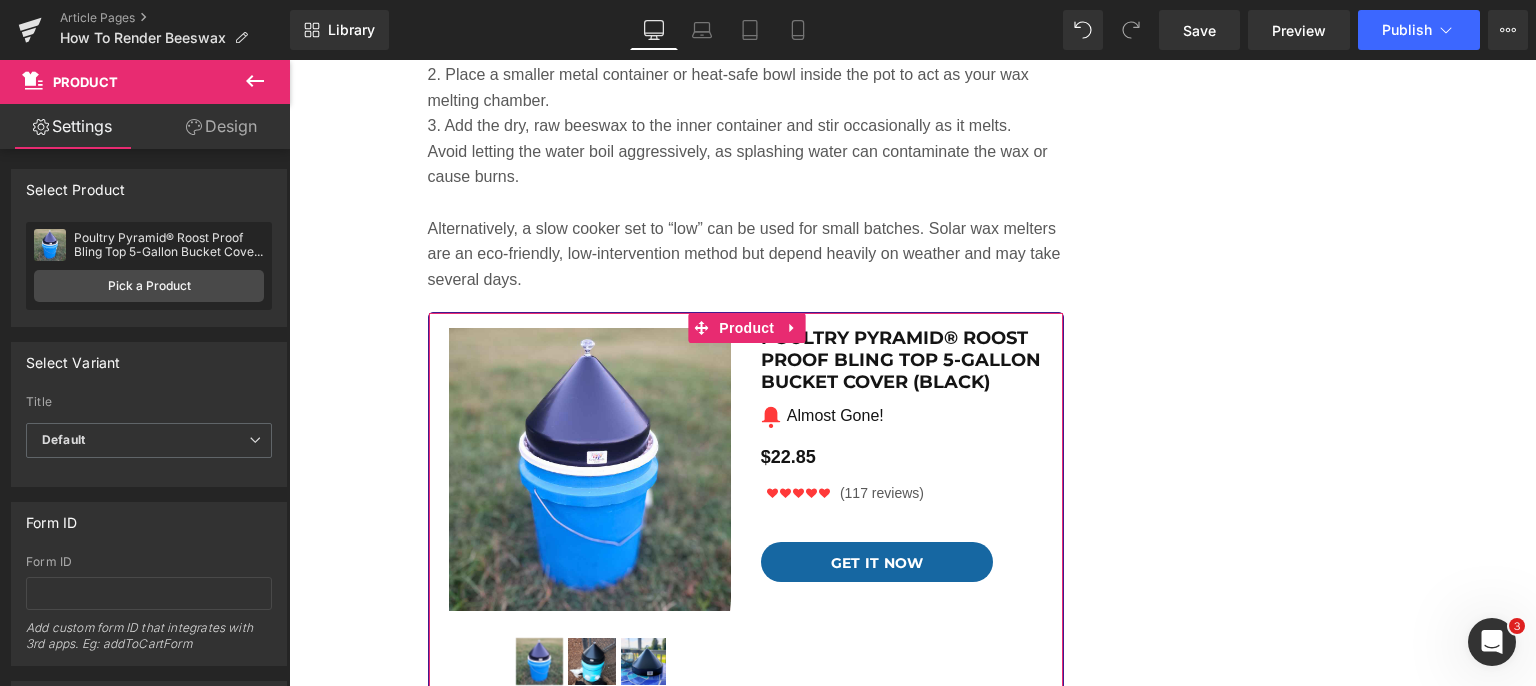 click on "Pick a Product" at bounding box center (149, 286) 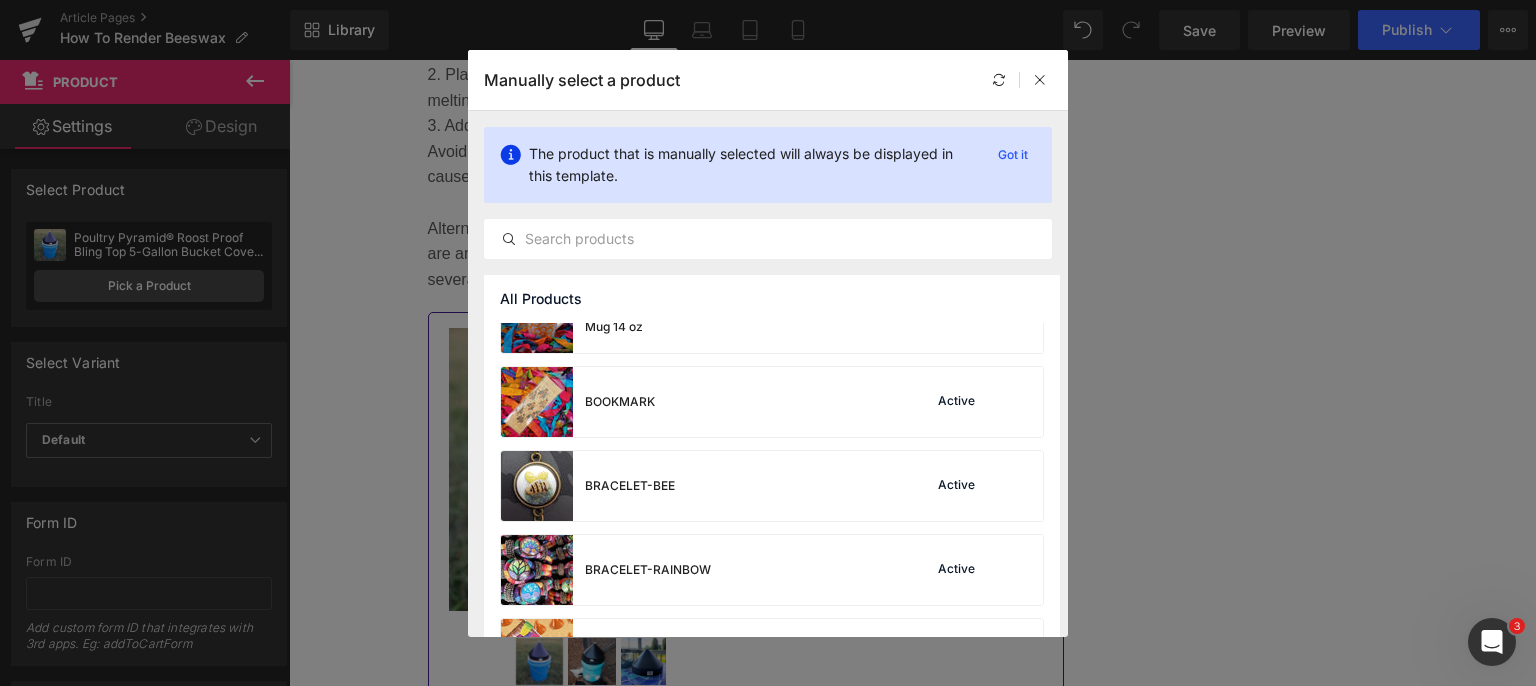 scroll, scrollTop: 1000, scrollLeft: 0, axis: vertical 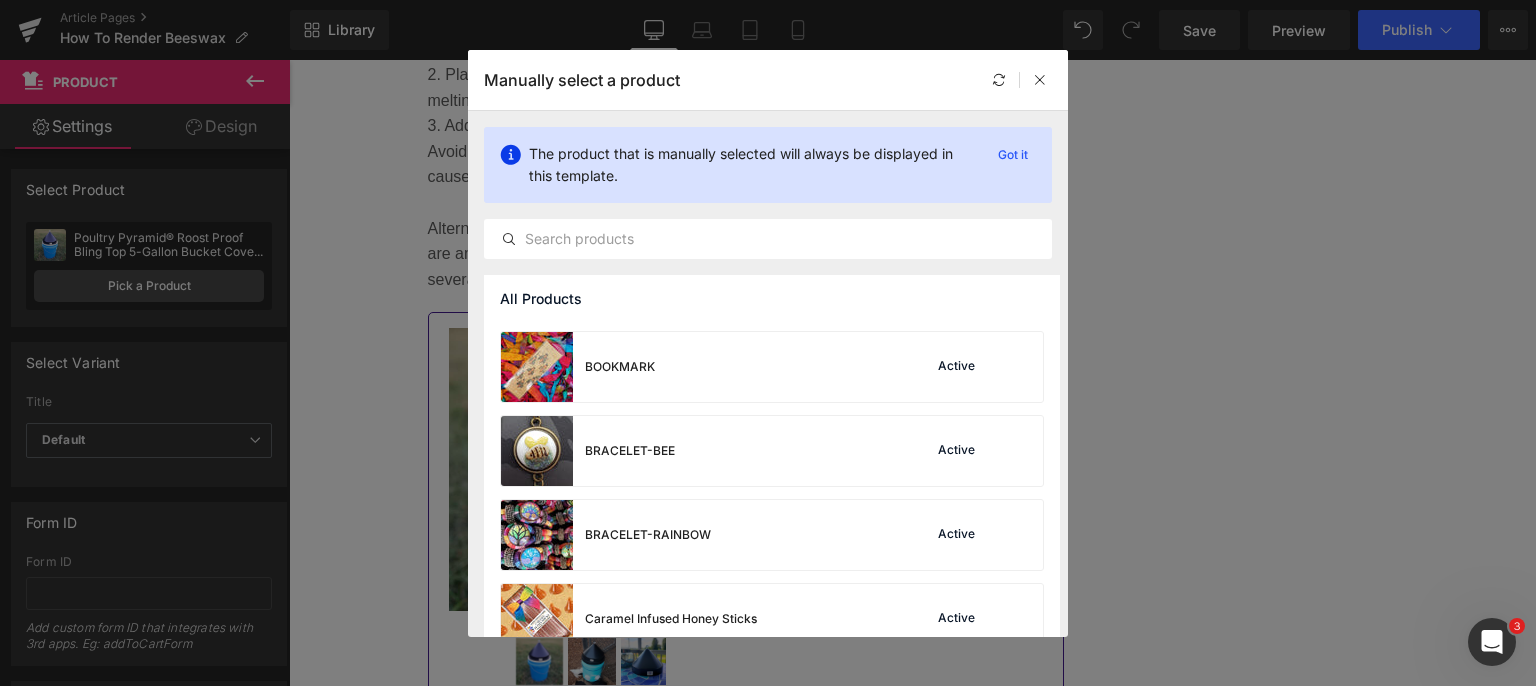 click on "BRACELET-BEE Active" at bounding box center [772, 451] 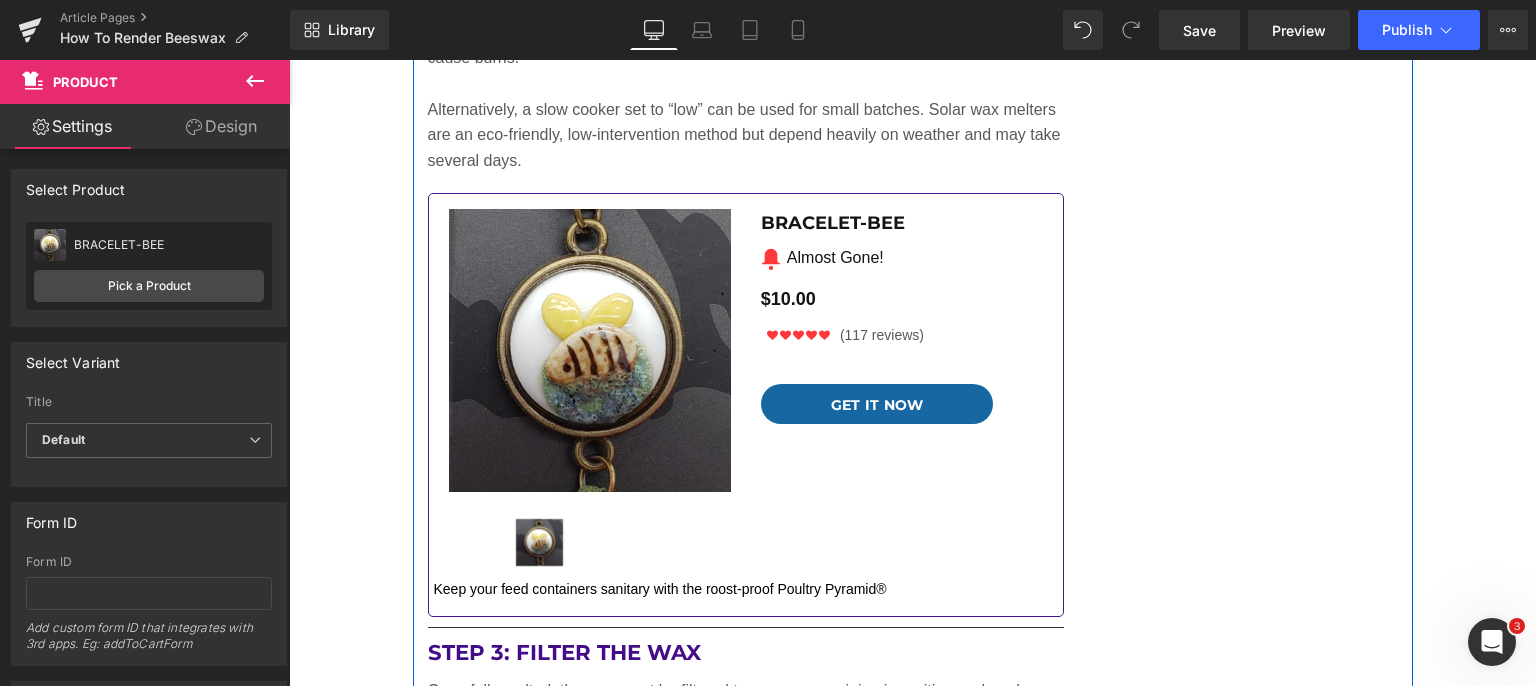 scroll, scrollTop: 5900, scrollLeft: 0, axis: vertical 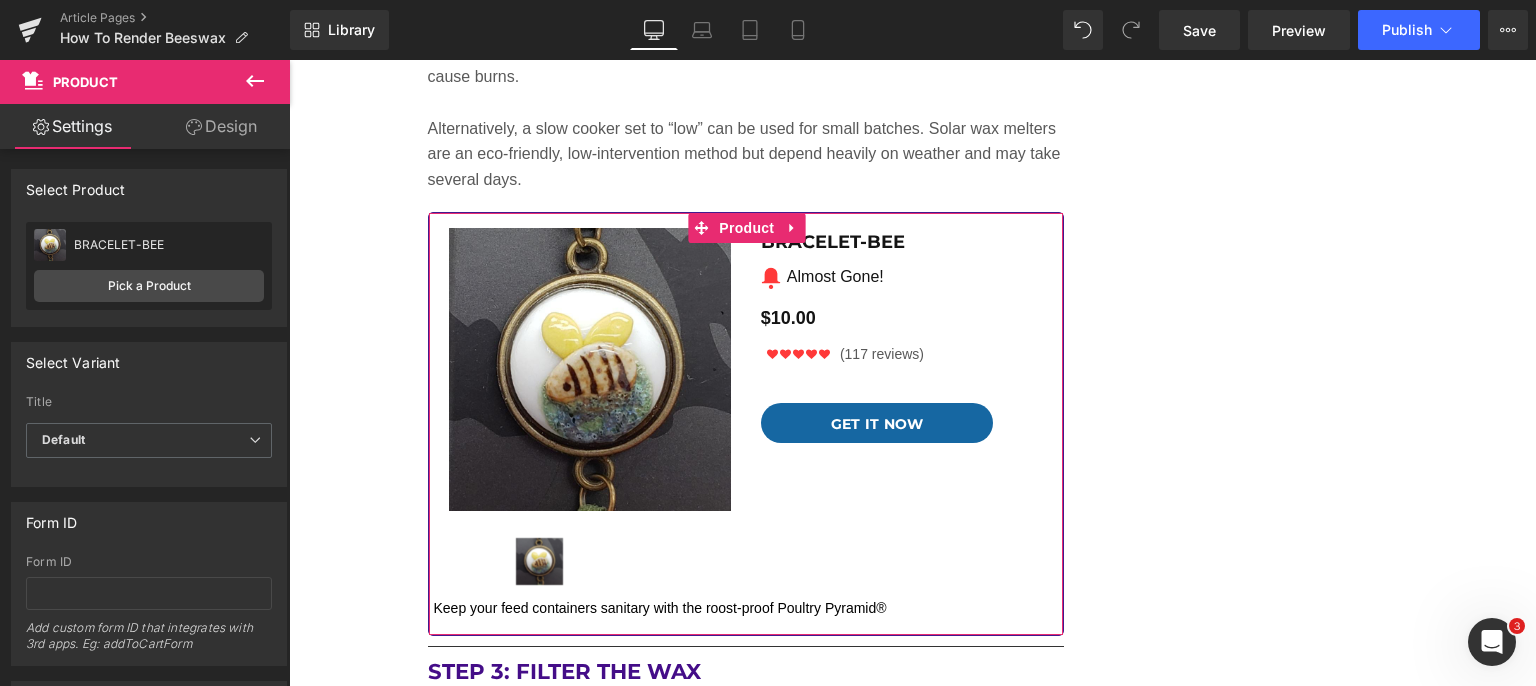 click on "Pick a Product" at bounding box center [149, 286] 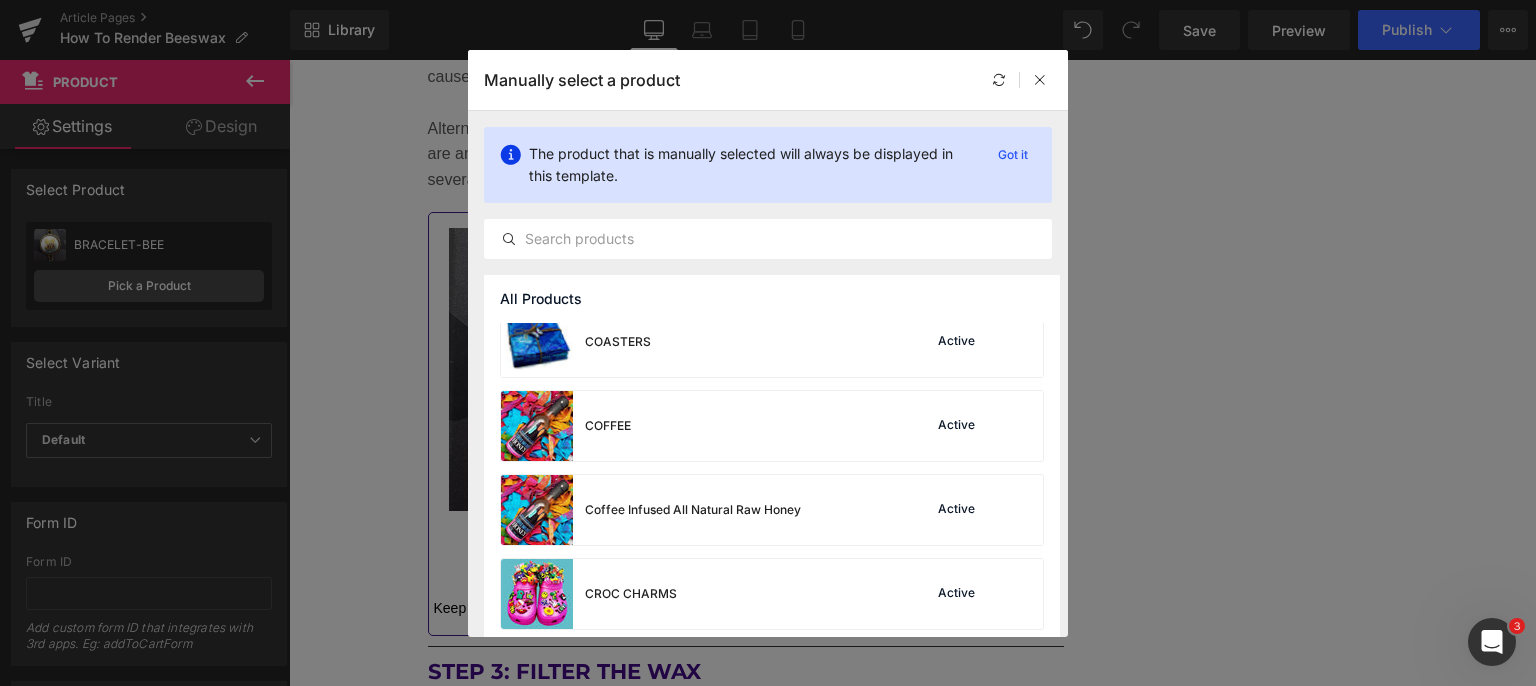 scroll, scrollTop: 1700, scrollLeft: 0, axis: vertical 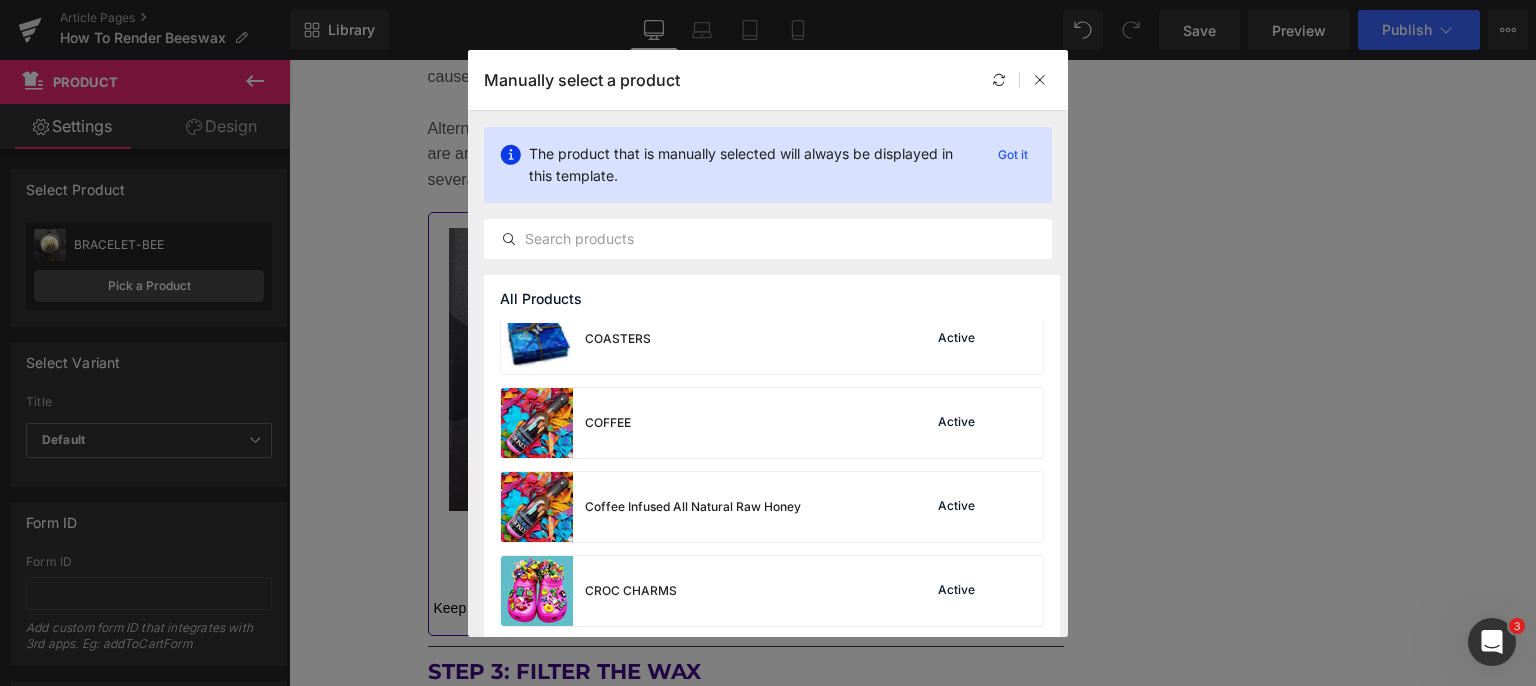 click on "Coffee Infused All Natural Raw Honey" at bounding box center [651, 507] 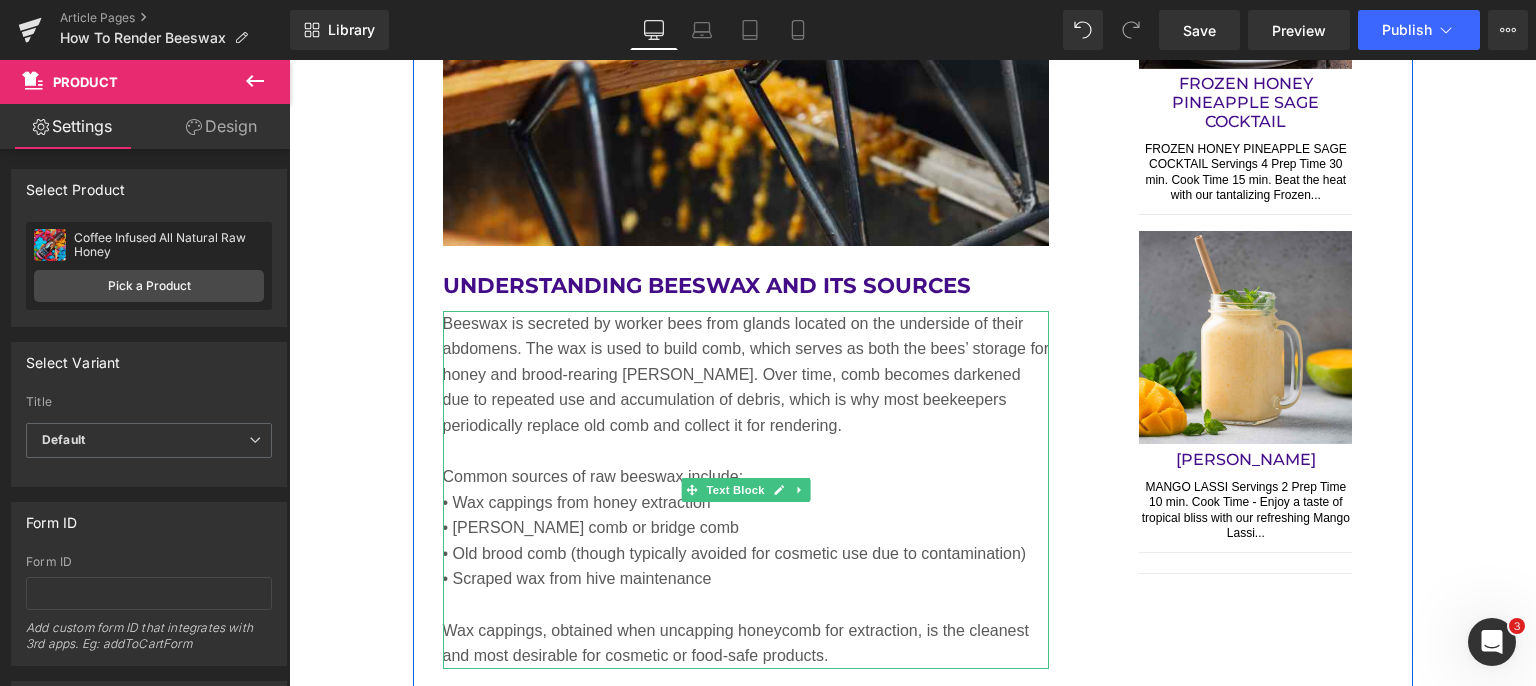 scroll, scrollTop: 2300, scrollLeft: 0, axis: vertical 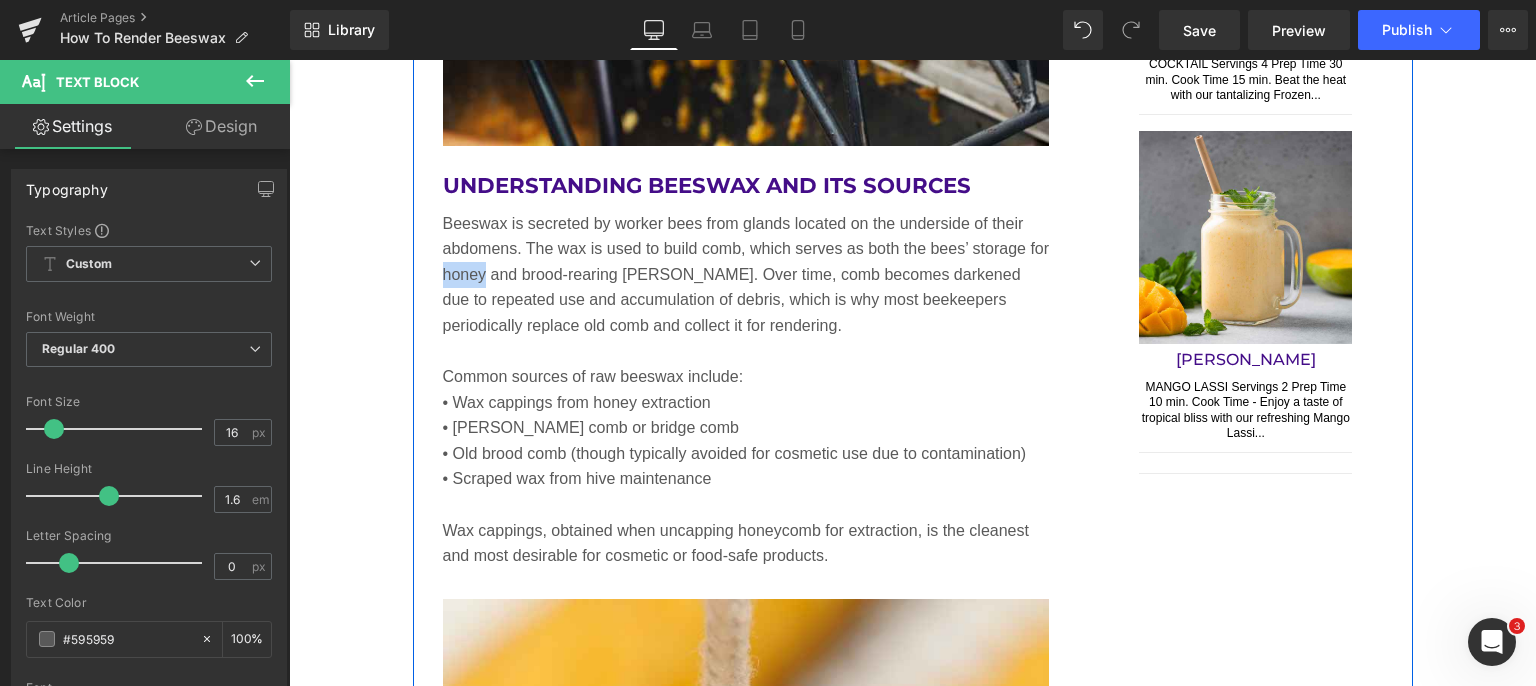 drag, startPoint x: 477, startPoint y: 274, endPoint x: 431, endPoint y: 281, distance: 46.52956 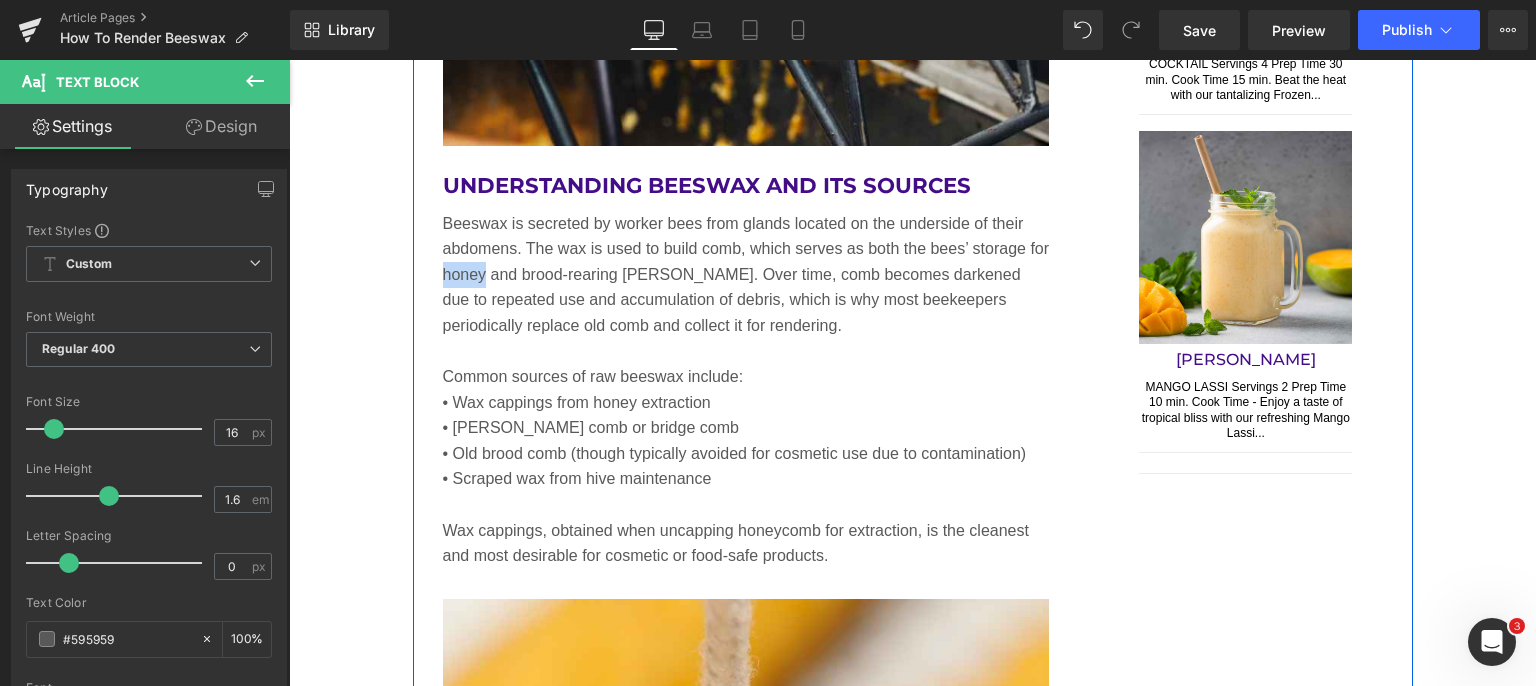 click on "Beeswax is one of the most valuable byproducts of beekeeping. Prized for its natural purity, versatility, and pleasant aroma, beeswax can be used in a variety of applications from making candles and cosmetics to lubricants and polish. However, raw beeswax, straight from the hive, is often mixed with impurities such as honey, pollen, propolis, and debris. To use it effectively, it must first be rendered, or purified. This article outlines the entire process of rendering beeswax safely and efficiently, whether you're a backyard beekeeper or a hobbyist interested in natural products. Text Block         Image         Understanding Beeswax and Its Sources Heading         Common sources of raw beeswax include: •	Wax cappings from honey extraction •	Burr comb or bridge comb •	Old brood comb (though typically avoided for cosmetic use due to contamination) •	Scraped wax from hive maintenance Text Block         Image" at bounding box center (746, 267) 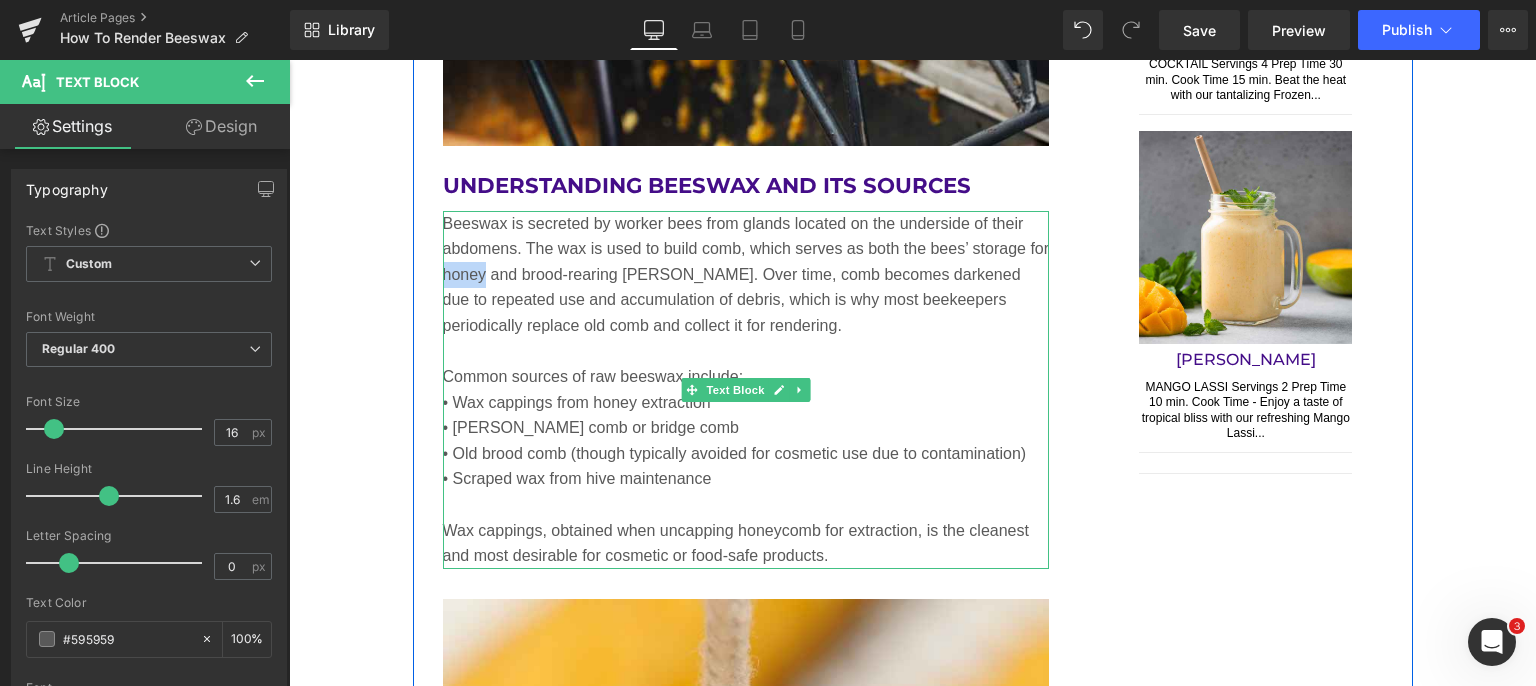 click on "Beeswax is secreted by worker bees from glands located on the underside of their abdomens. The wax is used to build comb, which serves as both the bees’ storage for honey and brood-rearing [PERSON_NAME]. Over time, comb becomes darkened due to repeated use and accumulation of debris, which is why most beekeepers periodically replace old comb and collect it for rendering." at bounding box center [746, 275] 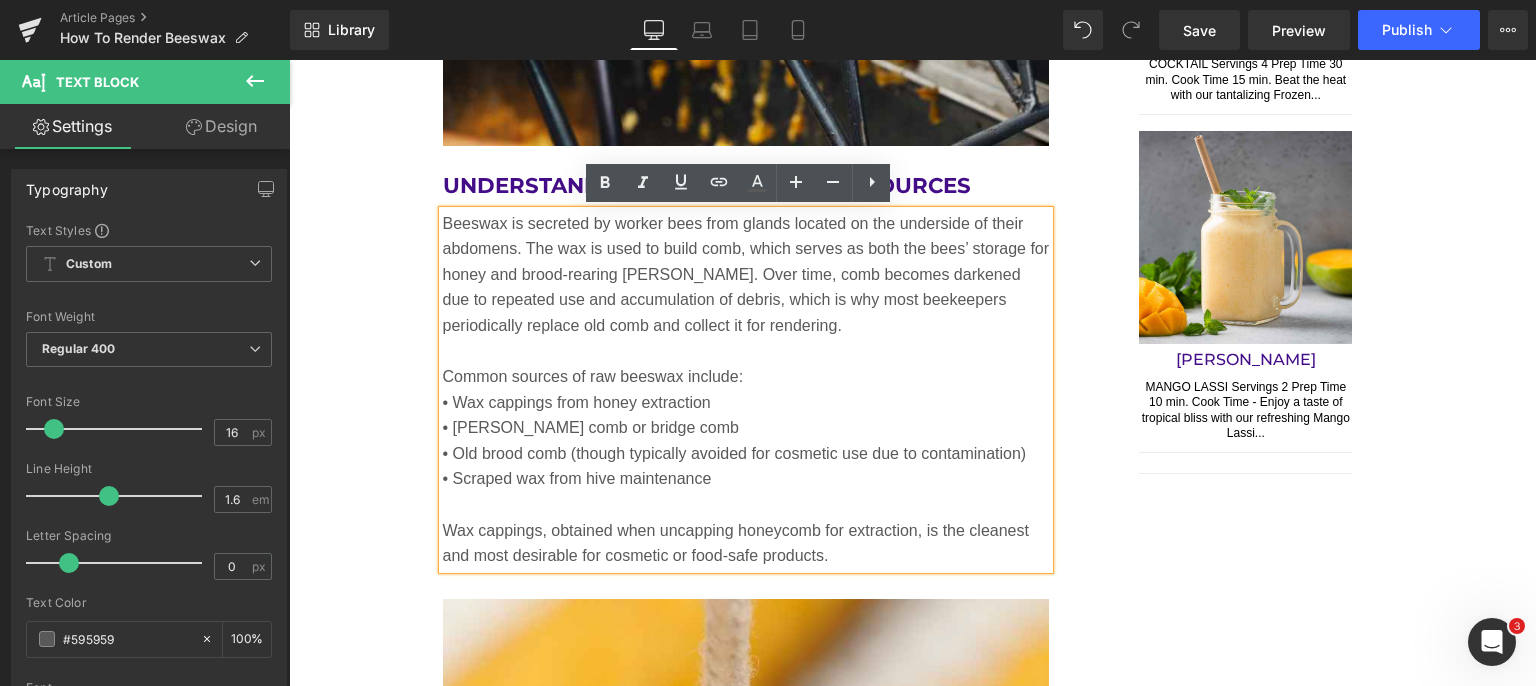 click on "Beeswax is secreted by worker bees from glands located on the underside of their abdomens. The wax is used to build comb, which serves as both the bees’ storage for honey and brood-rearing [PERSON_NAME]. Over time, comb becomes darkened due to repeated use and accumulation of debris, which is why most beekeepers periodically replace old comb and collect it for rendering." at bounding box center [746, 275] 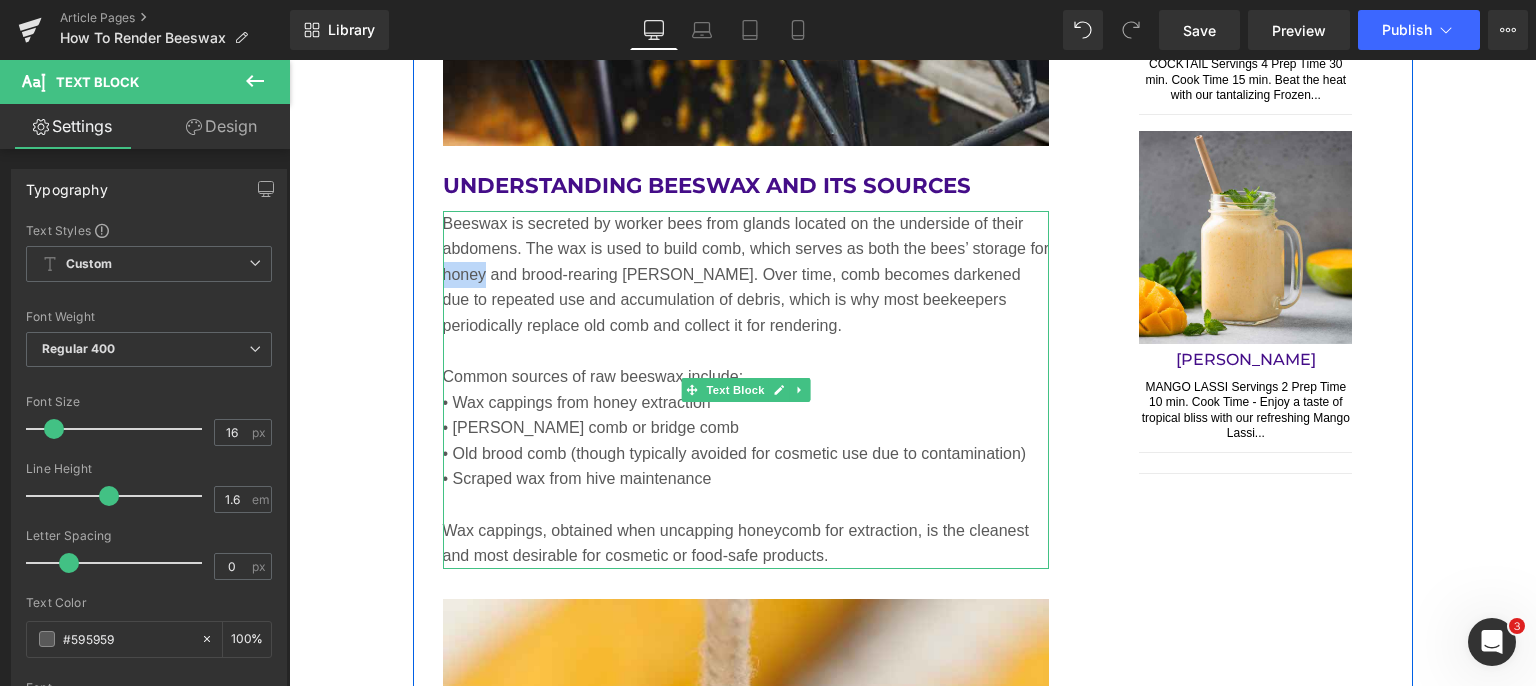 click on "Beeswax is secreted by worker bees from glands located on the underside of their abdomens. The wax is used to build comb, which serves as both the bees’ storage for honey and brood-rearing [PERSON_NAME]. Over time, comb becomes darkened due to repeated use and accumulation of debris, which is why most beekeepers periodically replace old comb and collect it for rendering." at bounding box center [746, 275] 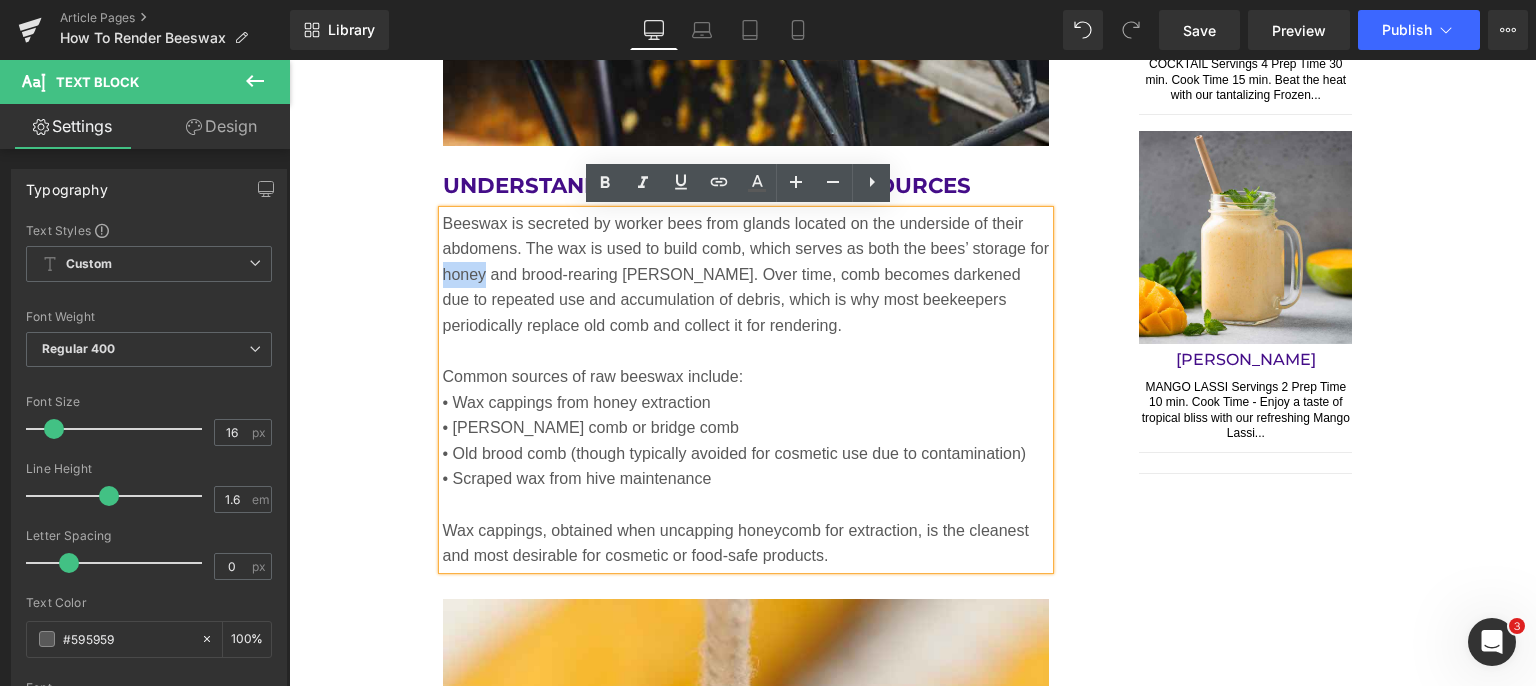 drag, startPoint x: 480, startPoint y: 275, endPoint x: 438, endPoint y: 277, distance: 42.047592 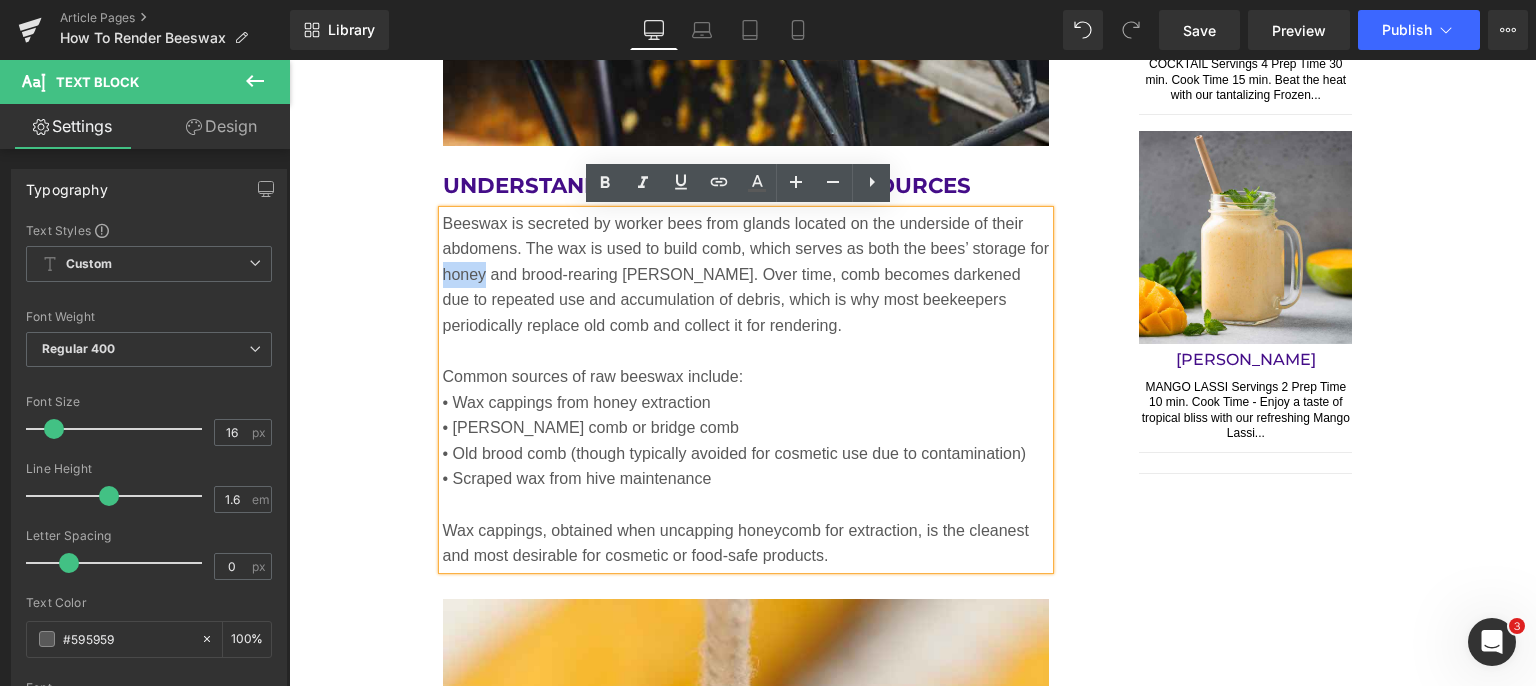 click on "Beeswax is secreted by worker bees from glands located on the underside of their abdomens. The wax is used to build comb, which serves as both the bees’ storage for honey and brood-rearing [PERSON_NAME]. Over time, comb becomes darkened due to repeated use and accumulation of debris, which is why most beekeepers periodically replace old comb and collect it for rendering." at bounding box center [746, 275] 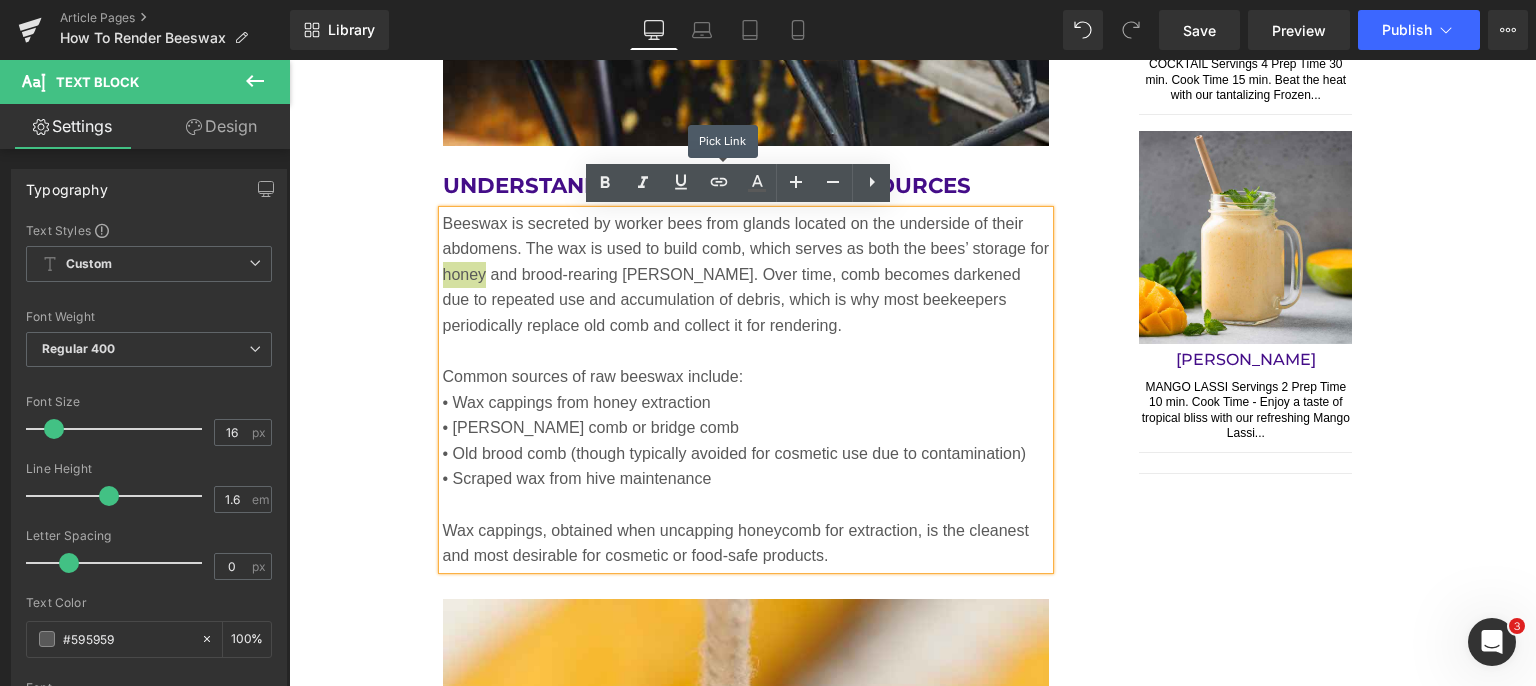 click at bounding box center (719, 183) 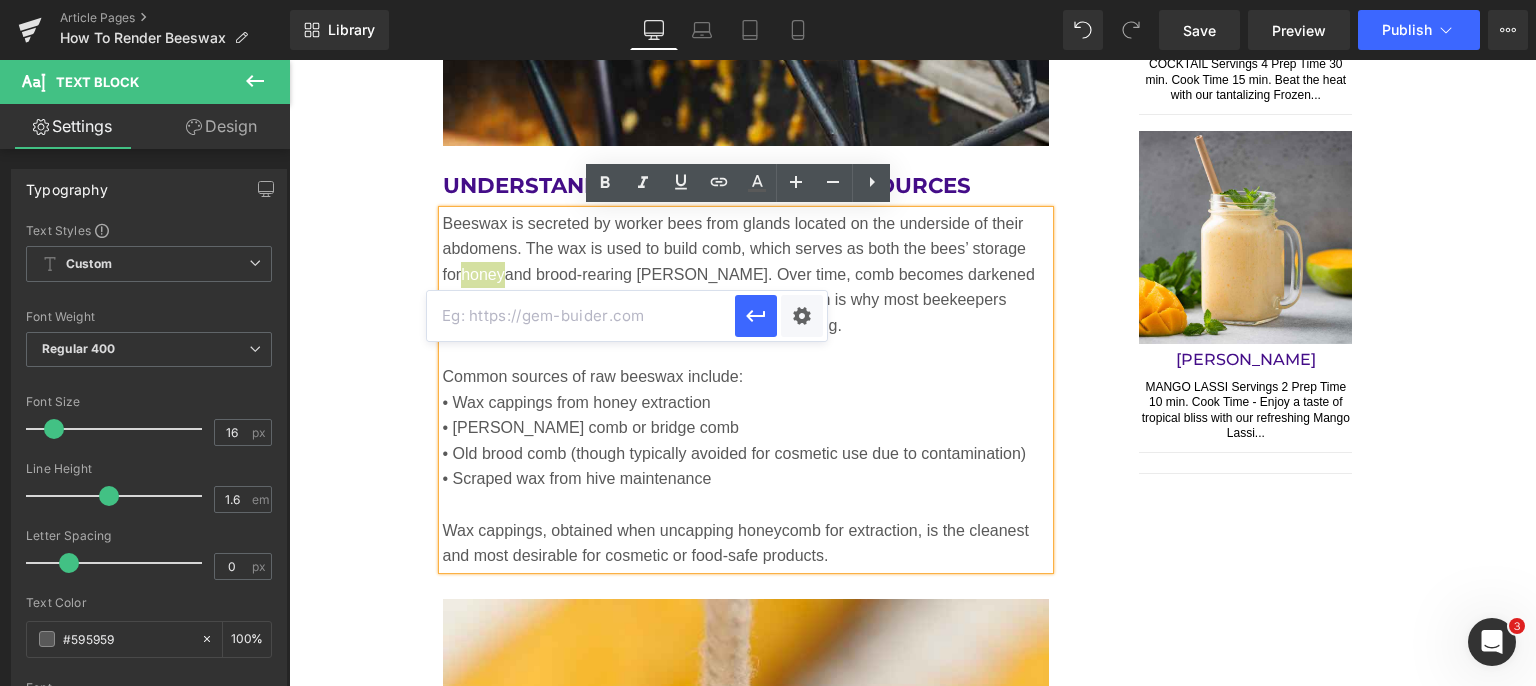 click on "Text Color Highlight Color #333333   Edit or remove link:   Edit   -   Unlink   -   Cancel" at bounding box center [768, 0] 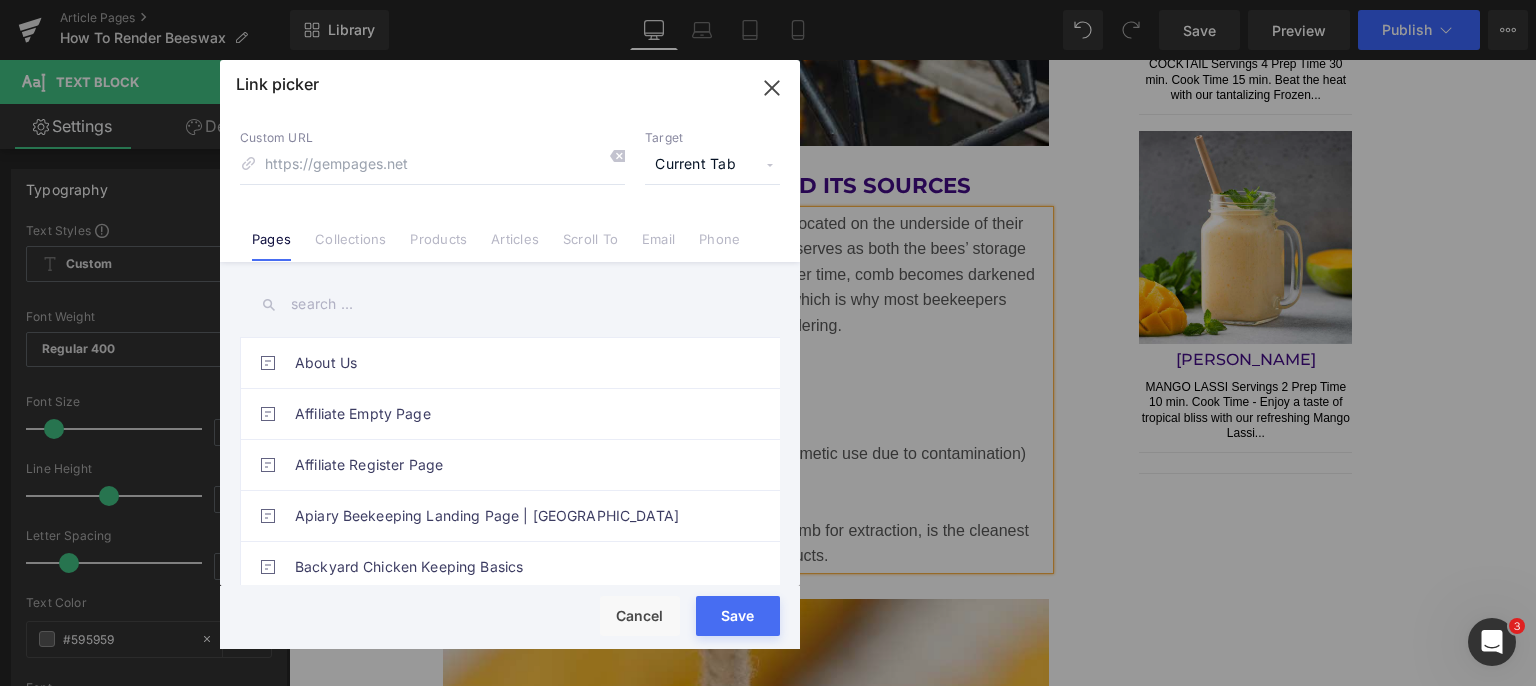 click on "Current Tab" at bounding box center [712, 165] 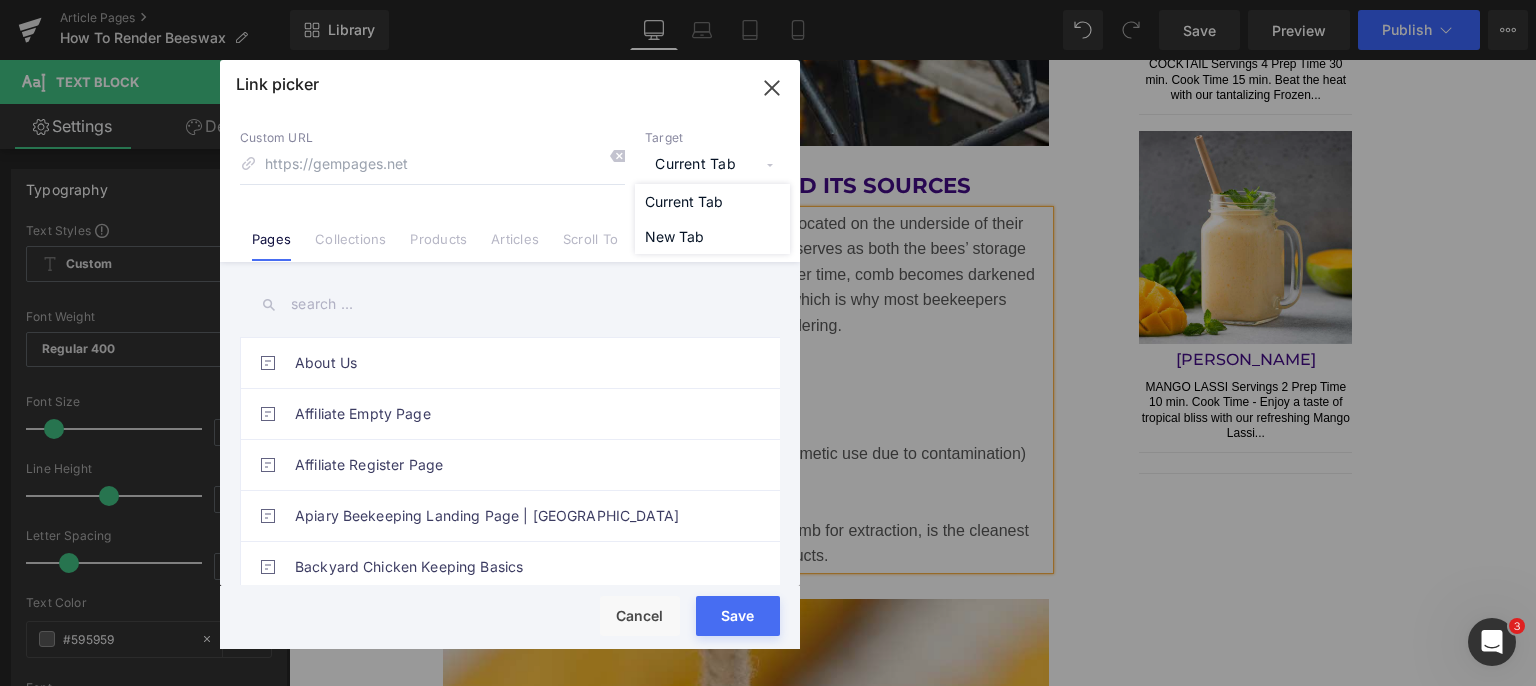 click on "New Tab" at bounding box center [712, 236] 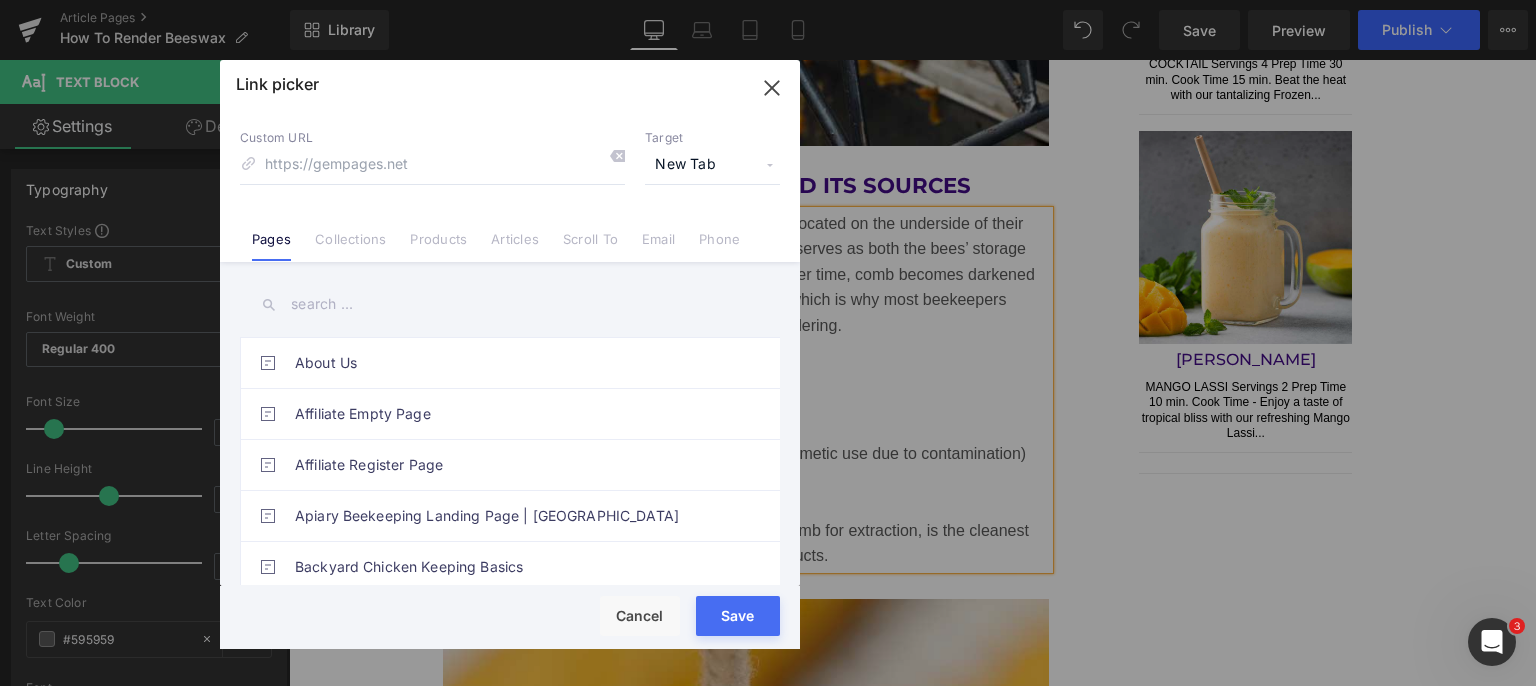click on "Collections" at bounding box center (350, 246) 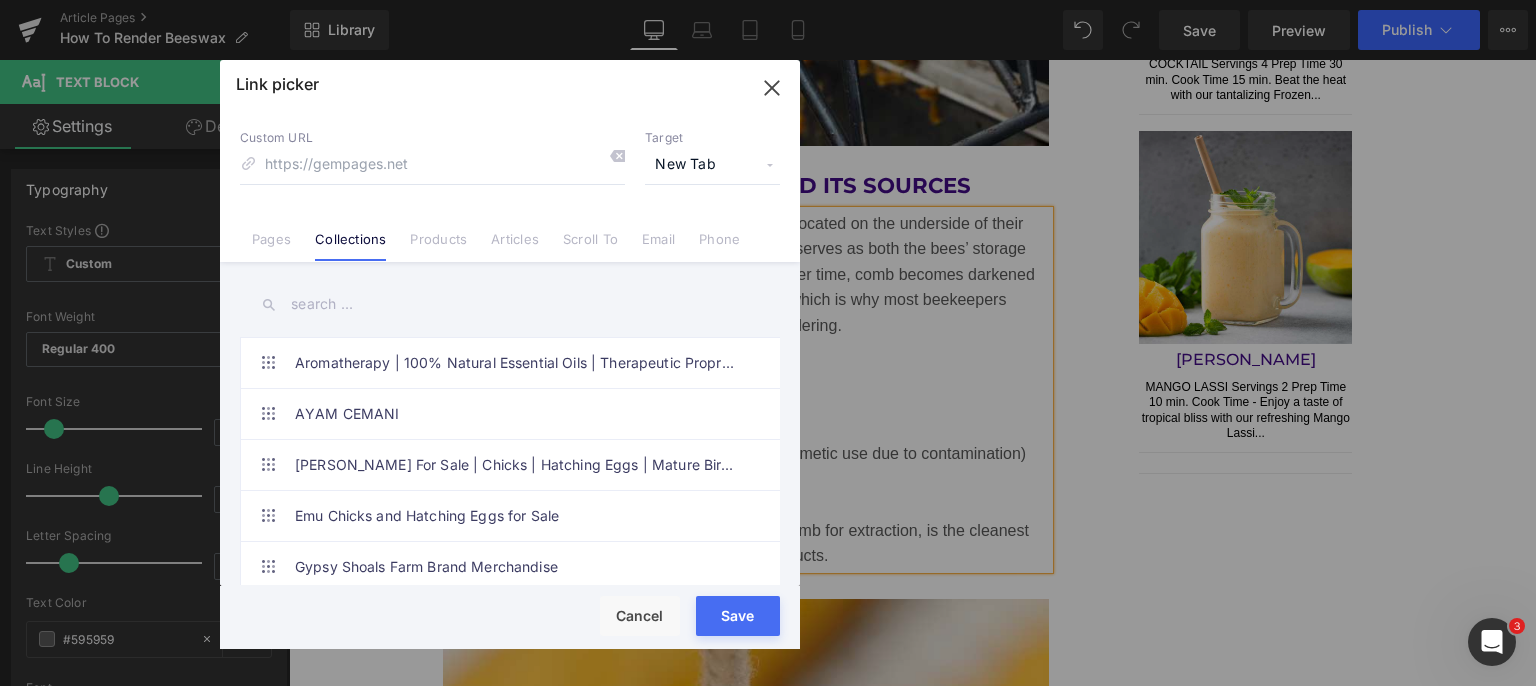 click at bounding box center [510, 304] 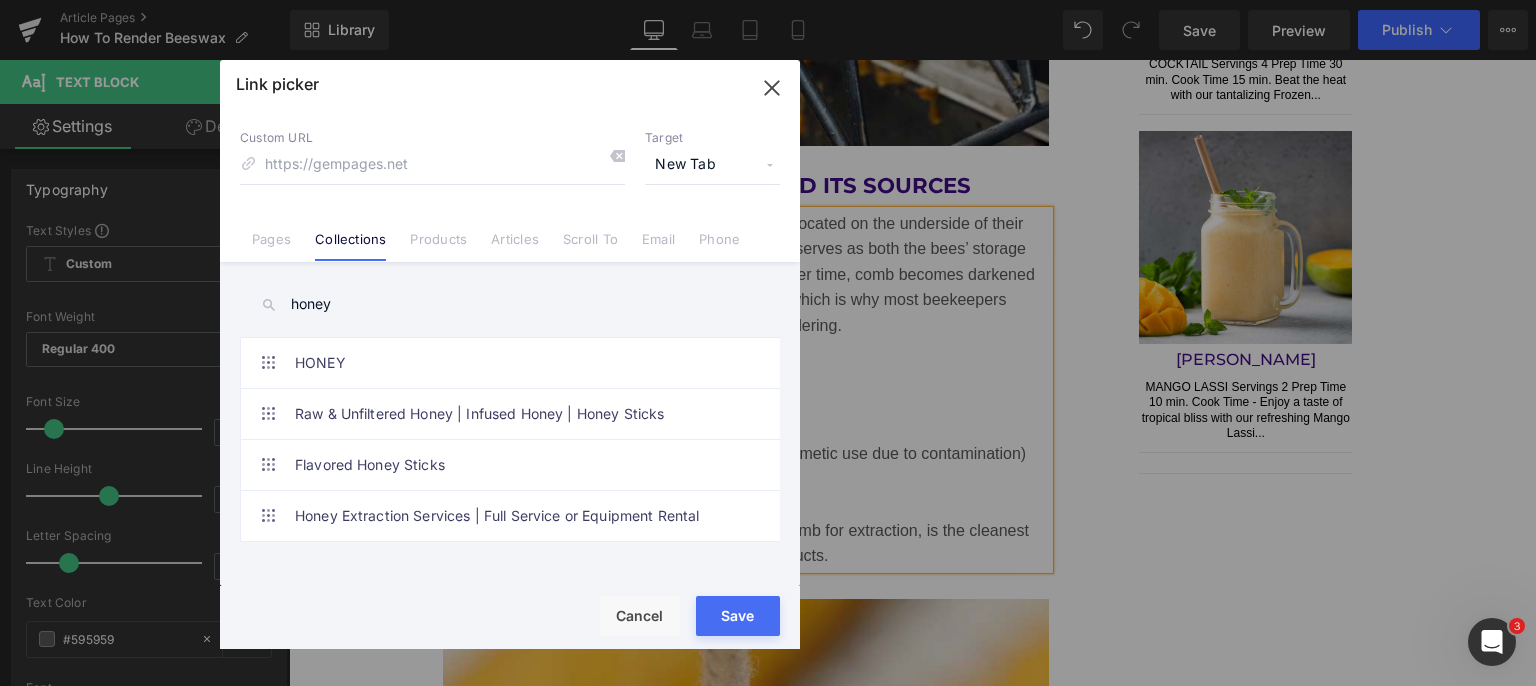 type on "honey" 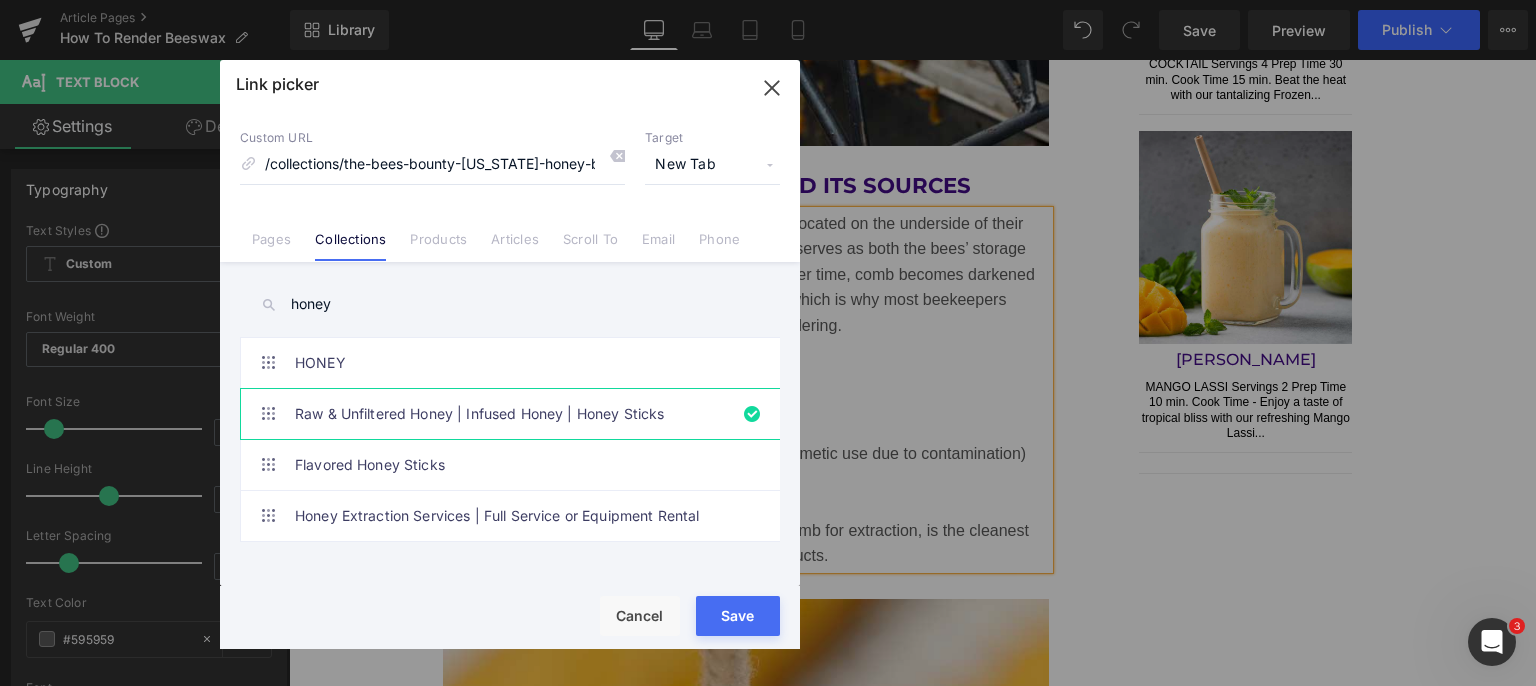 click on "Save" at bounding box center (738, 616) 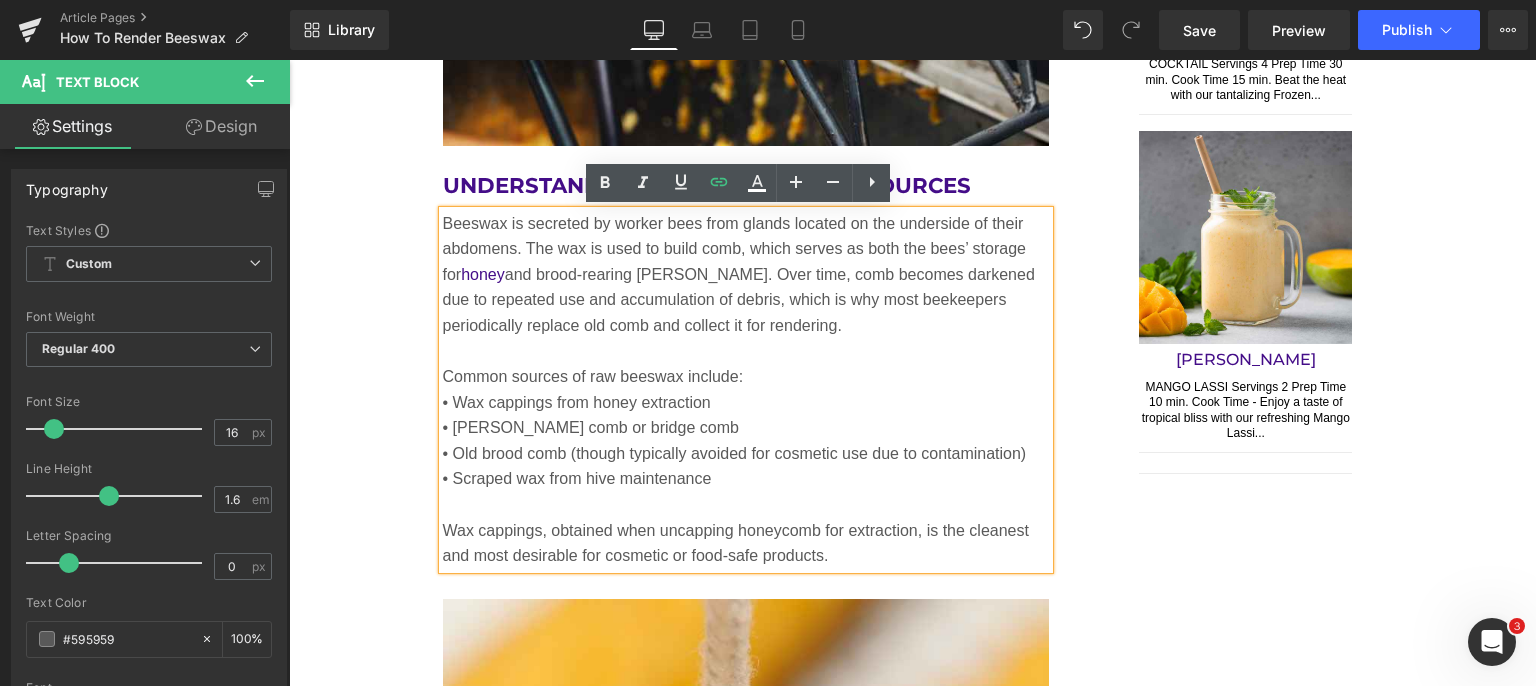 click on "•	Wax cappings from honey extraction" at bounding box center (746, 403) 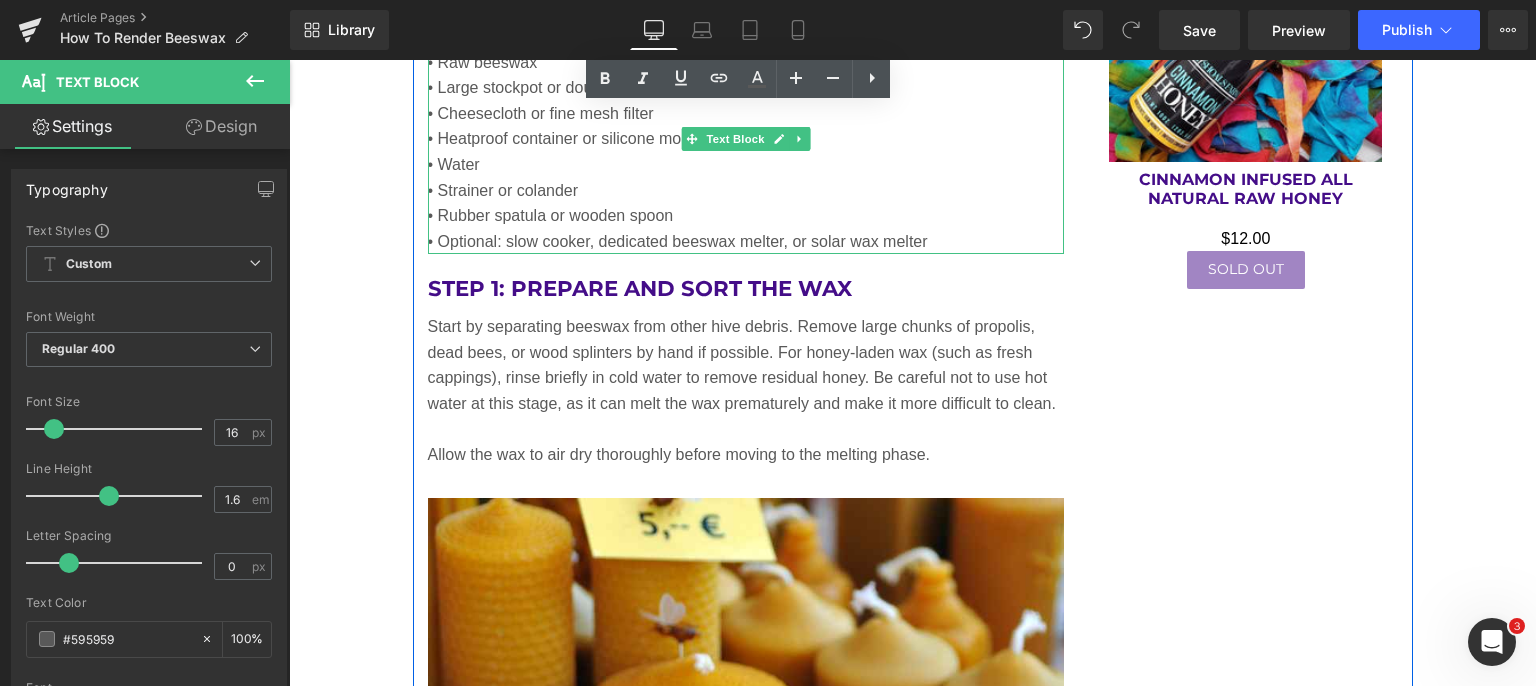 scroll, scrollTop: 4600, scrollLeft: 0, axis: vertical 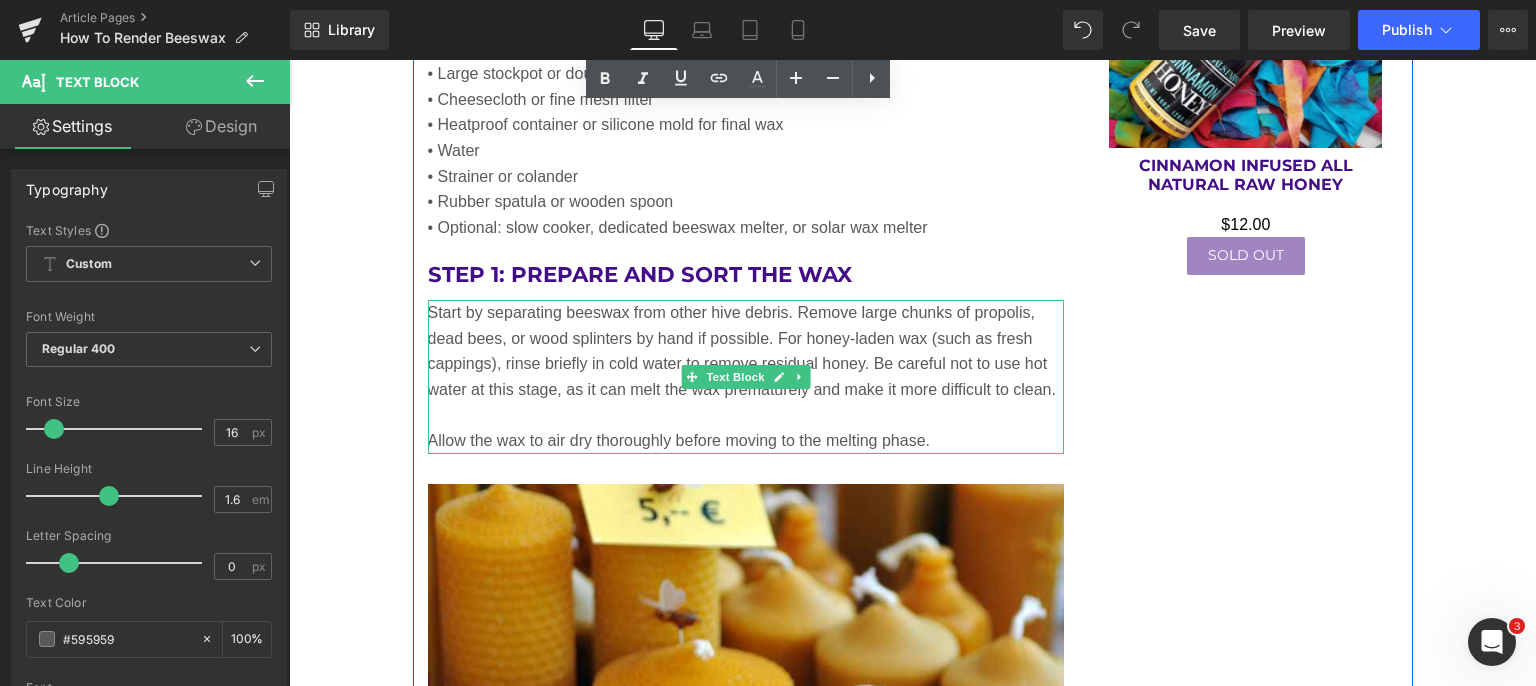 click on "Start by separating beeswax from other hive debris. Remove large chunks of propolis, dead bees, or wood splinters by hand if possible. For honey-laden wax (such as fresh cappings), rinse briefly in cold water to remove residual honey. Be careful not to use hot water at this stage, as it can melt the wax prematurely and make it more difficult to clean." at bounding box center (746, 351) 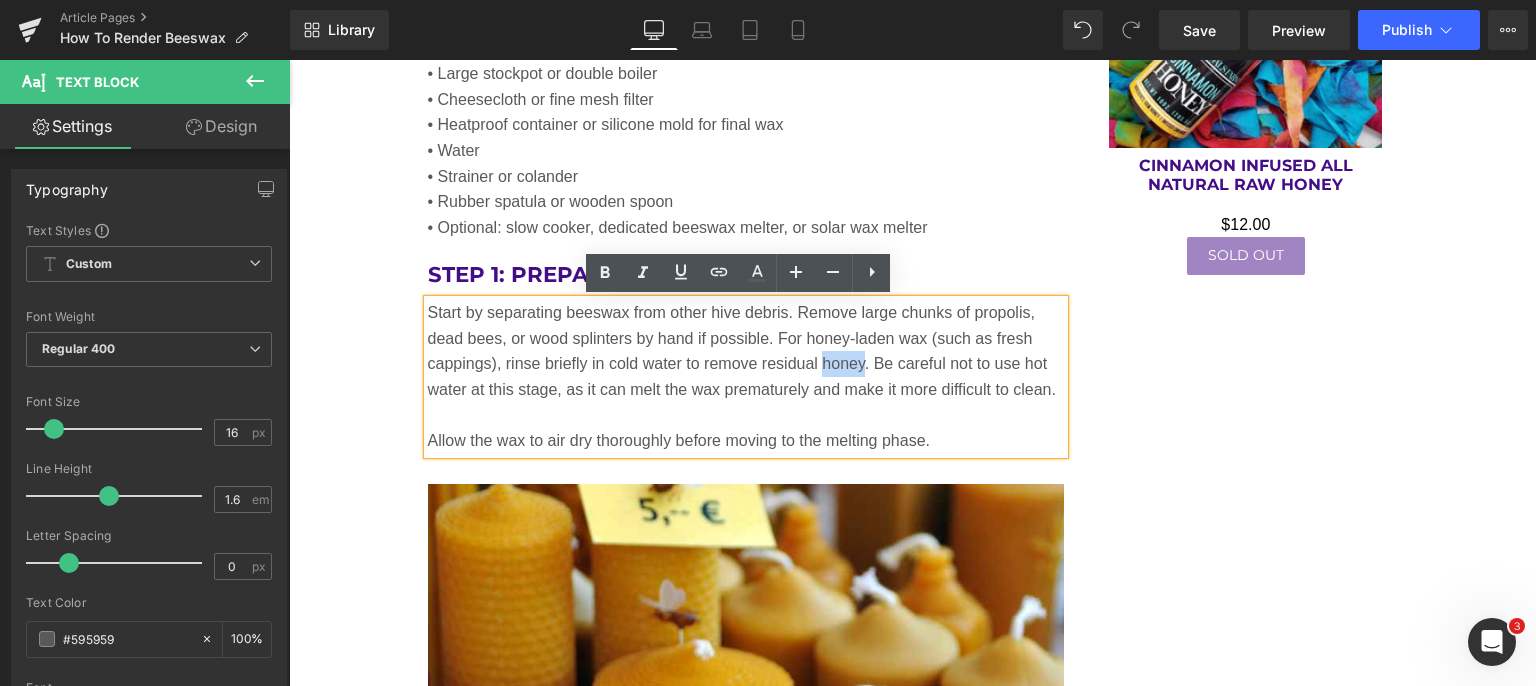 drag, startPoint x: 816, startPoint y: 361, endPoint x: 856, endPoint y: 360, distance: 40.012497 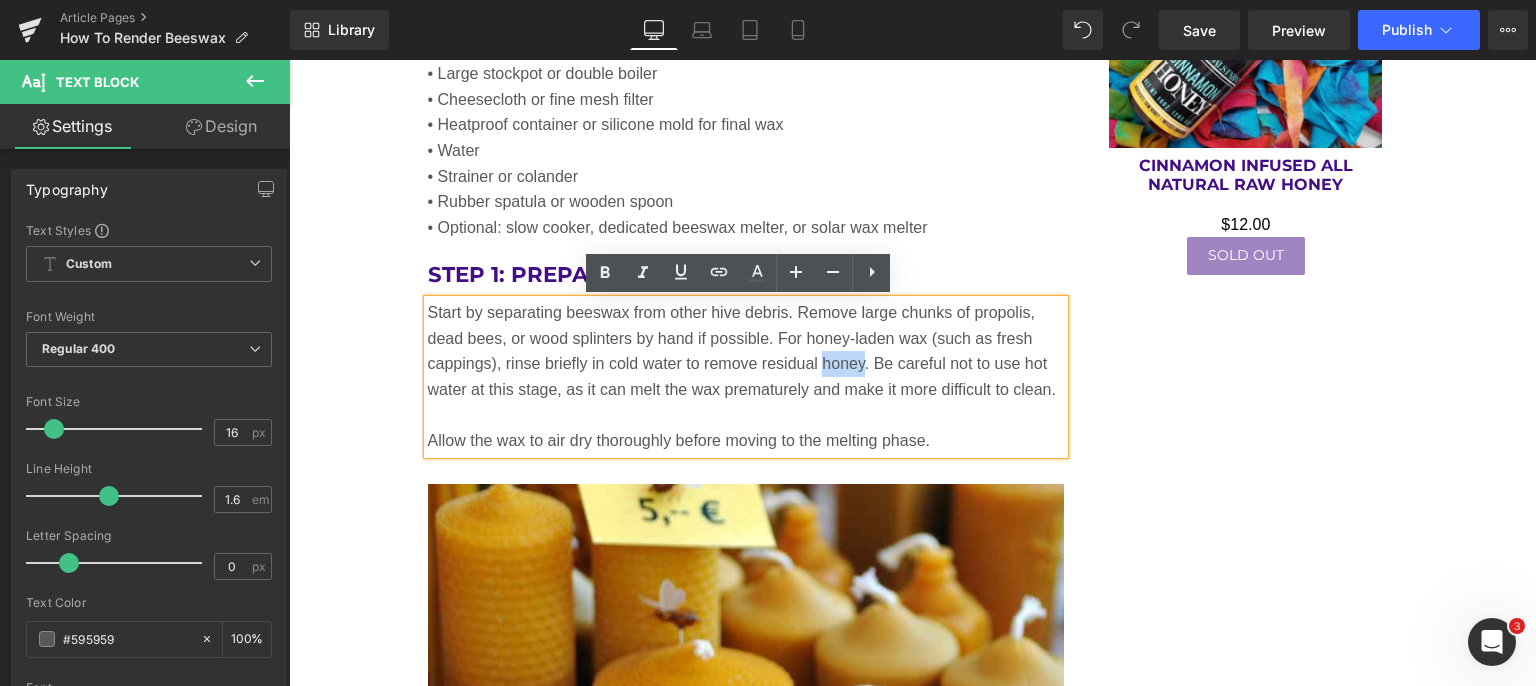 click on "Start by separating beeswax from other hive debris. Remove large chunks of propolis, dead bees, or wood splinters by hand if possible. For honey-laden wax (such as fresh cappings), rinse briefly in cold water to remove residual honey. Be careful not to use hot water at this stage, as it can melt the wax prematurely and make it more difficult to clean." at bounding box center (746, 351) 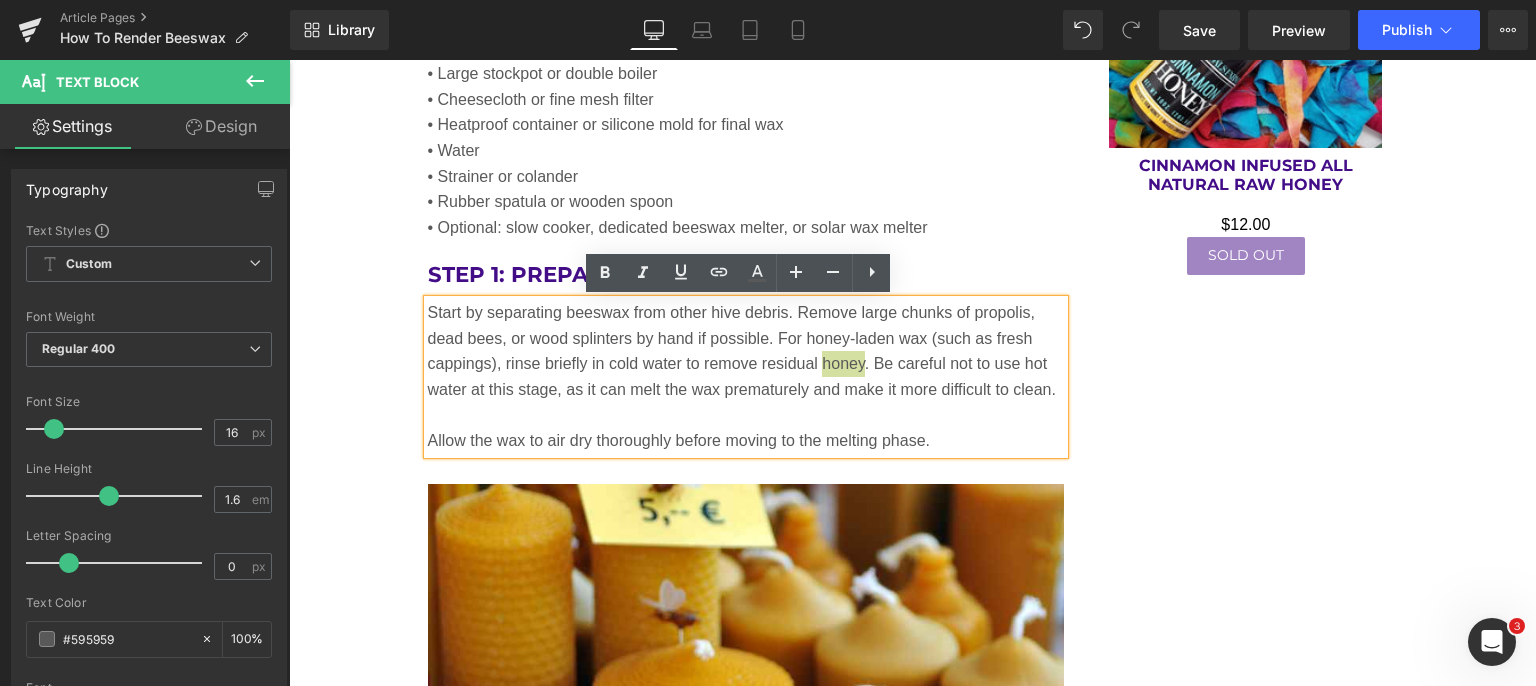 click 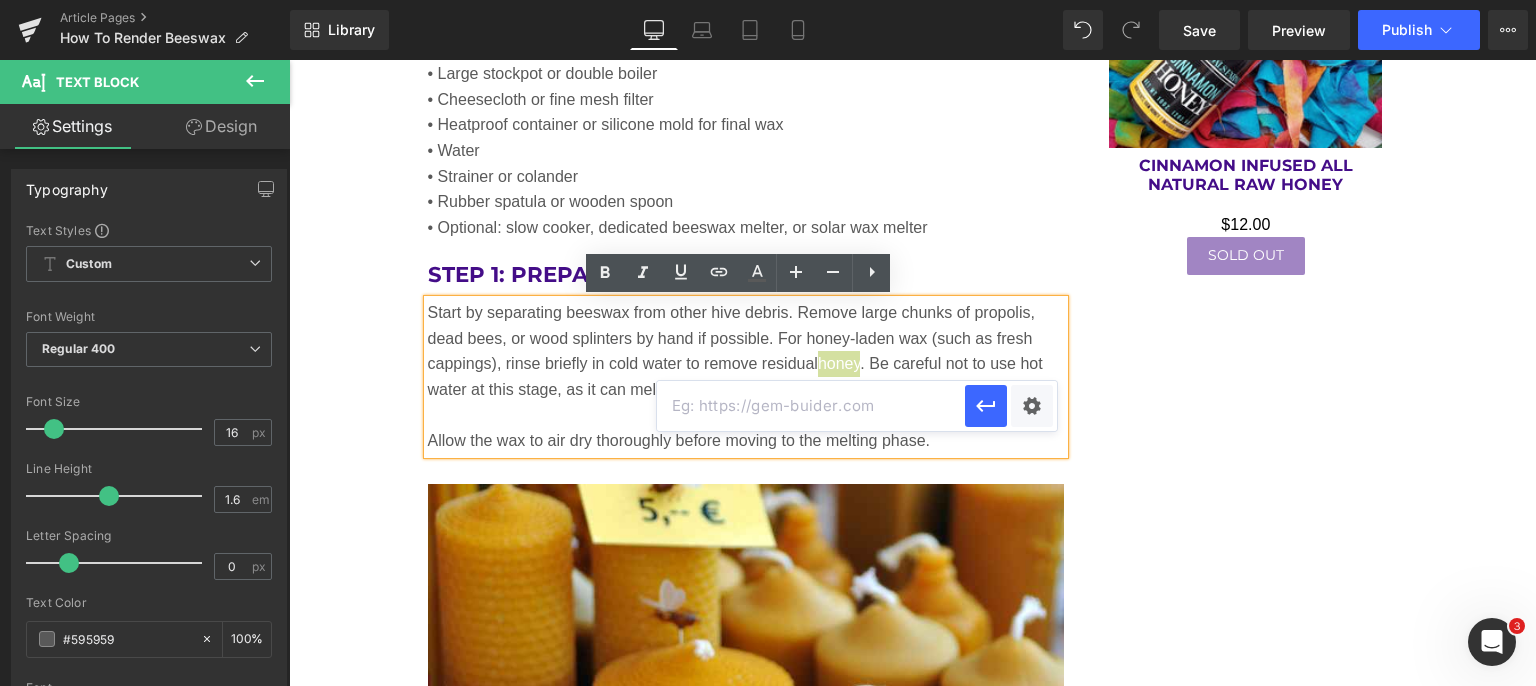 click on "Text Color Highlight Color #333333   Edit or remove link:   Edit   -   Unlink   -   Cancel" at bounding box center [768, 0] 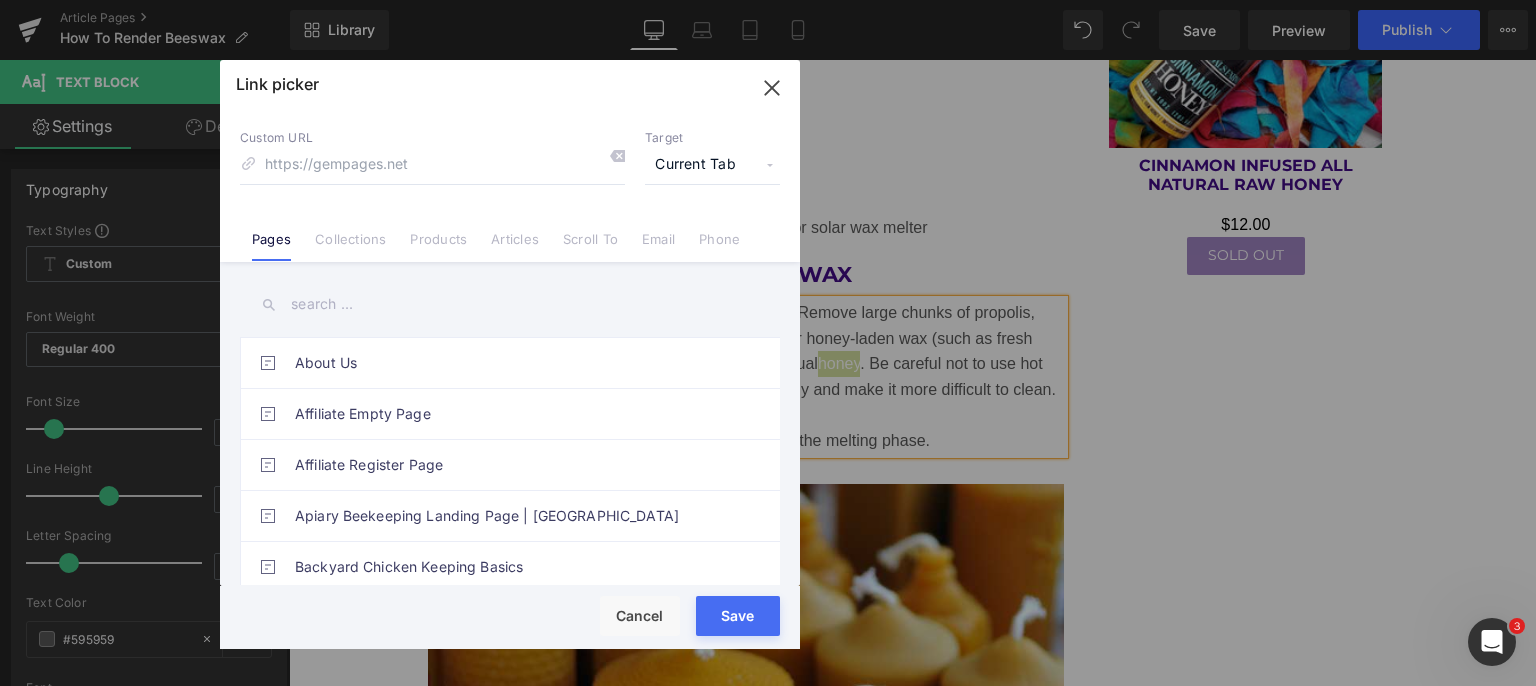 click on "Current Tab" at bounding box center [712, 165] 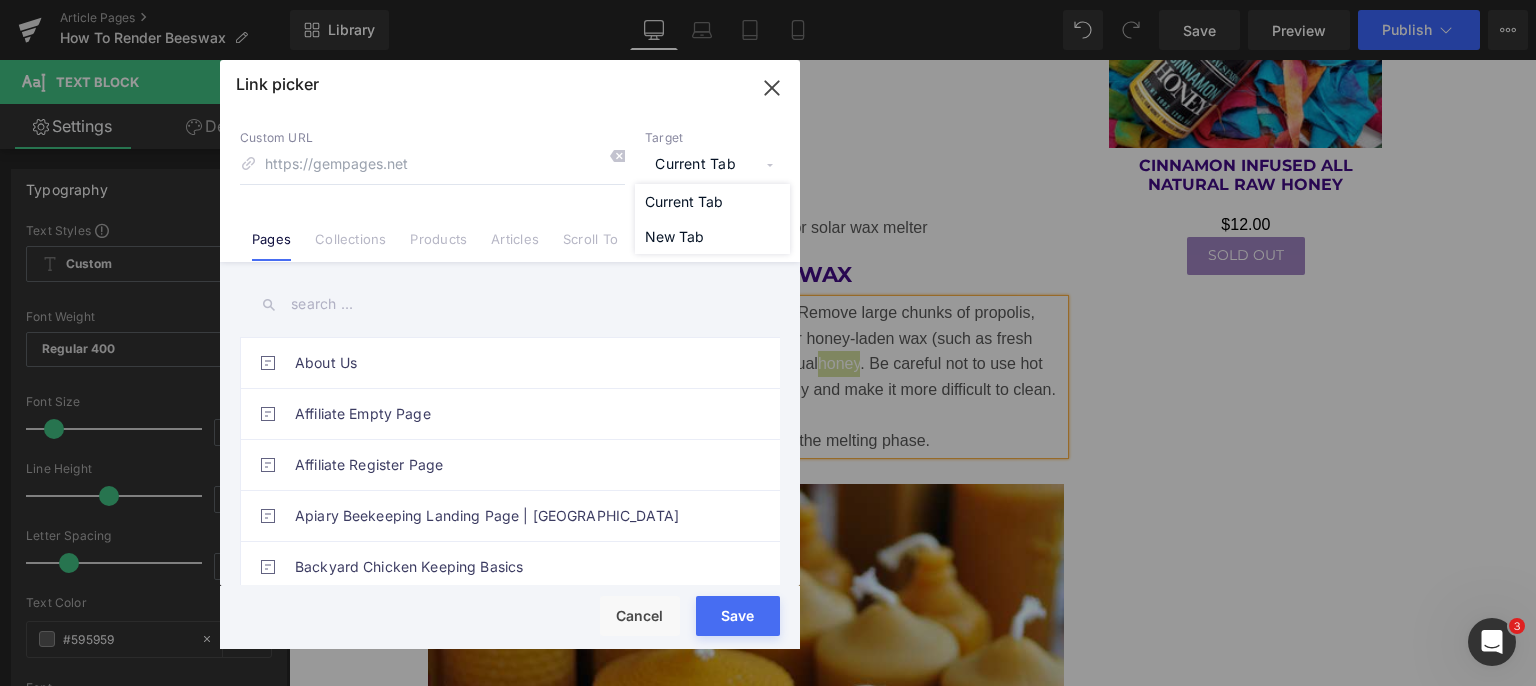 click on "New Tab" at bounding box center [712, 236] 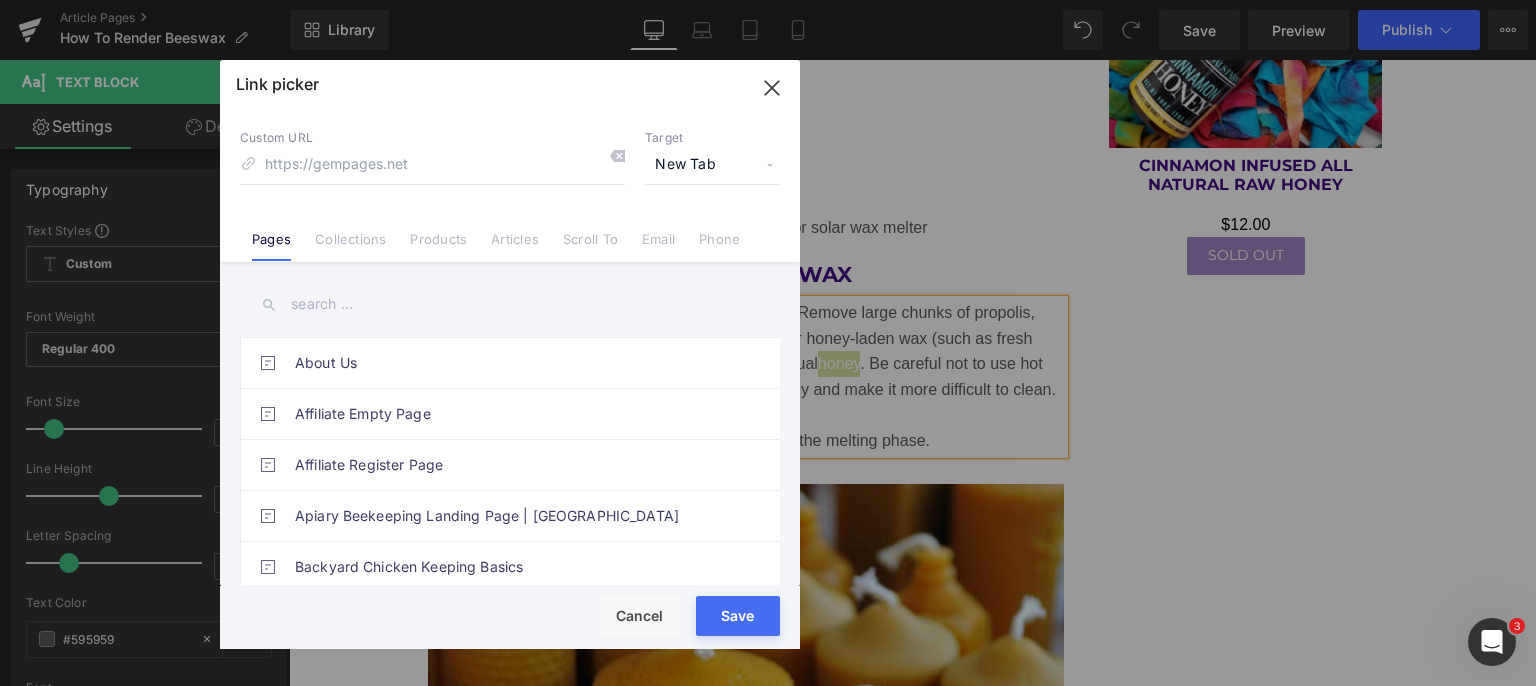 click on "Products" at bounding box center (438, 246) 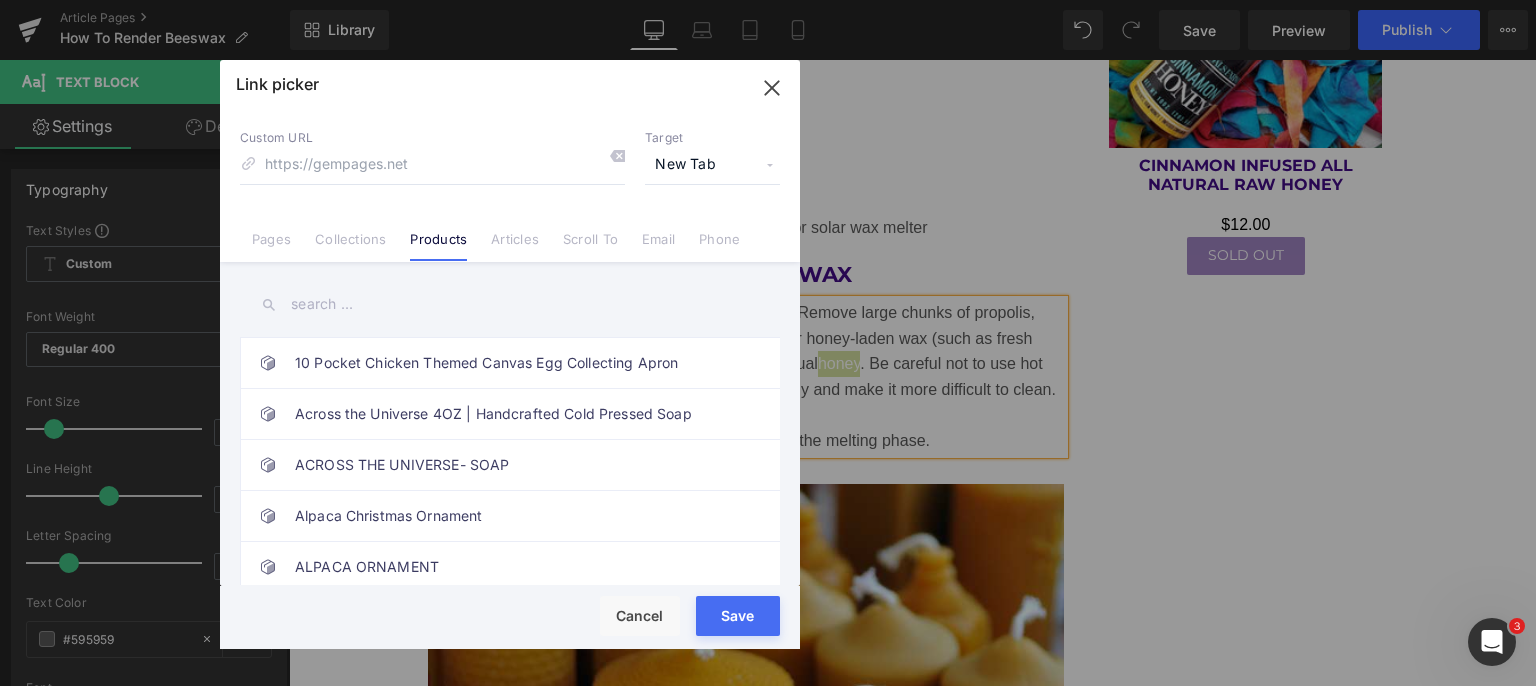 click at bounding box center [510, 304] 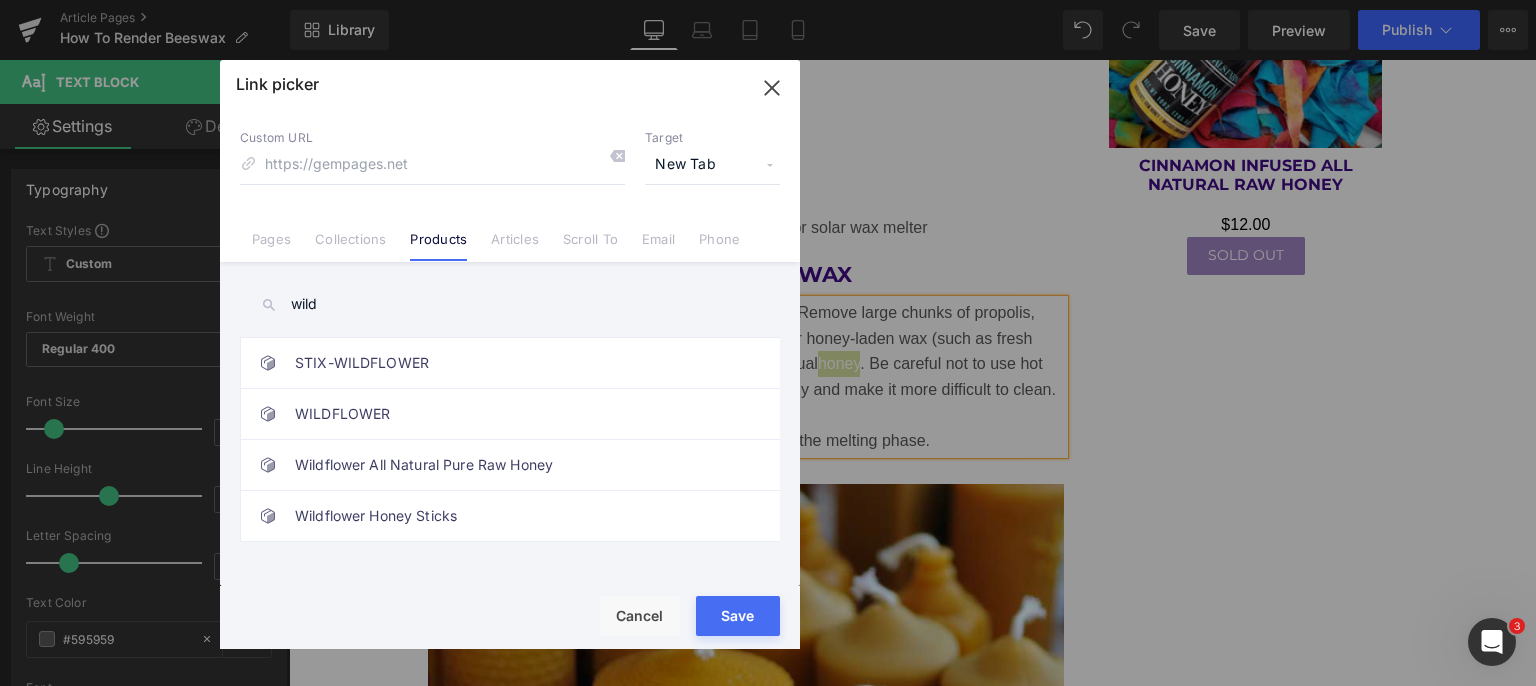 type on "wild" 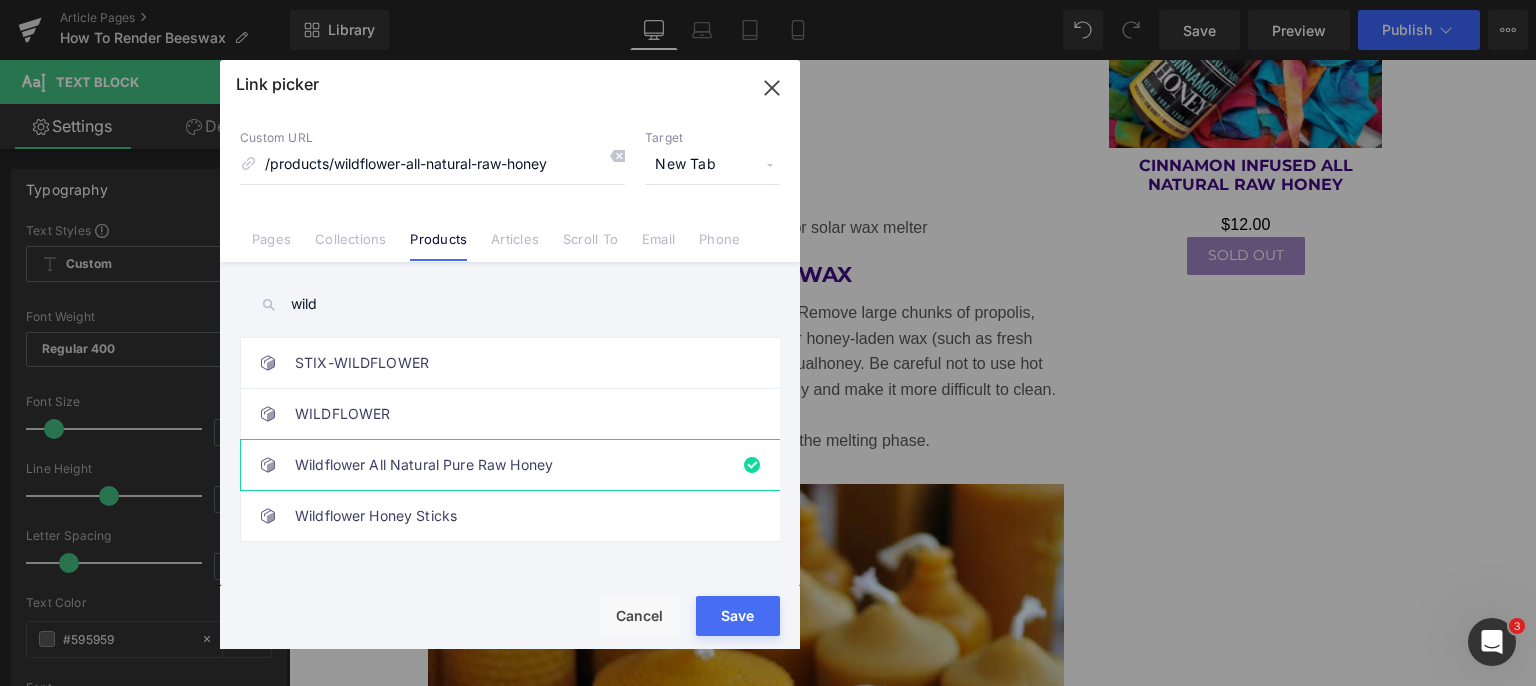 click on "Loading Product Data" at bounding box center [768, 607] 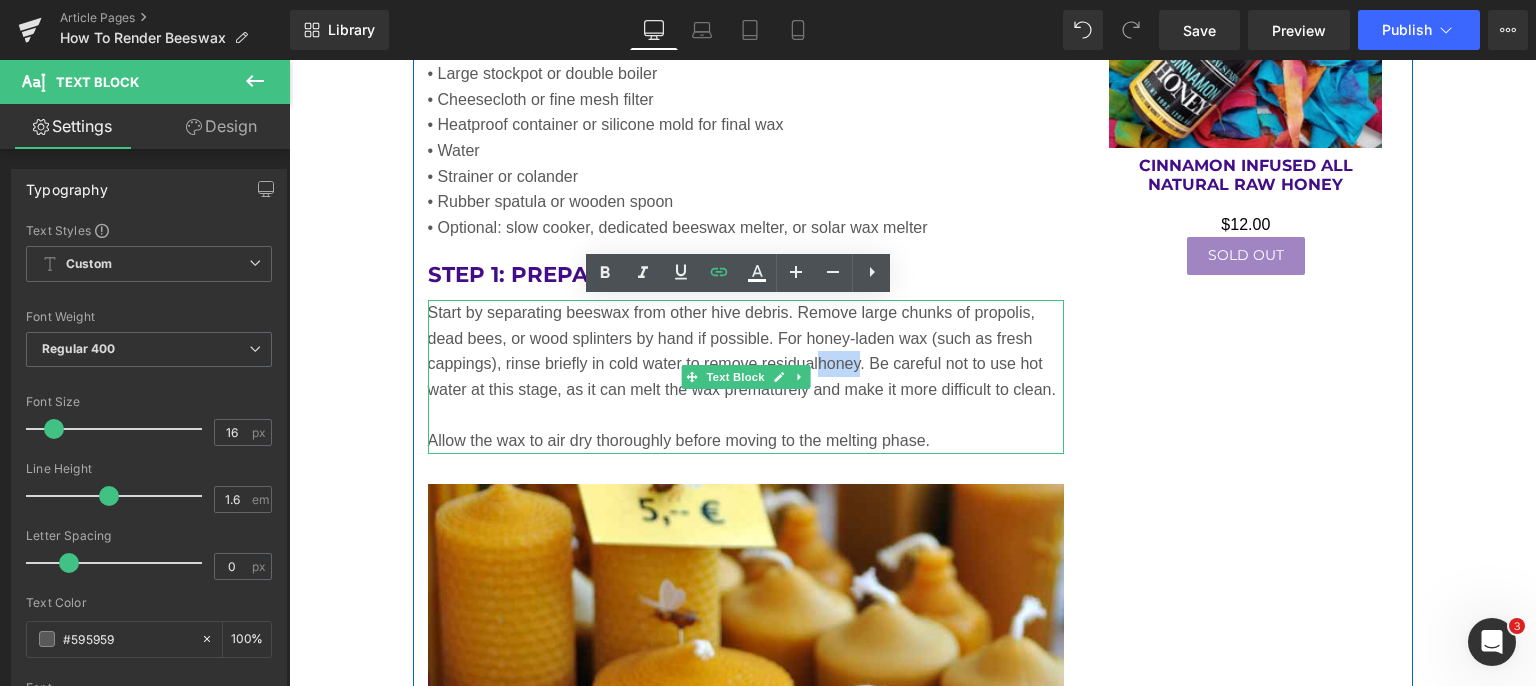 drag, startPoint x: 817, startPoint y: 364, endPoint x: 854, endPoint y: 355, distance: 38.078865 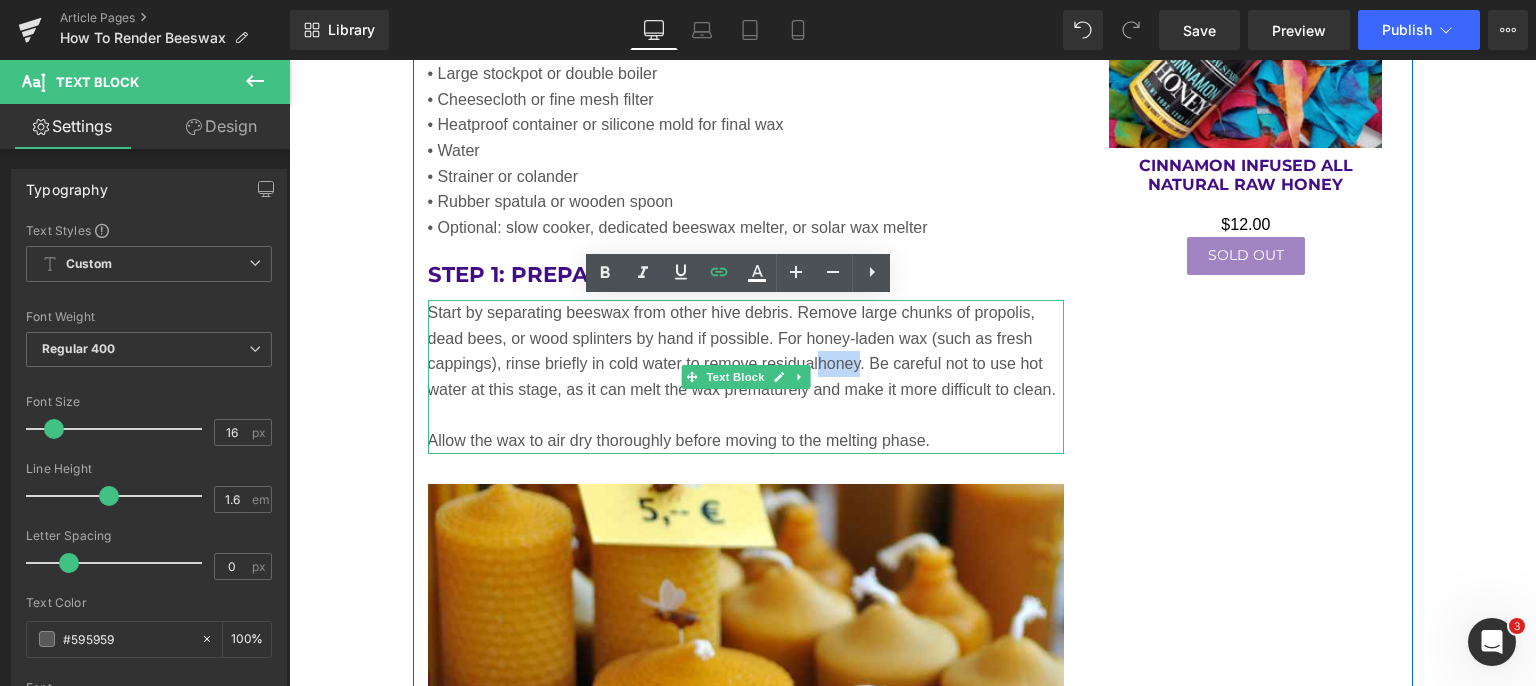 click on "Start by separating beeswax from other hive debris. Remove large chunks of propolis, dead bees, or wood splinters by hand if possible. For honey-laden wax (such as fresh cappings), rinse briefly in cold water to remove residual  honey . Be careful not to use hot water at this stage, as it can melt the wax prematurely and make it more difficult to clean." at bounding box center (746, 351) 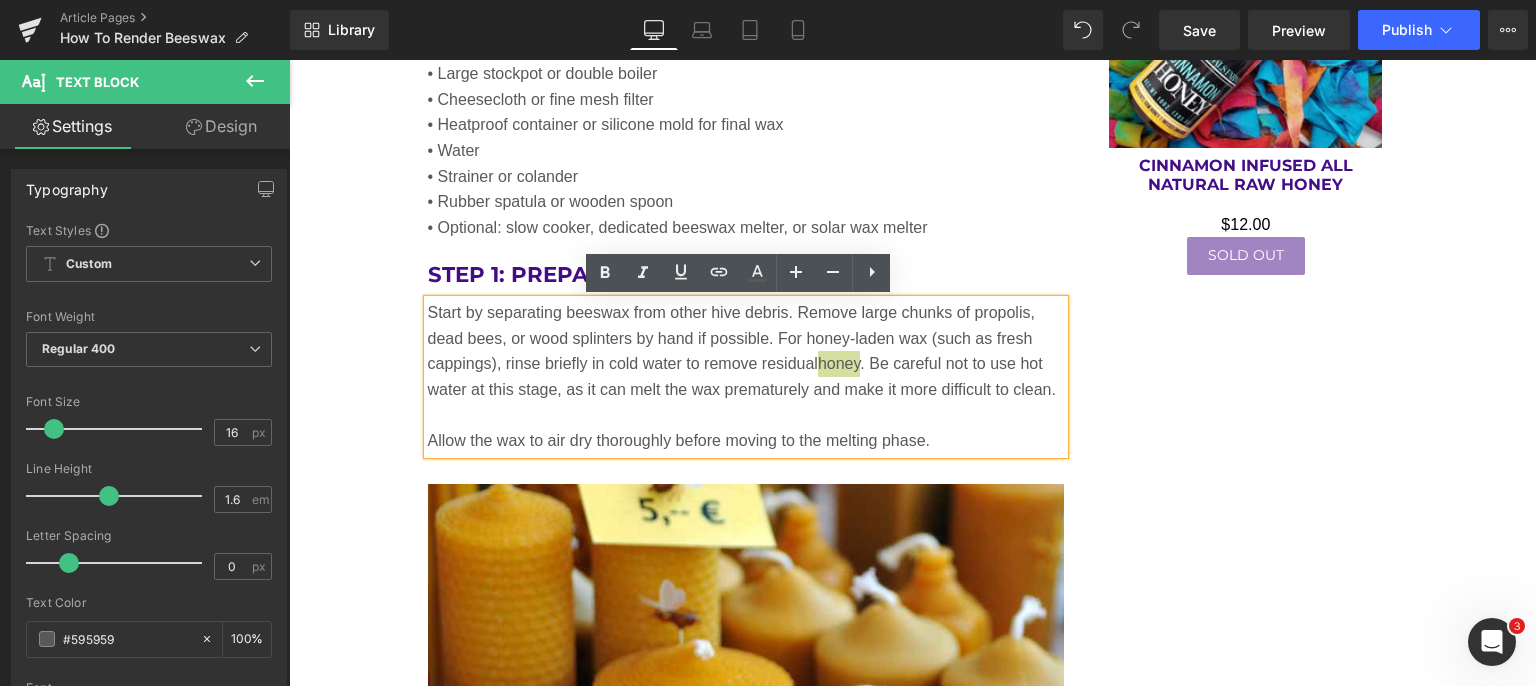 click 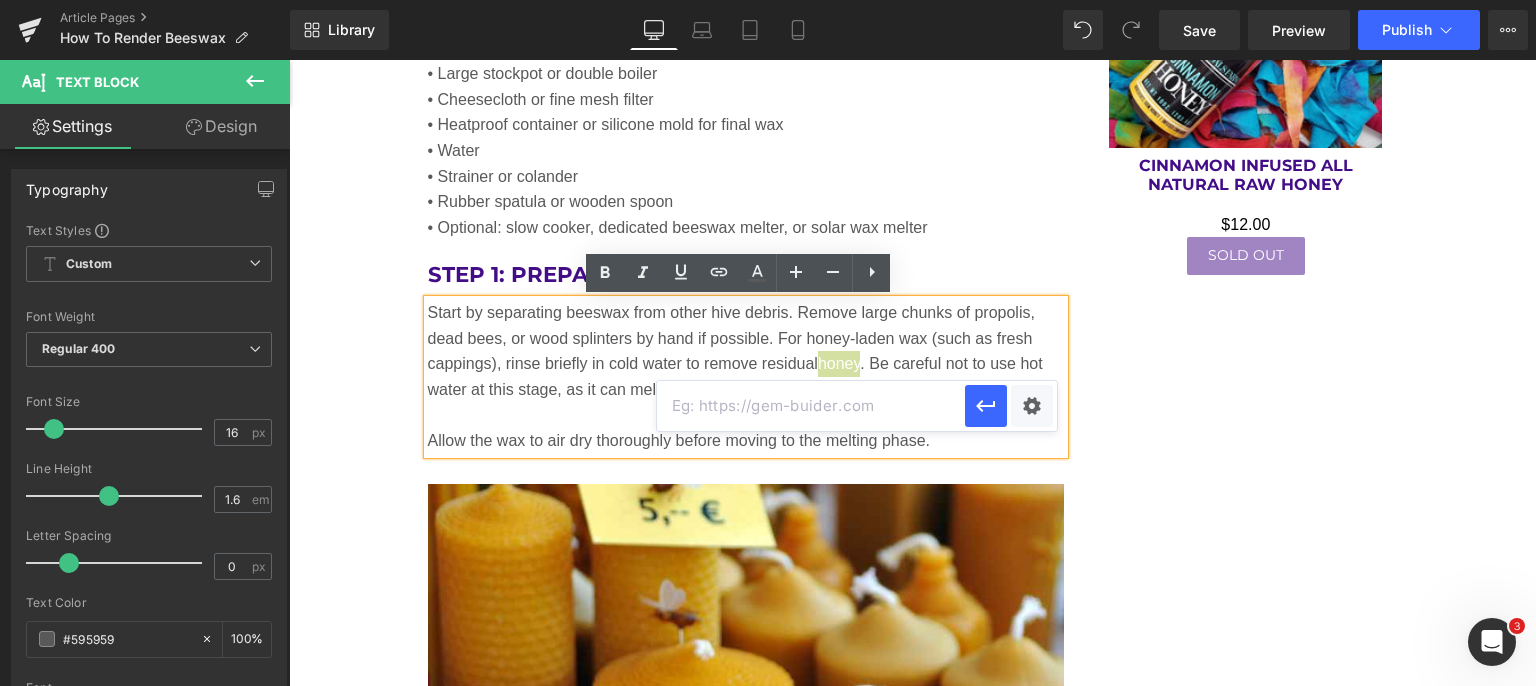 click on "Text Color Highlight Color #333333   Edit or remove link:   Edit   -   Unlink   -   Cancel" at bounding box center (768, 0) 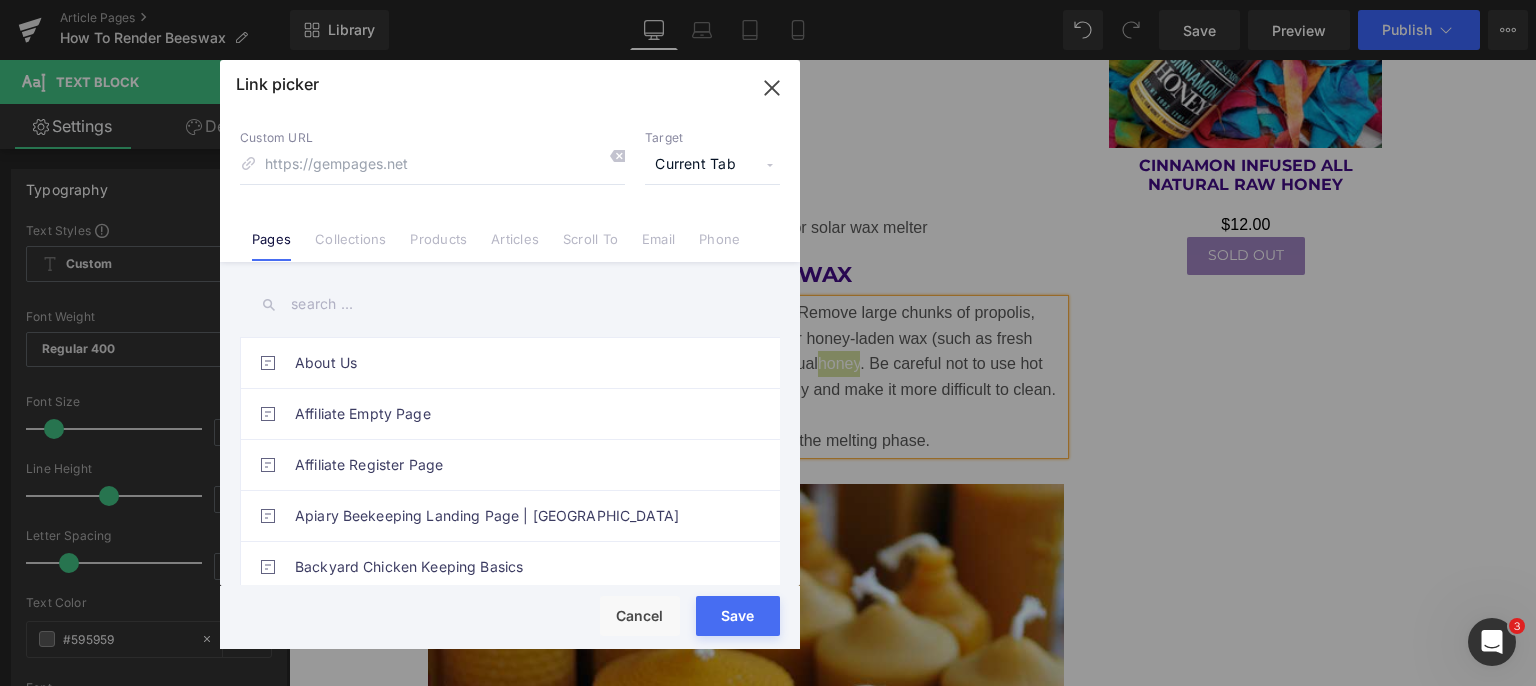 click on "Current Tab" at bounding box center [712, 165] 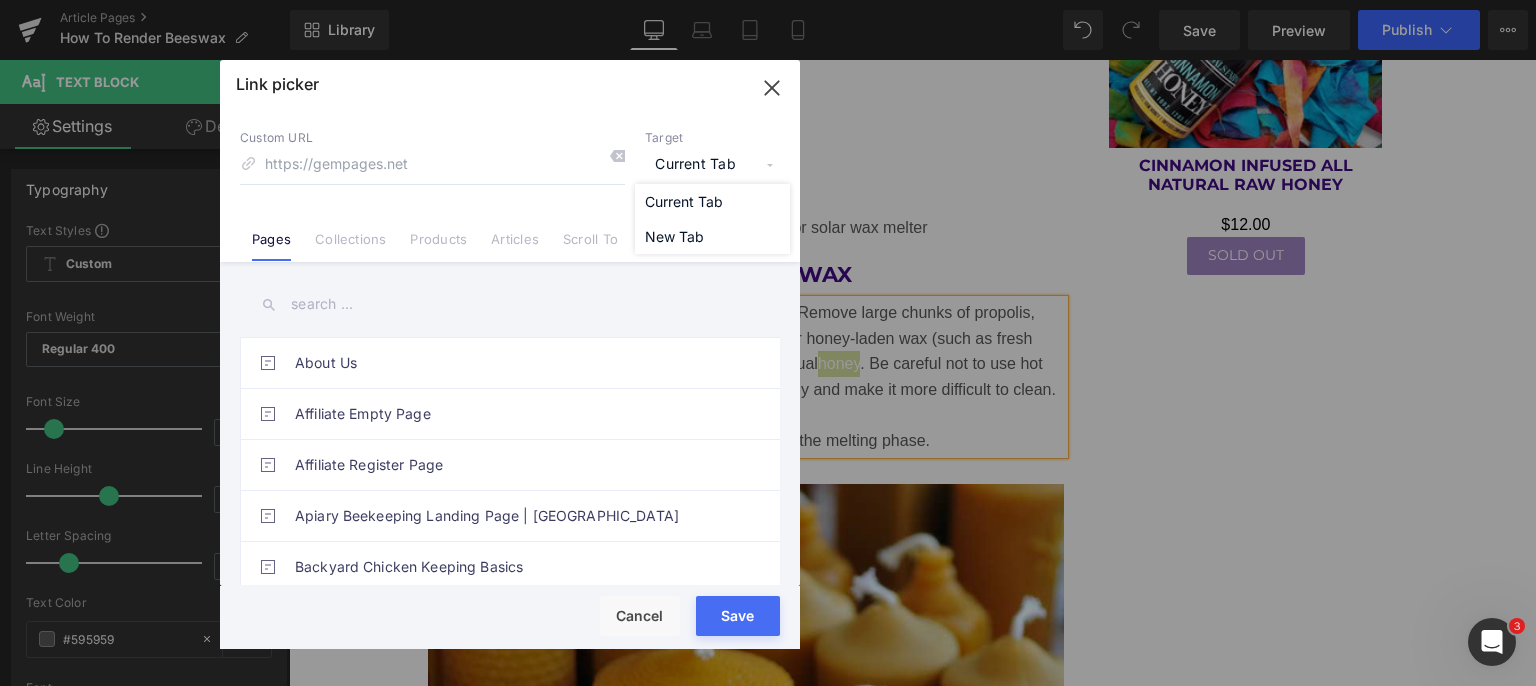 click on "New Tab" at bounding box center (712, 236) 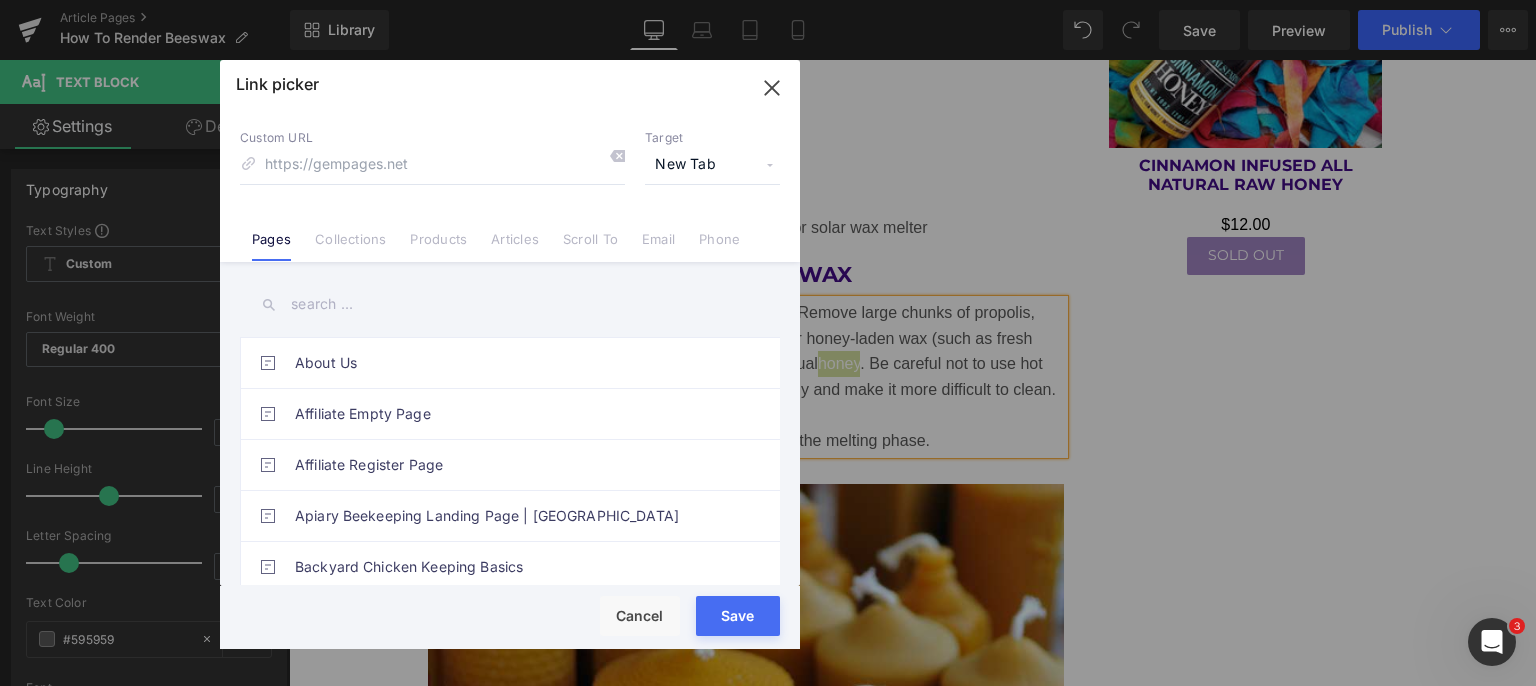 click on "Products" at bounding box center (438, 246) 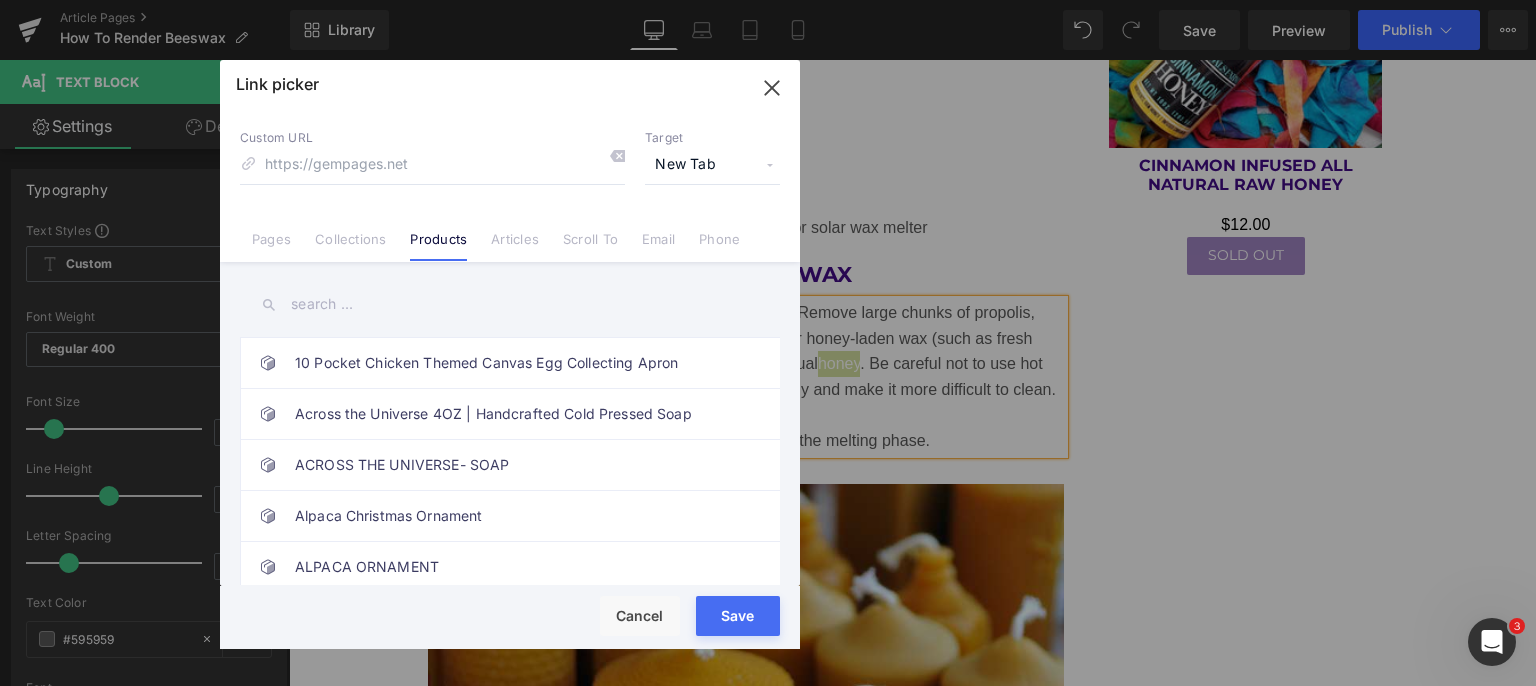 click at bounding box center [510, 304] 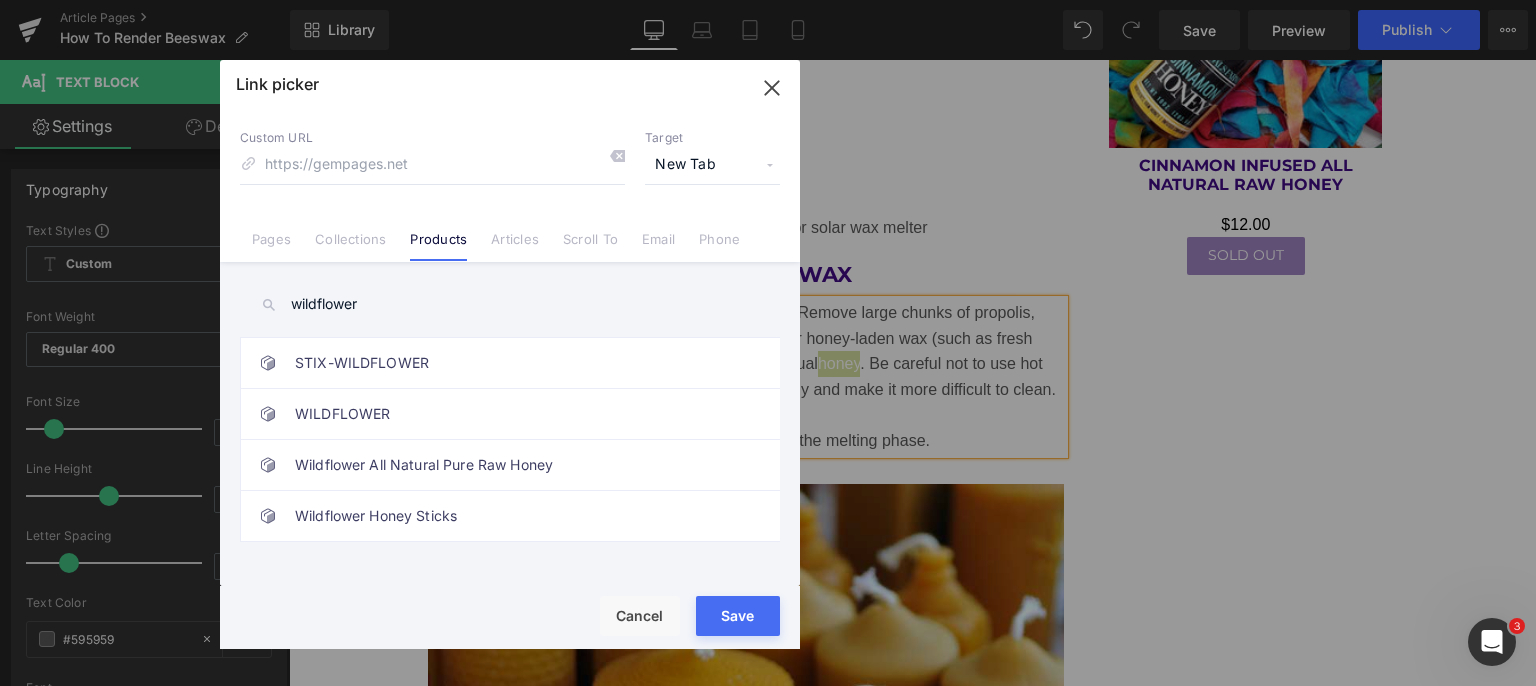 type on "wildflower" 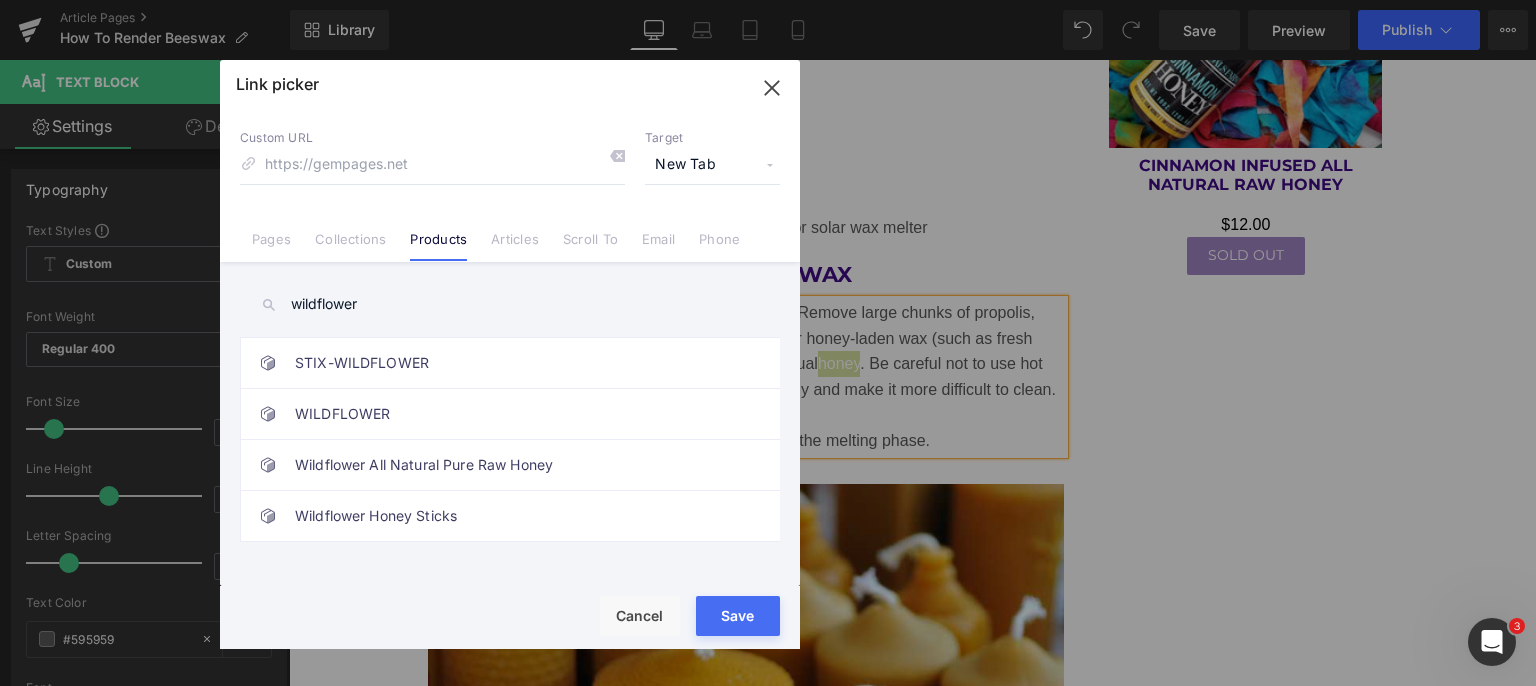 click at bounding box center (268, 465) 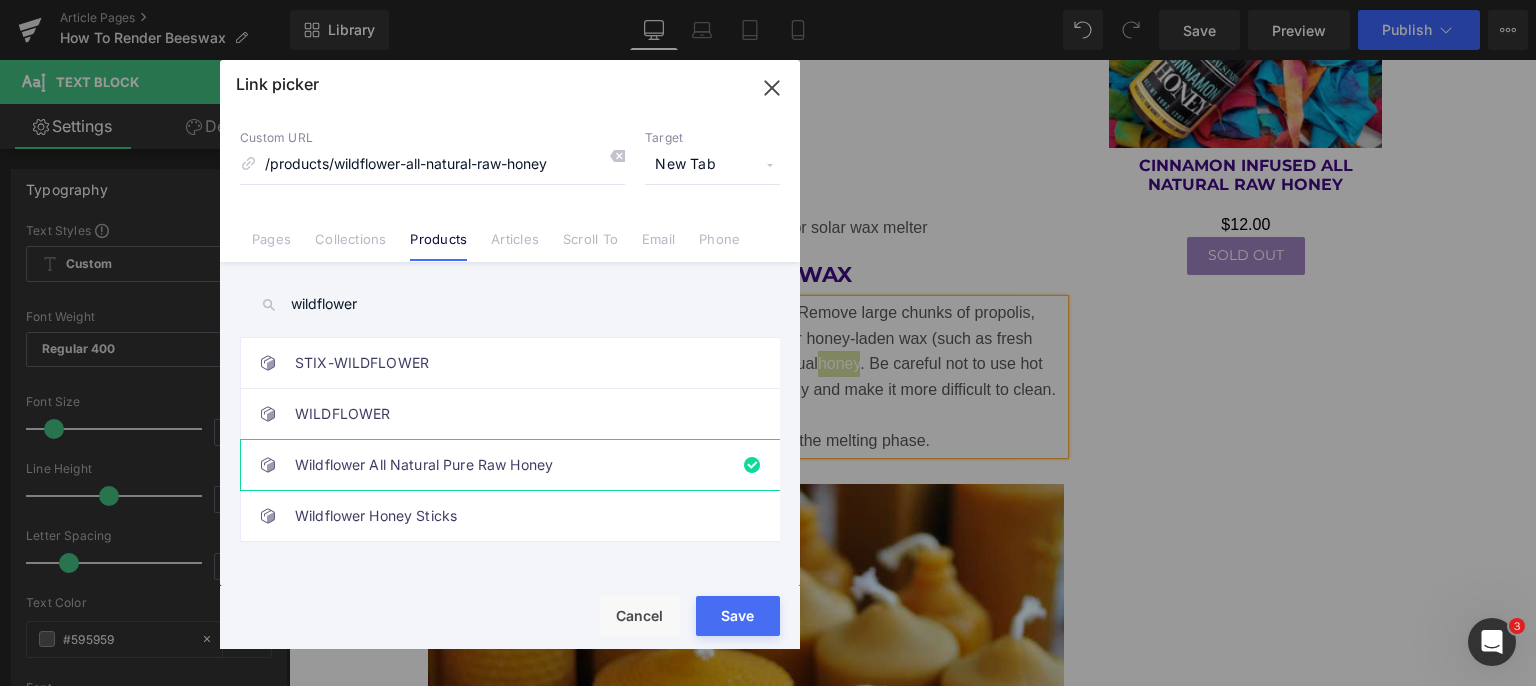 click on "Save" at bounding box center (738, 616) 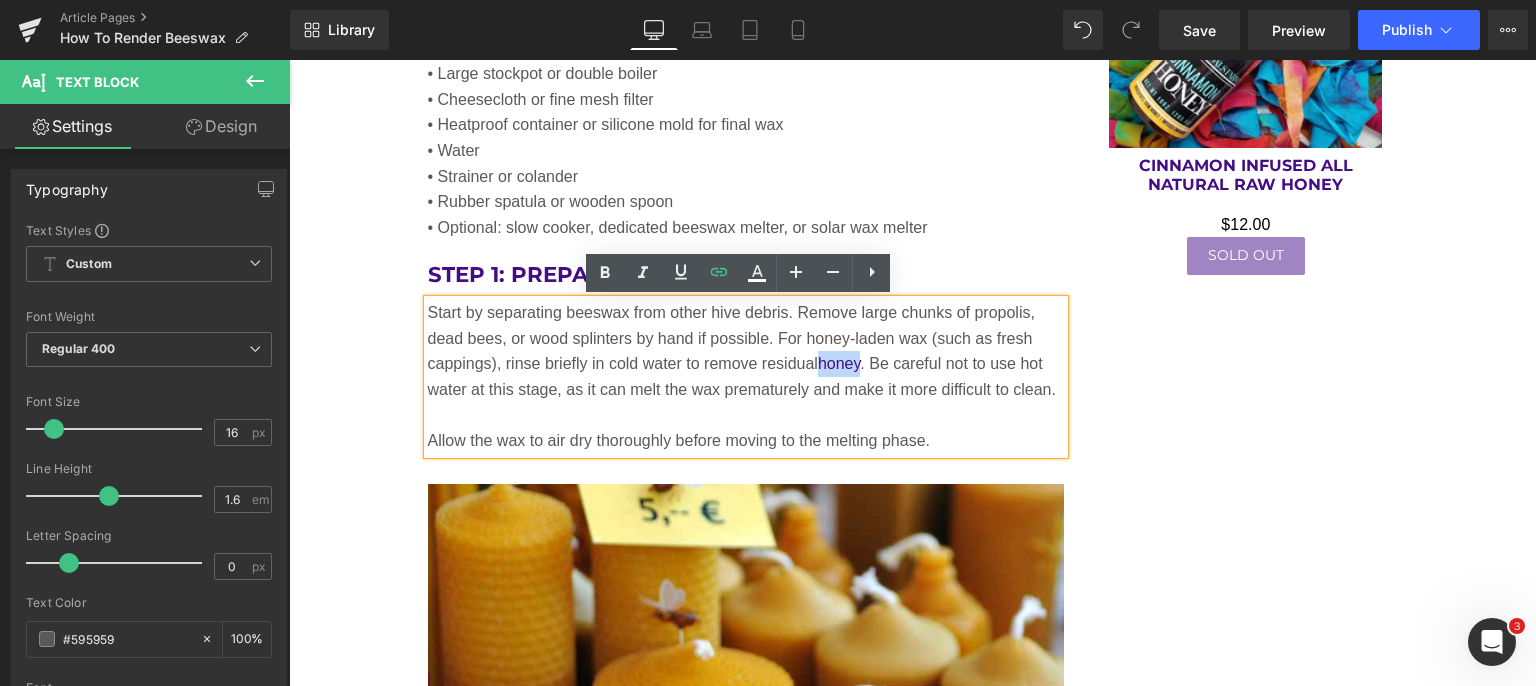 click on "Safety Considerations Before You Begin Heading         Rendering beeswax requires the use of heat, water, and possibly sharp tools. Follow these safety guidelines: •	Never render beeswax over direct flame; it has a low flash point (~400°F / 204°C) and is flammable. •	Always use a double boiler or a water bath to maintain temperature control. •	Avoid using cookware that you intend to use for food afterward; beeswax is difficult to clean. •	Perform the process in a well-ventilated area and consider working outside or using an exhaust fan. Text Block         Image         Equipment and Materials Needed Heading         To begin rendering beeswax, gather the following supplies: •	Raw beeswax •	Large stockpot or double boiler •	Cheesecloth or fine mesh filter •	Heatproof container or silicone mold for final wax •	Water •	Strainer or colander •	Rubber spatula or wooden spoon •	Optional: slow cooker, dedicated beeswax melter, or solar wax melter Text Block         Heading         honey" at bounding box center (913, 2342) 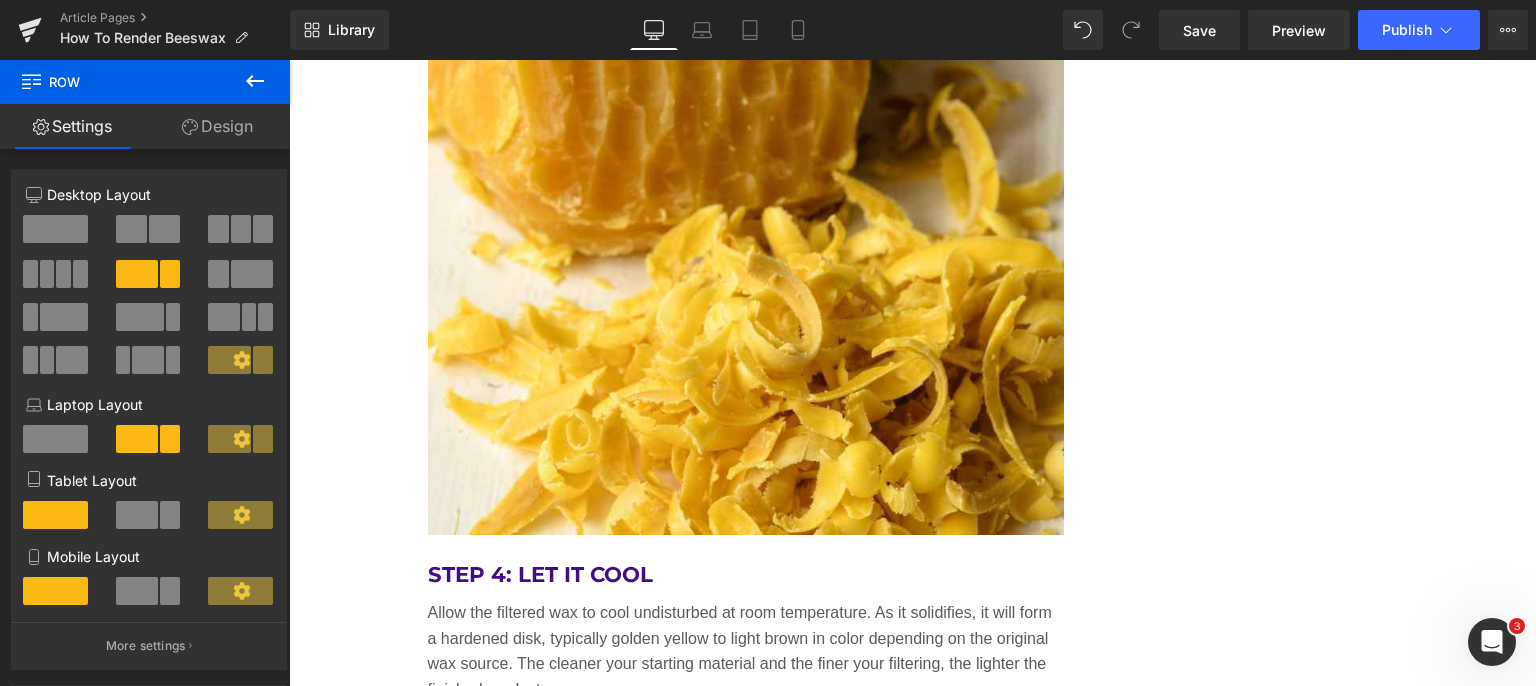 scroll, scrollTop: 7300, scrollLeft: 0, axis: vertical 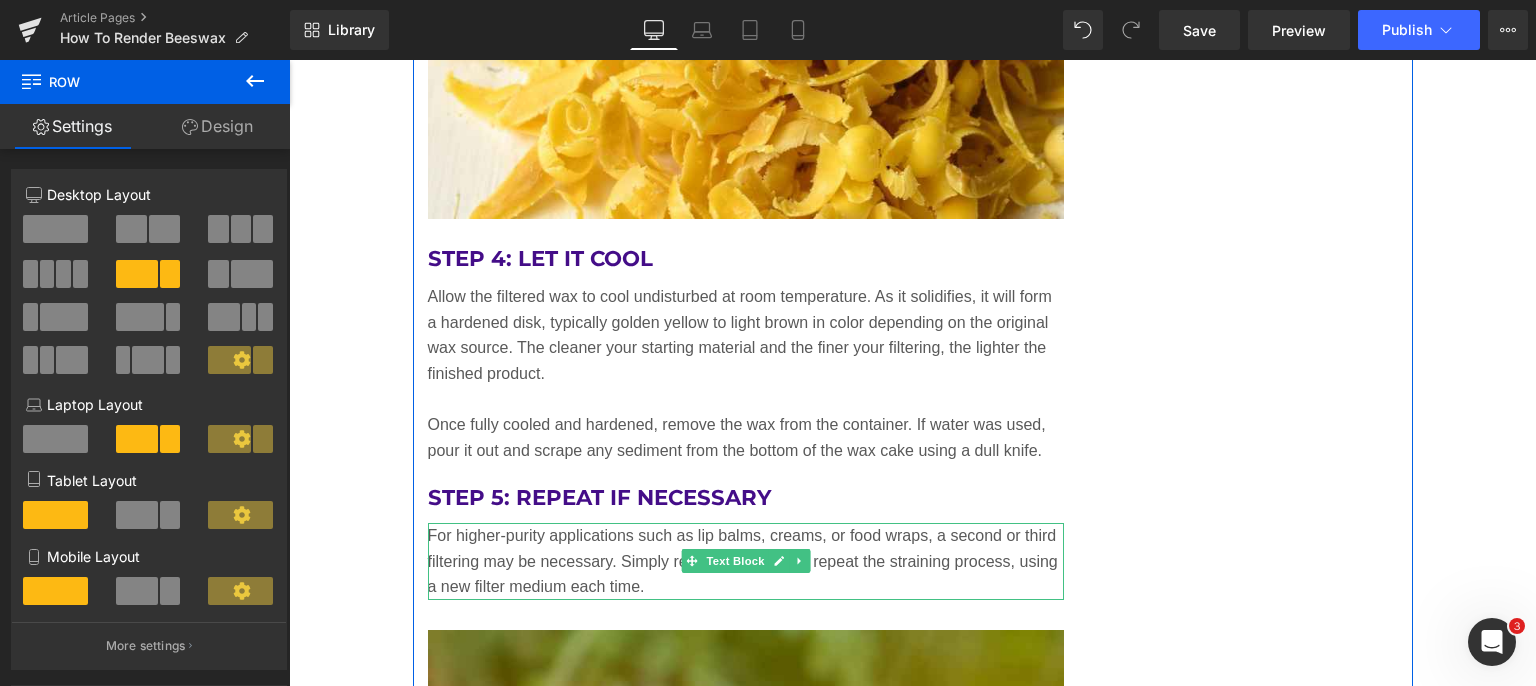 click on "For higher-purity applications such as lip balms, creams, or food wraps, a second or third filtering may be necessary. Simply remelt the wax and repeat the straining process, using a new filter medium each time." at bounding box center [746, 561] 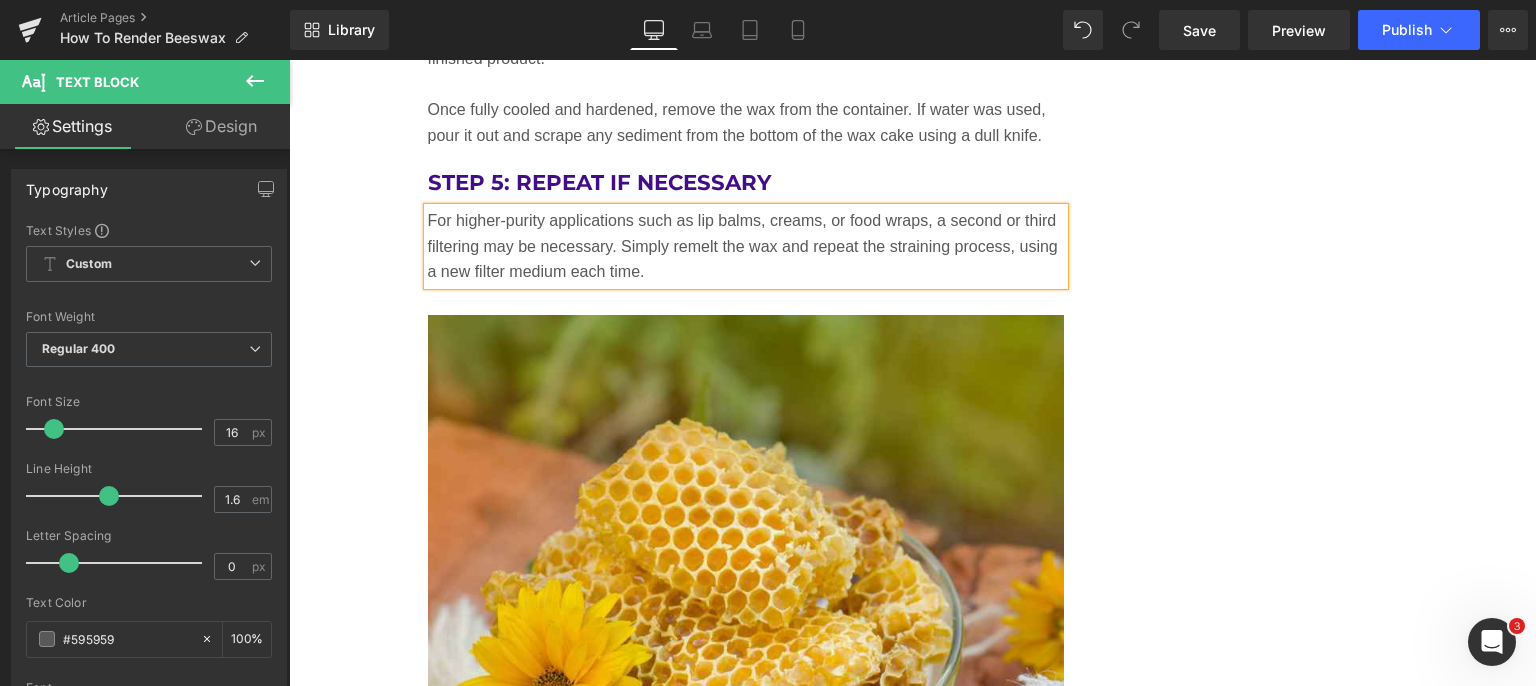 scroll, scrollTop: 7447, scrollLeft: 0, axis: vertical 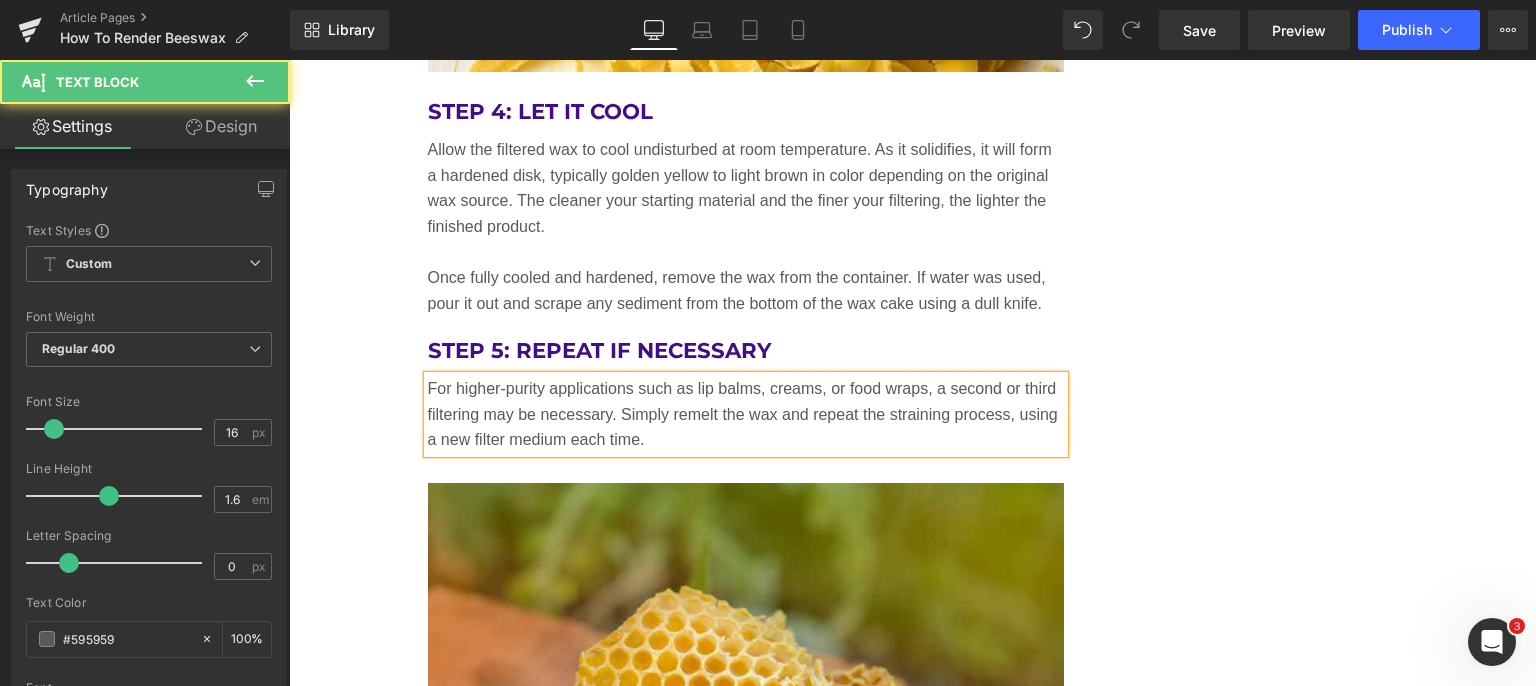 click on "For higher-purity applications such as lip balms, creams, or food wraps, a second or third filtering may be necessary. Simply remelt the wax and repeat the straining process, using a new filter medium each time." at bounding box center (746, 414) 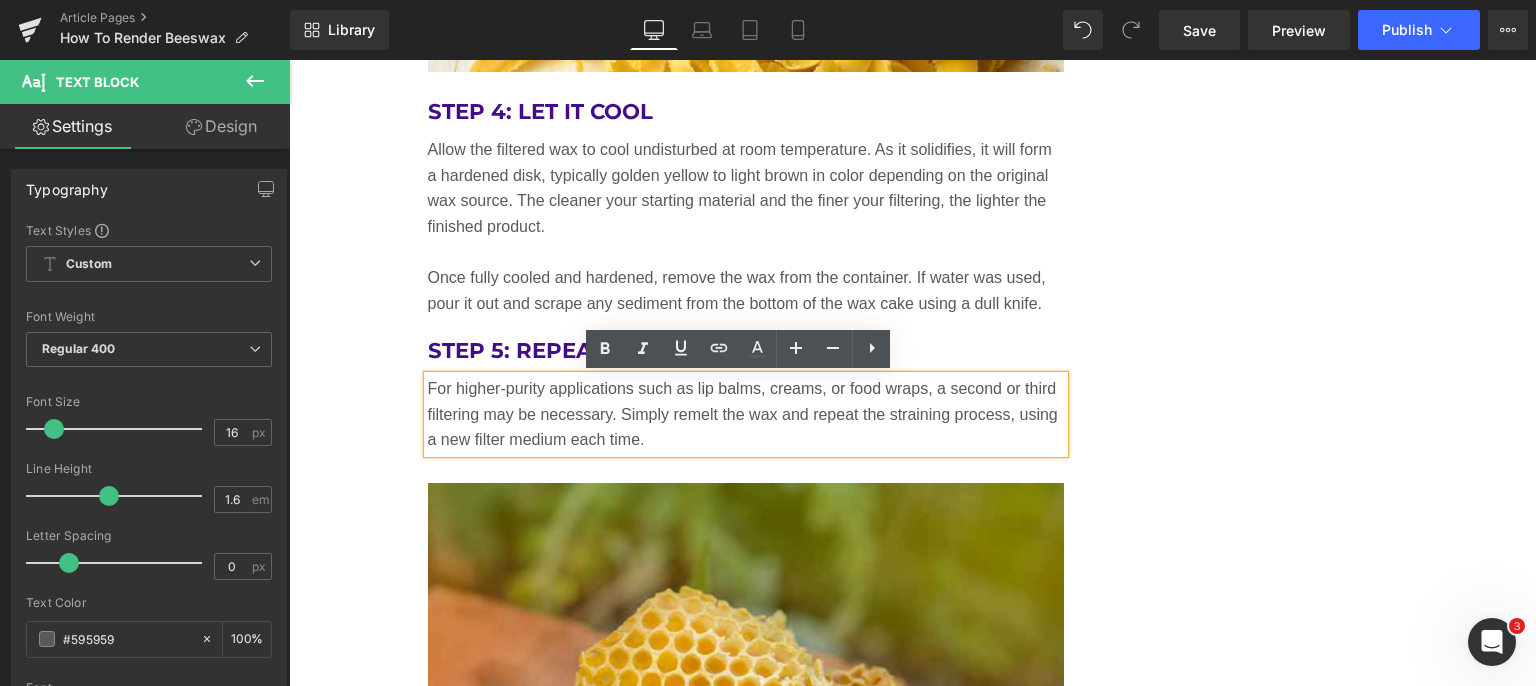 type 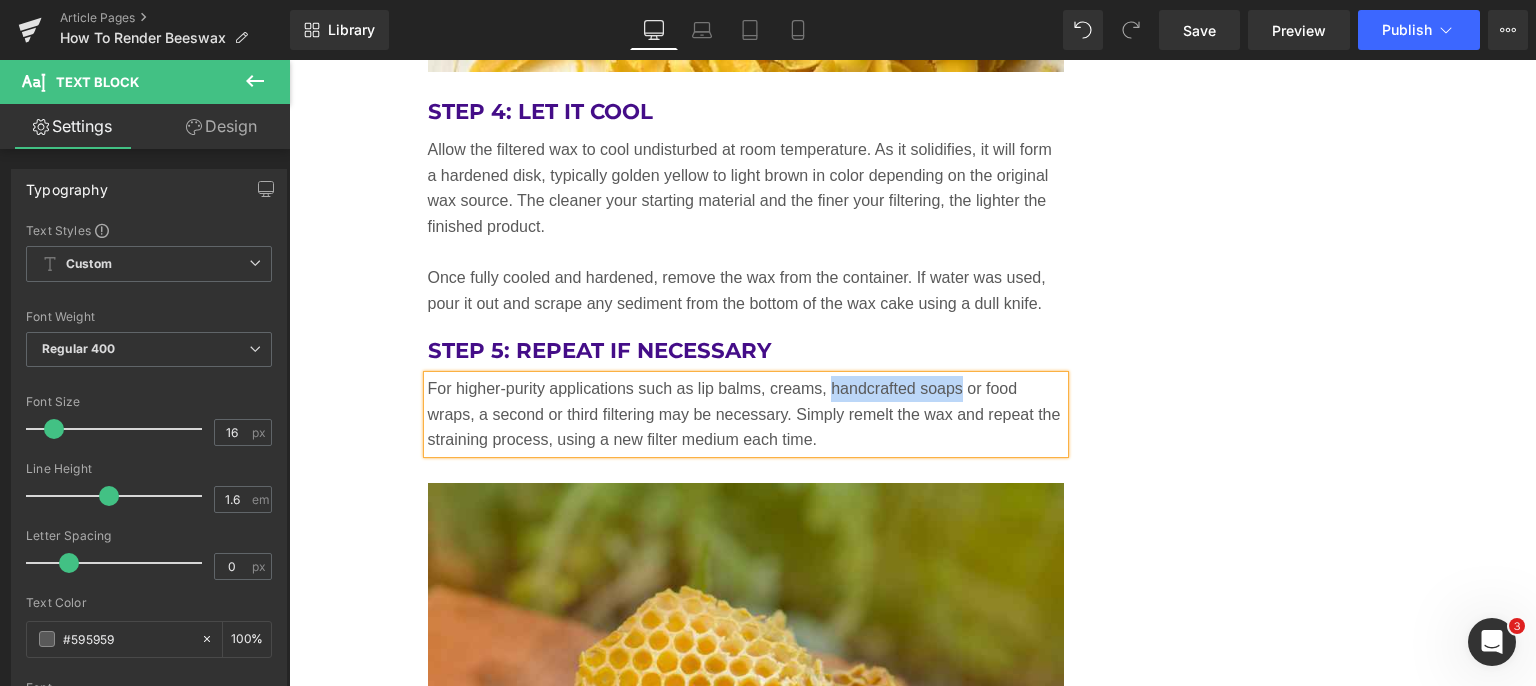 drag, startPoint x: 952, startPoint y: 385, endPoint x: 825, endPoint y: 381, distance: 127.06297 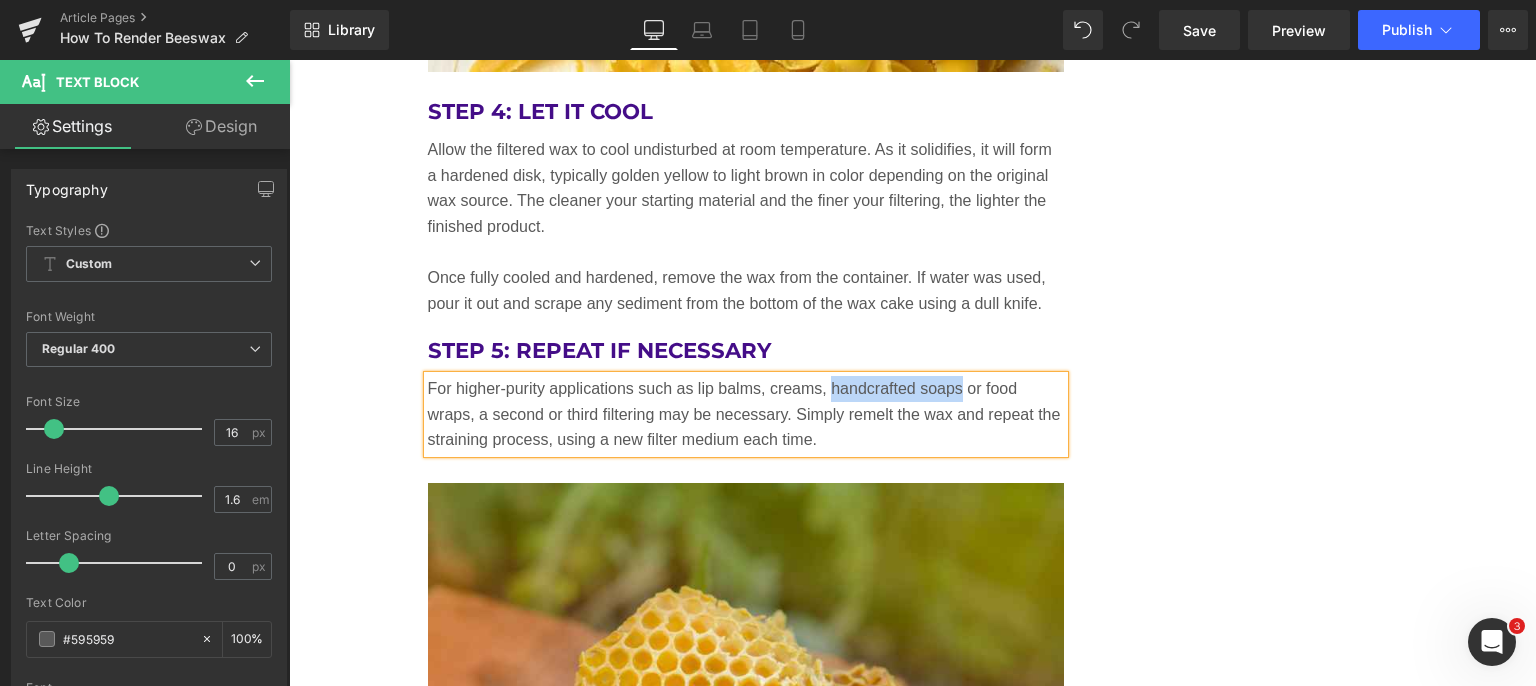 click on "For higher-purity applications such as lip balms, creams, handcrafted soaps or food wraps, a second or third filtering may be necessary. Simply remelt the wax and repeat the straining process, using a new filter medium each time." at bounding box center (746, 414) 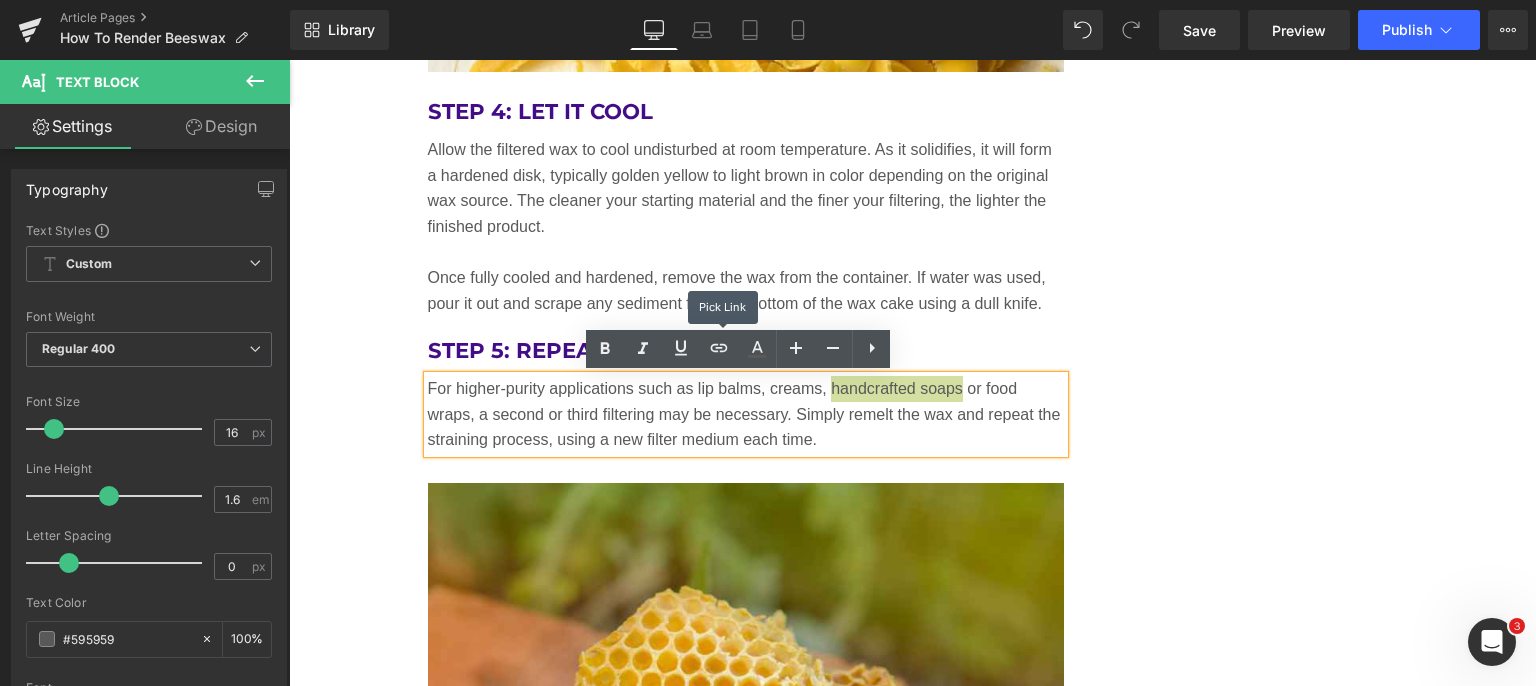 click 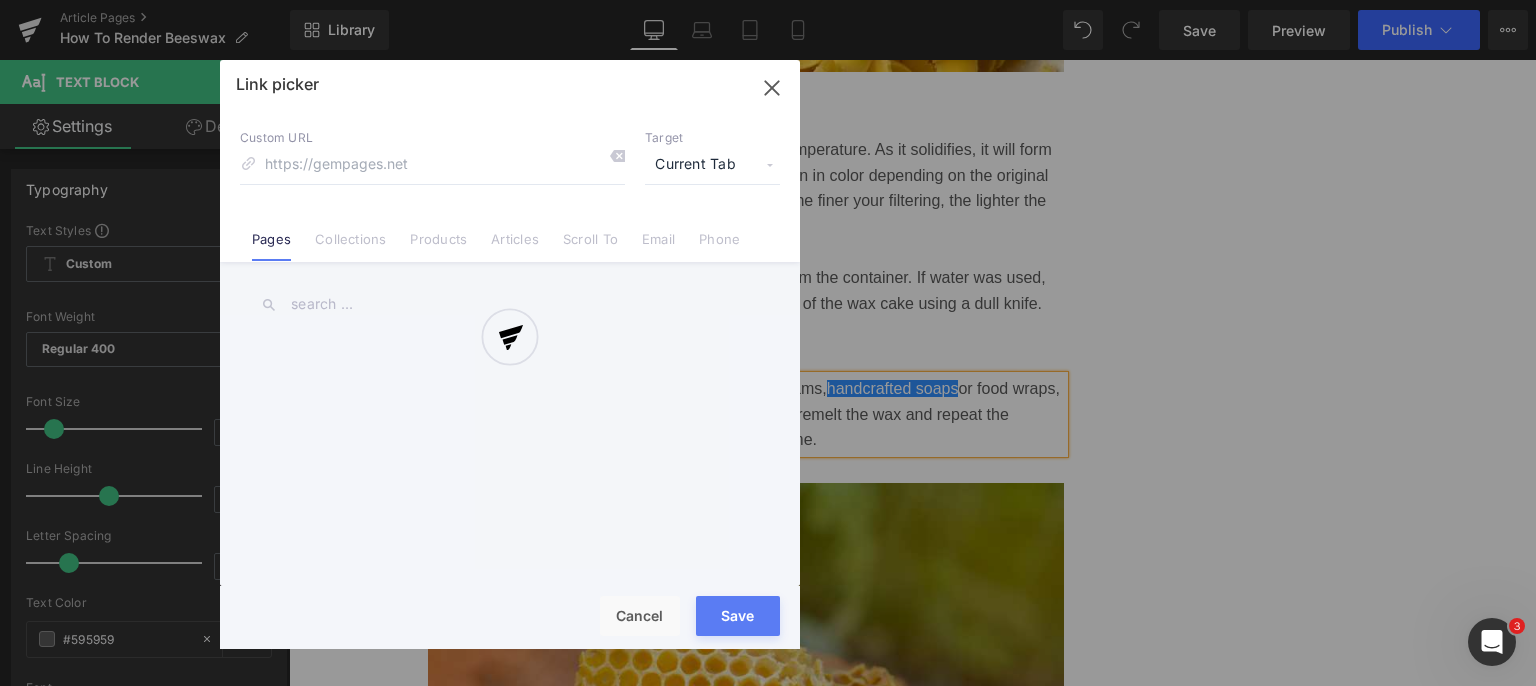 click on "Text Color Highlight Color #333333   Edit or remove link:   Edit   -   Unlink   -   Cancel                                             Link picker Back to Library   Insert           Custom URL                   Target   Current Tab     Current Tab   New Tab                 Pages       Collections       Products       Articles       Scroll To       Email       Phone                                                       Email Address     Subject     Message             Phone Number           Save Cancel" at bounding box center (768, 0) 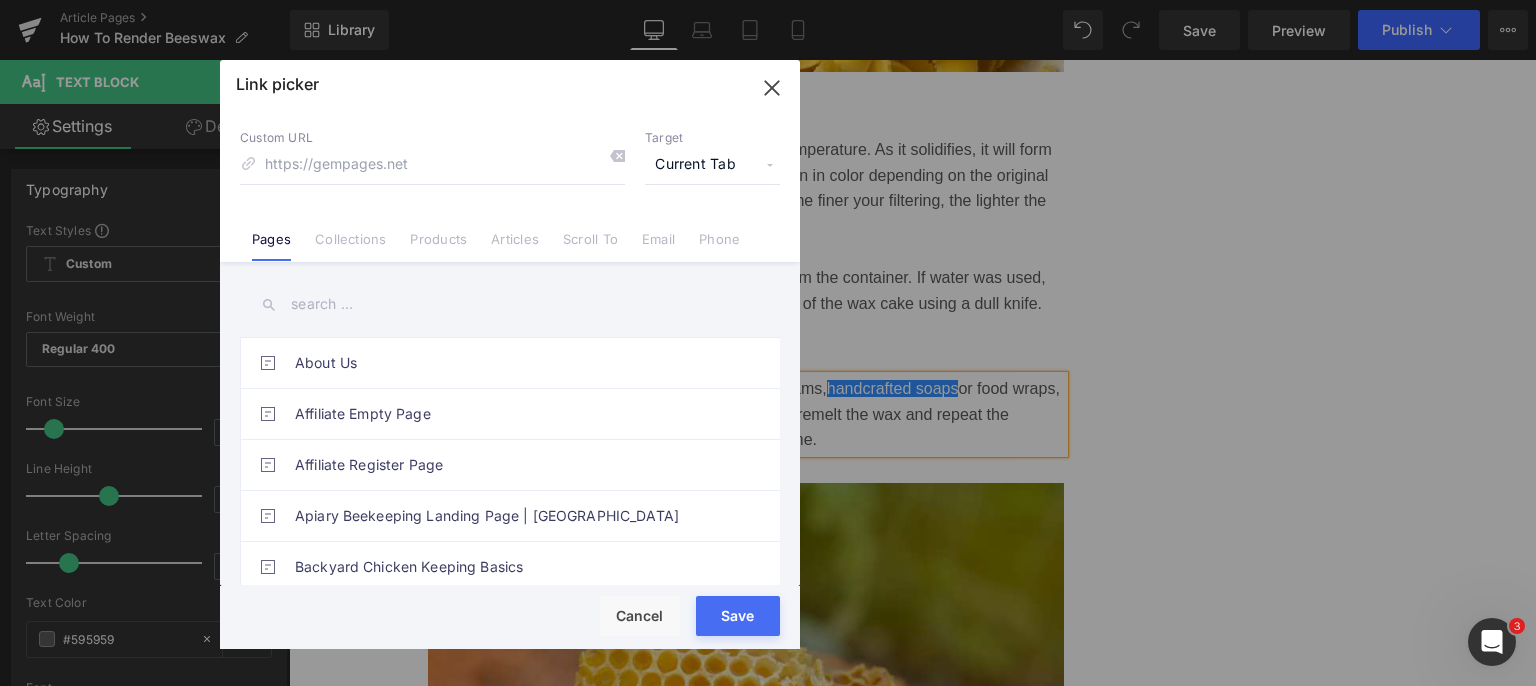 click on "Current Tab" at bounding box center [712, 165] 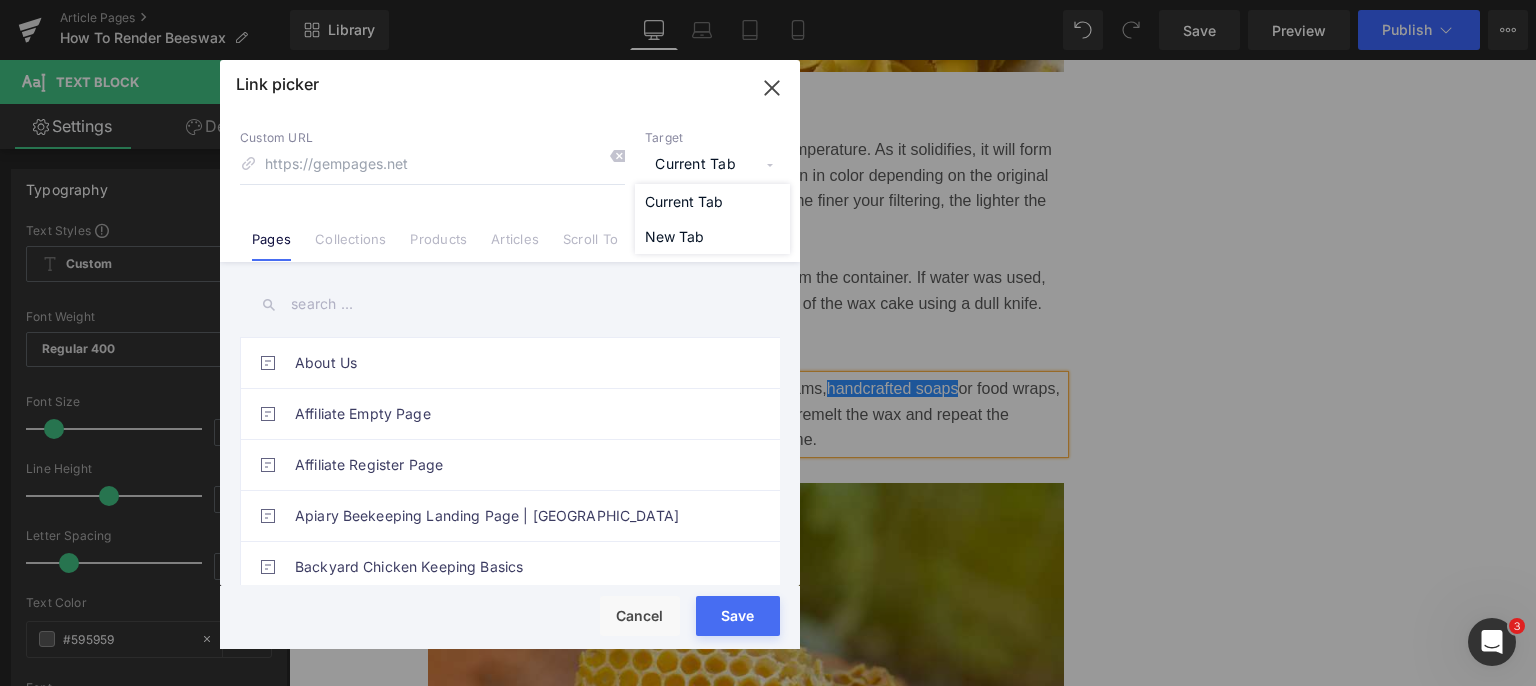 click on "New Tab" at bounding box center (712, 236) 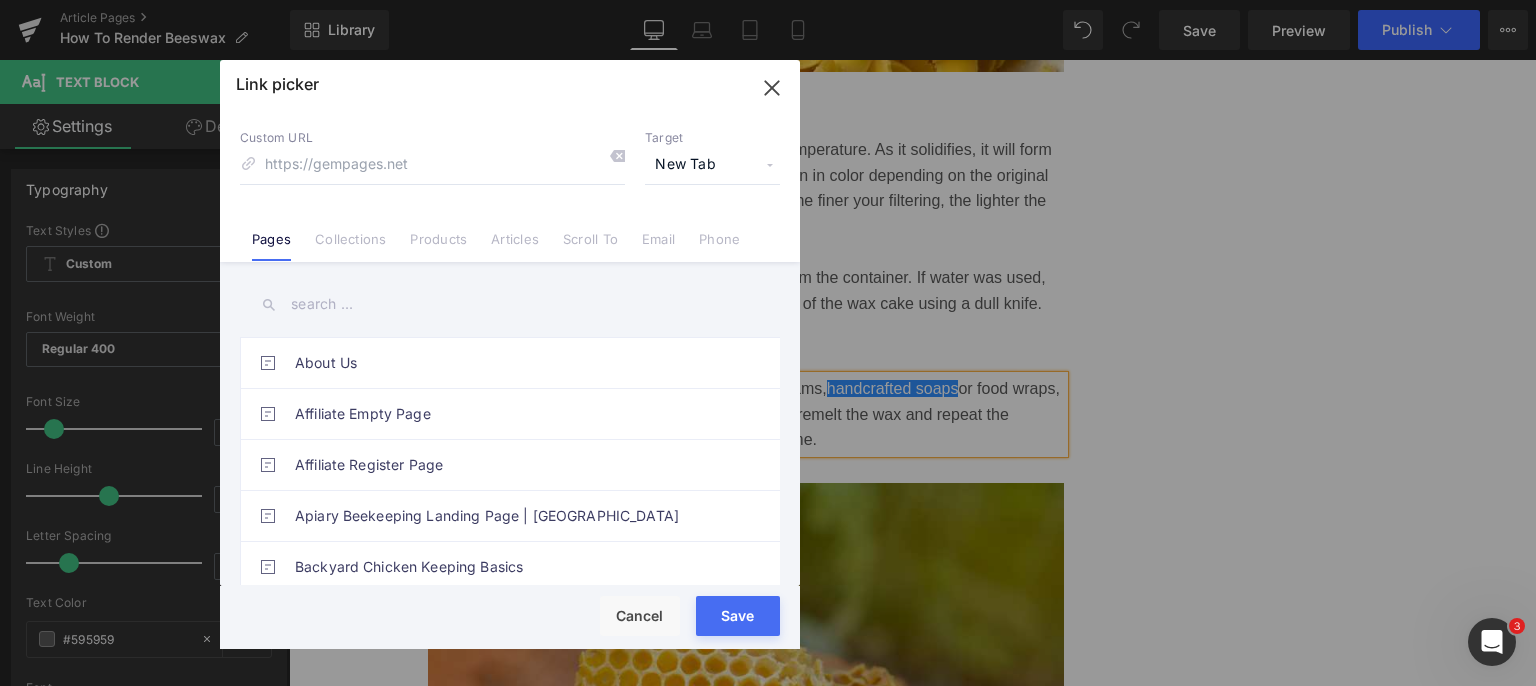 click on "Collections" at bounding box center [350, 246] 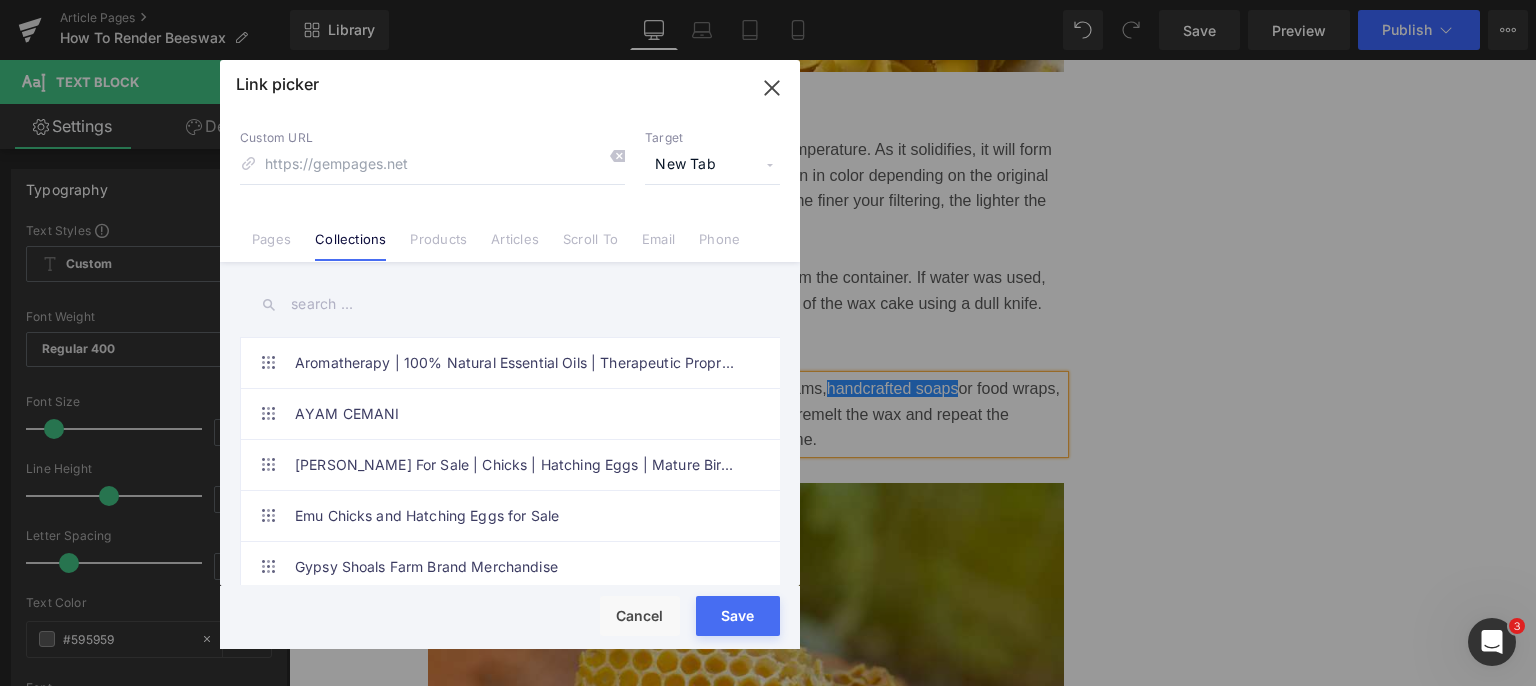 click at bounding box center [510, 304] 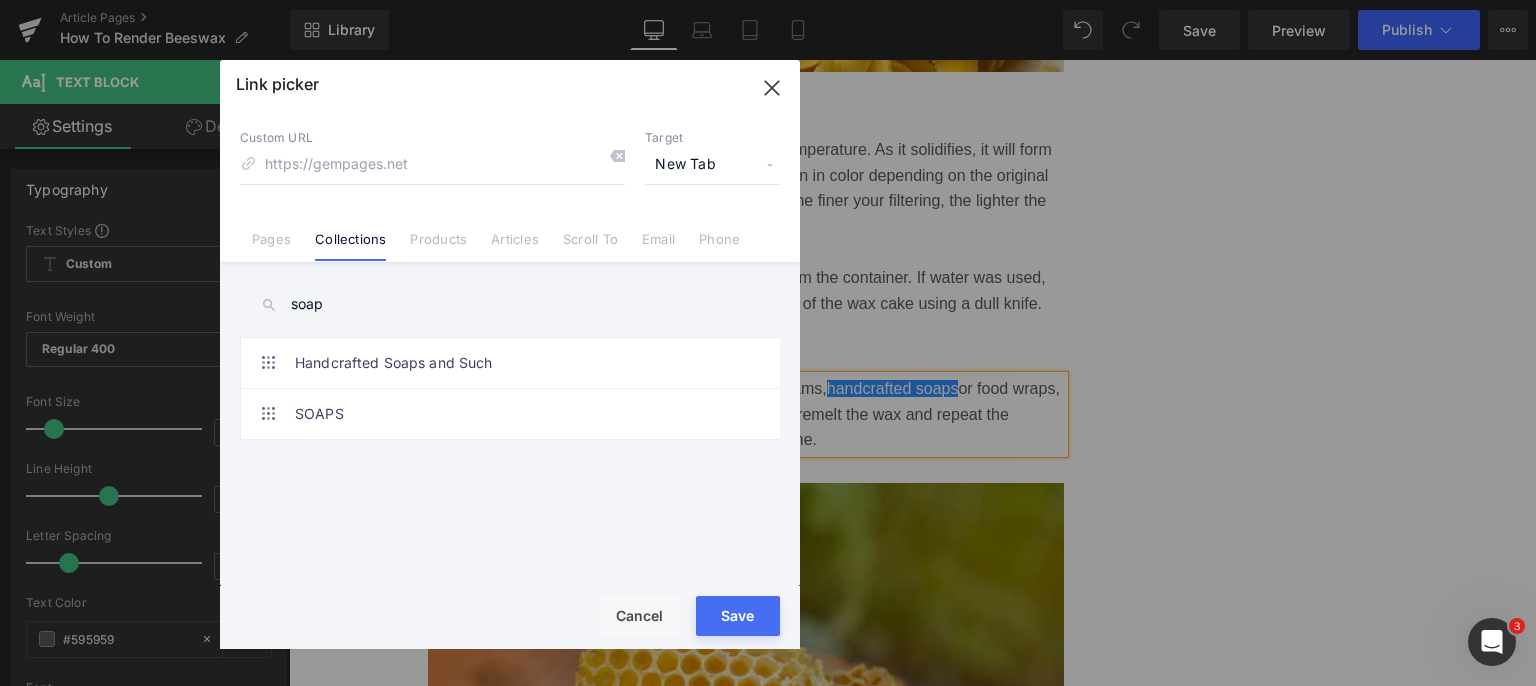 type on "soap" 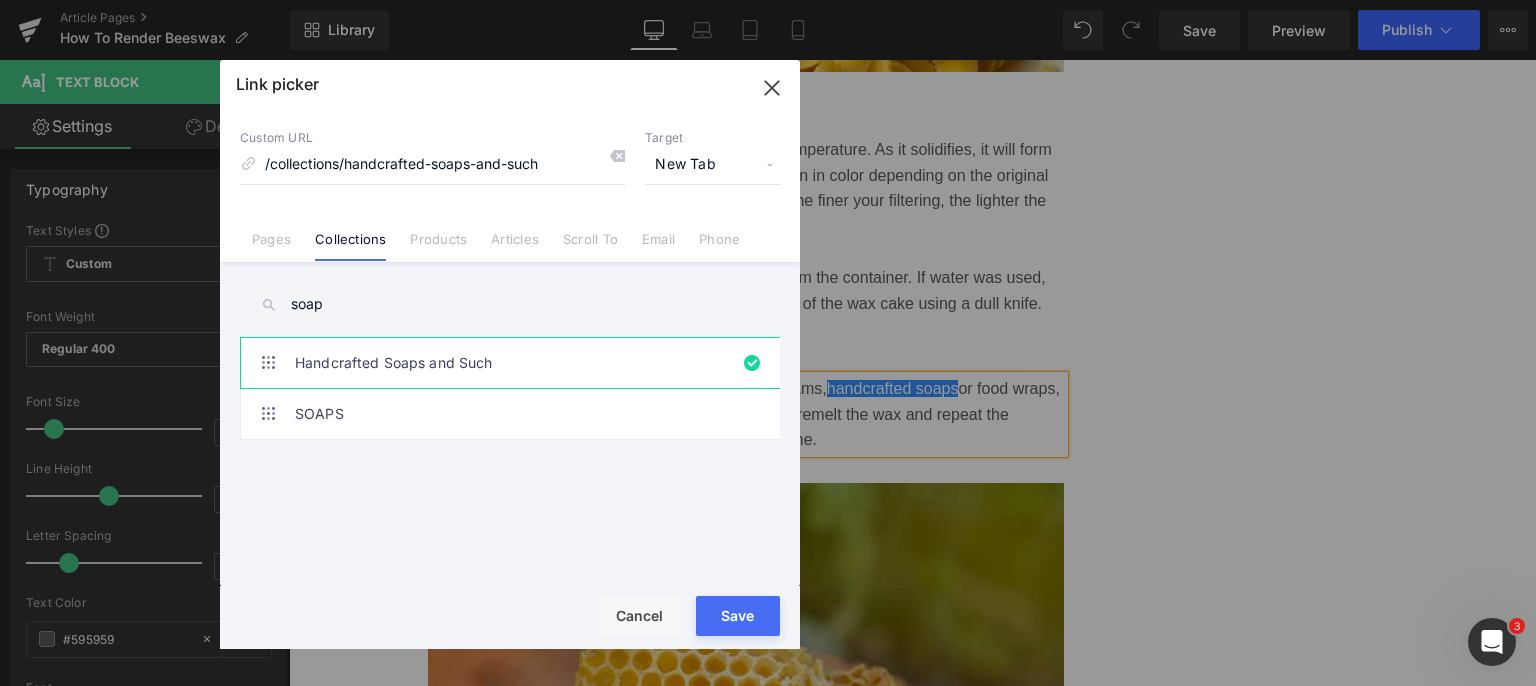 click on "Save" at bounding box center (738, 616) 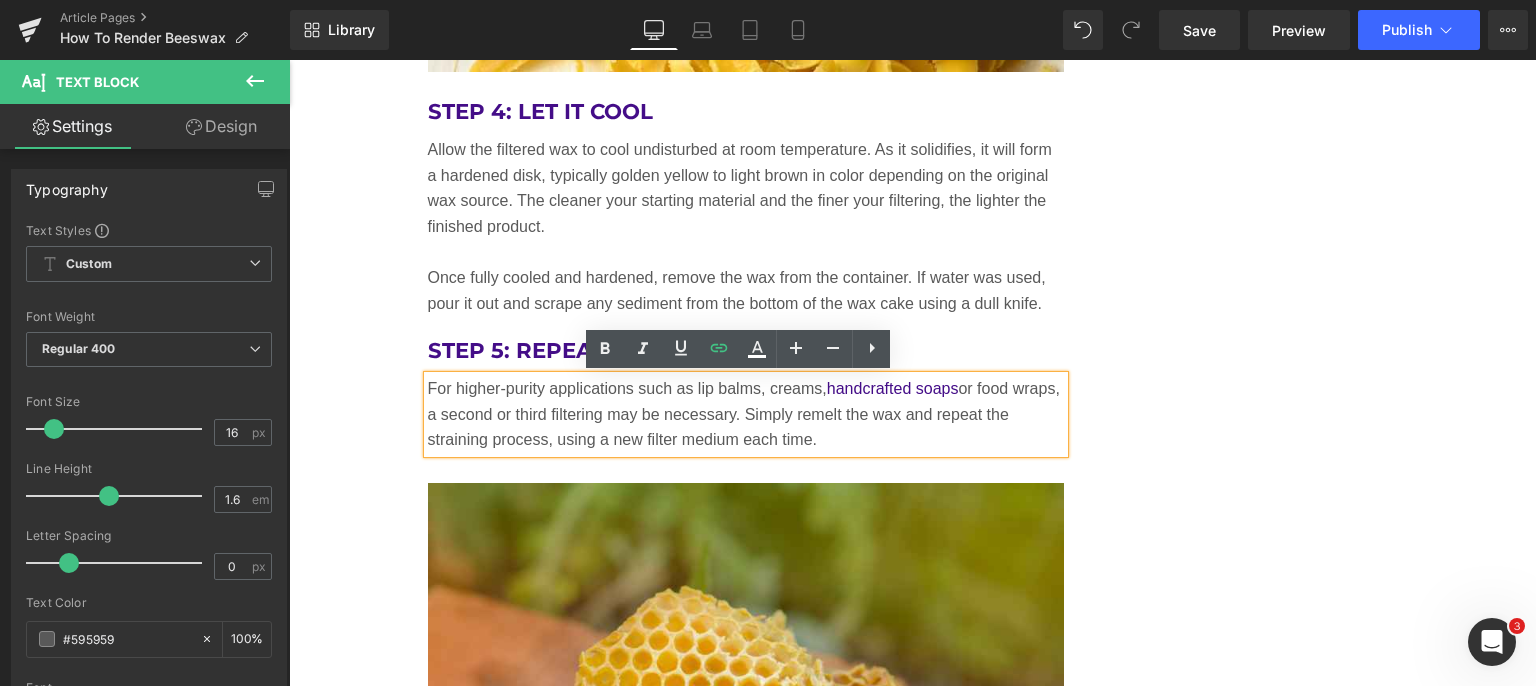 click on "Safety Considerations Before You Begin Heading         Rendering beeswax requires the use of heat, water, and possibly sharp tools. Follow these safety guidelines: •	Never render beeswax over direct flame; it has a low flash point (~400°F / 204°C) and is flammable. •	Always use a double boiler or a water bath to maintain temperature control. •	Avoid using cookware that you intend to use for food afterward; beeswax is difficult to clean. •	Perform the process in a well-ventilated area and consider working outside or using an exhaust fan. Text Block         Image         Equipment and Materials Needed Heading         To begin rendering beeswax, gather the following supplies: •	Raw beeswax •	Large stockpot or double boiler •	Cheesecloth or fine mesh filter •	Heatproof container or silicone mold for final wax •	Water •	Strainer or colander •	Rubber spatula or wooden spoon •	Optional: slow cooker, dedicated beeswax melter, or solar wax melter Text Block         Heading         honey" at bounding box center (913, -505) 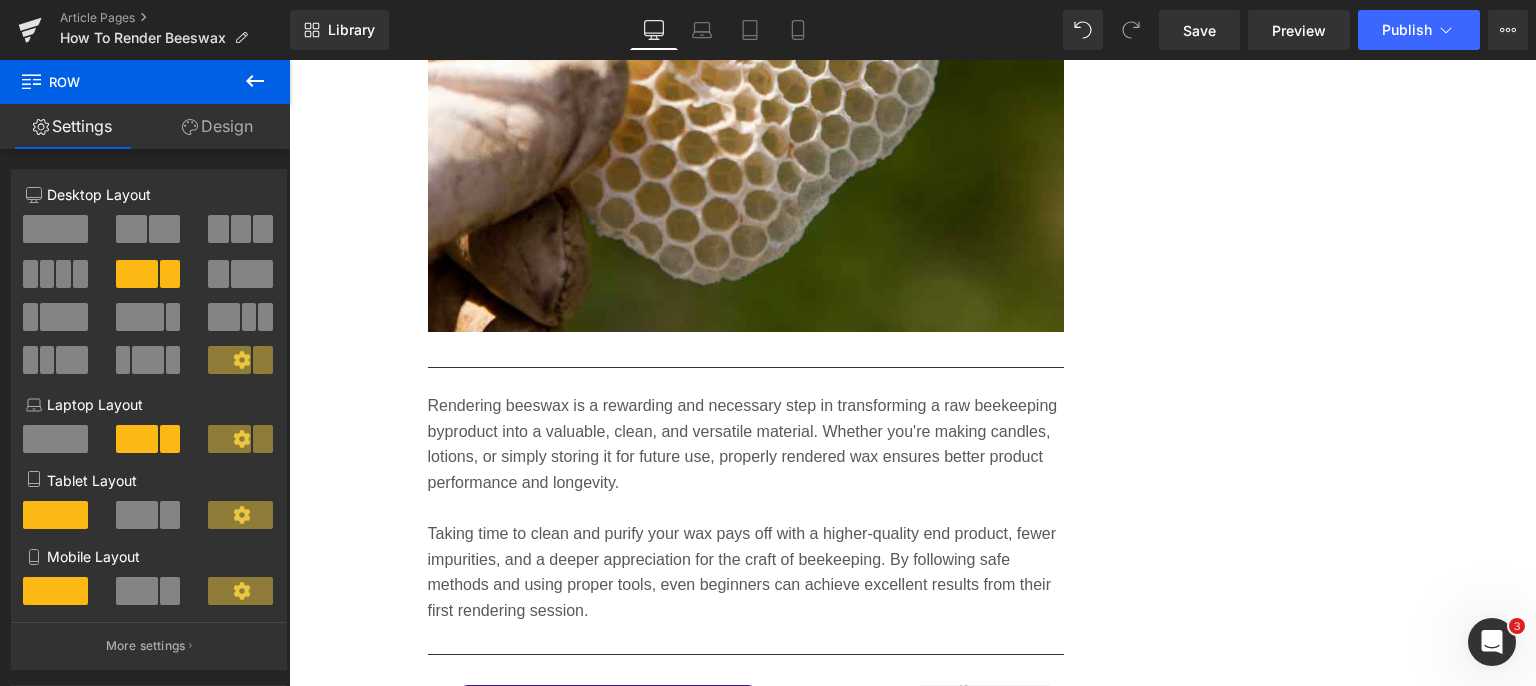 scroll, scrollTop: 9547, scrollLeft: 0, axis: vertical 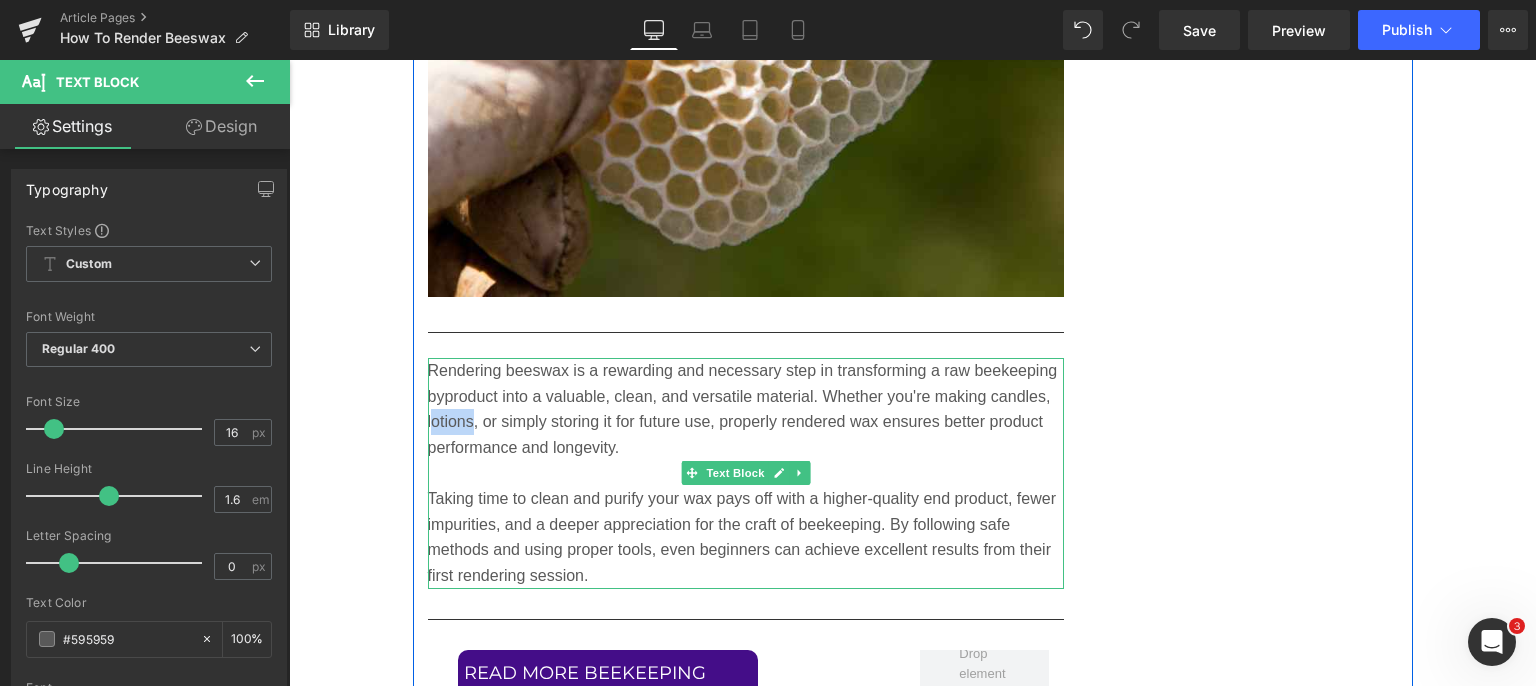 drag, startPoint x: 465, startPoint y: 425, endPoint x: 427, endPoint y: 417, distance: 38.832977 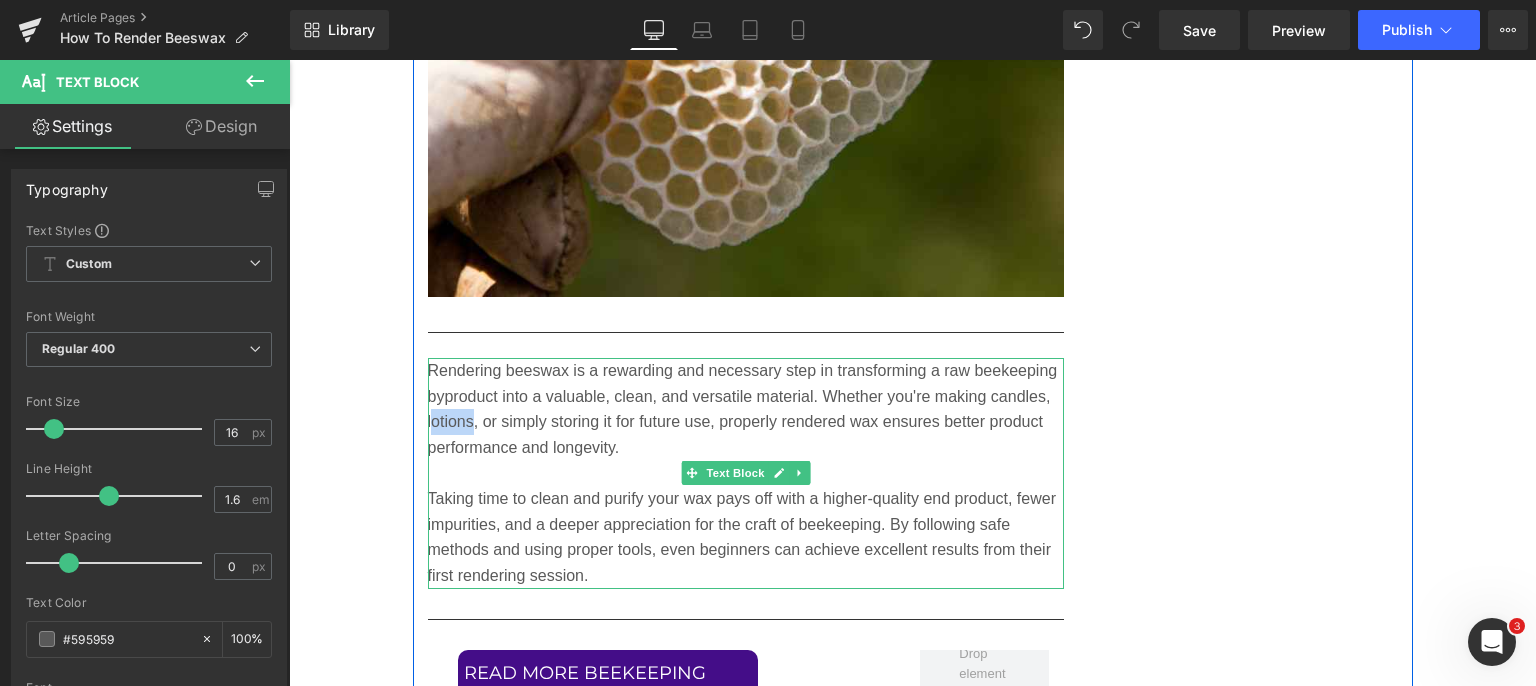 click on "Rendering beeswax is a rewarding and necessary step in transforming a raw beekeeping byproduct into a valuable, clean, and versatile material. Whether you're making candles, lotions, or simply storing it for future use, properly rendered wax ensures better product performance and longevity." at bounding box center (746, 409) 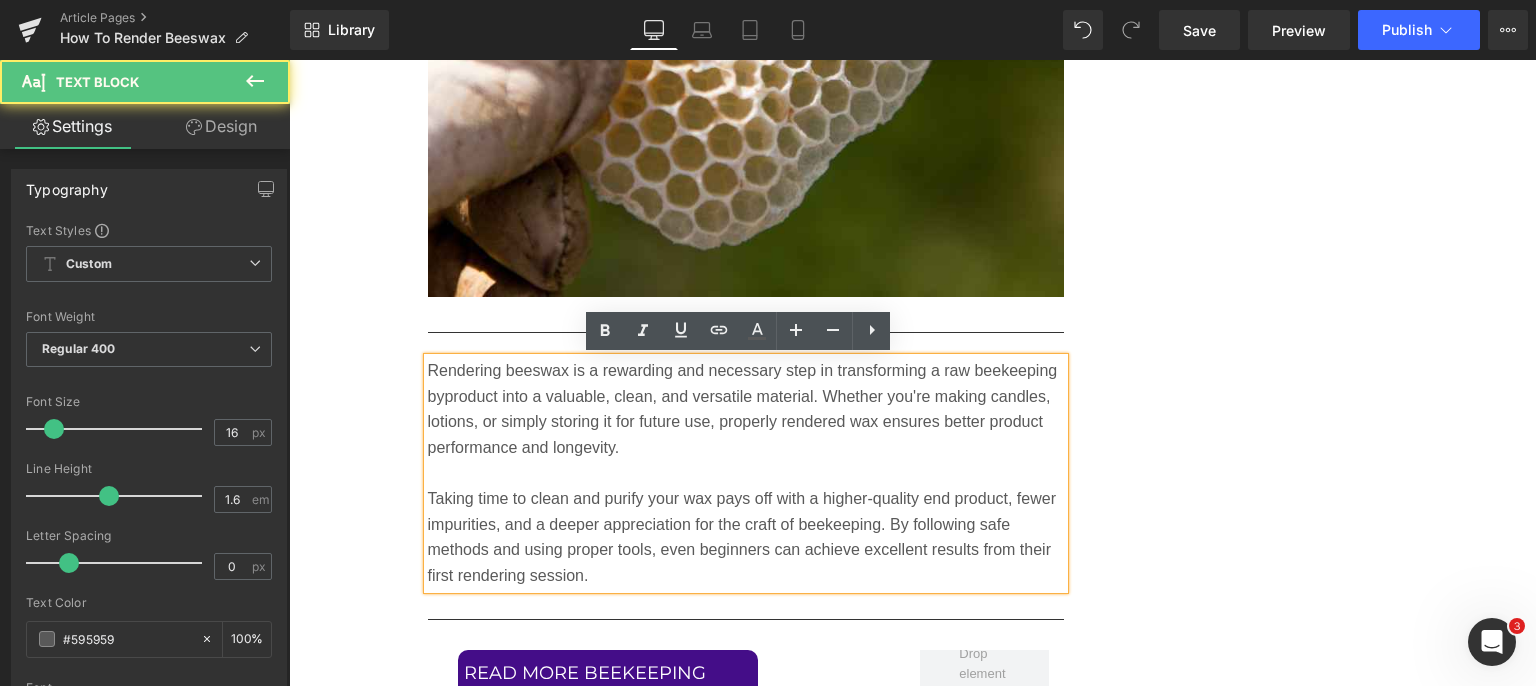 click on "Rendering beeswax is a rewarding and necessary step in transforming a raw beekeeping byproduct into a valuable, clean, and versatile material. Whether you're making candles, lotions, or simply storing it for future use, properly rendered wax ensures better product performance and longevity." at bounding box center [746, 409] 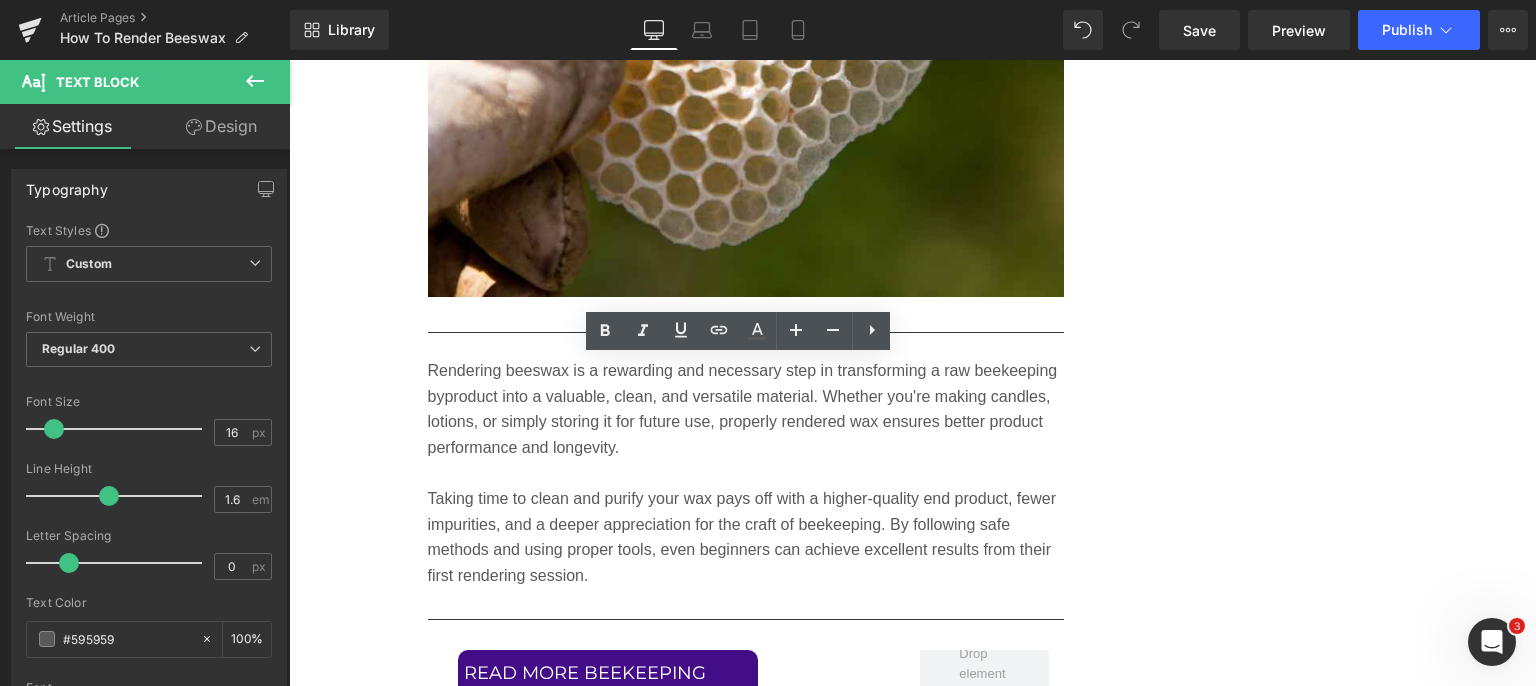 click on "Save" at bounding box center (1199, 30) 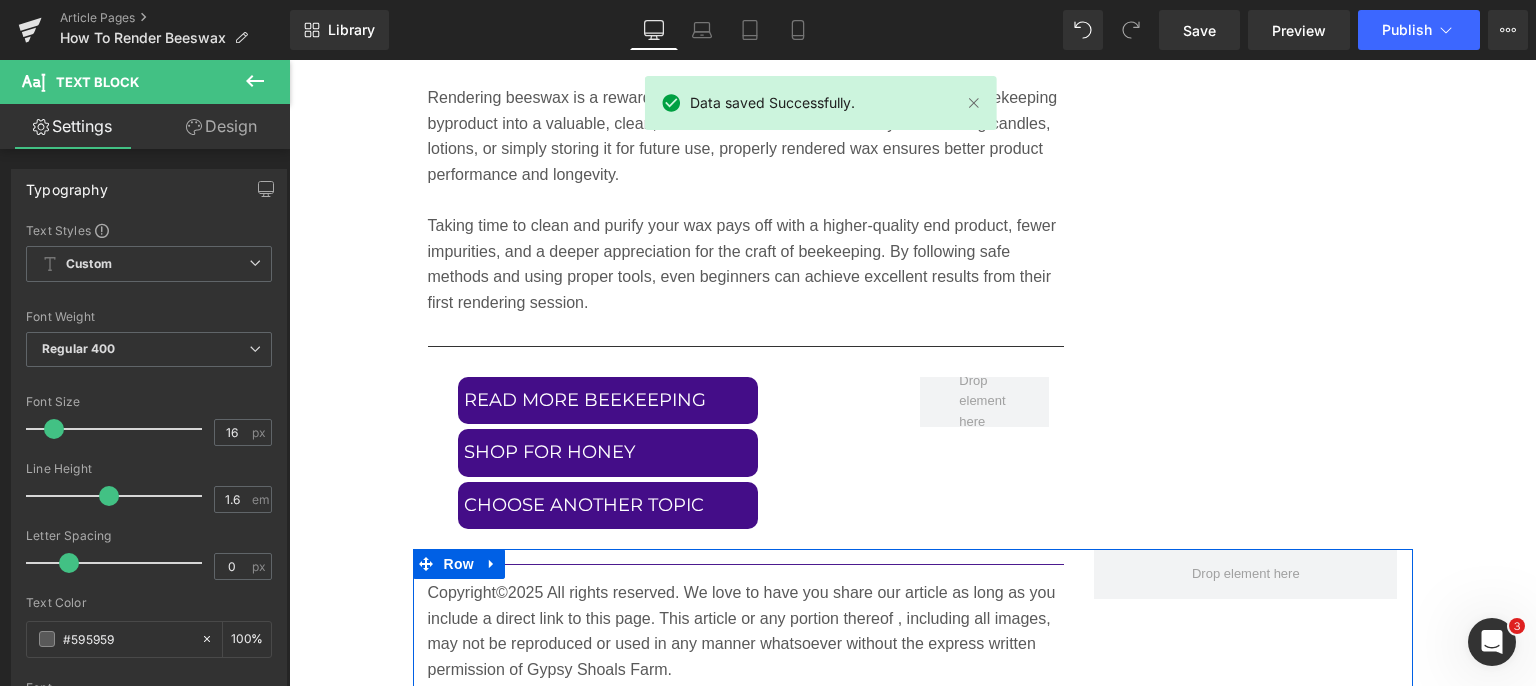 scroll, scrollTop: 9747, scrollLeft: 0, axis: vertical 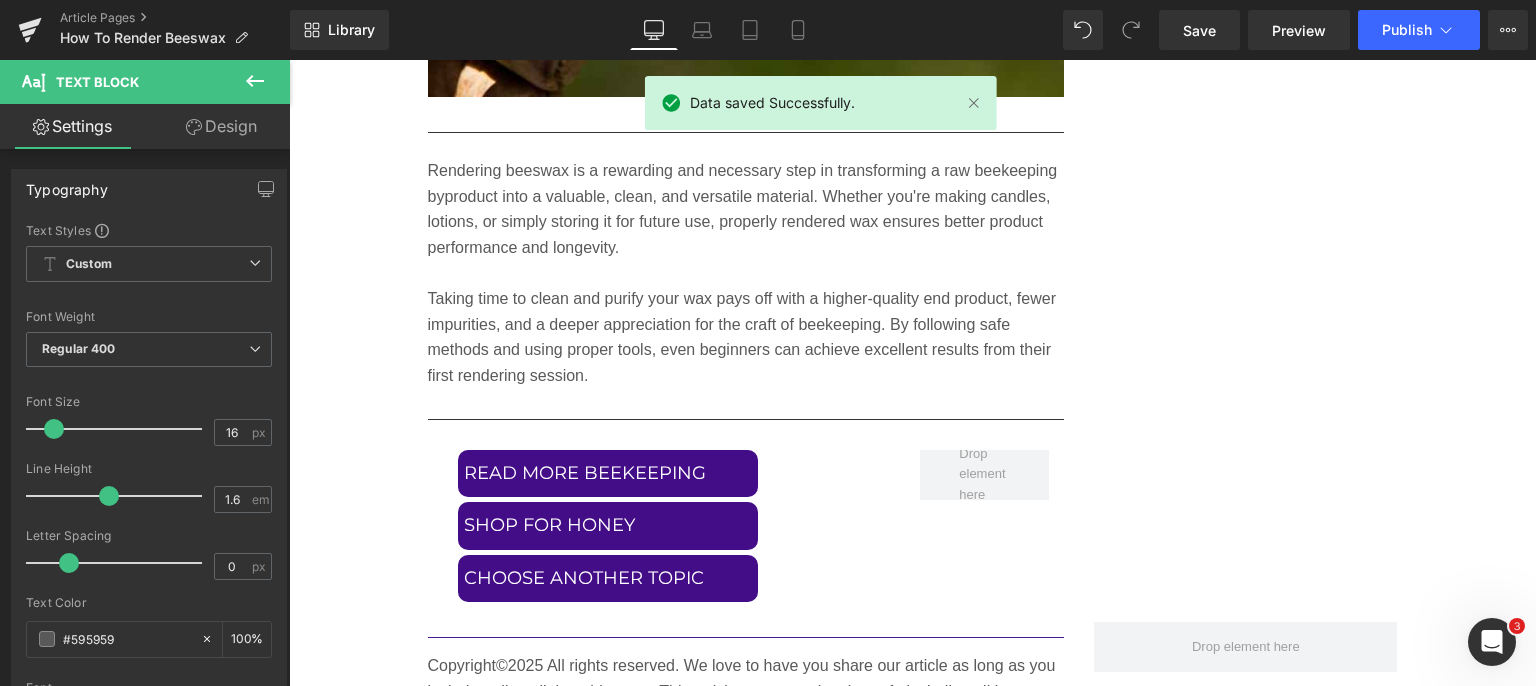 click on "View Live Page View with current Template Save Template to Library Schedule Publish  Optimize  Publish Settings Shortcuts" at bounding box center (1508, 30) 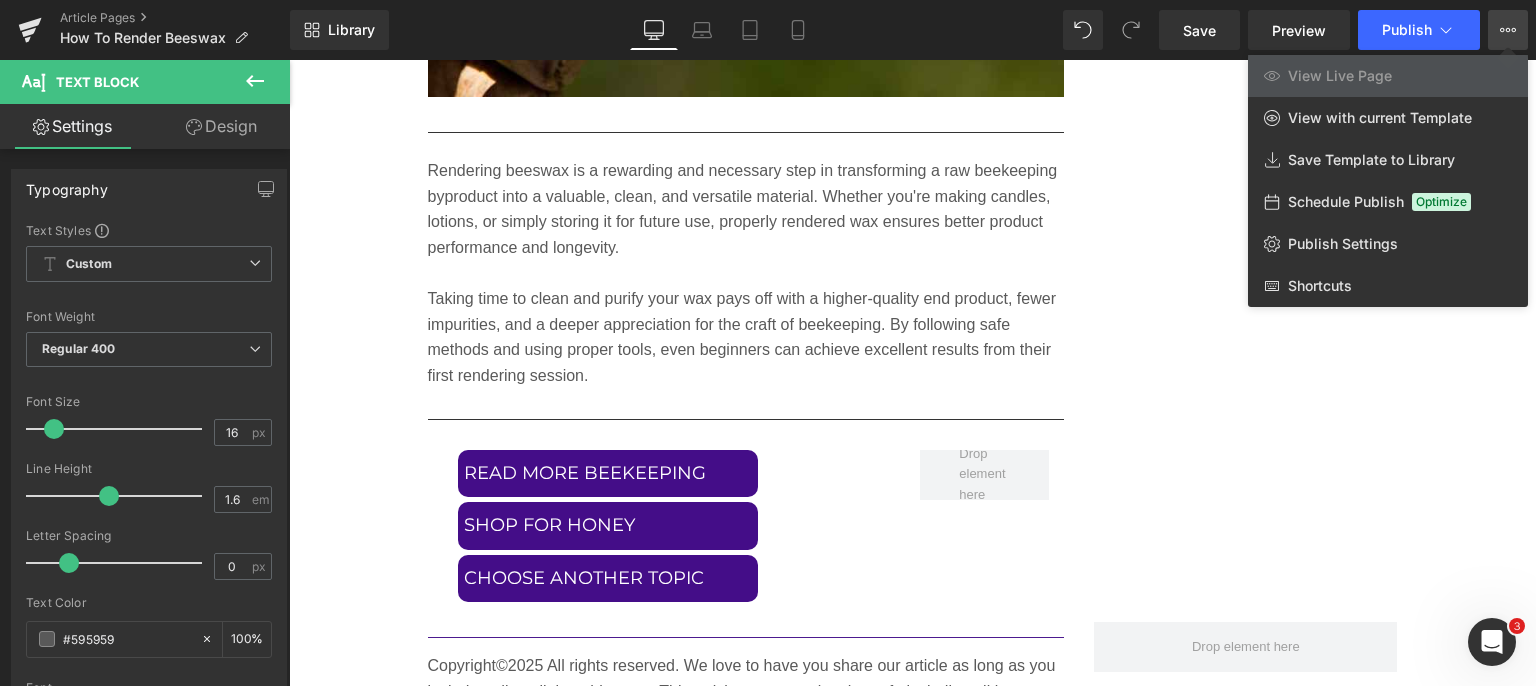 click on "Publish Settings" at bounding box center (1343, 244) 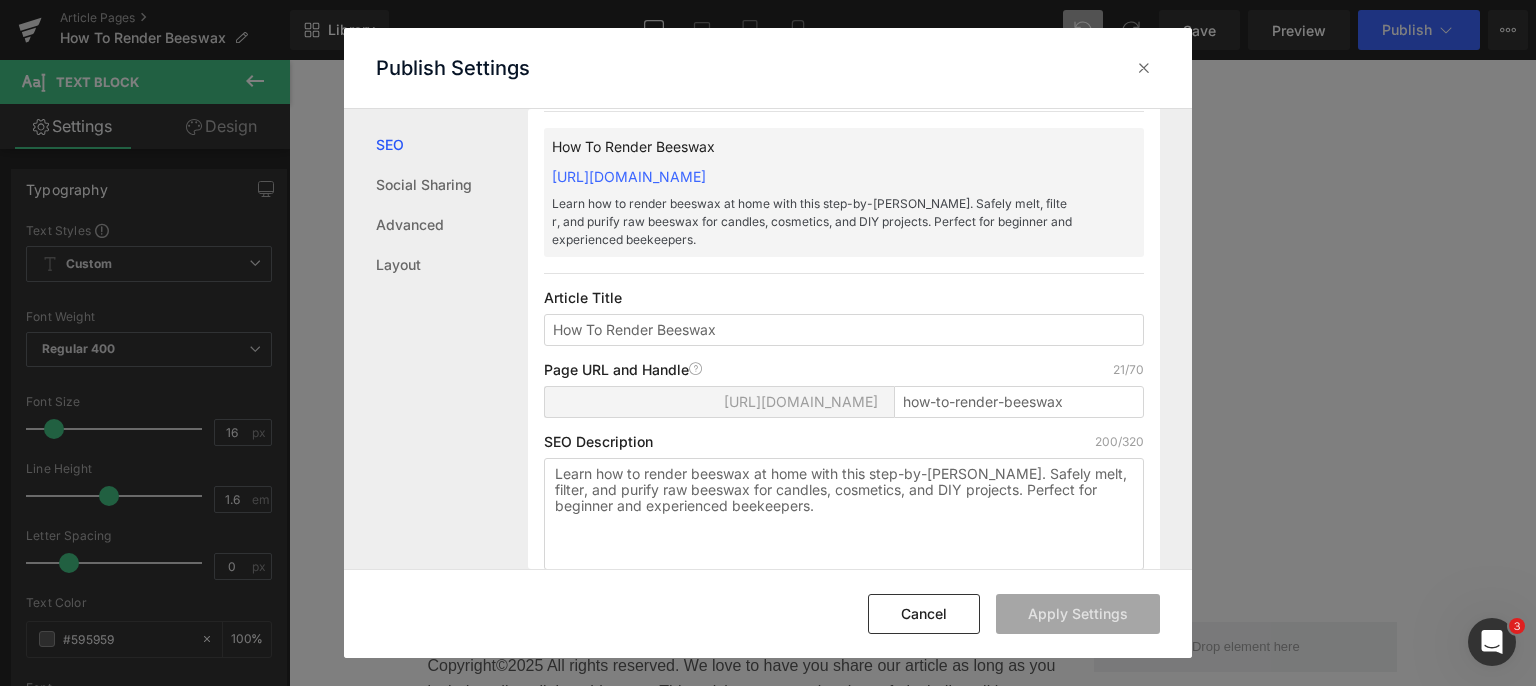 scroll, scrollTop: 100, scrollLeft: 0, axis: vertical 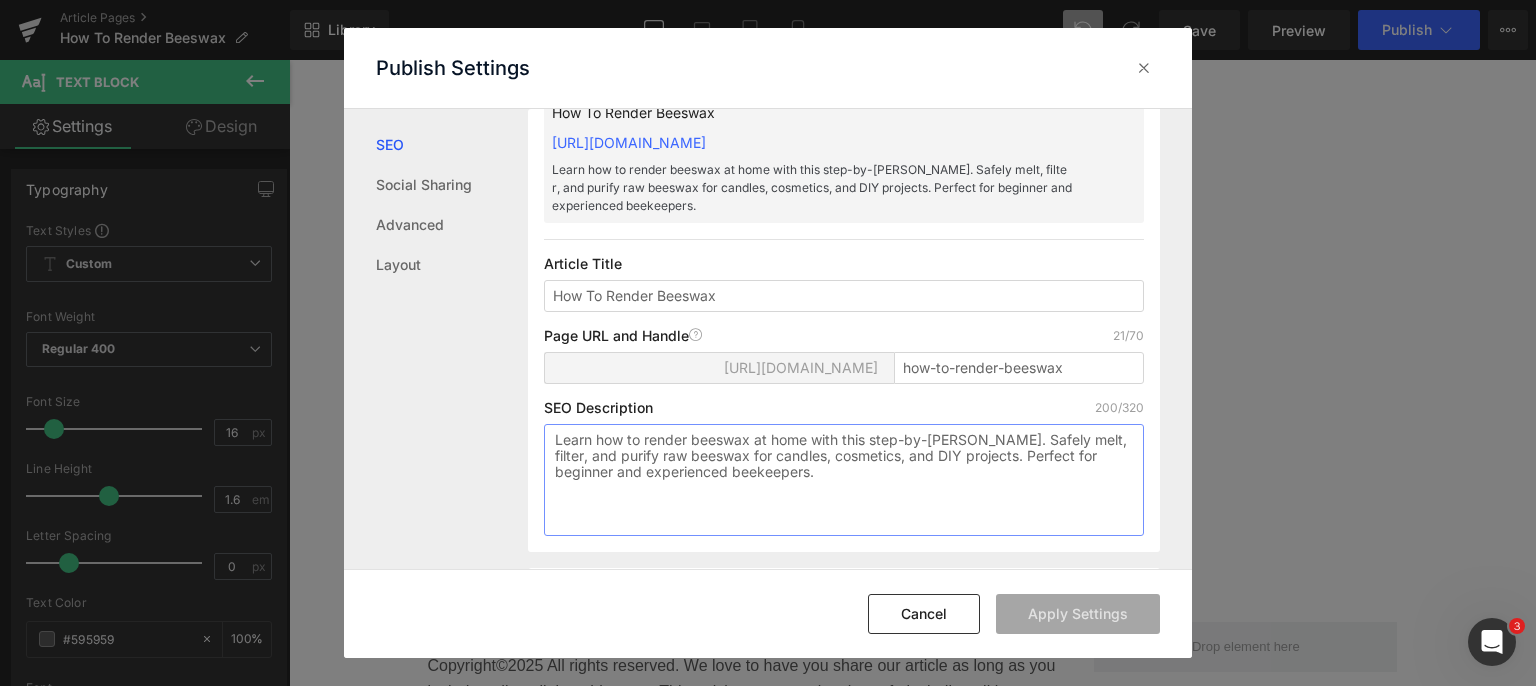 click on "Learn how to render beeswax at home with this step-by-[PERSON_NAME]. Safely melt, filter, and purify raw beeswax for candles, cosmetics, and DIY projects. Perfect for beginner and experienced beekeepers." at bounding box center (844, 480) 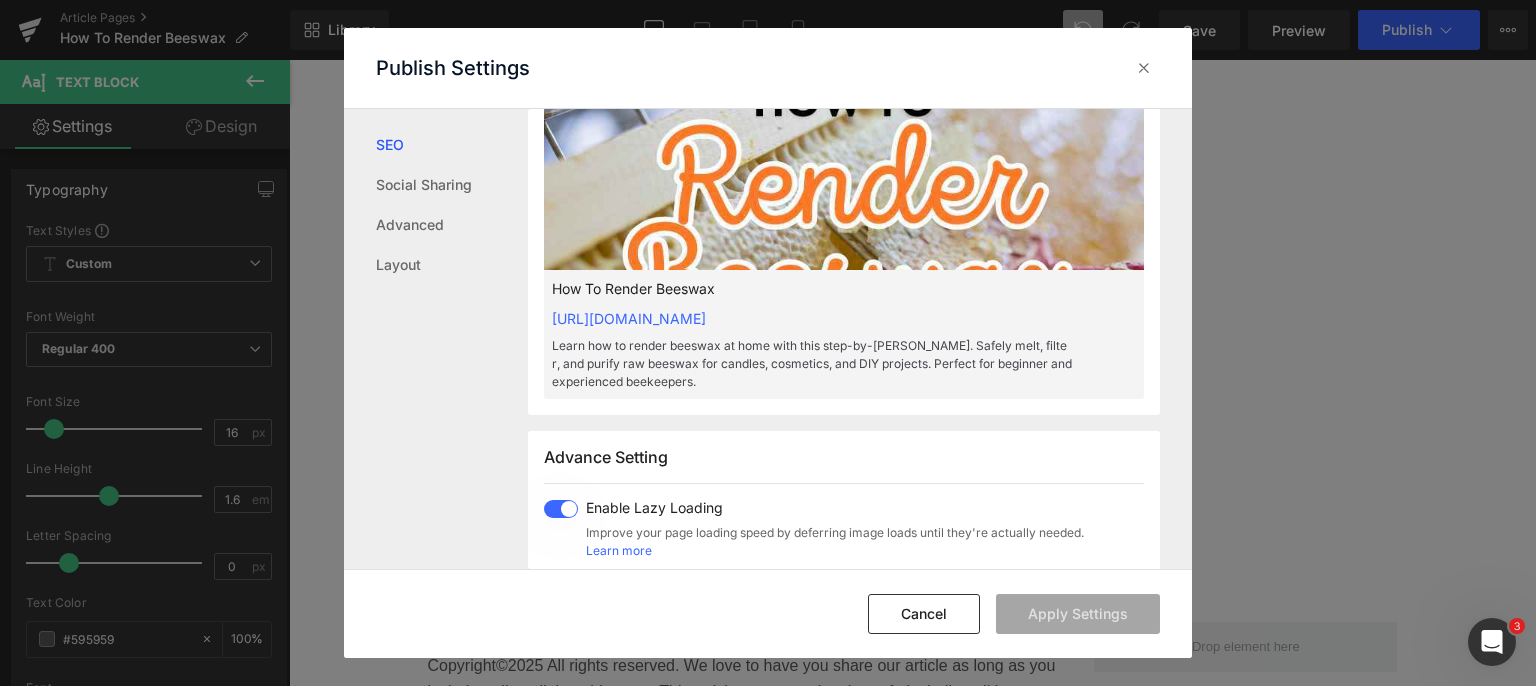 scroll, scrollTop: 800, scrollLeft: 0, axis: vertical 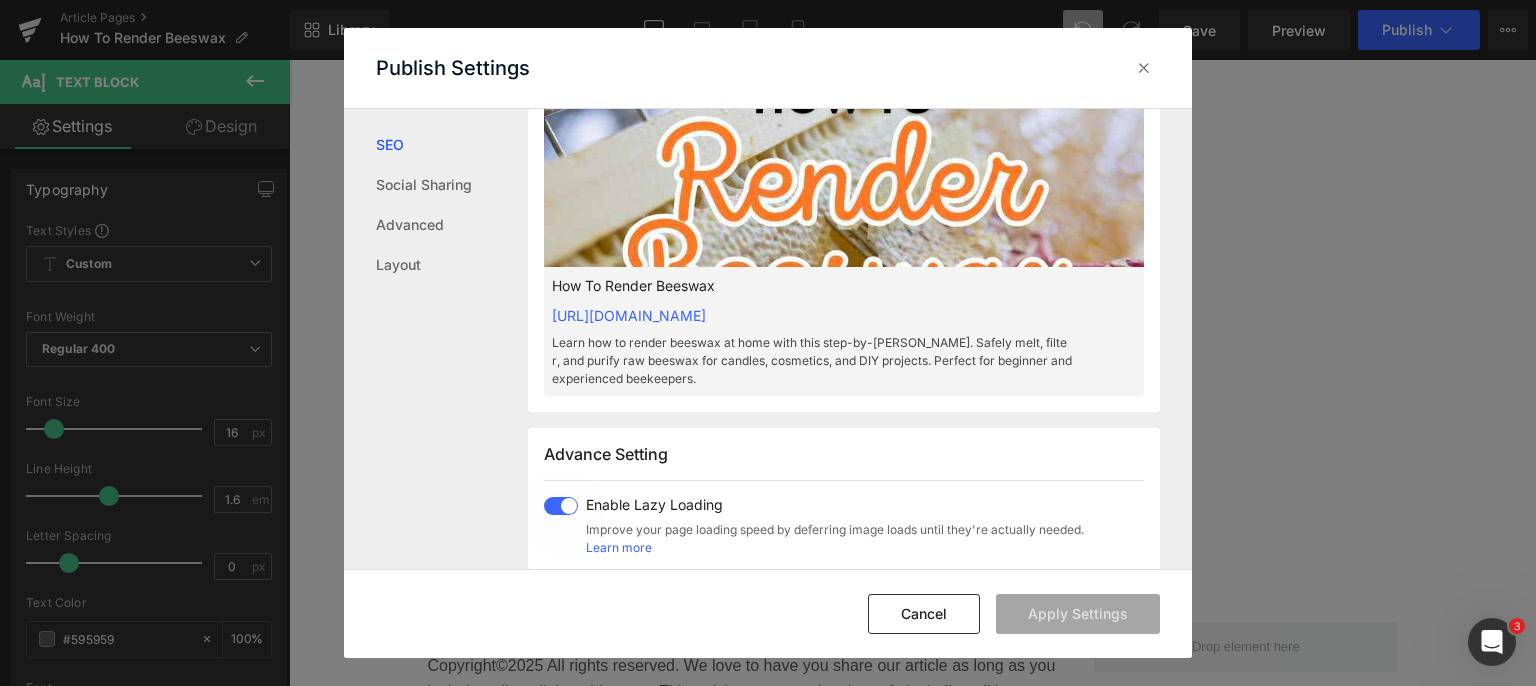 click at bounding box center (1144, 68) 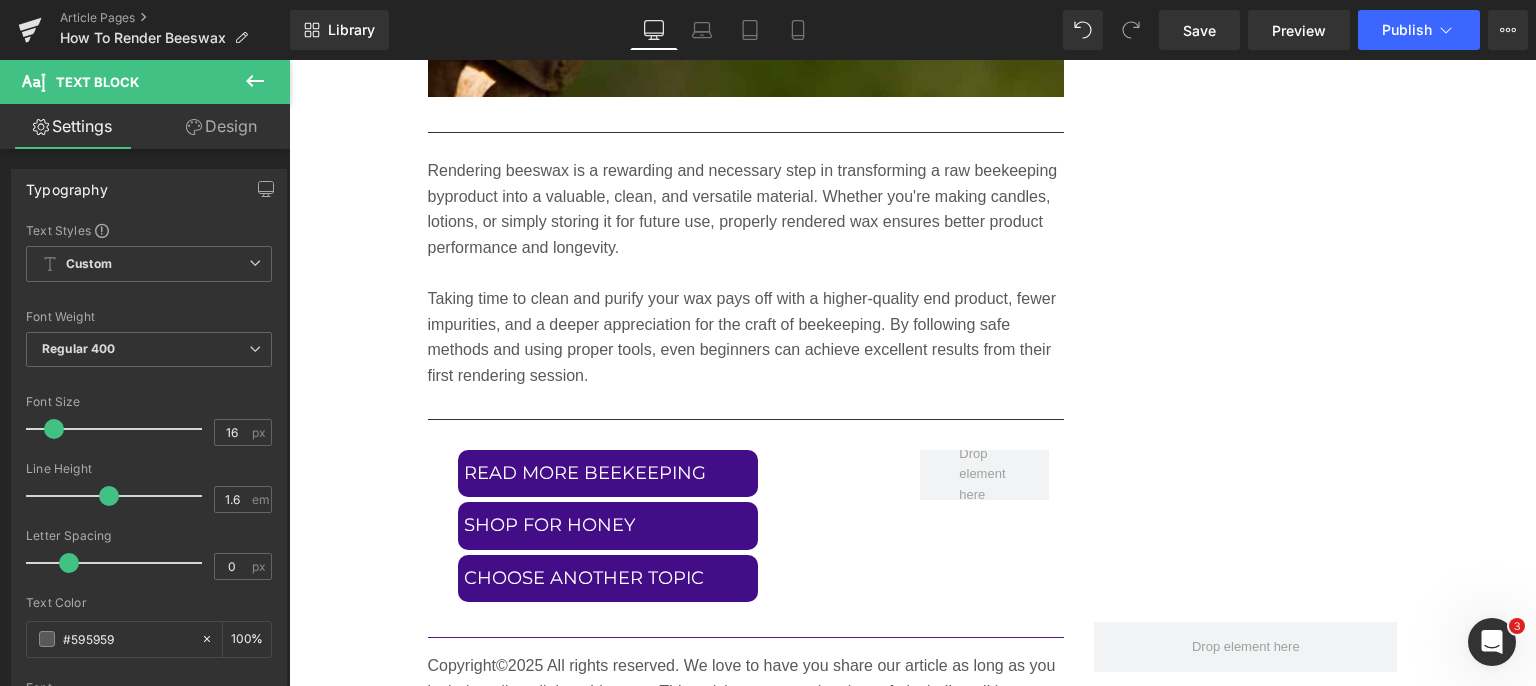 click on "Publish" at bounding box center (1407, 30) 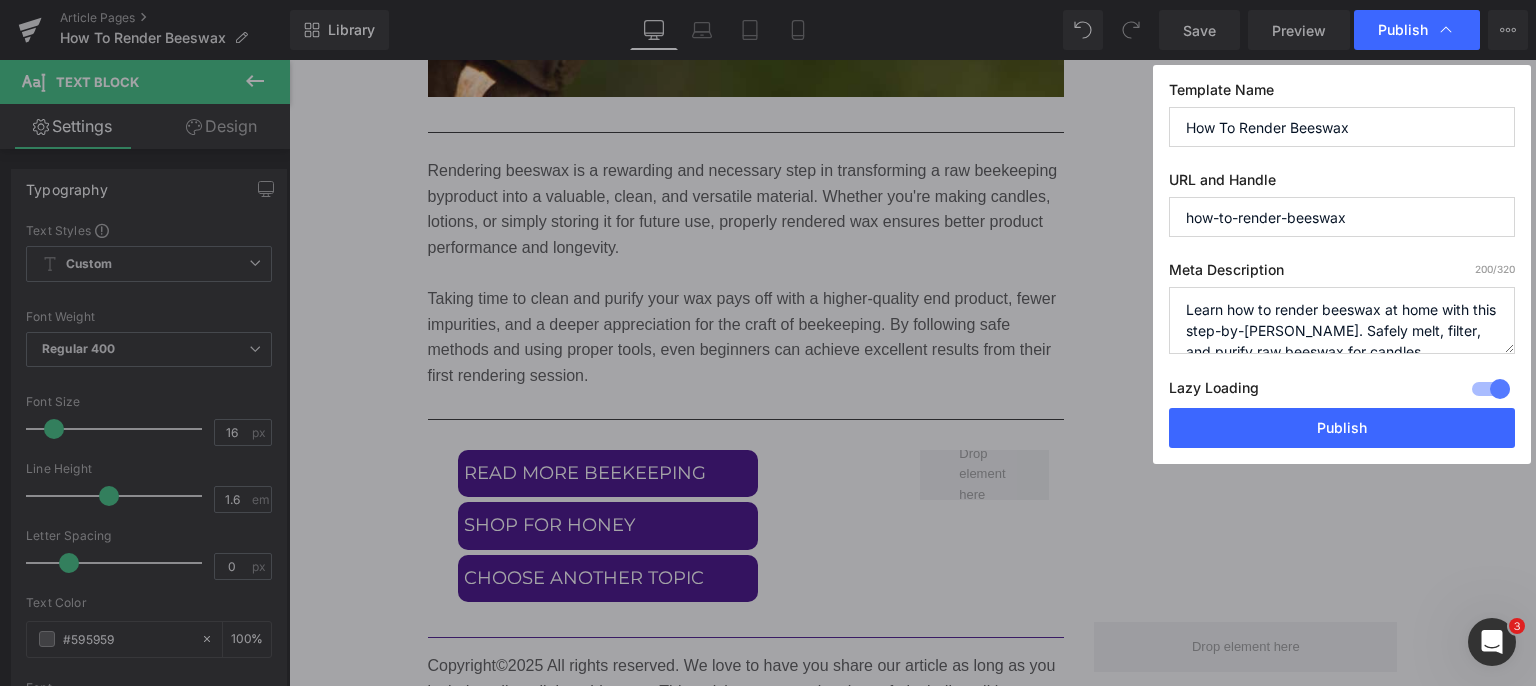 click on "Publish" at bounding box center [1342, 428] 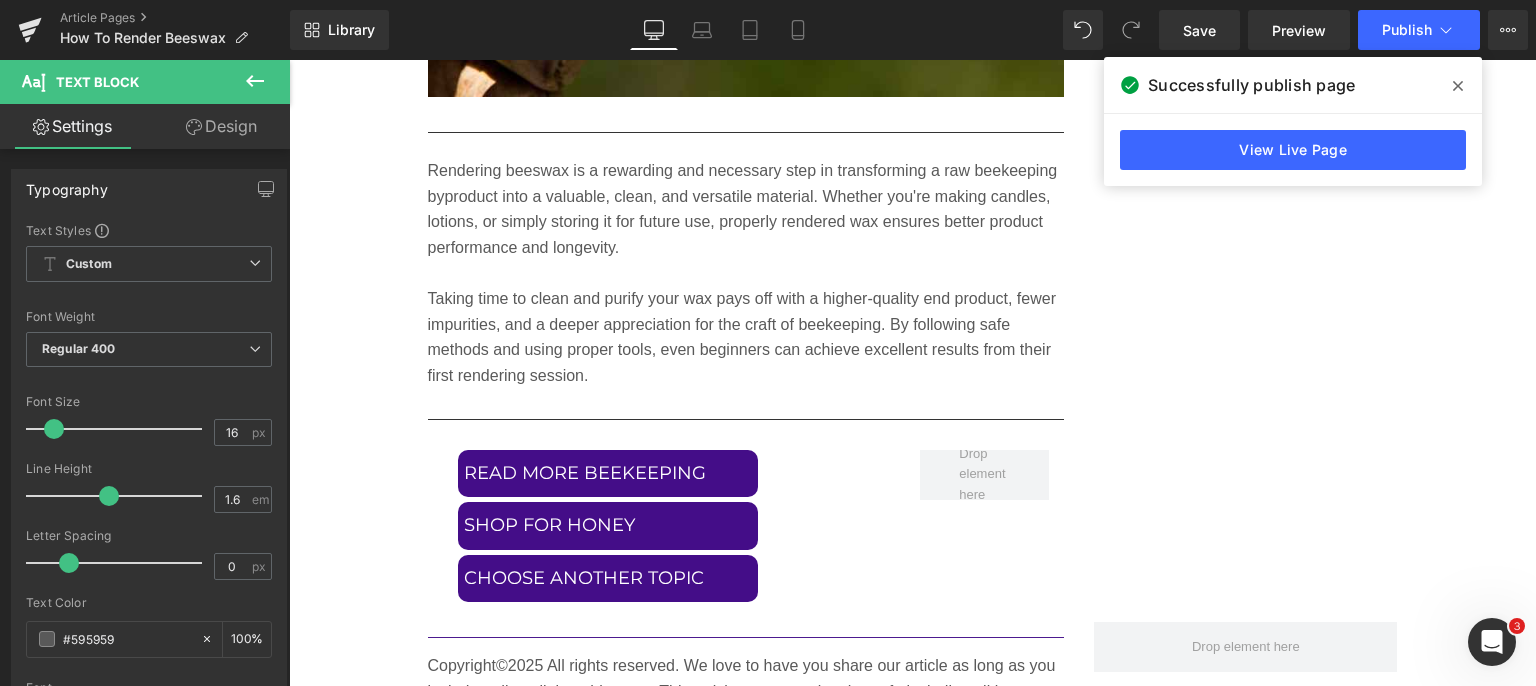 click 